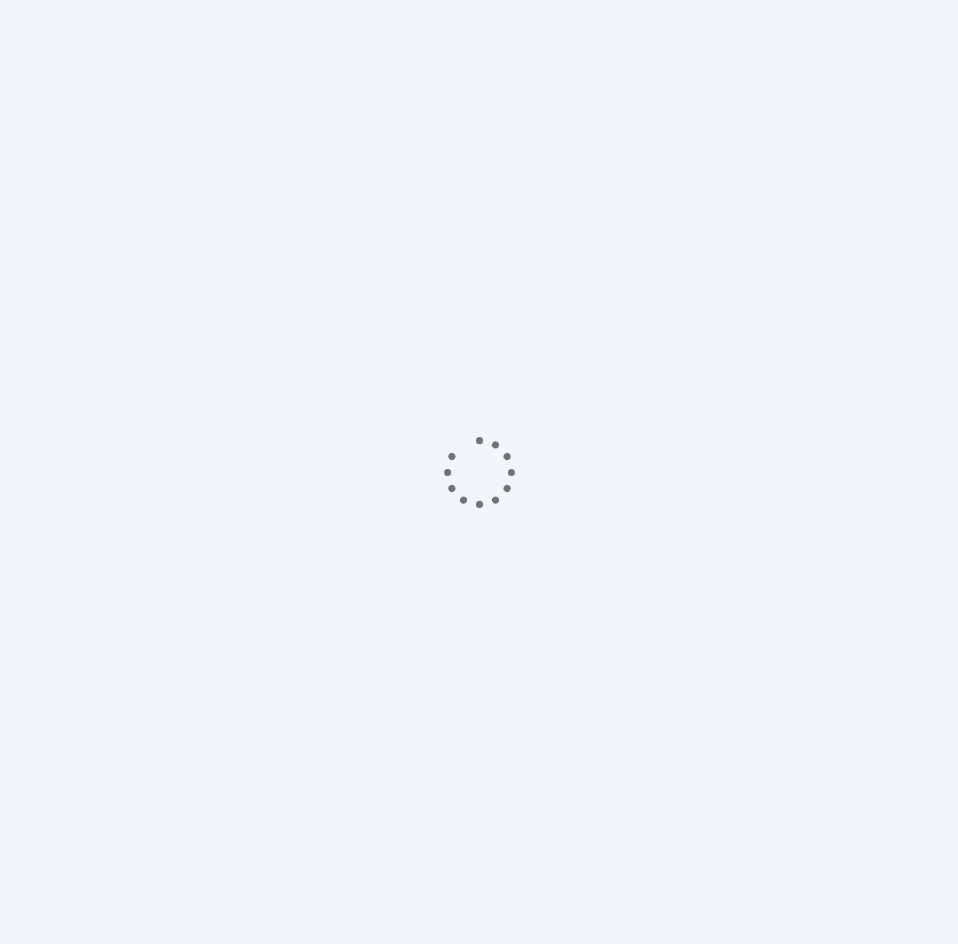 scroll, scrollTop: 0, scrollLeft: 0, axis: both 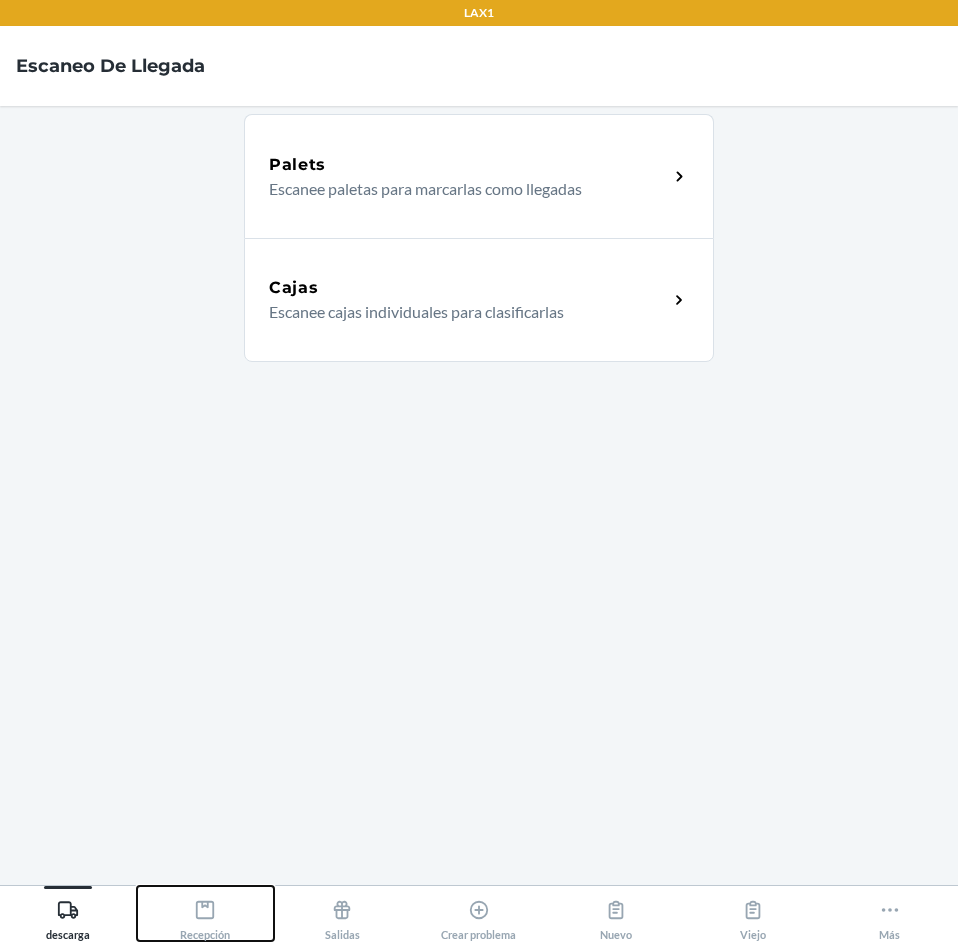 click 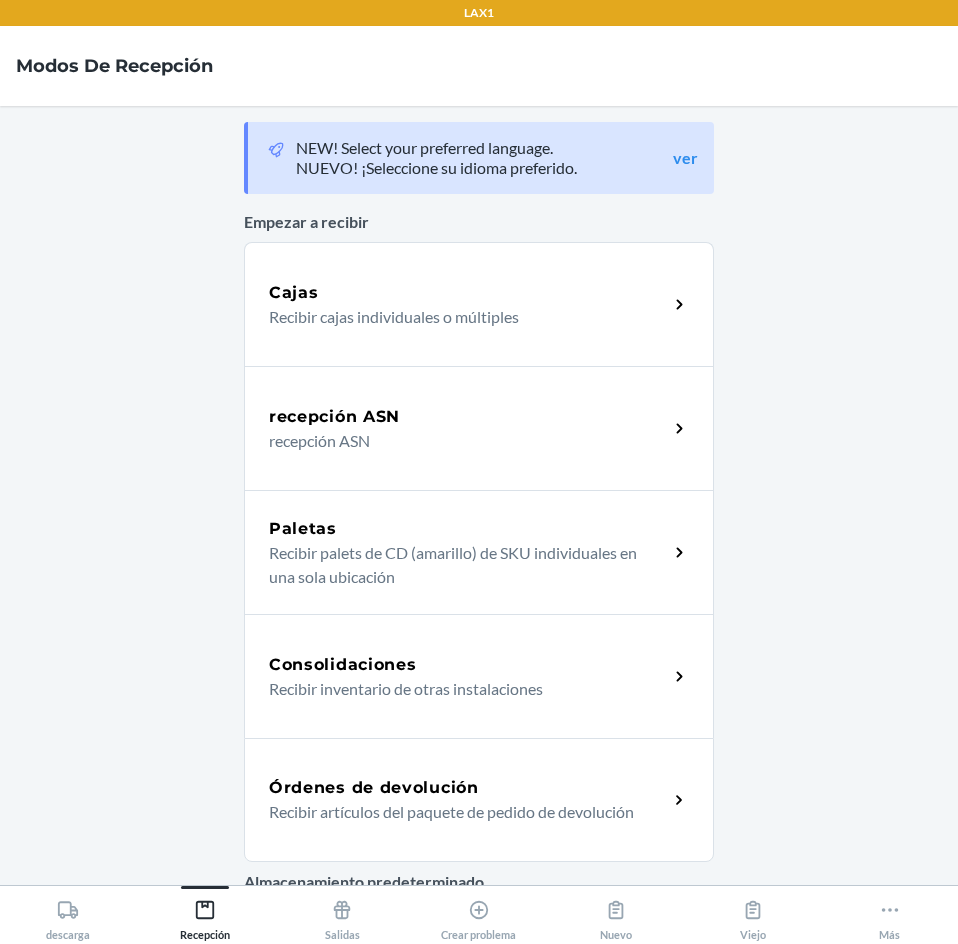 click on "Órdenes de devolución" at bounding box center (374, 788) 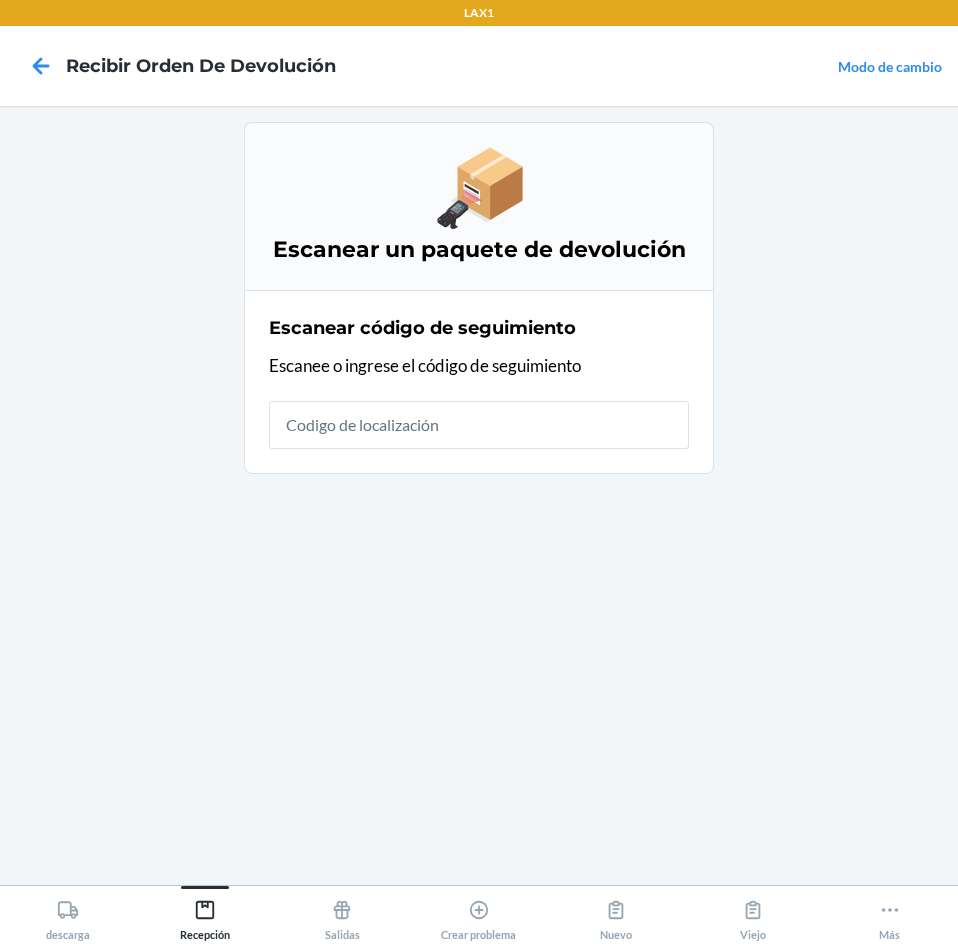 click at bounding box center (479, 425) 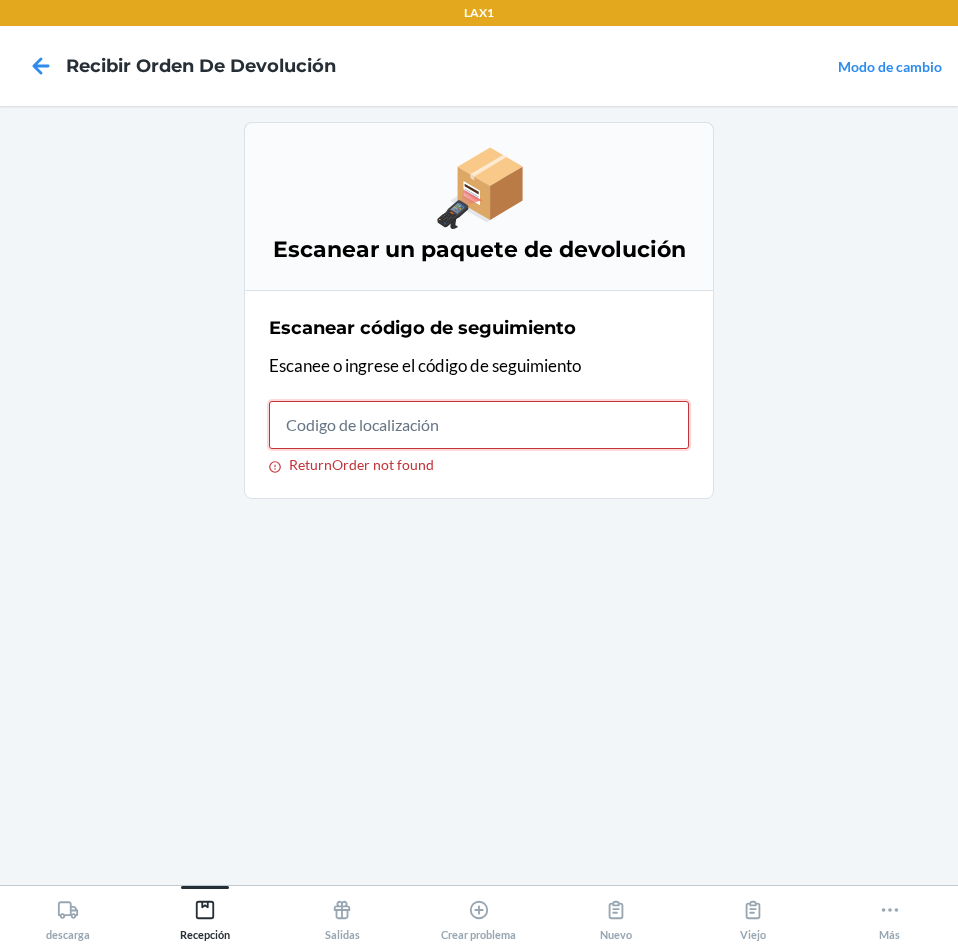 click on "ReturnOrder not found" at bounding box center [479, 425] 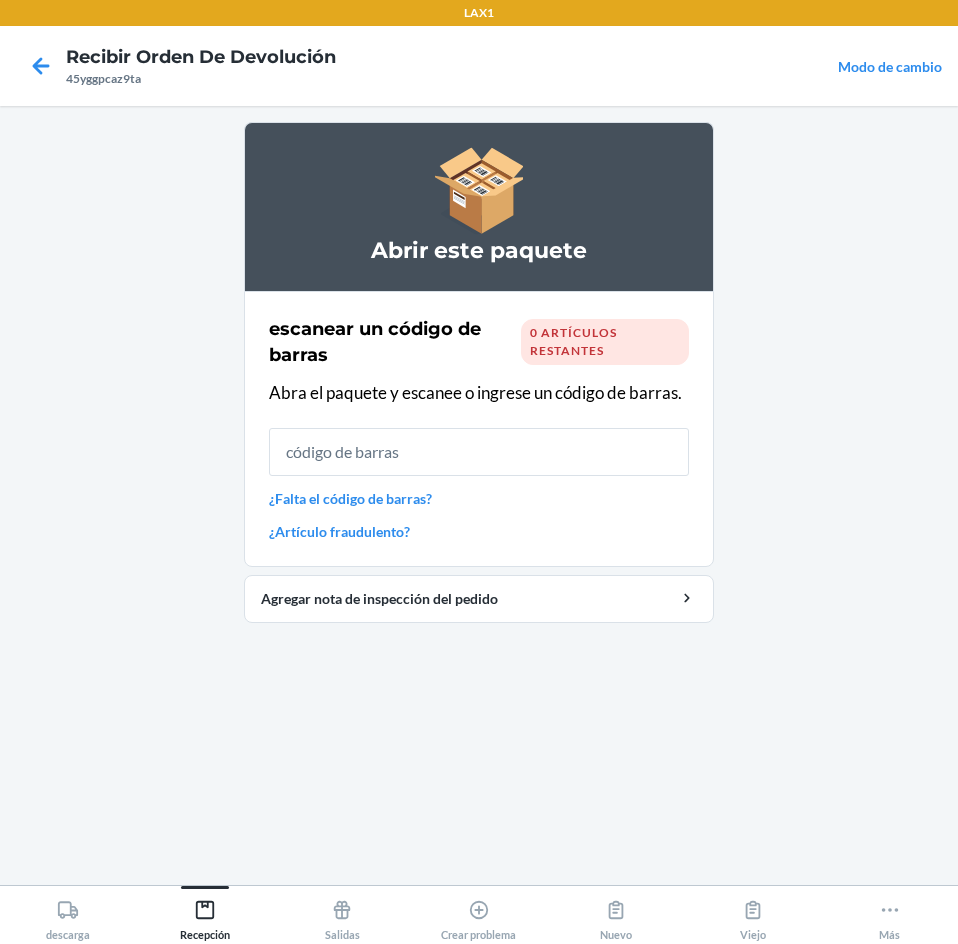 click at bounding box center [479, 452] 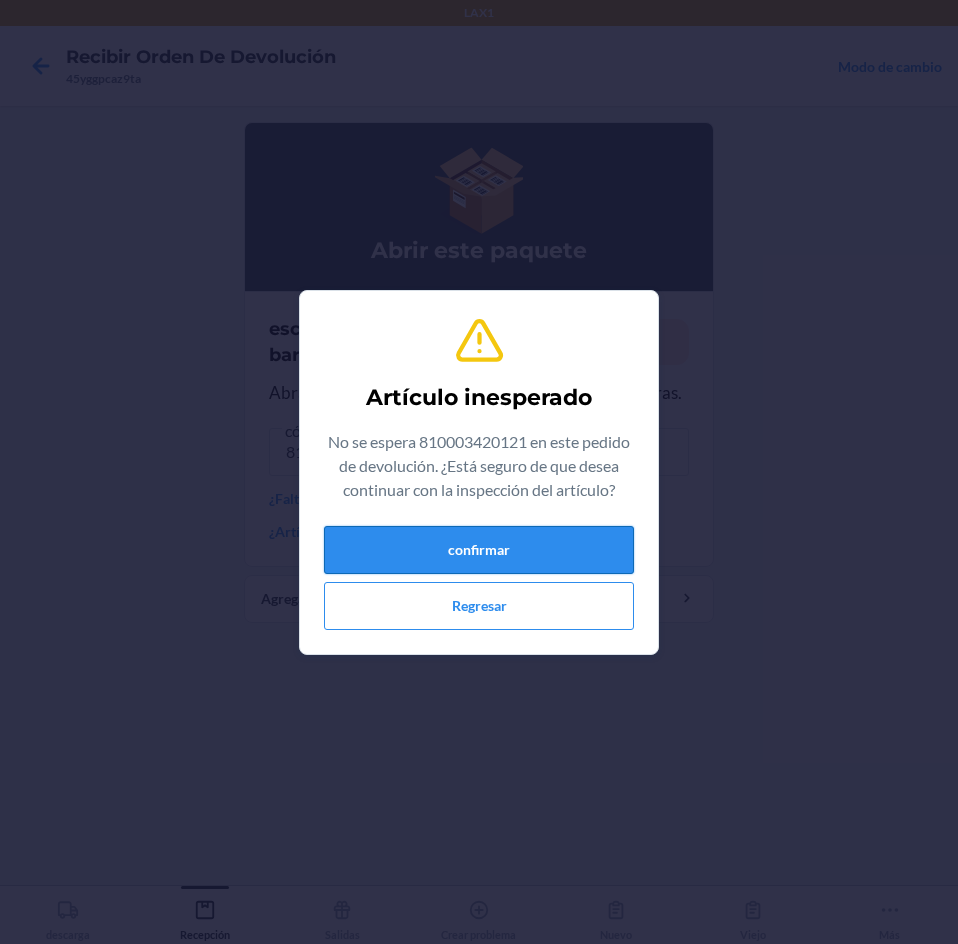 click on "confirmar" at bounding box center (479, 550) 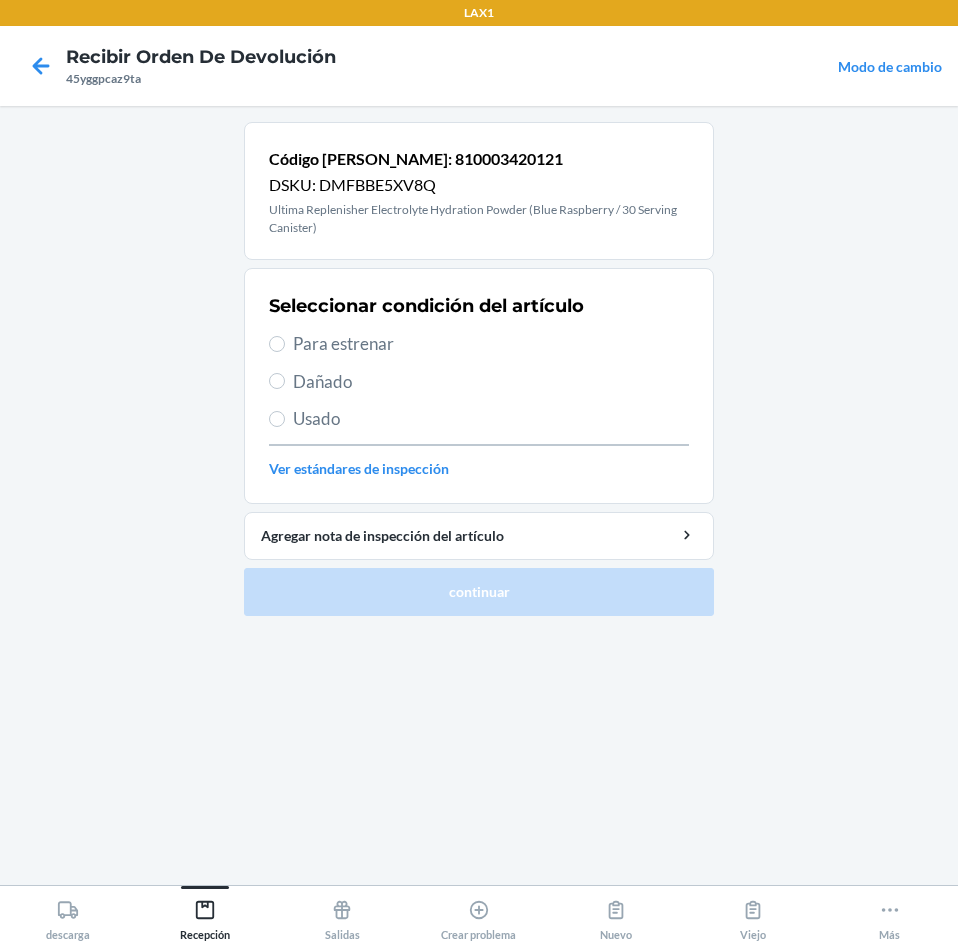 click on "Para estrenar" at bounding box center [491, 344] 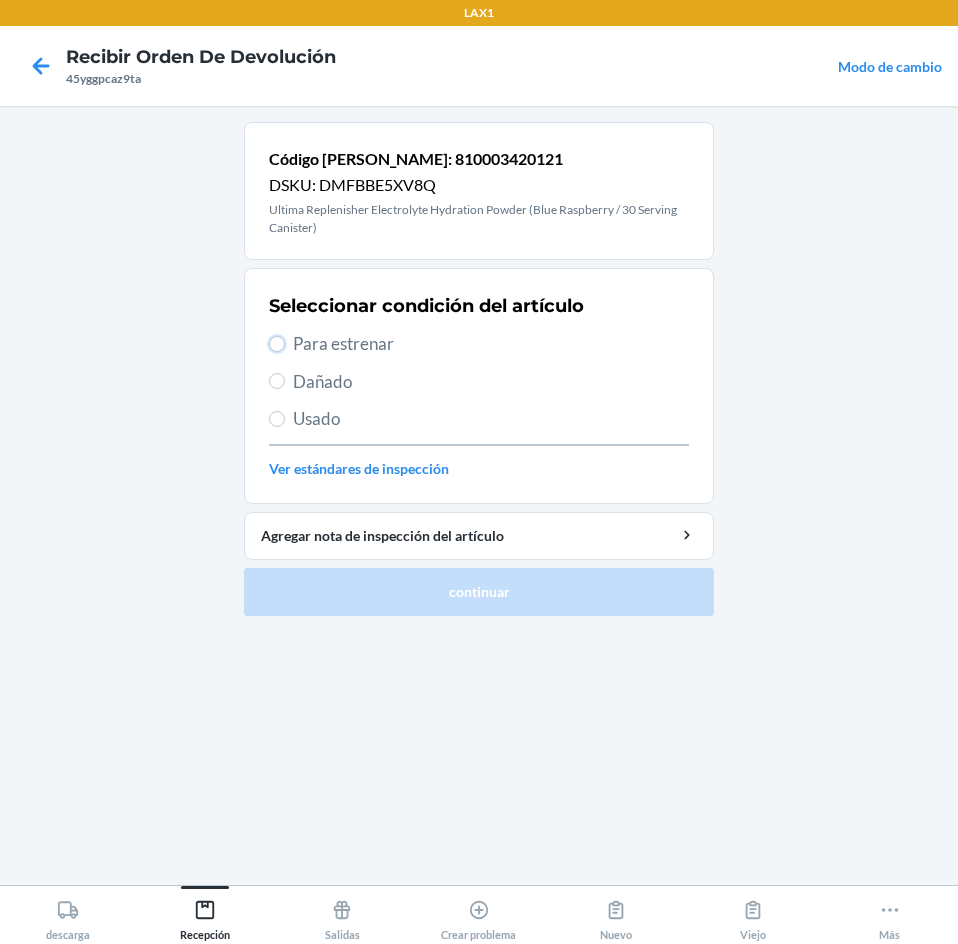 click on "Para estrenar" at bounding box center [277, 344] 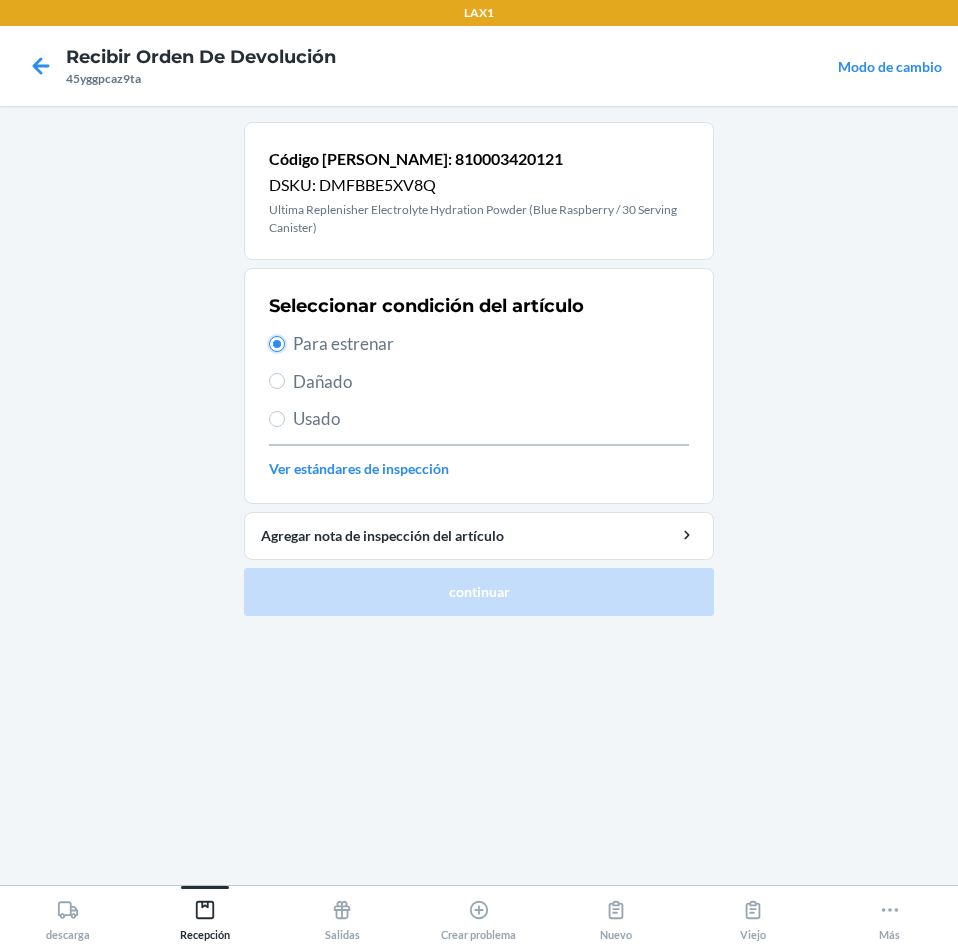 radio on "true" 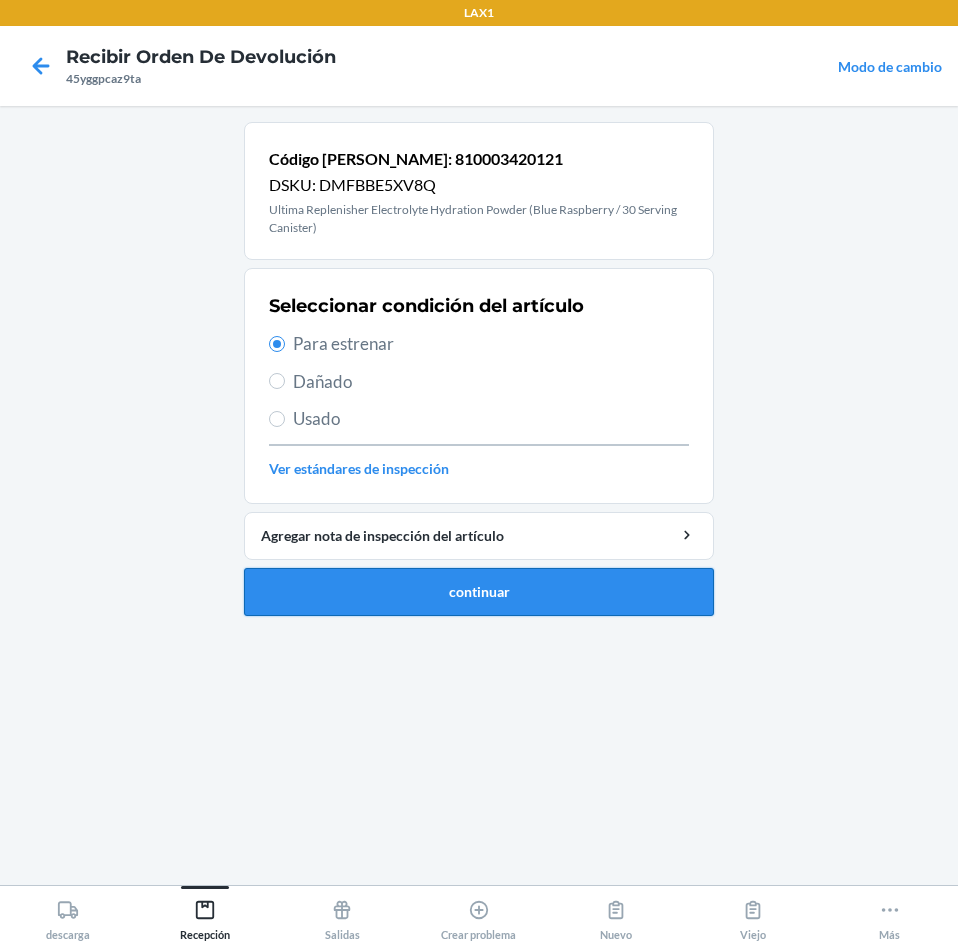 click on "continuar" at bounding box center (479, 592) 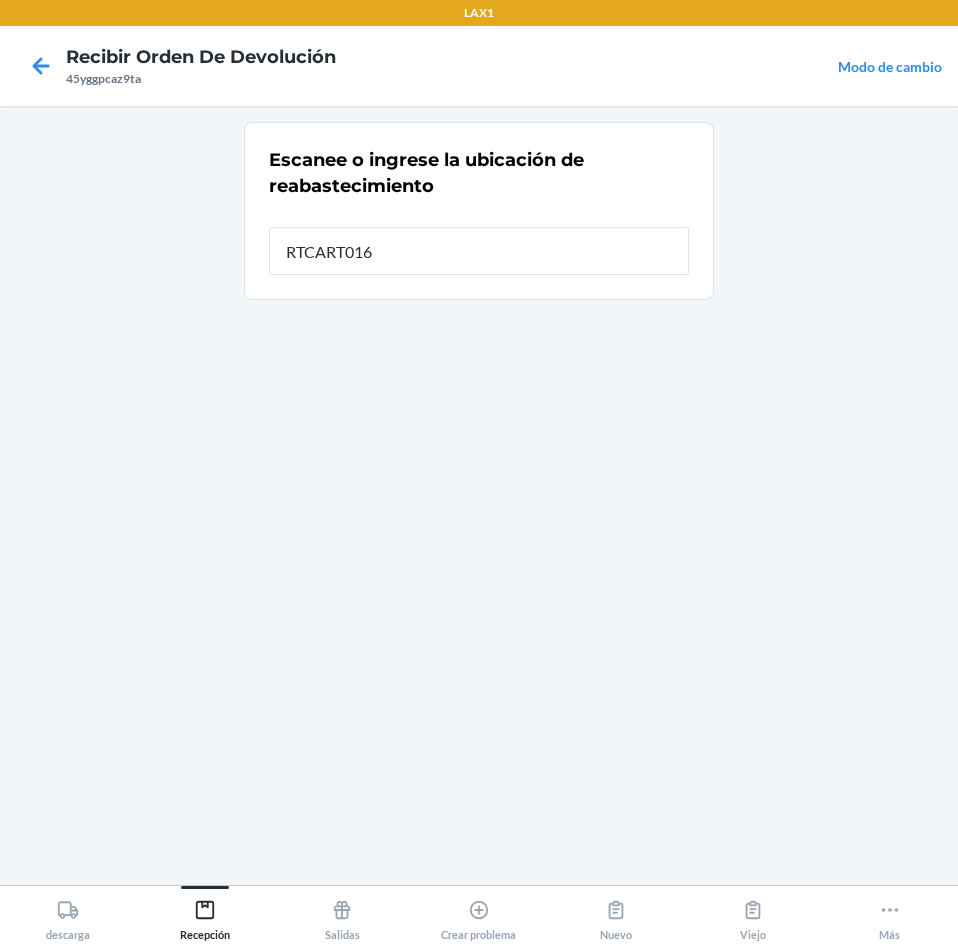 type on "RTCART016" 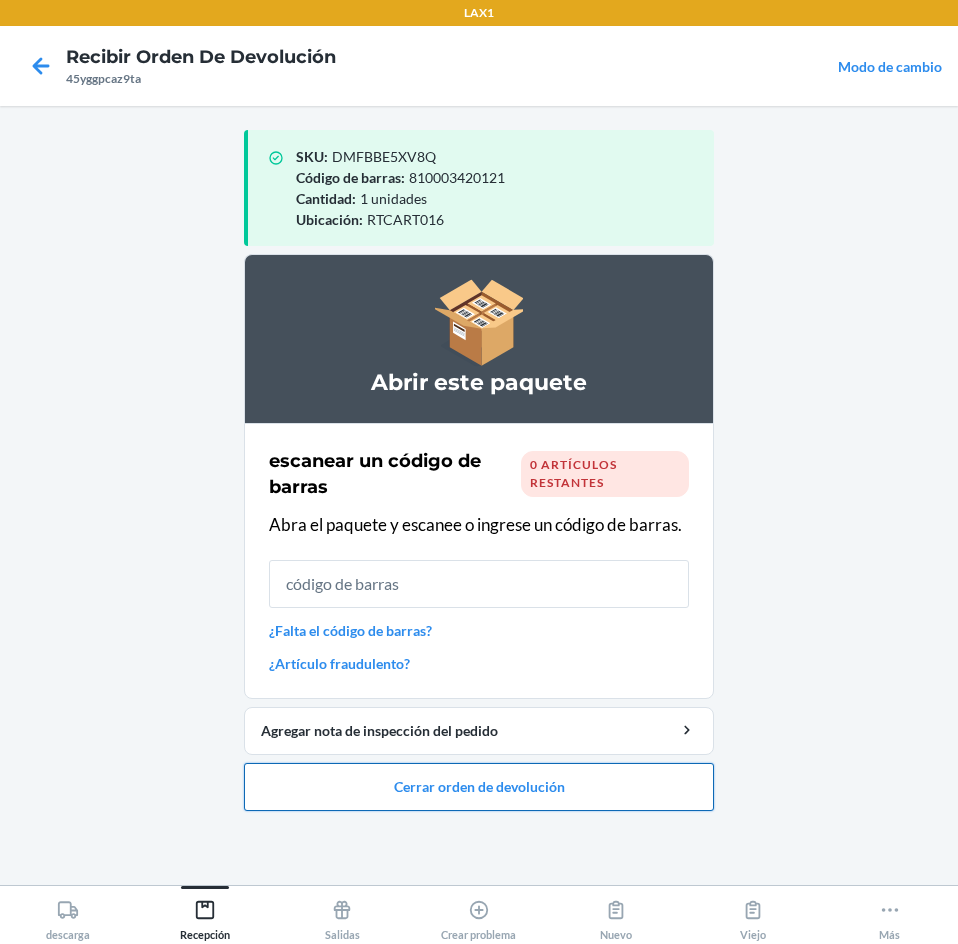 click on "Cerrar orden de devolución" at bounding box center [479, 787] 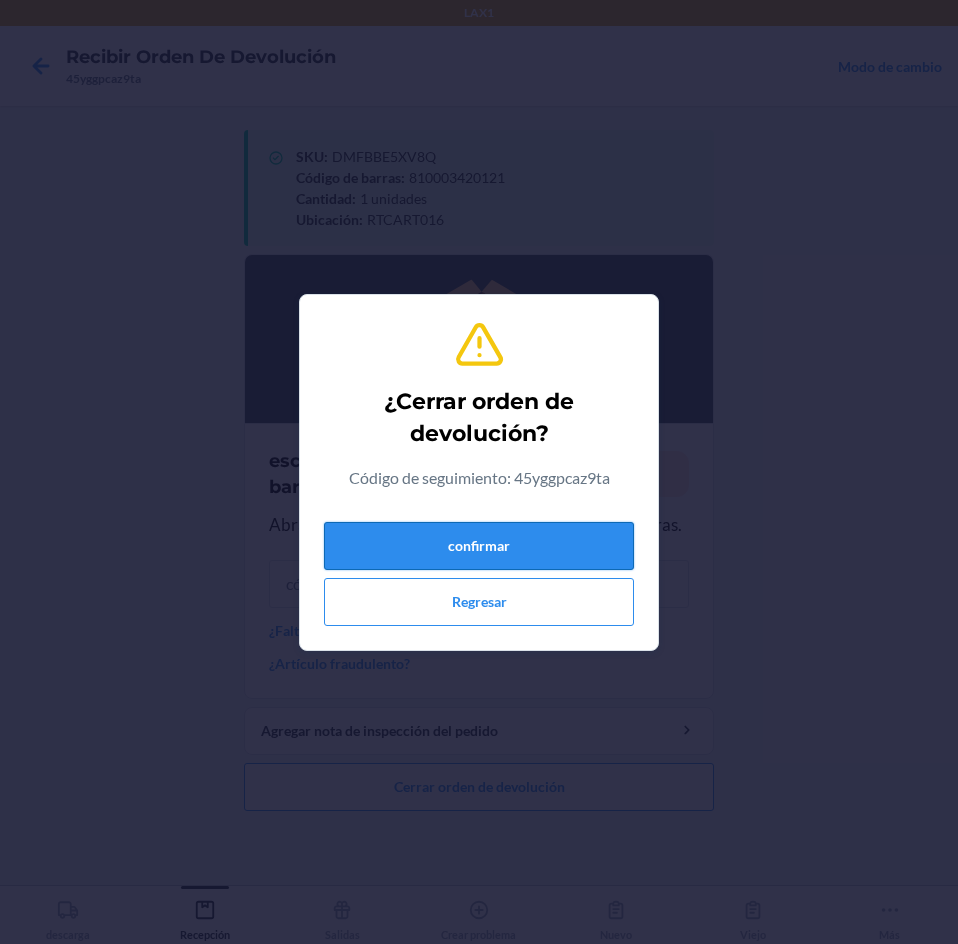 click on "confirmar" at bounding box center (479, 546) 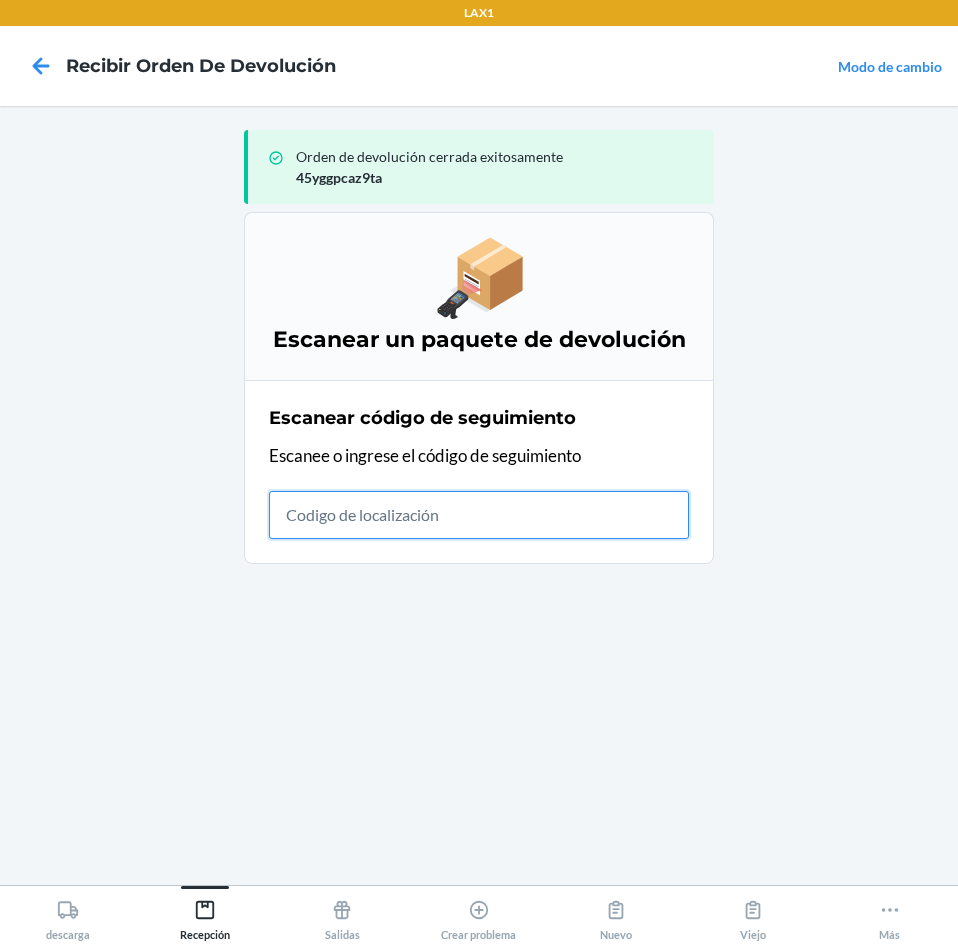 drag, startPoint x: 631, startPoint y: 507, endPoint x: 660, endPoint y: 472, distance: 45.453274 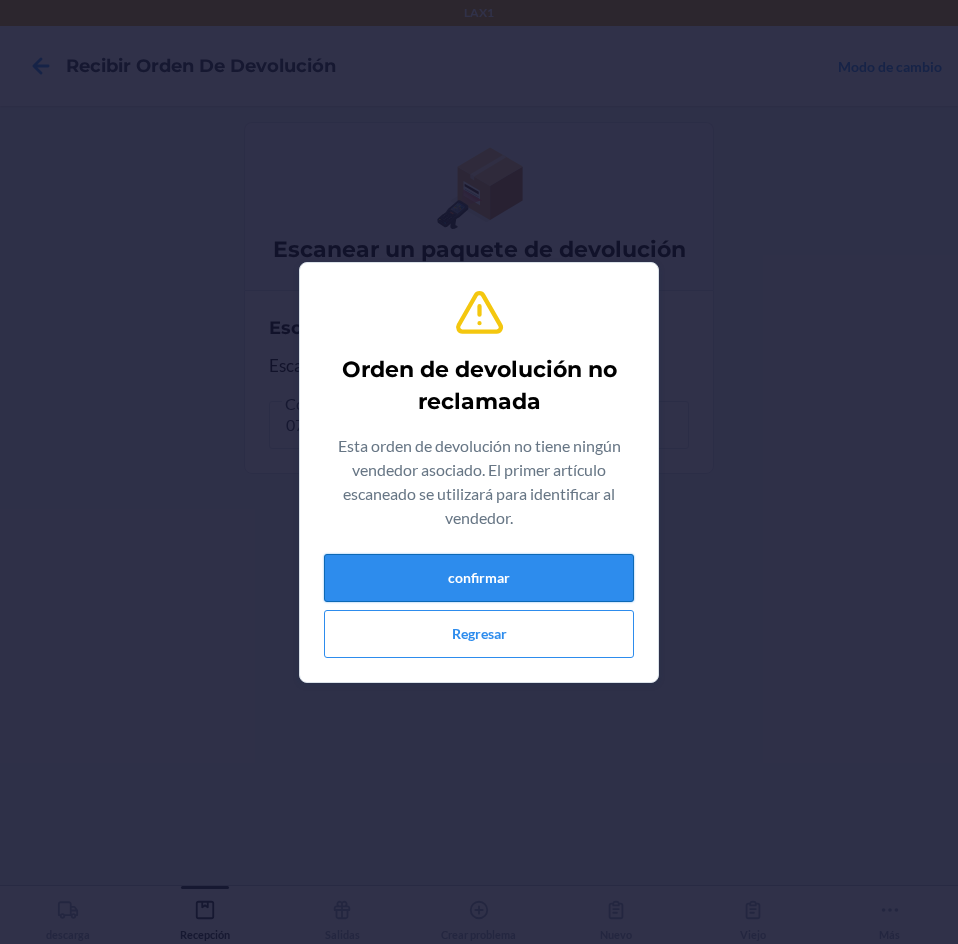 click on "confirmar" at bounding box center [479, 578] 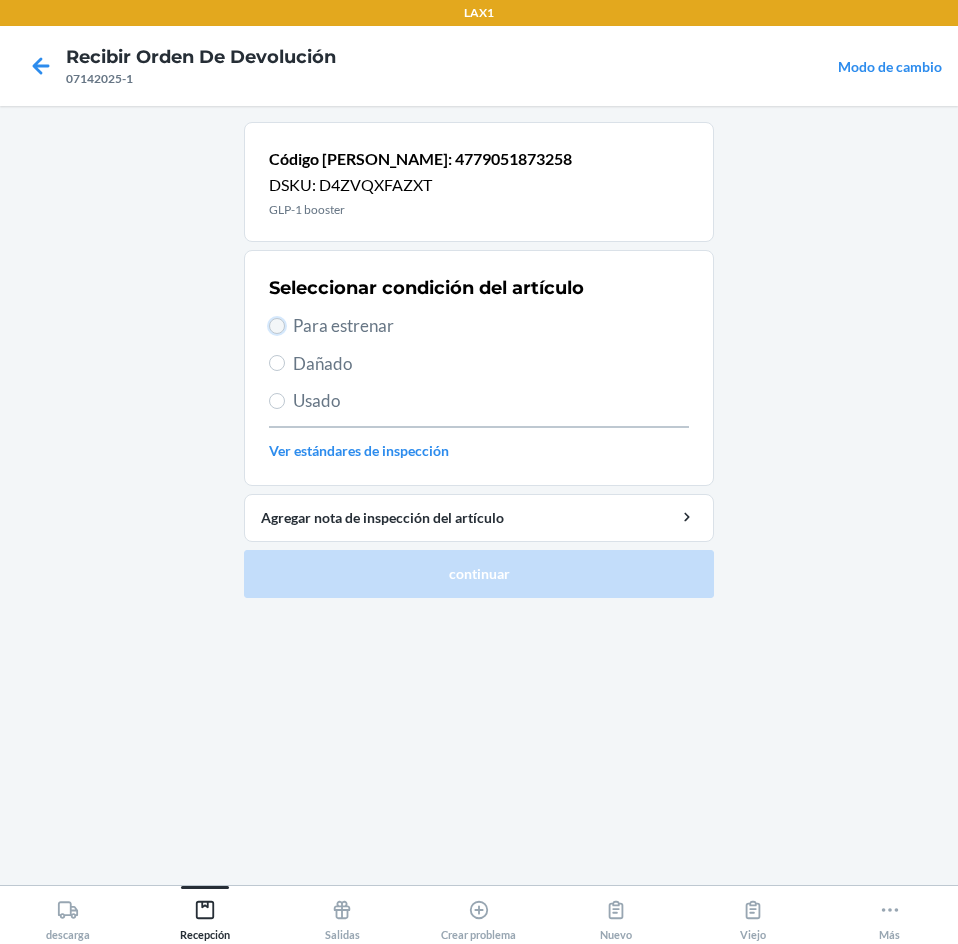 click on "Para estrenar" at bounding box center (277, 326) 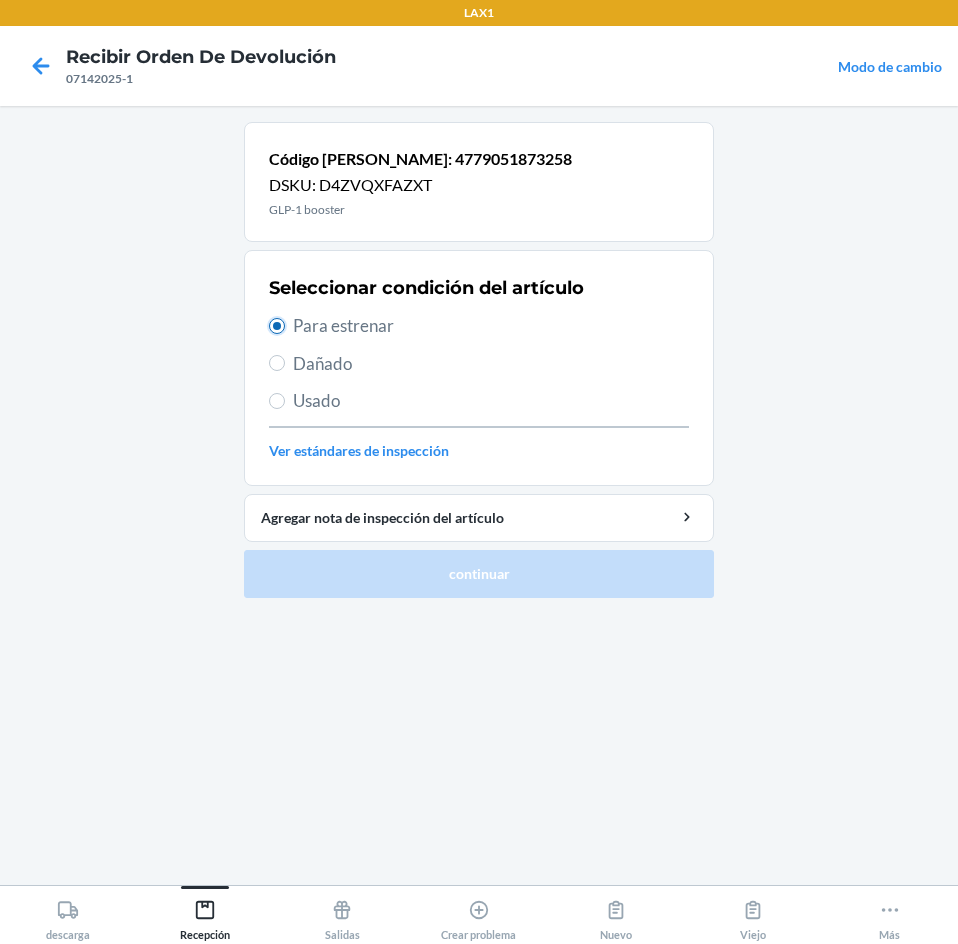 radio on "true" 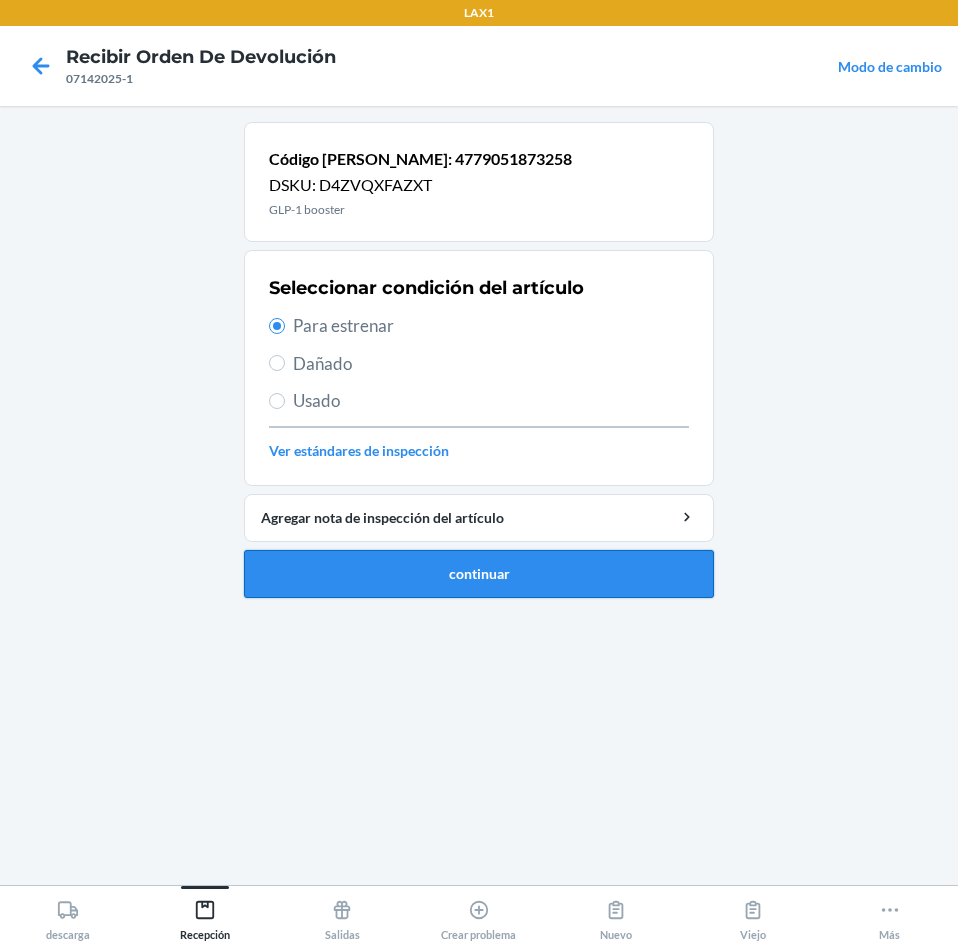 click on "continuar" at bounding box center (479, 574) 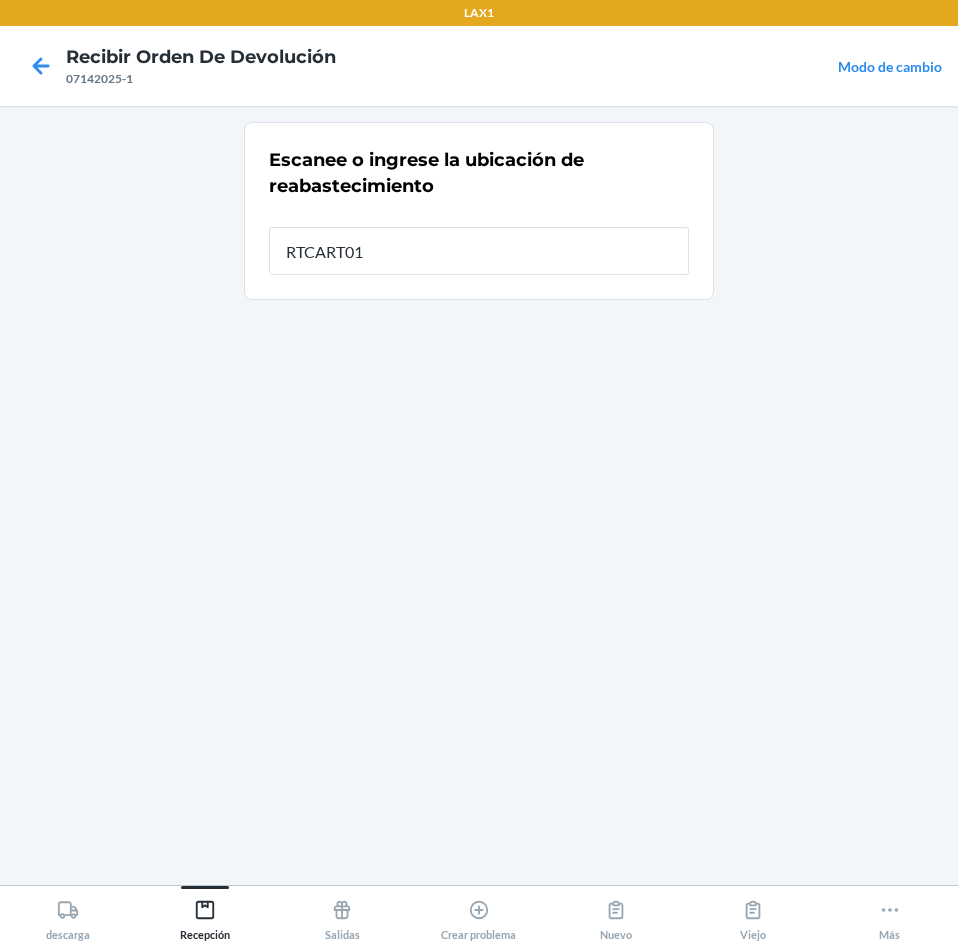 type on "RTCART016" 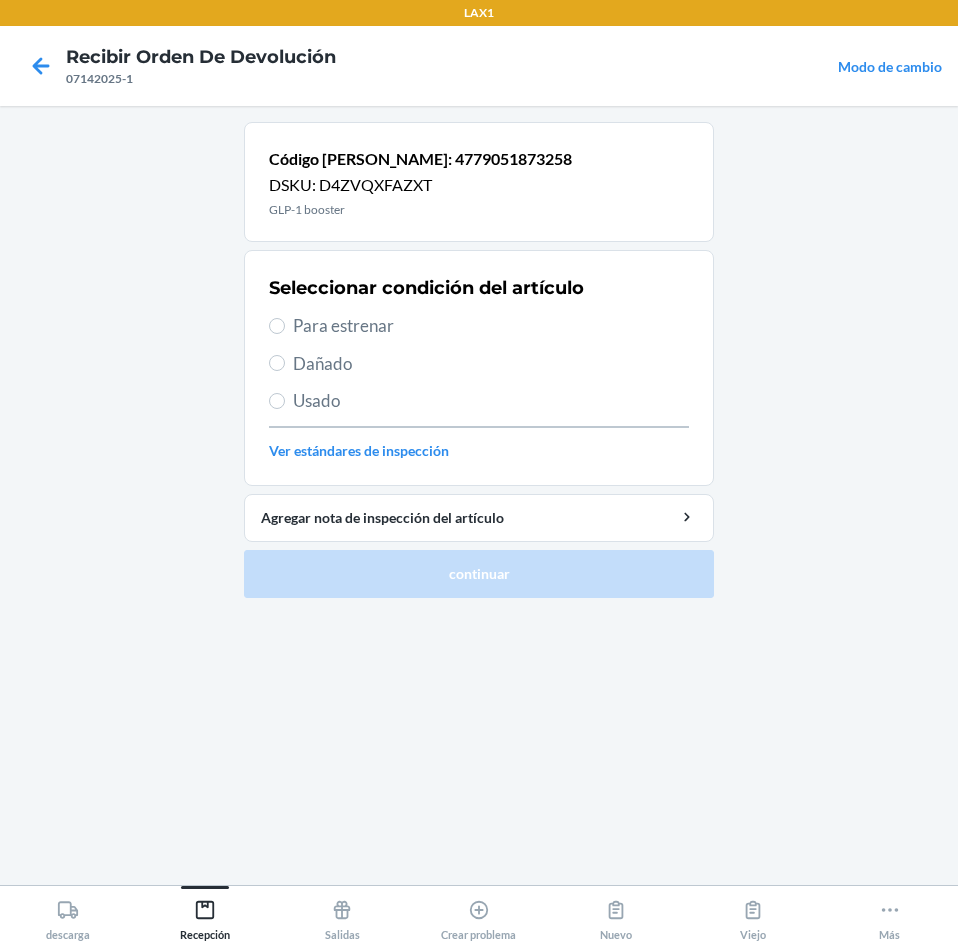 click on "Para estrenar" at bounding box center [479, 326] 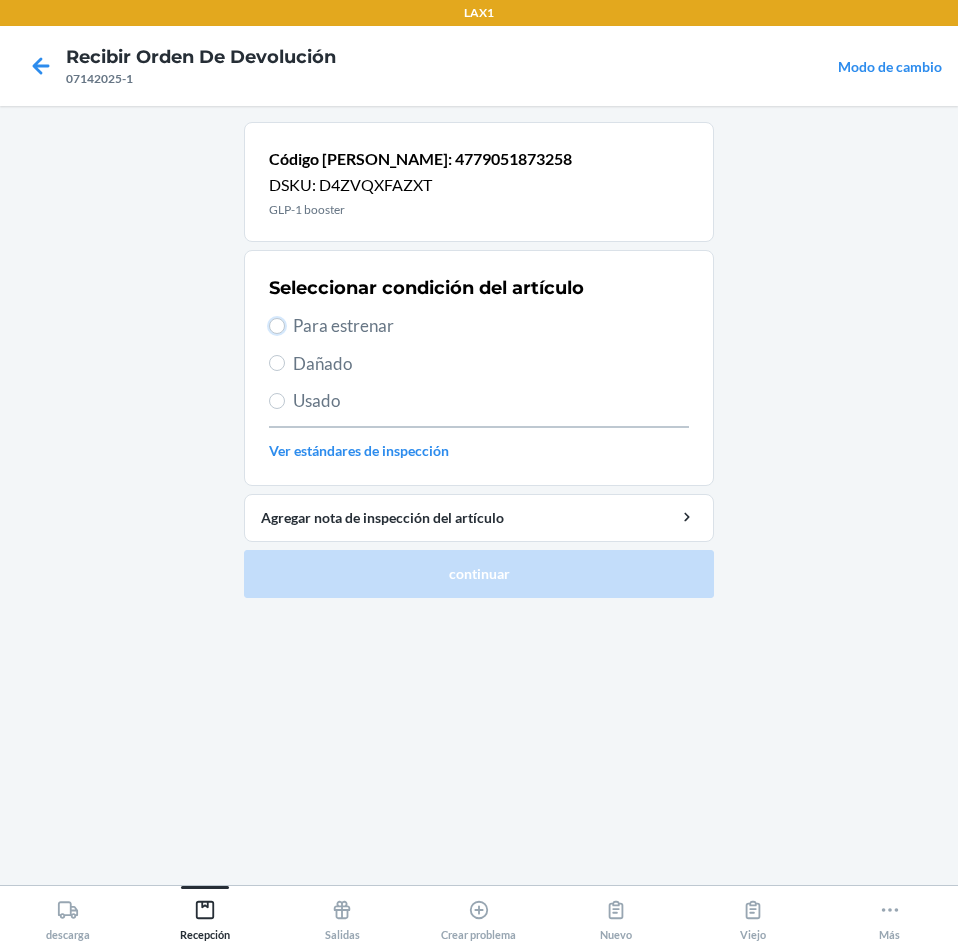 click on "Para estrenar" at bounding box center [277, 326] 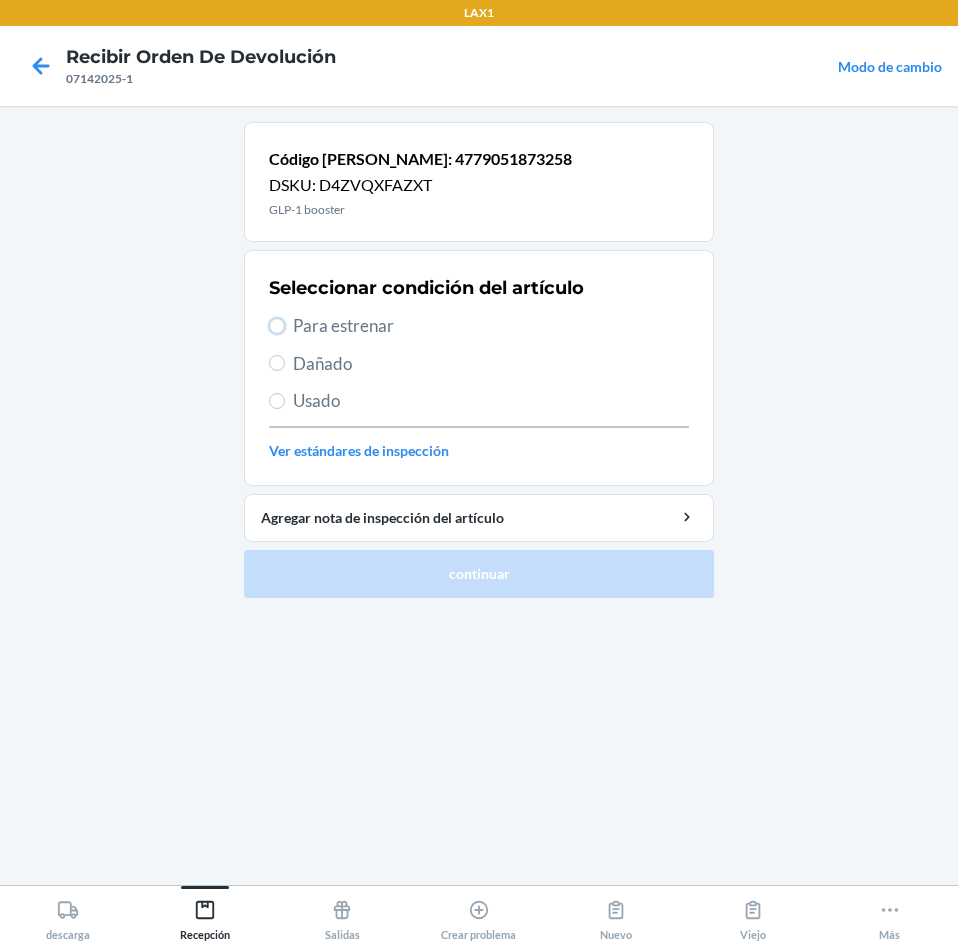 radio on "true" 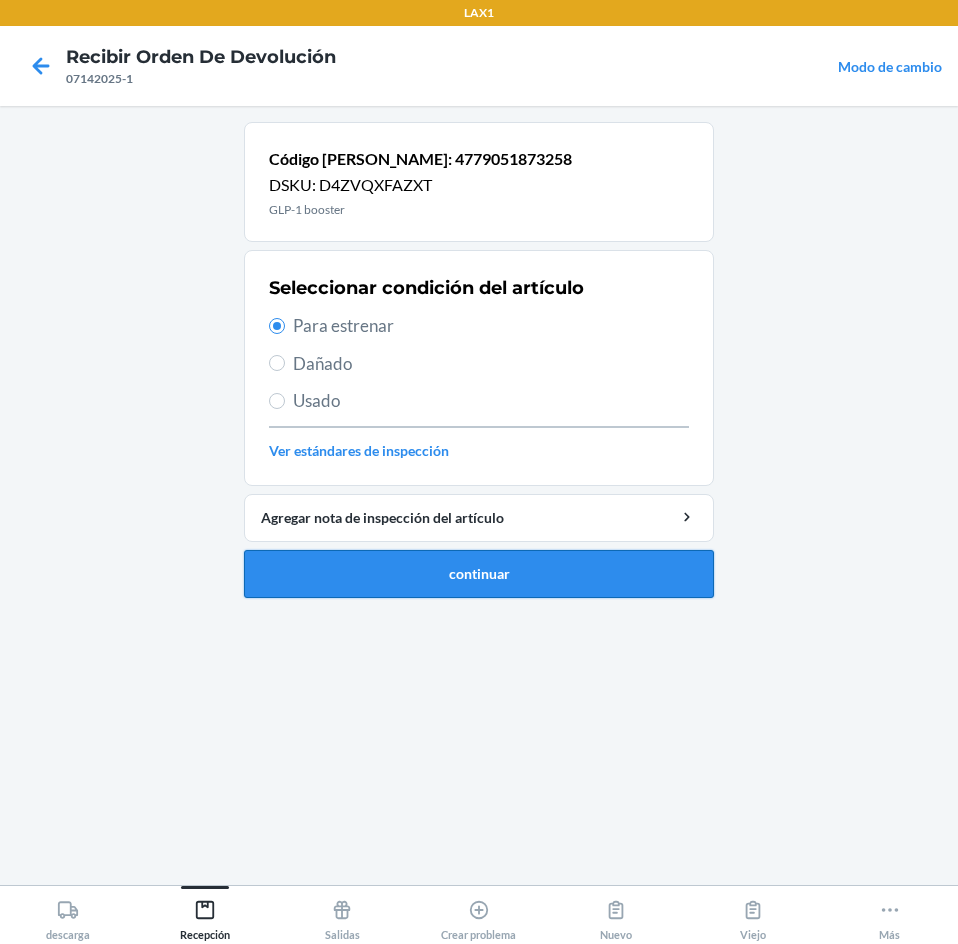 click on "continuar" at bounding box center [479, 574] 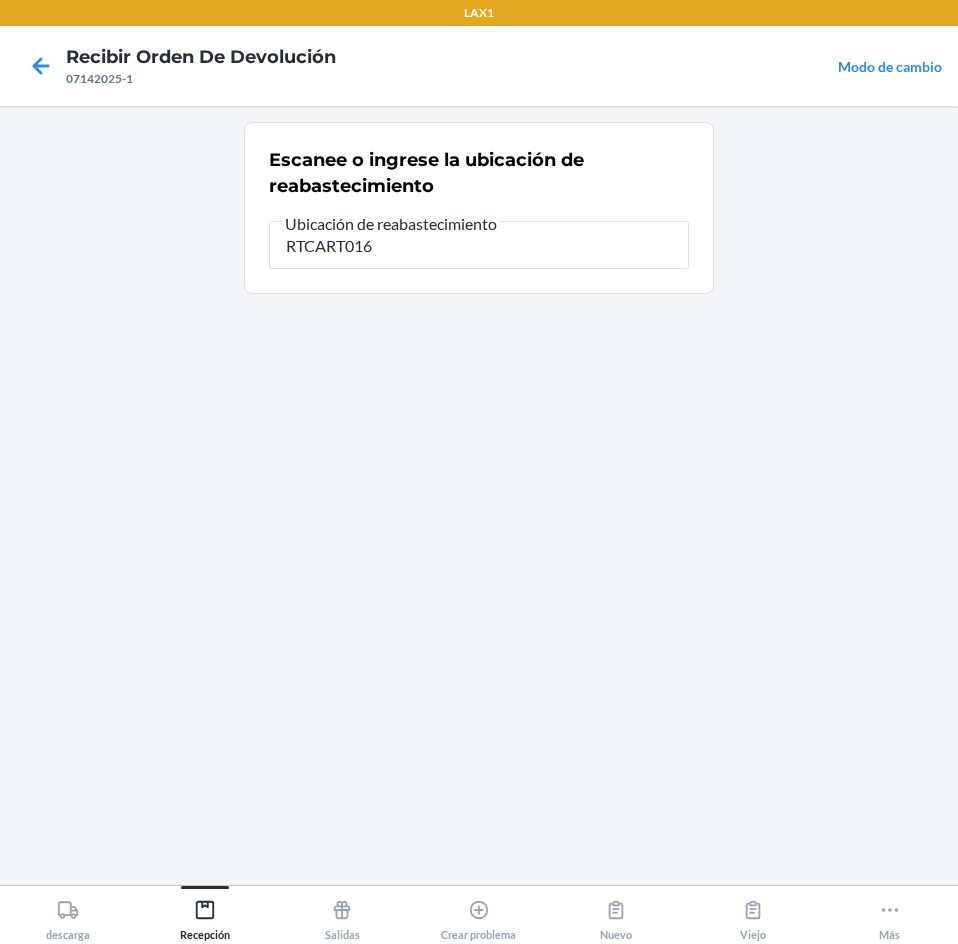type on "RTCART016" 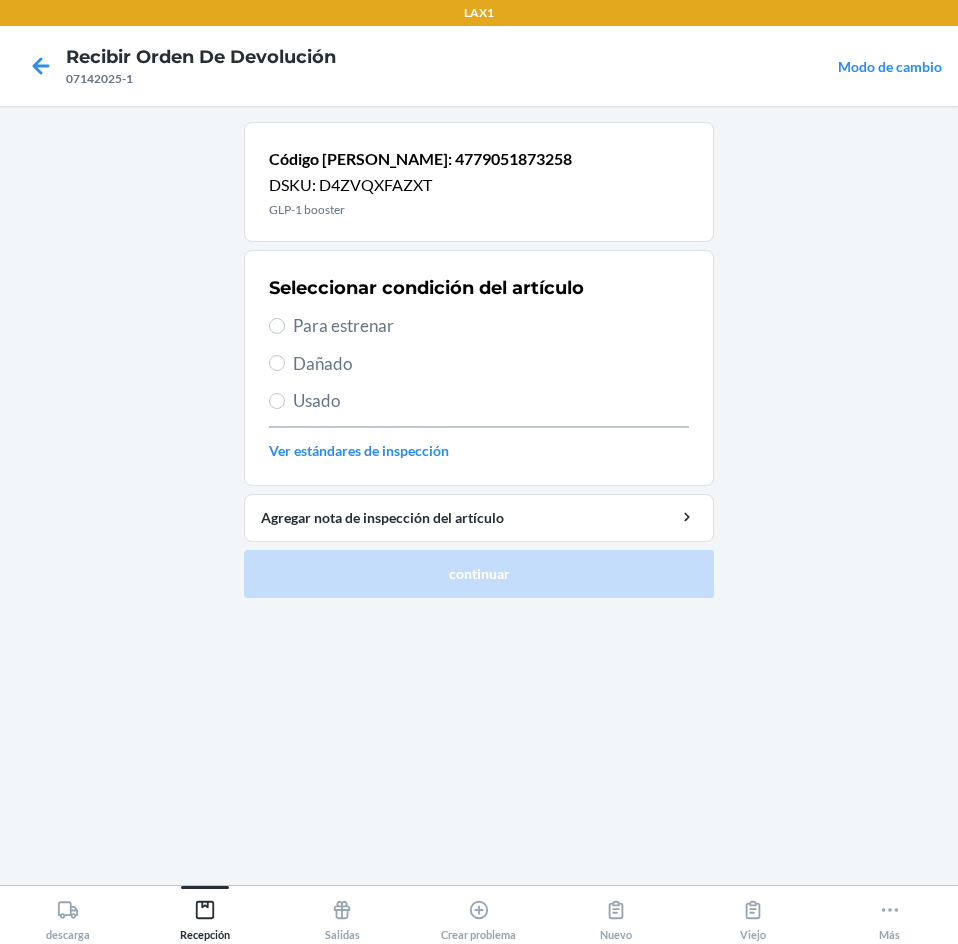 drag, startPoint x: 289, startPoint y: 324, endPoint x: 281, endPoint y: 335, distance: 13.601471 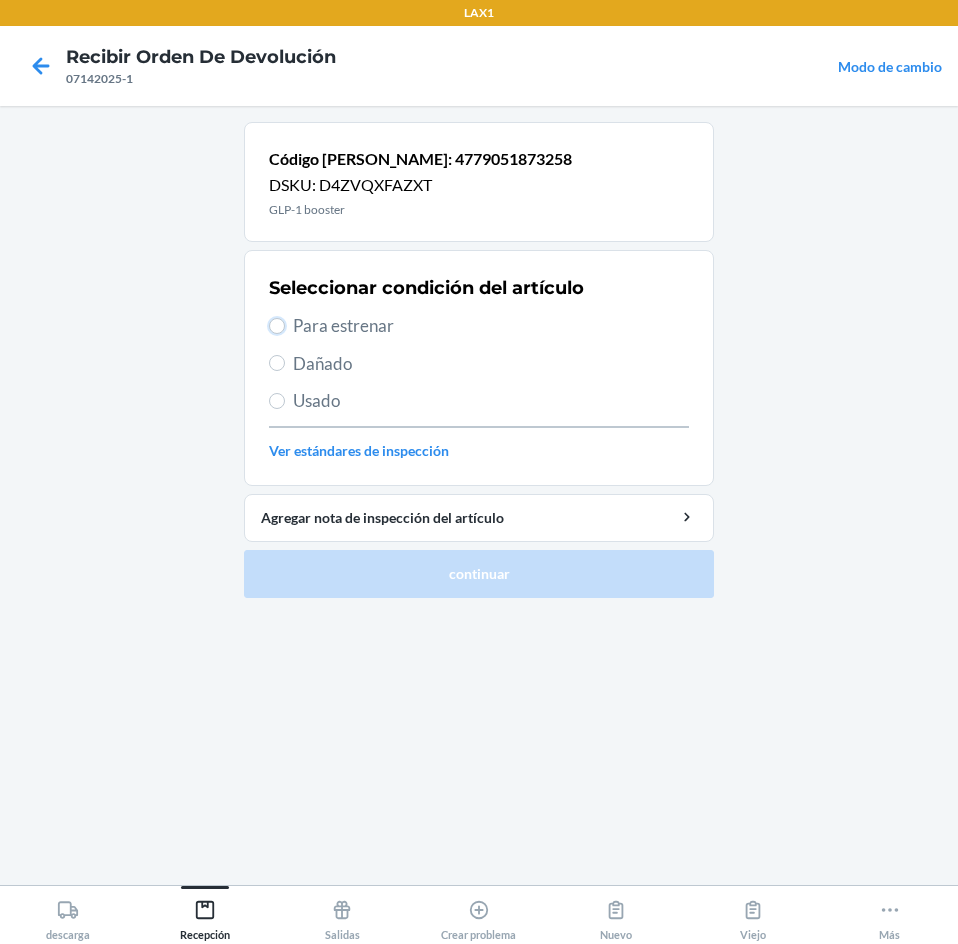 click on "Para estrenar" at bounding box center [277, 326] 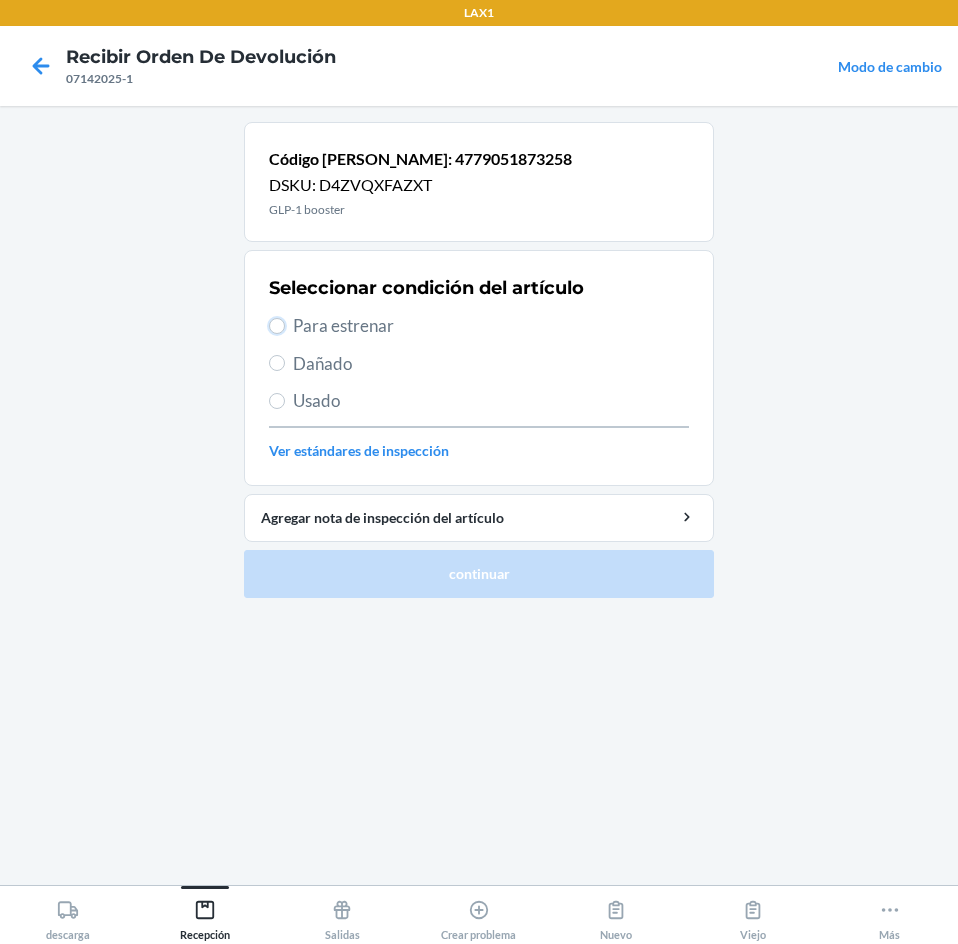radio on "true" 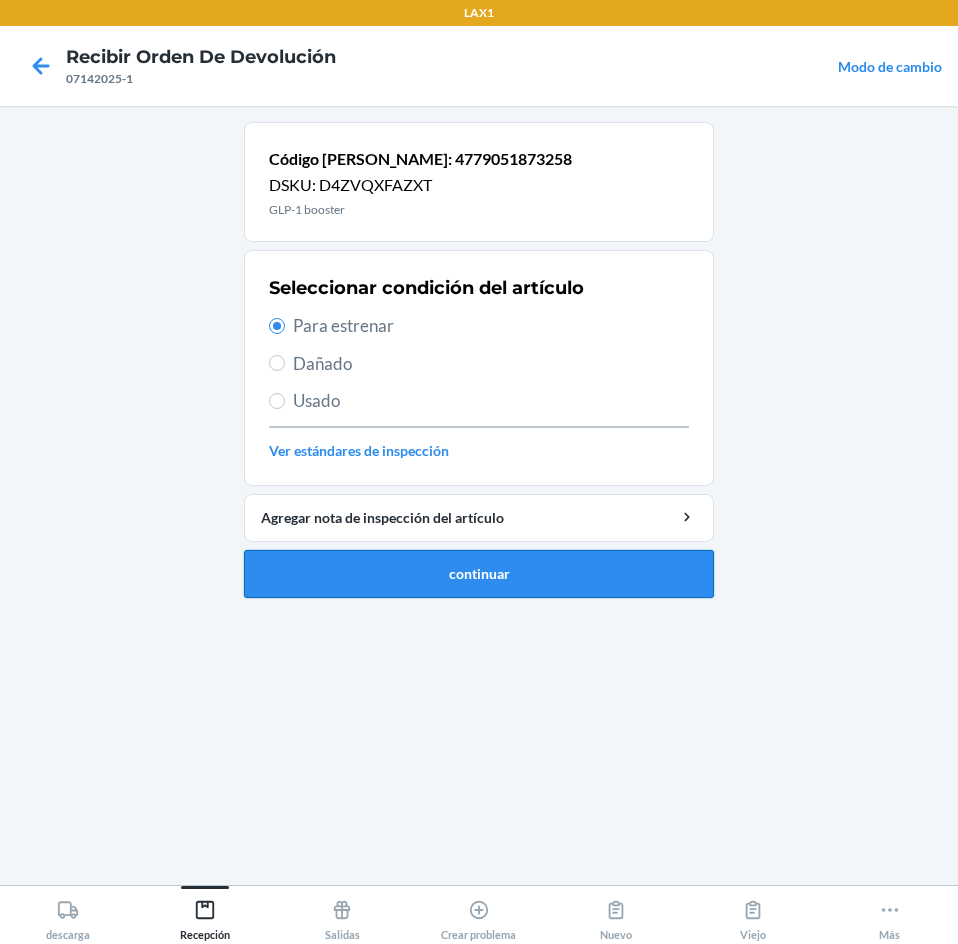 click on "continuar" at bounding box center (479, 574) 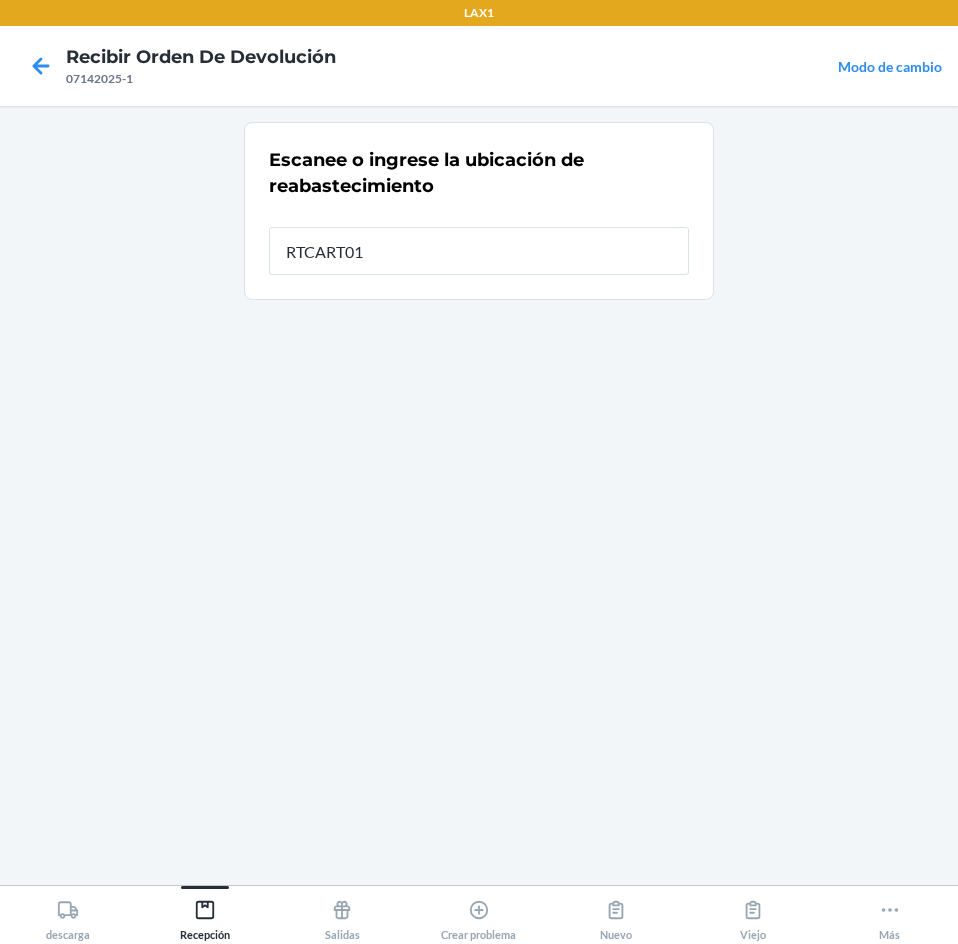 type on "RTCART016" 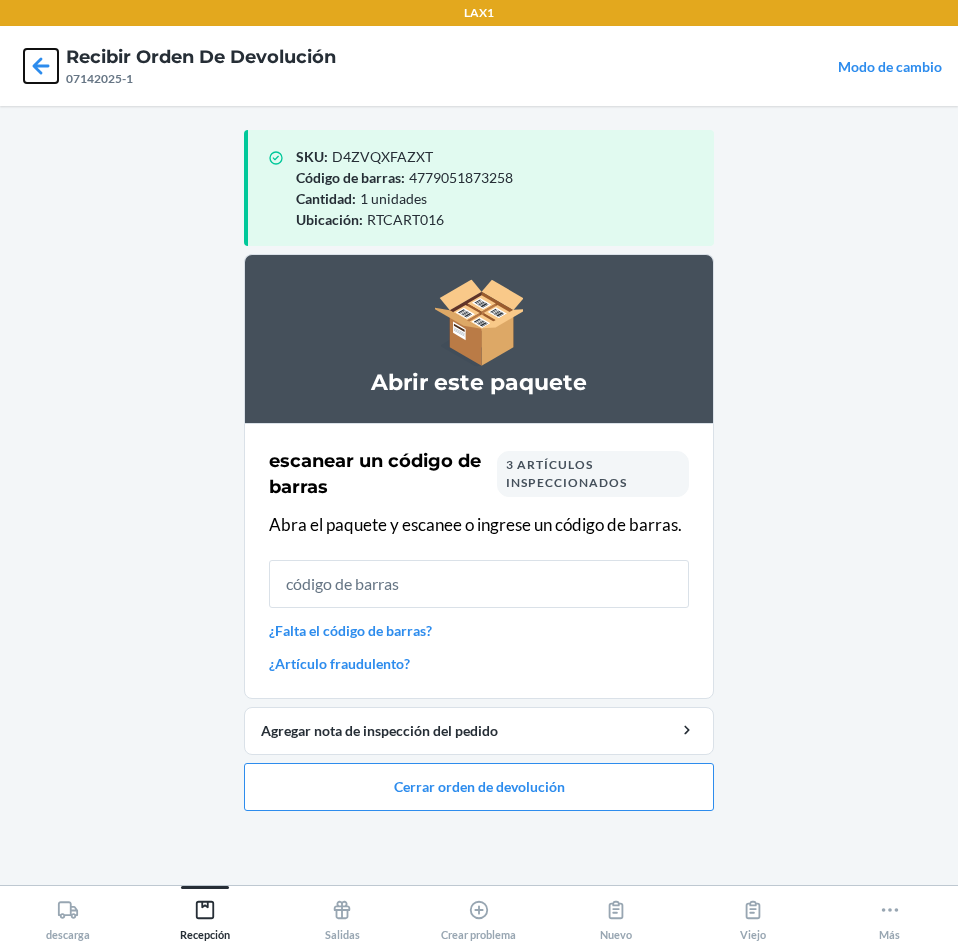 click 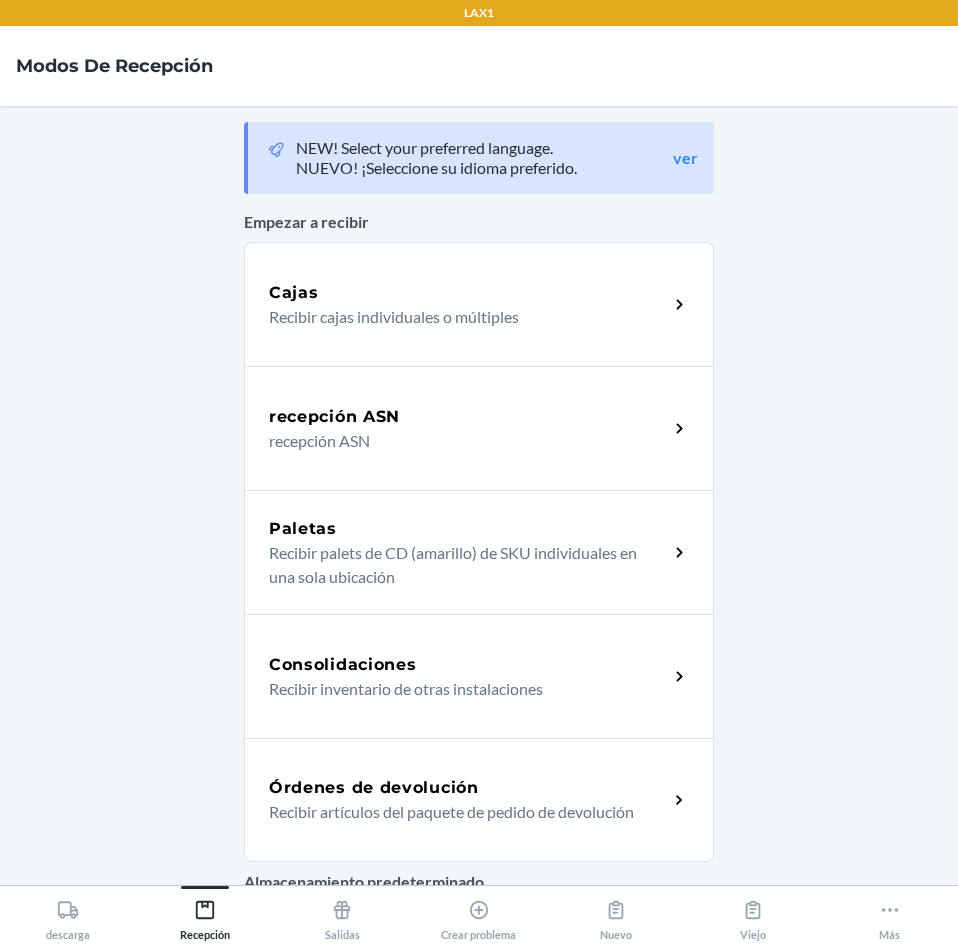 click on "Órdenes de devolución" at bounding box center (374, 788) 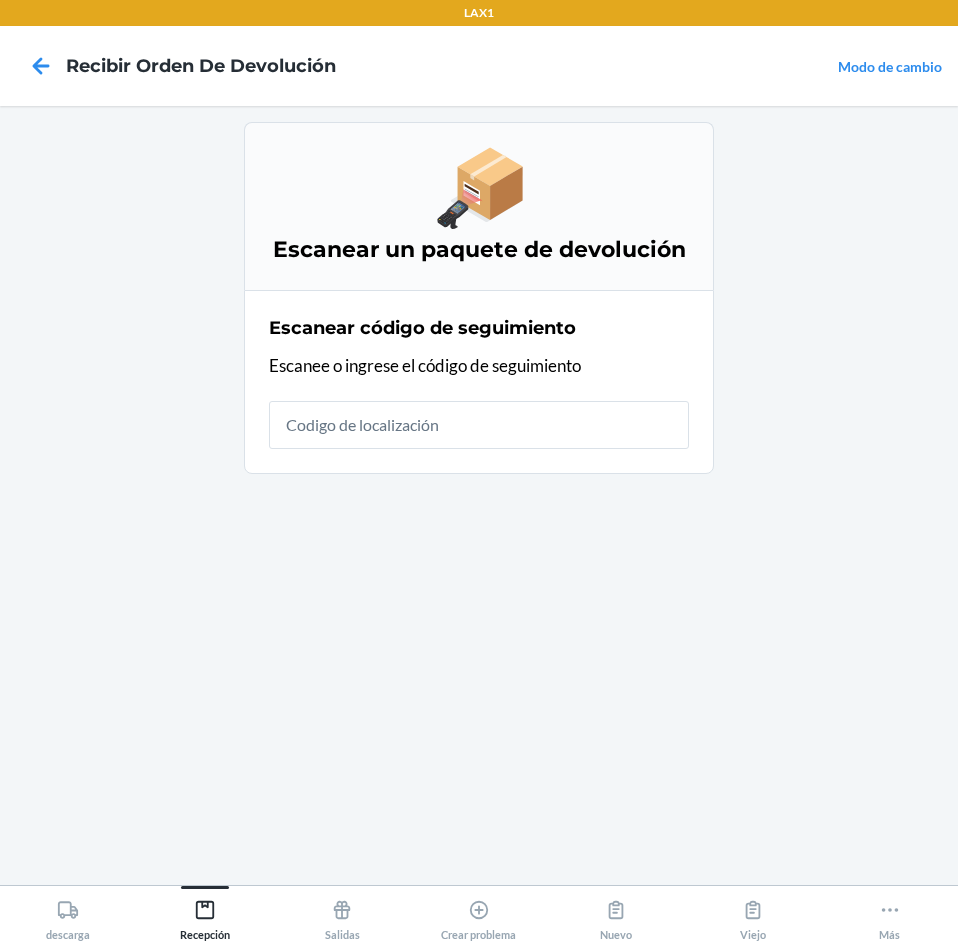 click at bounding box center (479, 425) 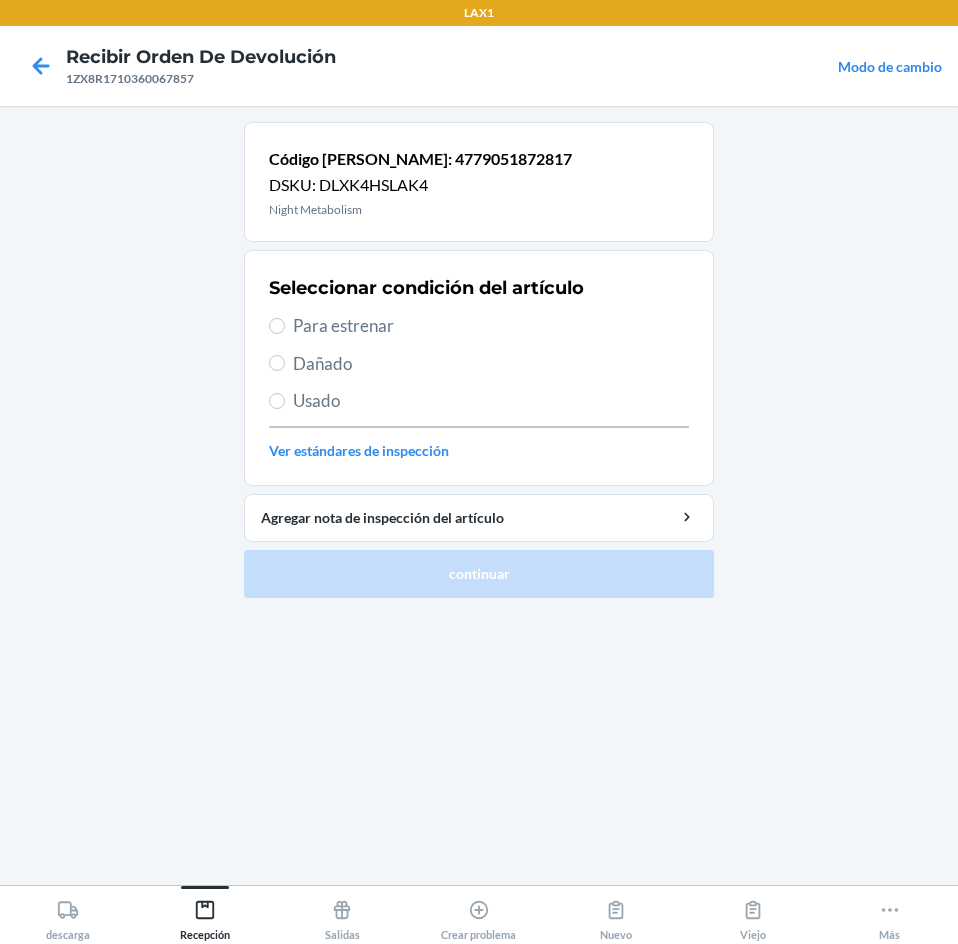 click on "Para estrenar" at bounding box center (491, 326) 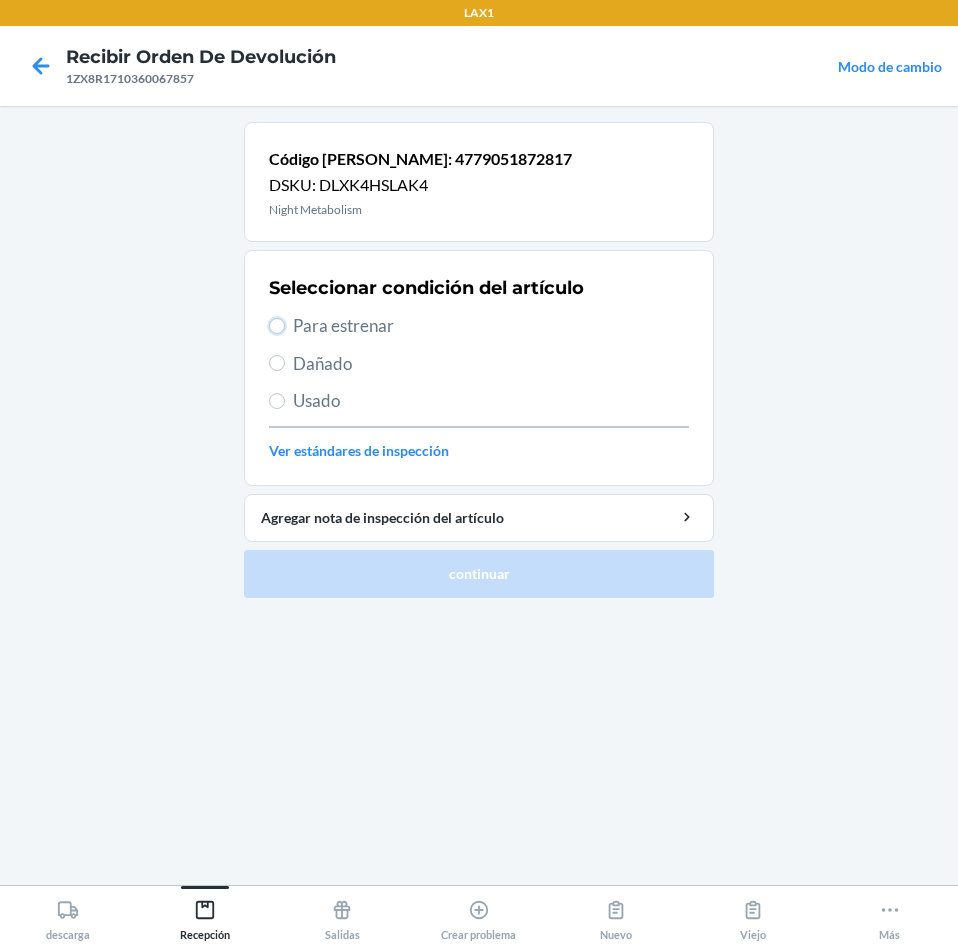 click on "Para estrenar" at bounding box center (277, 326) 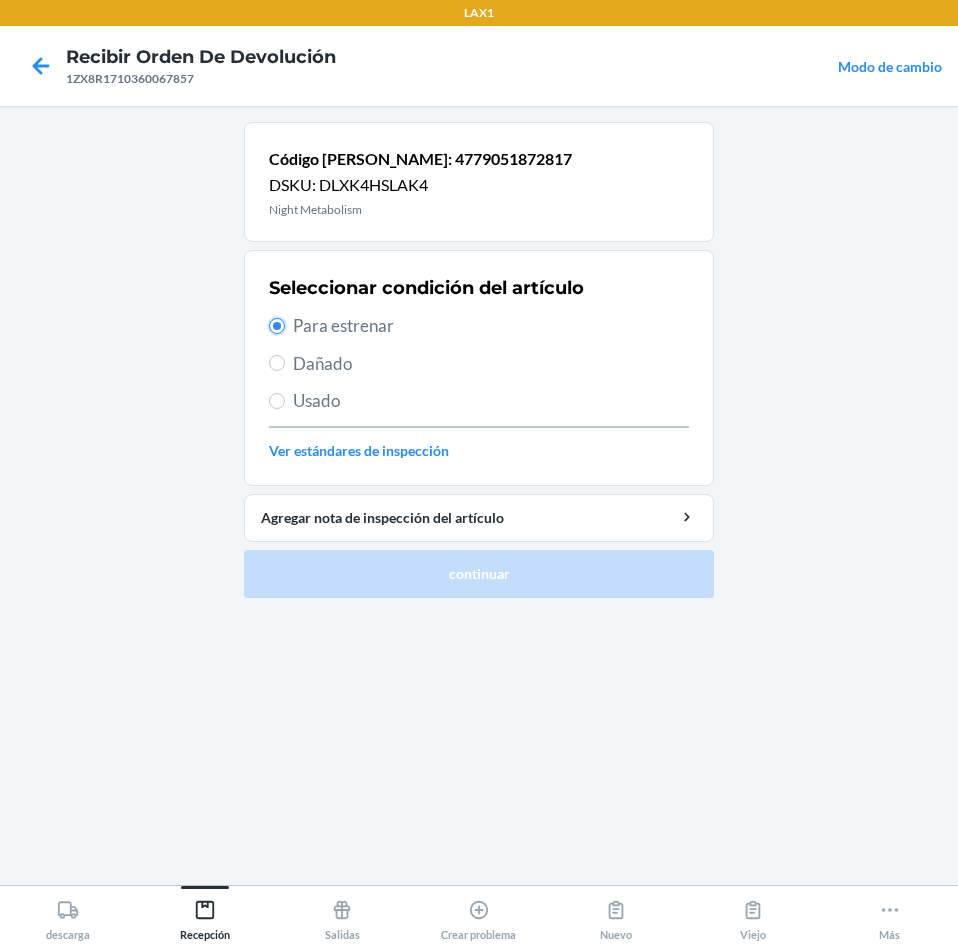 radio on "true" 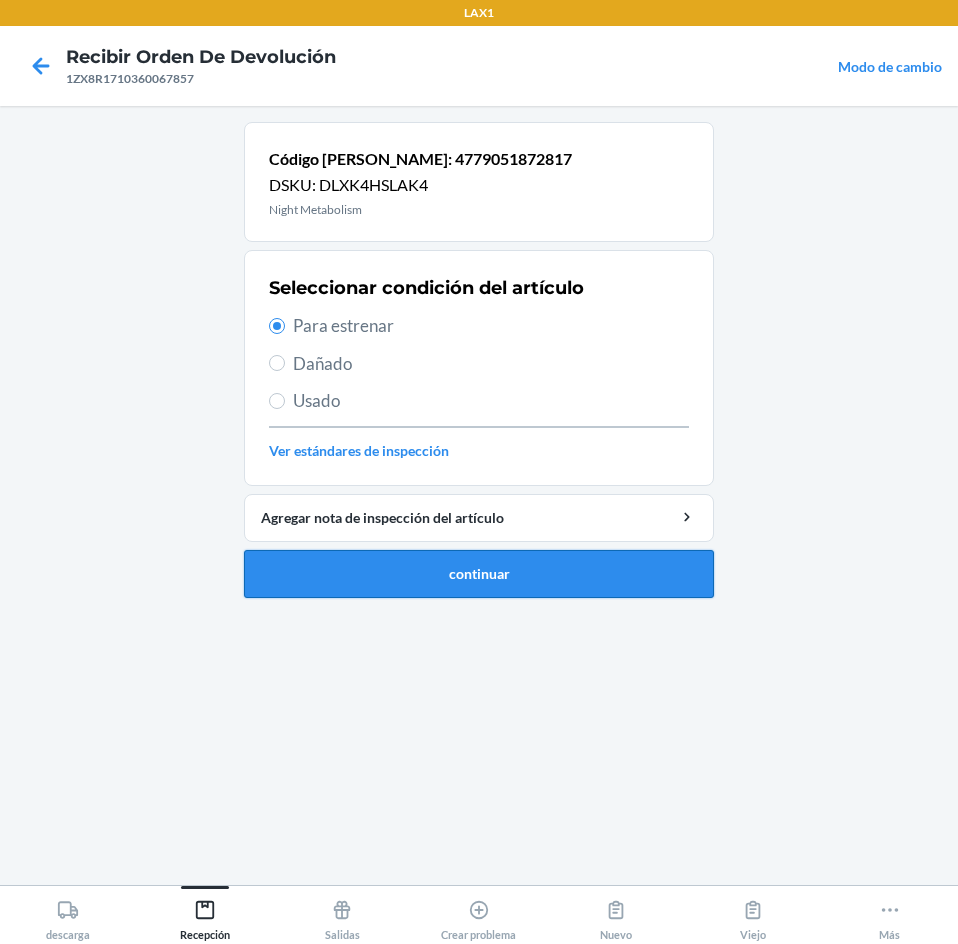 click on "continuar" at bounding box center [479, 574] 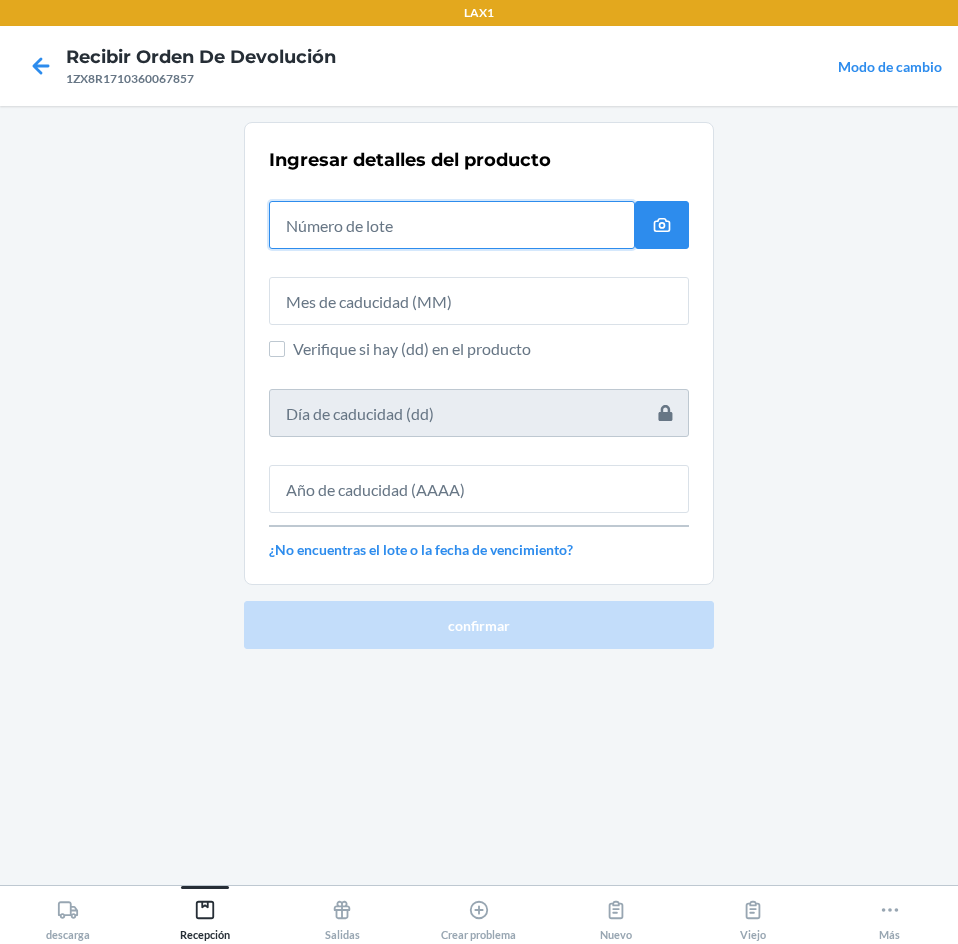 click at bounding box center [452, 225] 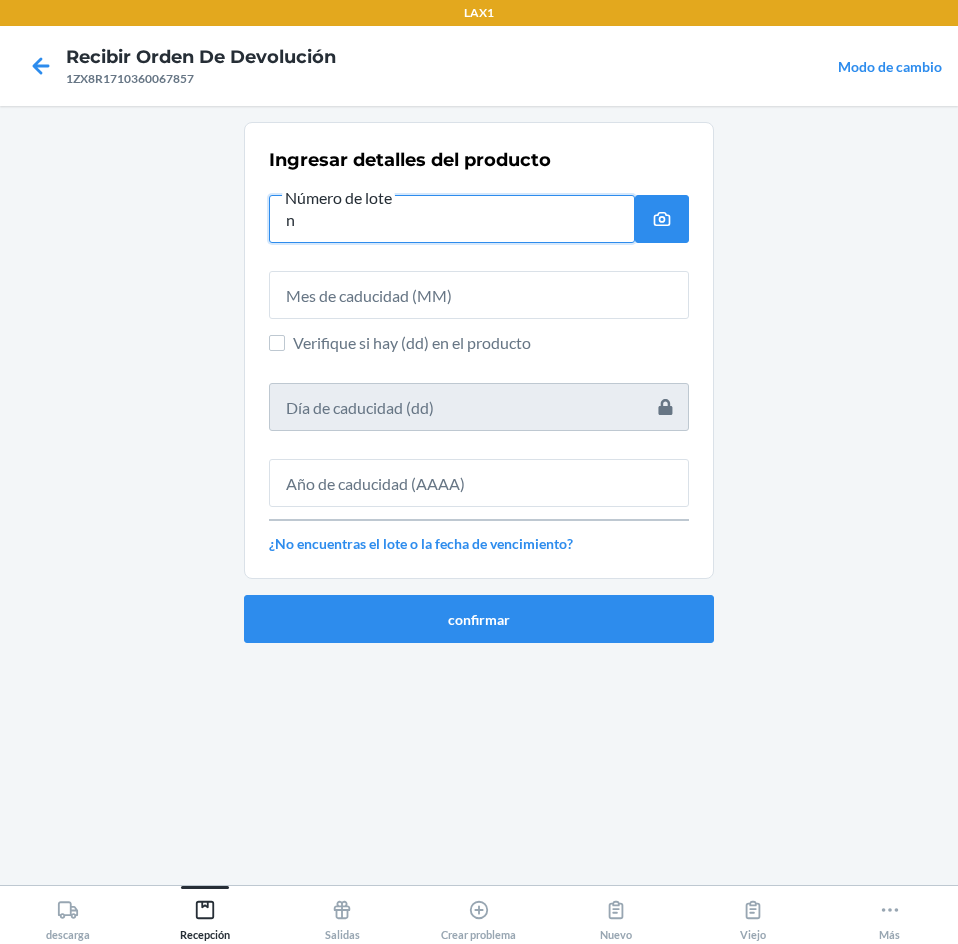click on "n" at bounding box center [452, 219] 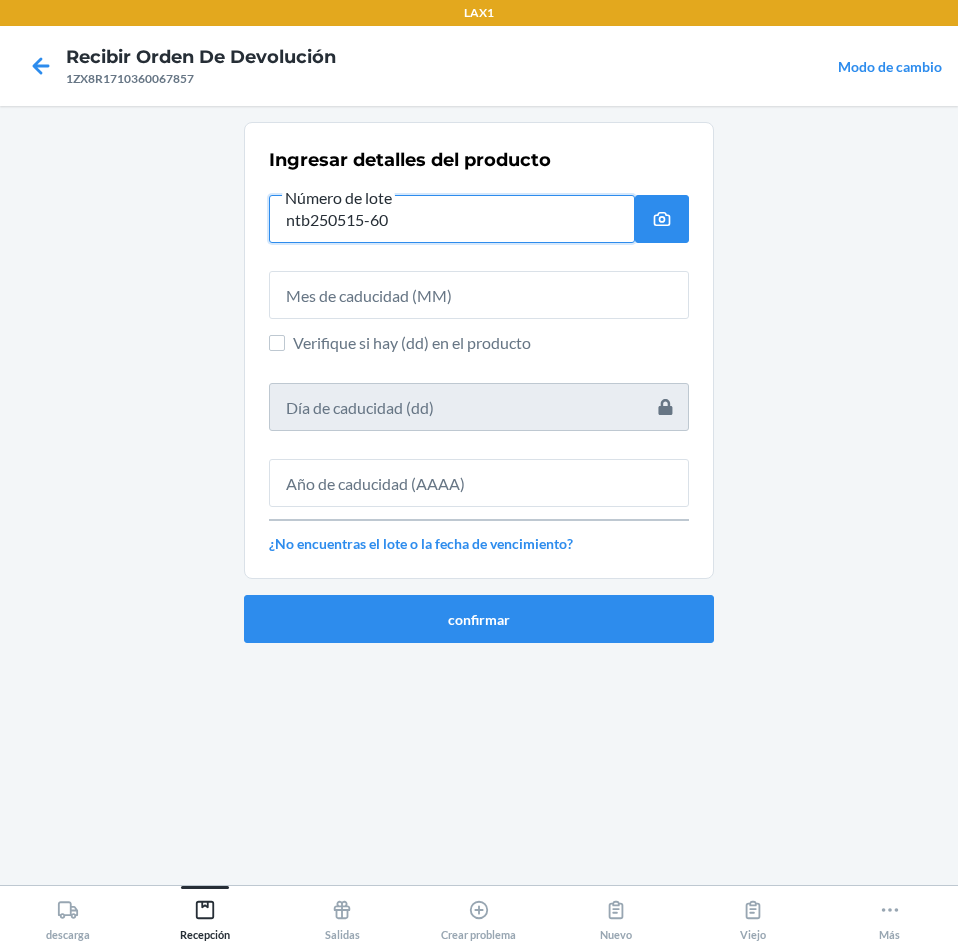 type on "ntb250515-60" 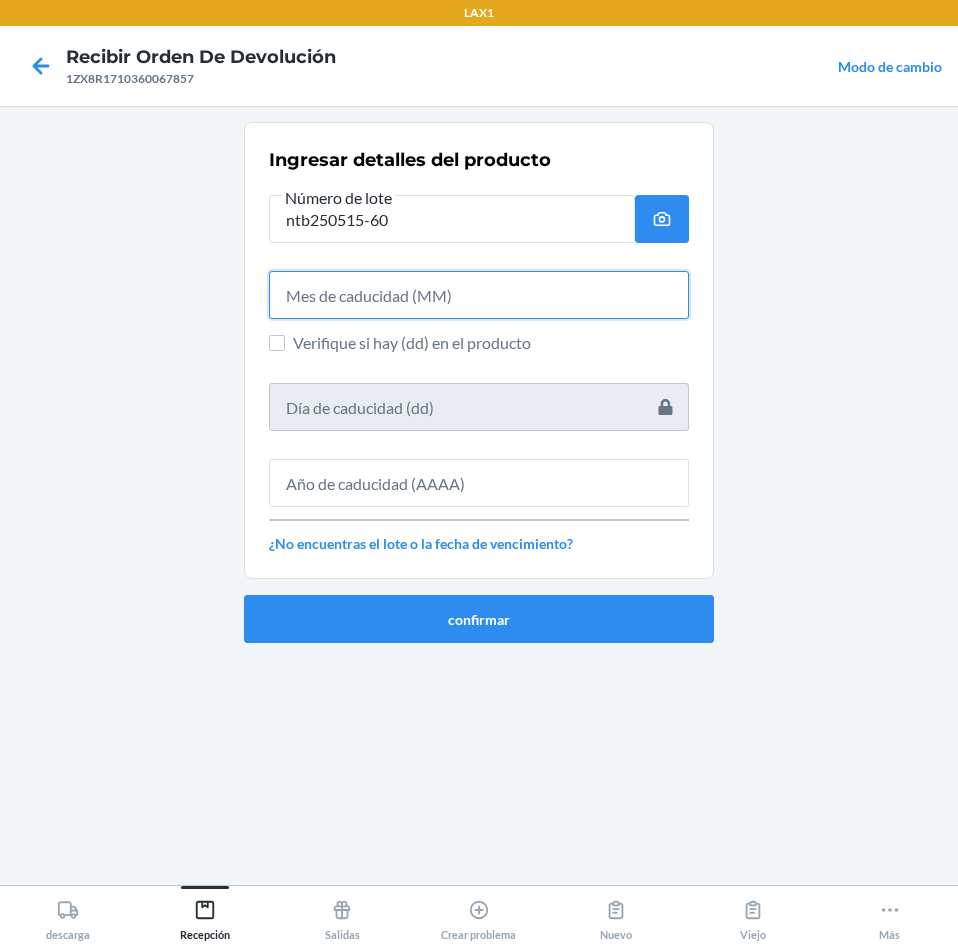 click at bounding box center [479, 295] 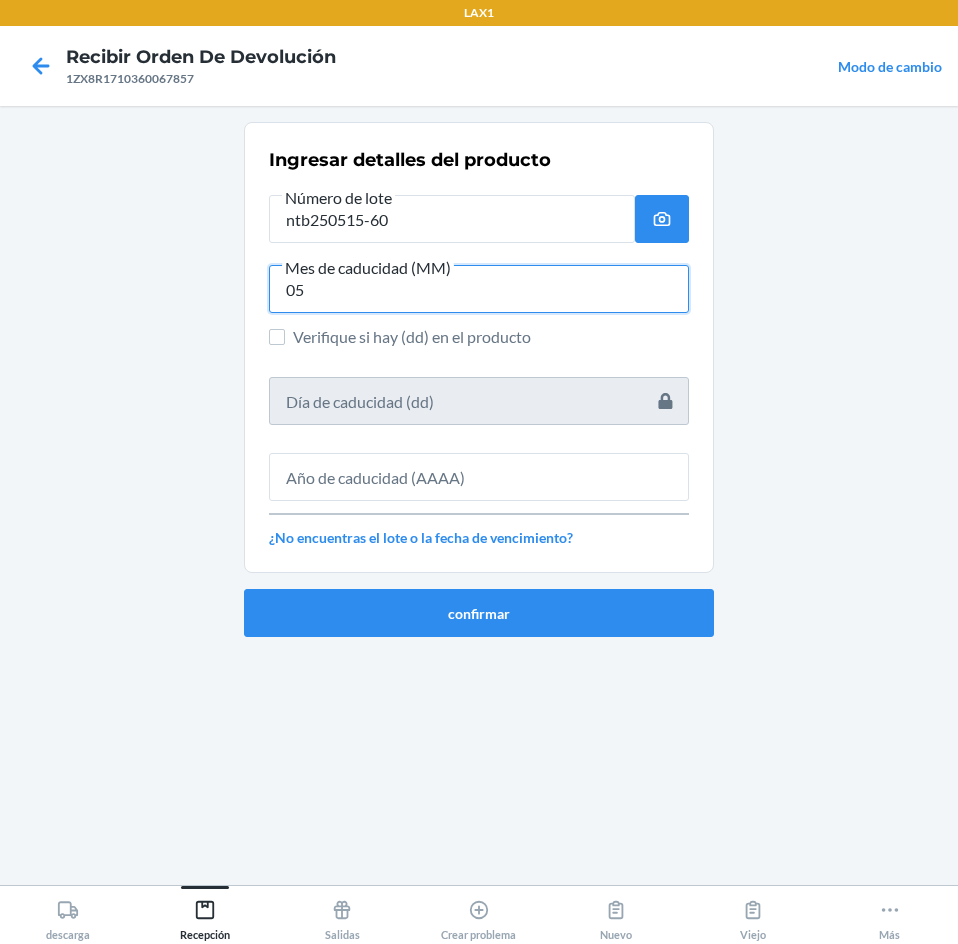 type on "05" 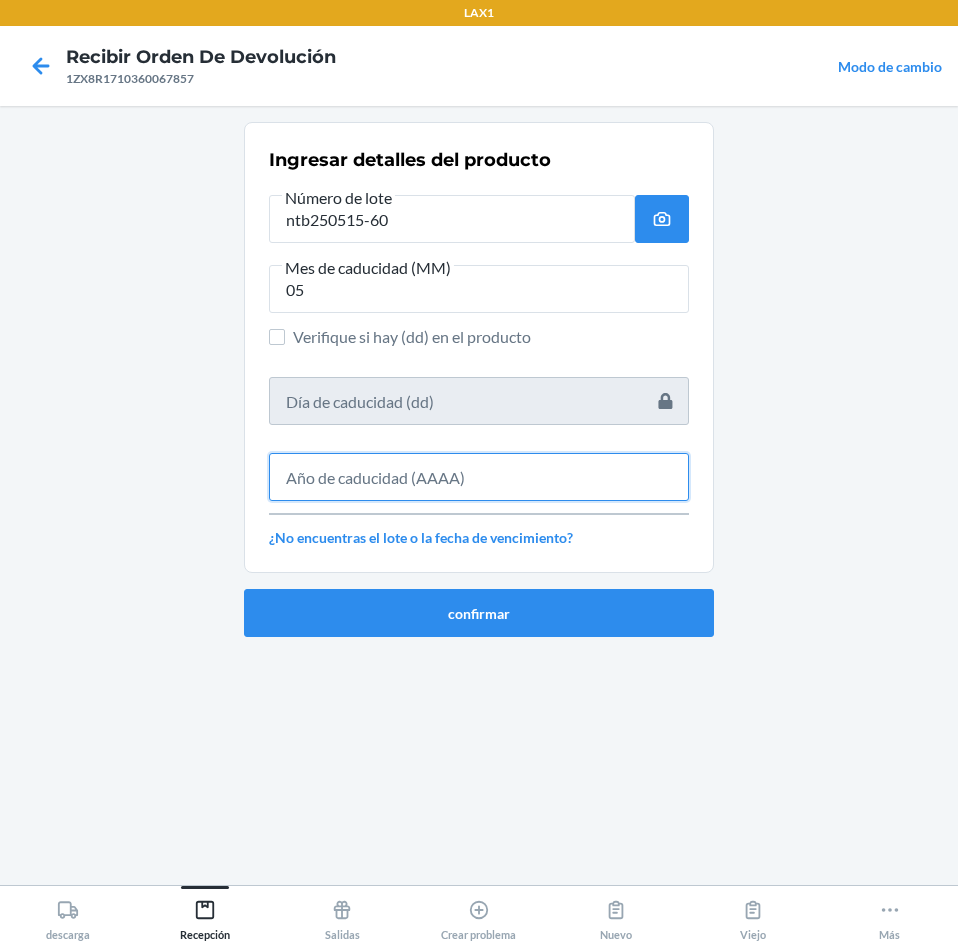 click at bounding box center (479, 477) 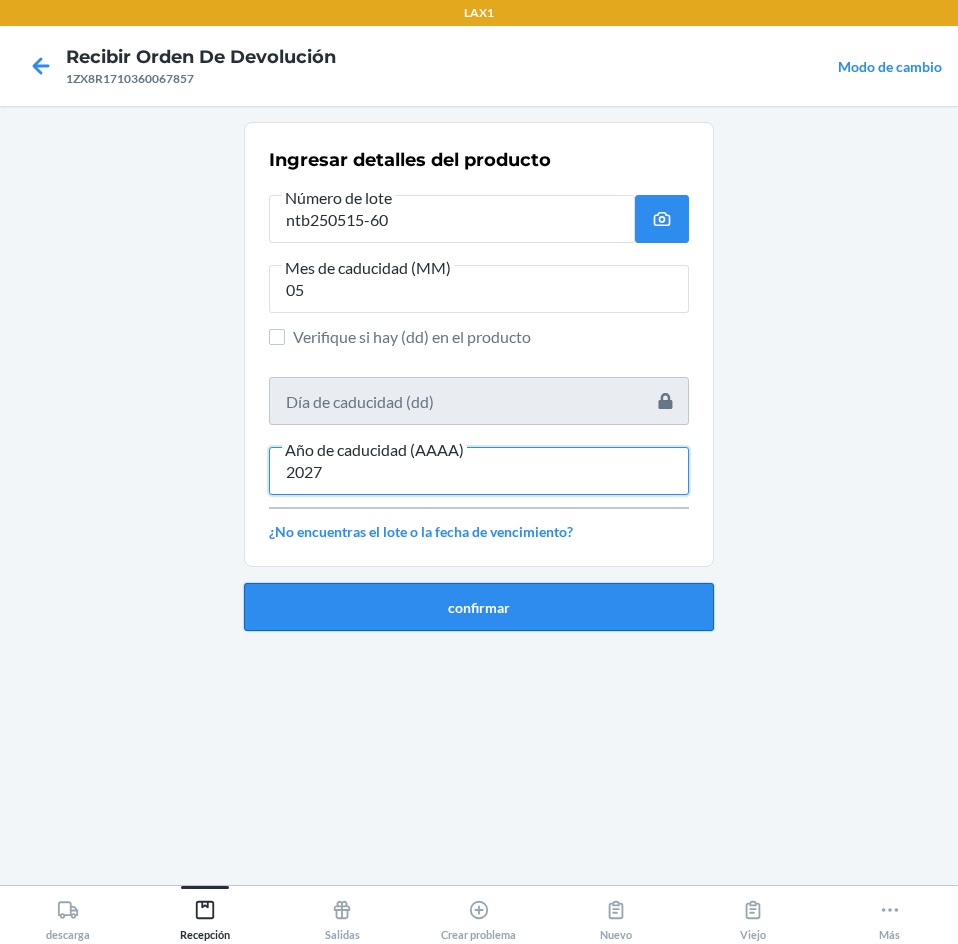 type on "2027" 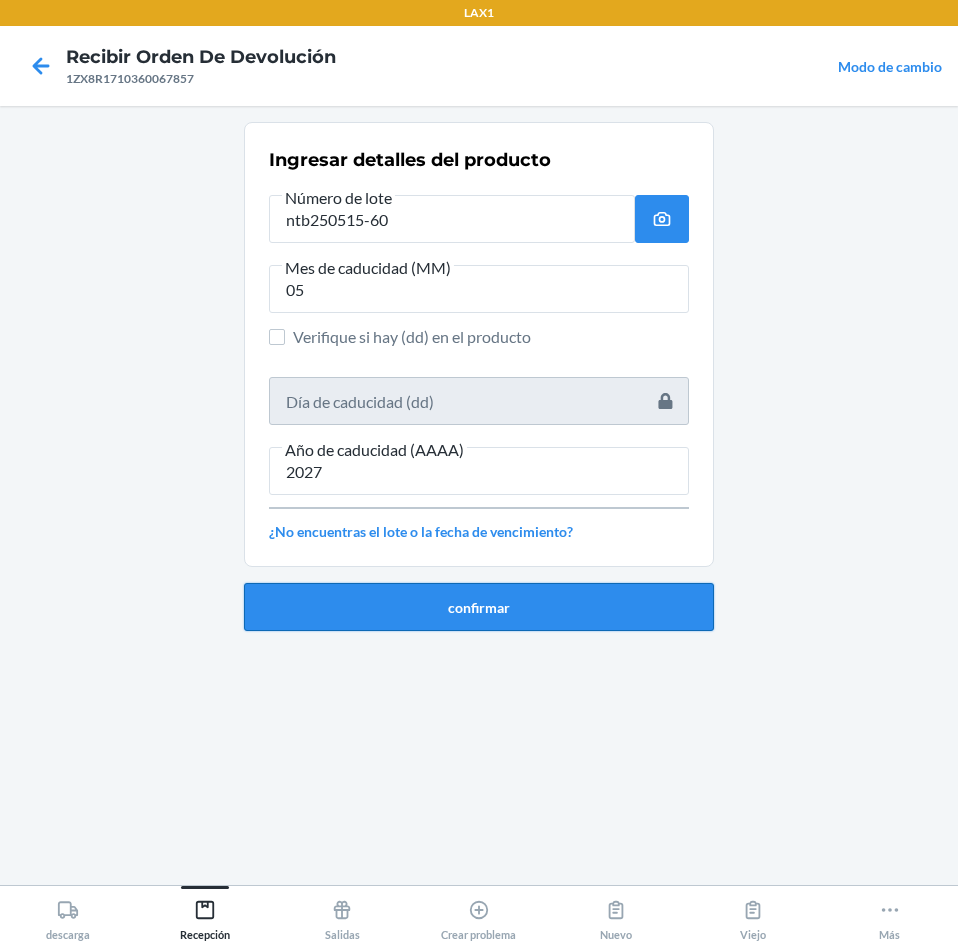 click on "confirmar" at bounding box center [479, 607] 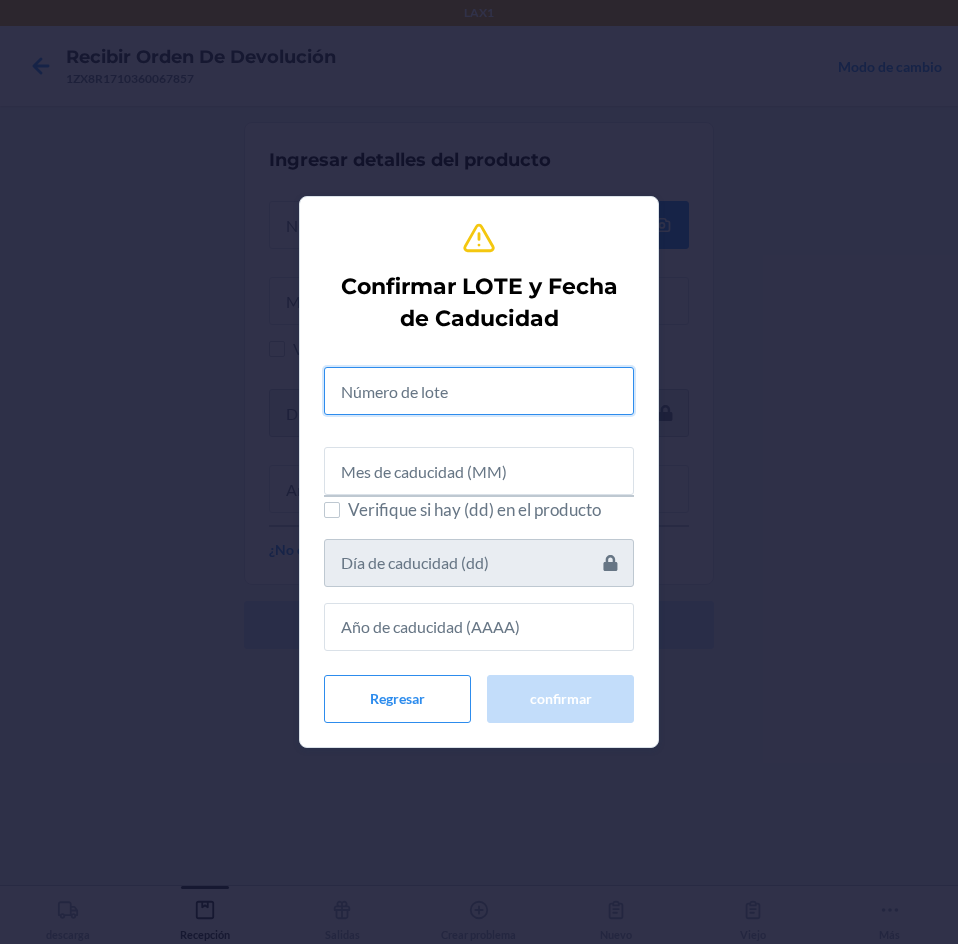 click at bounding box center [479, 391] 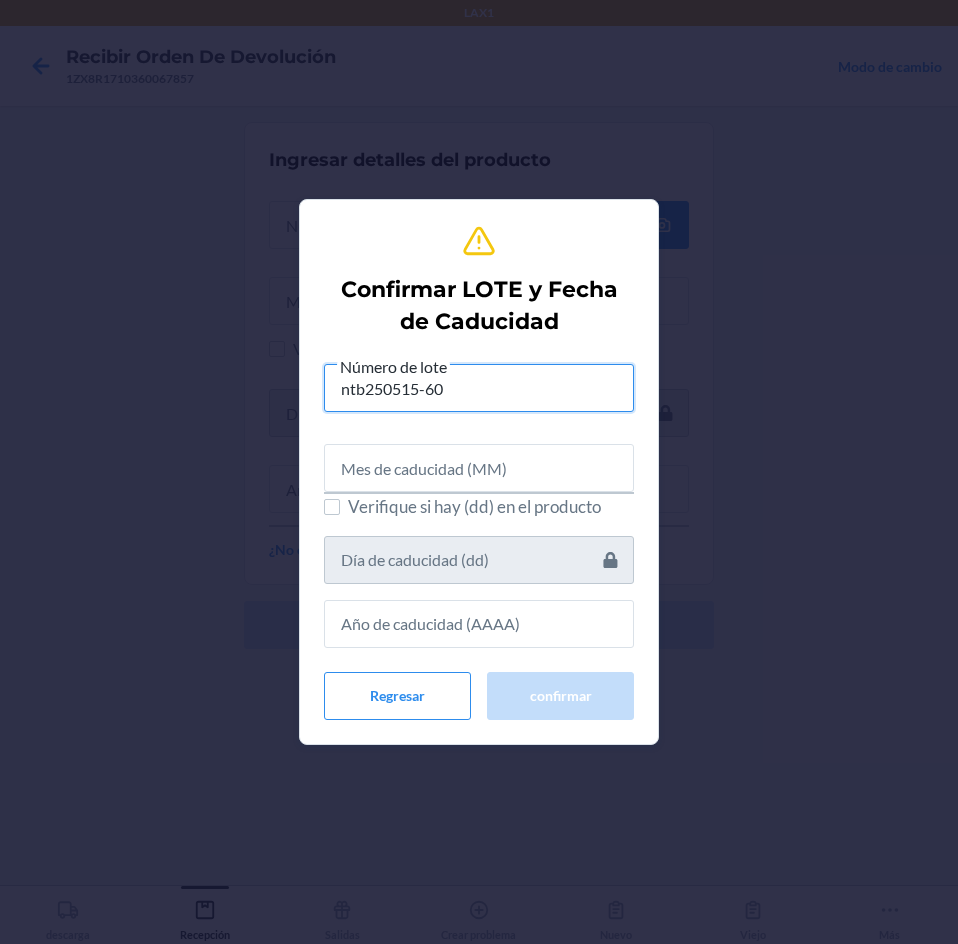 type on "ntb250515-60" 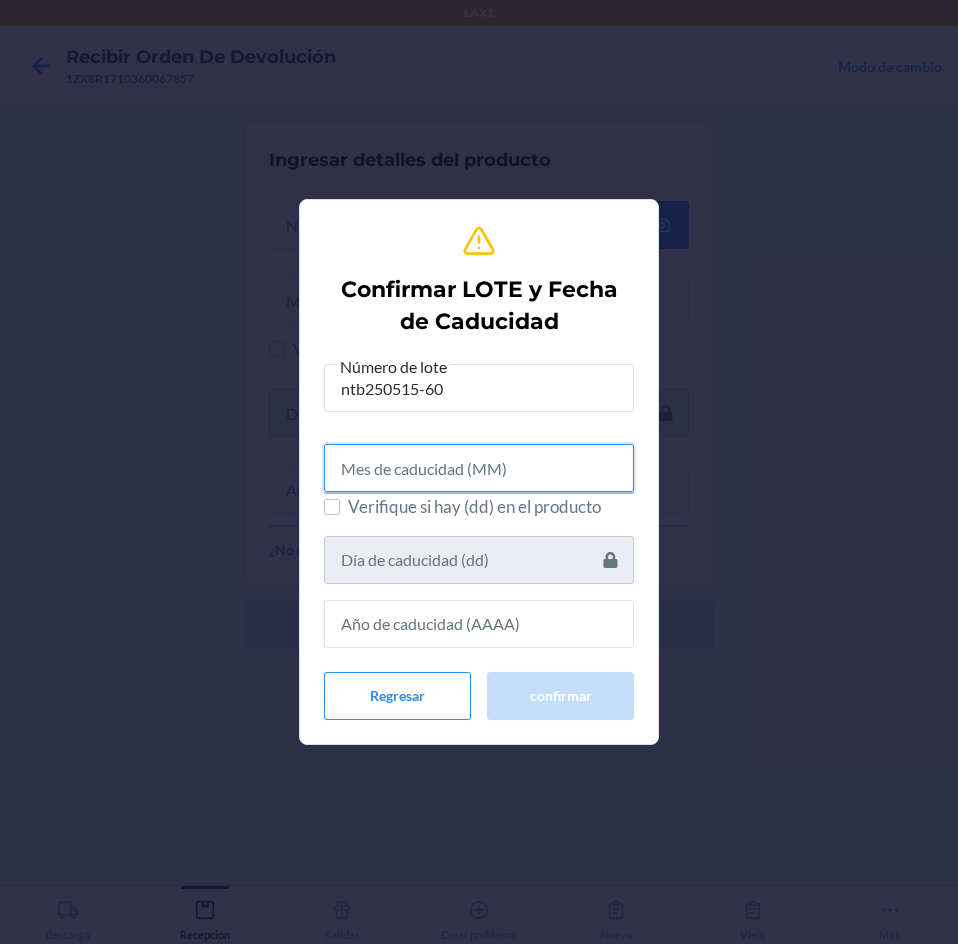 click at bounding box center [479, 468] 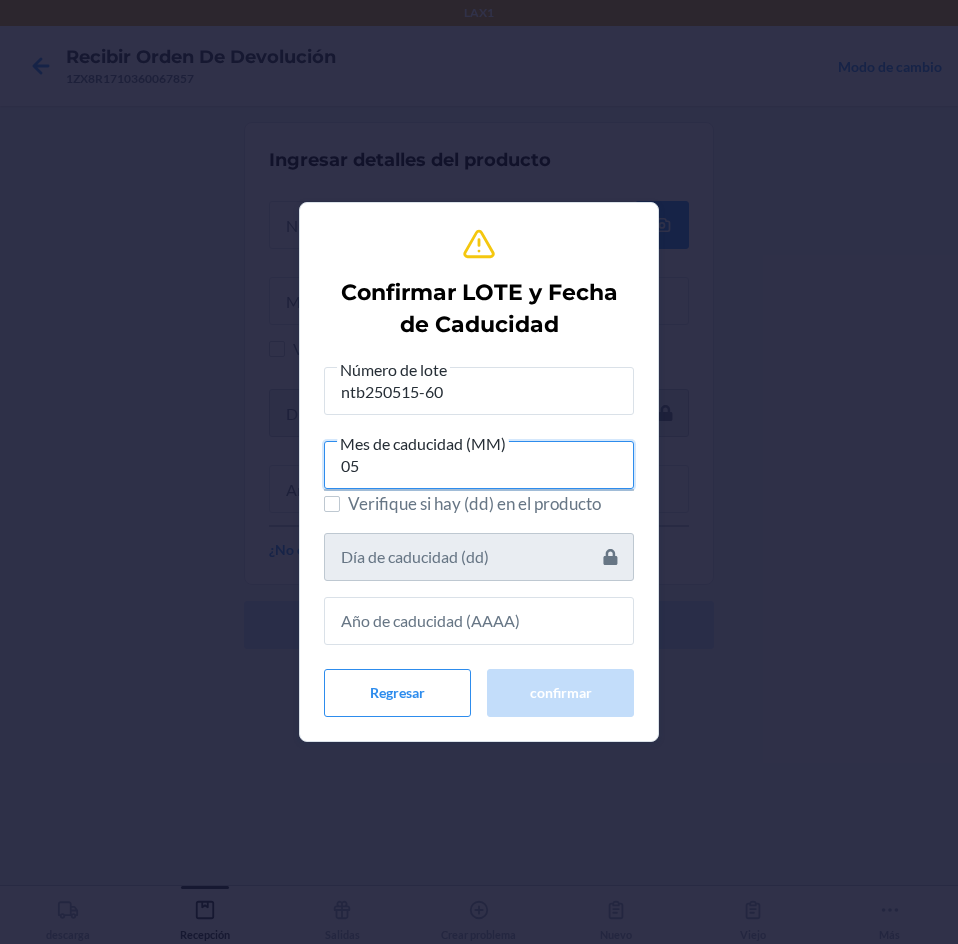 type on "05" 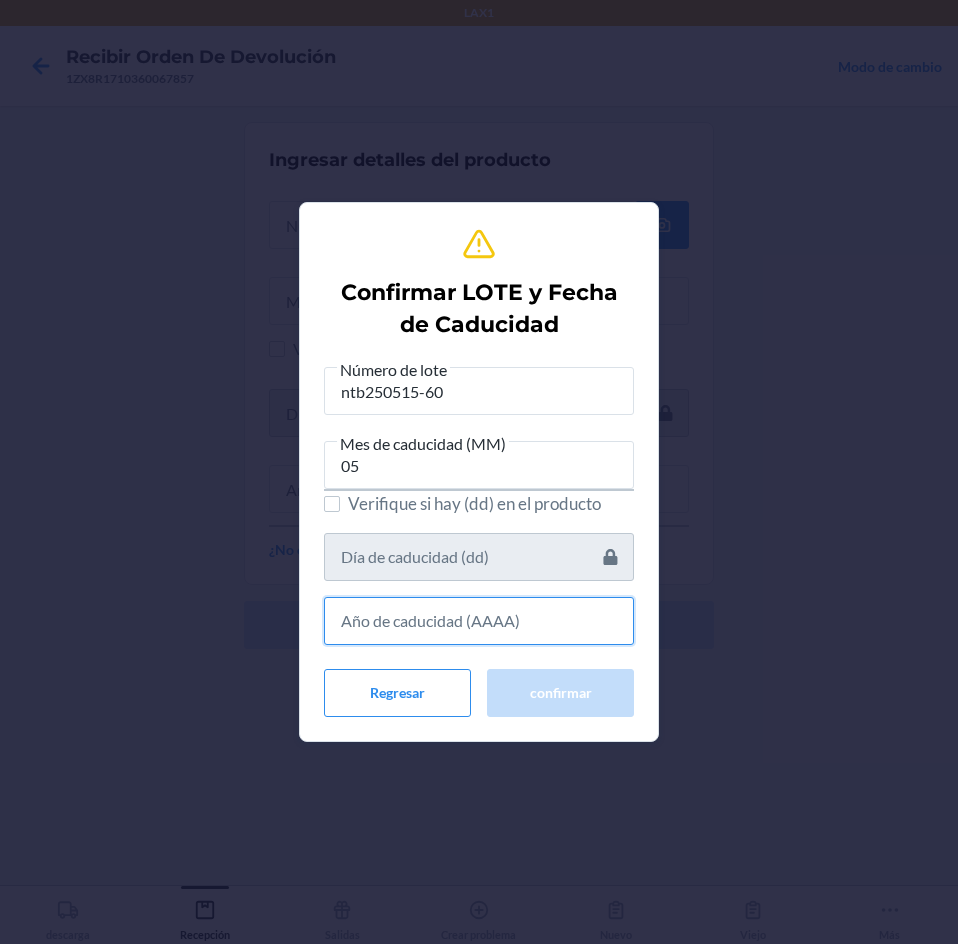 click at bounding box center (479, 621) 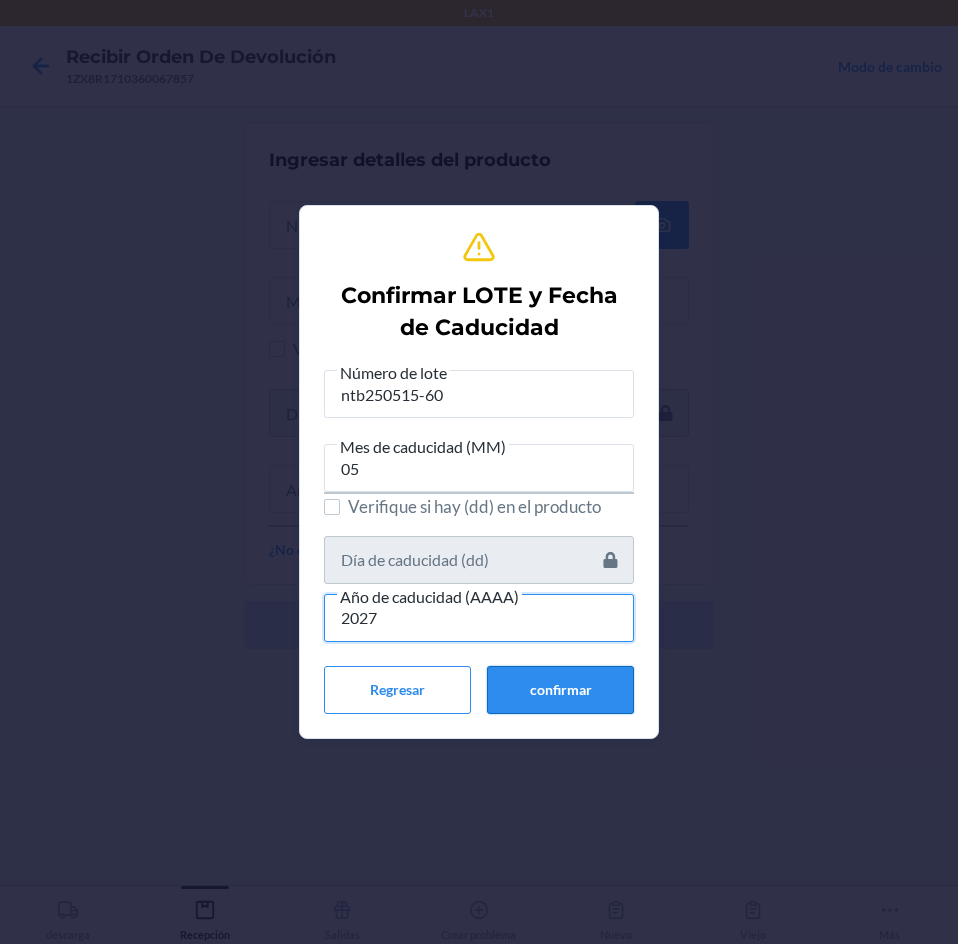 type on "2027" 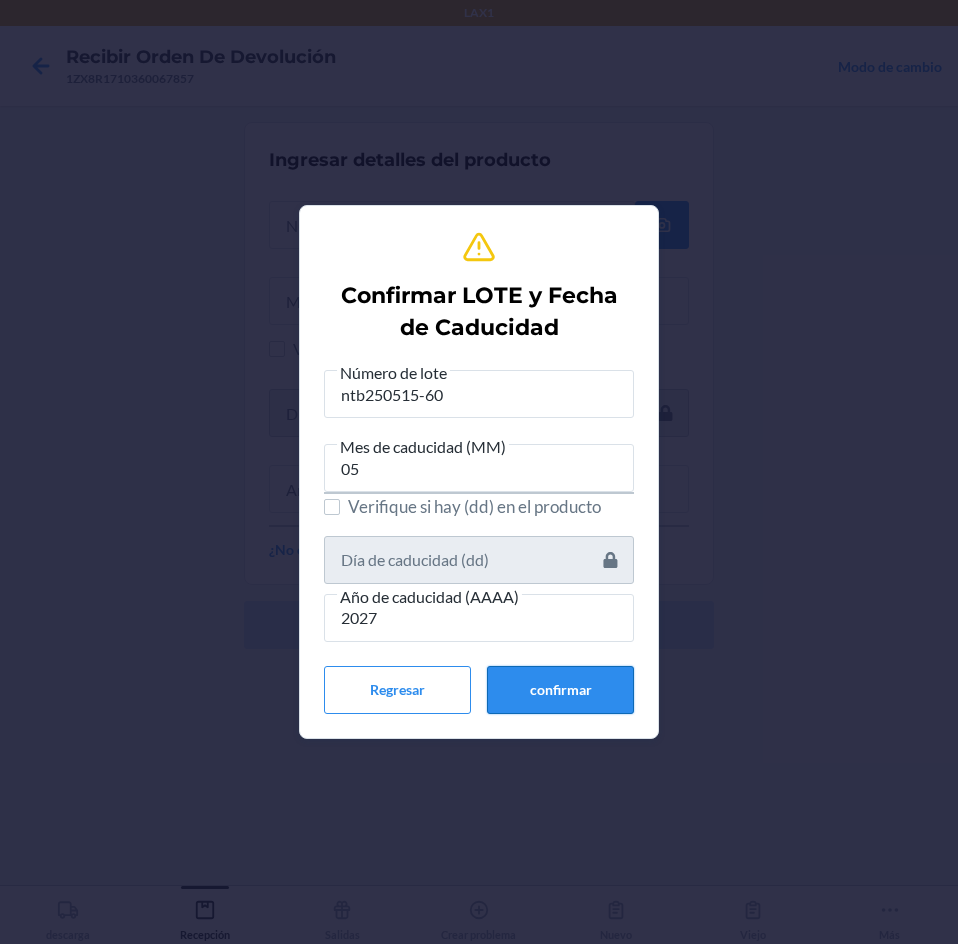 click on "confirmar" at bounding box center (560, 690) 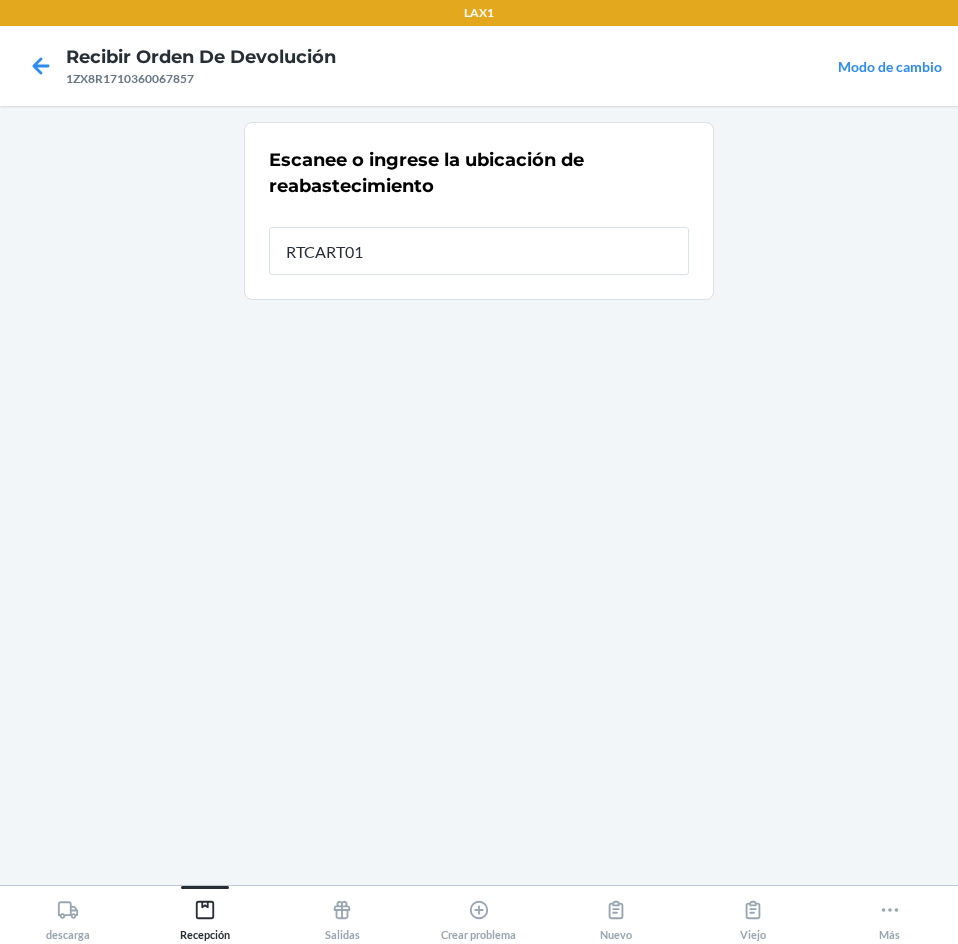 type on "RTCART016" 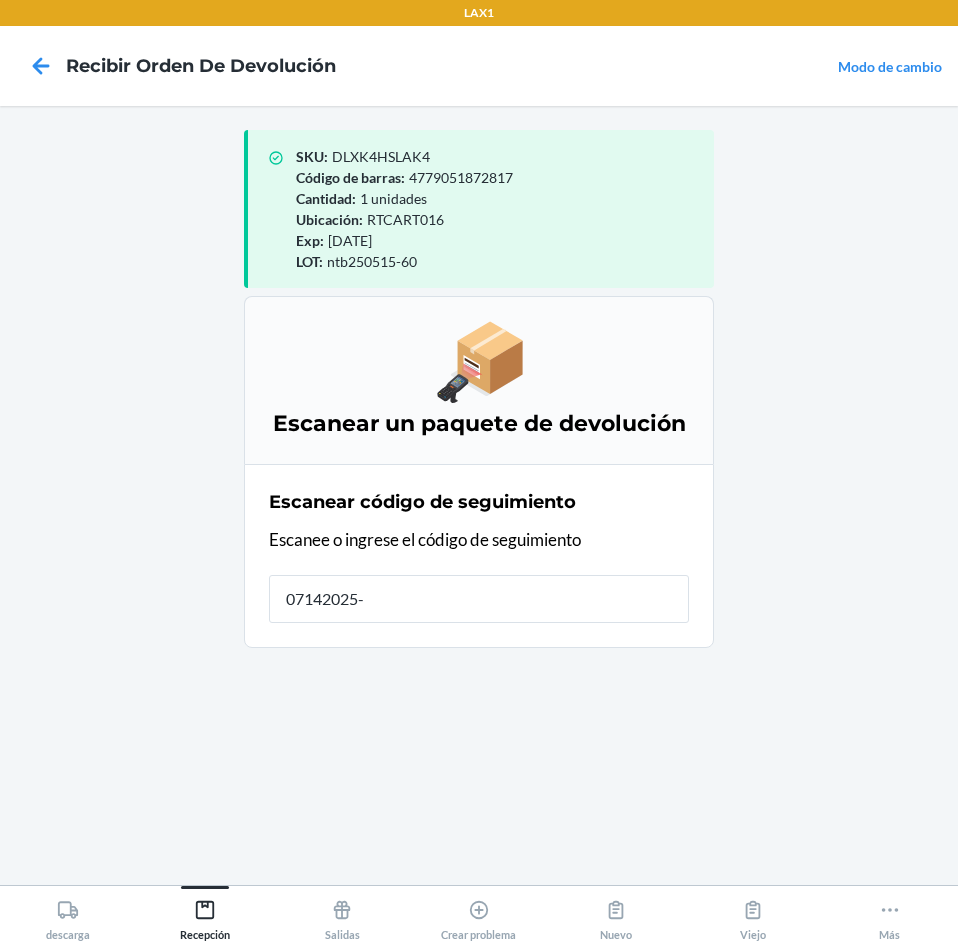 type on "07142025-1" 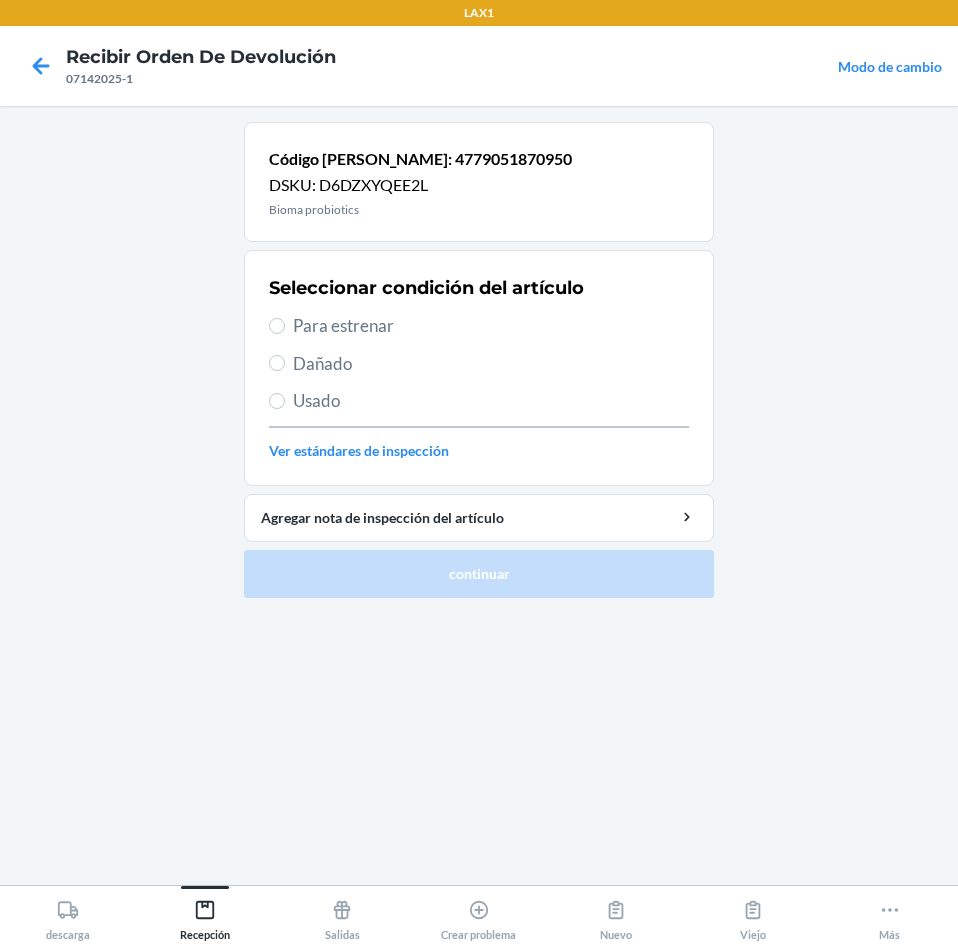 click on "Para estrenar" at bounding box center (491, 326) 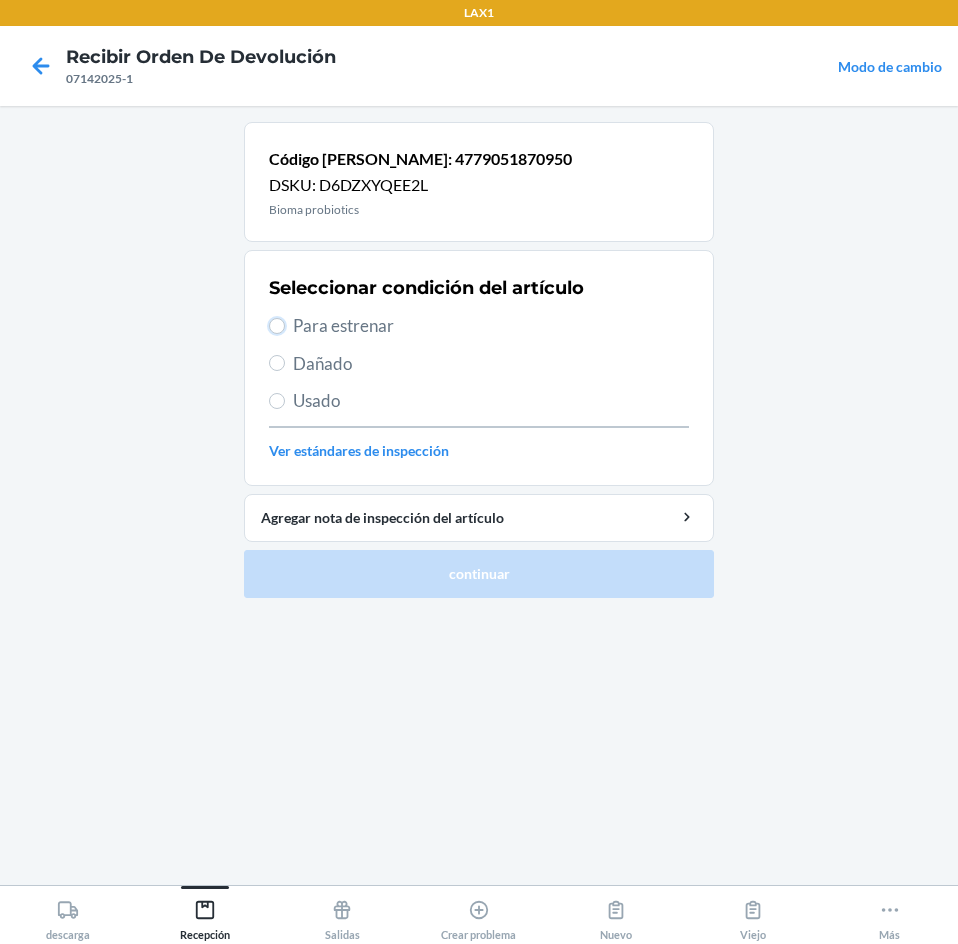click on "Para estrenar" at bounding box center (277, 326) 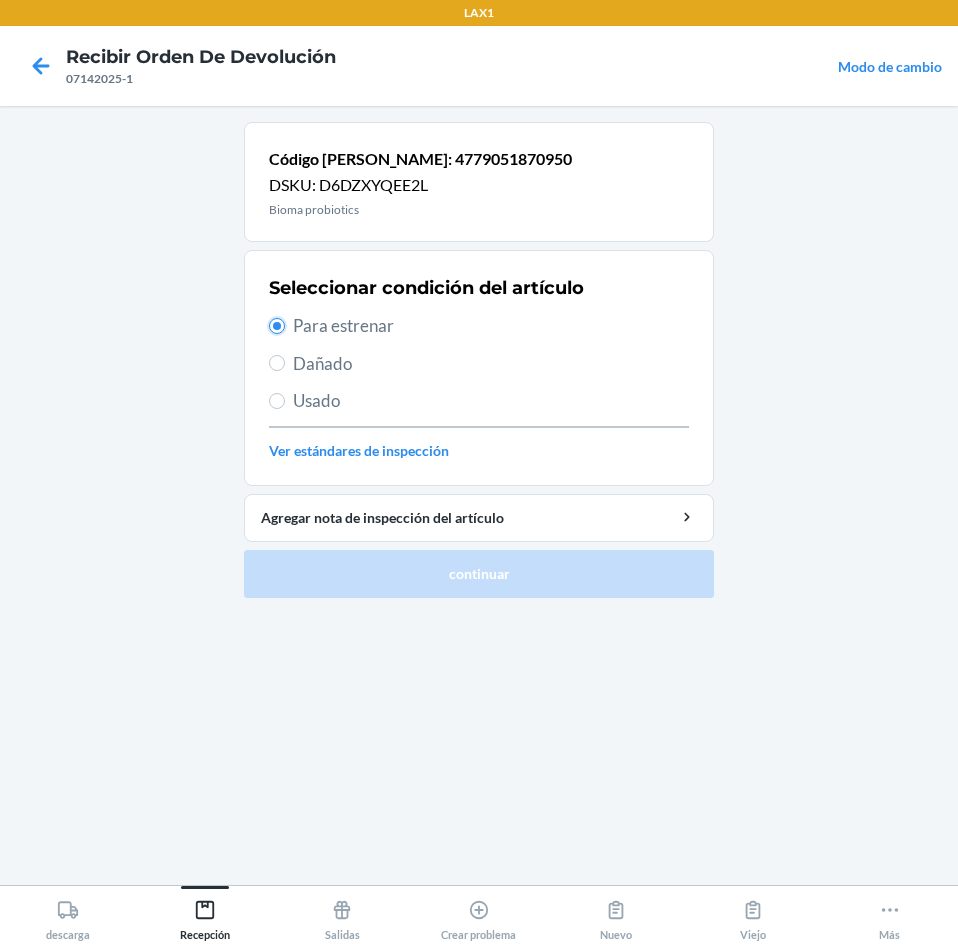 radio on "true" 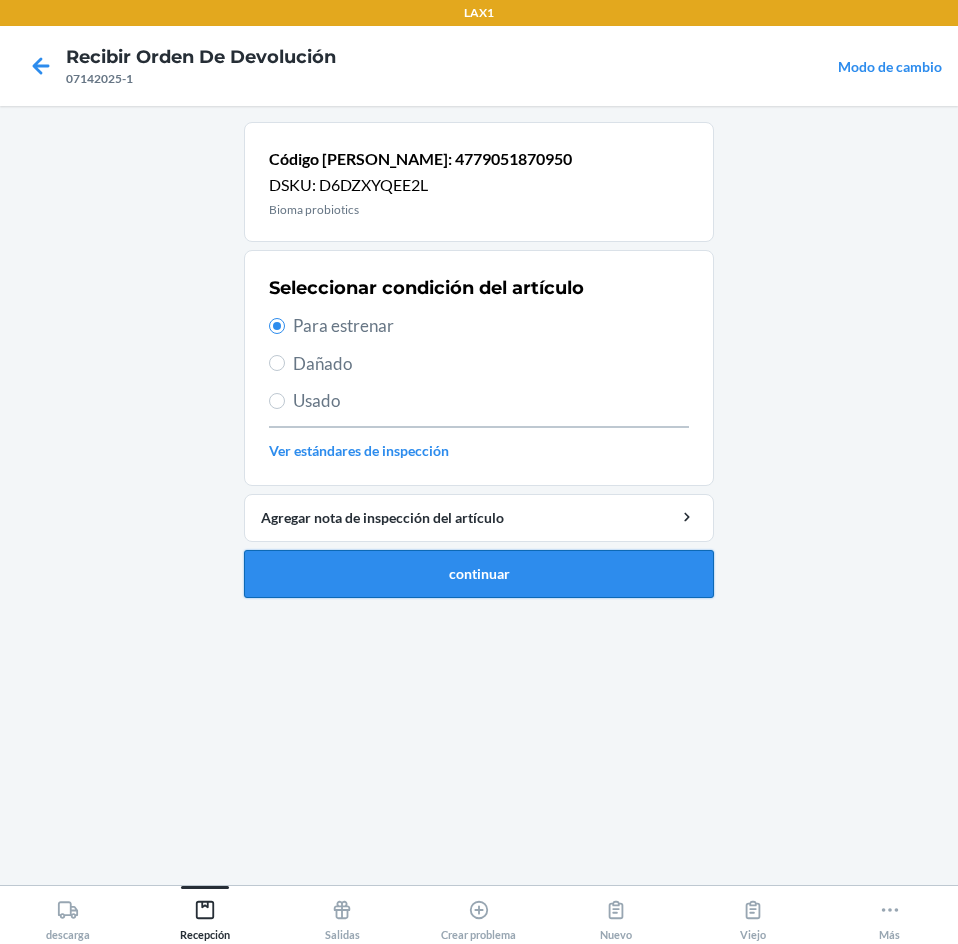 click on "continuar" at bounding box center (479, 574) 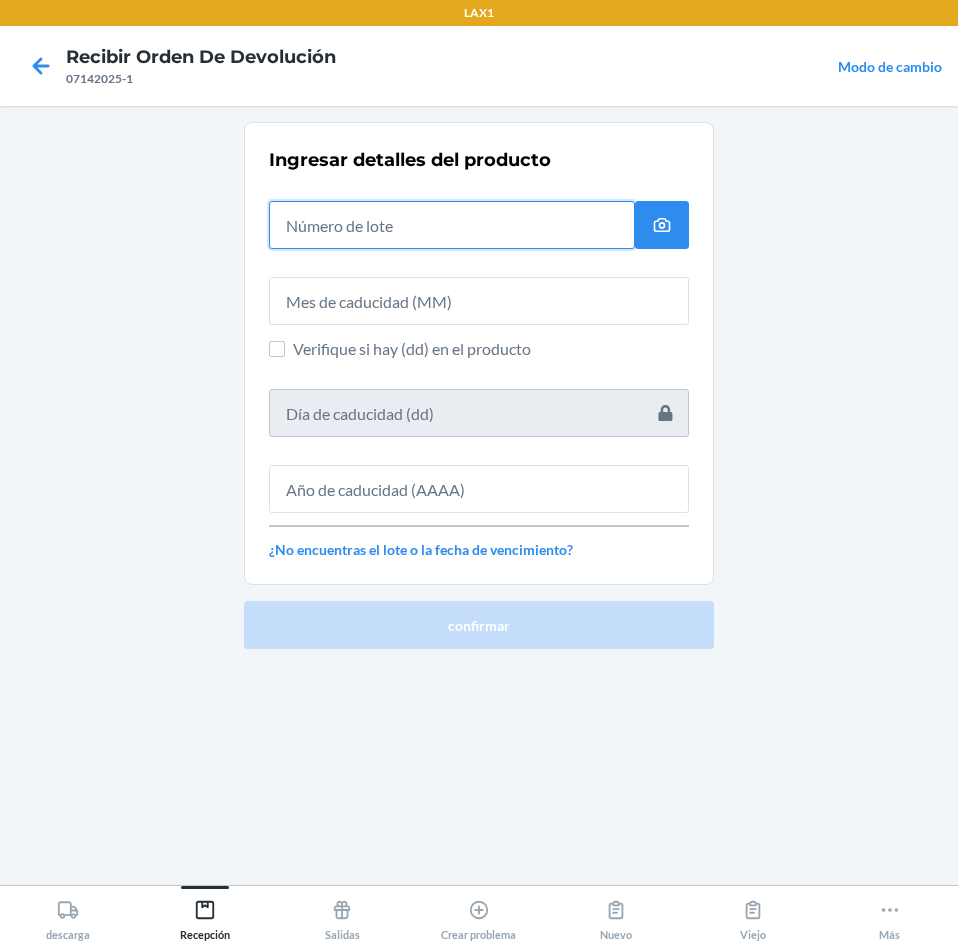 click at bounding box center (452, 225) 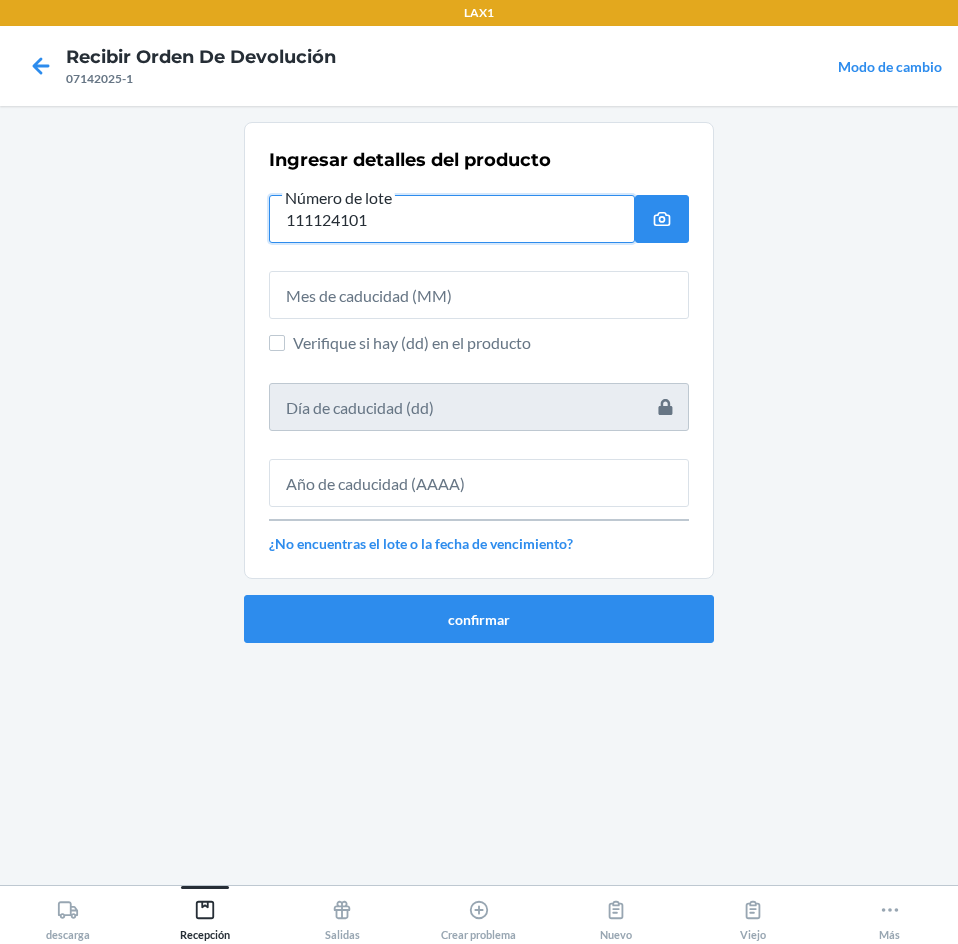 type on "111124101" 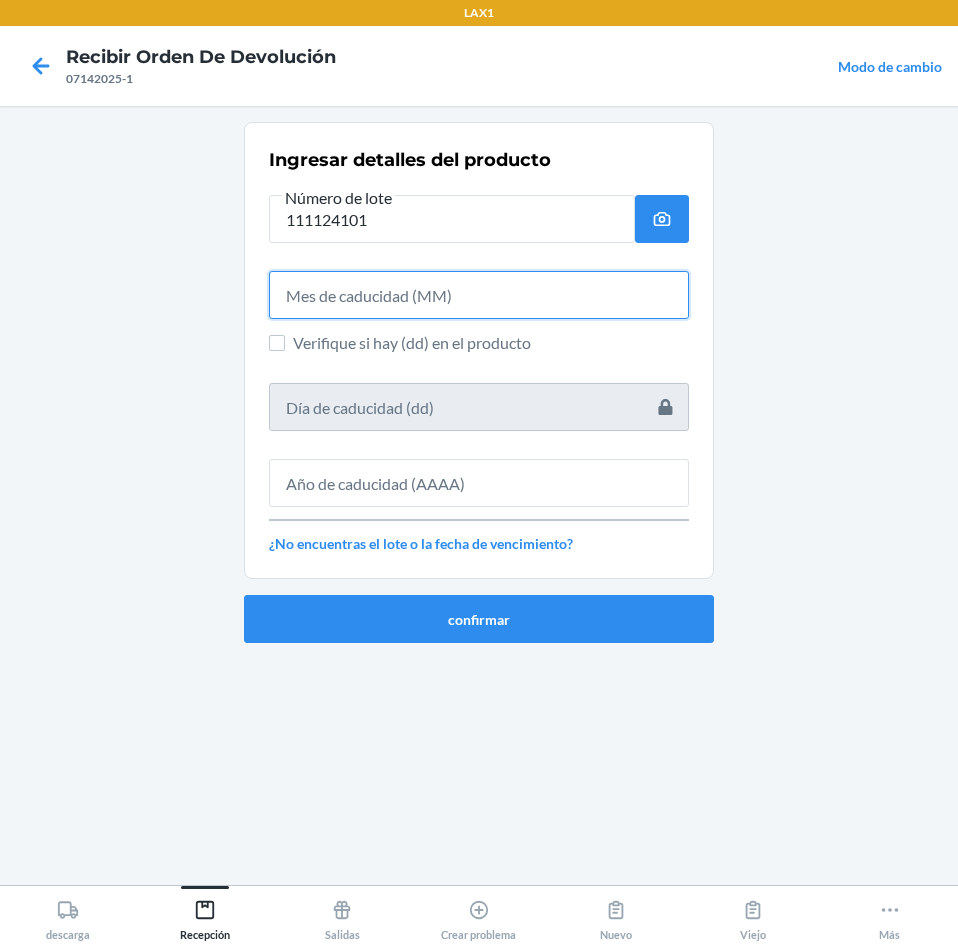 click at bounding box center (479, 295) 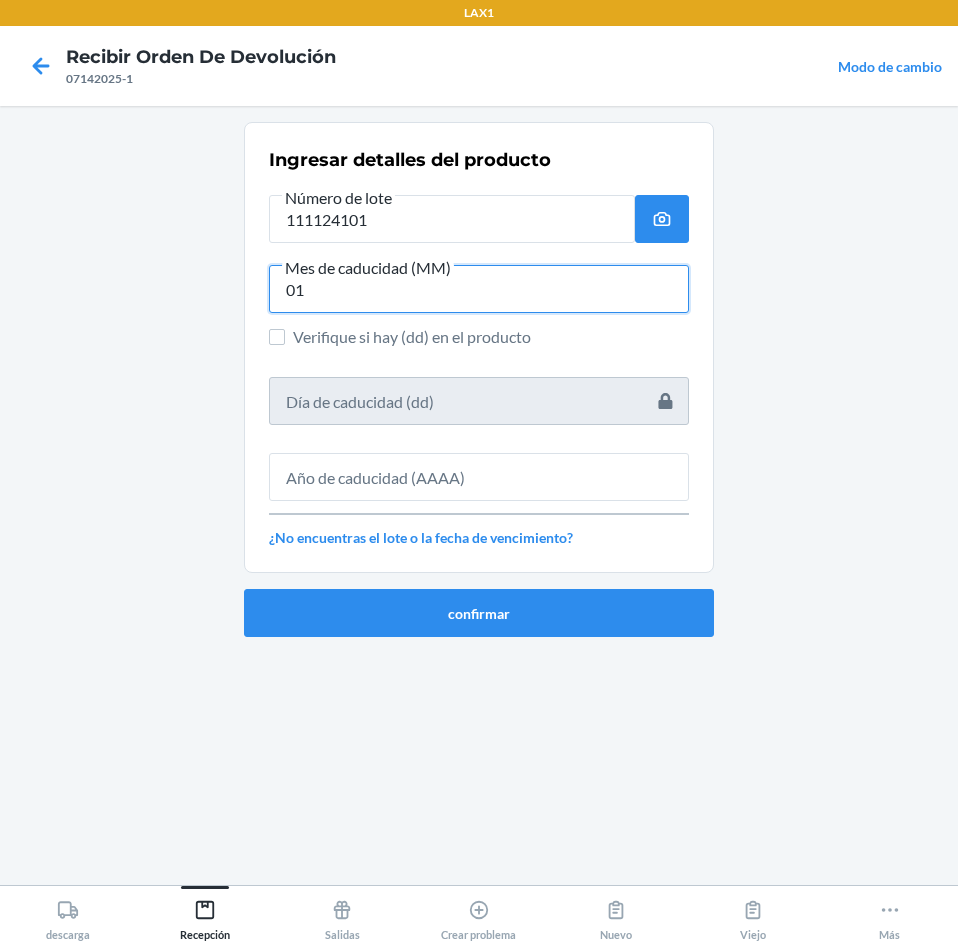 type on "01" 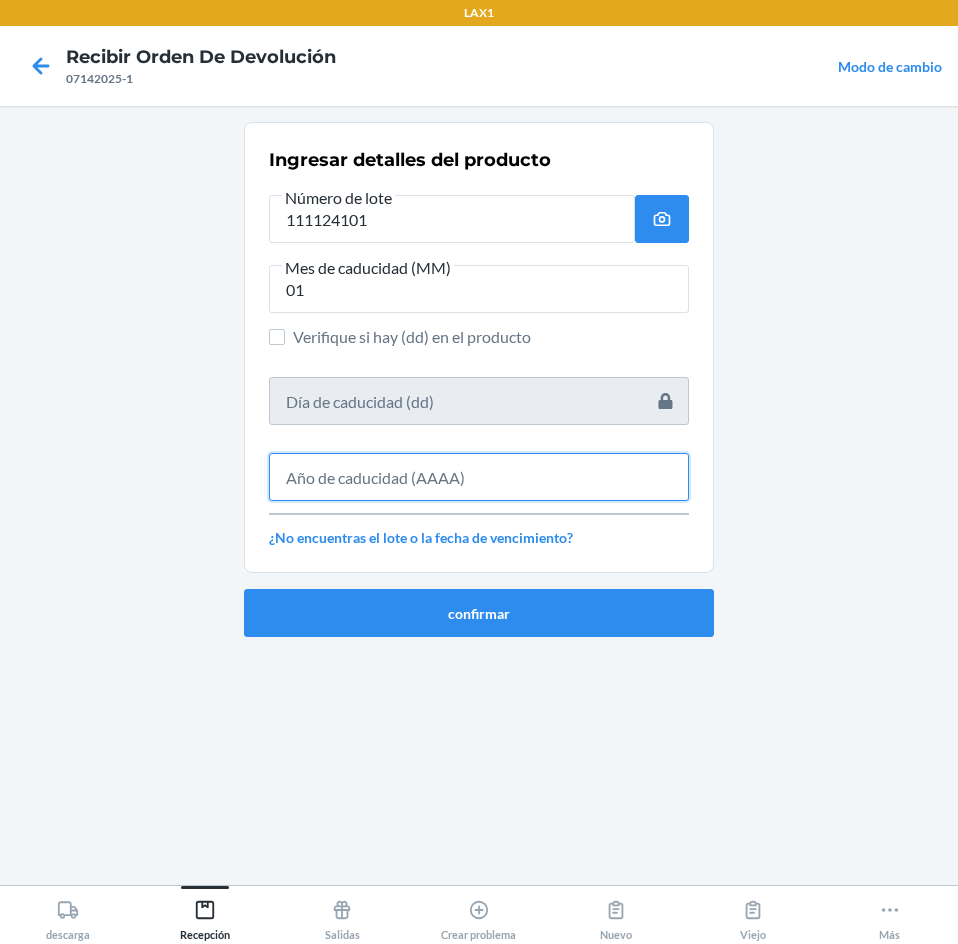click at bounding box center (479, 477) 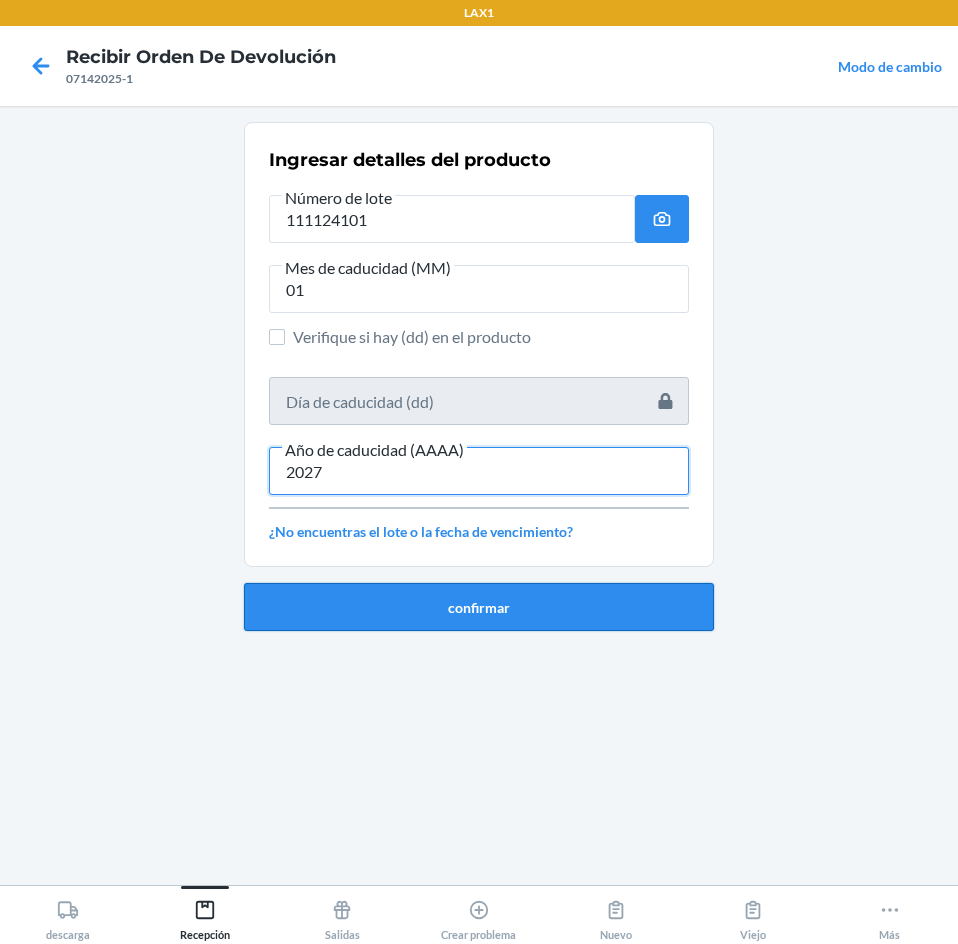 type on "2027" 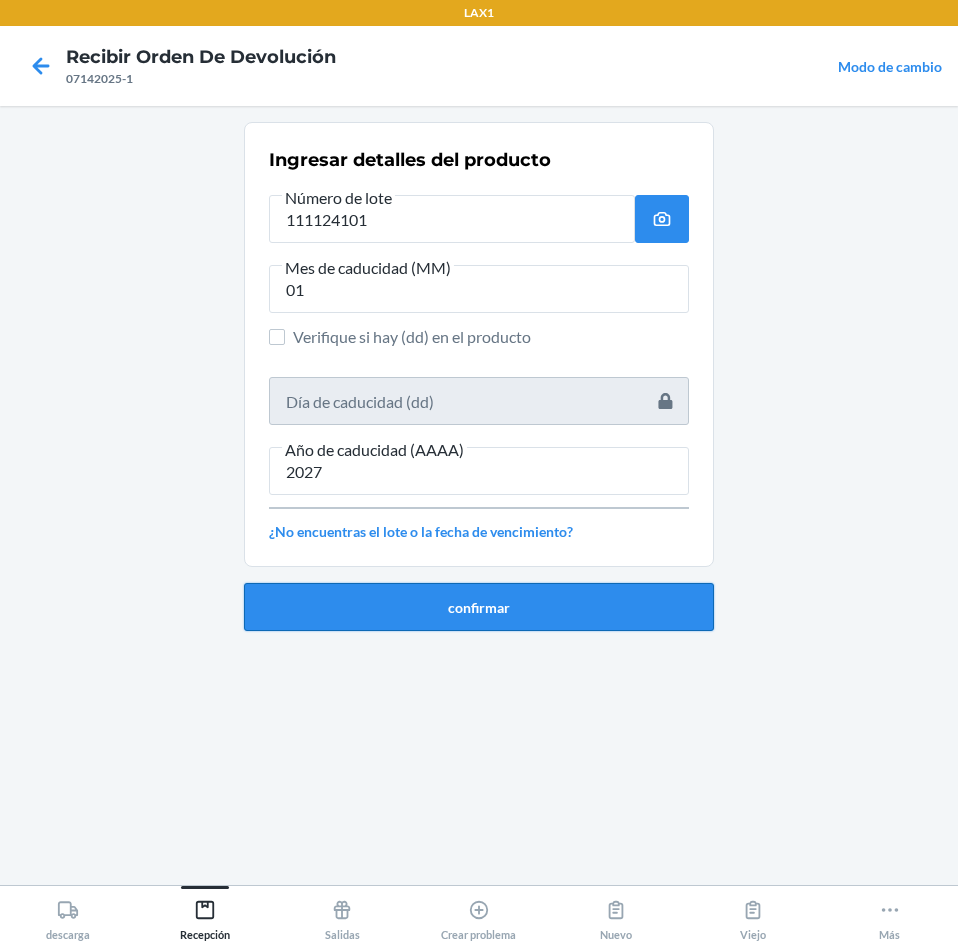 click on "confirmar" at bounding box center [479, 607] 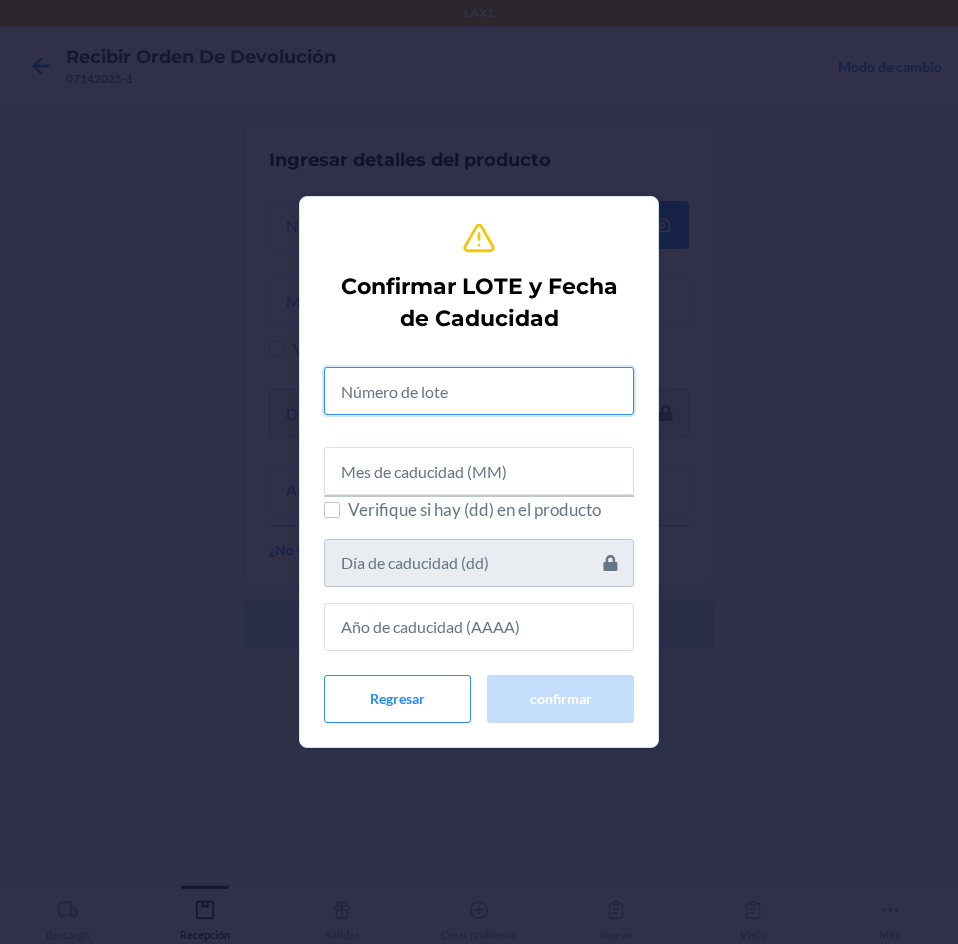 click at bounding box center [479, 391] 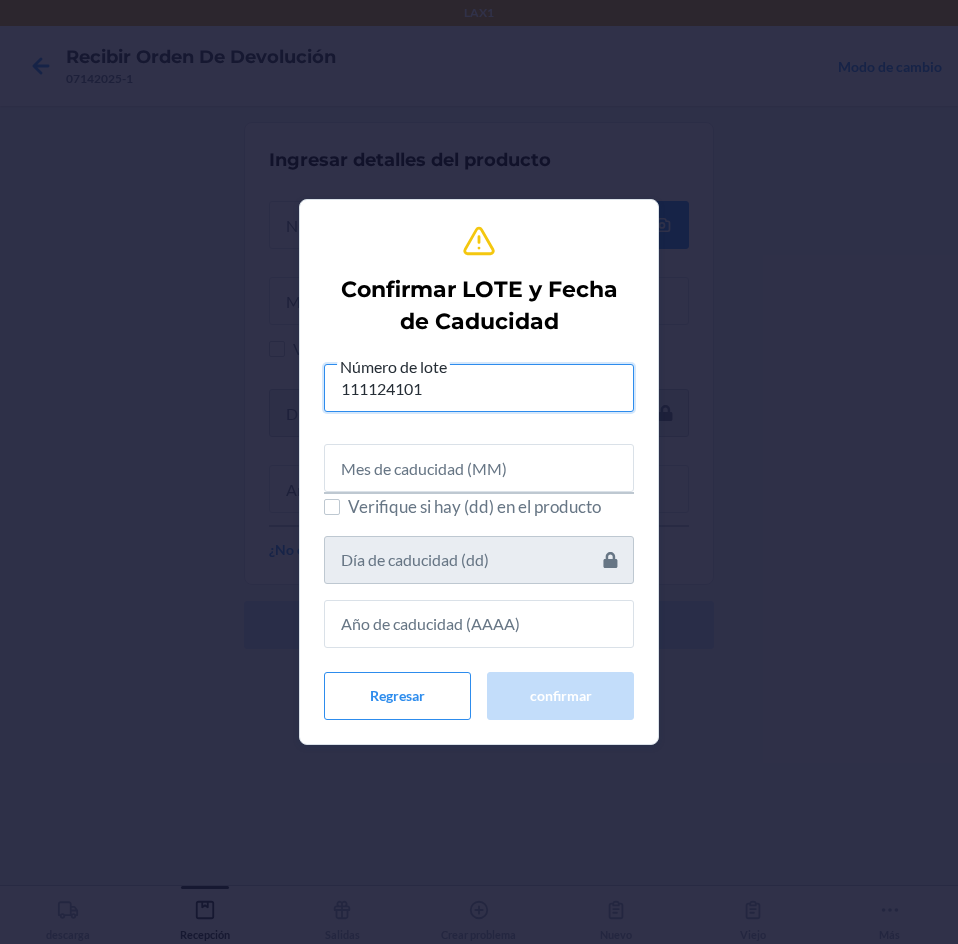 type on "111124101" 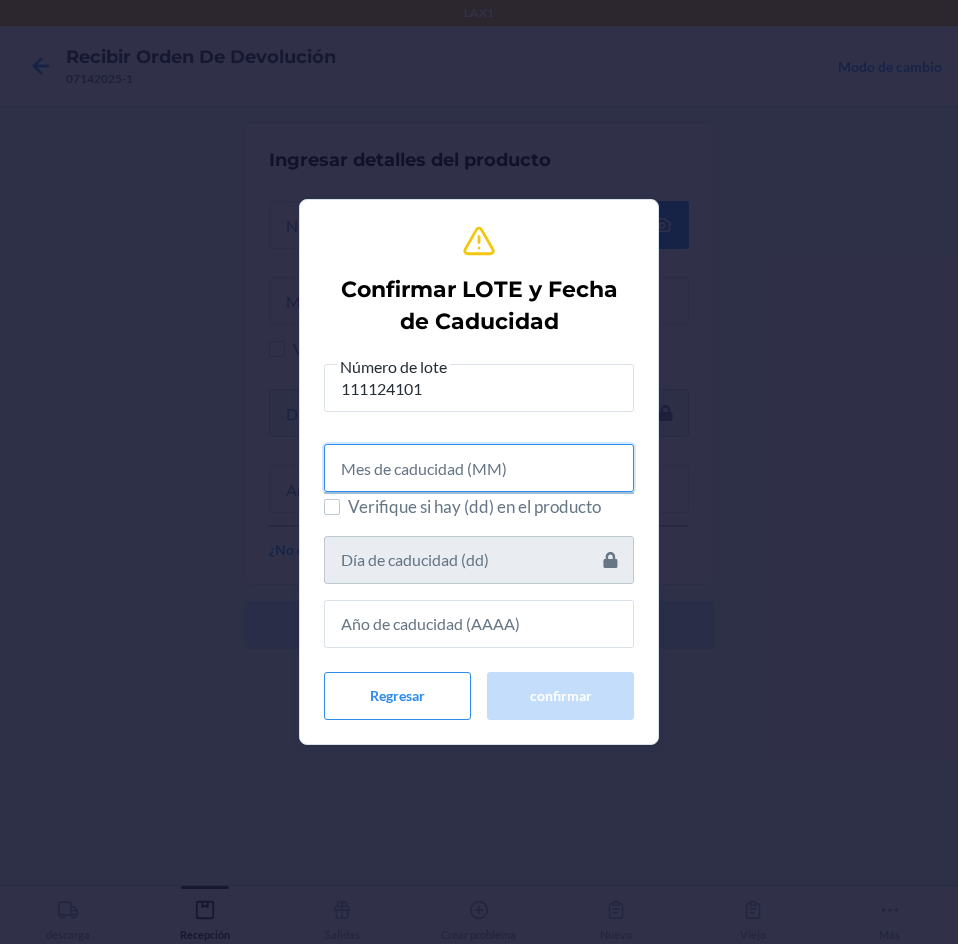 click at bounding box center (479, 468) 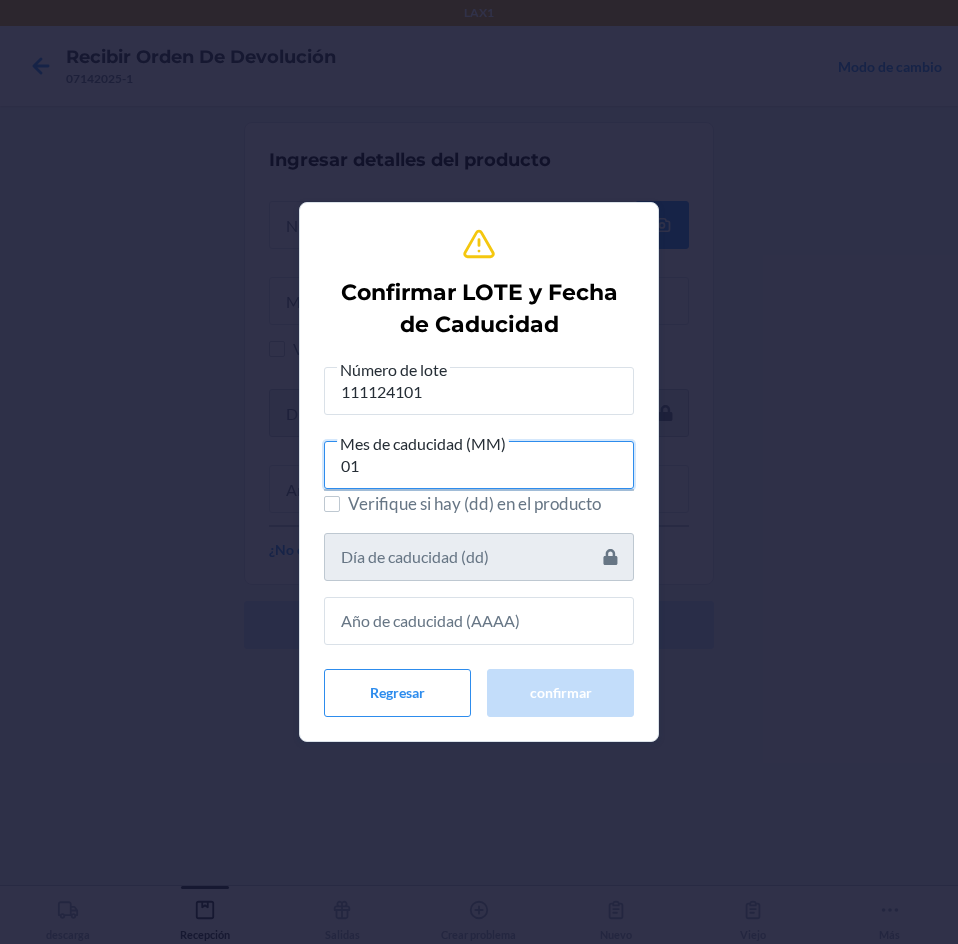 type on "01" 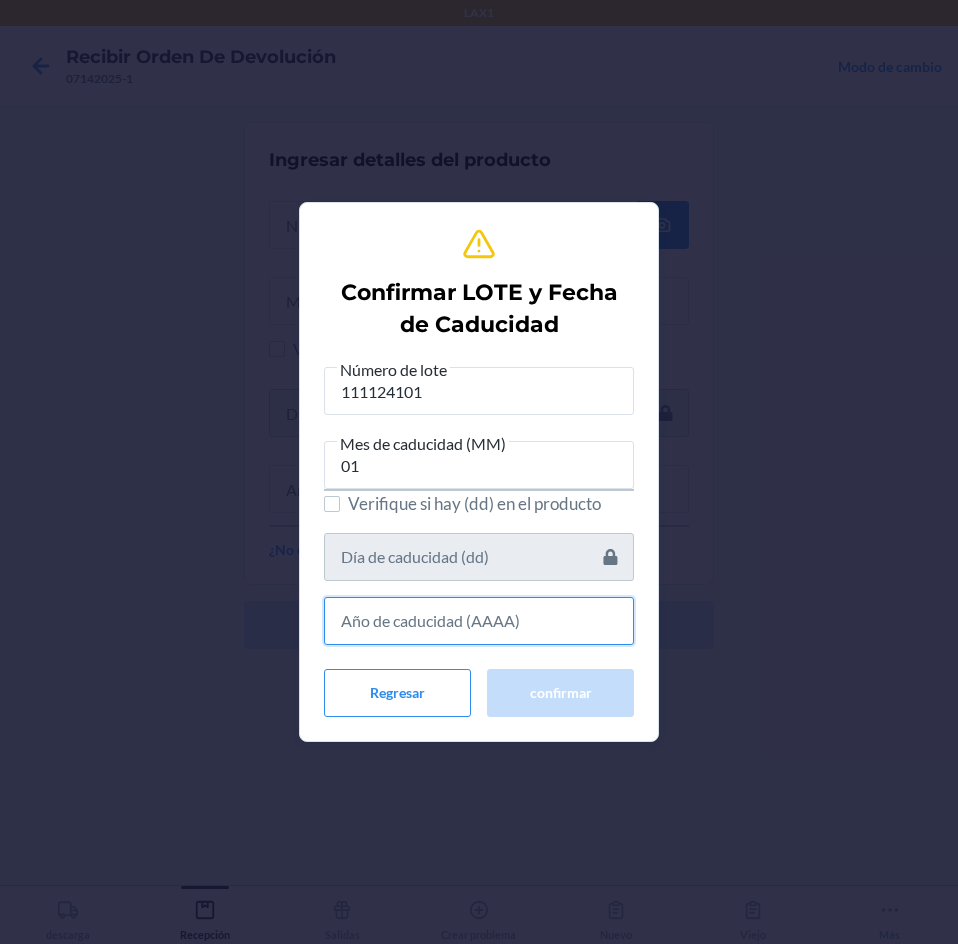 click at bounding box center [479, 621] 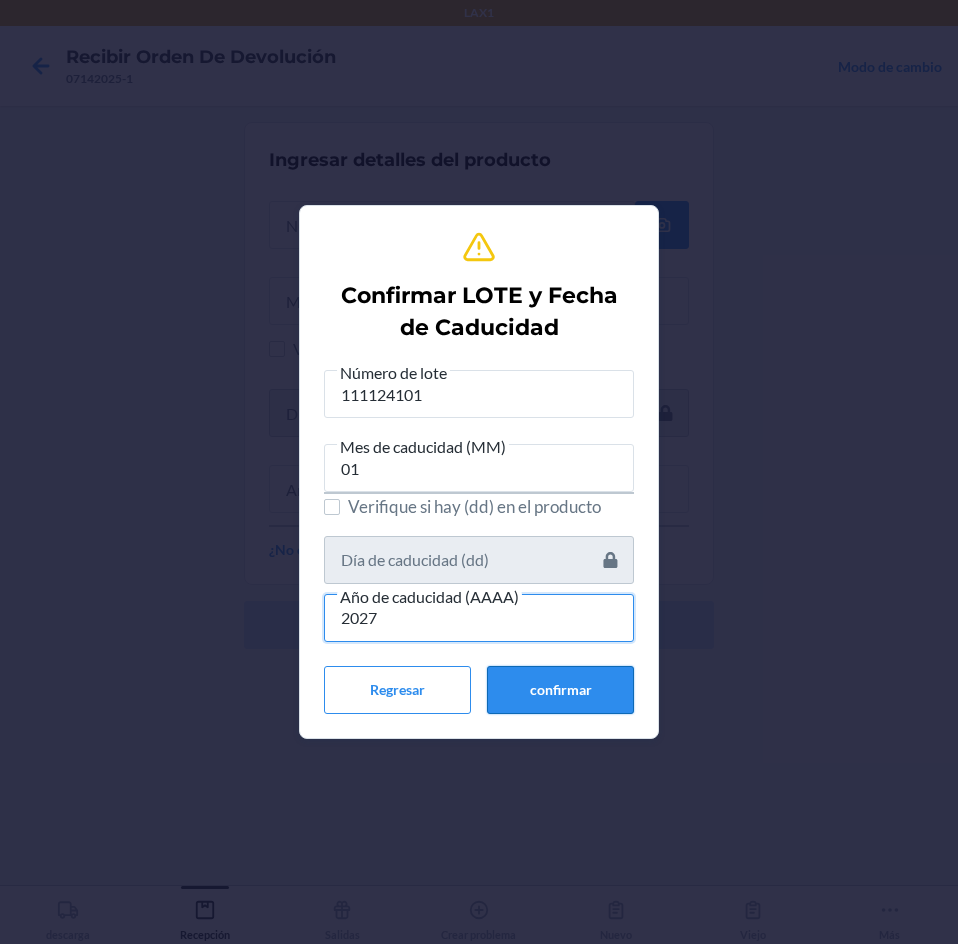 type on "2027" 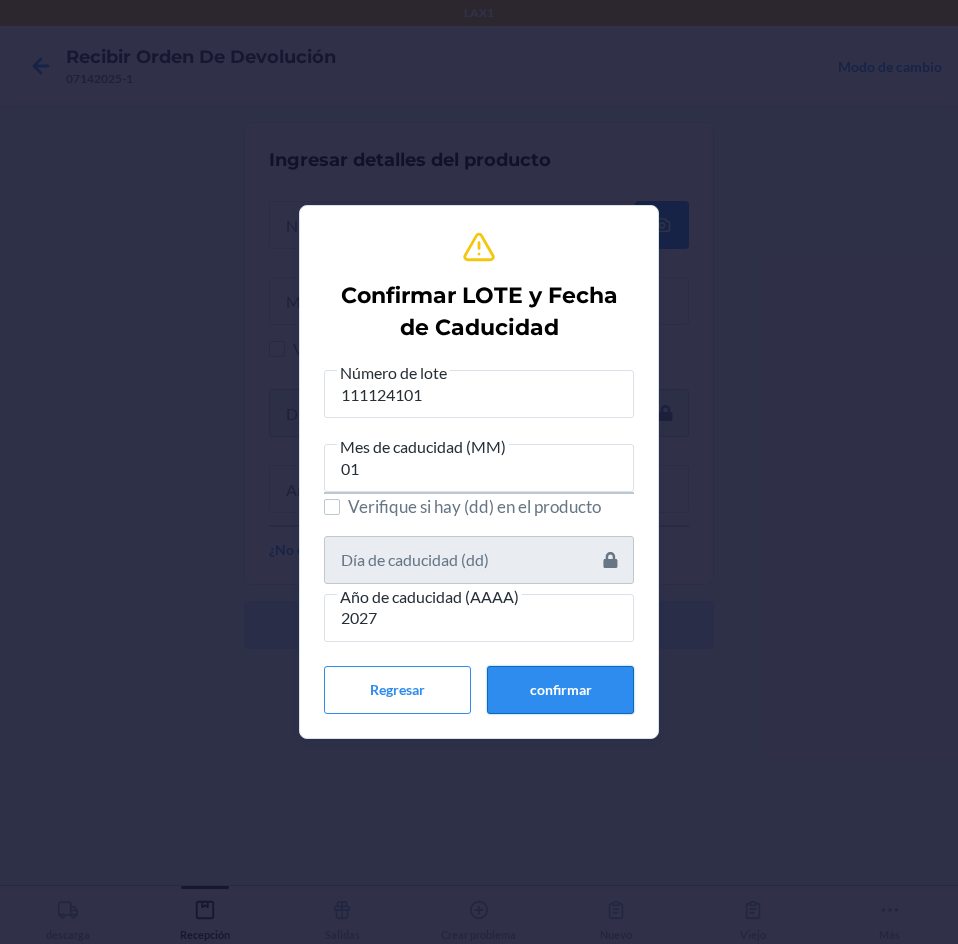 click on "confirmar" at bounding box center [560, 690] 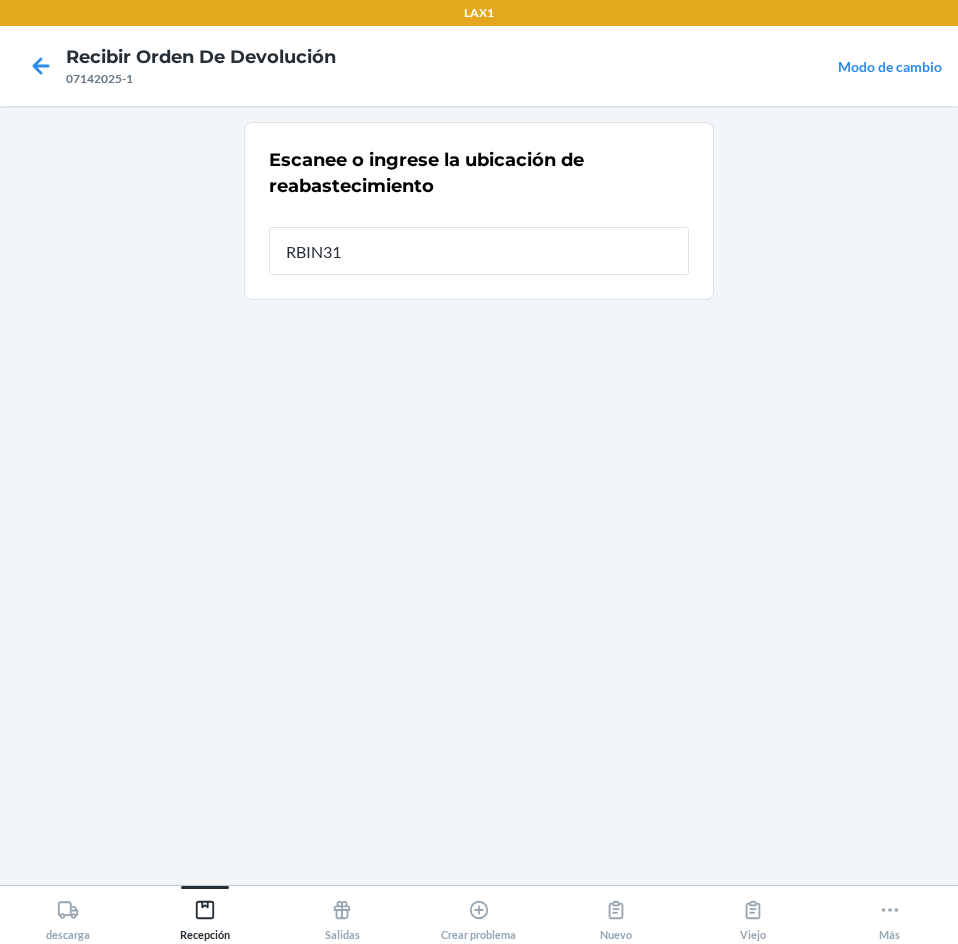 type on "RBIN316" 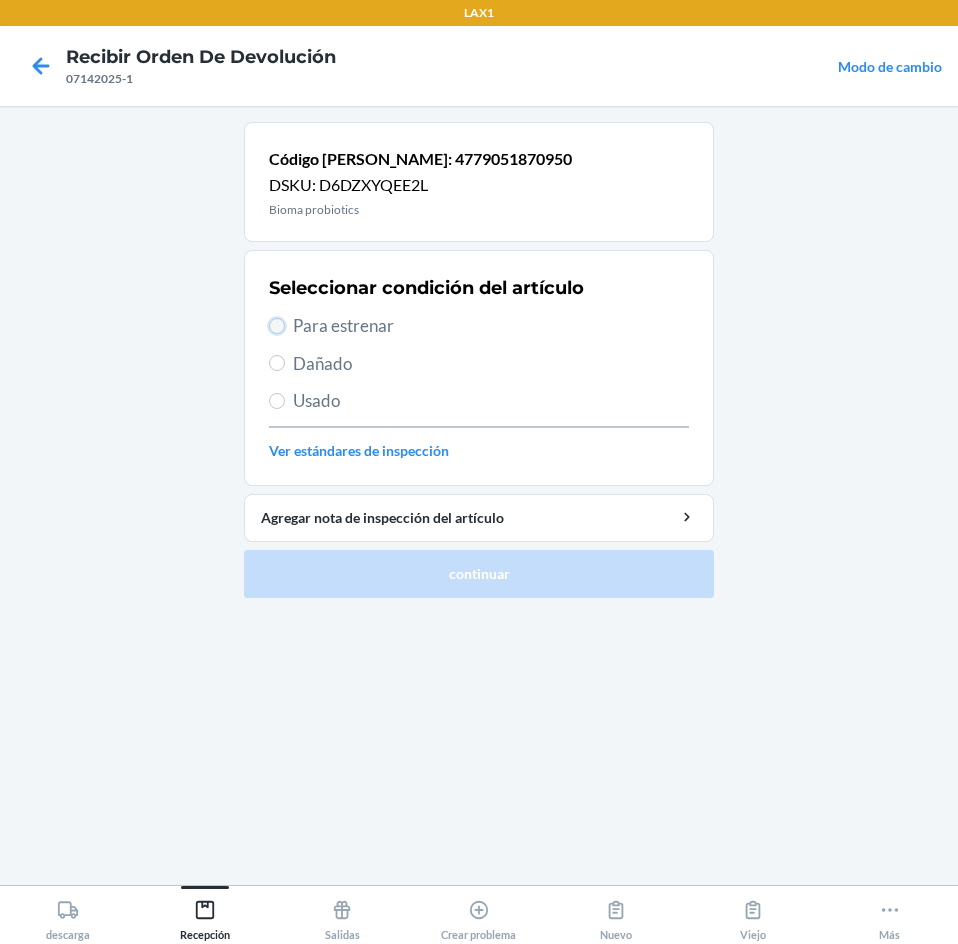 click on "Para estrenar" at bounding box center [277, 326] 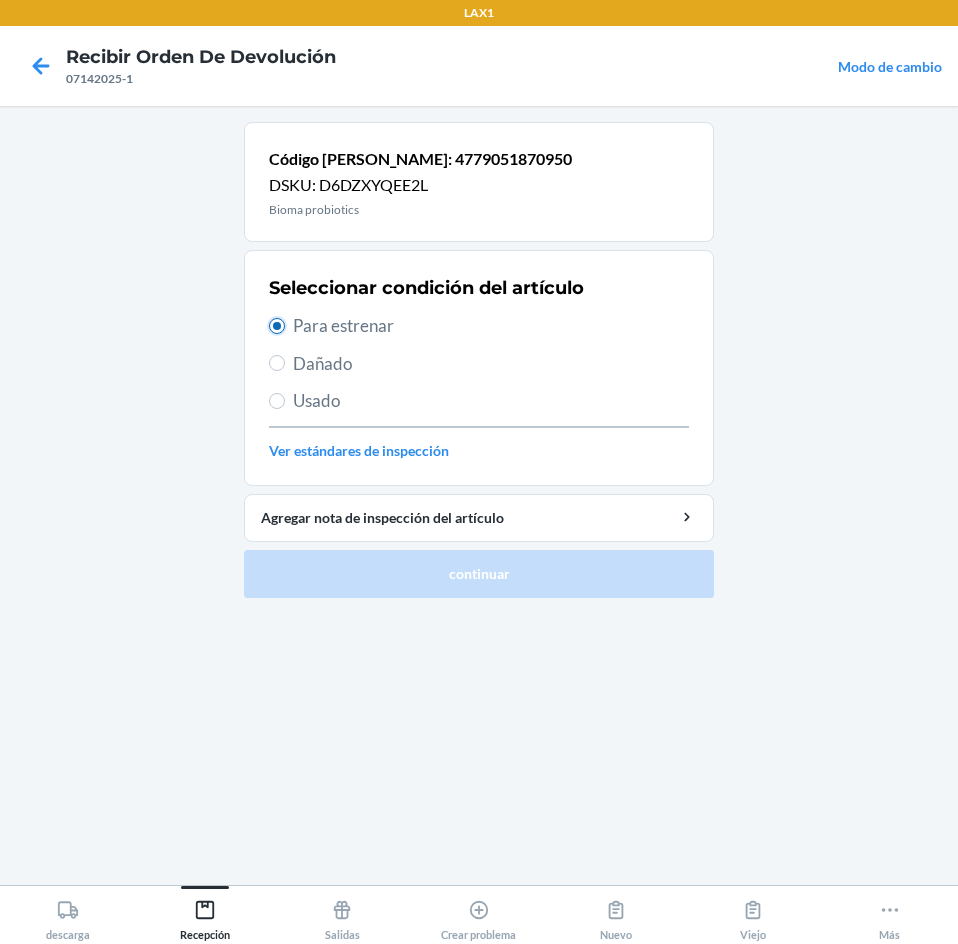 radio on "true" 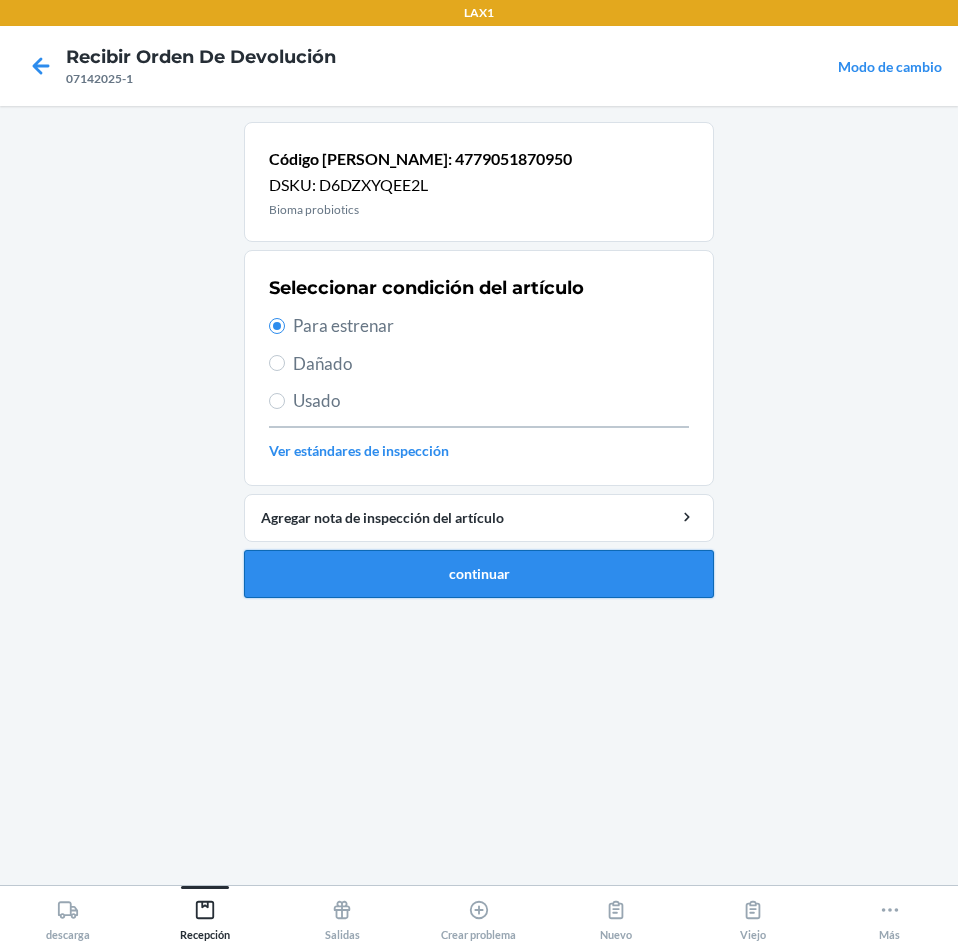 click on "continuar" at bounding box center (479, 574) 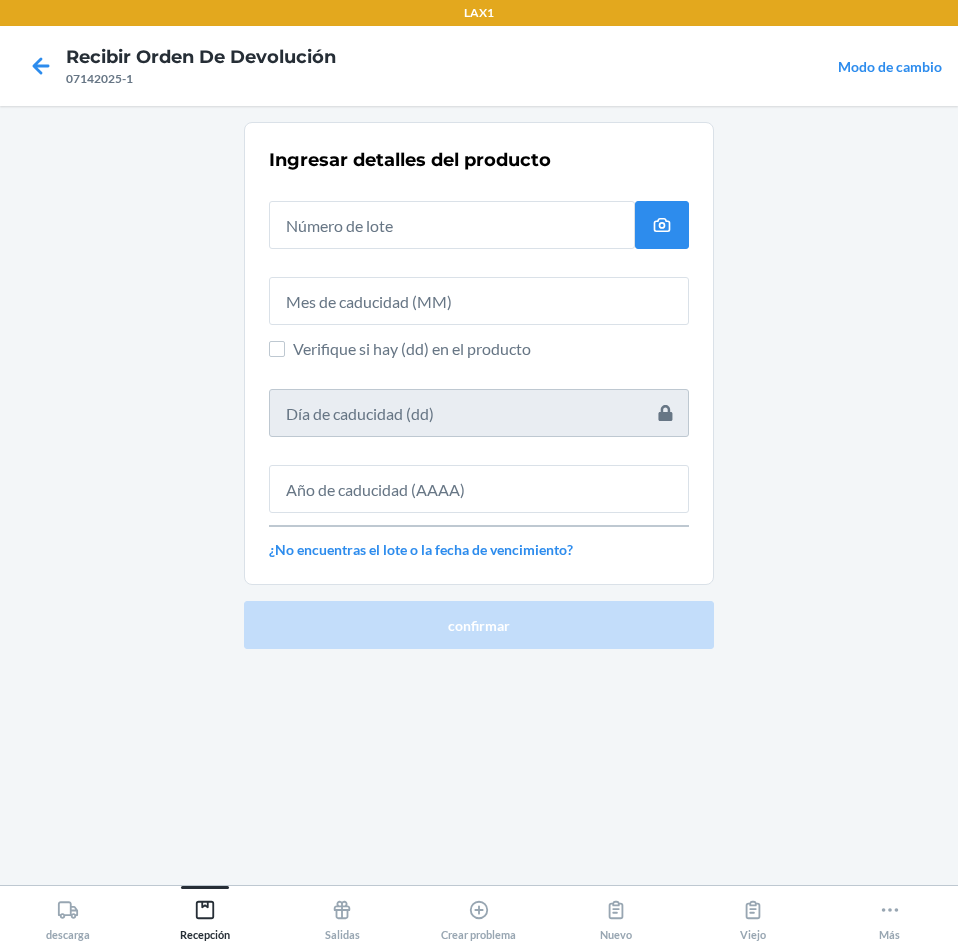 click on "Ingresar detalles del producto Verifique si hay (dd) en el producto ¿No encuentras el lote o la fecha de vencimiento?" at bounding box center [479, 353] 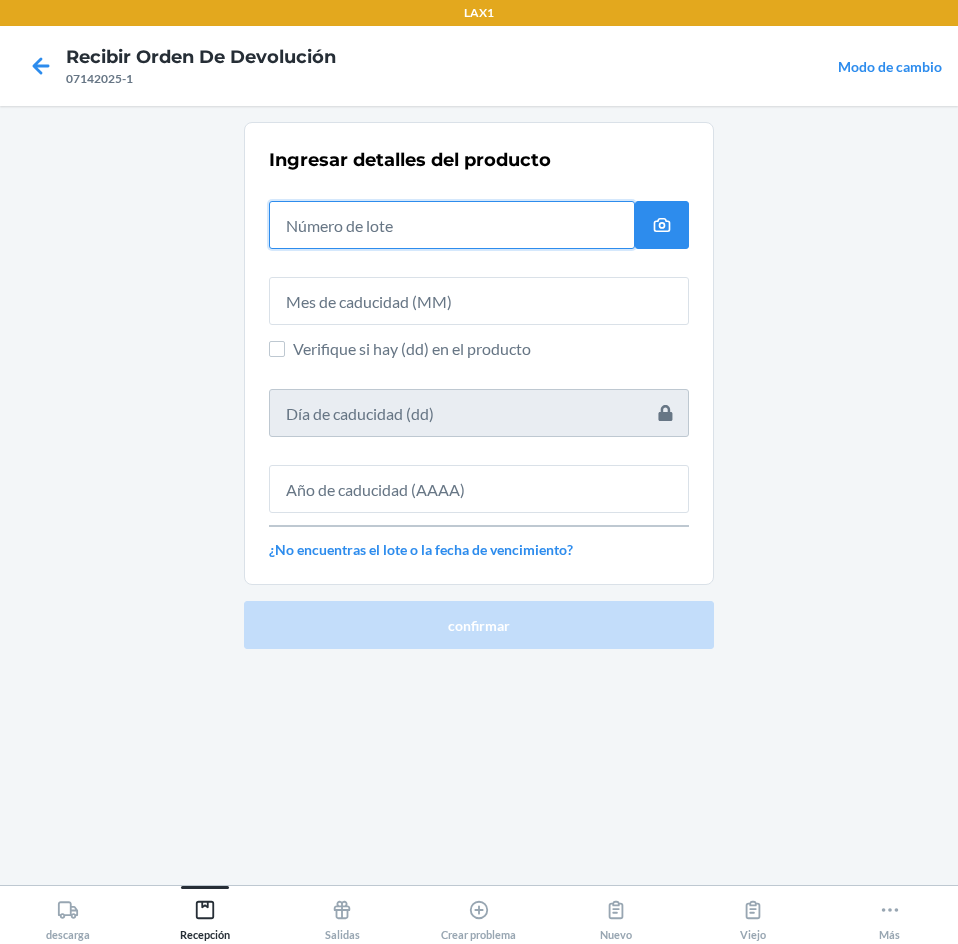 click at bounding box center (452, 225) 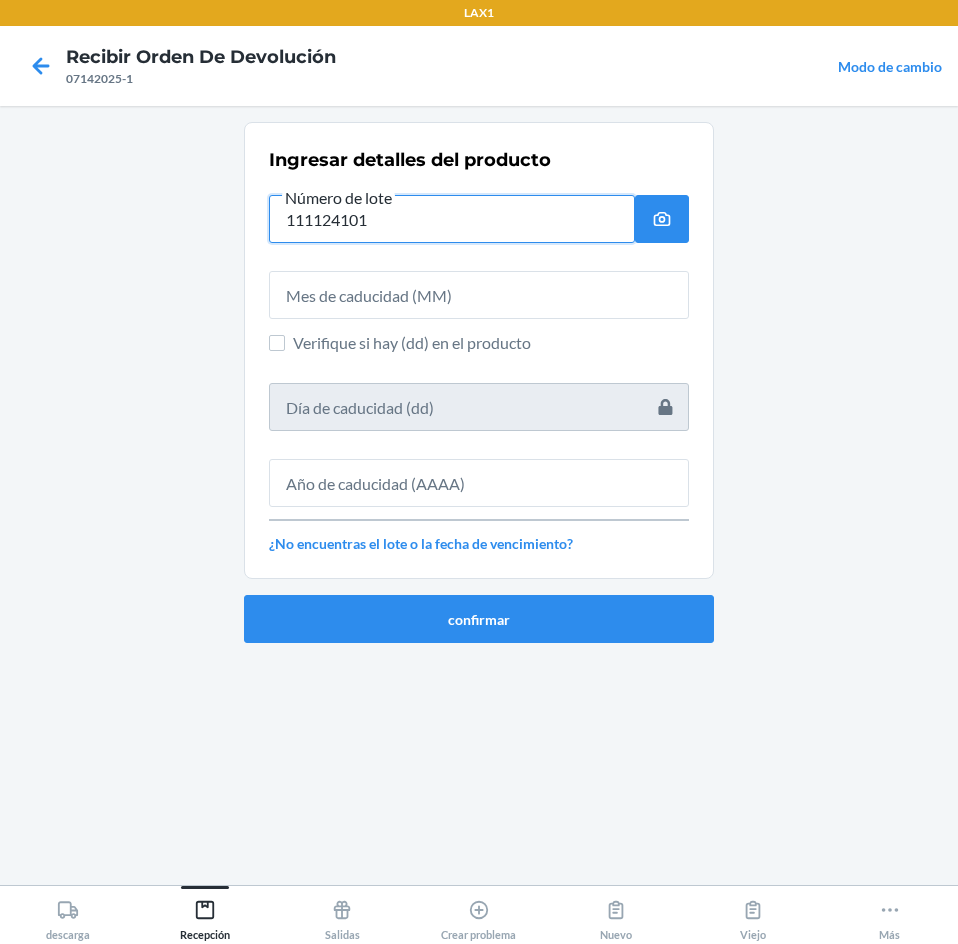 type on "111124101" 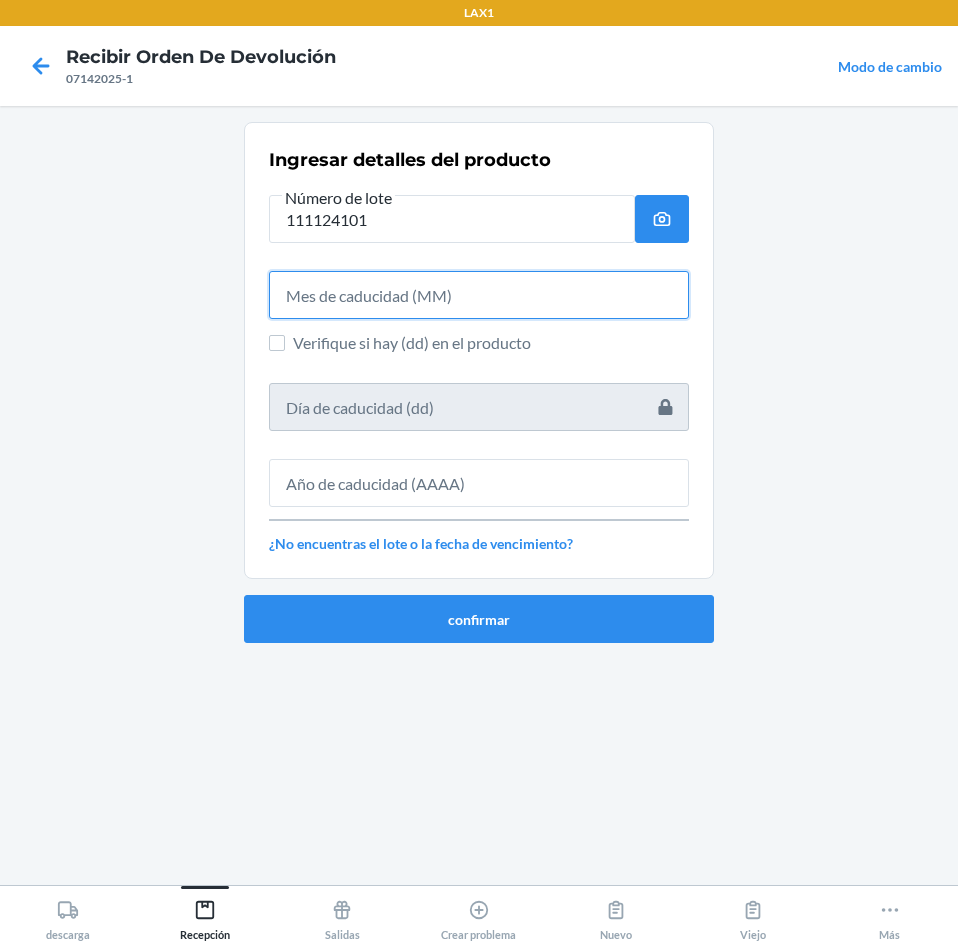 click at bounding box center [479, 295] 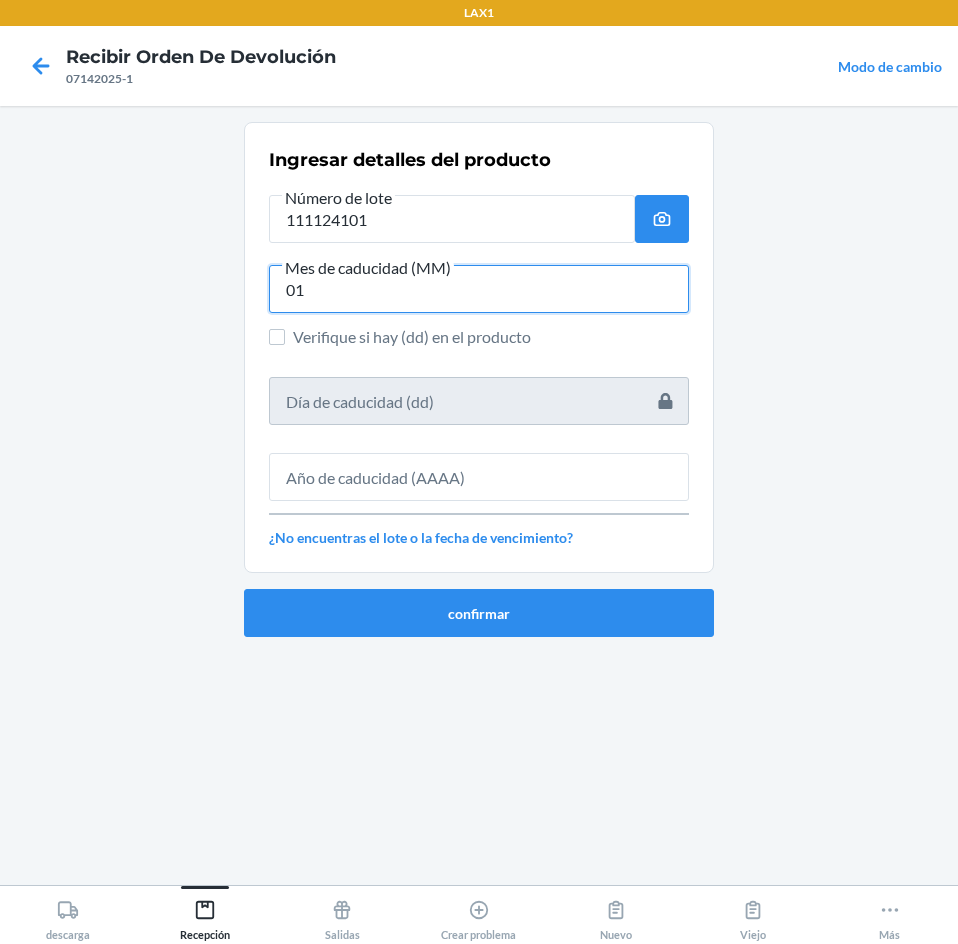 type on "01" 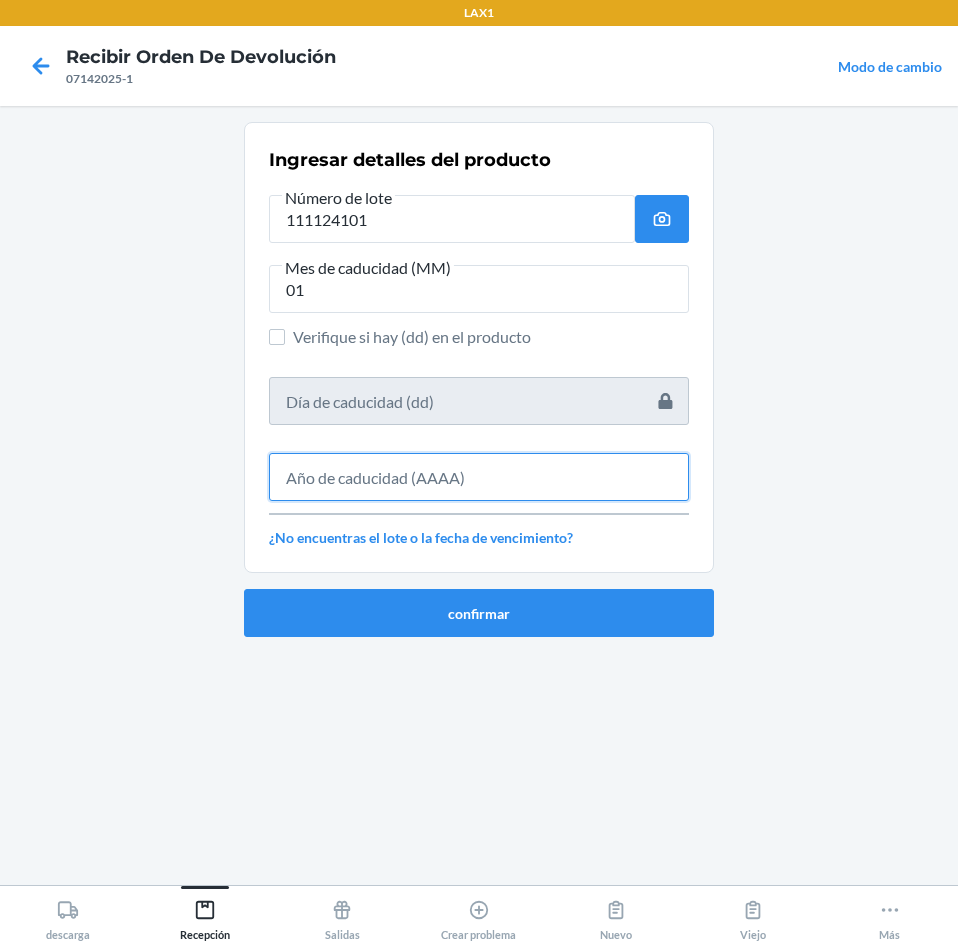 click at bounding box center [479, 477] 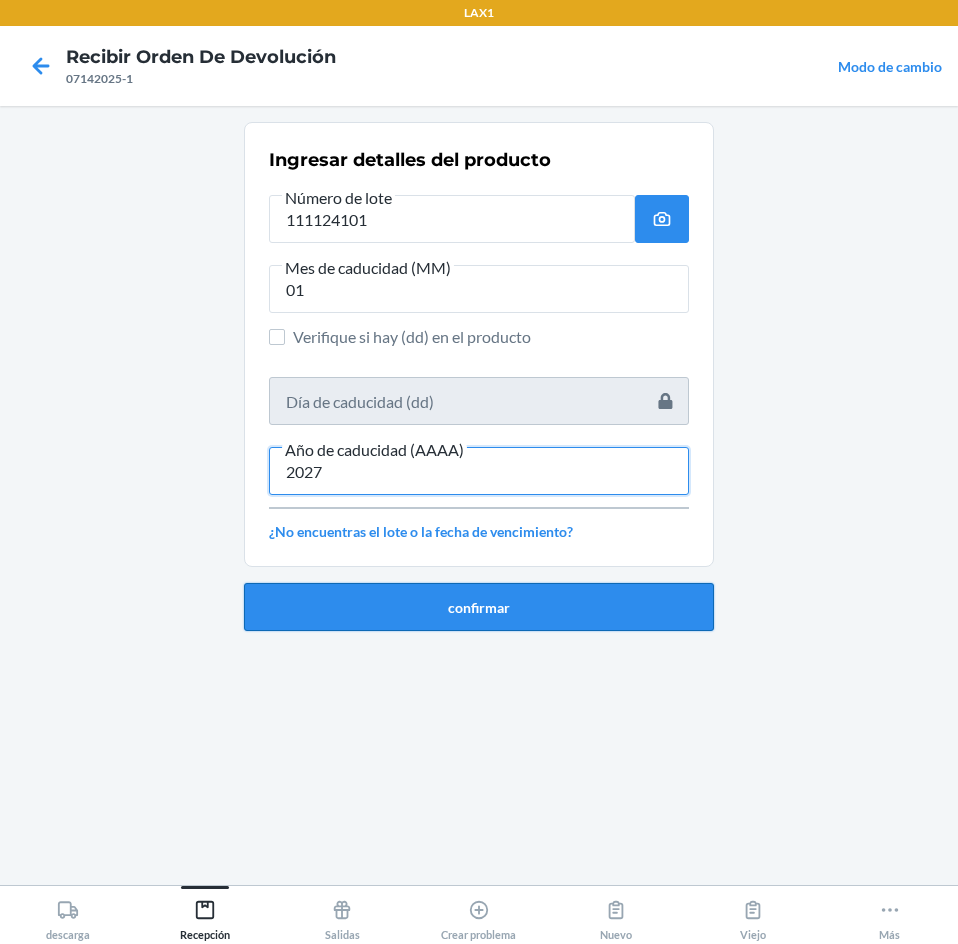type on "2027" 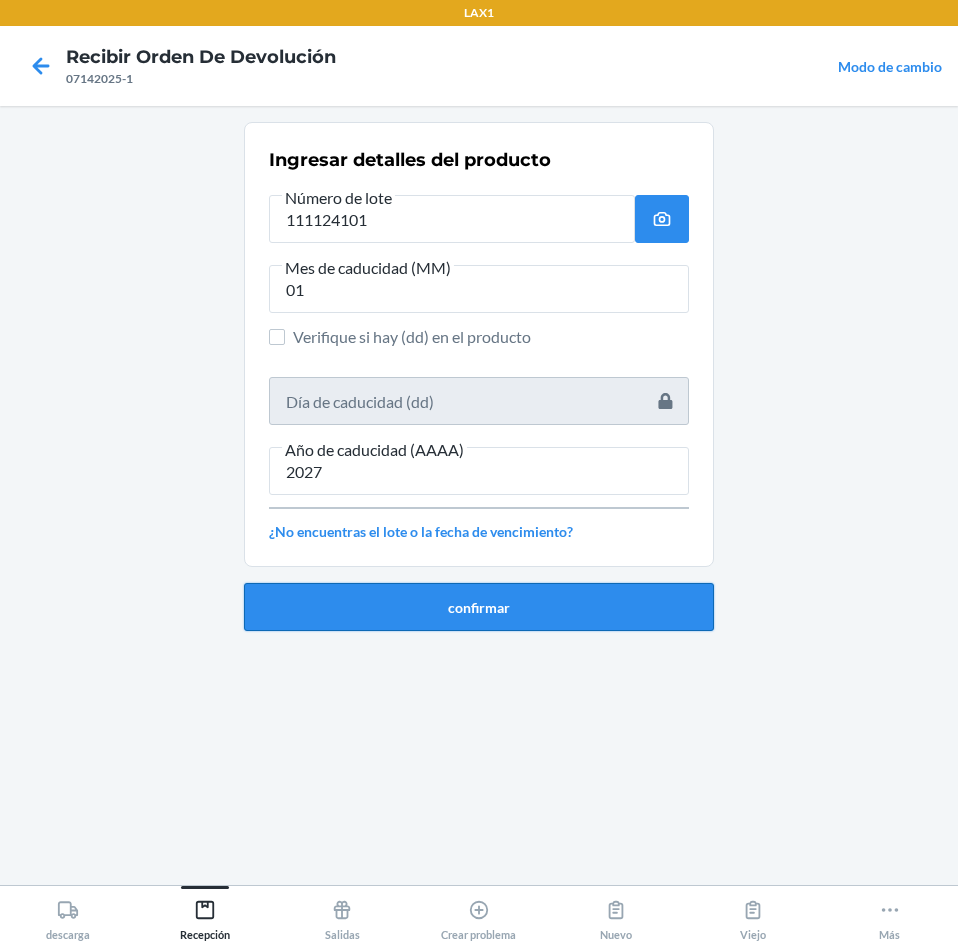 click on "confirmar" at bounding box center (479, 607) 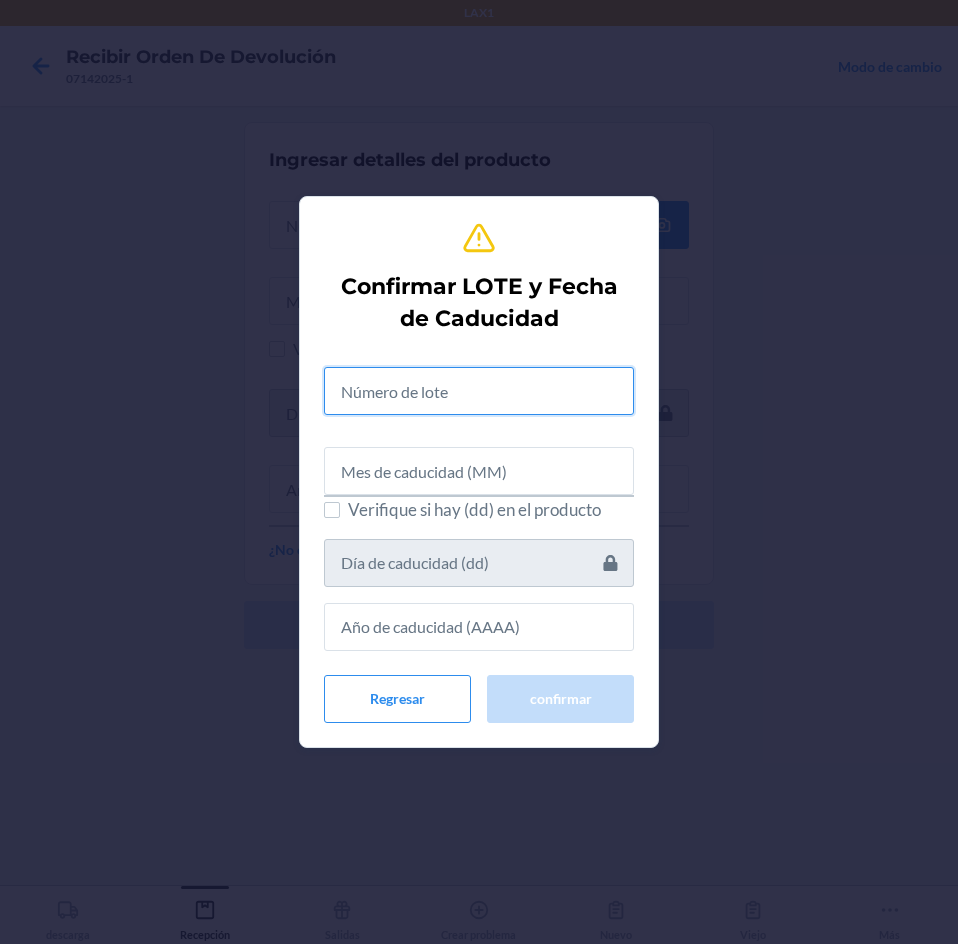 click at bounding box center [479, 391] 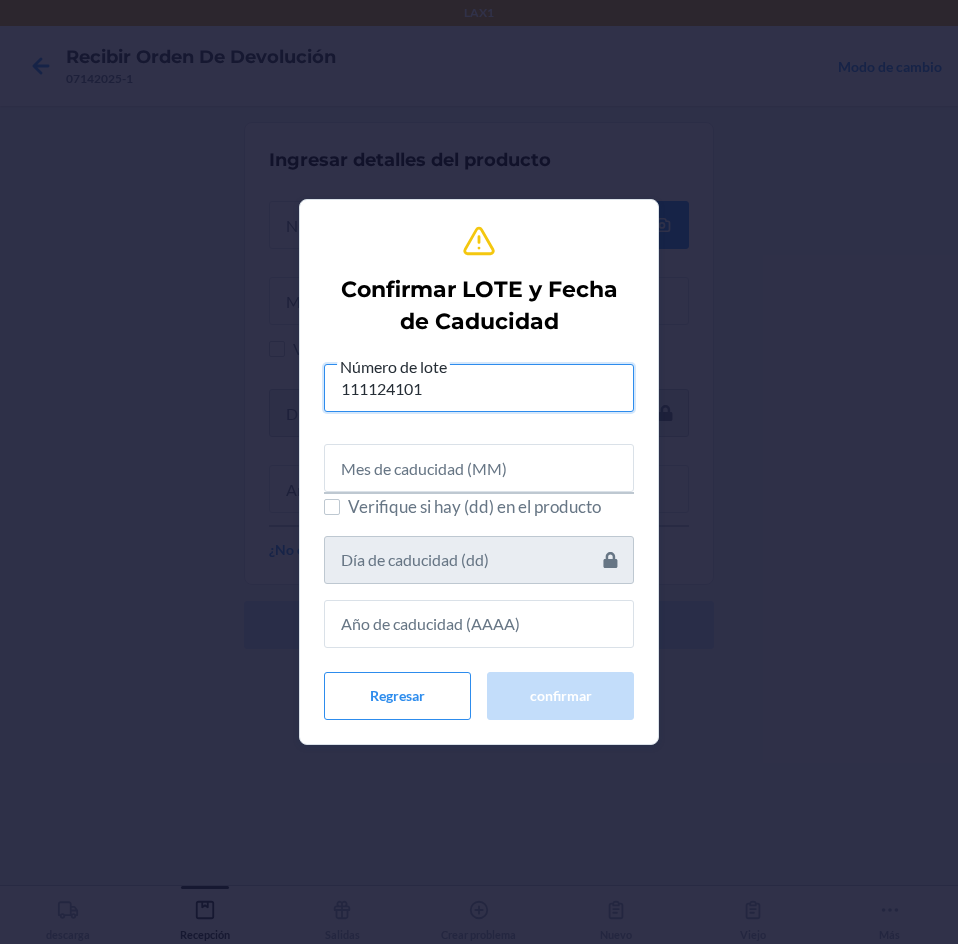 type on "111124101" 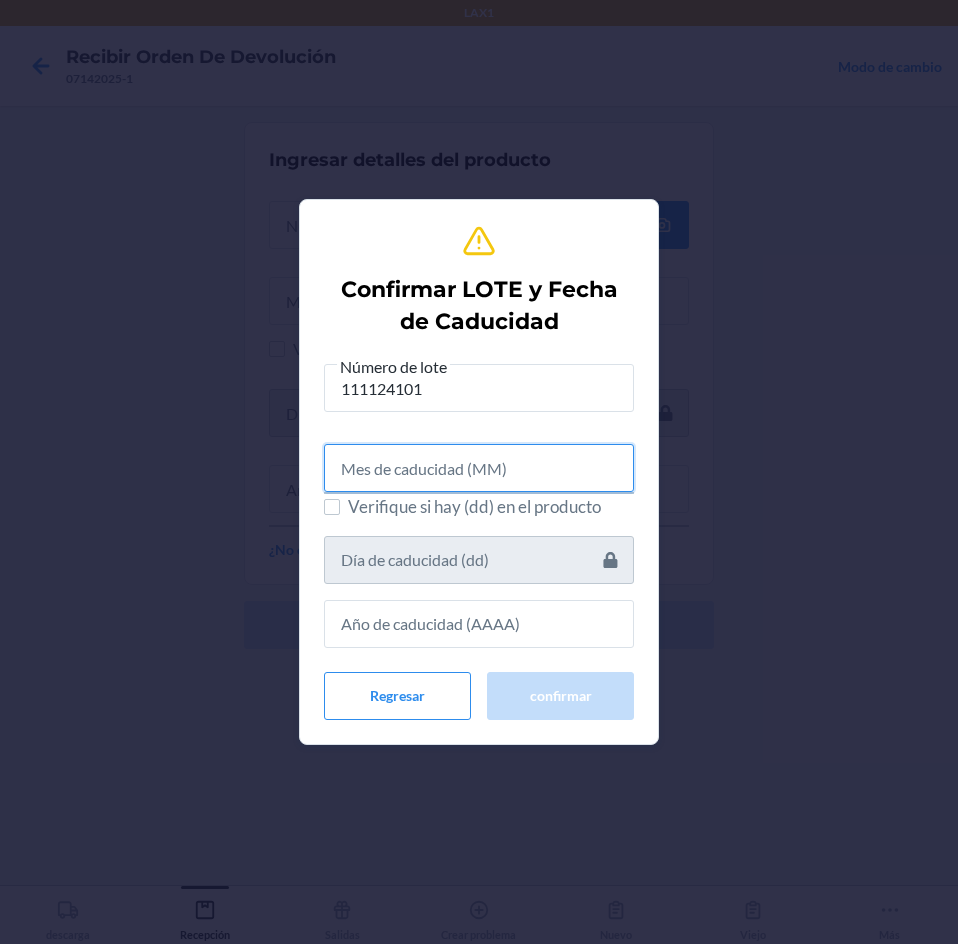 click at bounding box center [479, 468] 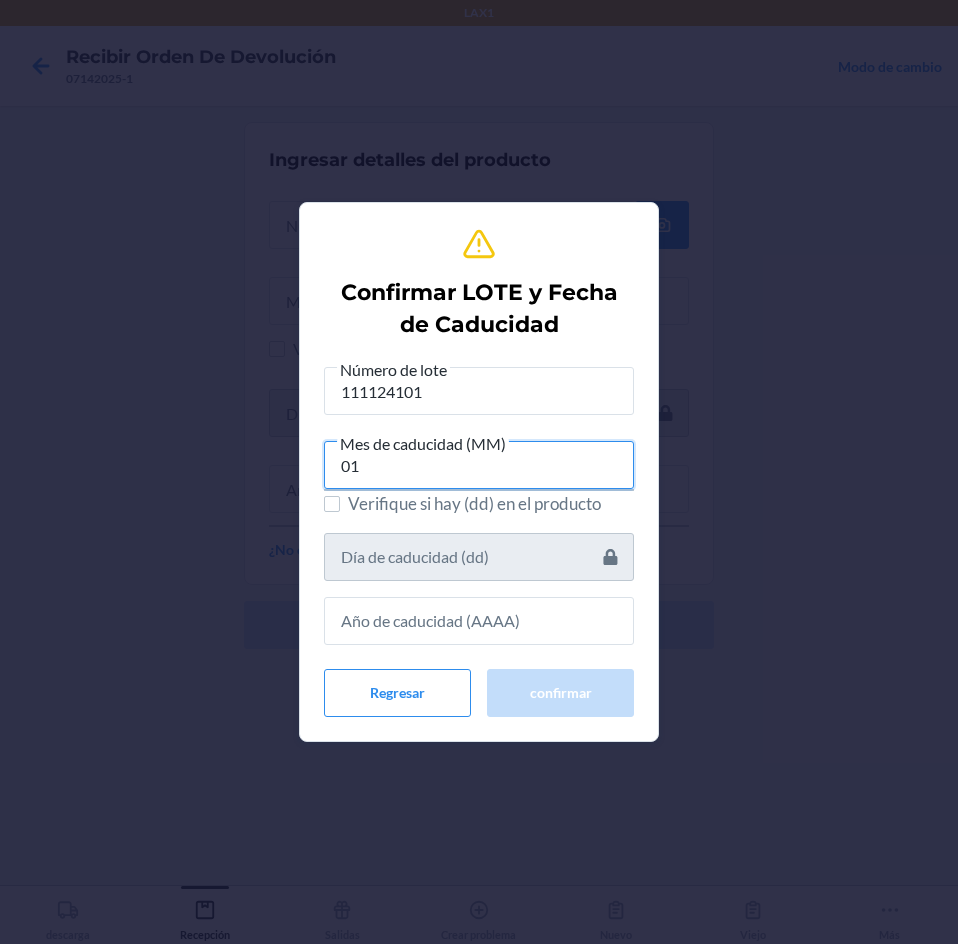 type on "01" 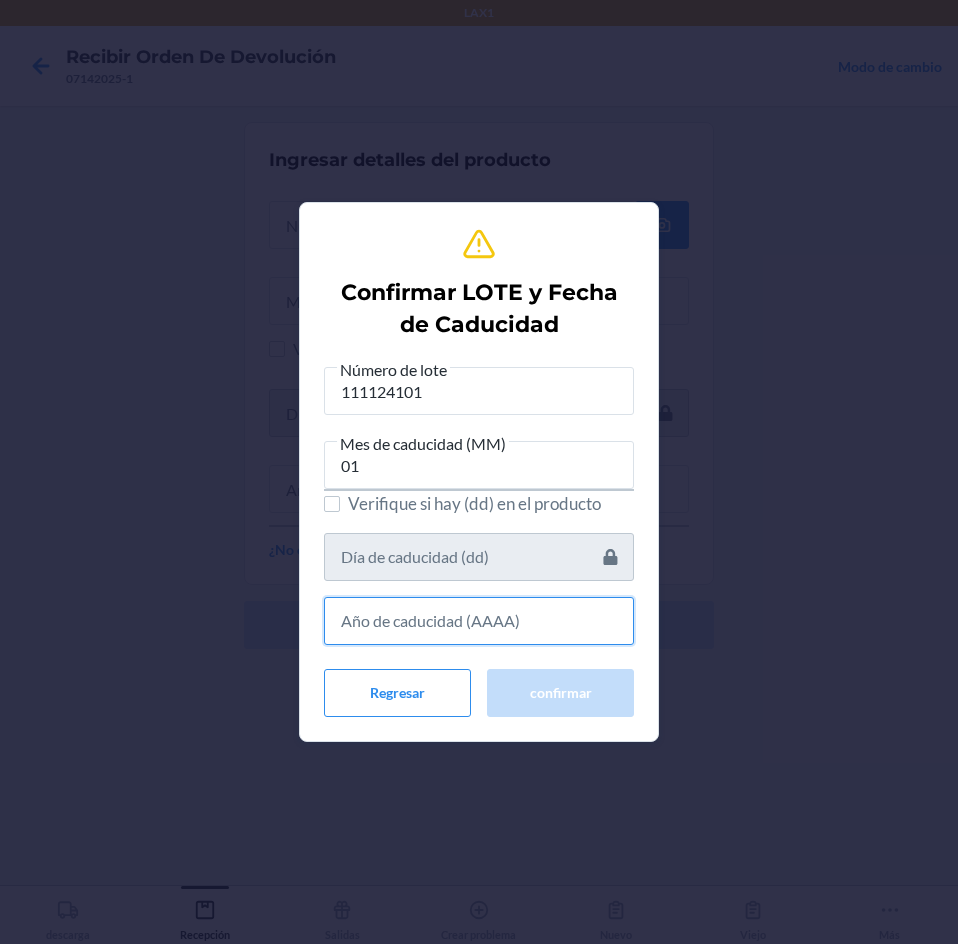 click at bounding box center [479, 621] 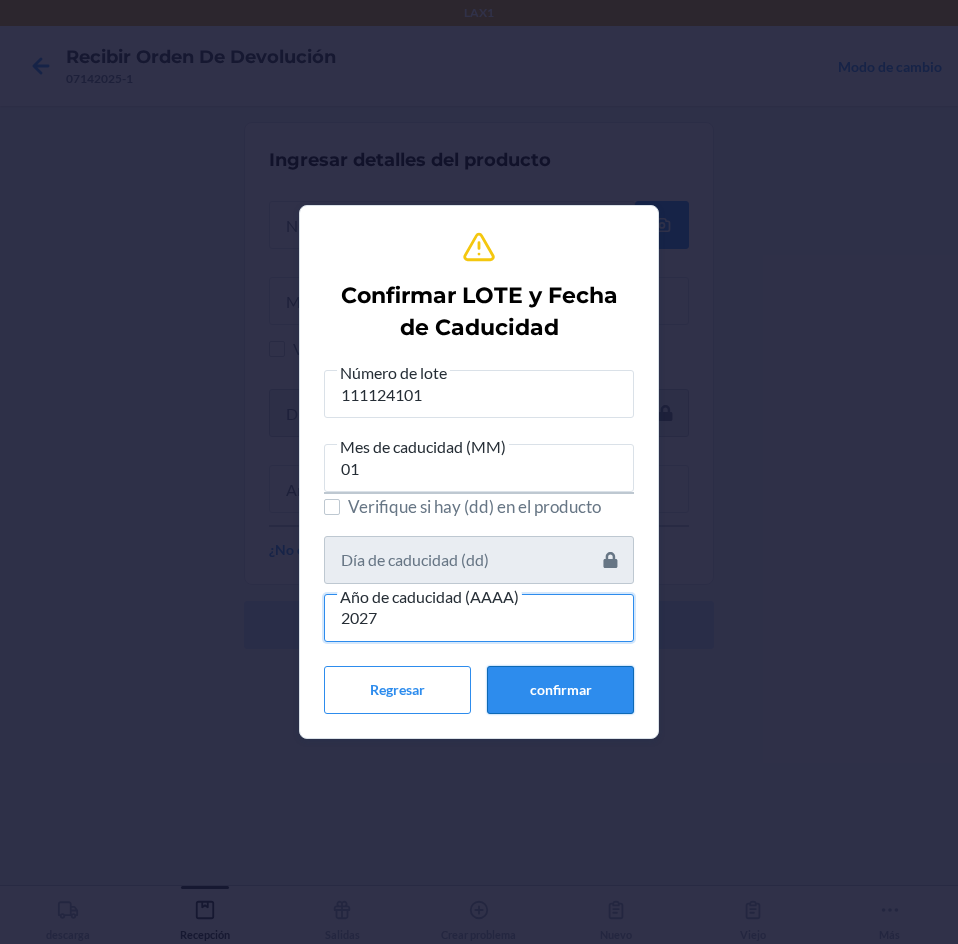 type on "2027" 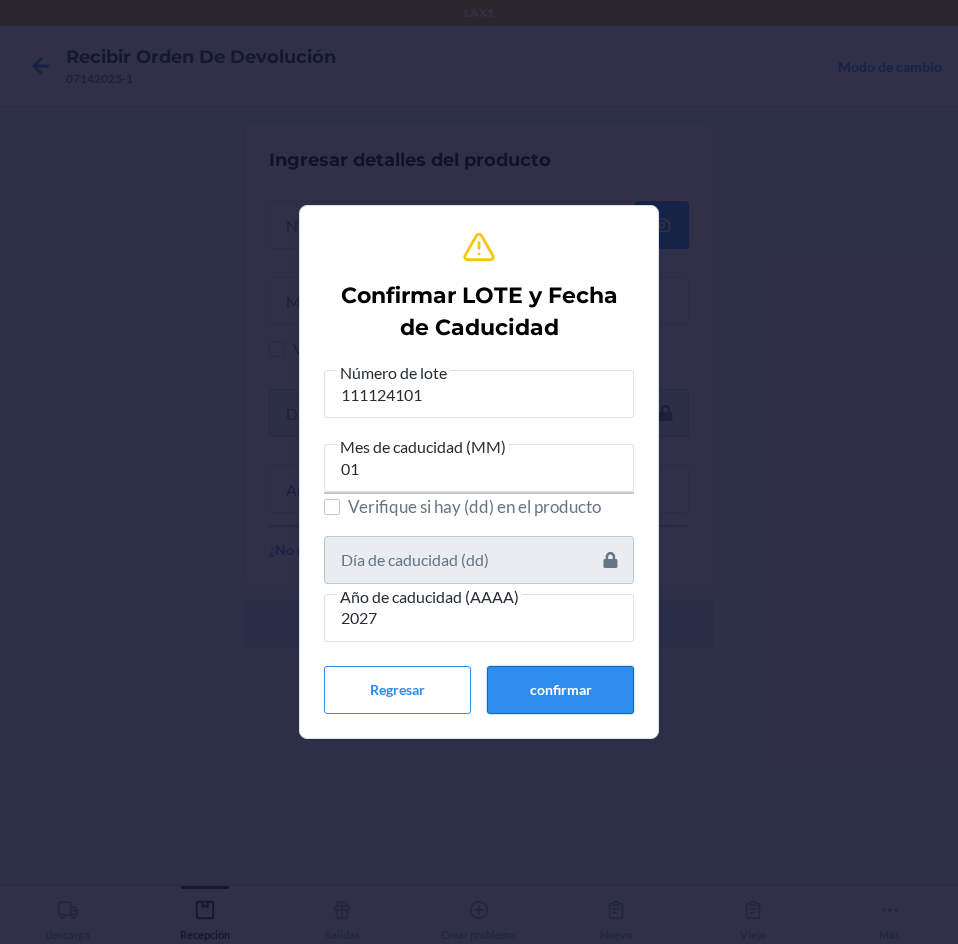 click on "confirmar" at bounding box center [560, 690] 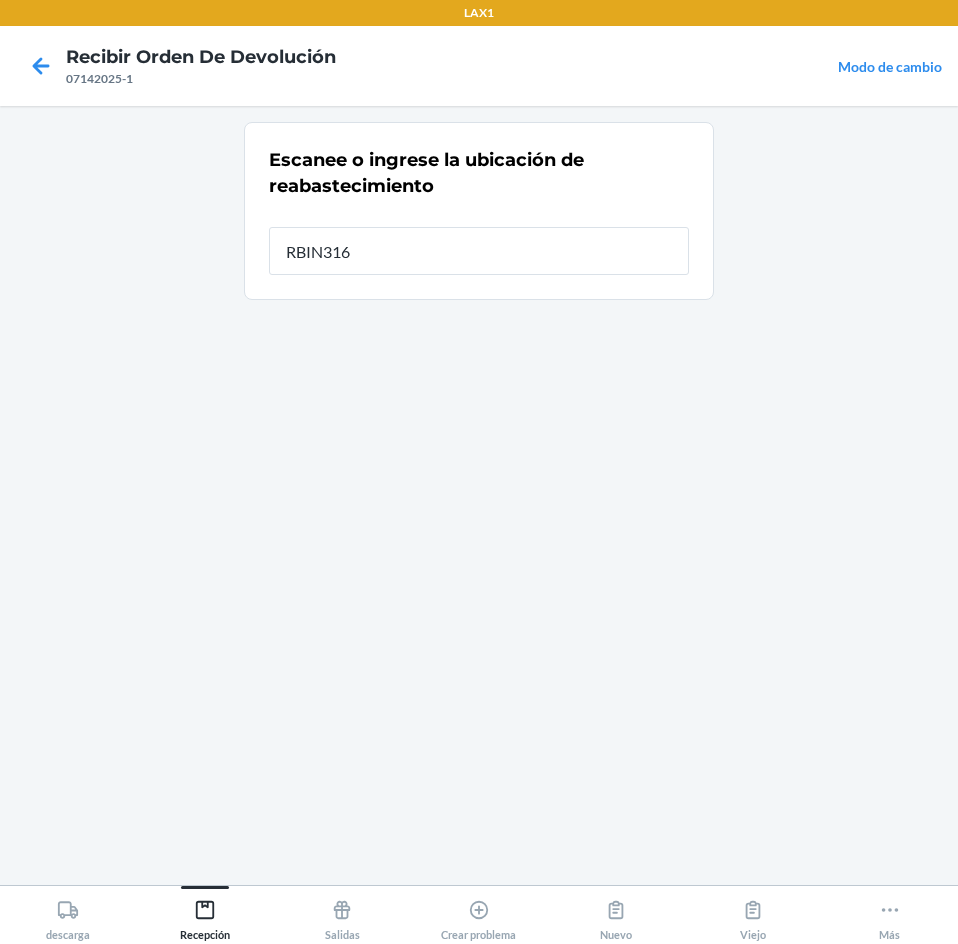 type on "RBIN316" 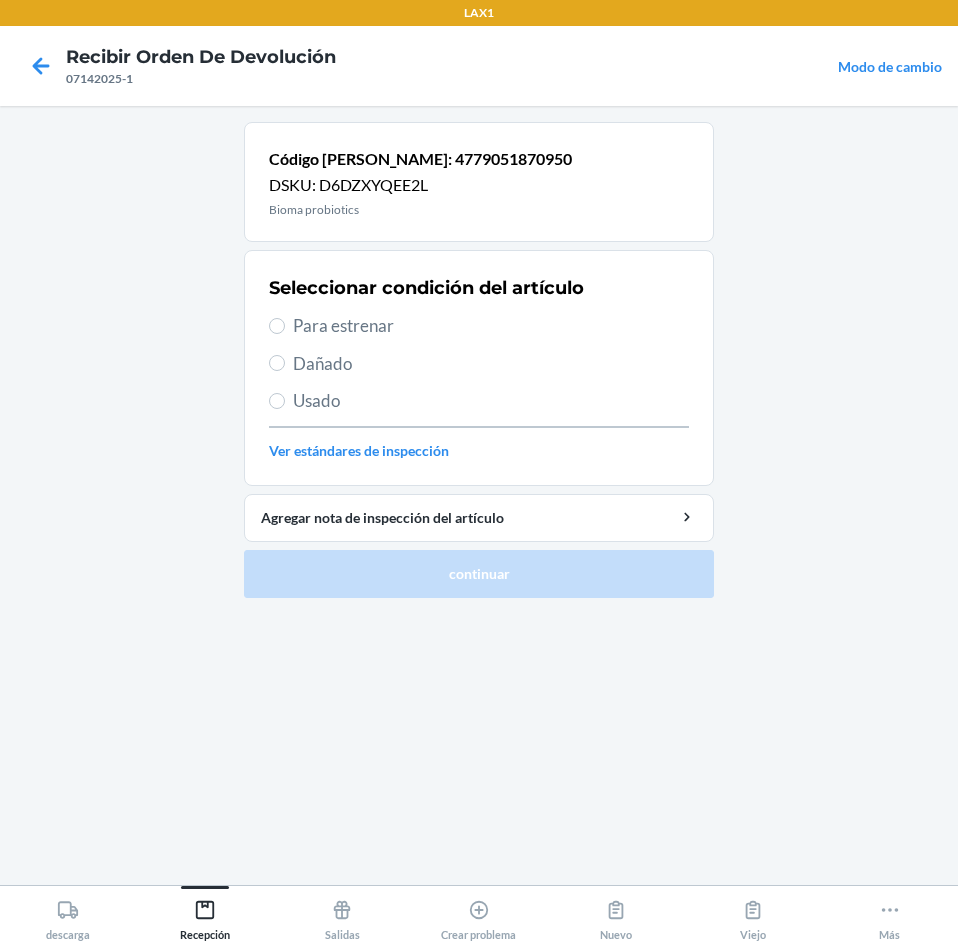 click on "Para estrenar" at bounding box center (479, 326) 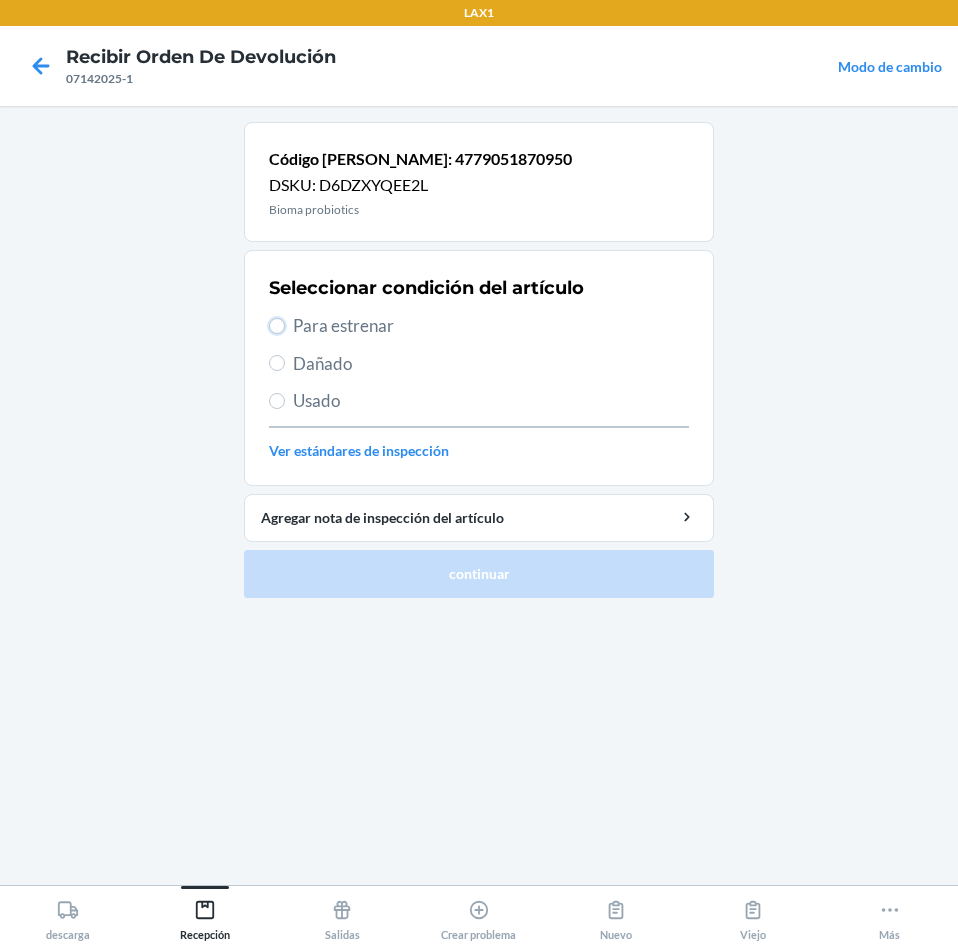 click on "Para estrenar" at bounding box center (277, 326) 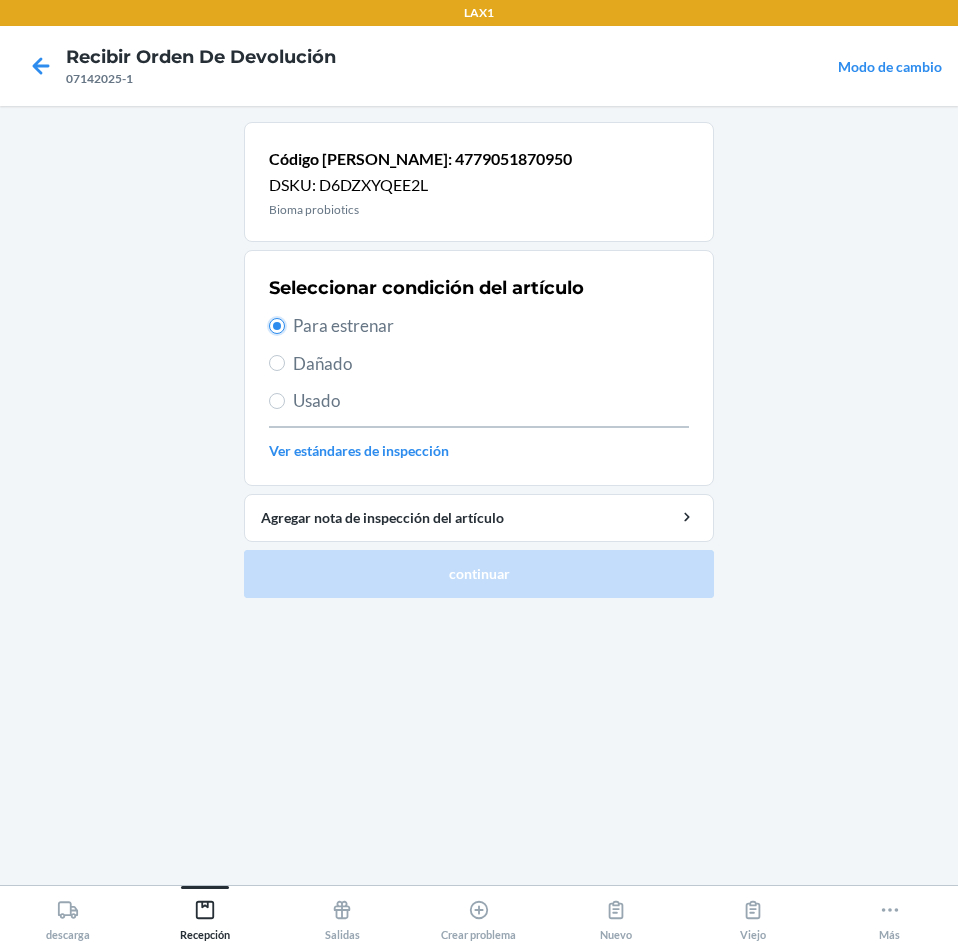radio on "true" 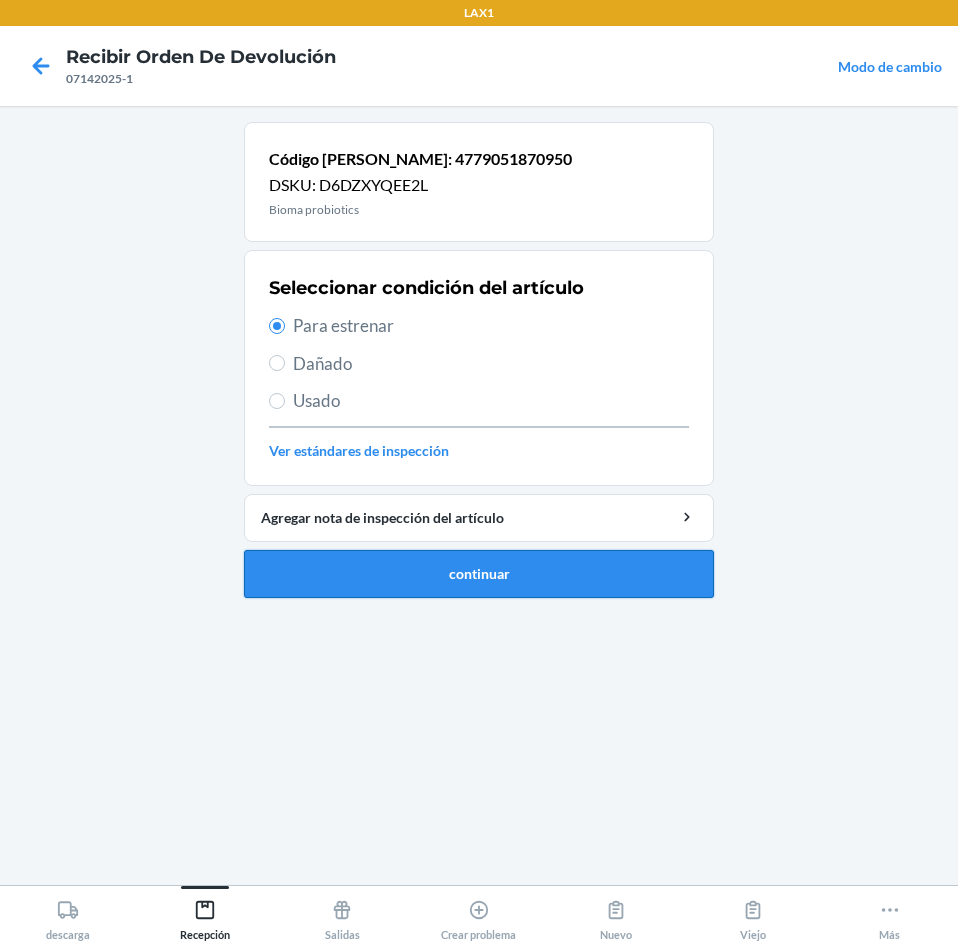 click on "continuar" at bounding box center (479, 574) 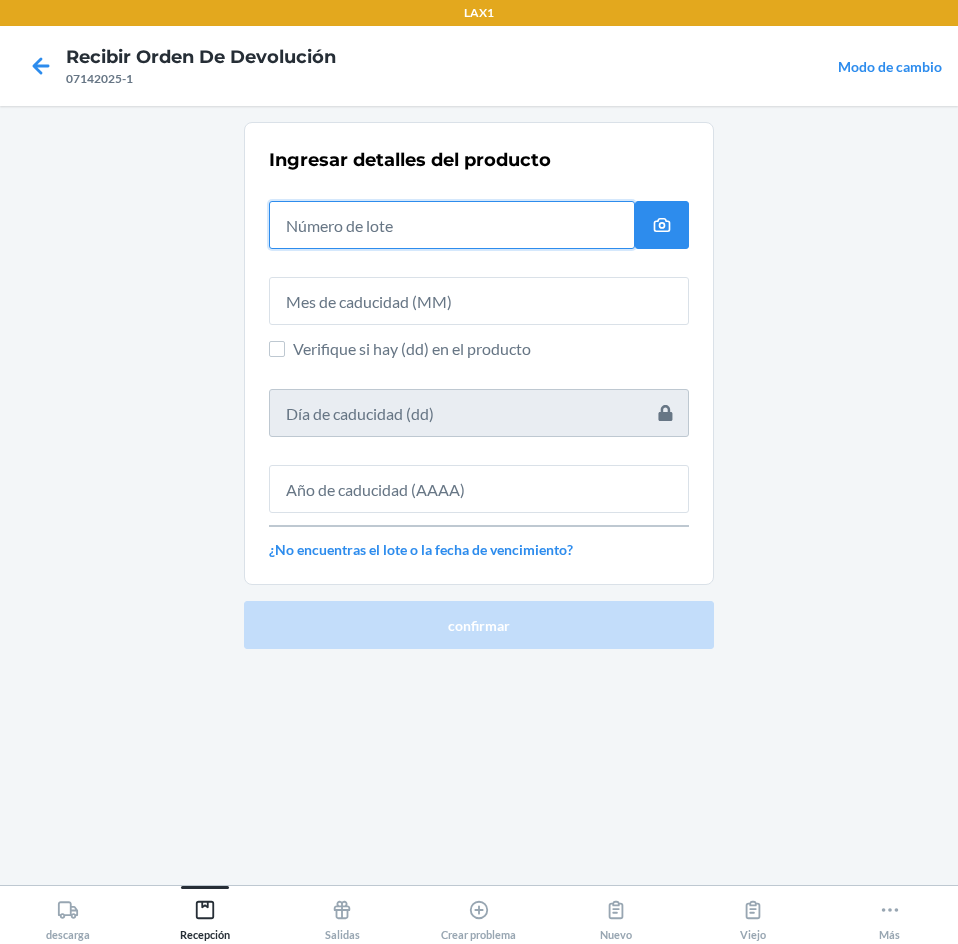 click at bounding box center (452, 225) 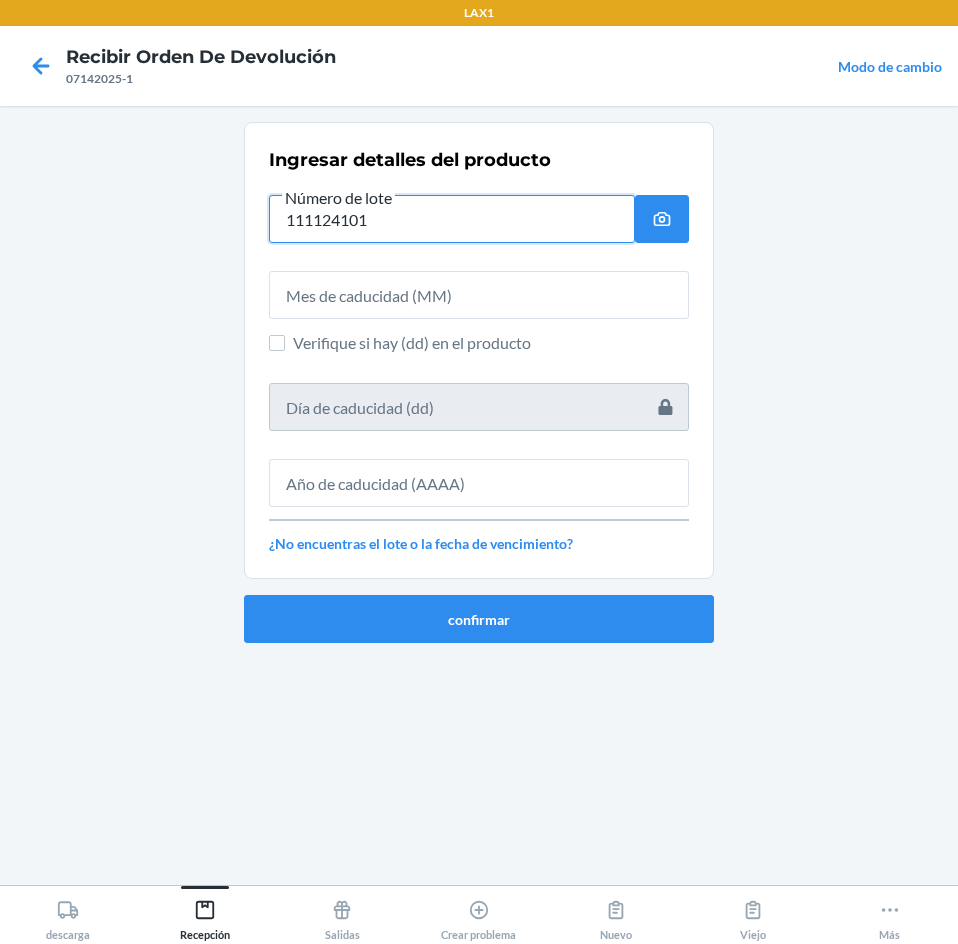 type on "111124101" 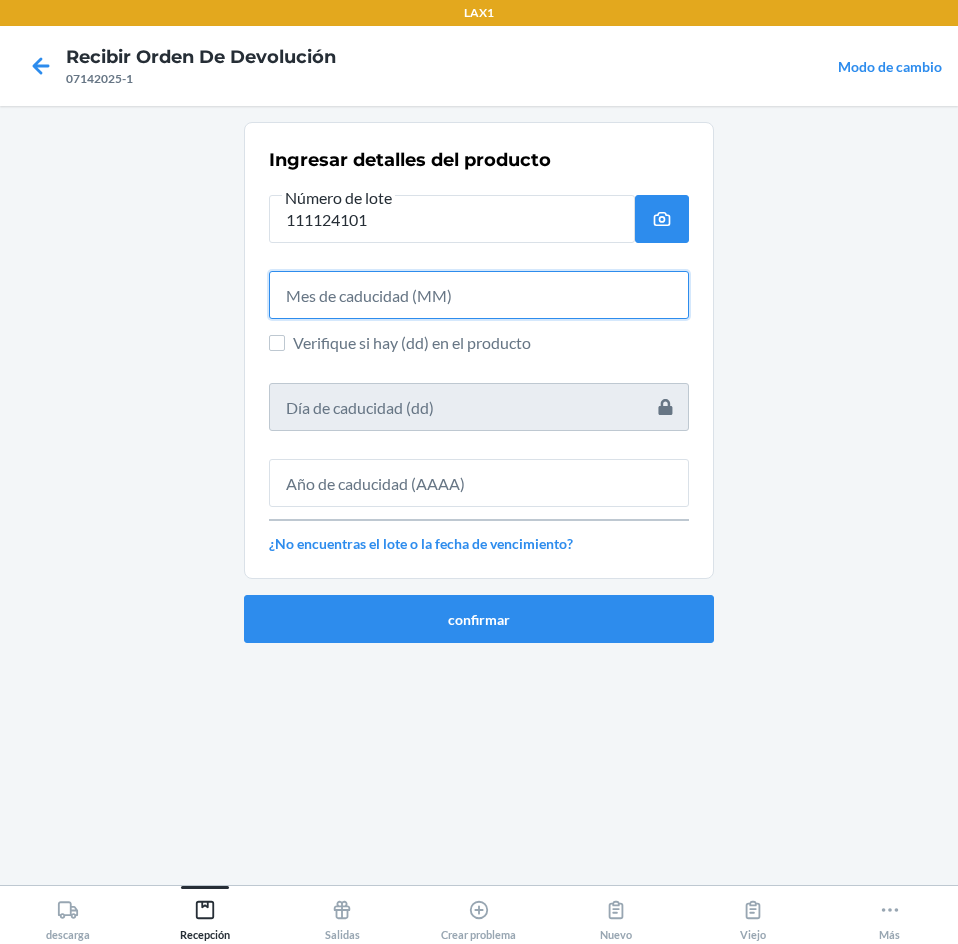 click at bounding box center [479, 295] 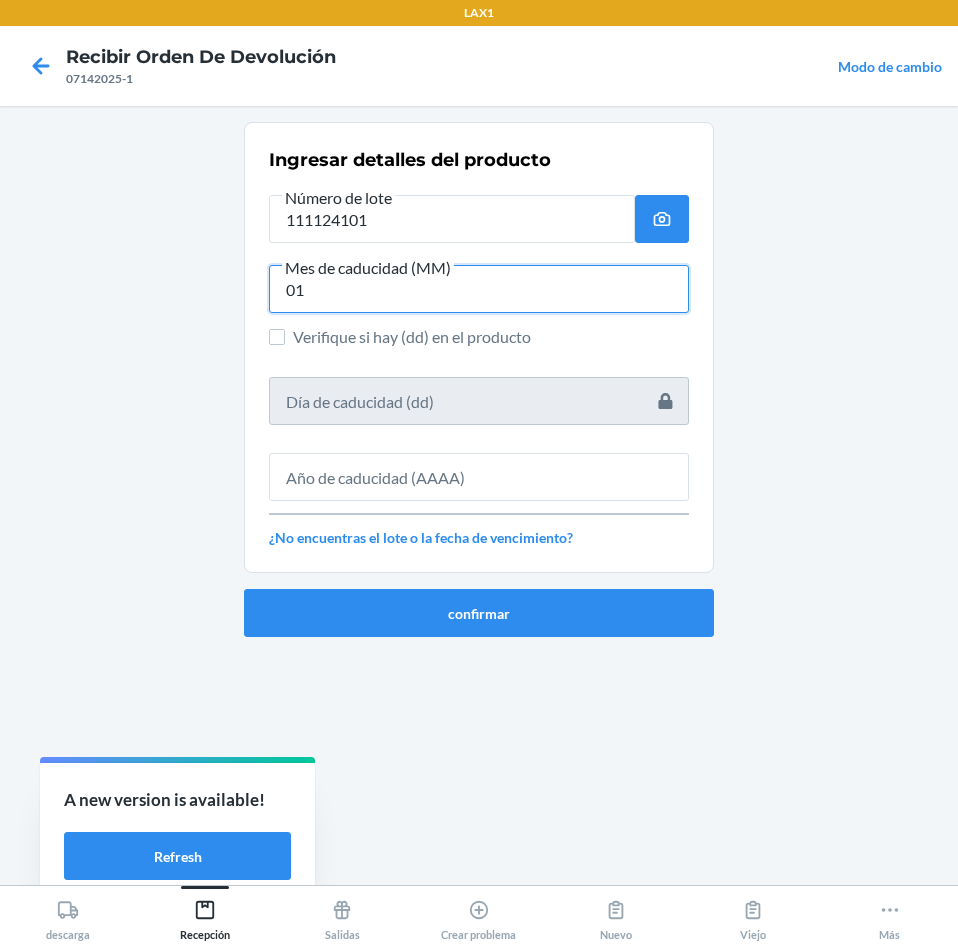 type on "01" 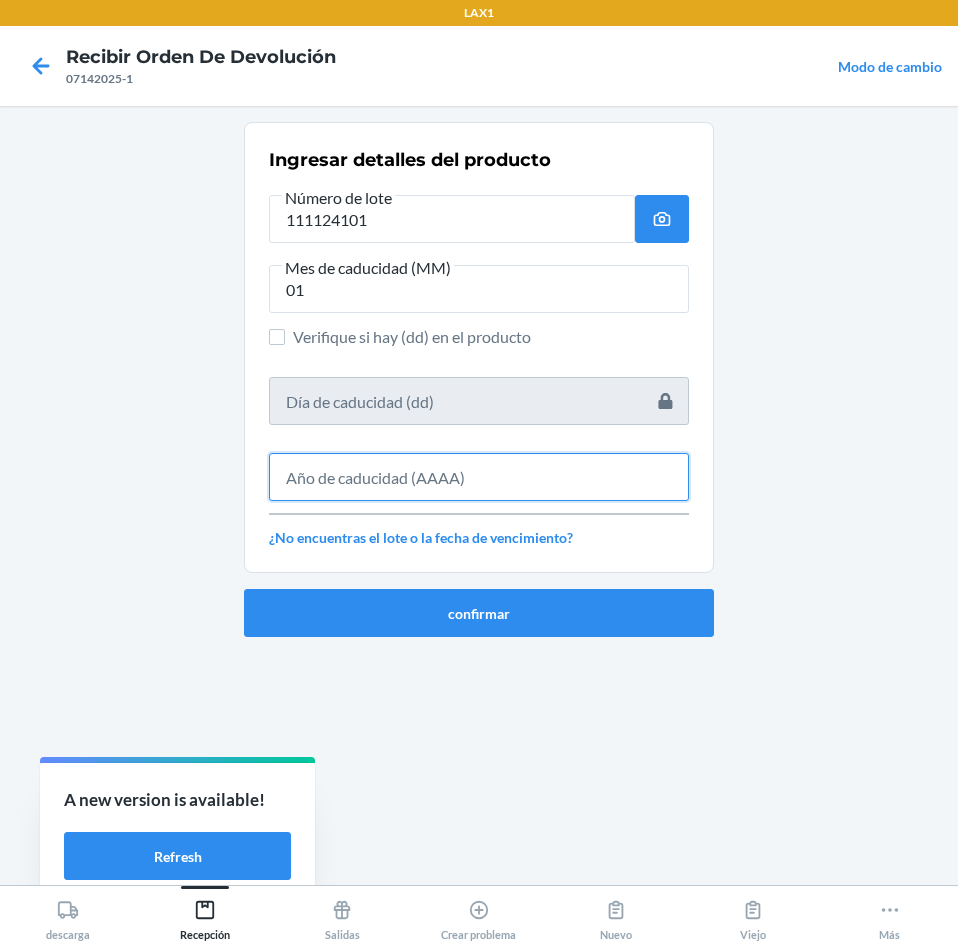 click at bounding box center (479, 477) 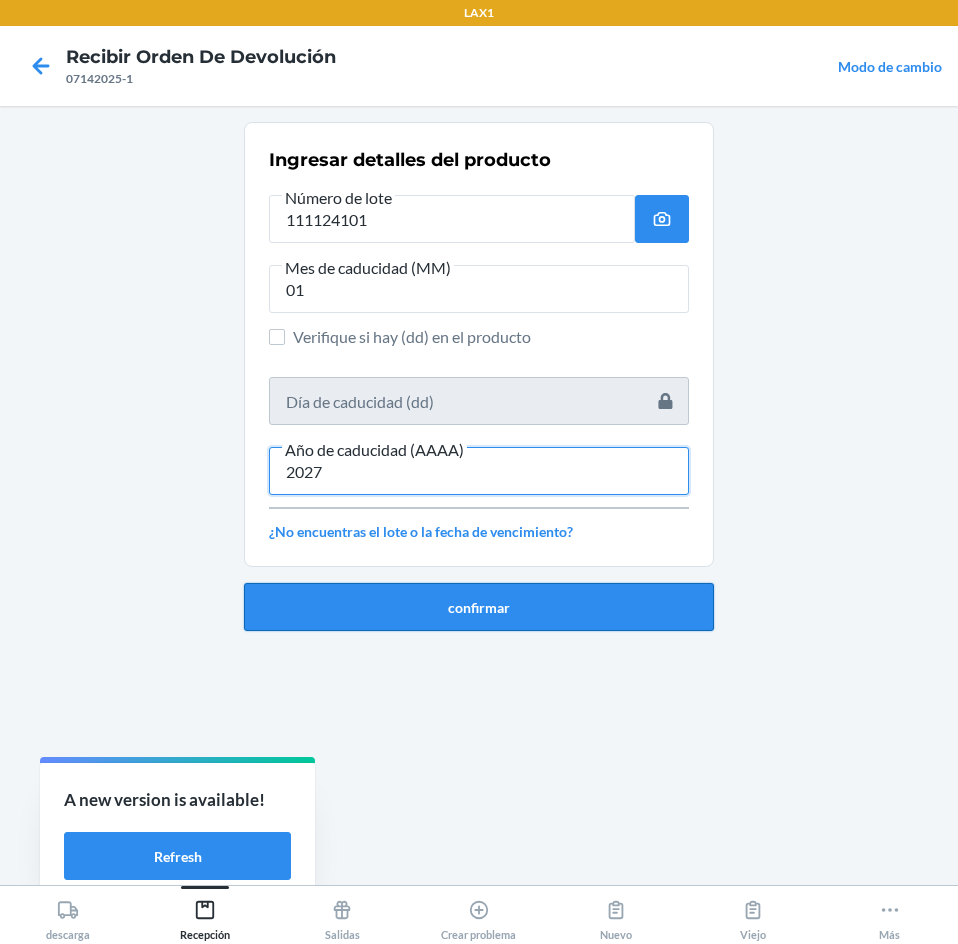 type on "2027" 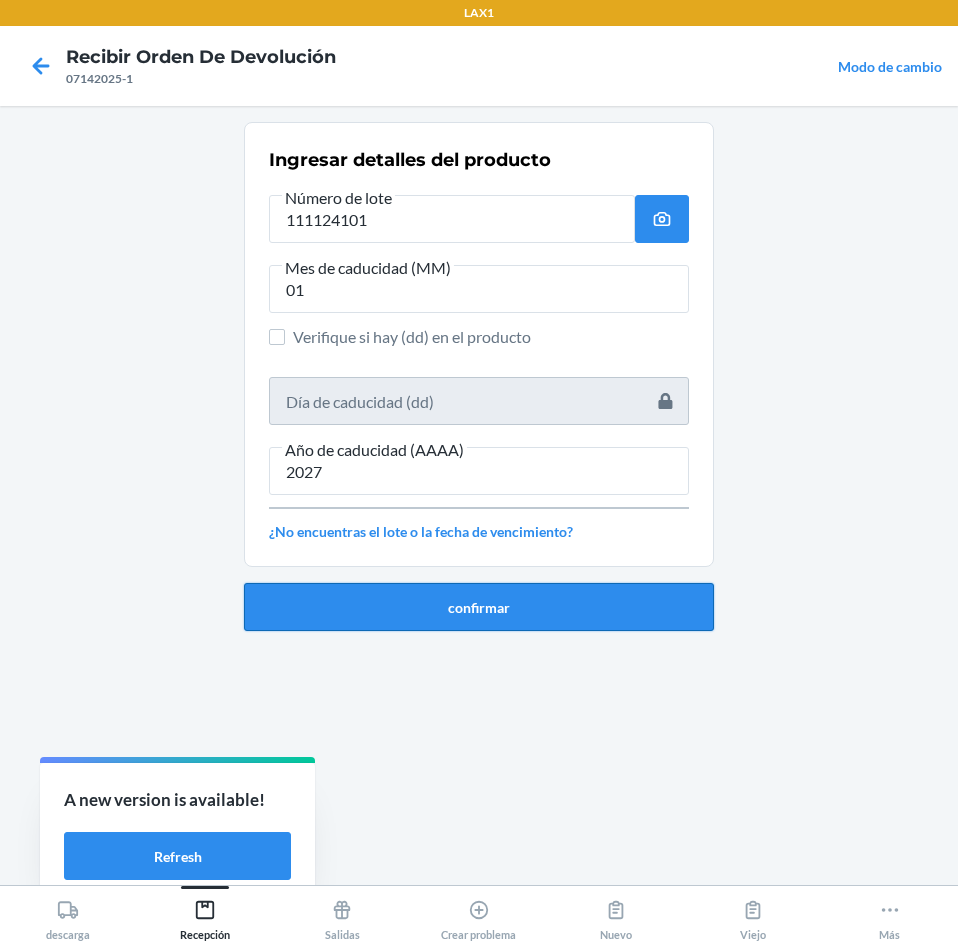 click on "confirmar" at bounding box center (479, 607) 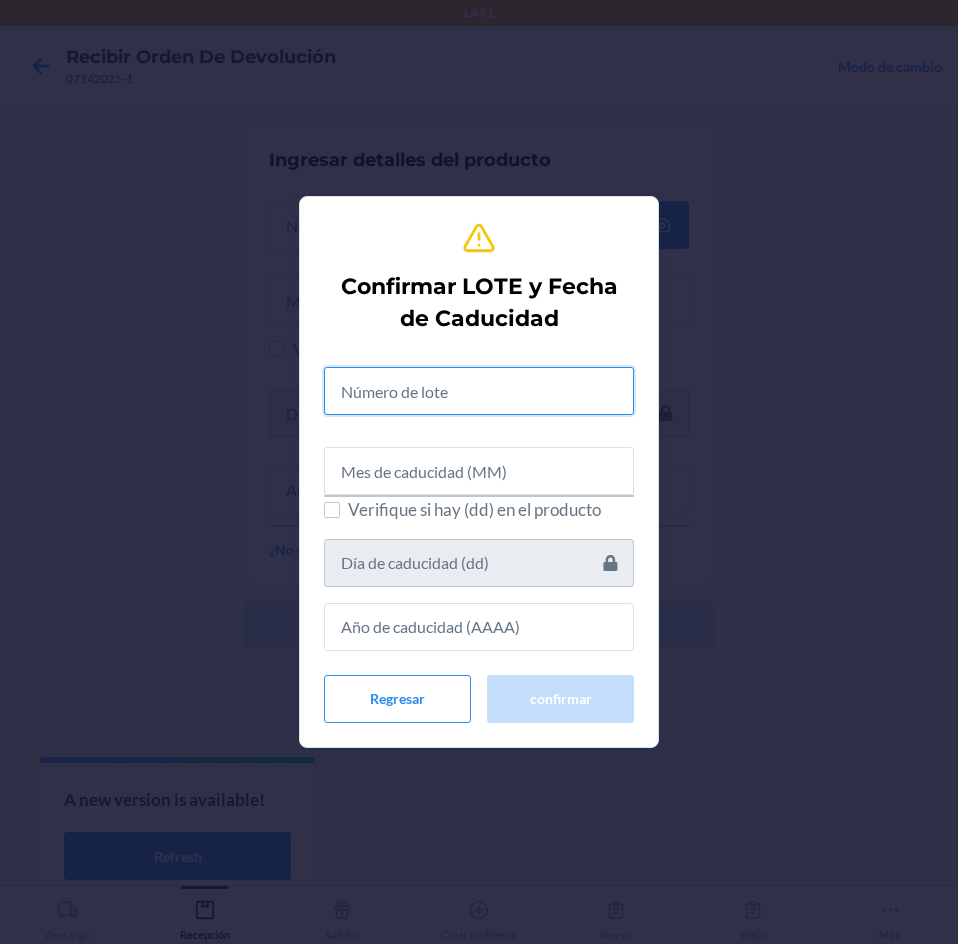 click at bounding box center [479, 391] 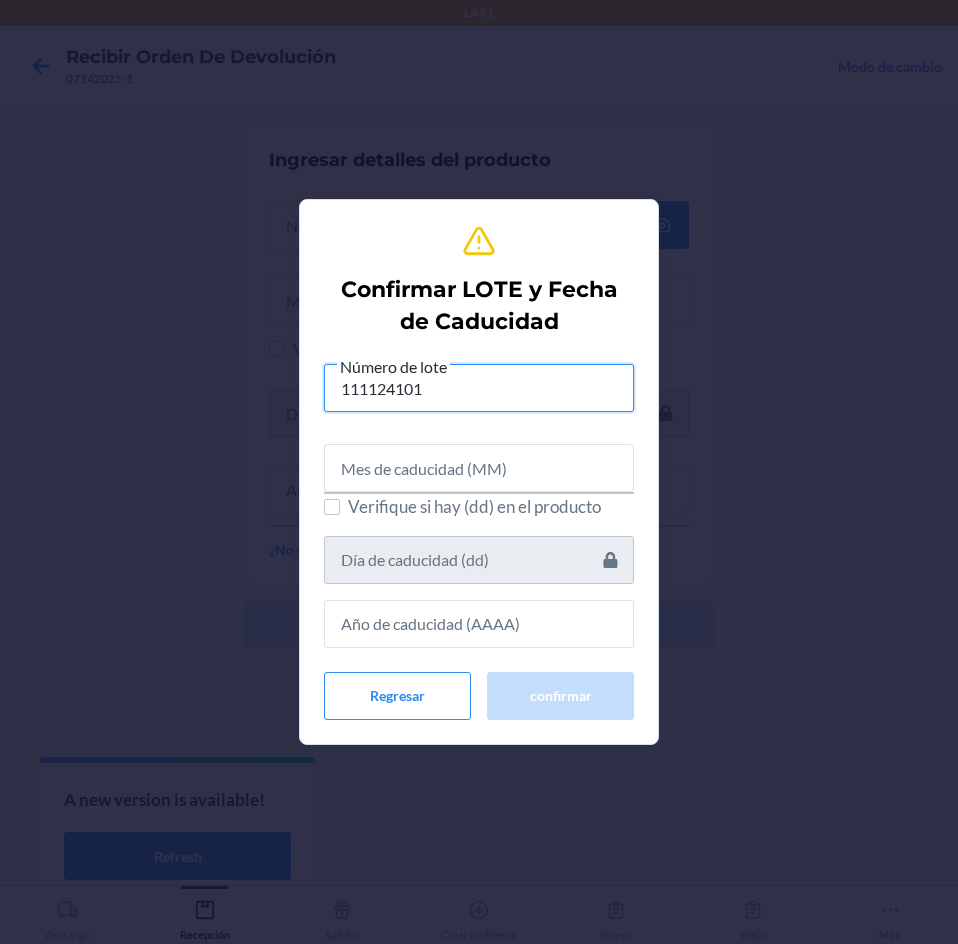type on "111124101" 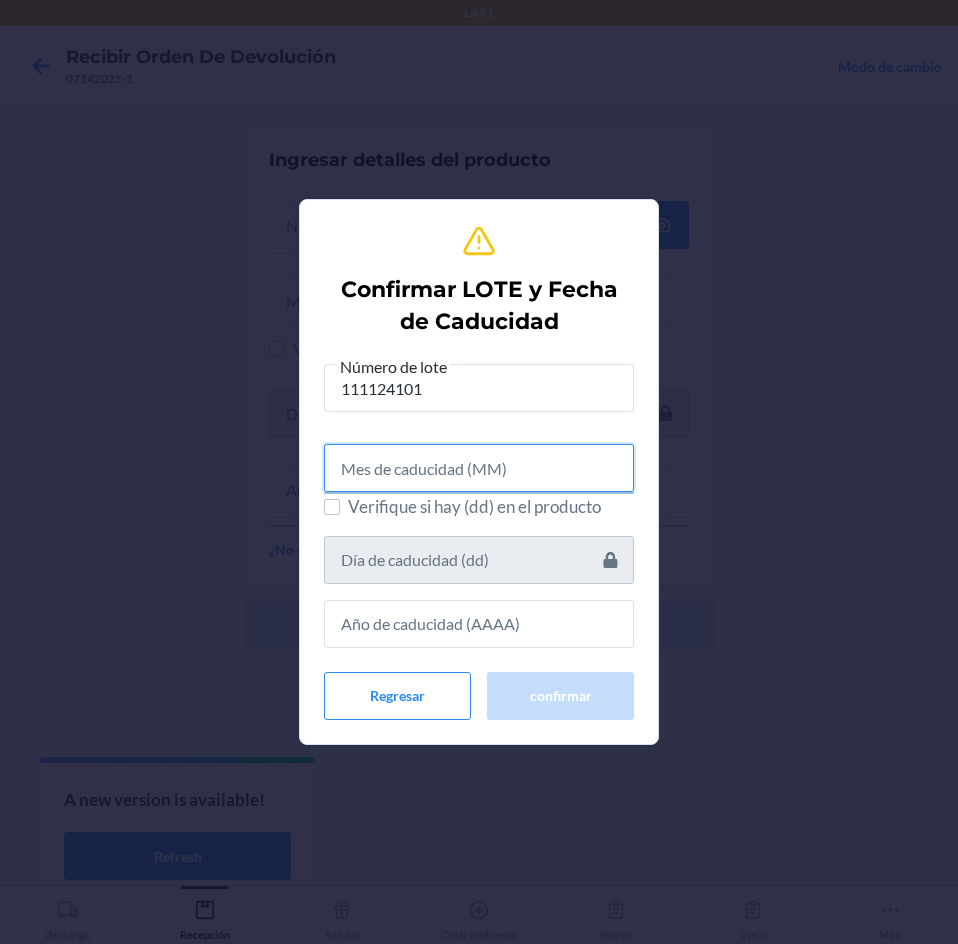 click at bounding box center [479, 468] 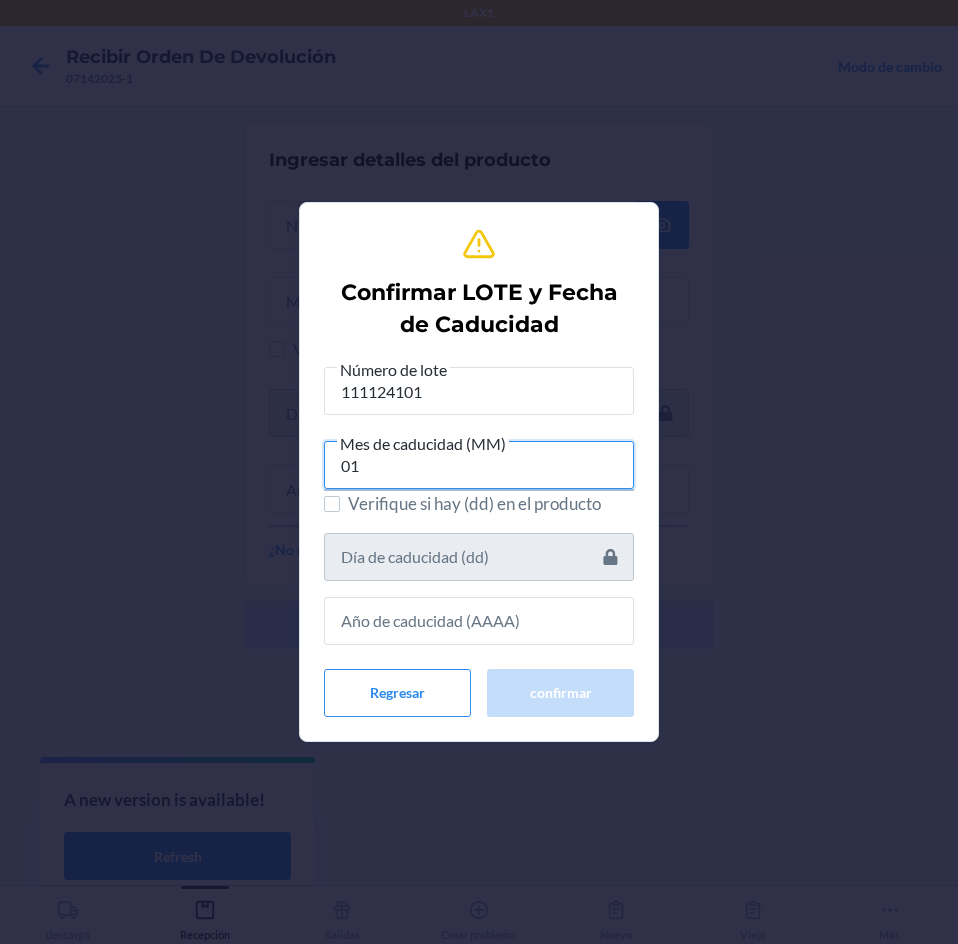 type on "01" 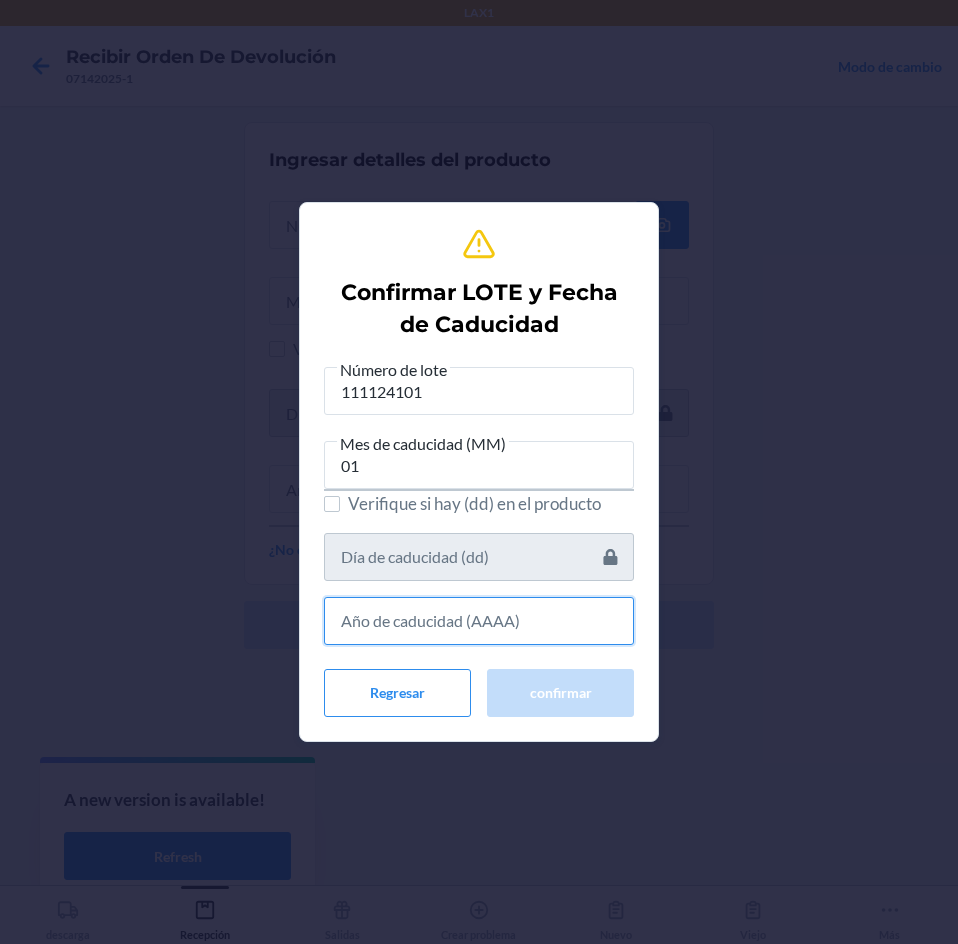 click at bounding box center [479, 621] 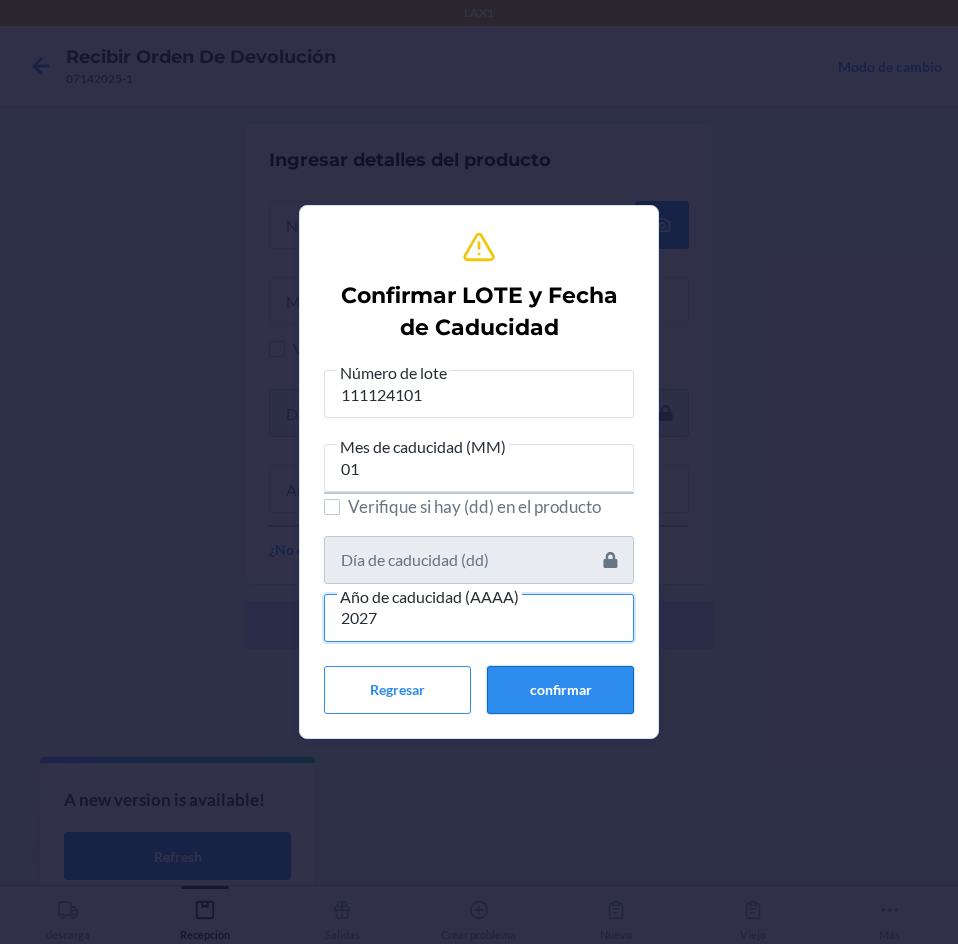 type on "2027" 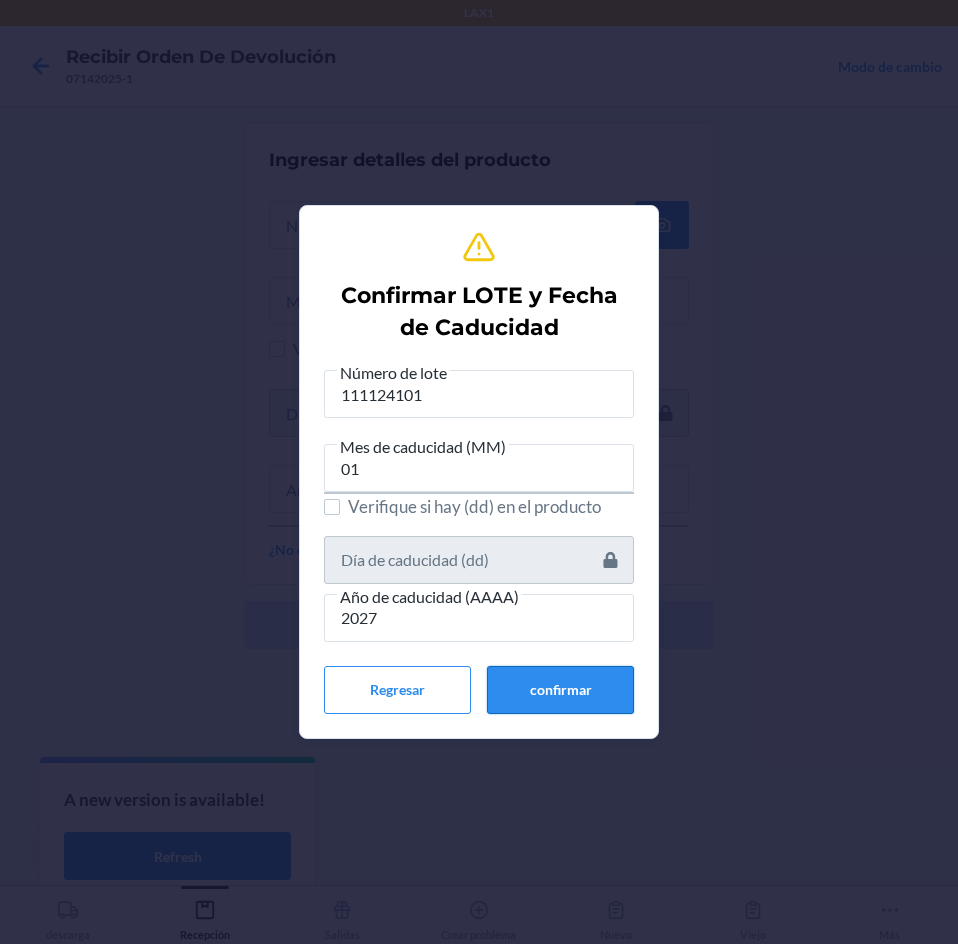 click on "confirmar" at bounding box center [560, 690] 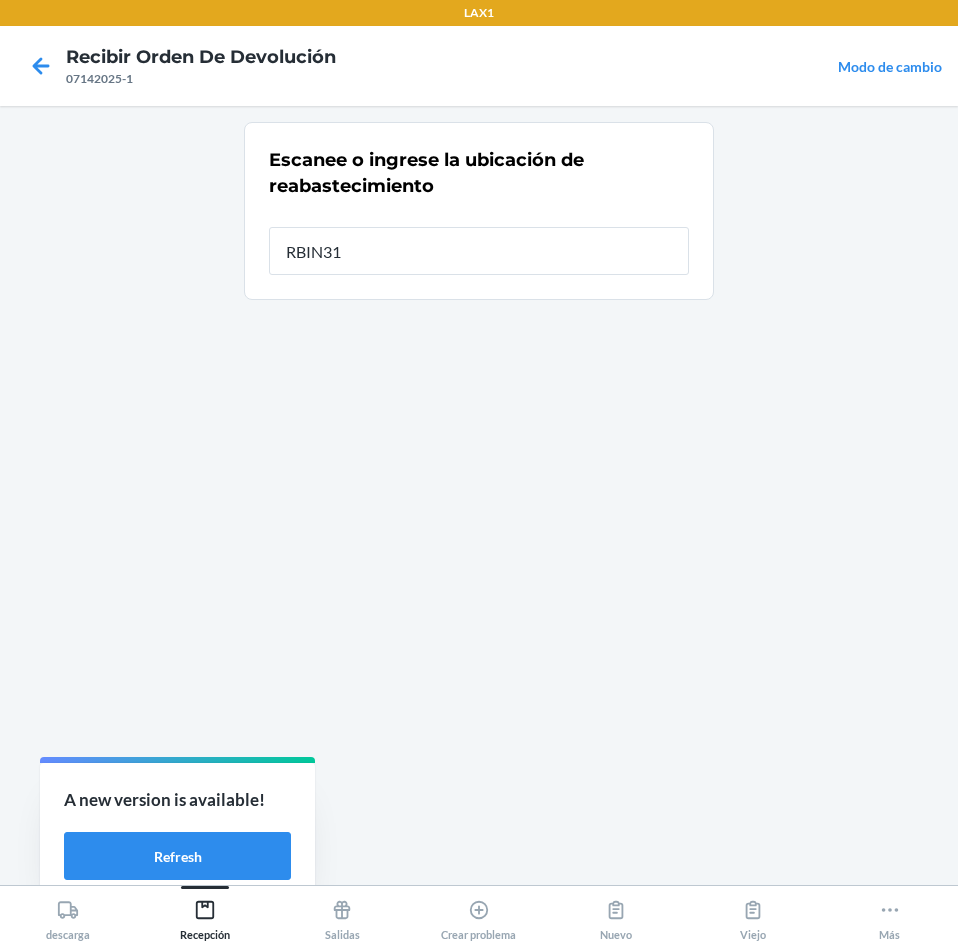 type on "RBIN316" 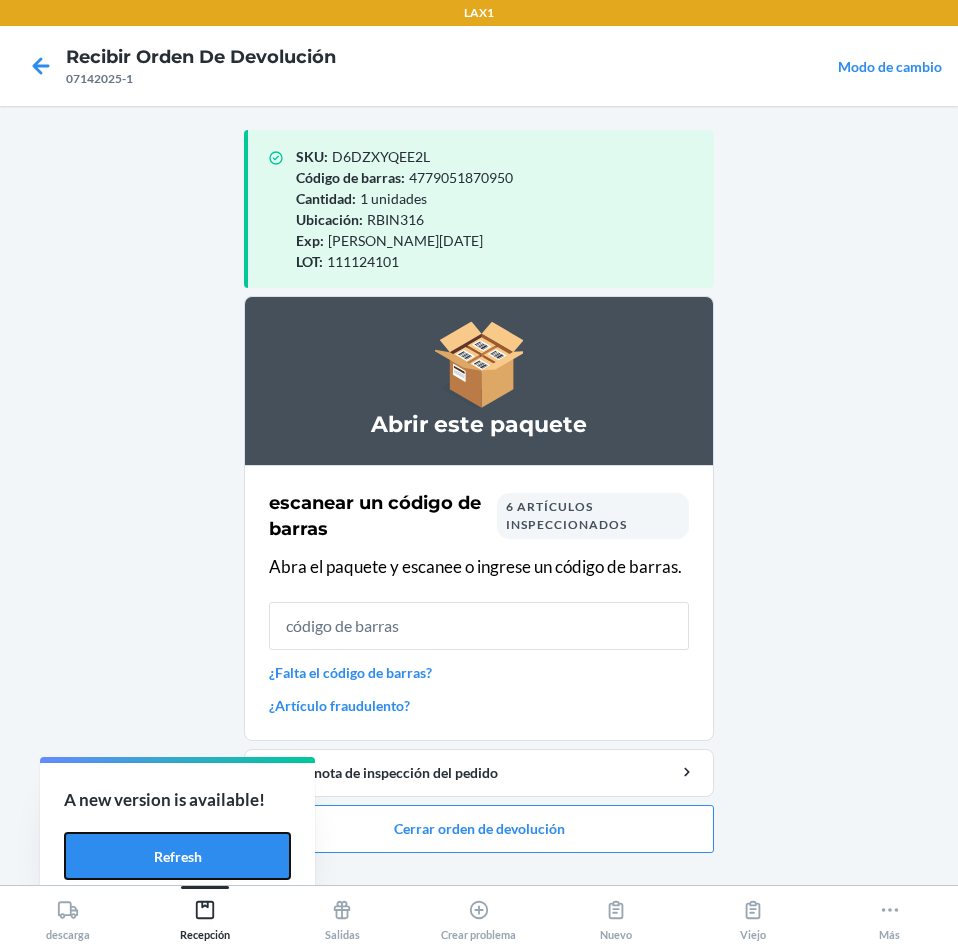 drag, startPoint x: 242, startPoint y: 842, endPoint x: 265, endPoint y: 790, distance: 56.859474 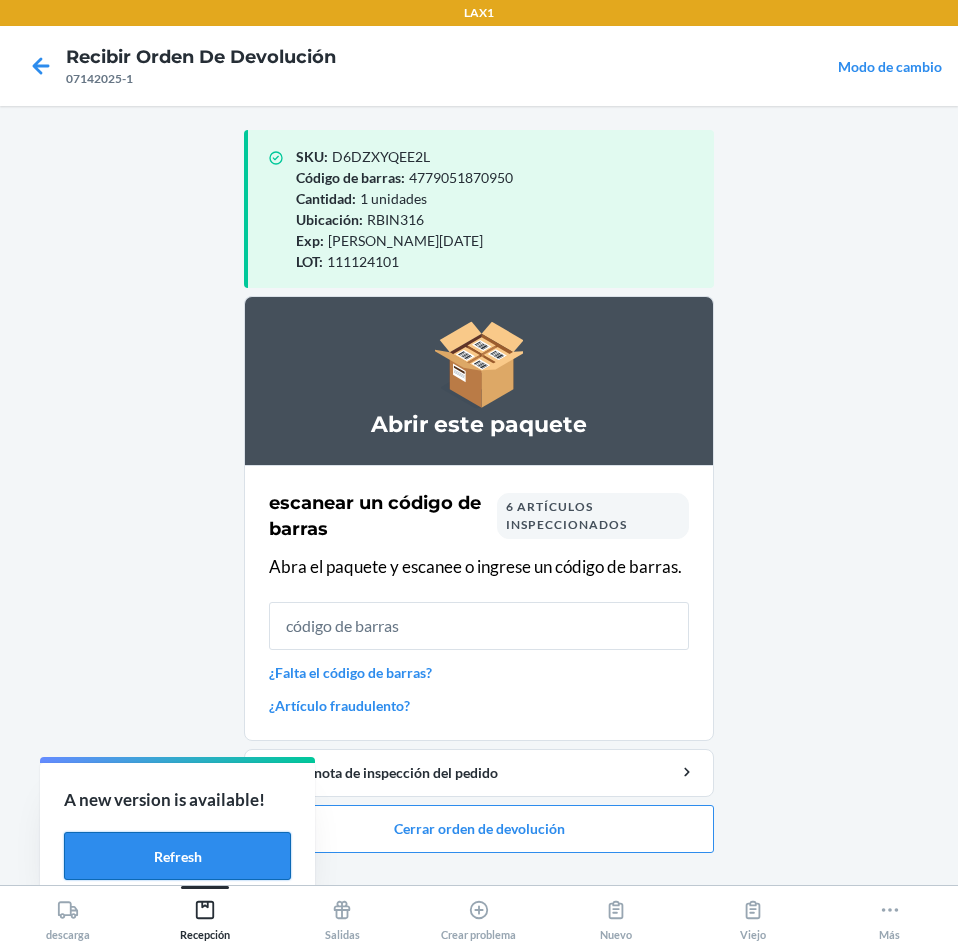 click on "Refresh" at bounding box center (177, 856) 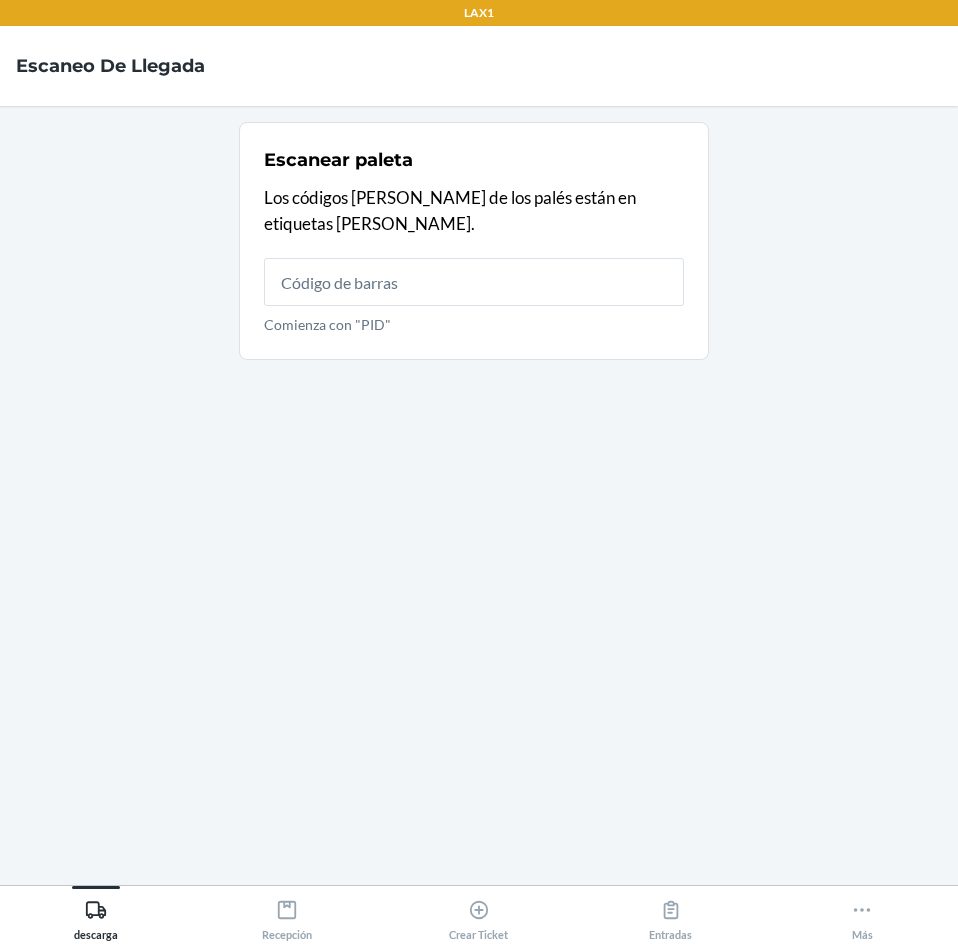scroll, scrollTop: 0, scrollLeft: 0, axis: both 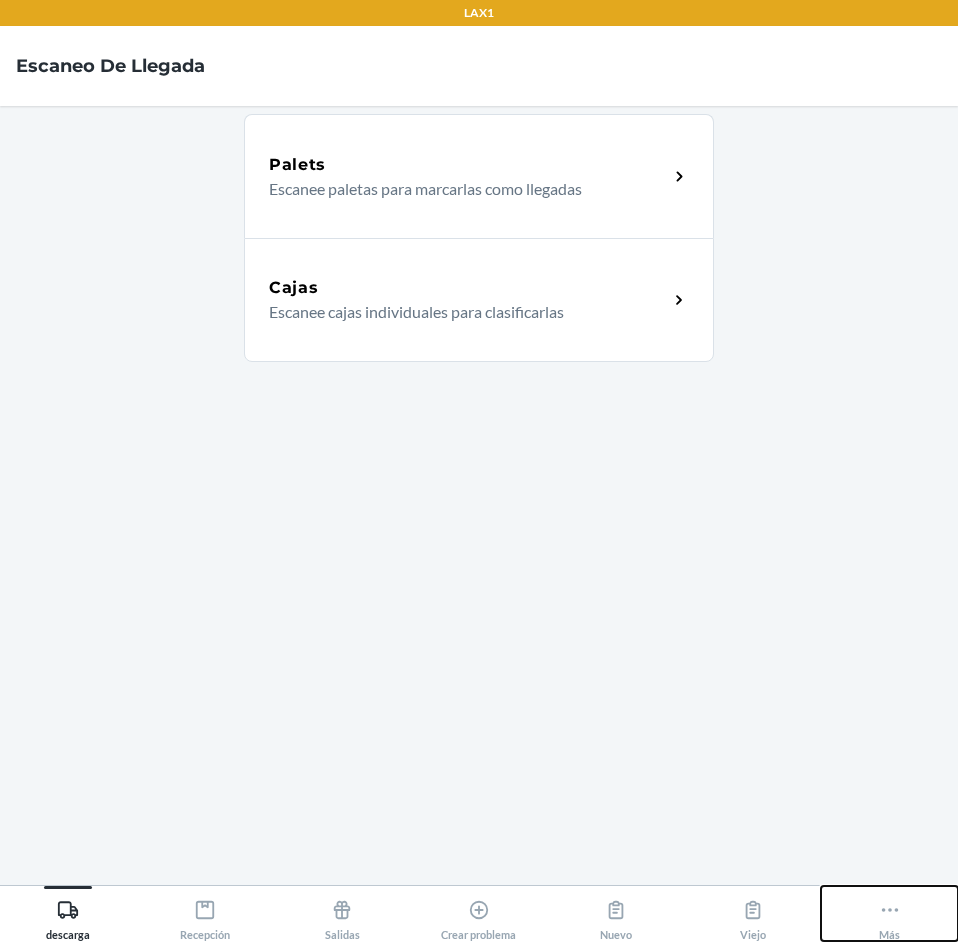 click on "Más" at bounding box center [889, 913] 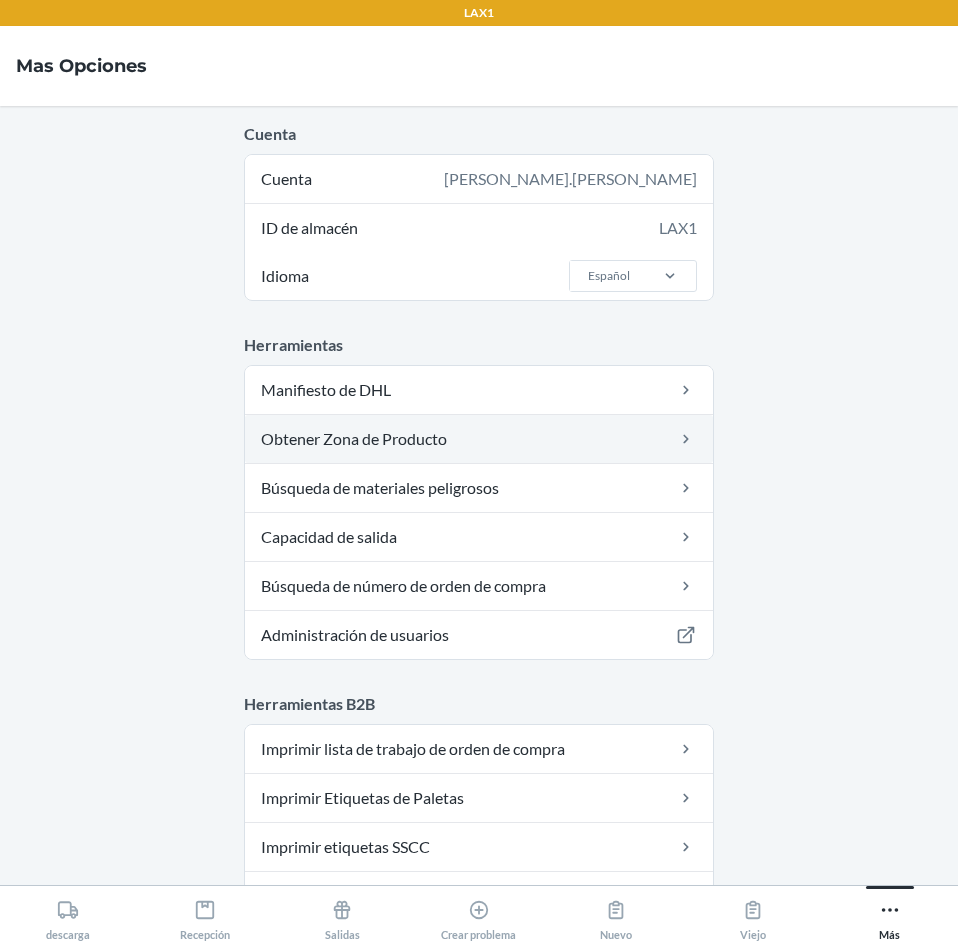 click on "Obtener Zona de Producto" at bounding box center [479, 439] 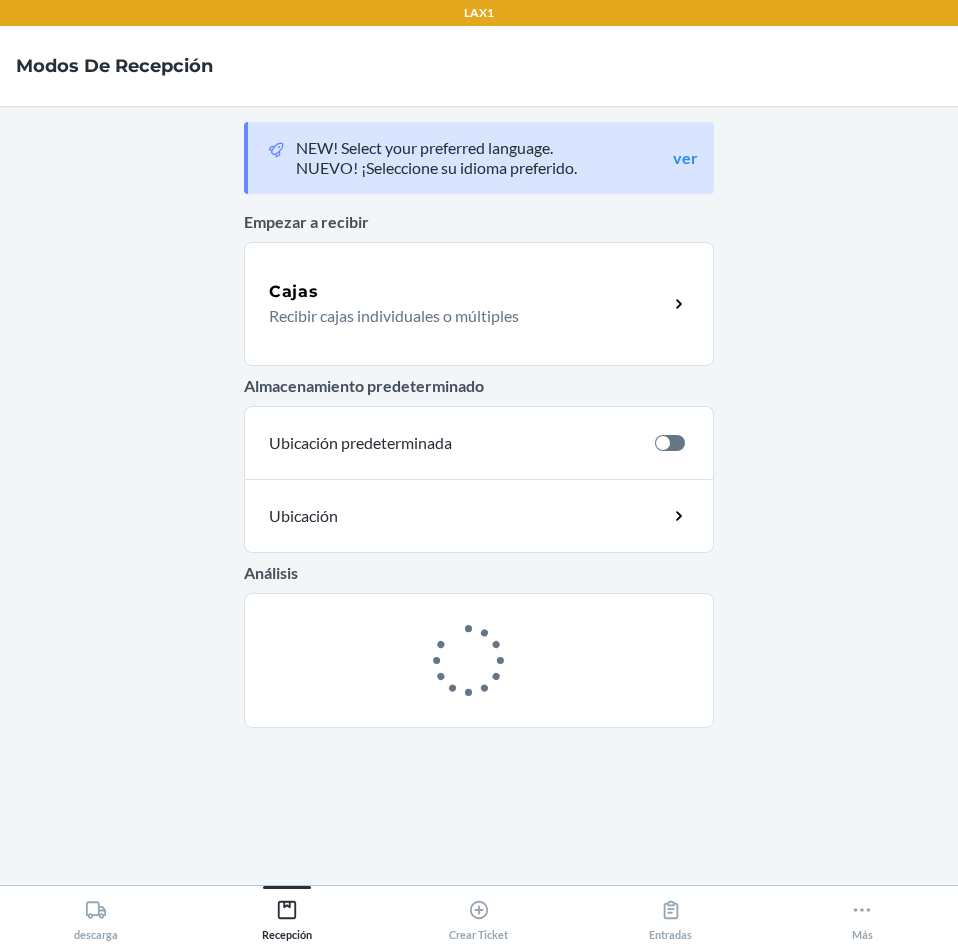 scroll, scrollTop: 0, scrollLeft: 0, axis: both 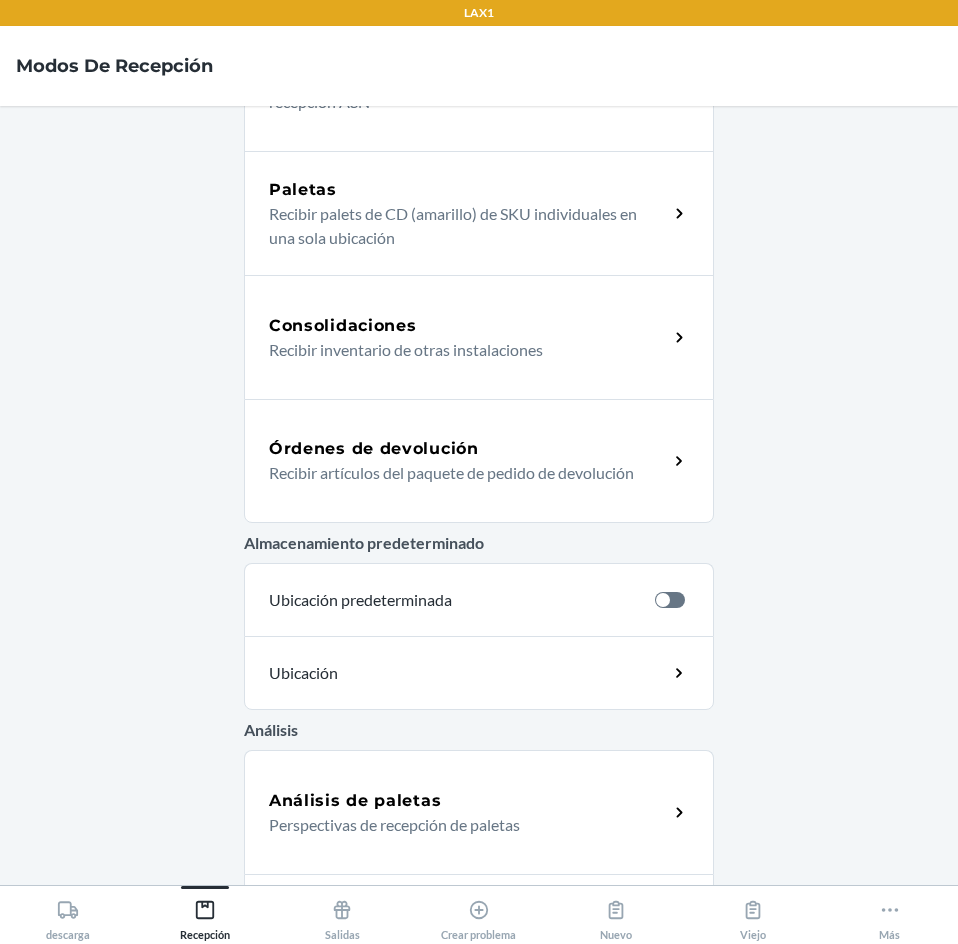 click on "Órdenes de devolución Recibir artículos del paquete de pedido de devolución" at bounding box center (479, 461) 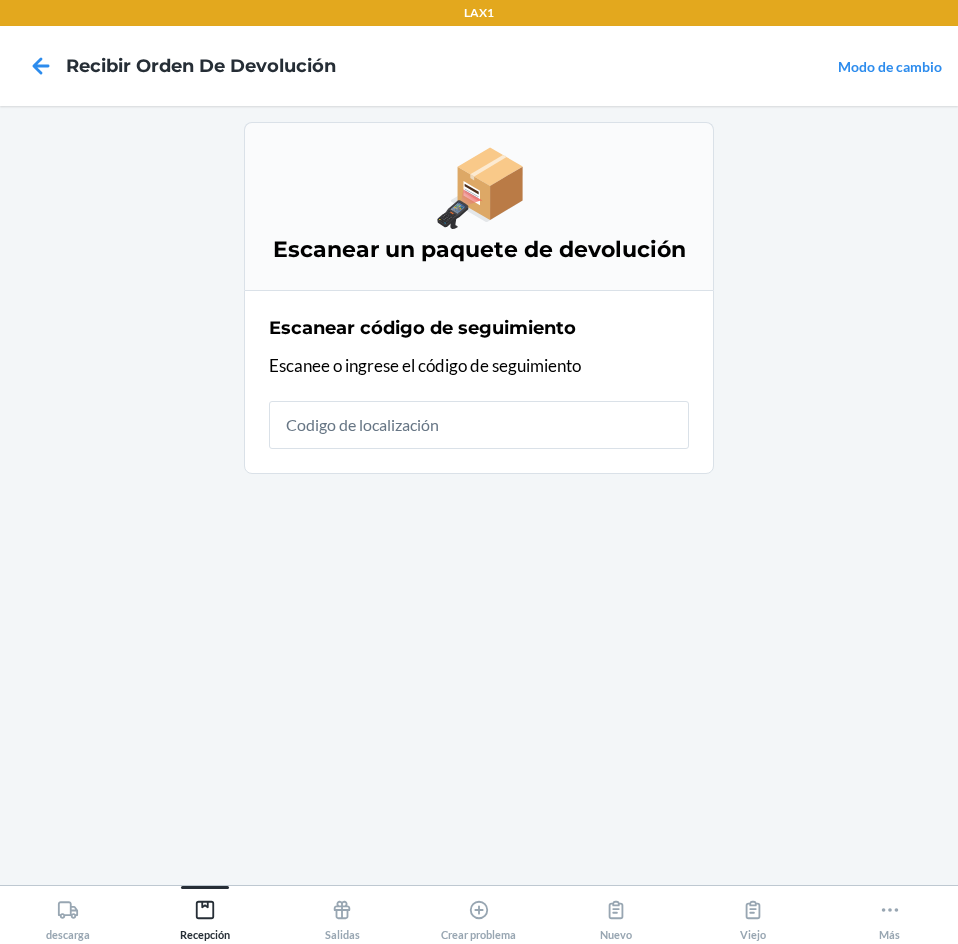 click at bounding box center (479, 425) 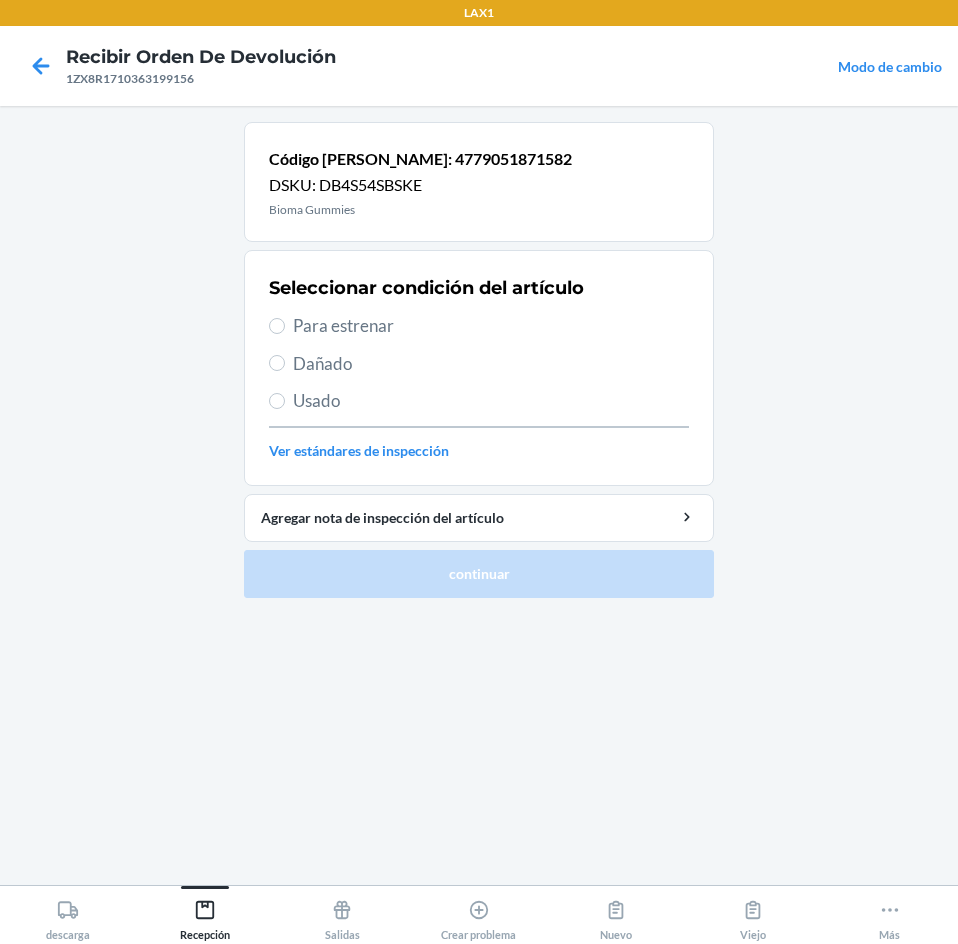 click on "Para estrenar" at bounding box center (491, 326) 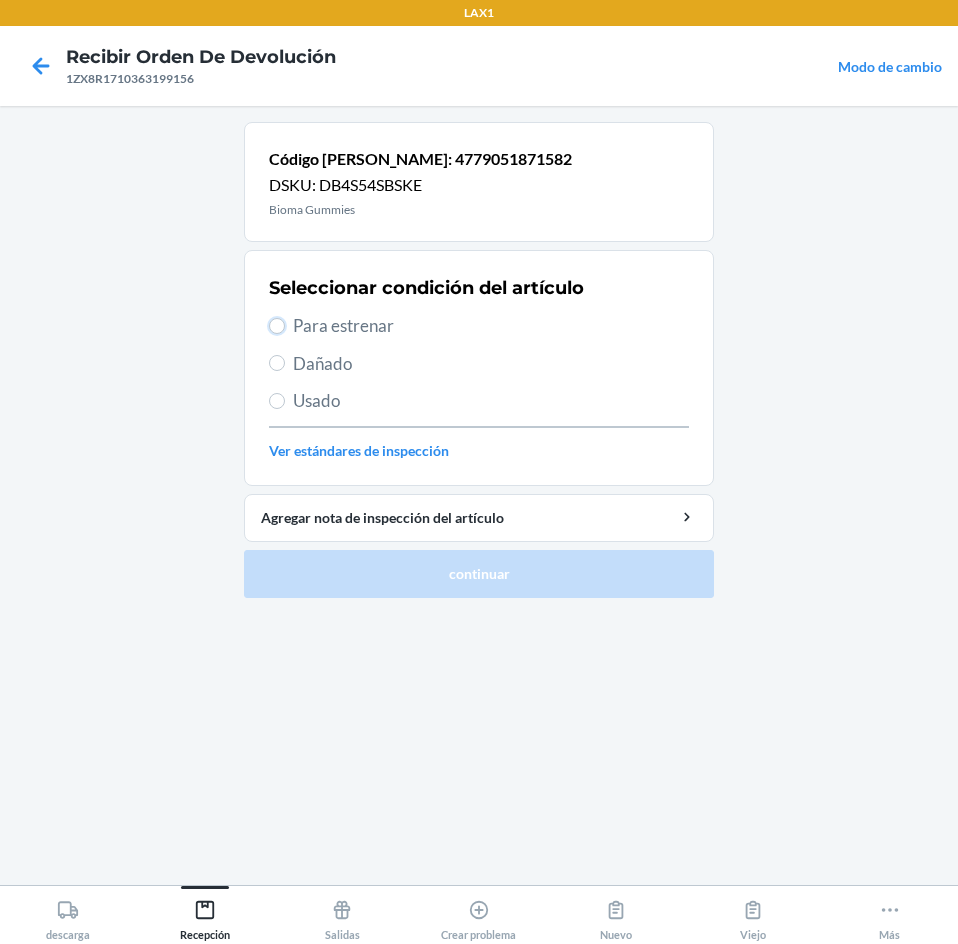 click on "Para estrenar" at bounding box center [277, 326] 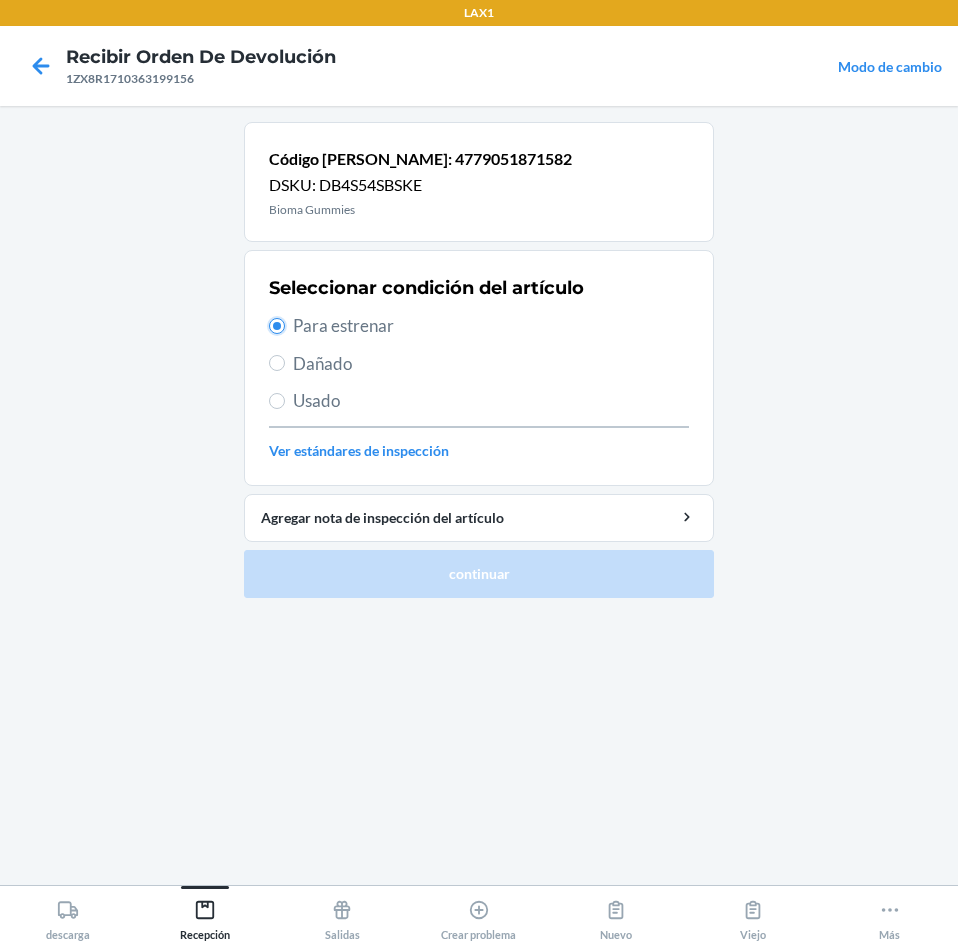 radio on "true" 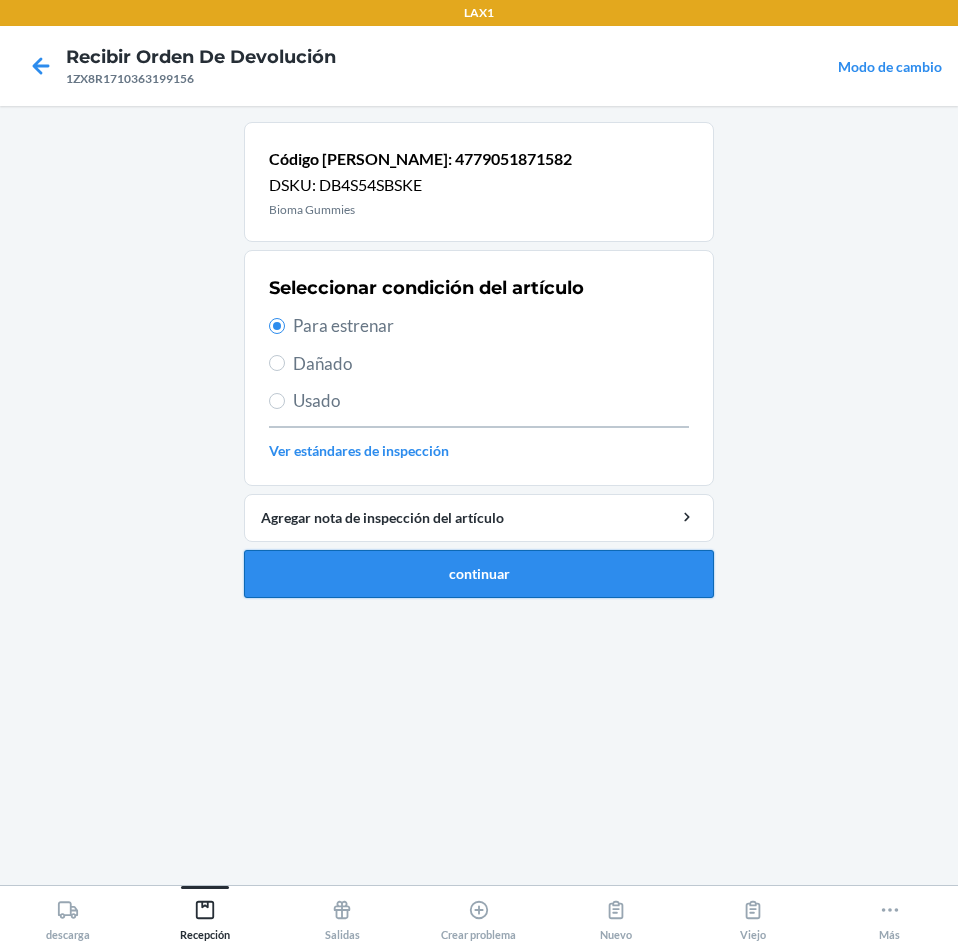 click on "continuar" at bounding box center [479, 574] 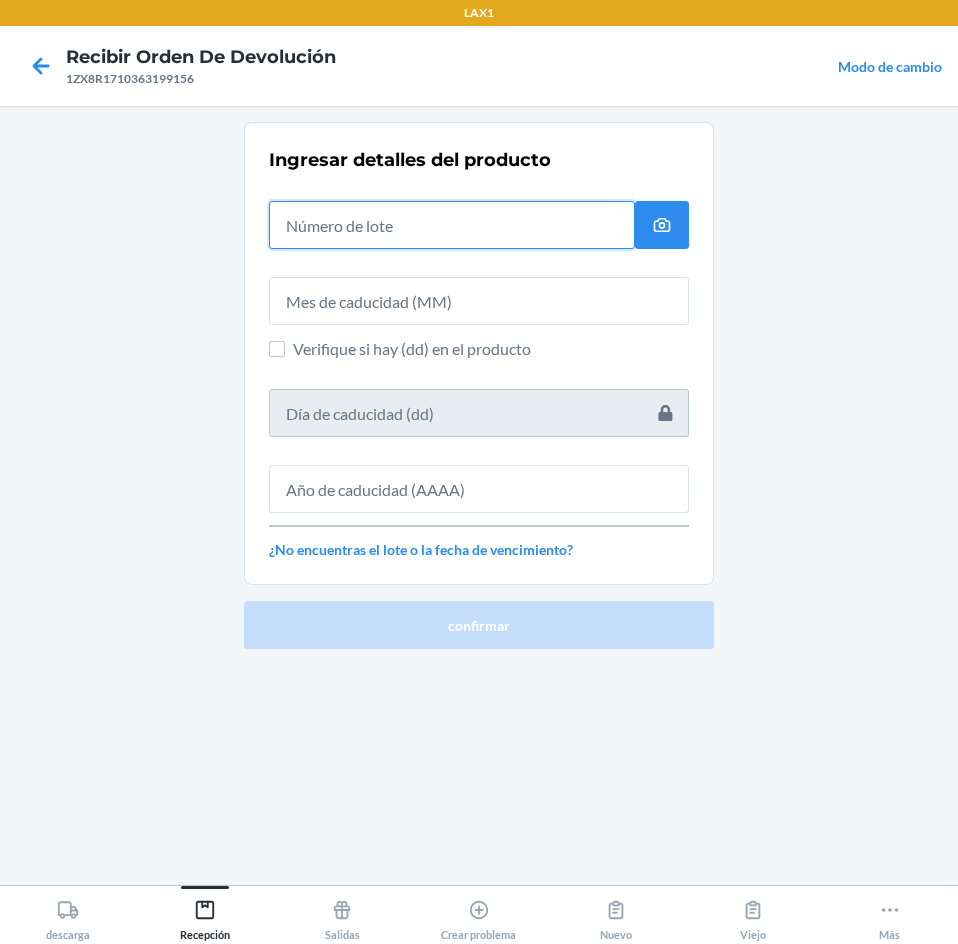 click at bounding box center (452, 225) 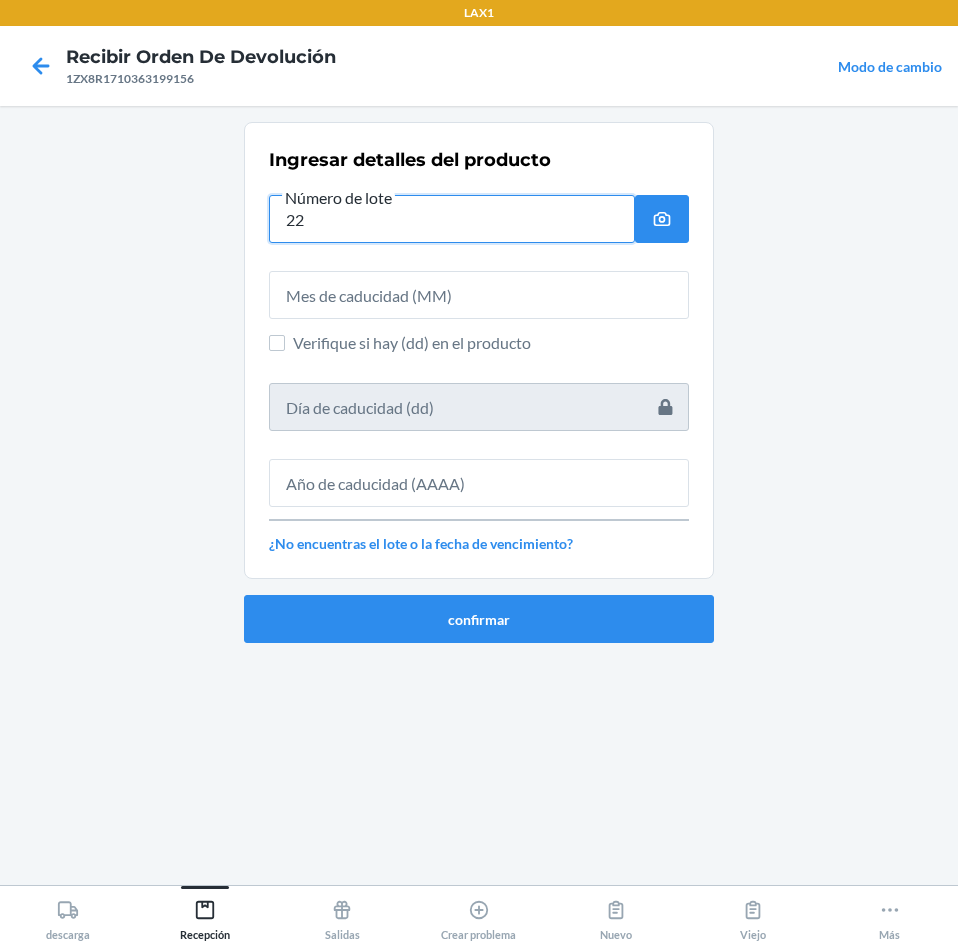 type on "2" 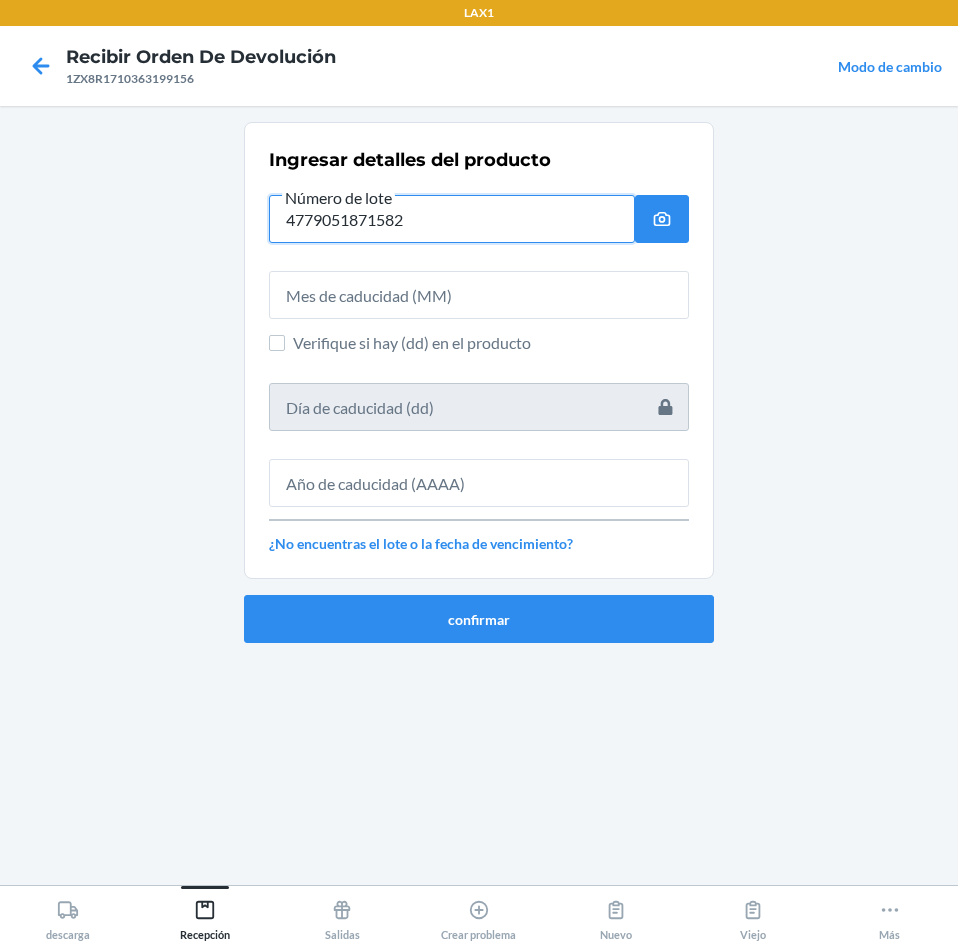 click on "4779051871582" at bounding box center (452, 219) 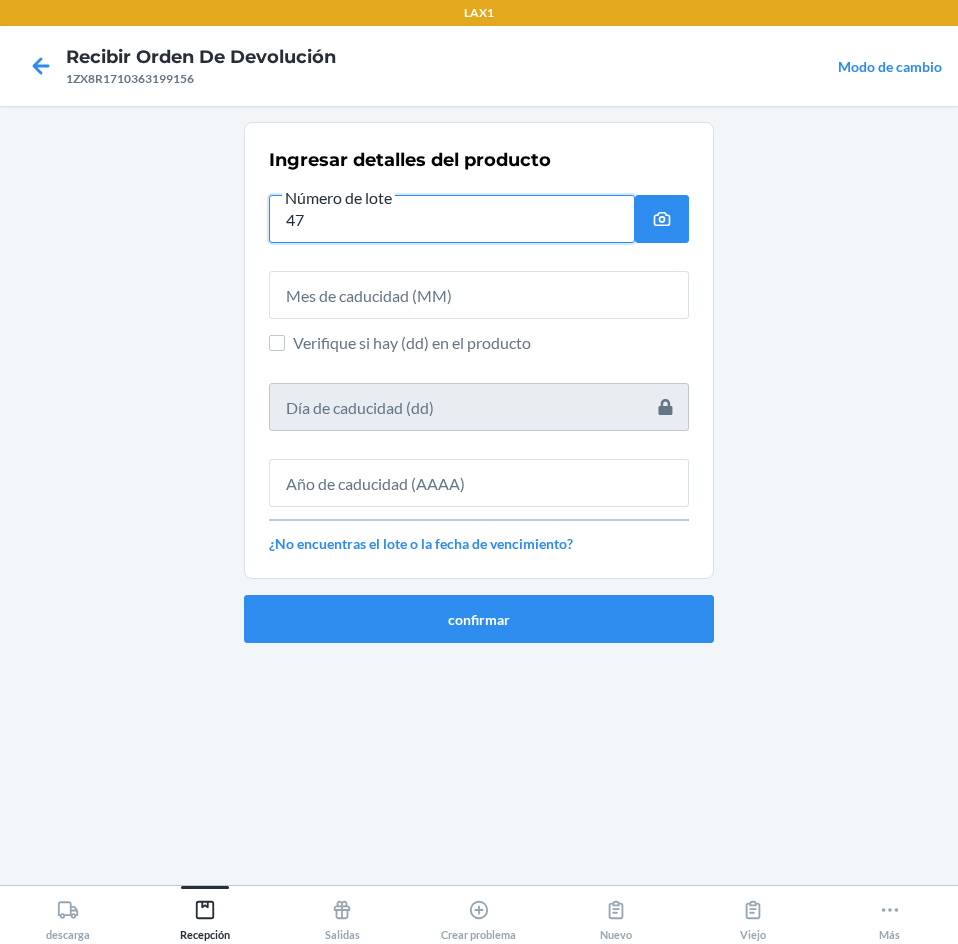 type on "4" 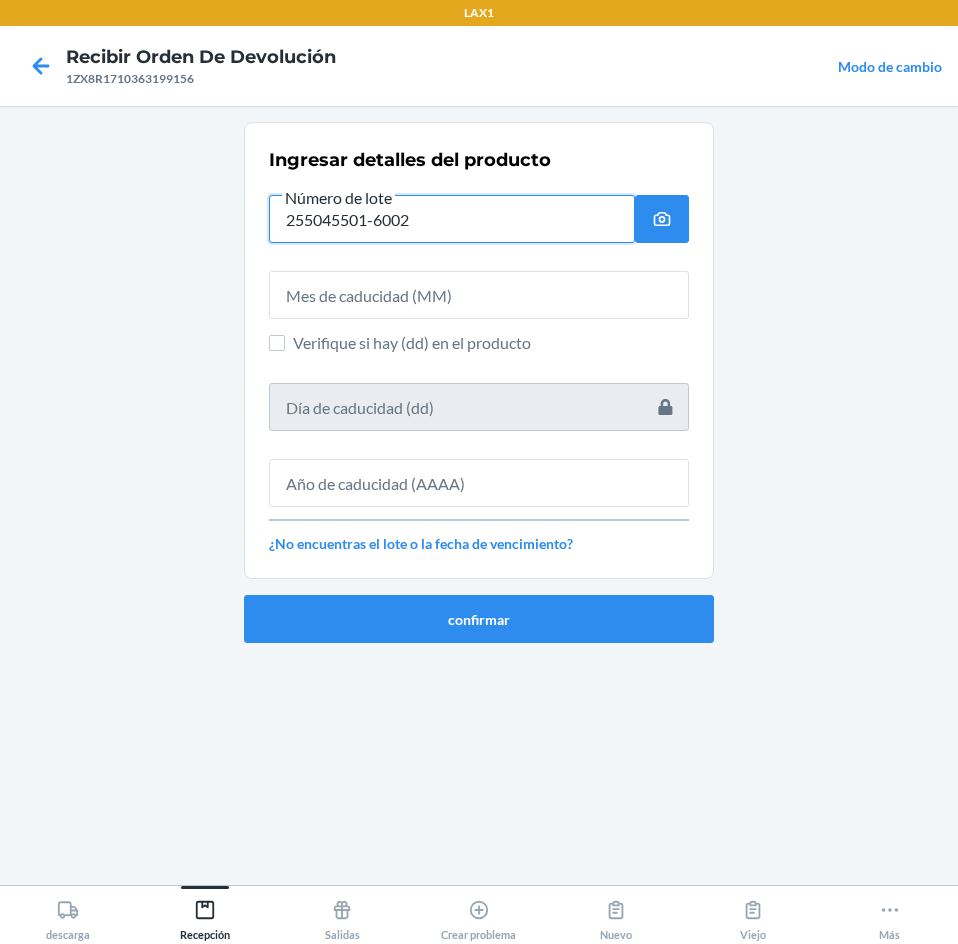 type on "255045501-6002" 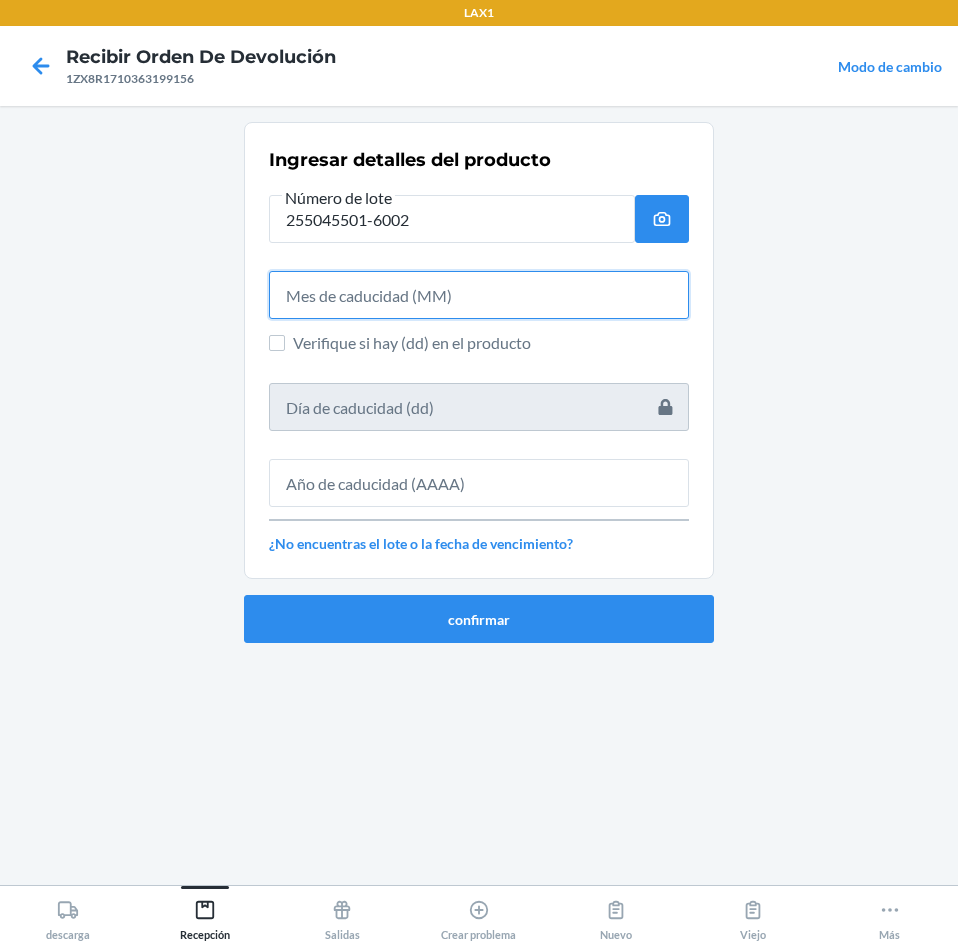 click at bounding box center [479, 295] 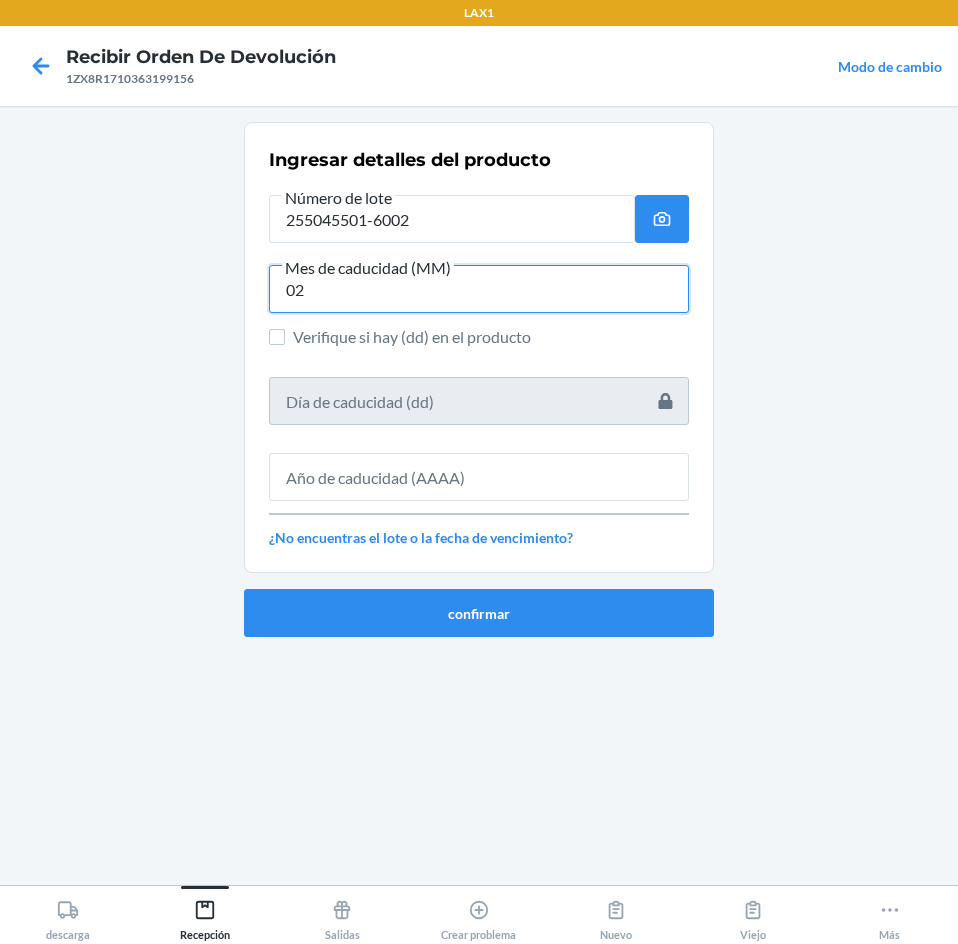 type on "02" 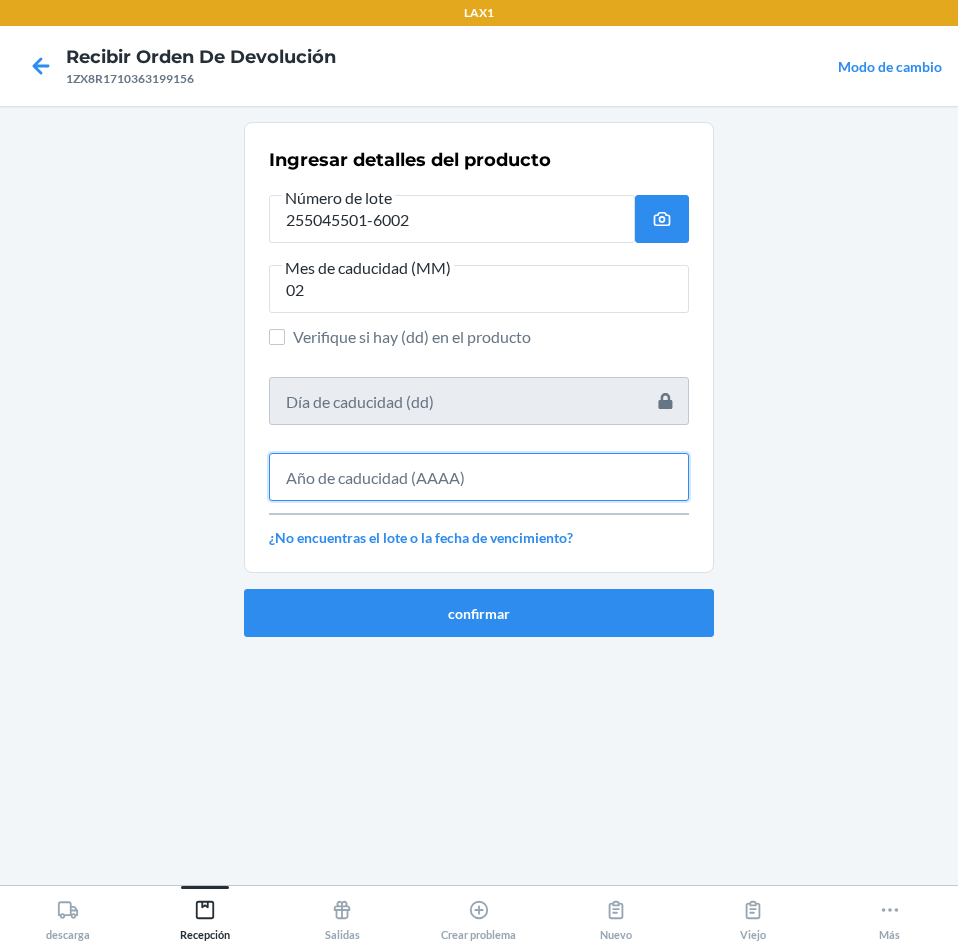 click at bounding box center [479, 477] 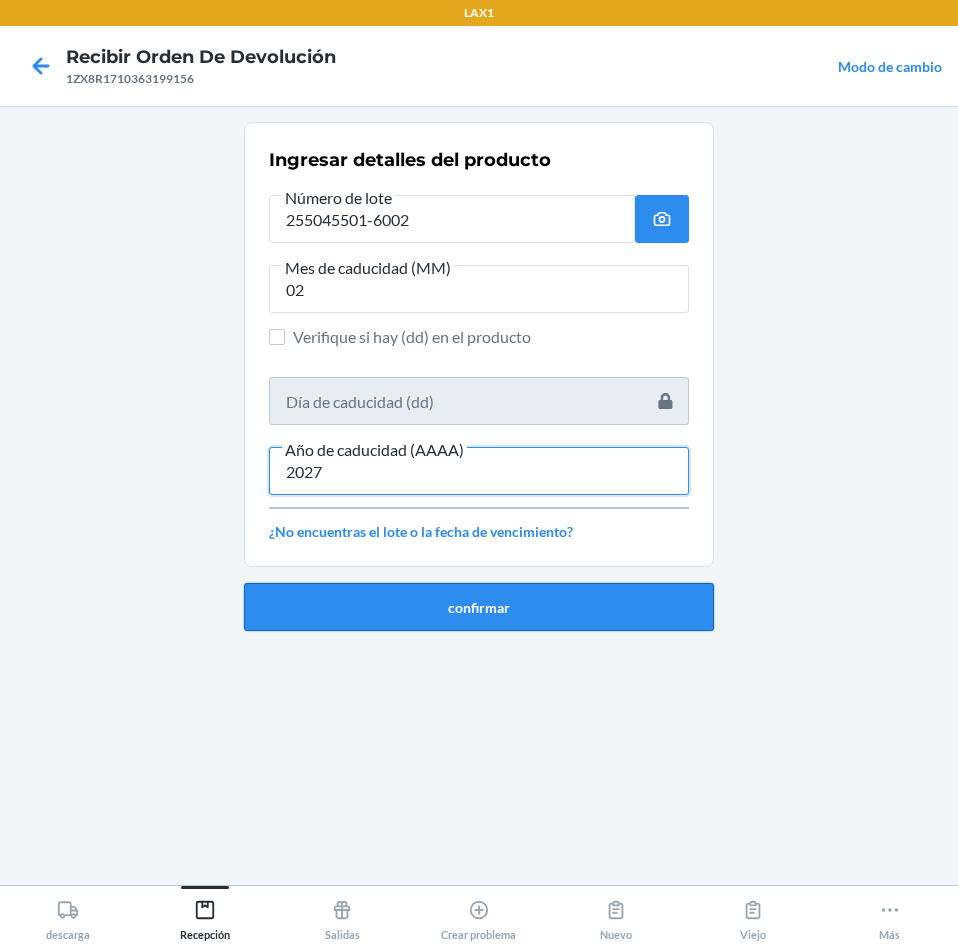 type on "2027" 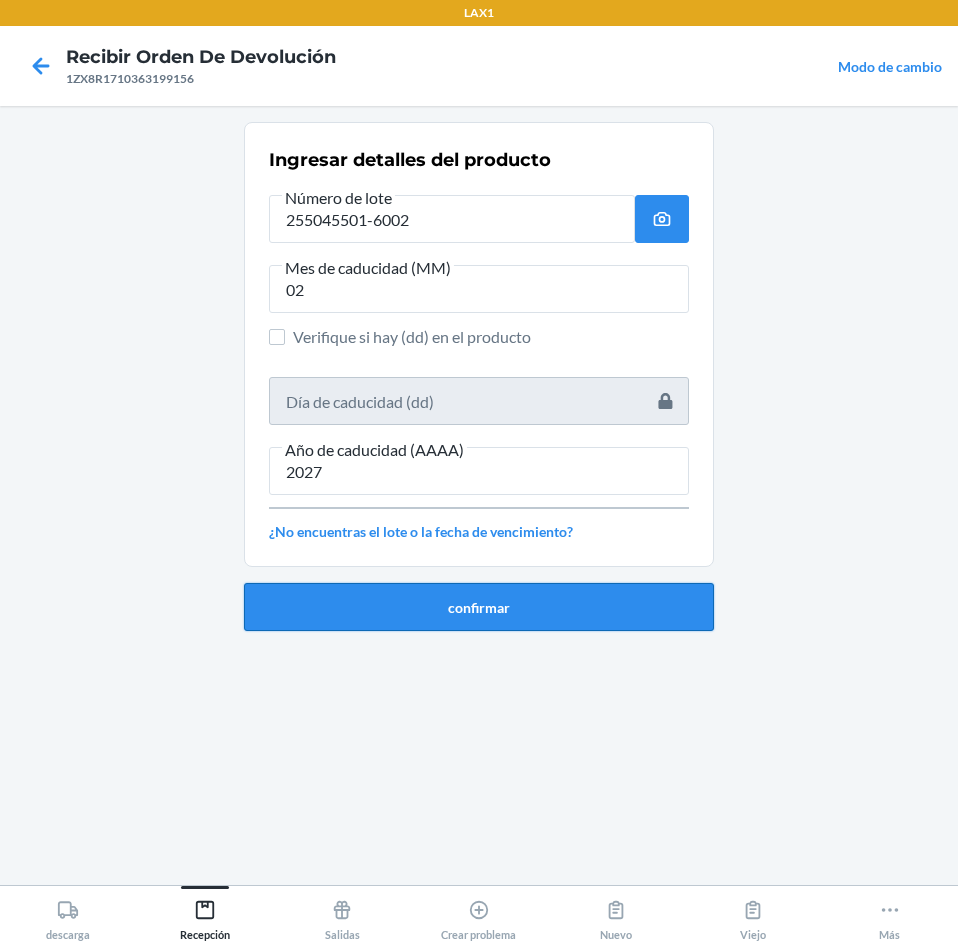 click on "confirmar" at bounding box center [479, 607] 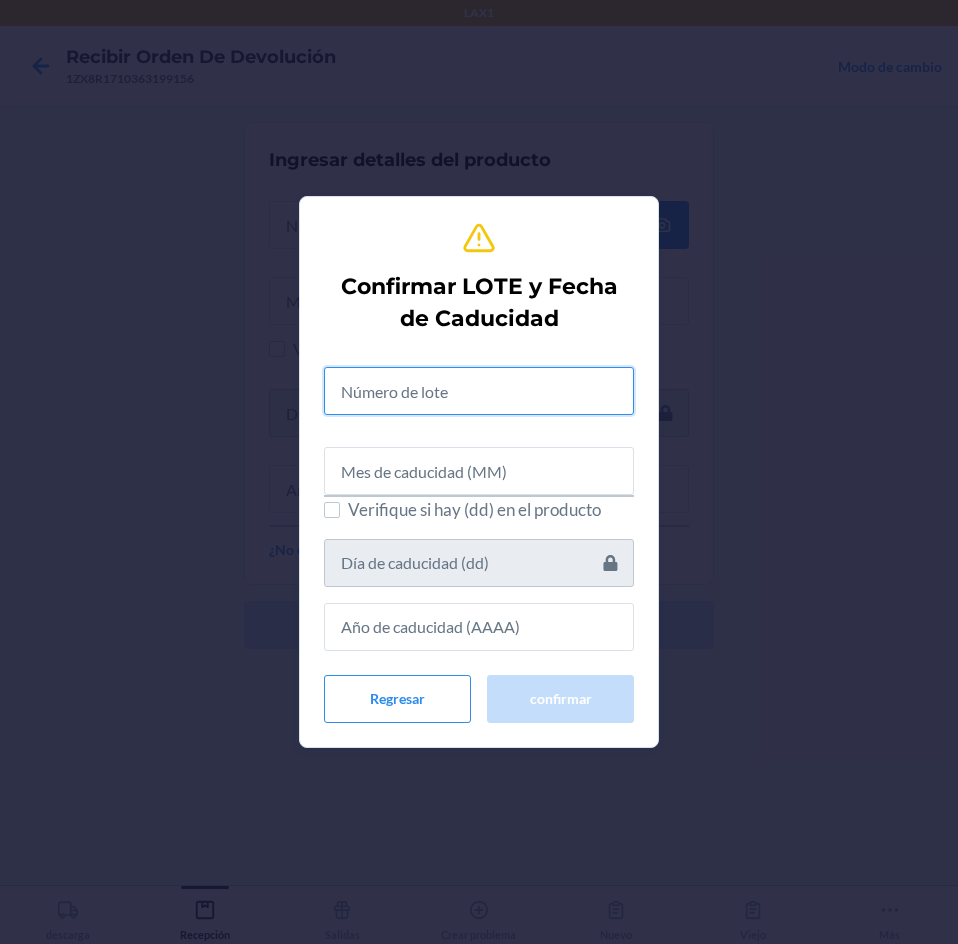 click at bounding box center [479, 391] 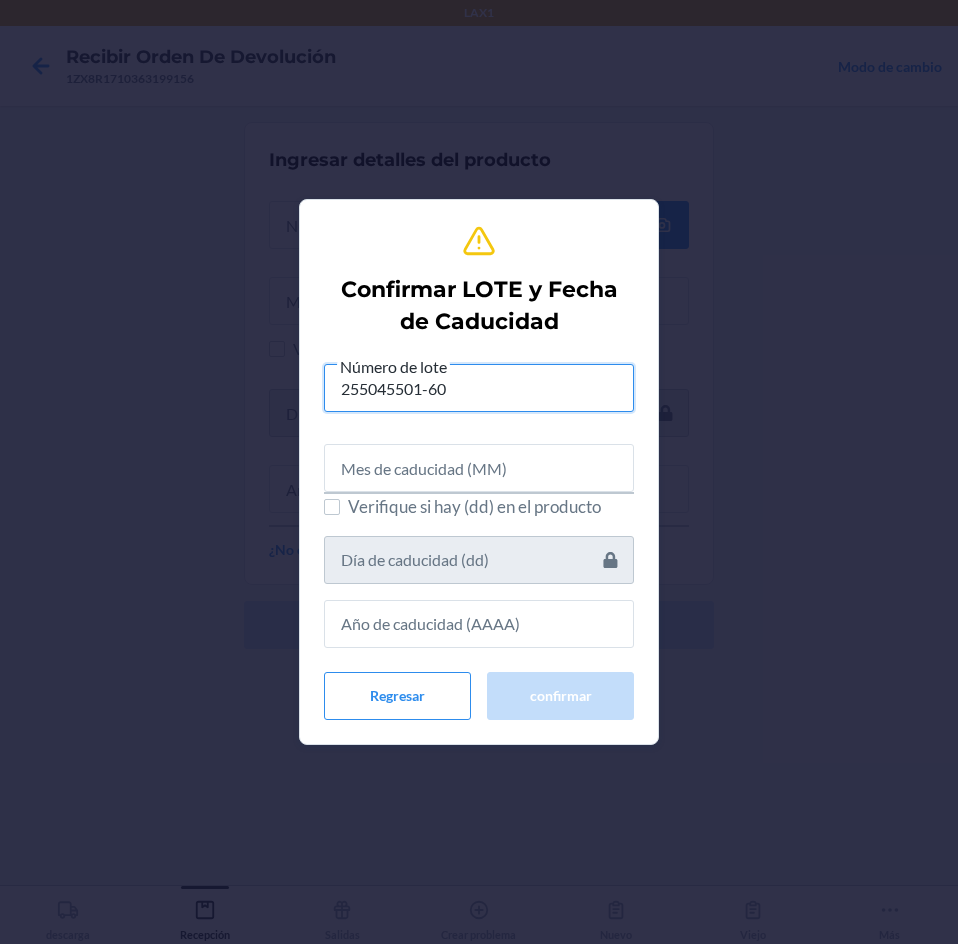 type on "255045501-60" 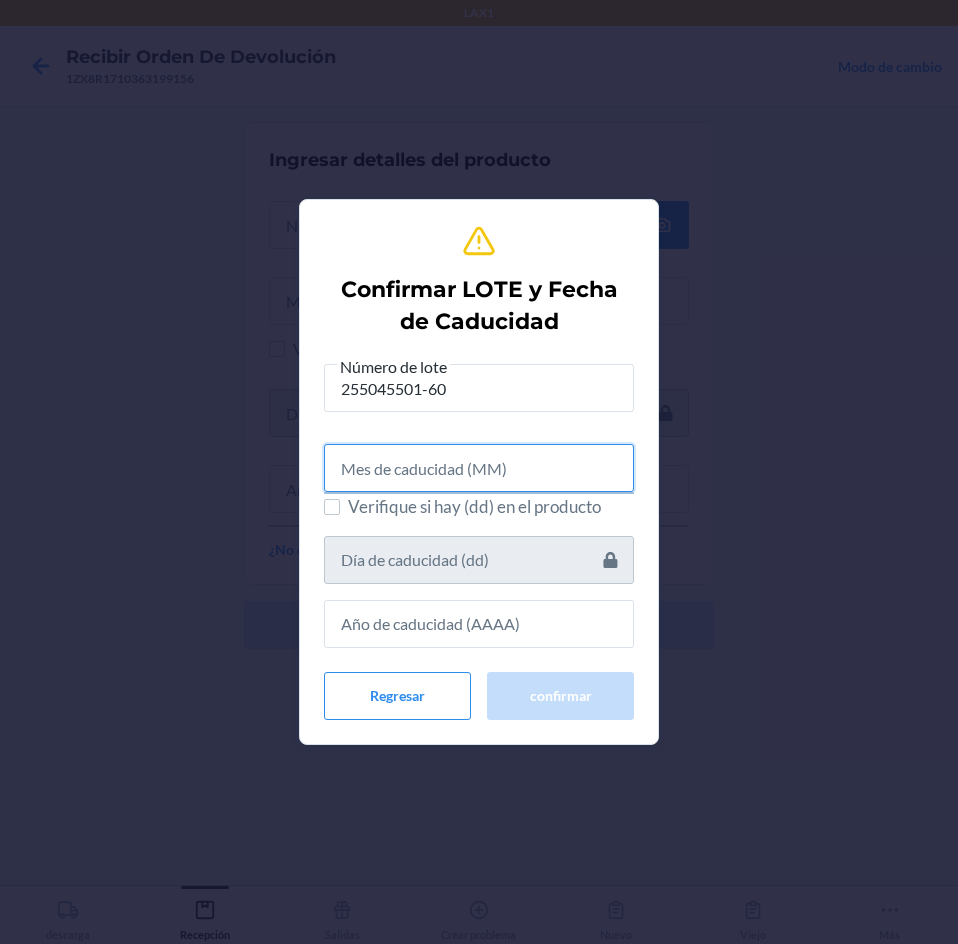 click at bounding box center [479, 468] 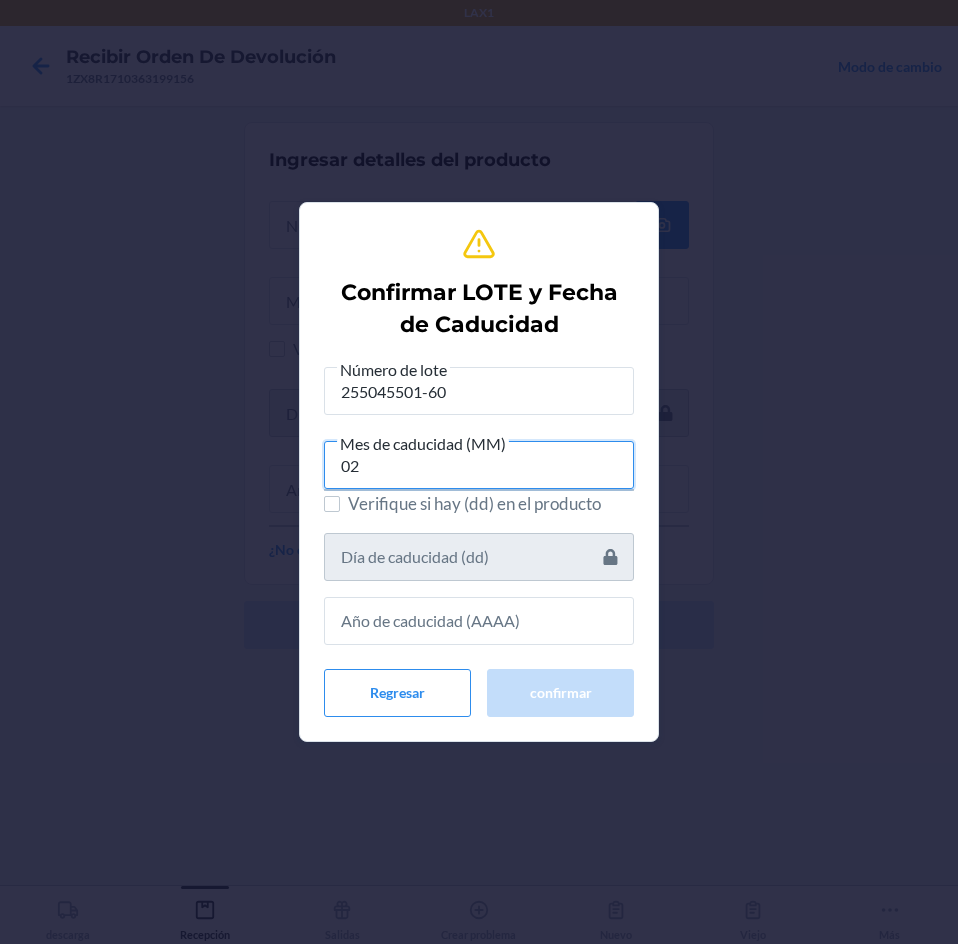 type on "02" 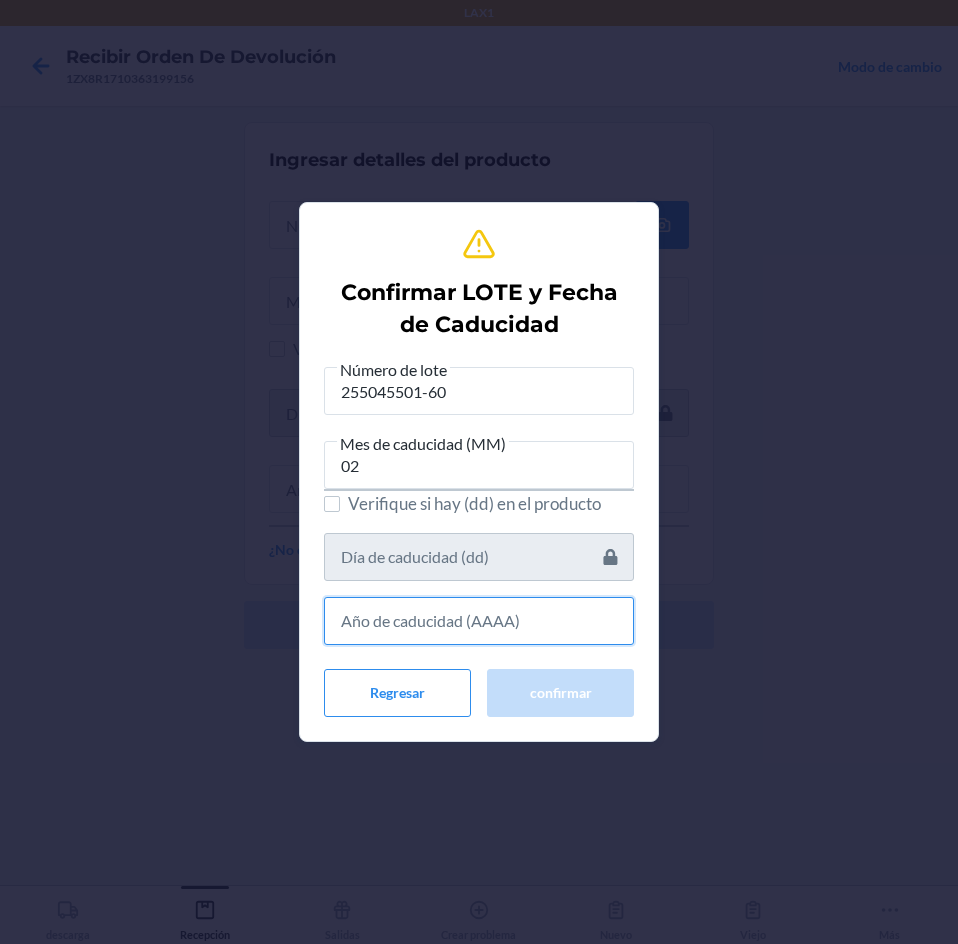 click at bounding box center [479, 621] 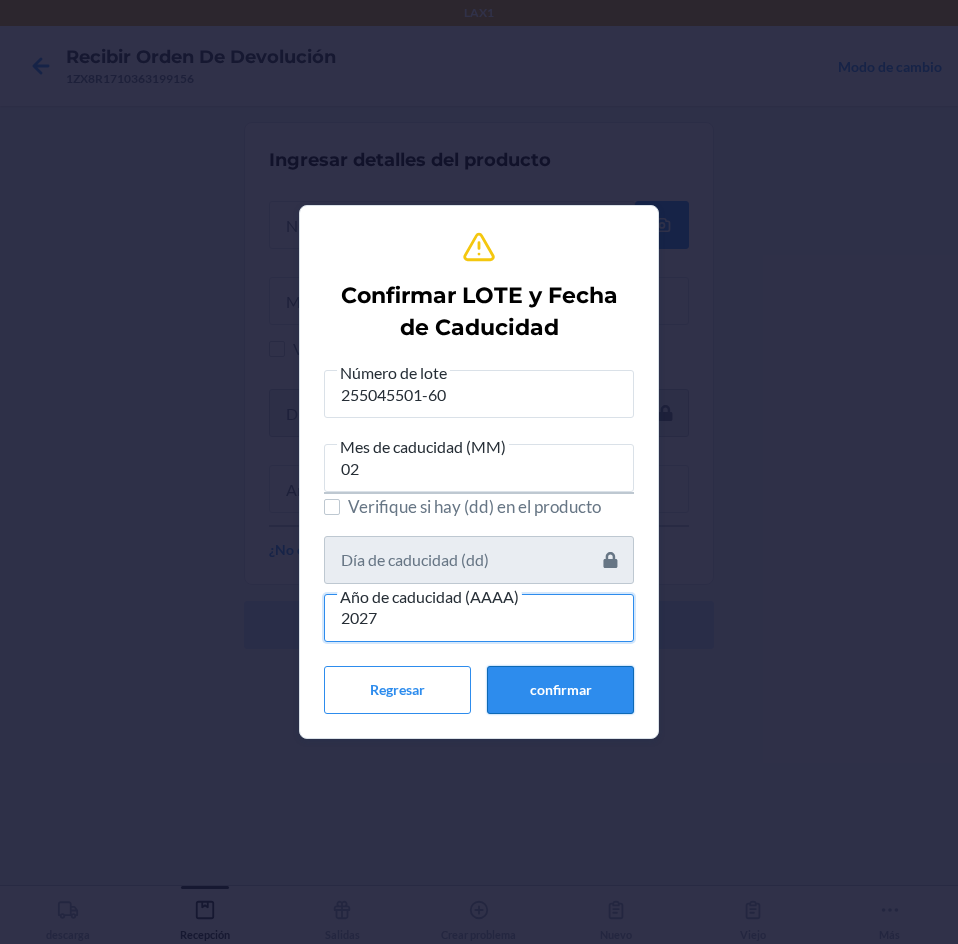 type on "2027" 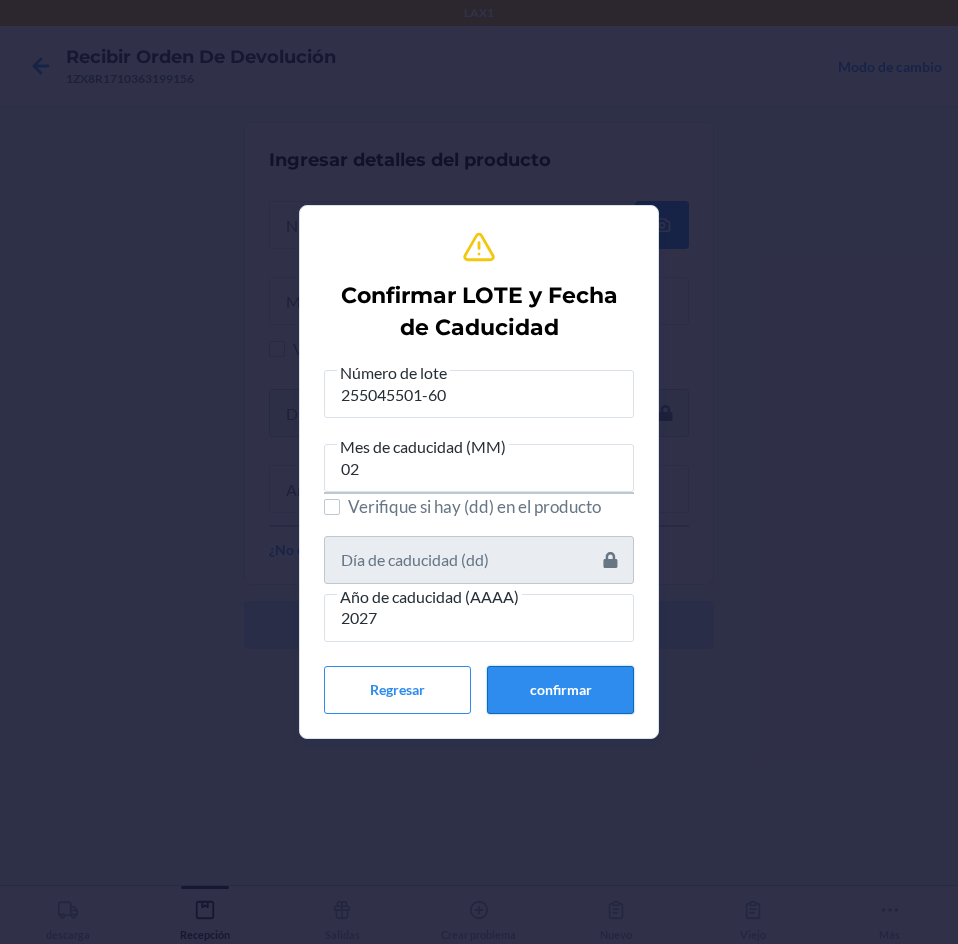 click on "confirmar" at bounding box center (560, 690) 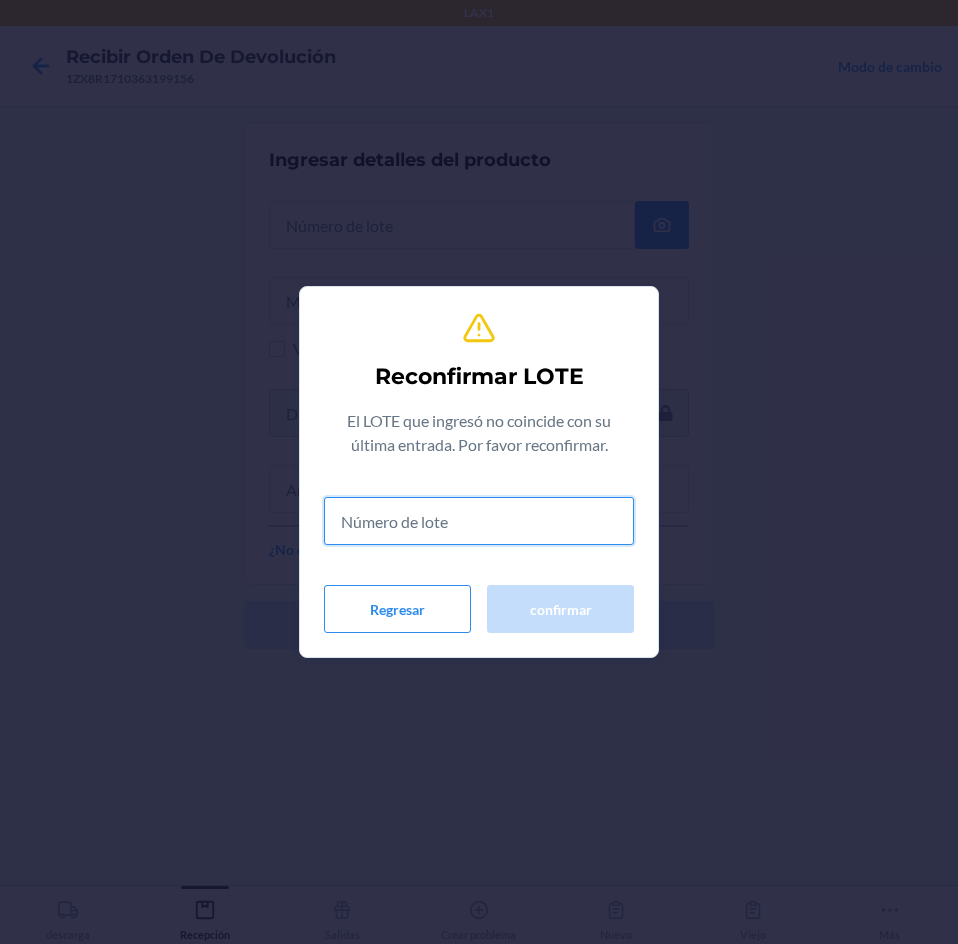 click at bounding box center [479, 521] 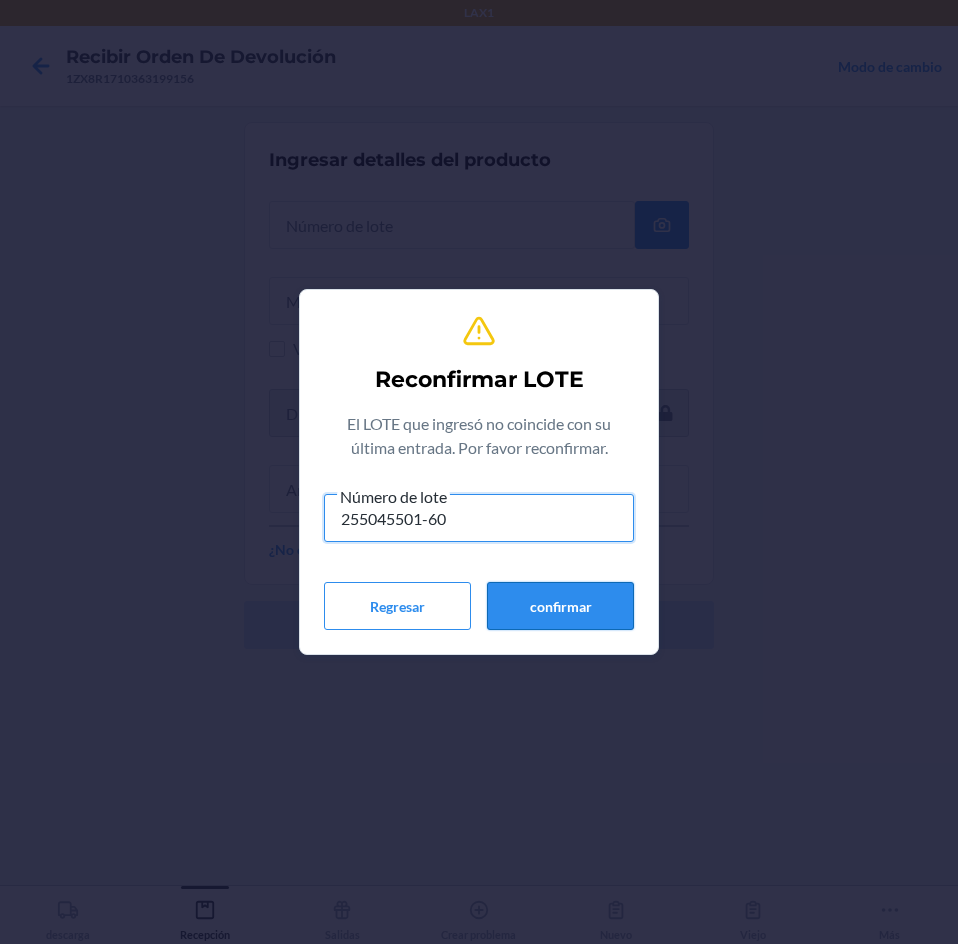 type on "255045501-60" 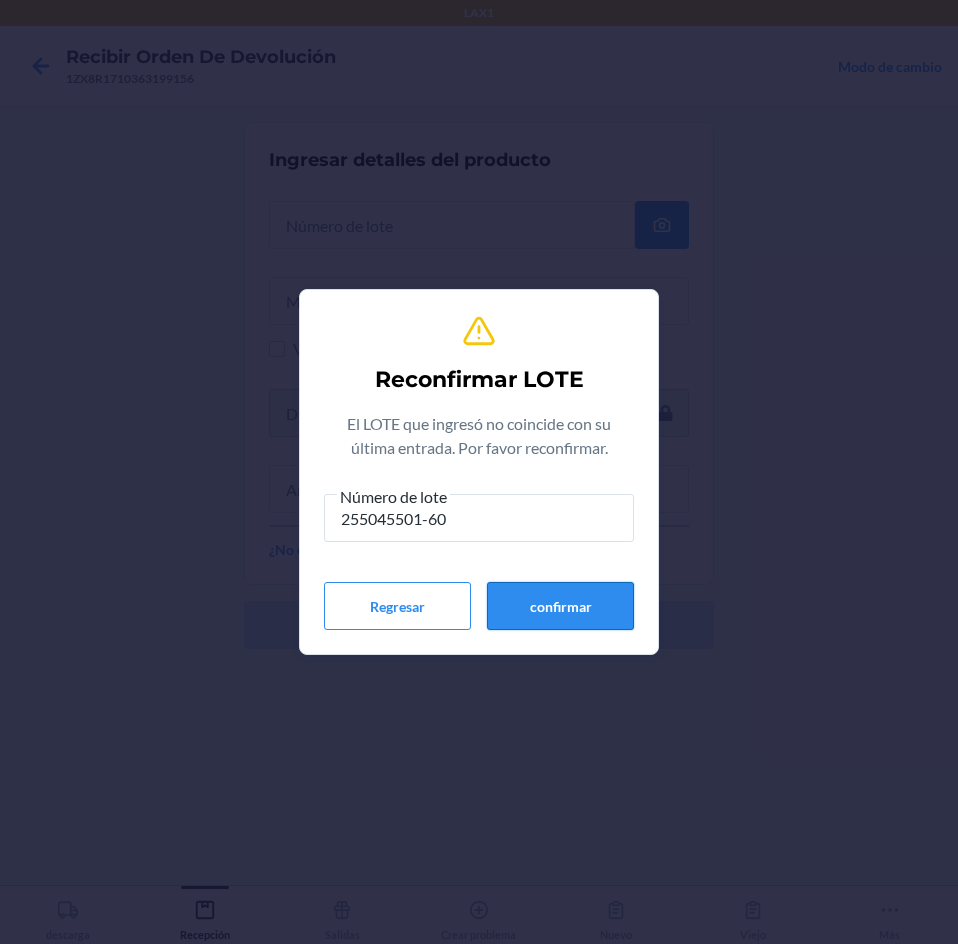 click on "confirmar" at bounding box center [560, 606] 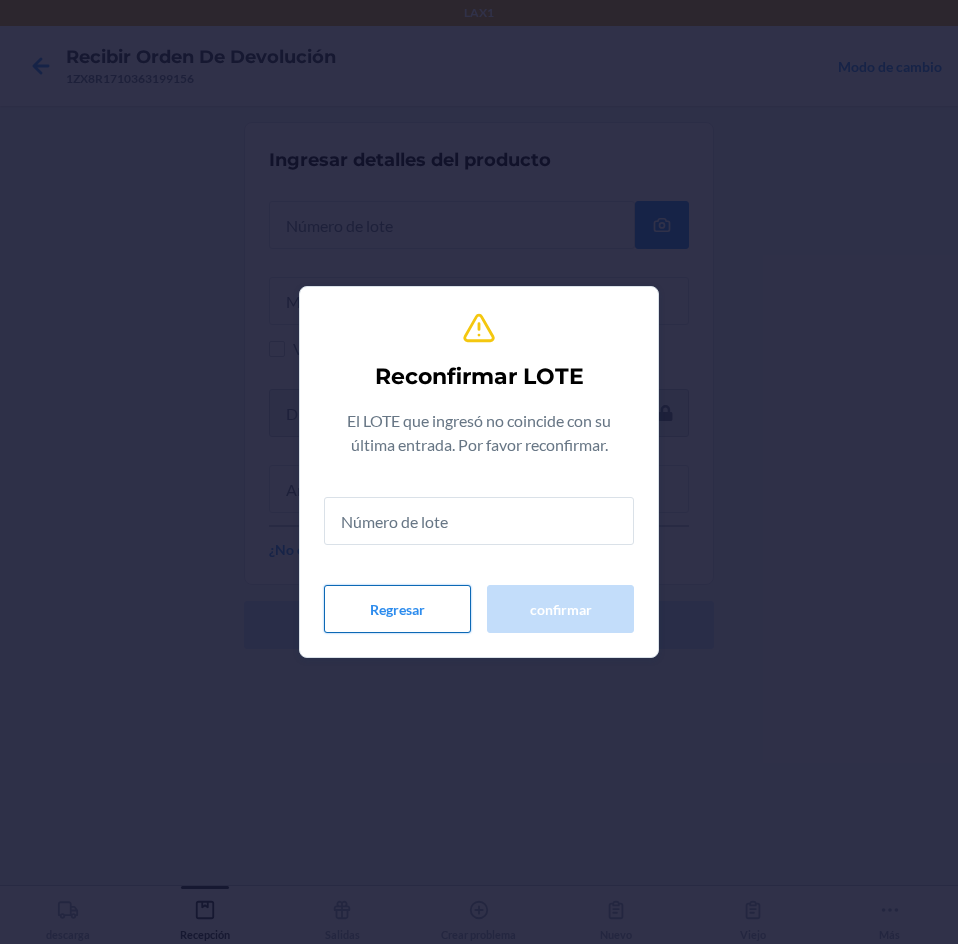 click on "Regresar" at bounding box center (397, 609) 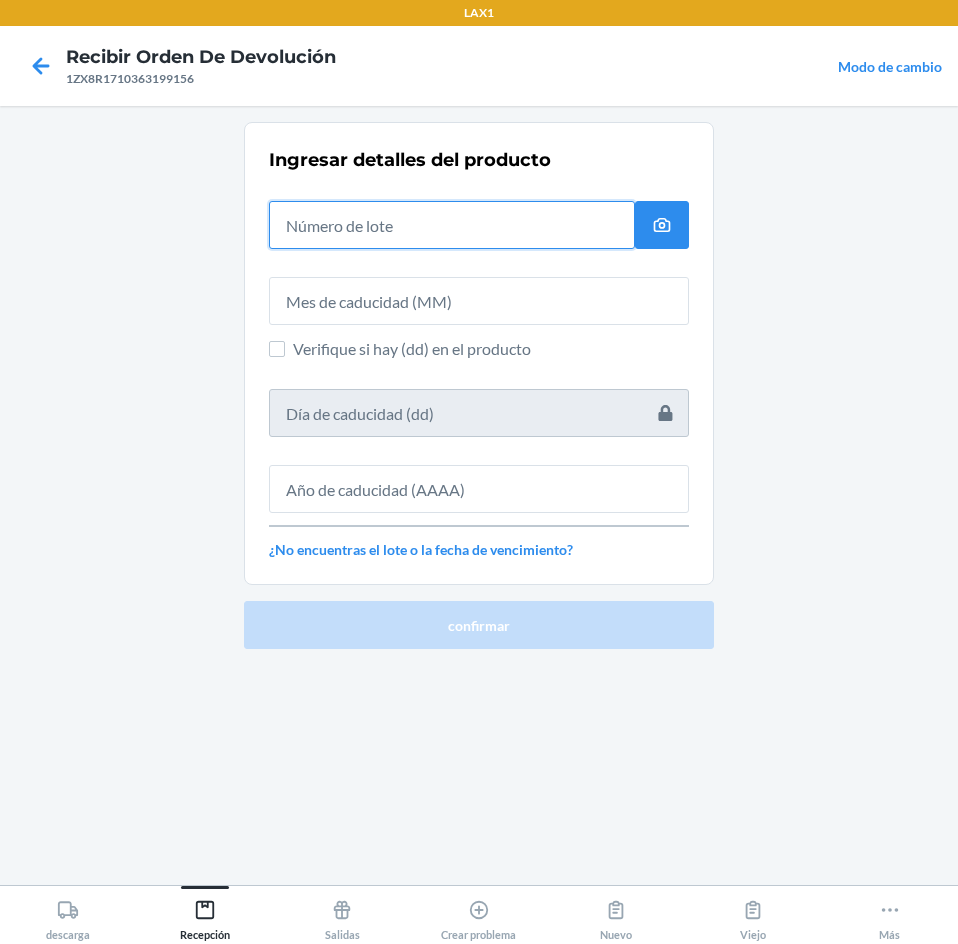 click at bounding box center (452, 225) 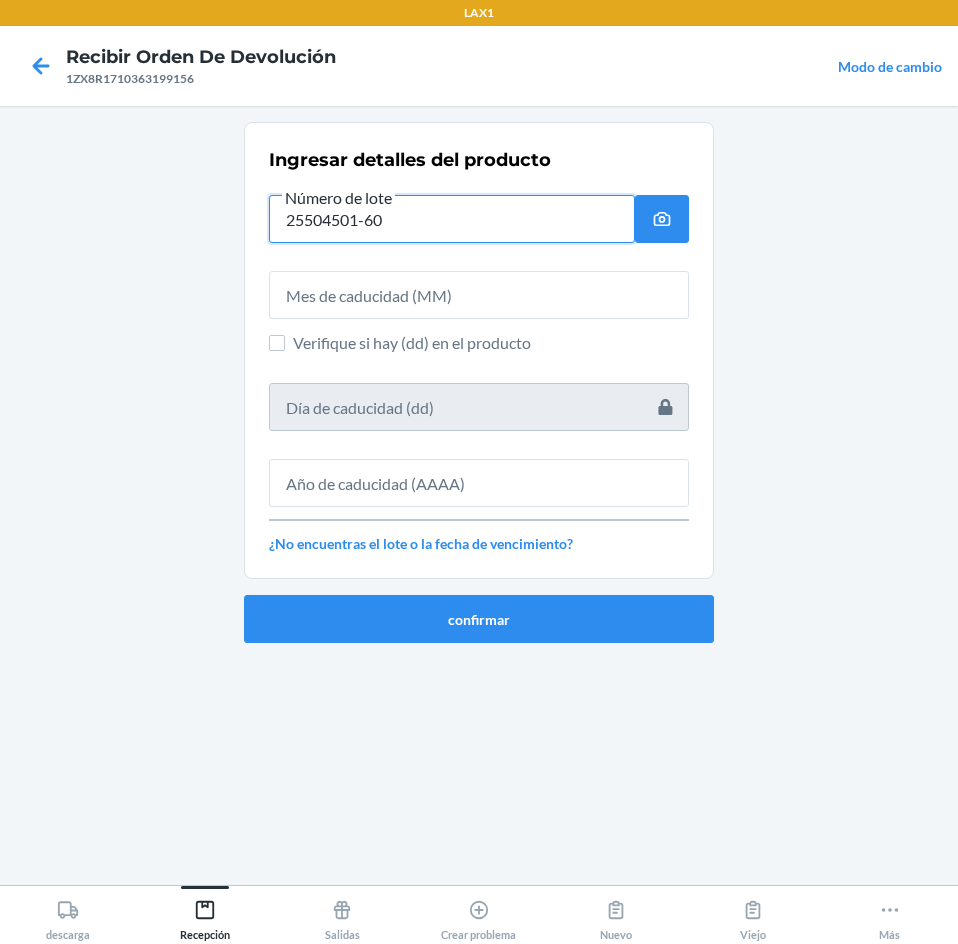 type on "25504501-60" 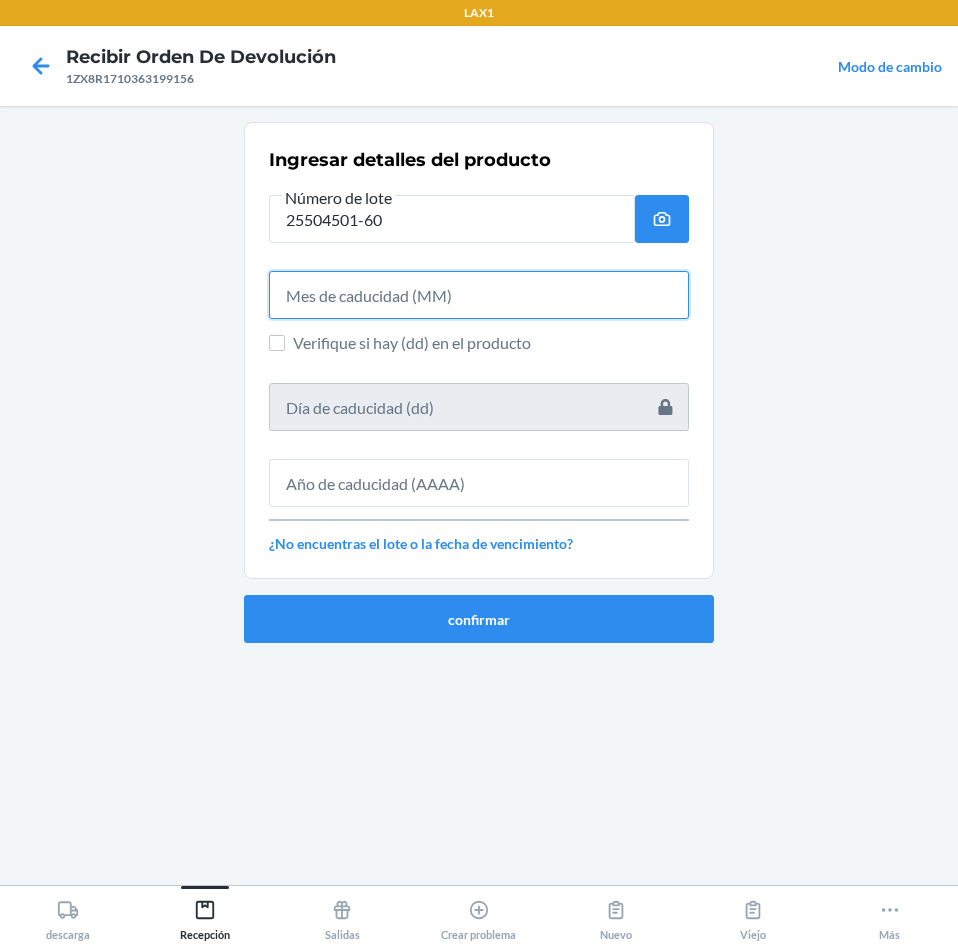 click at bounding box center [479, 295] 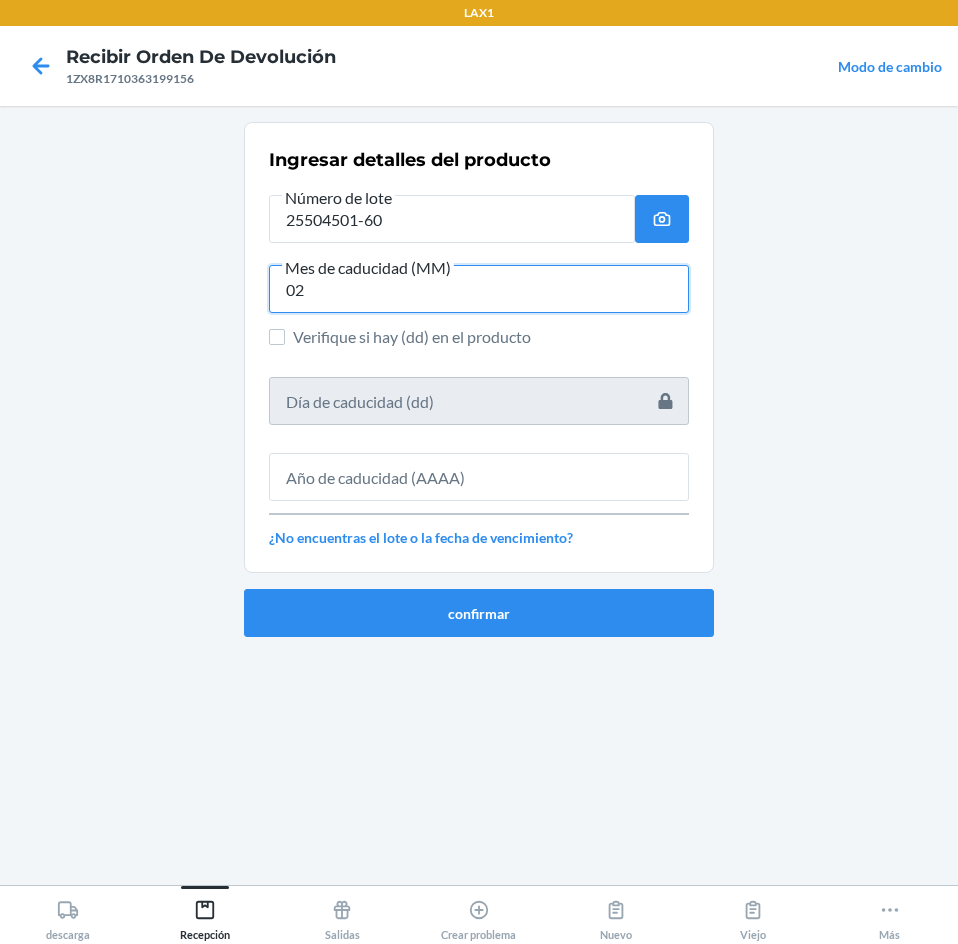type on "02" 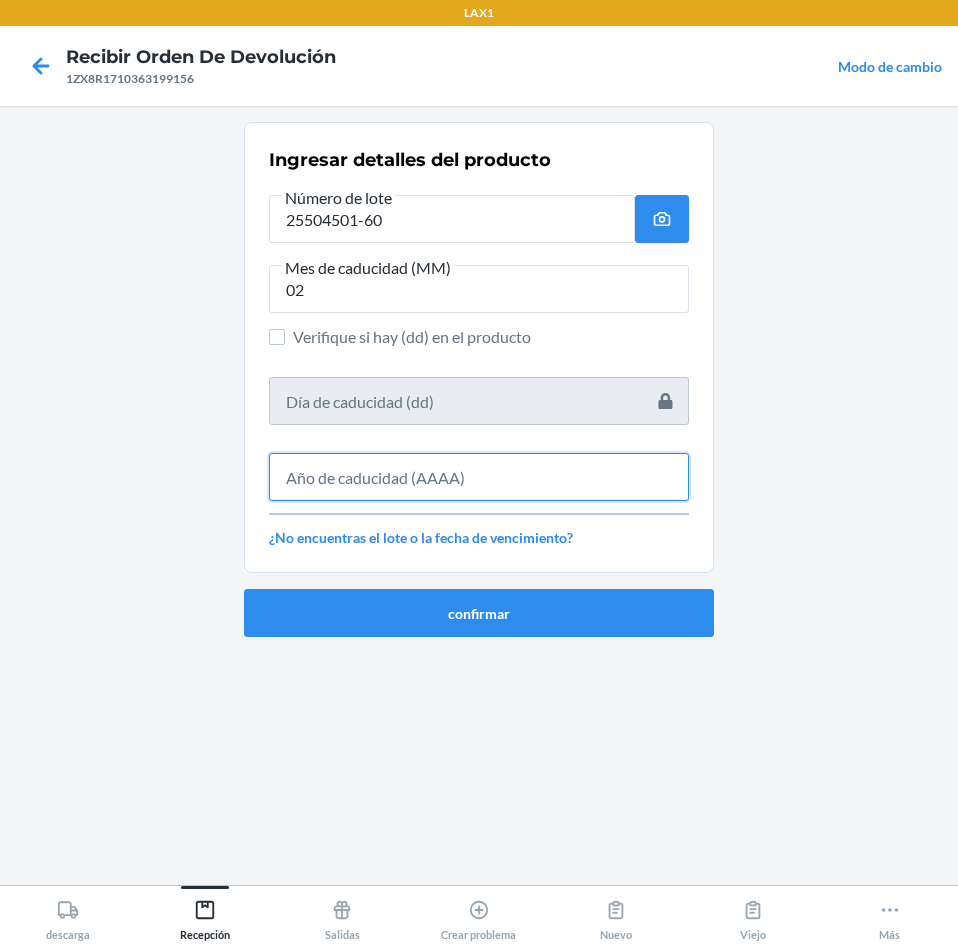 drag, startPoint x: 572, startPoint y: 497, endPoint x: 558, endPoint y: 452, distance: 47.127487 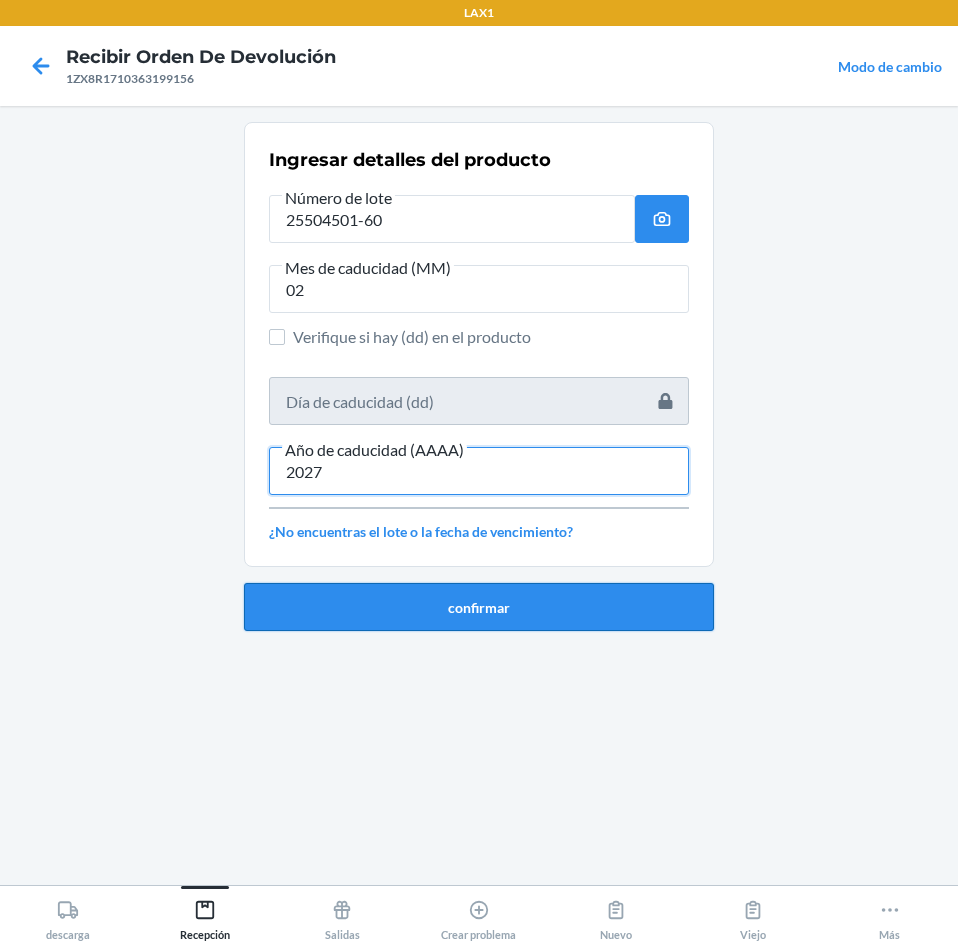 type on "2027" 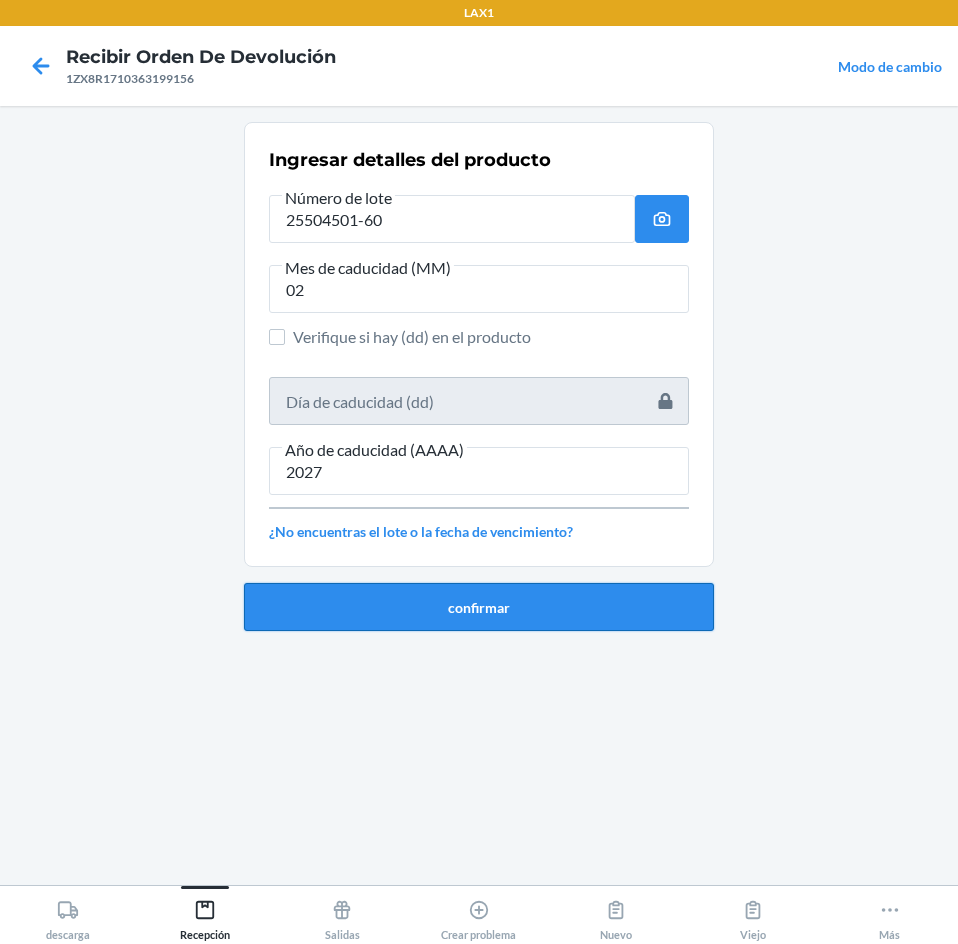 click on "confirmar" at bounding box center [479, 607] 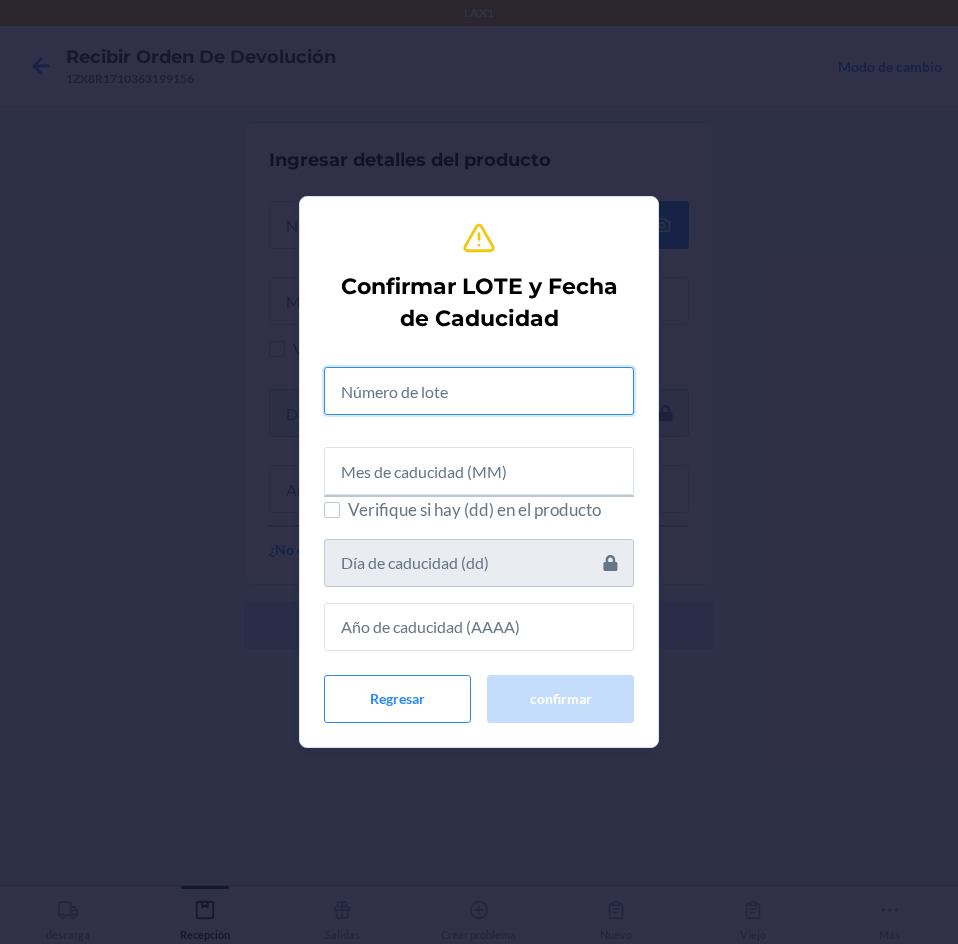 click at bounding box center [479, 391] 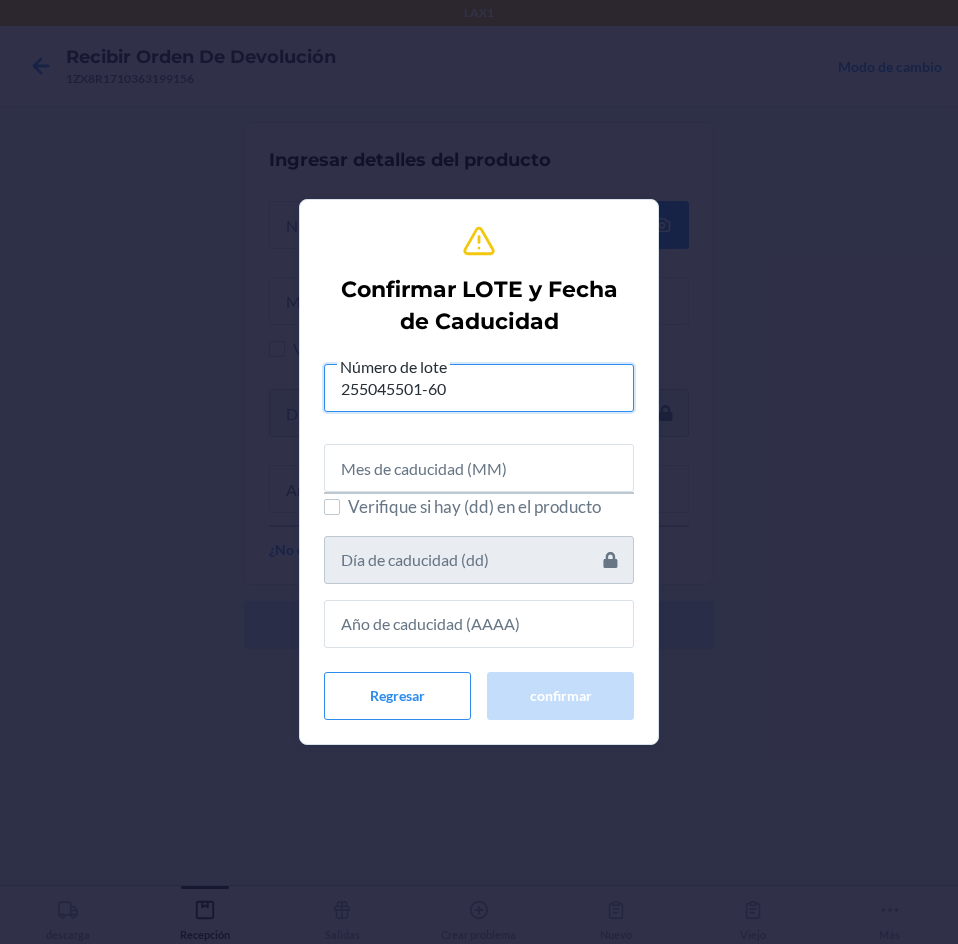 type on "255045501-60" 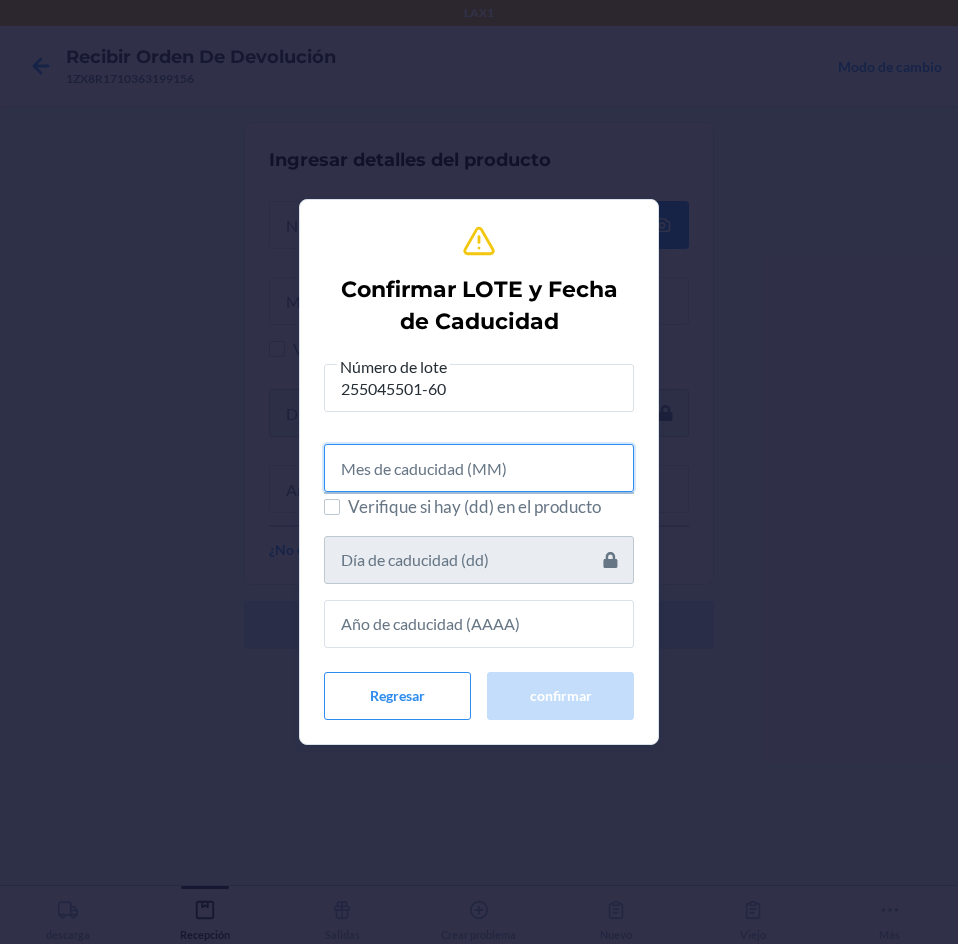 drag, startPoint x: 487, startPoint y: 465, endPoint x: 498, endPoint y: 465, distance: 11 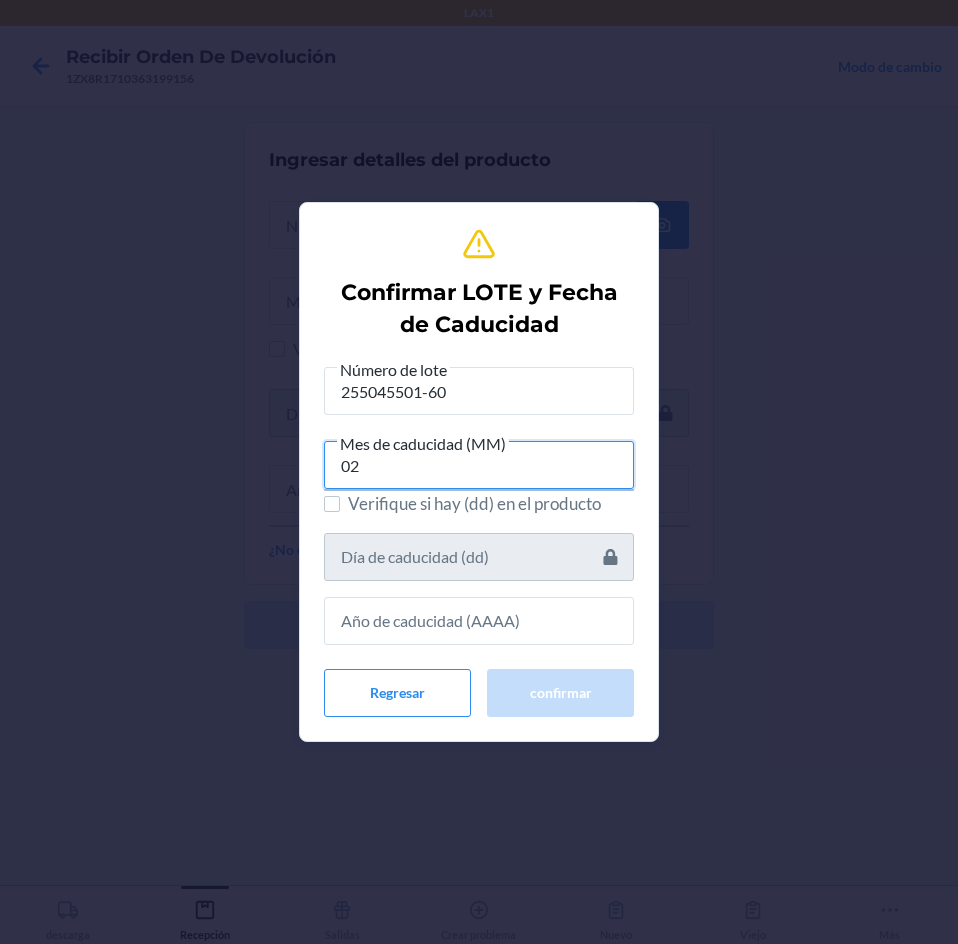 type on "02" 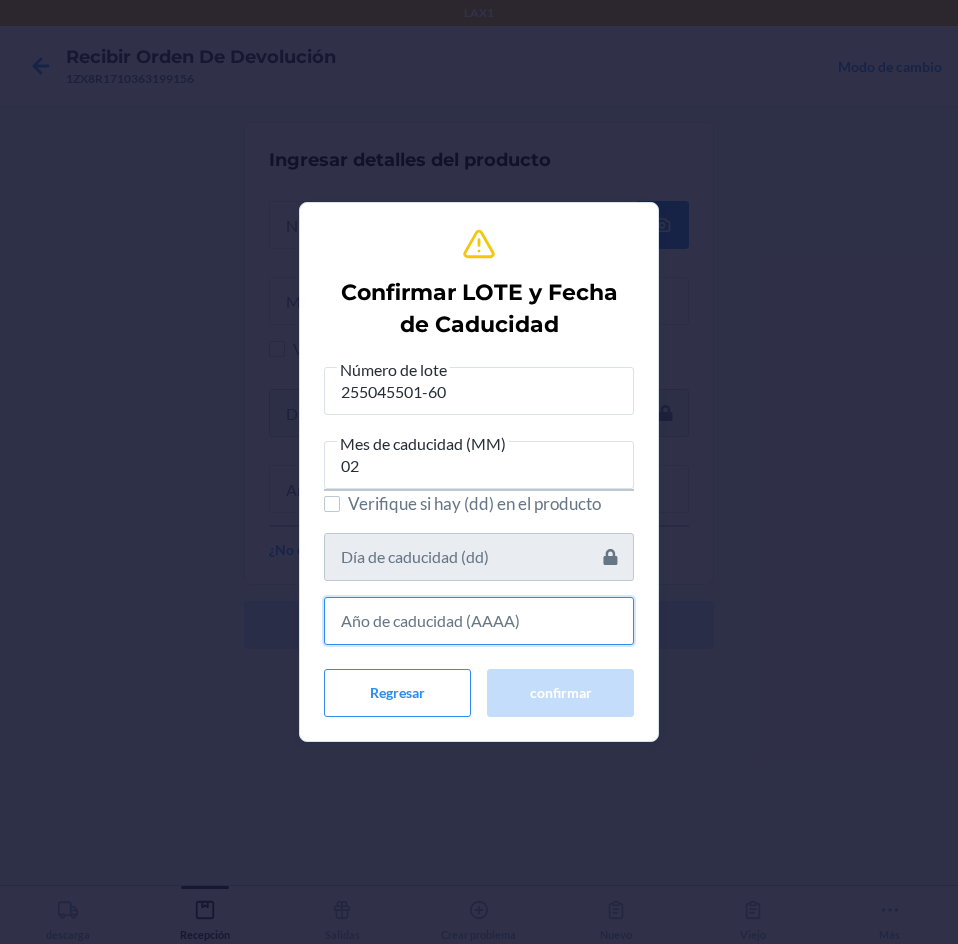 click at bounding box center [479, 621] 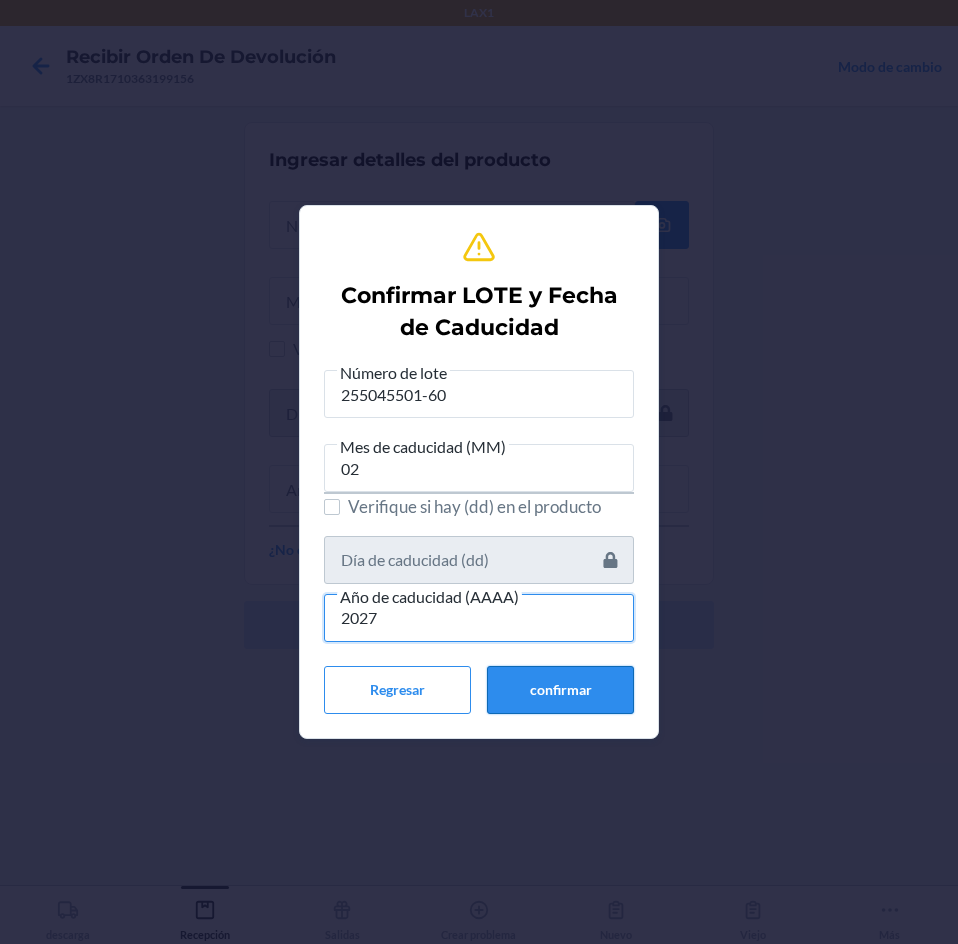 type on "2027" 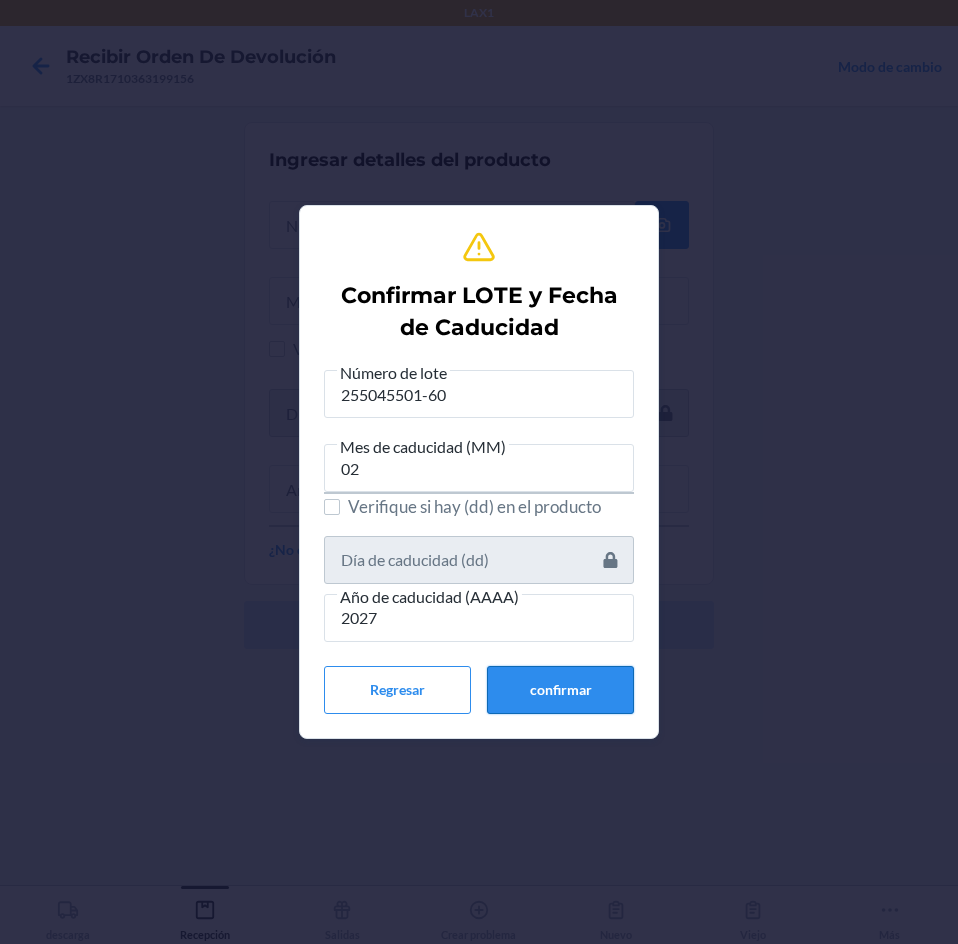 click on "confirmar" at bounding box center (560, 690) 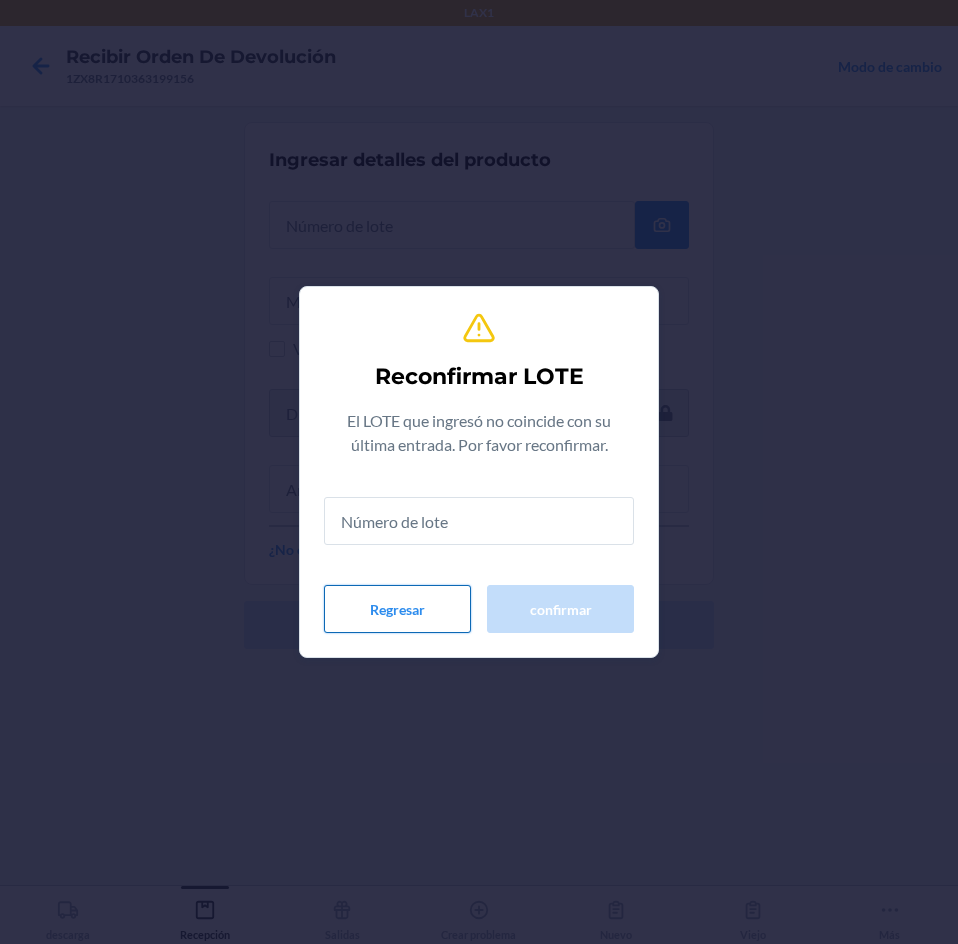 click on "Regresar" at bounding box center [397, 609] 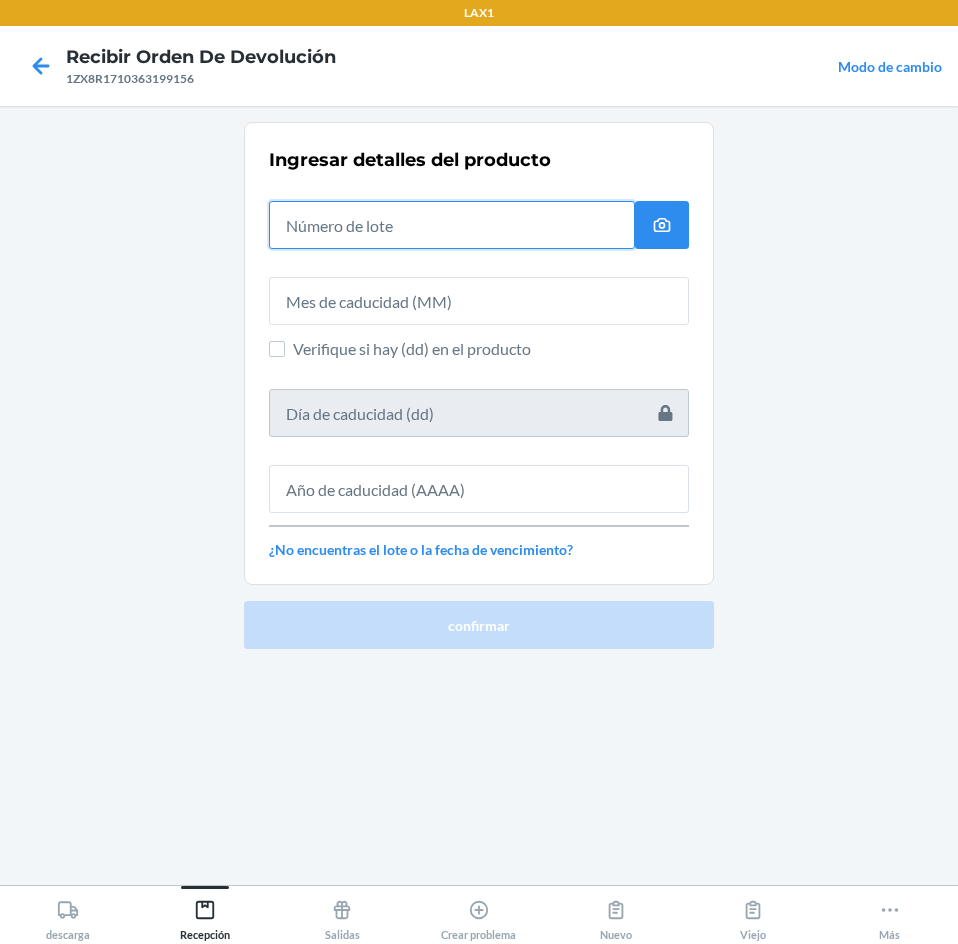 click at bounding box center [452, 225] 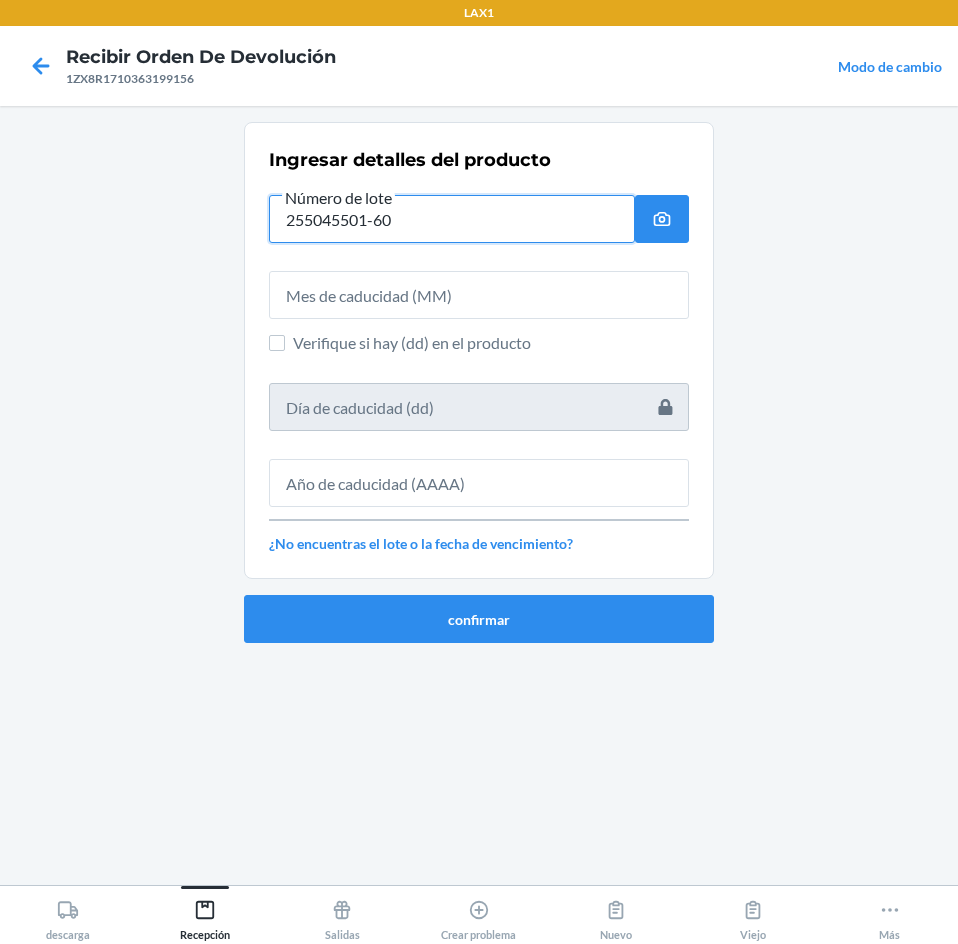 type on "255045501-60" 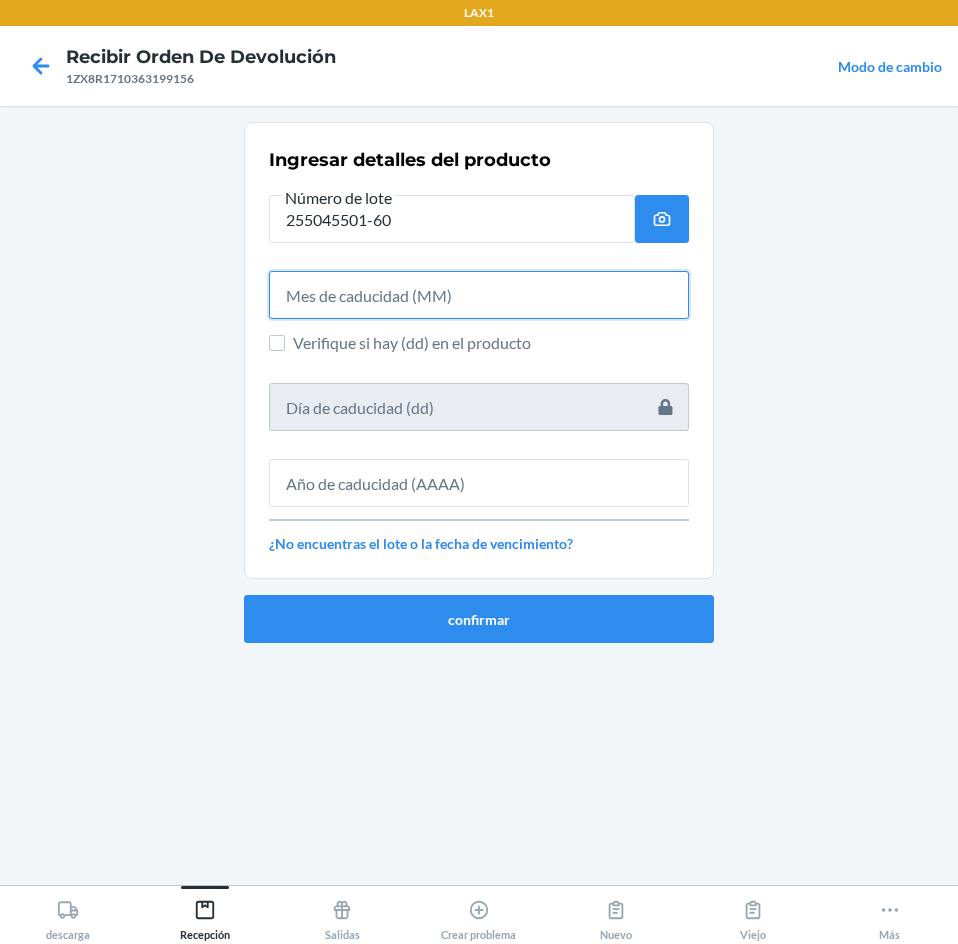 click at bounding box center [479, 295] 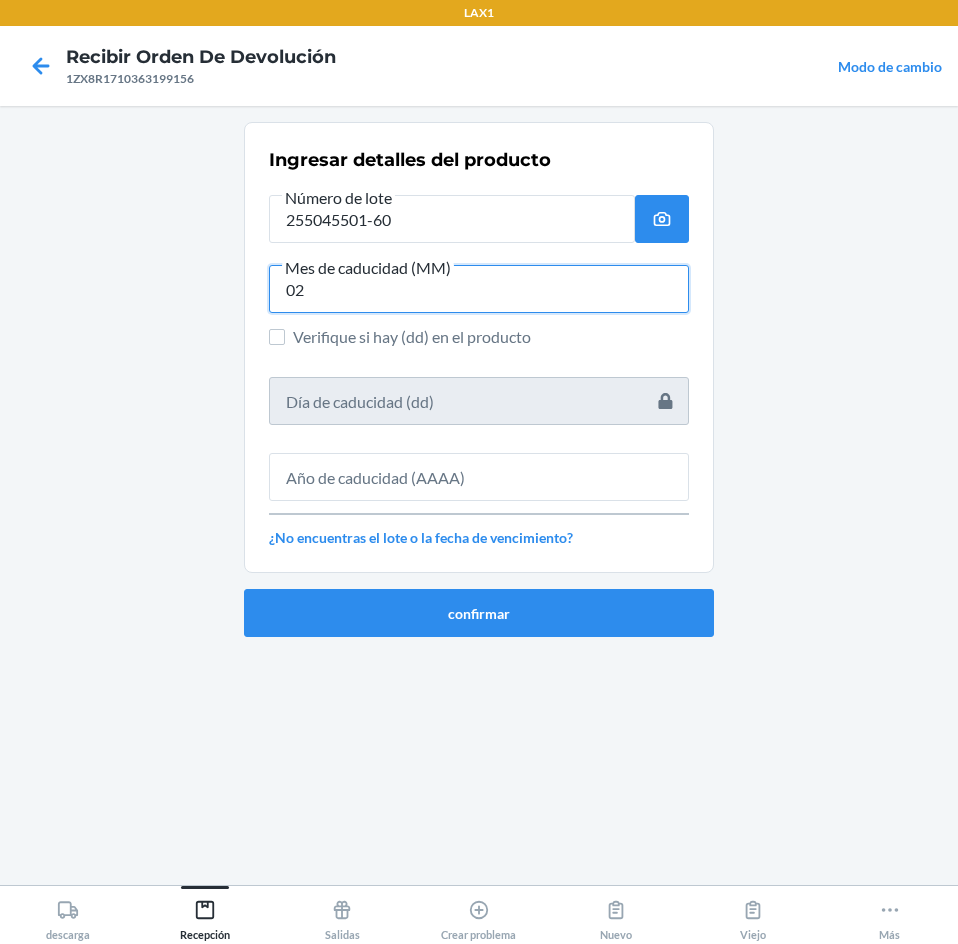 type on "02" 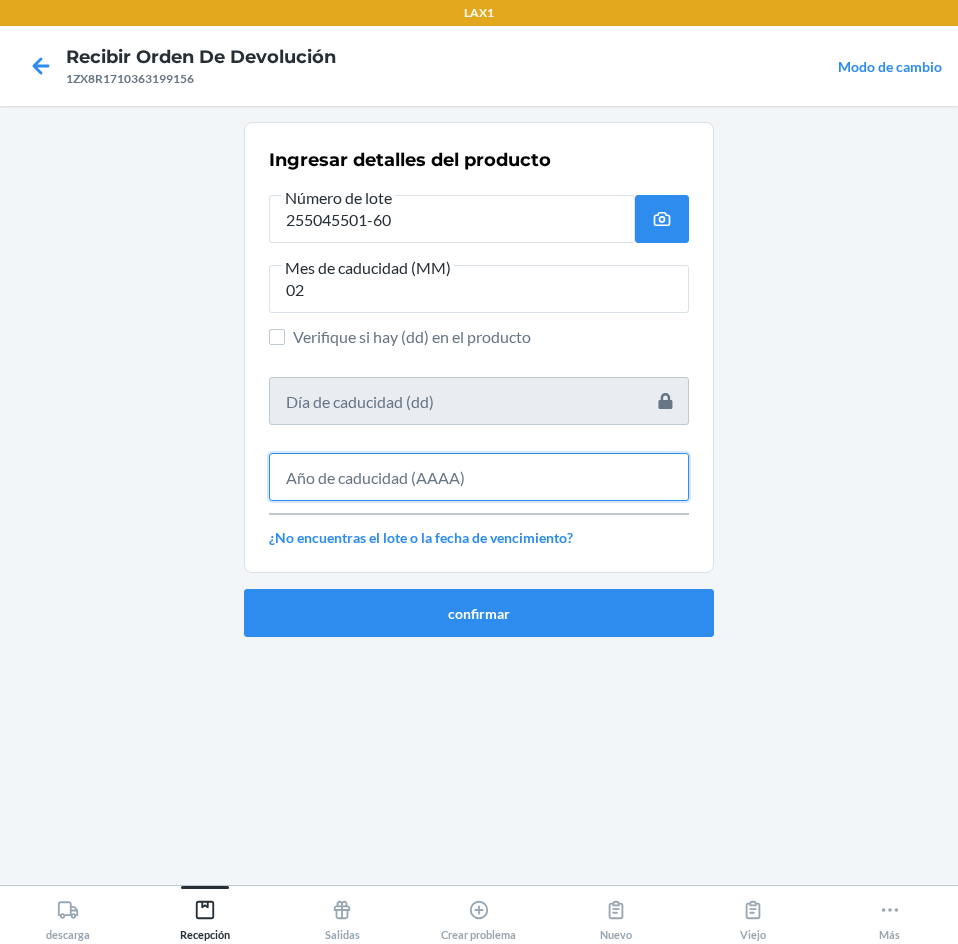 drag, startPoint x: 386, startPoint y: 483, endPoint x: 383, endPoint y: 493, distance: 10.440307 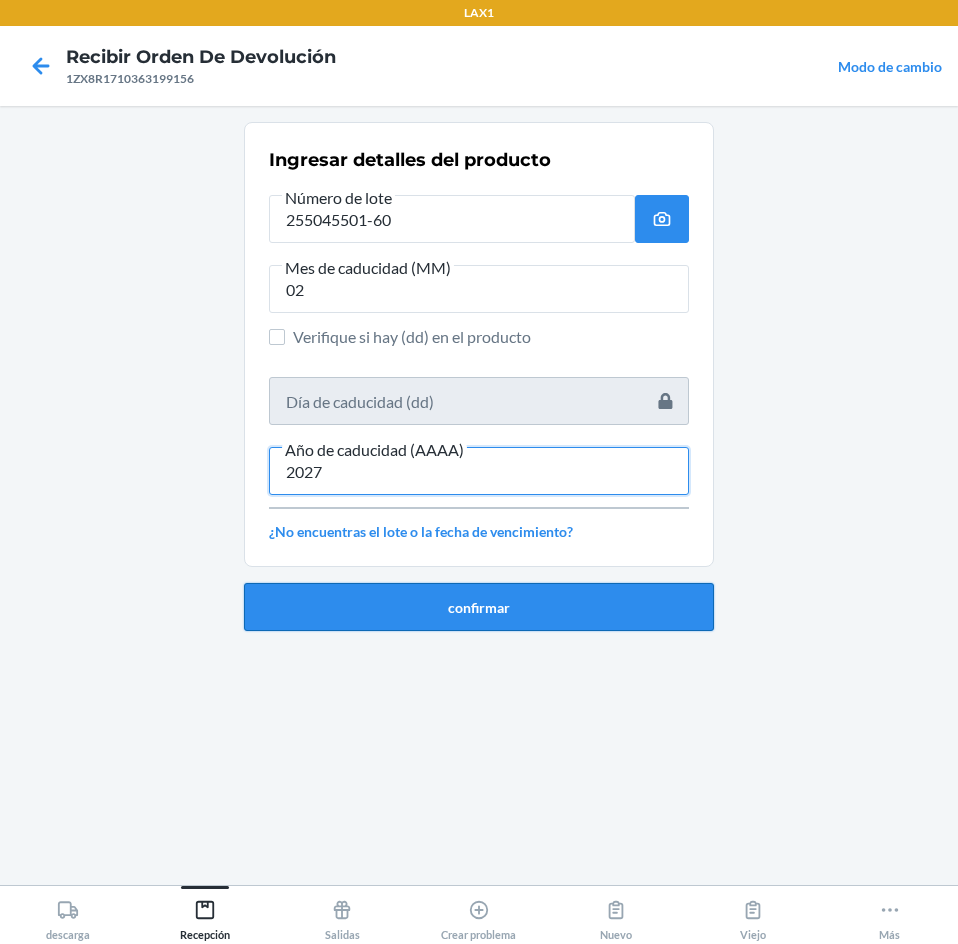 type on "2027" 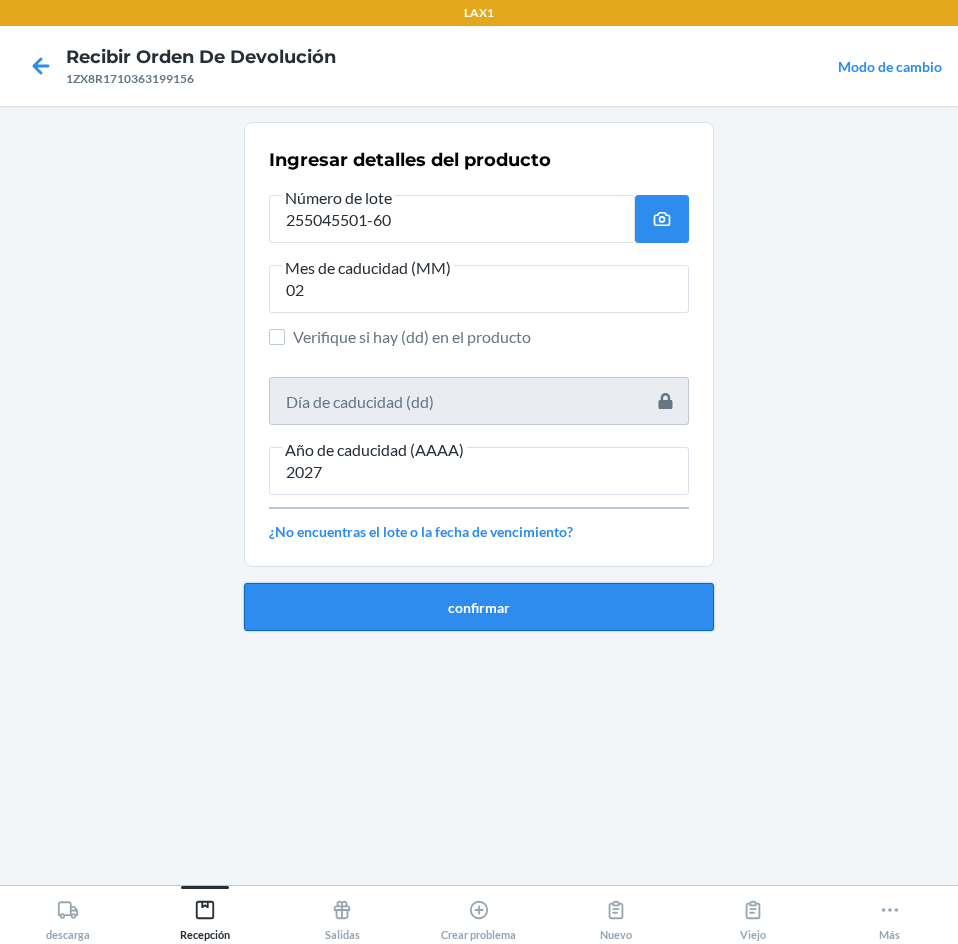 click on "confirmar" at bounding box center (479, 607) 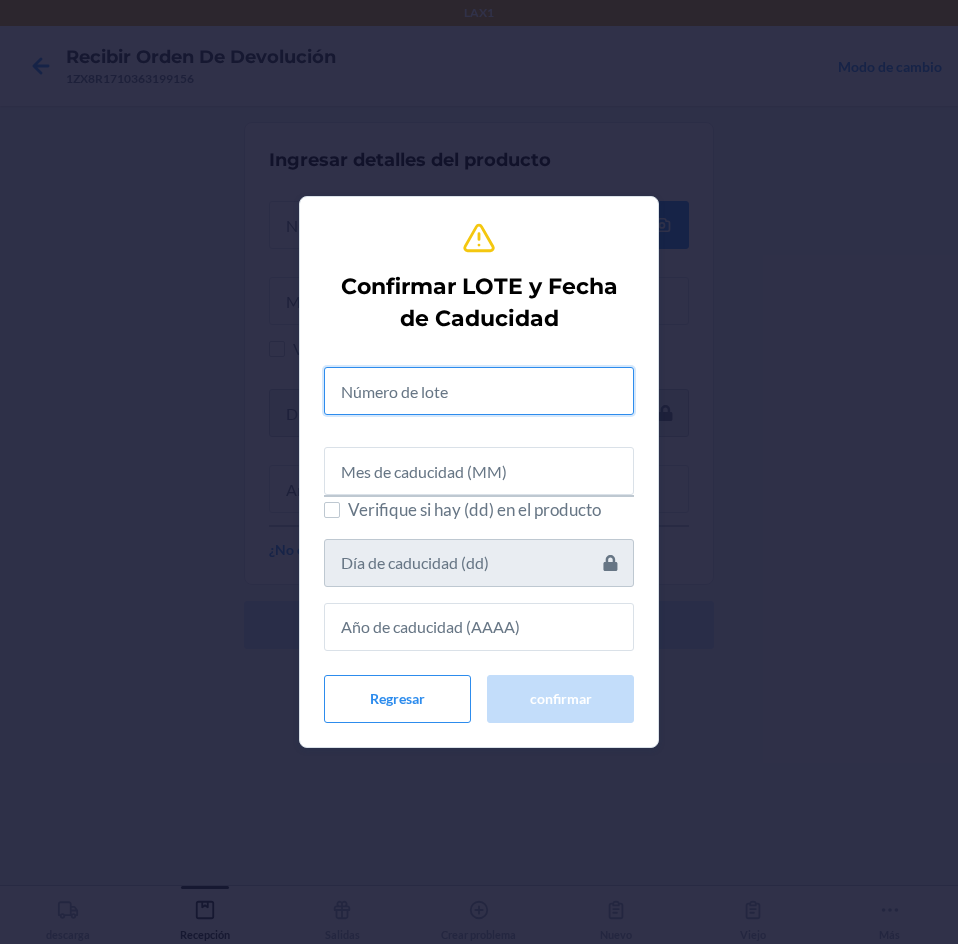click at bounding box center (479, 391) 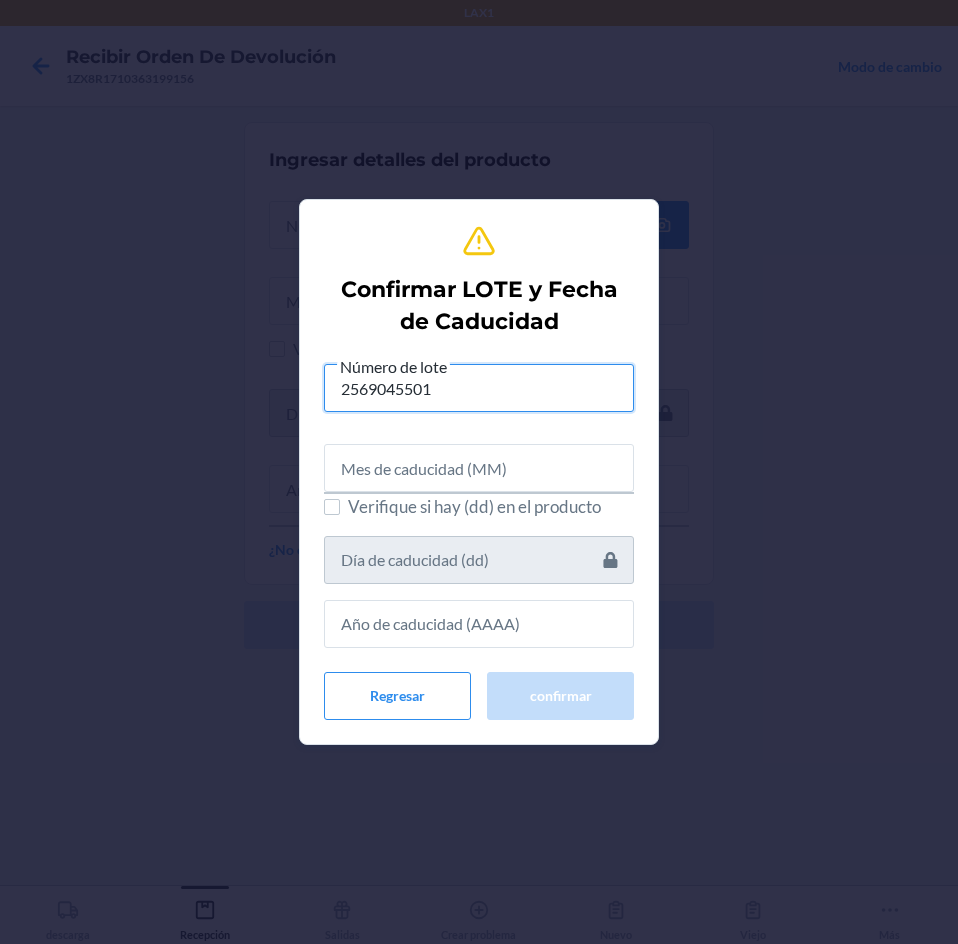 type on "2569045501" 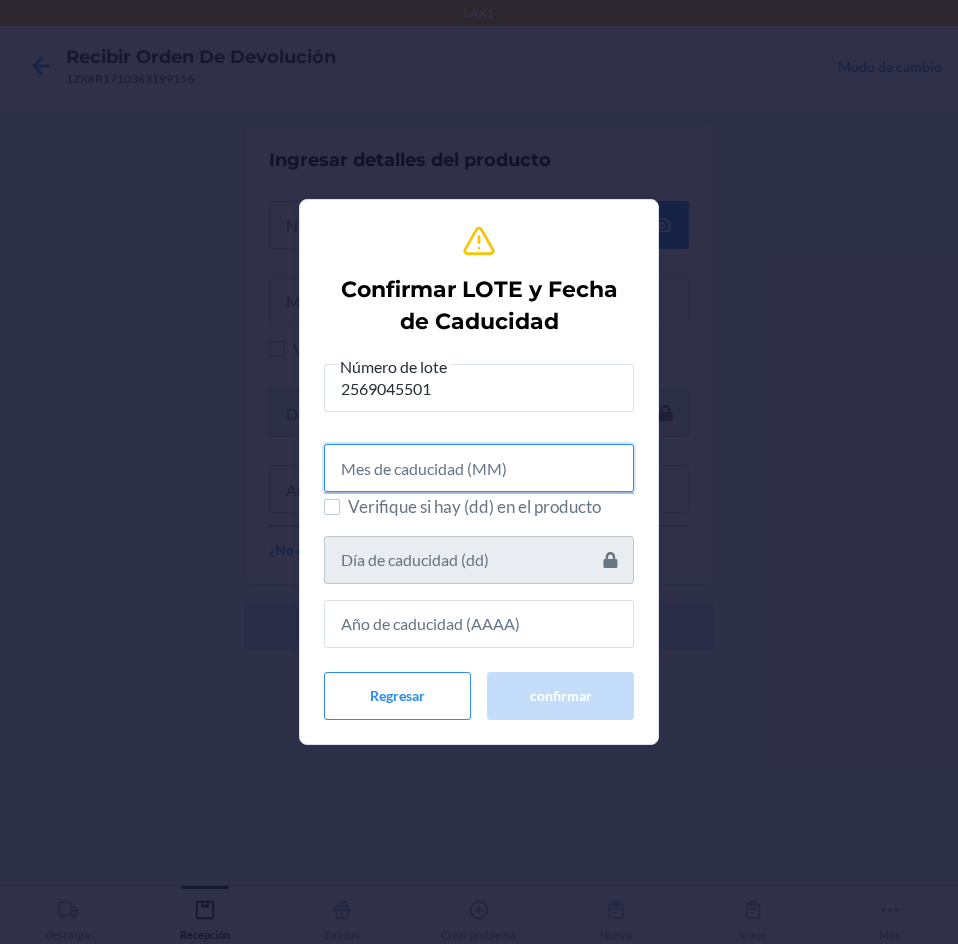 click at bounding box center [479, 468] 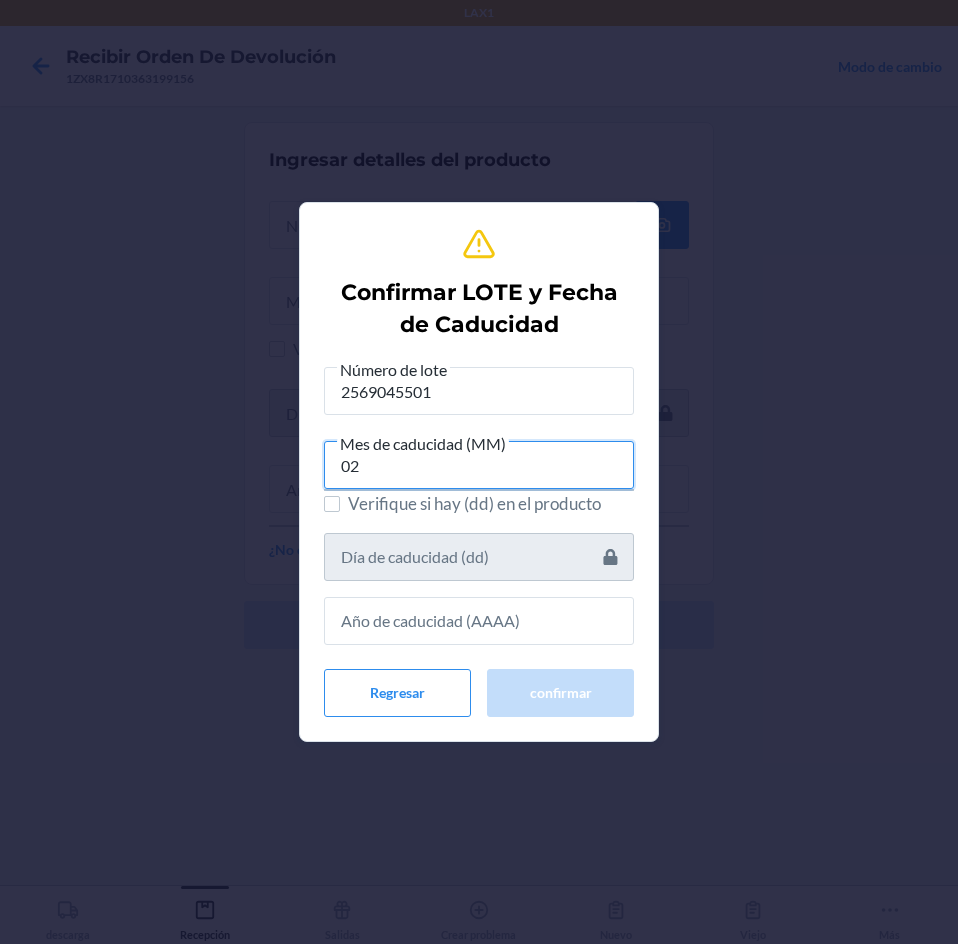 type on "02" 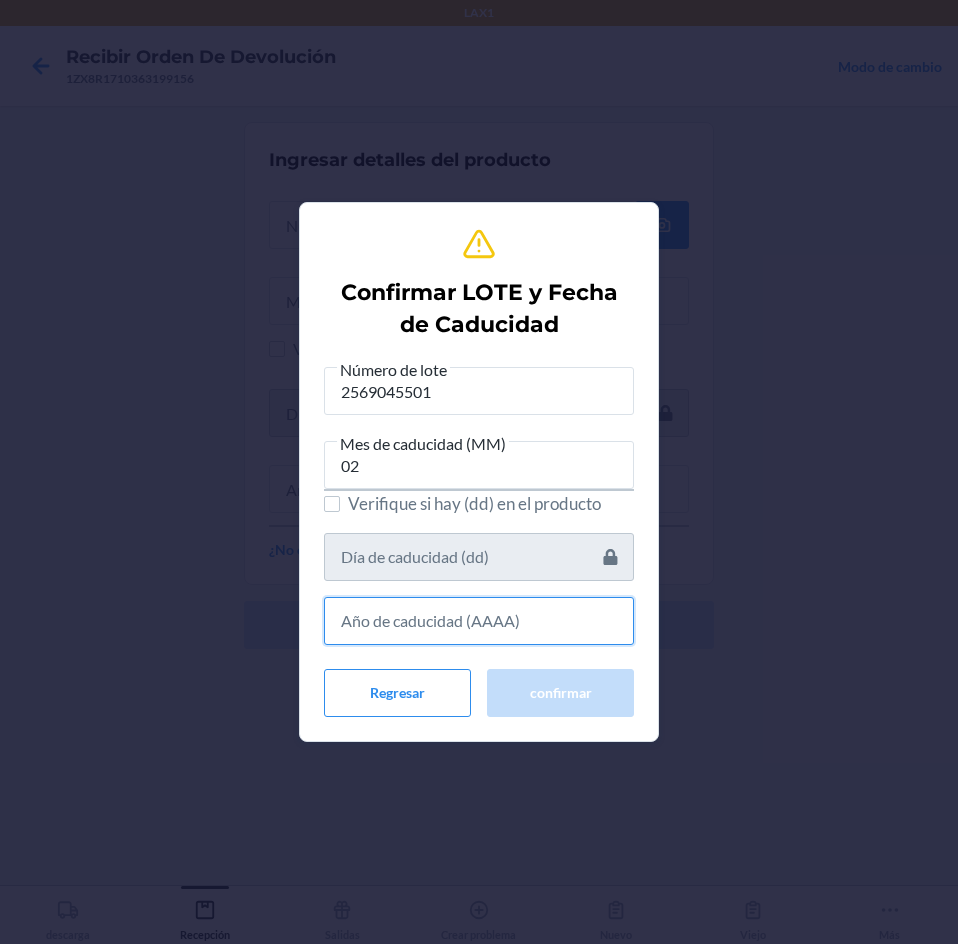 click at bounding box center [479, 621] 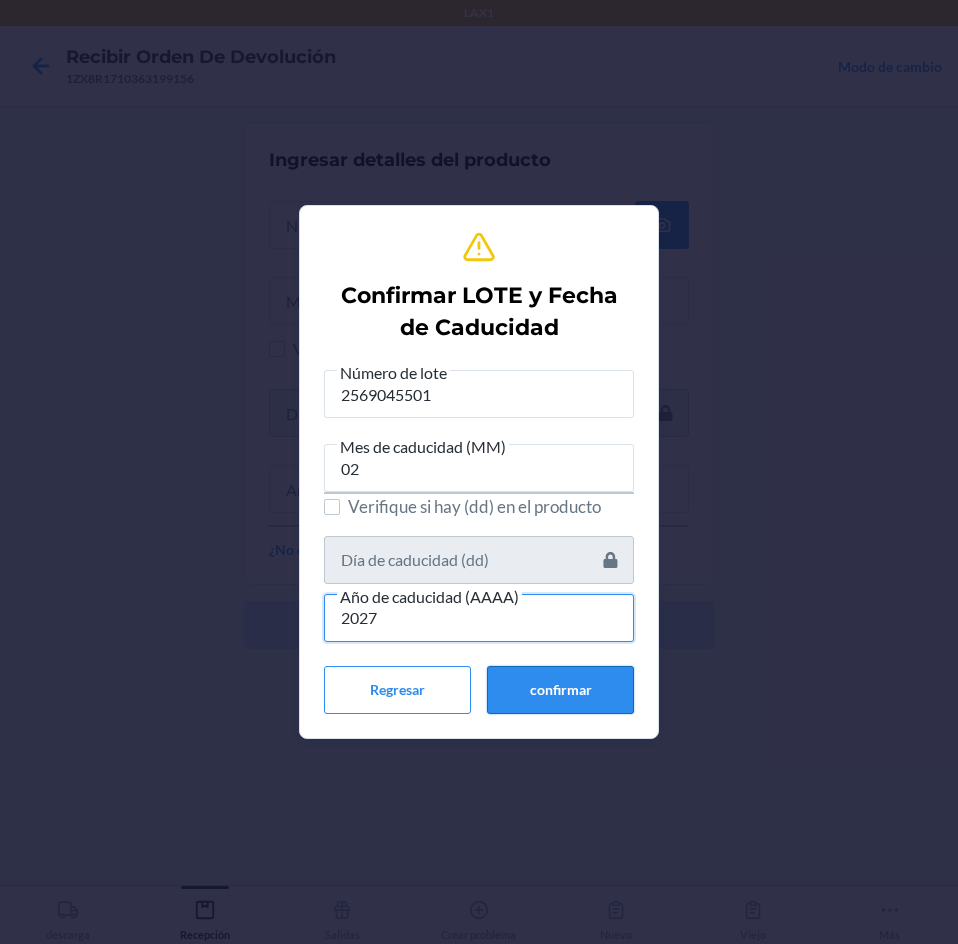 type on "2027" 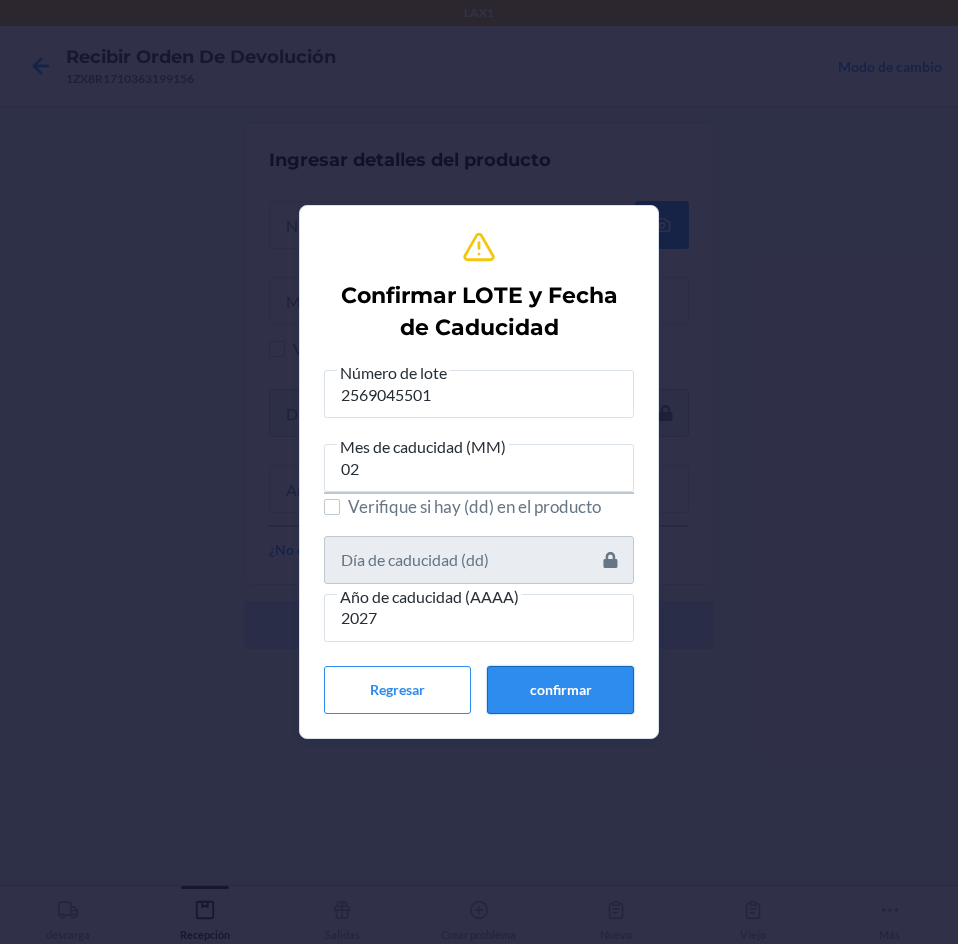 click on "confirmar" at bounding box center (560, 690) 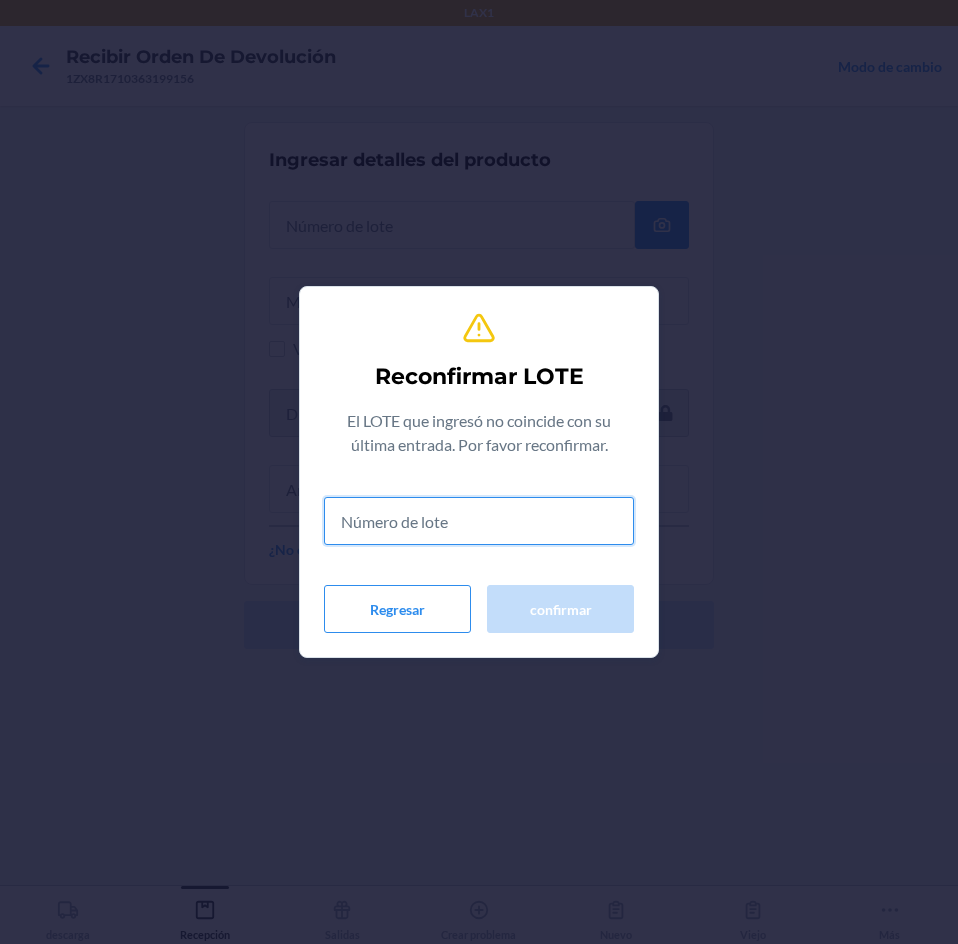click at bounding box center (479, 521) 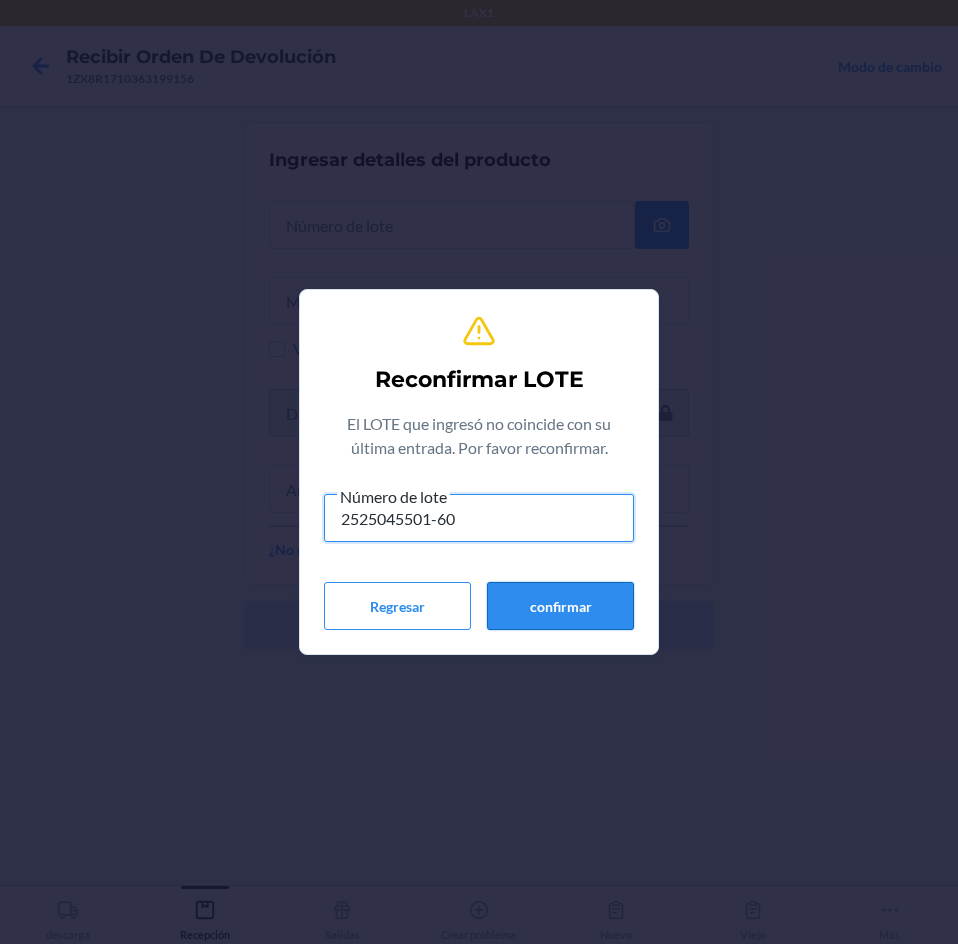 type on "2525045501-60" 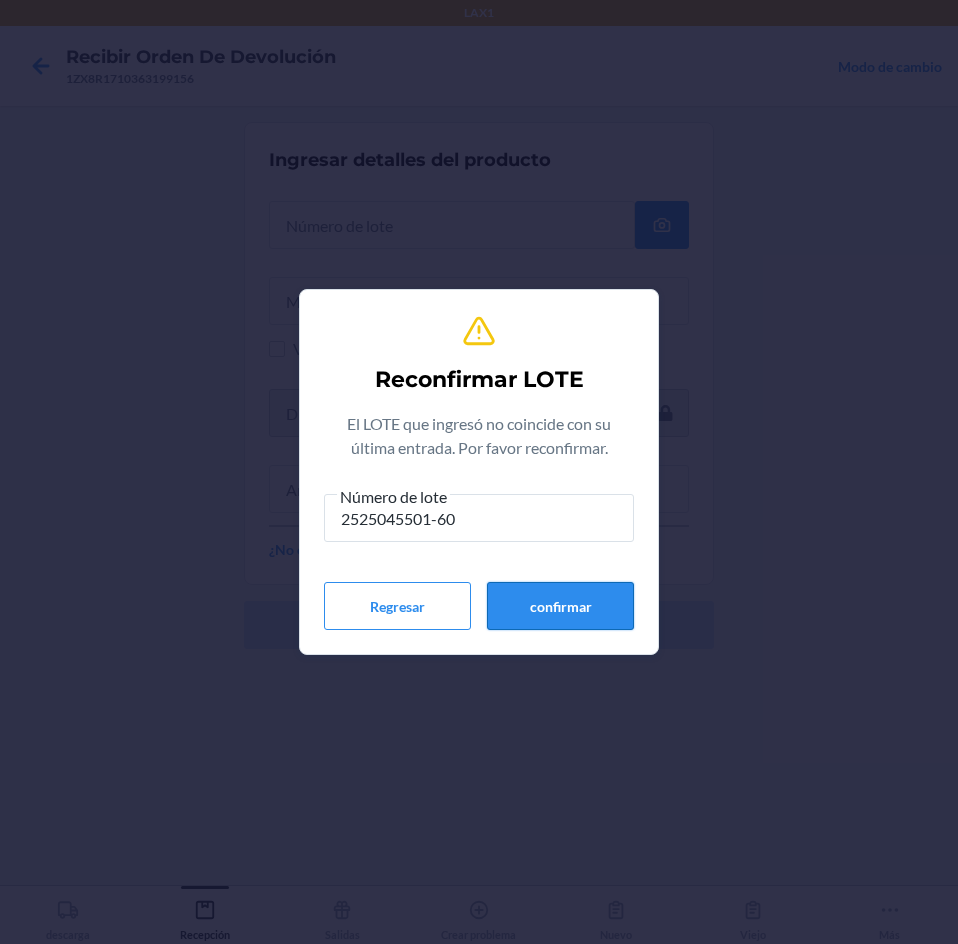 click on "confirmar" at bounding box center [560, 606] 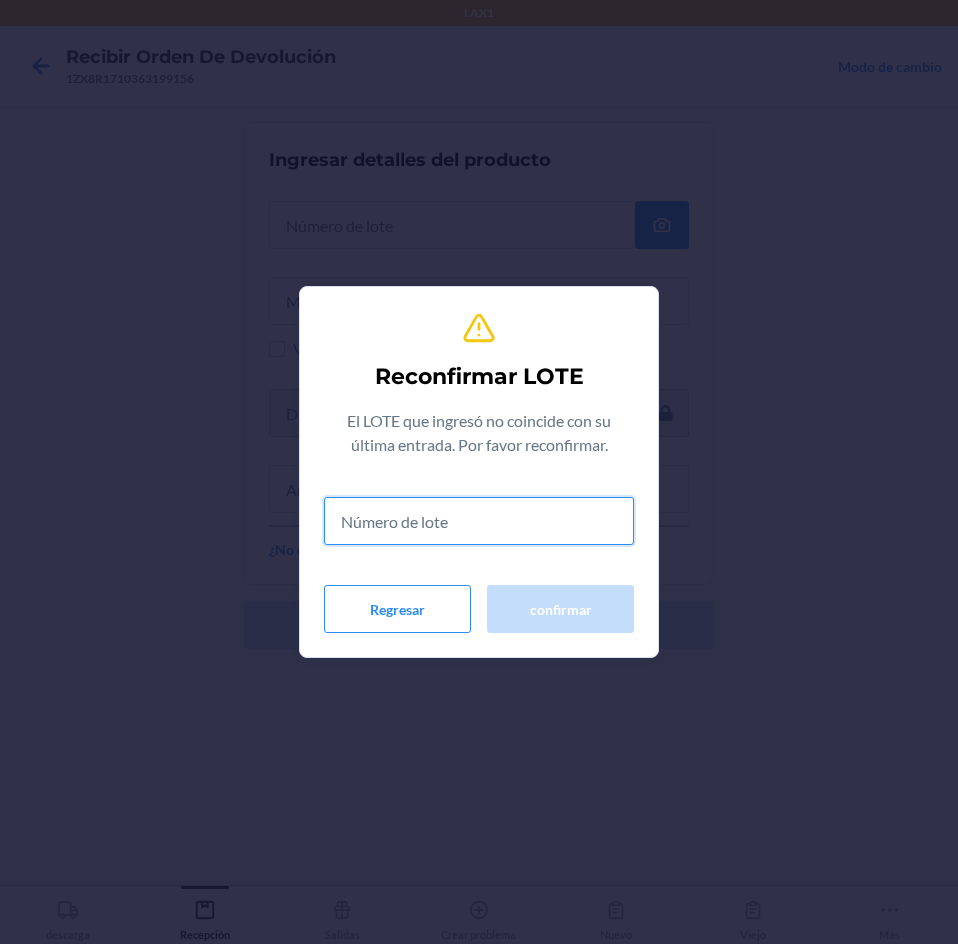 click at bounding box center [479, 521] 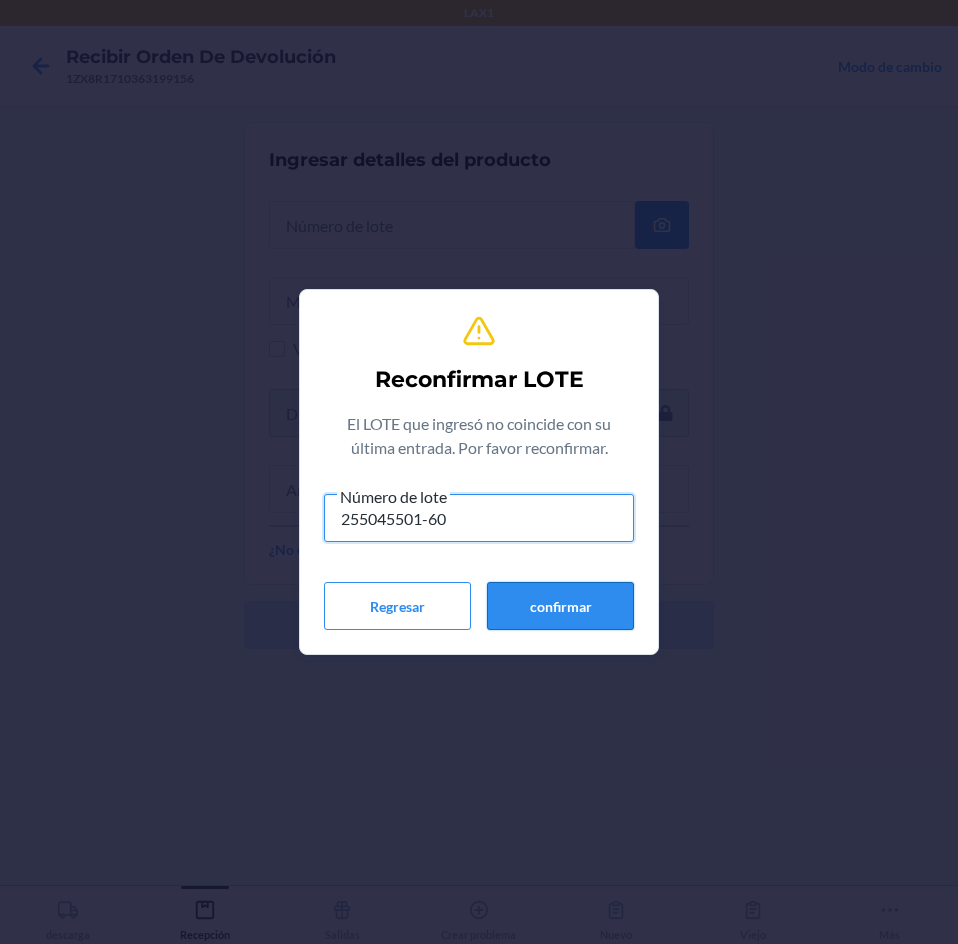 type on "255045501-60" 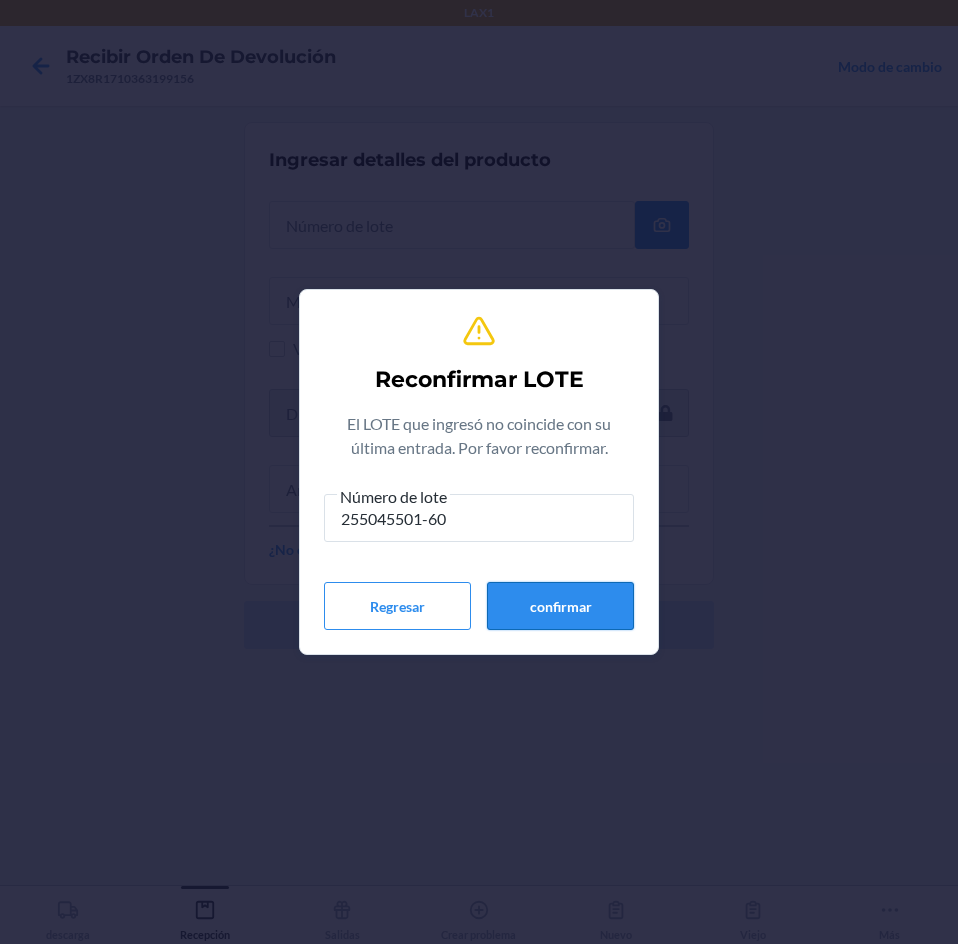 click on "confirmar" at bounding box center (560, 606) 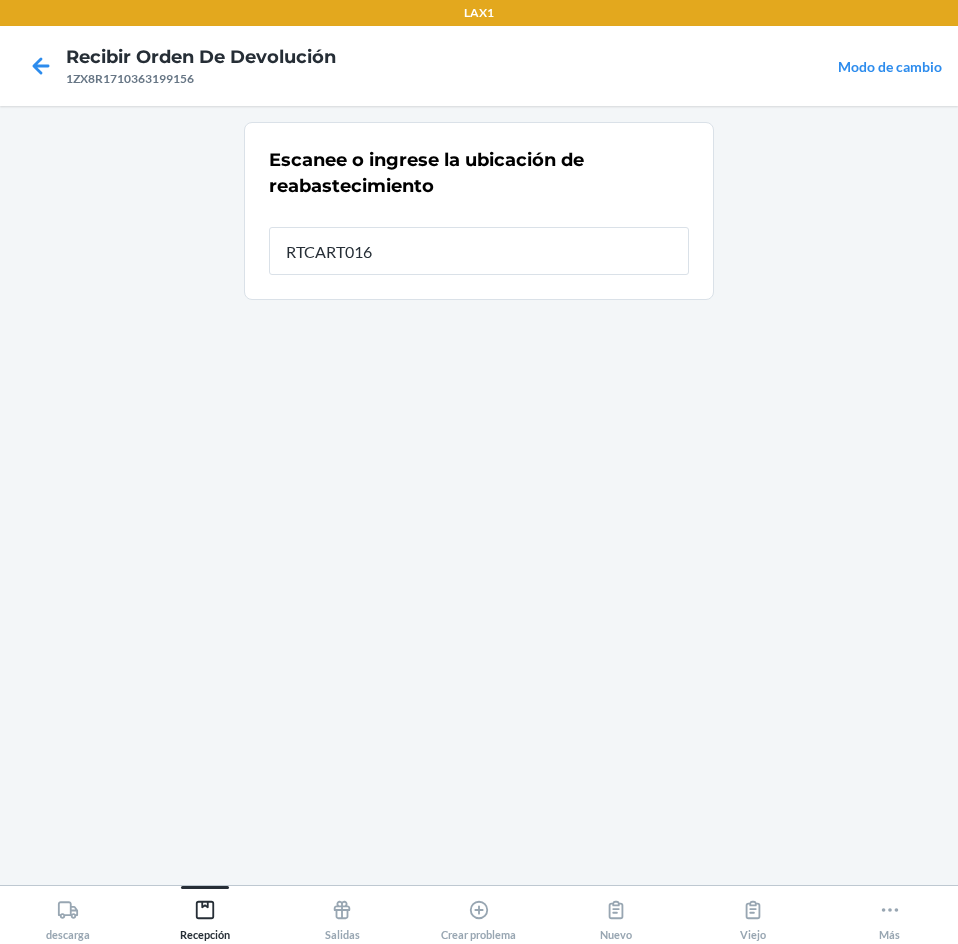 type on "RTCART016" 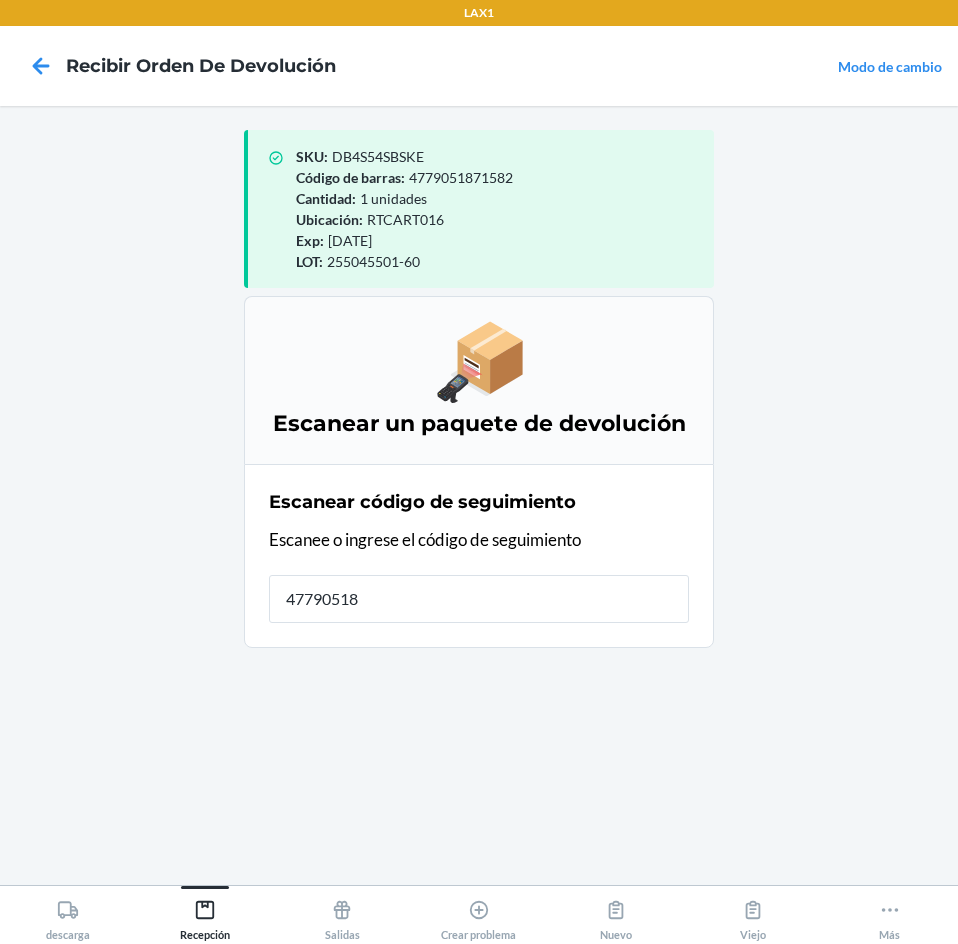 type on "477905187" 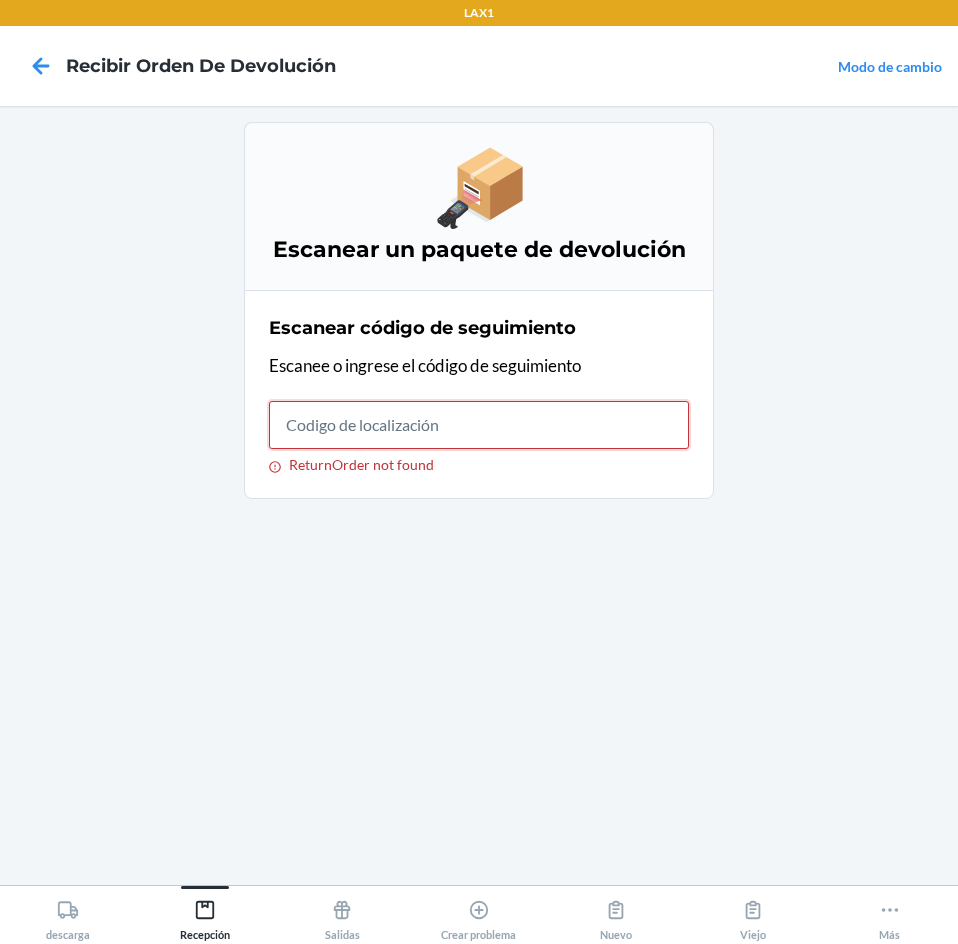 click on "ReturnOrder not found" at bounding box center [479, 425] 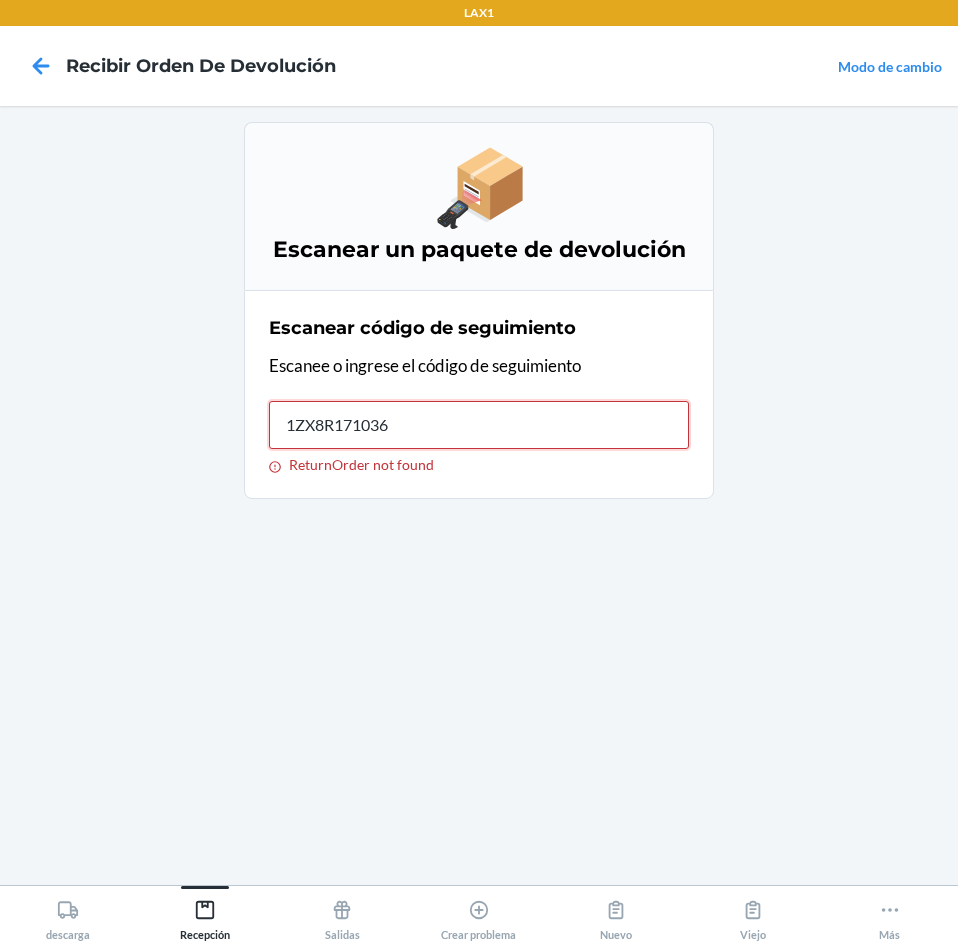 type on "1ZX8R1710363" 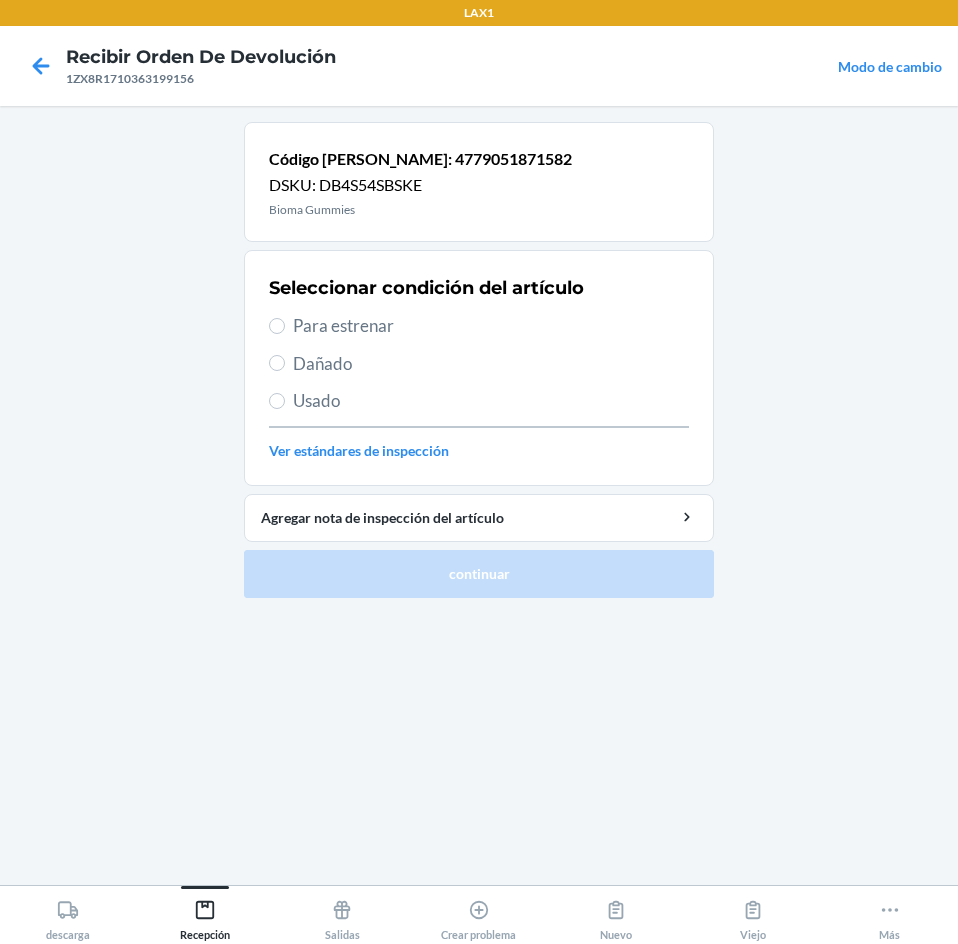 click on "Para estrenar" at bounding box center (491, 326) 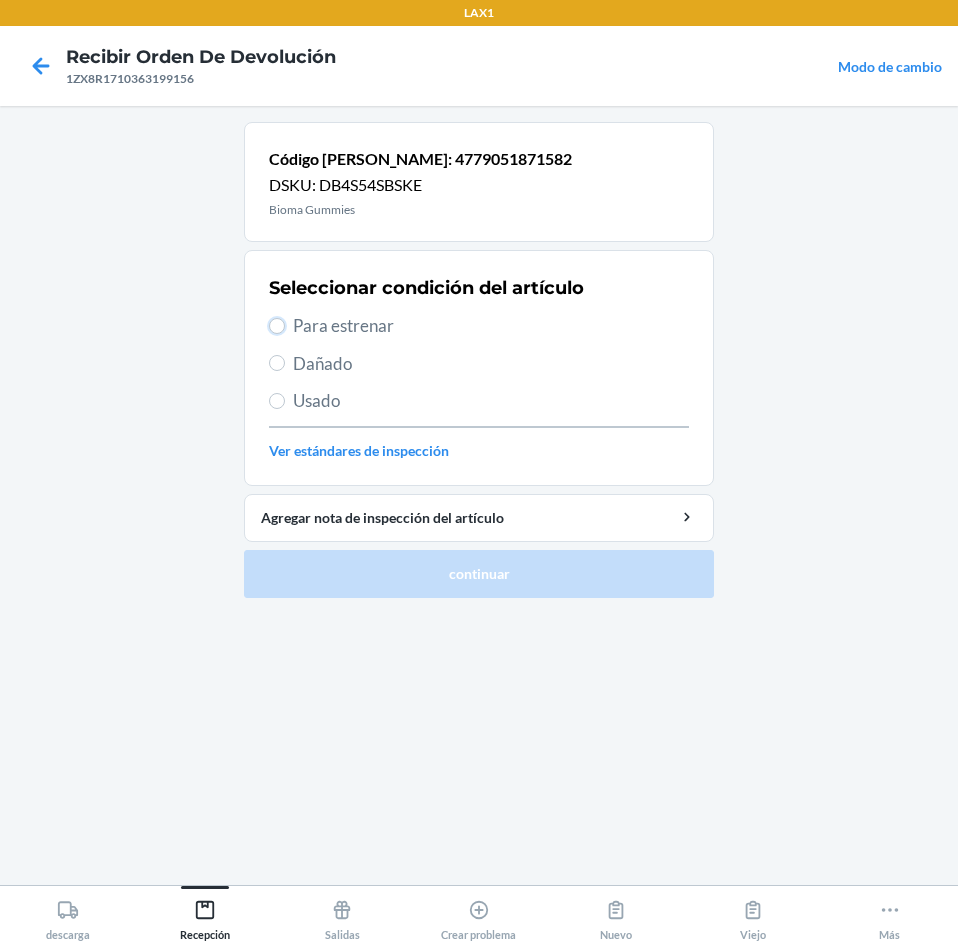 click on "Para estrenar" at bounding box center (277, 326) 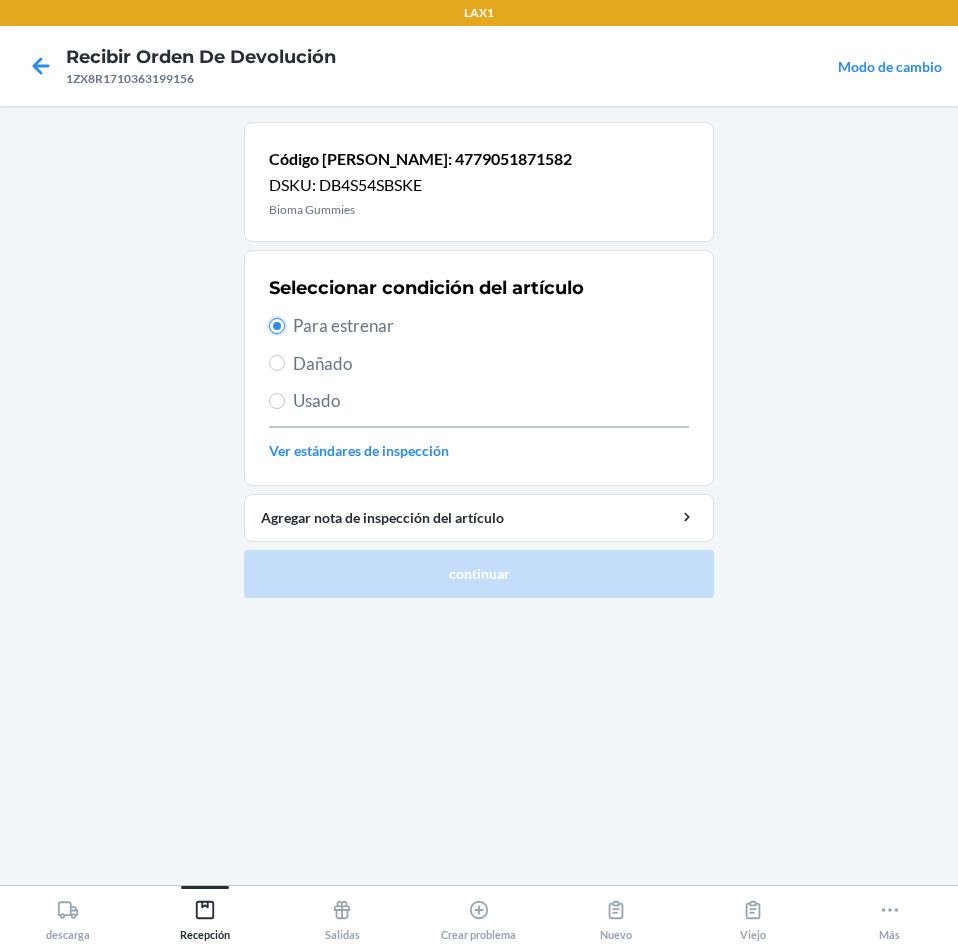 radio on "true" 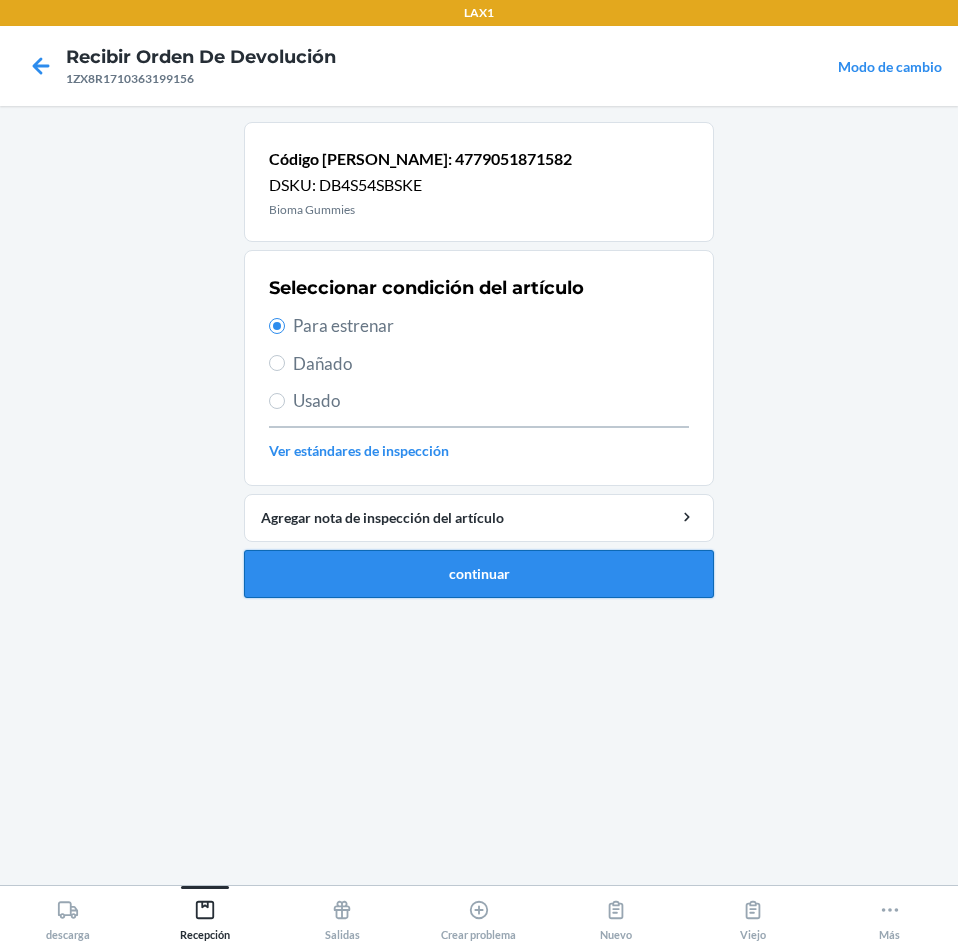 click on "continuar" at bounding box center (479, 574) 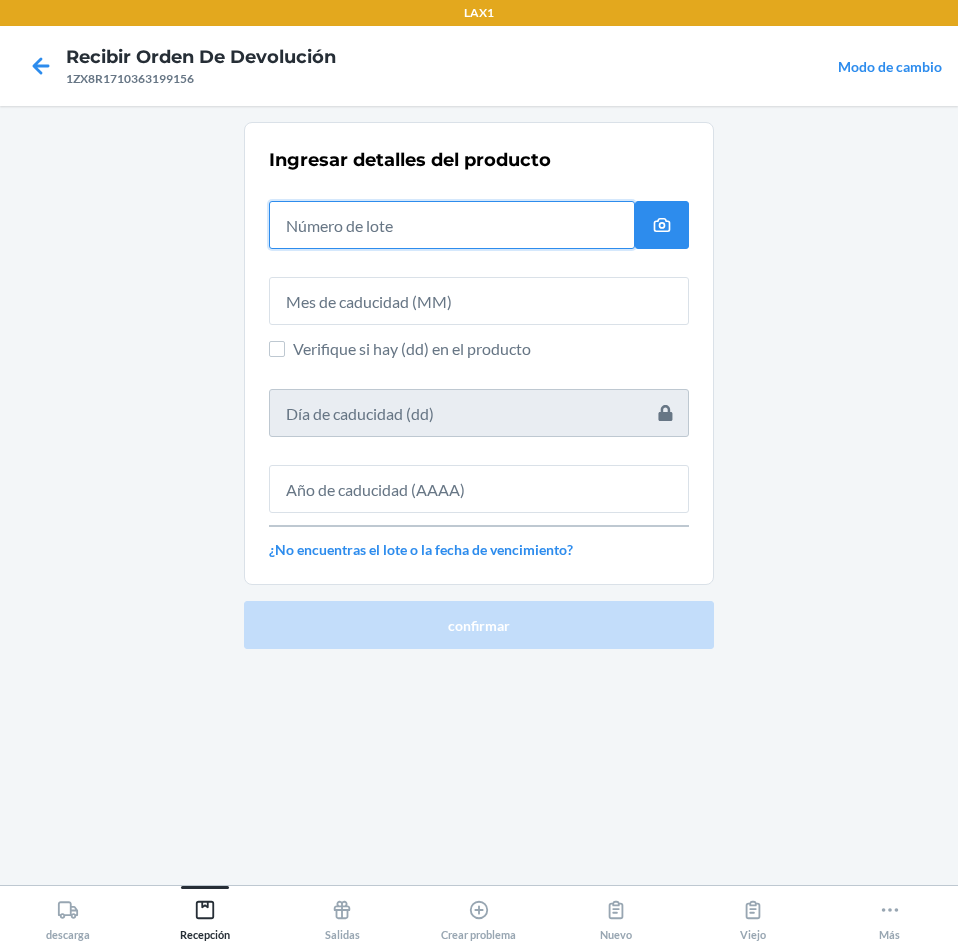 click at bounding box center (452, 225) 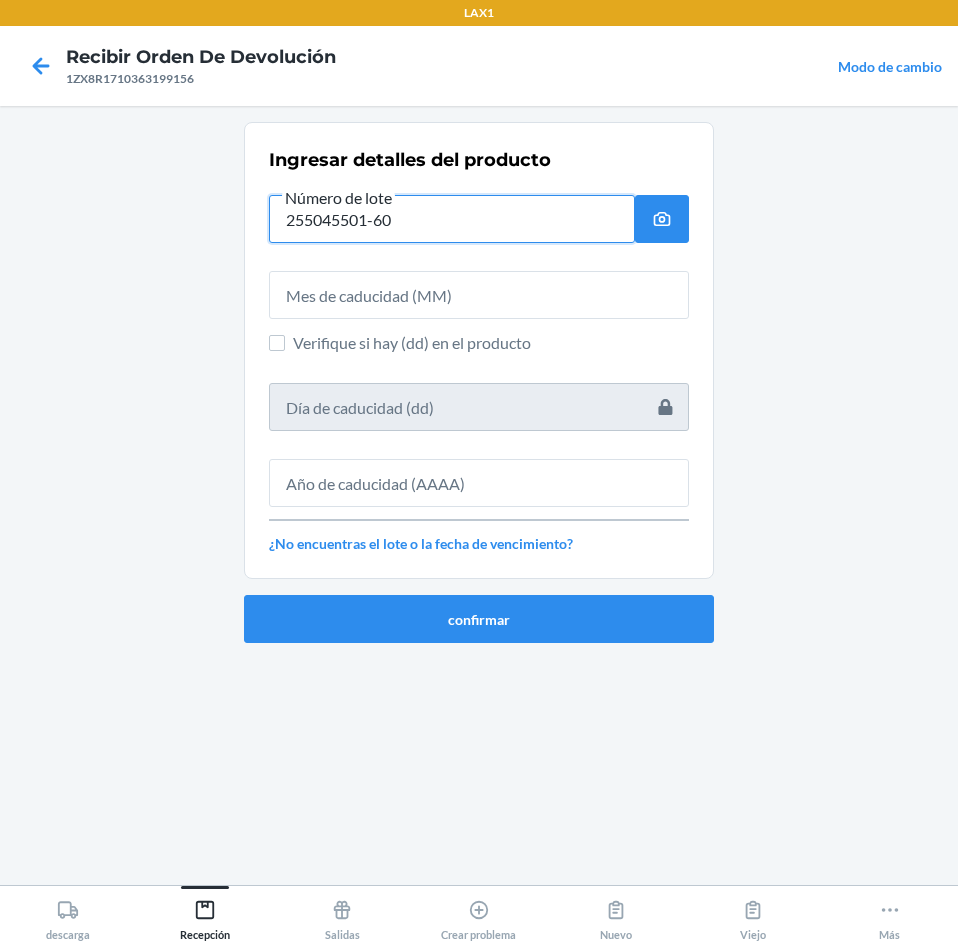 type on "255045501-60" 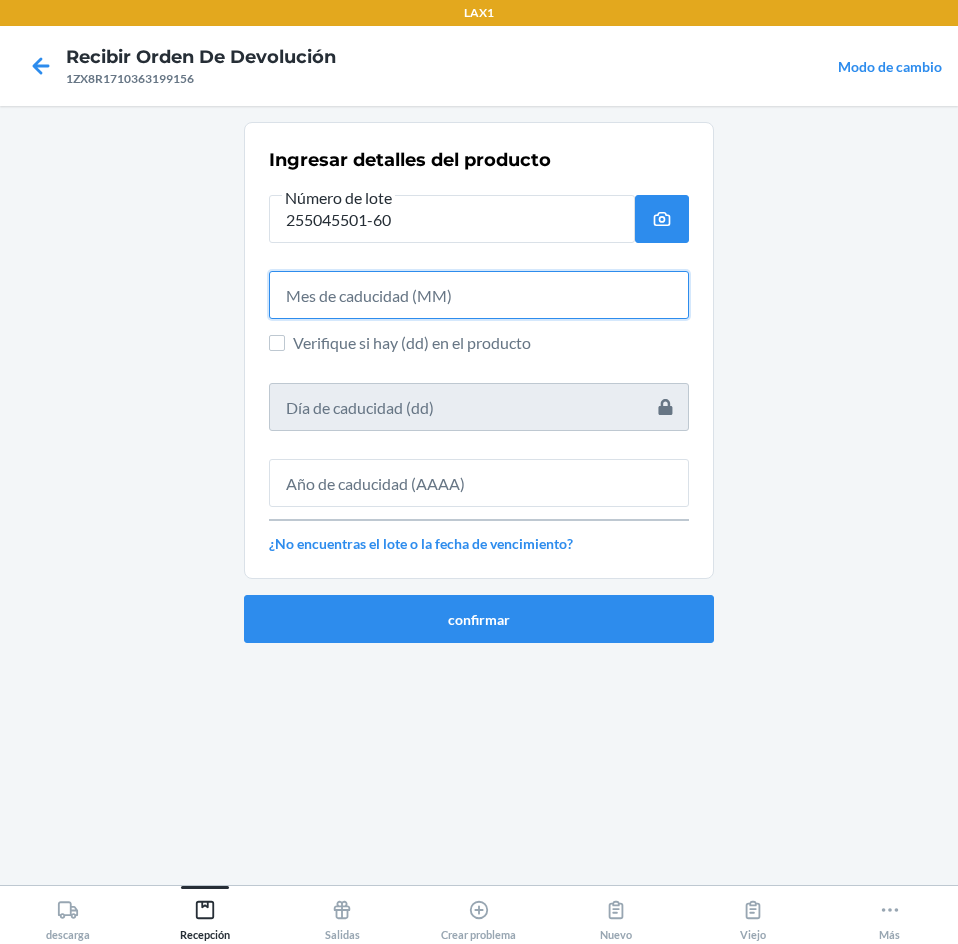 click at bounding box center [479, 295] 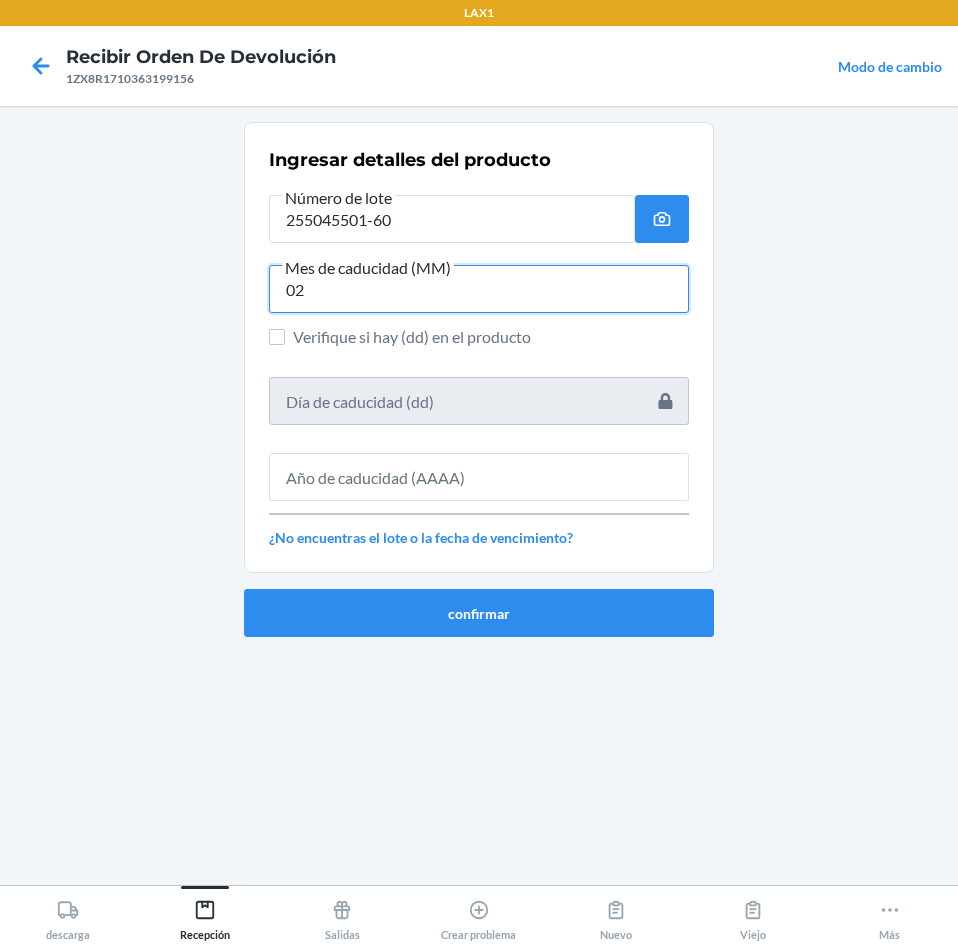 type on "02" 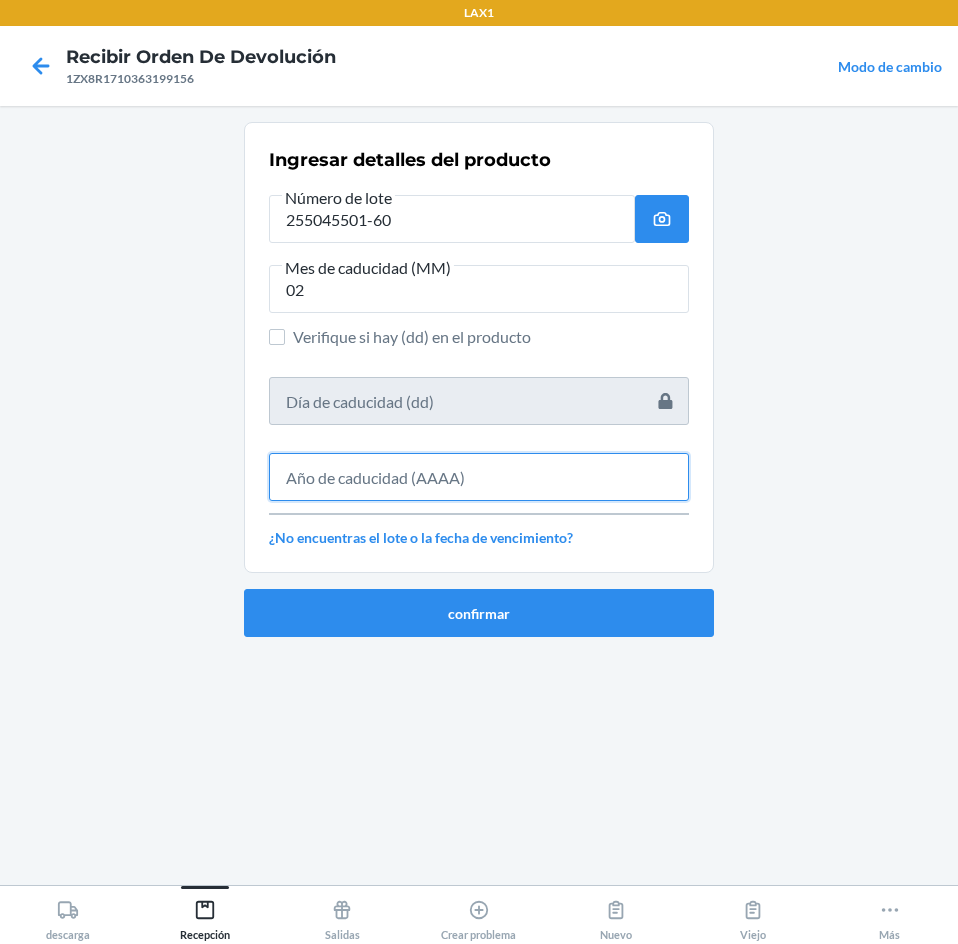 click at bounding box center (479, 477) 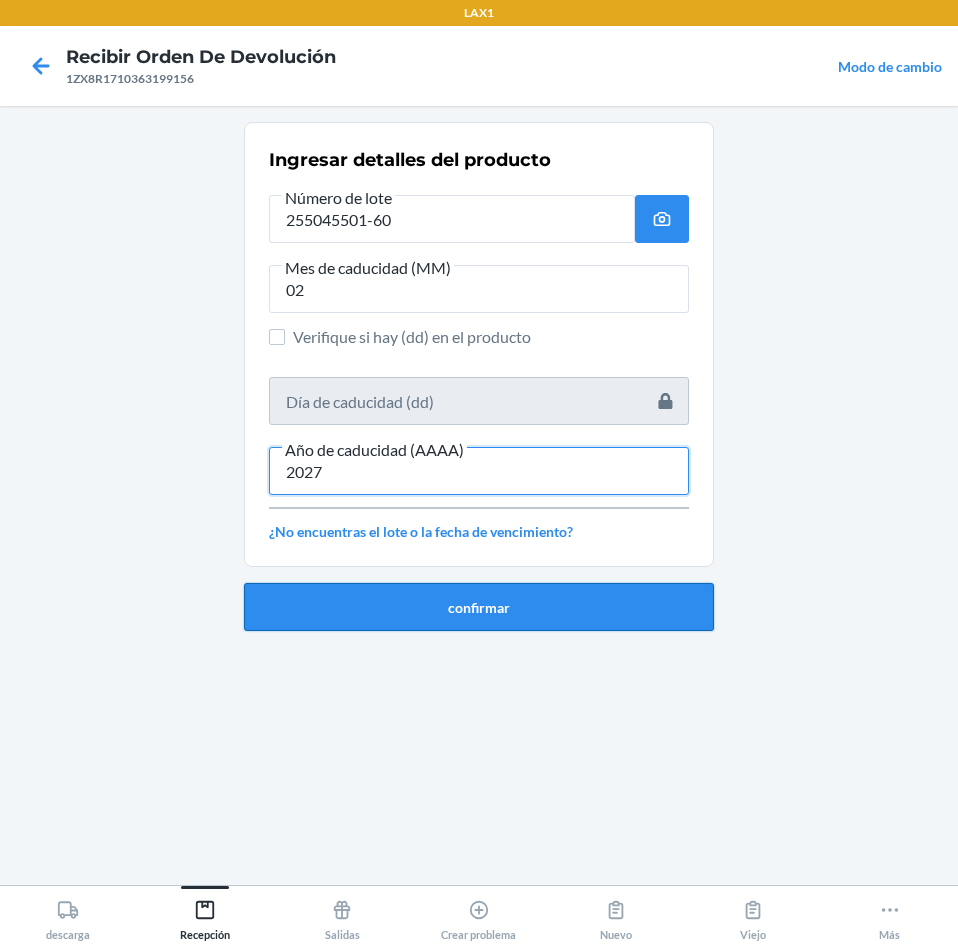 type on "2027" 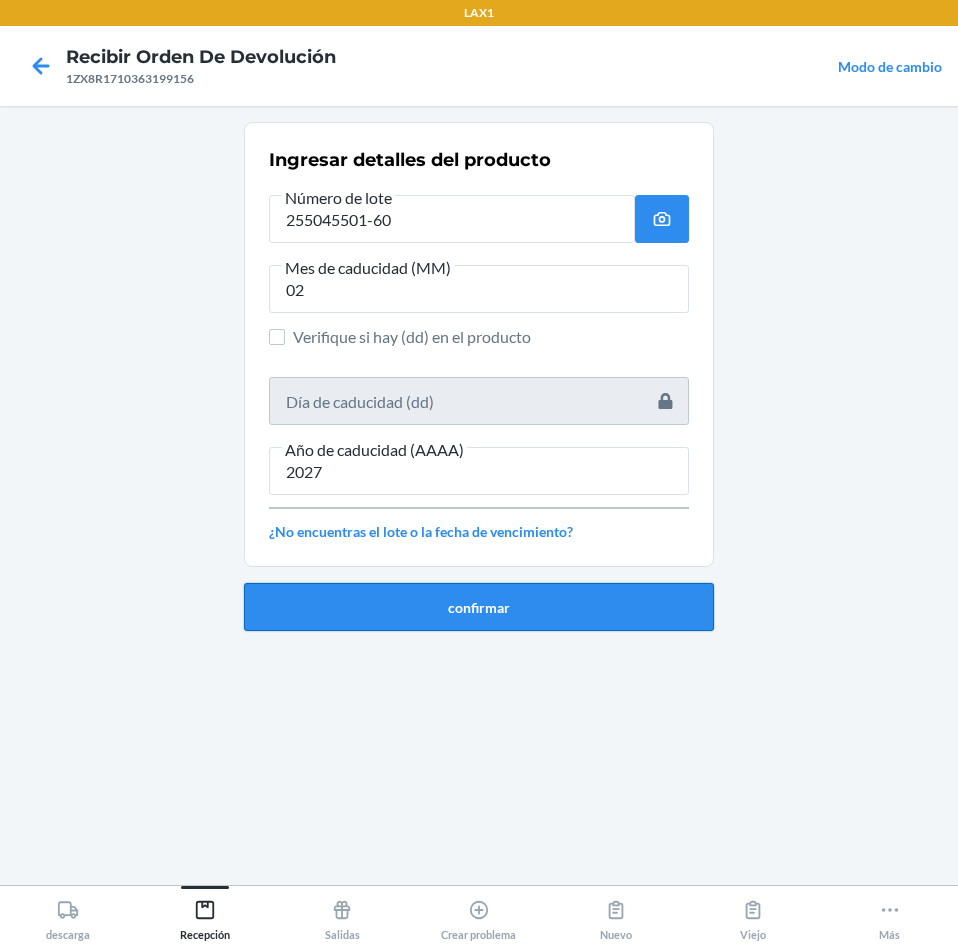 click on "confirmar" at bounding box center (479, 607) 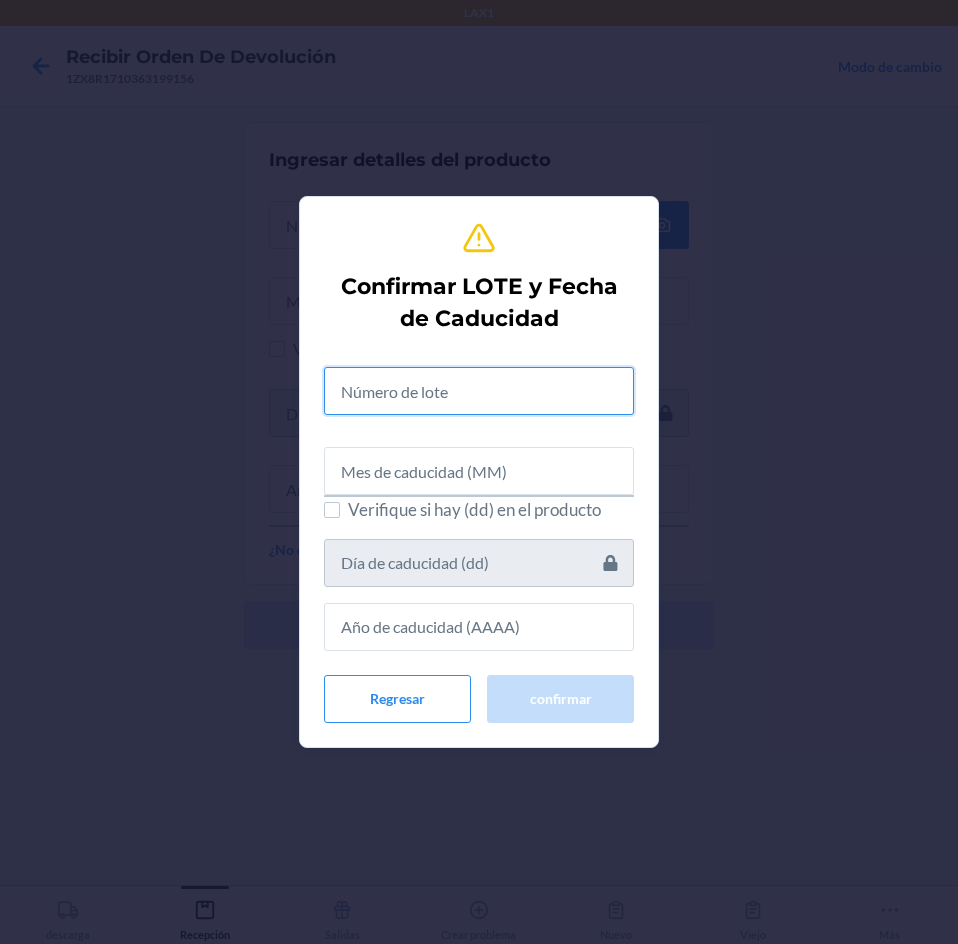click at bounding box center [479, 391] 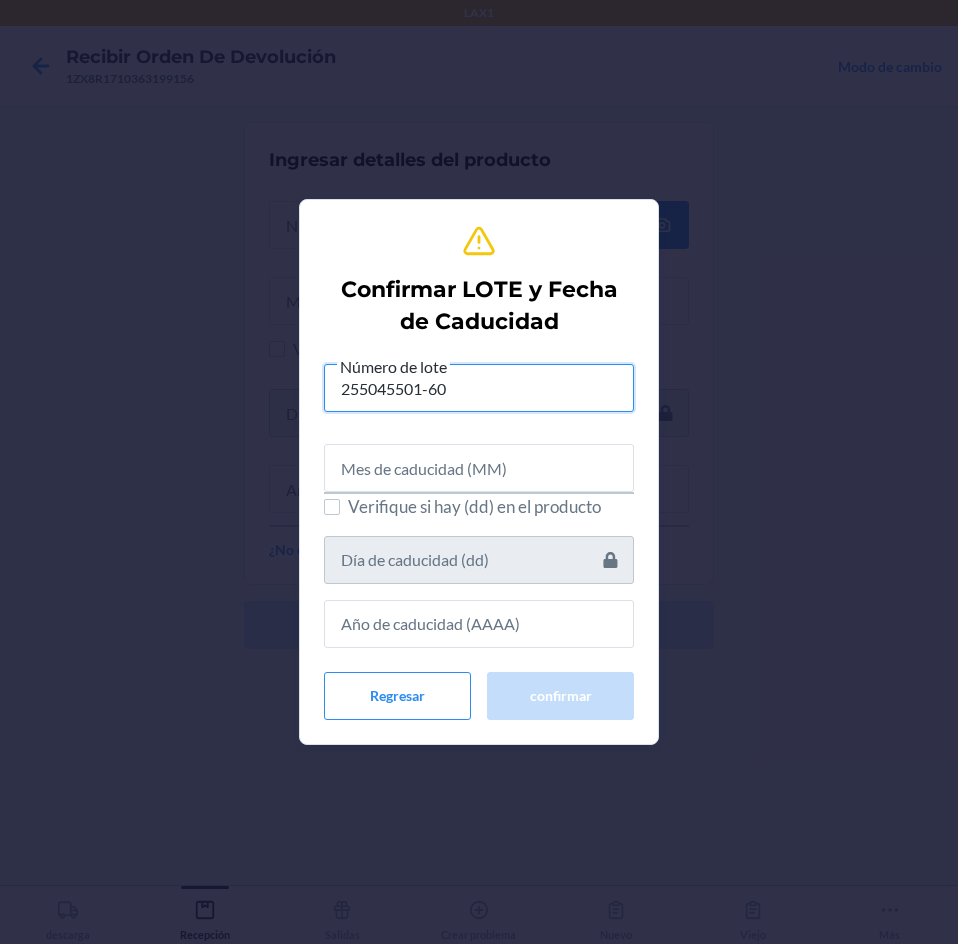 type on "255045501-60" 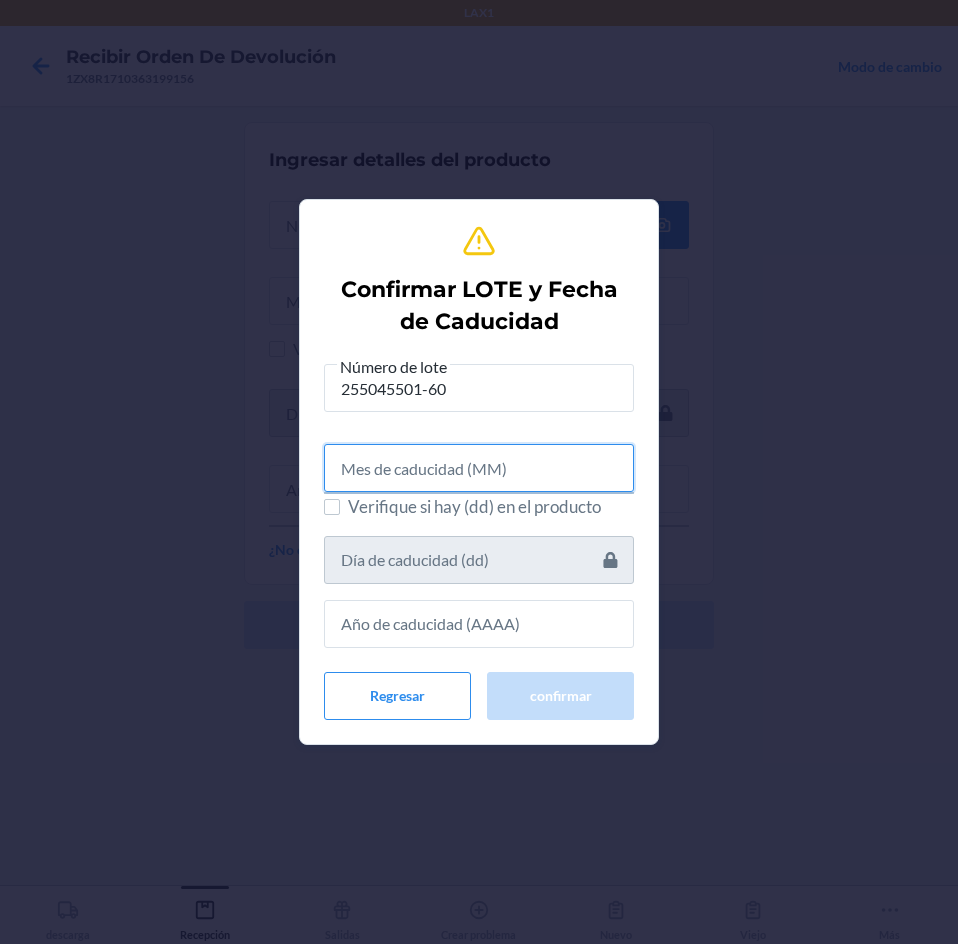 click at bounding box center (479, 468) 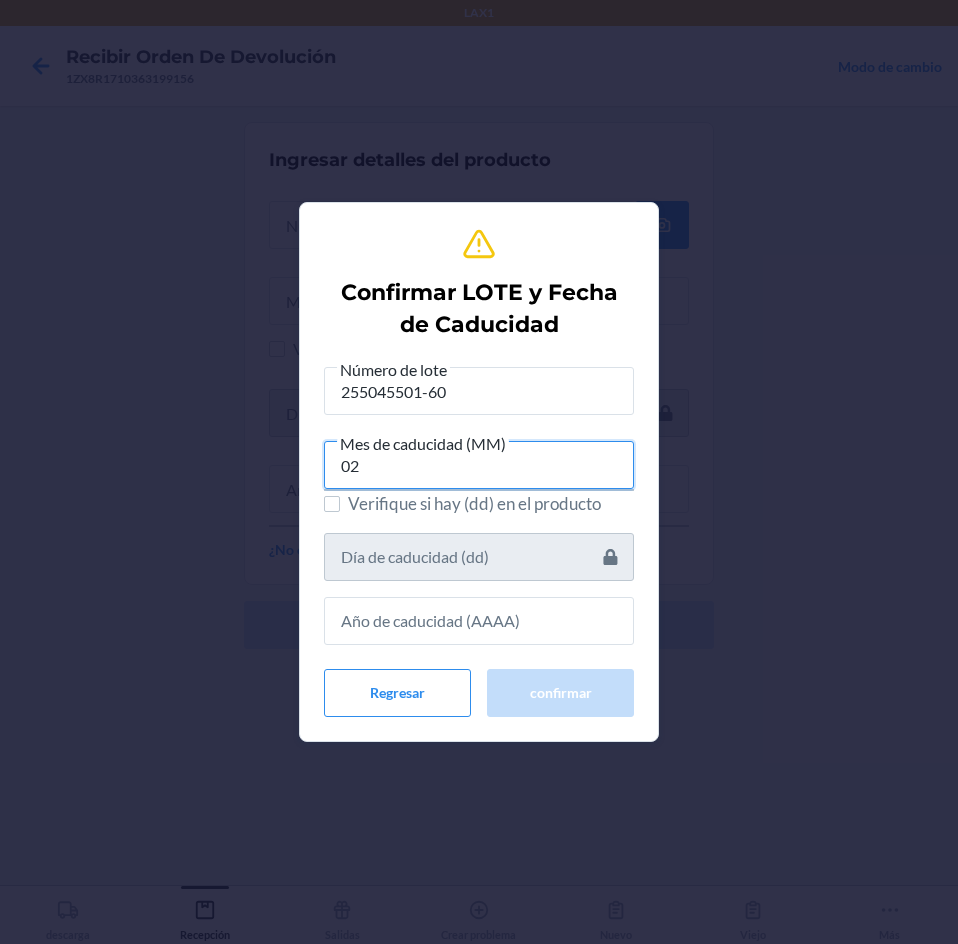 type on "02" 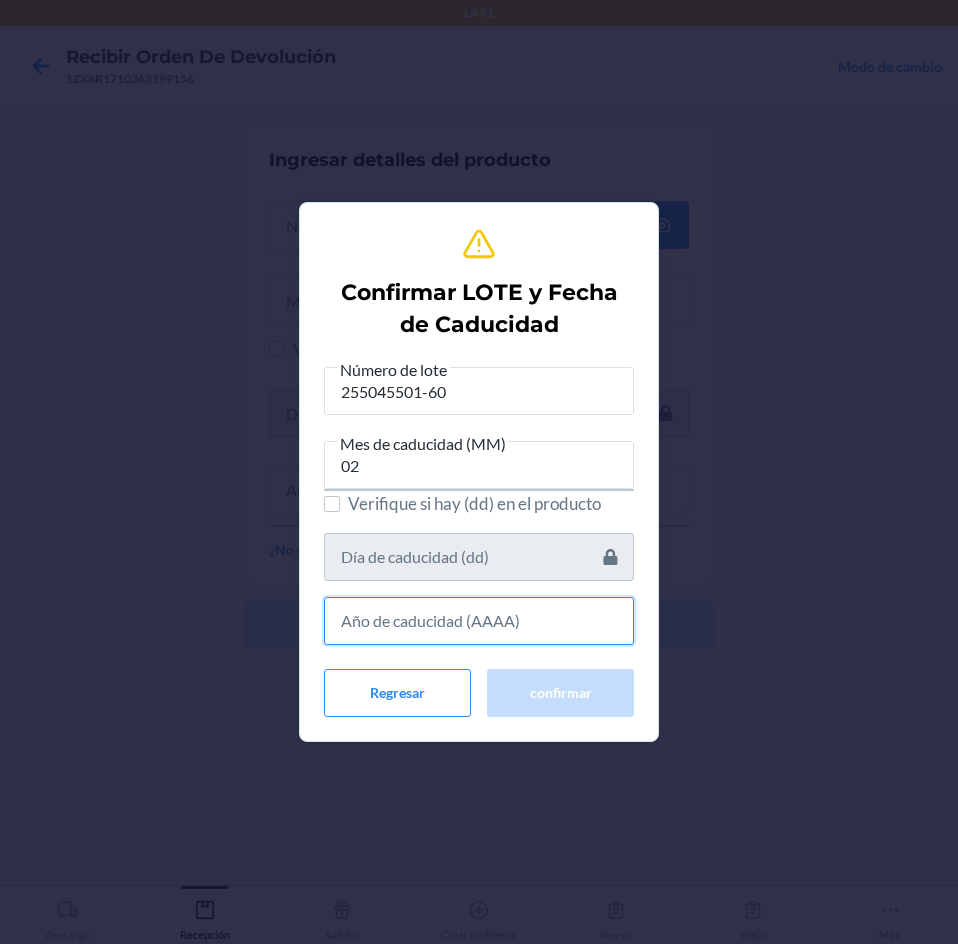 click at bounding box center (479, 621) 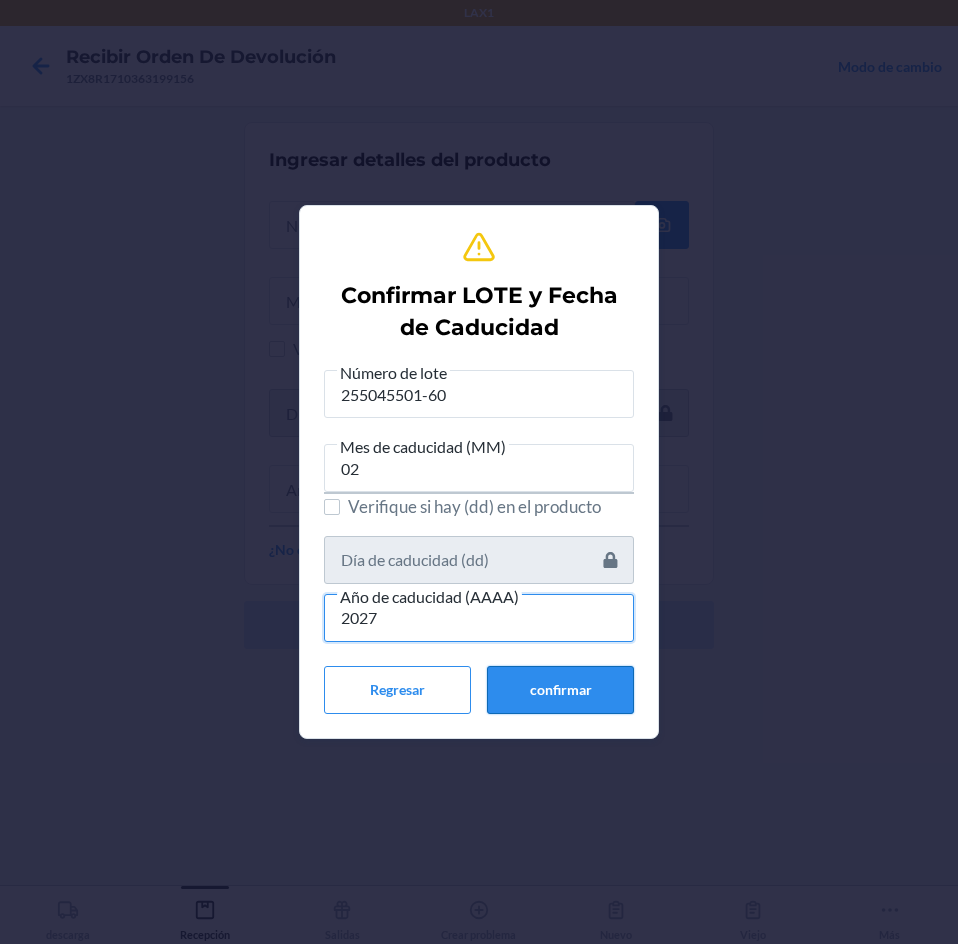type on "2027" 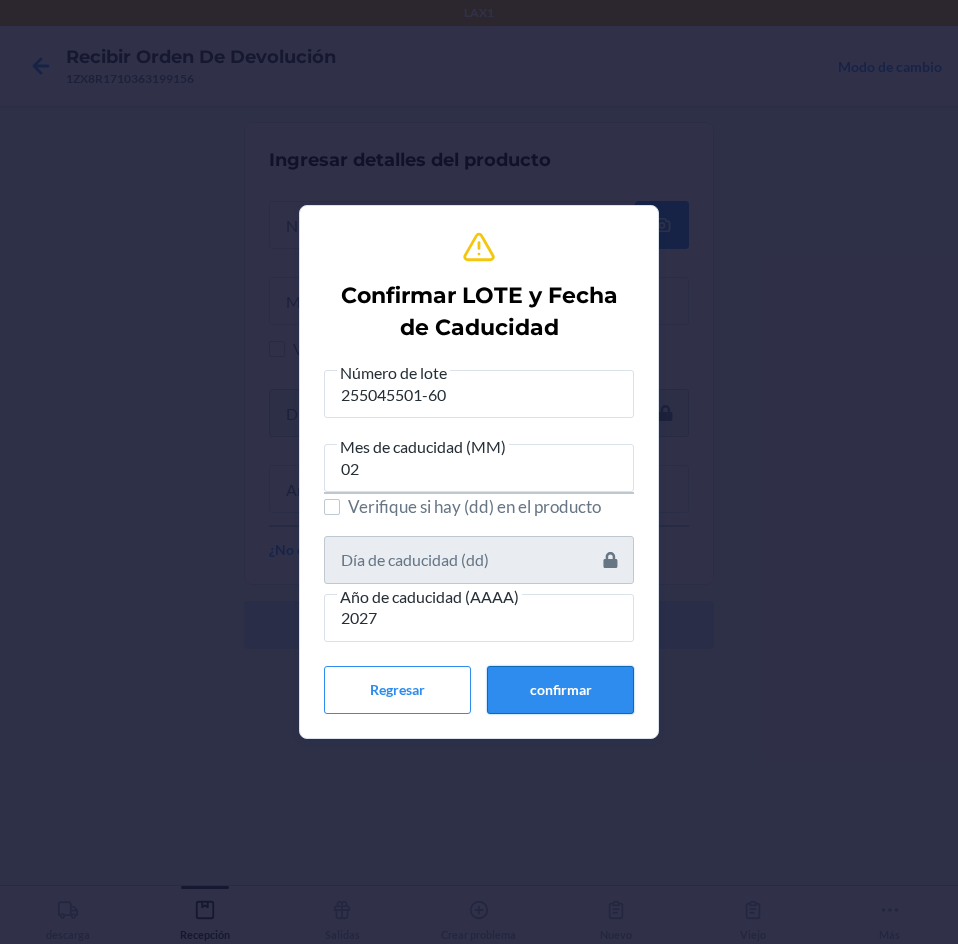 click on "confirmar" at bounding box center [560, 690] 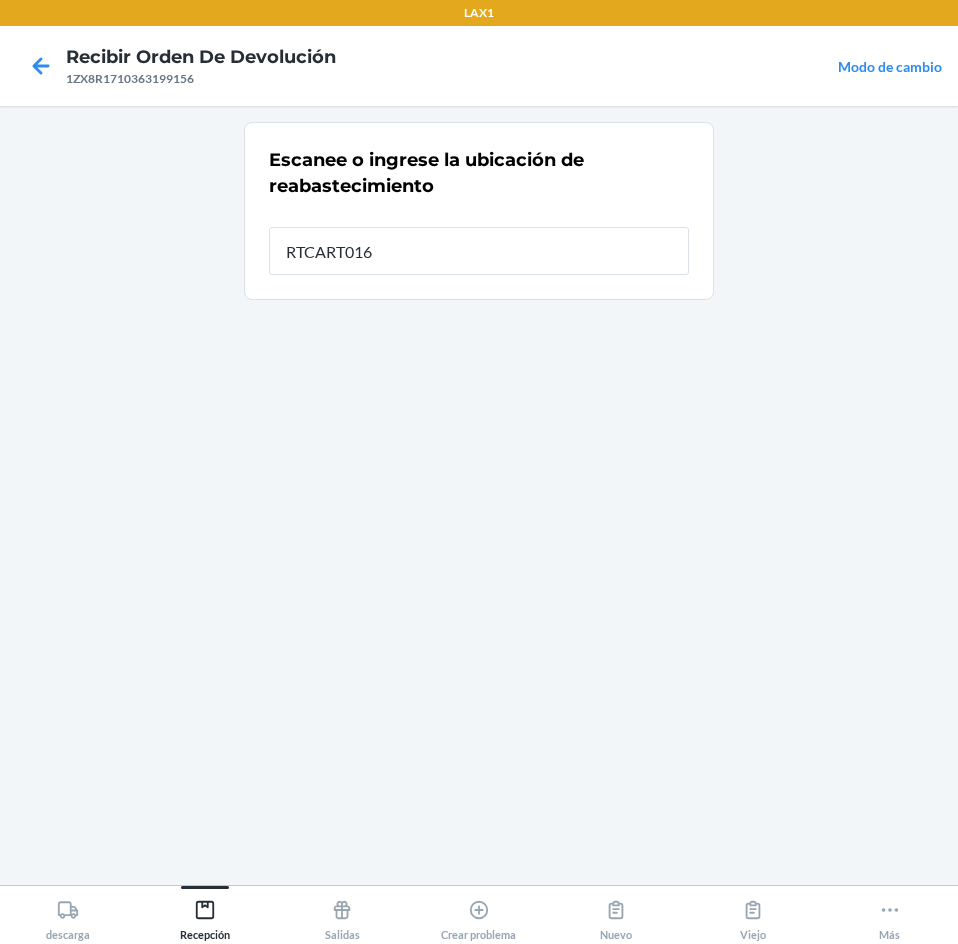 type on "RTCART016" 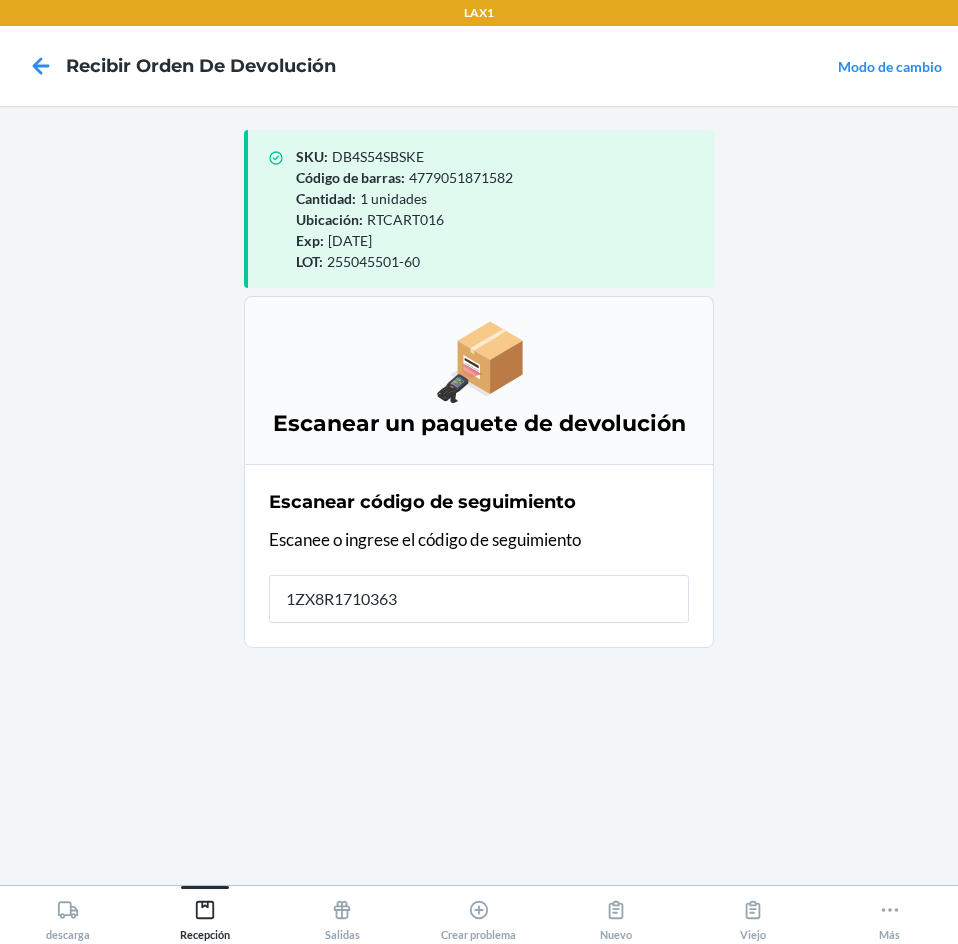 type on "1ZX8R17103631" 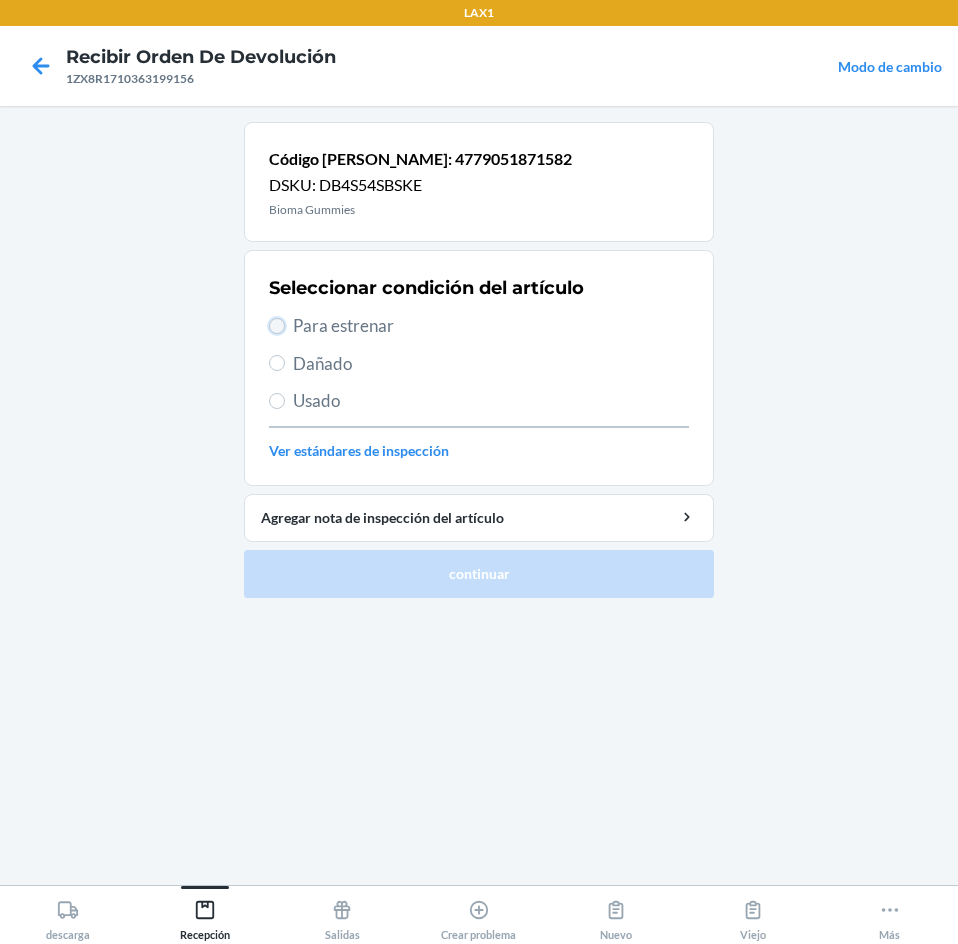 click on "Para estrenar" at bounding box center [277, 326] 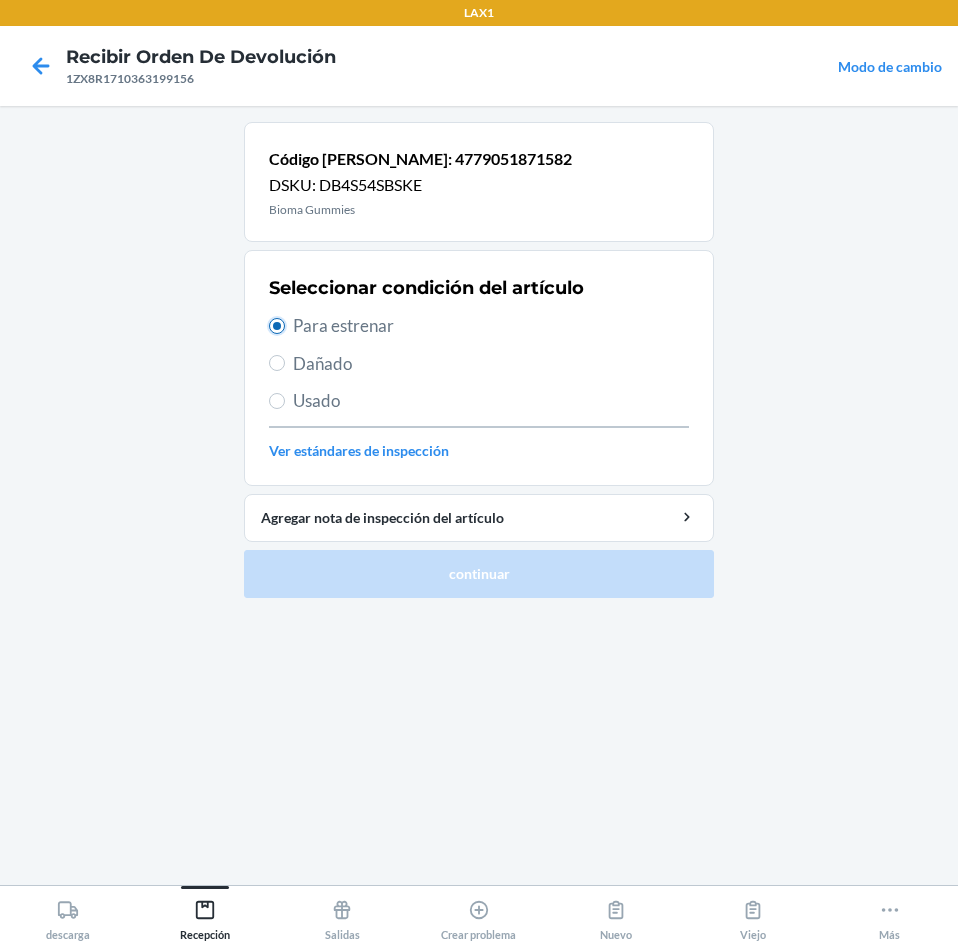 radio on "true" 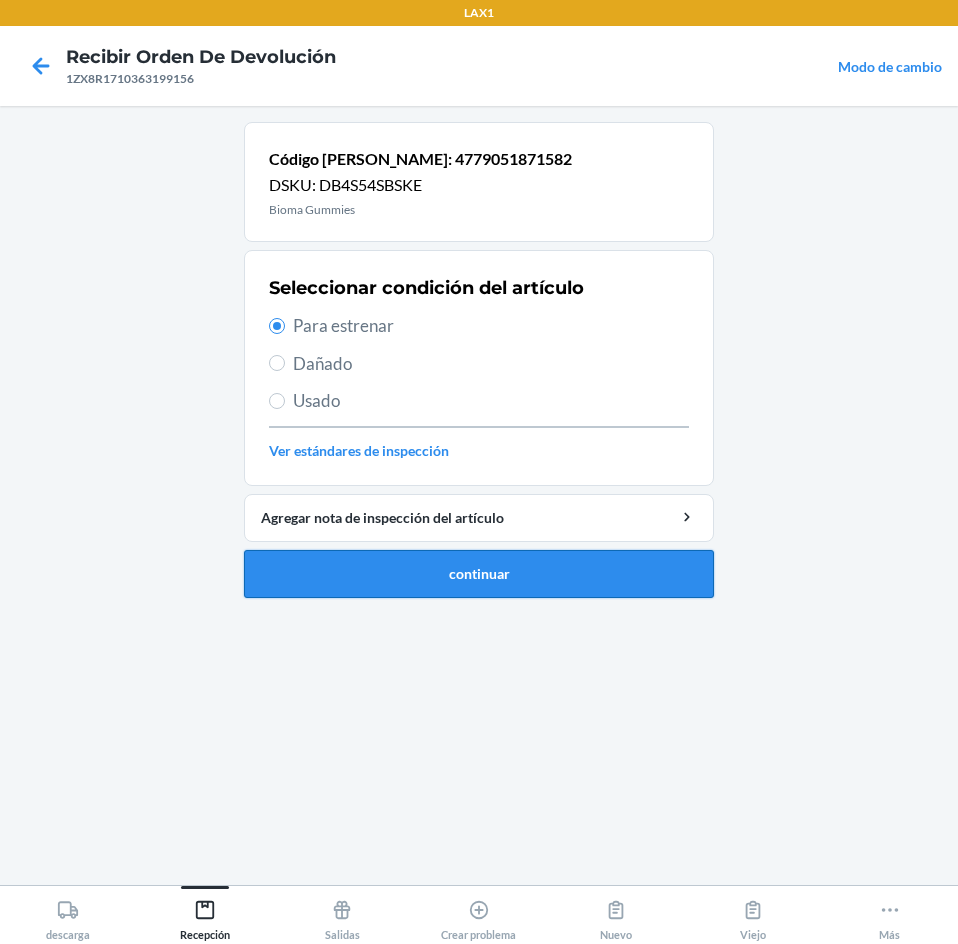click on "continuar" at bounding box center [479, 574] 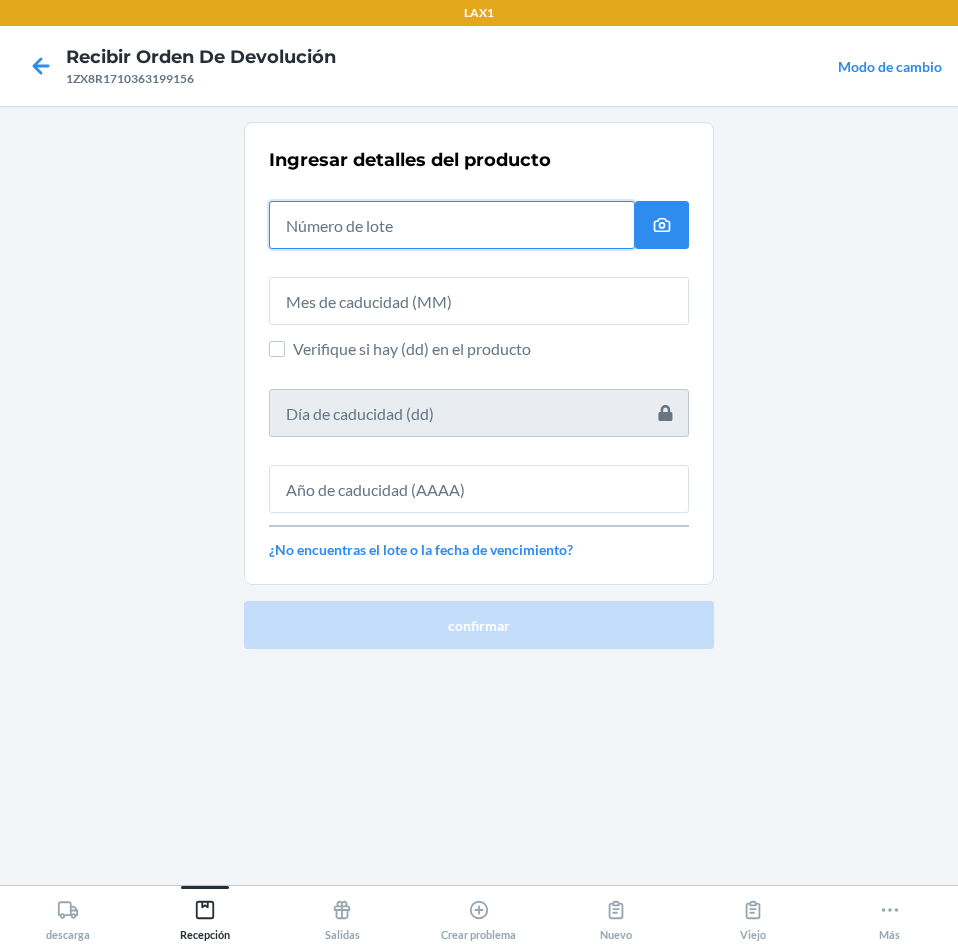 click at bounding box center (452, 225) 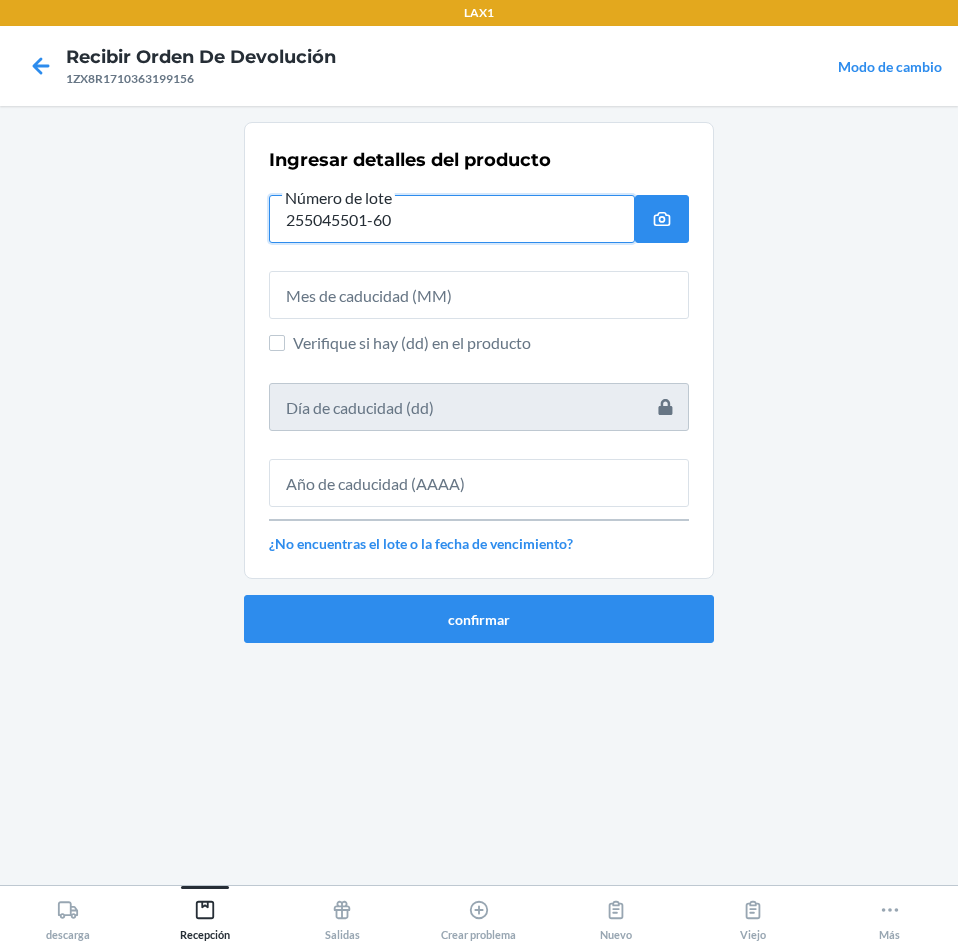 type on "255045501-60" 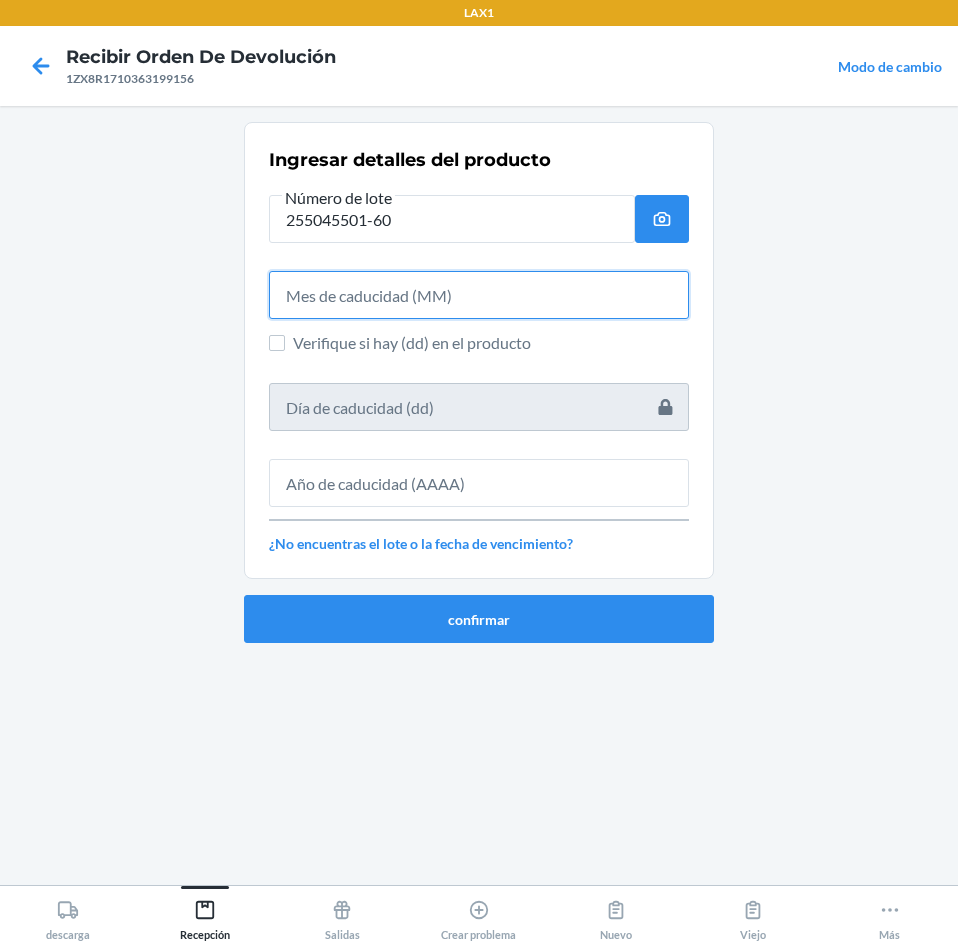 click at bounding box center (479, 295) 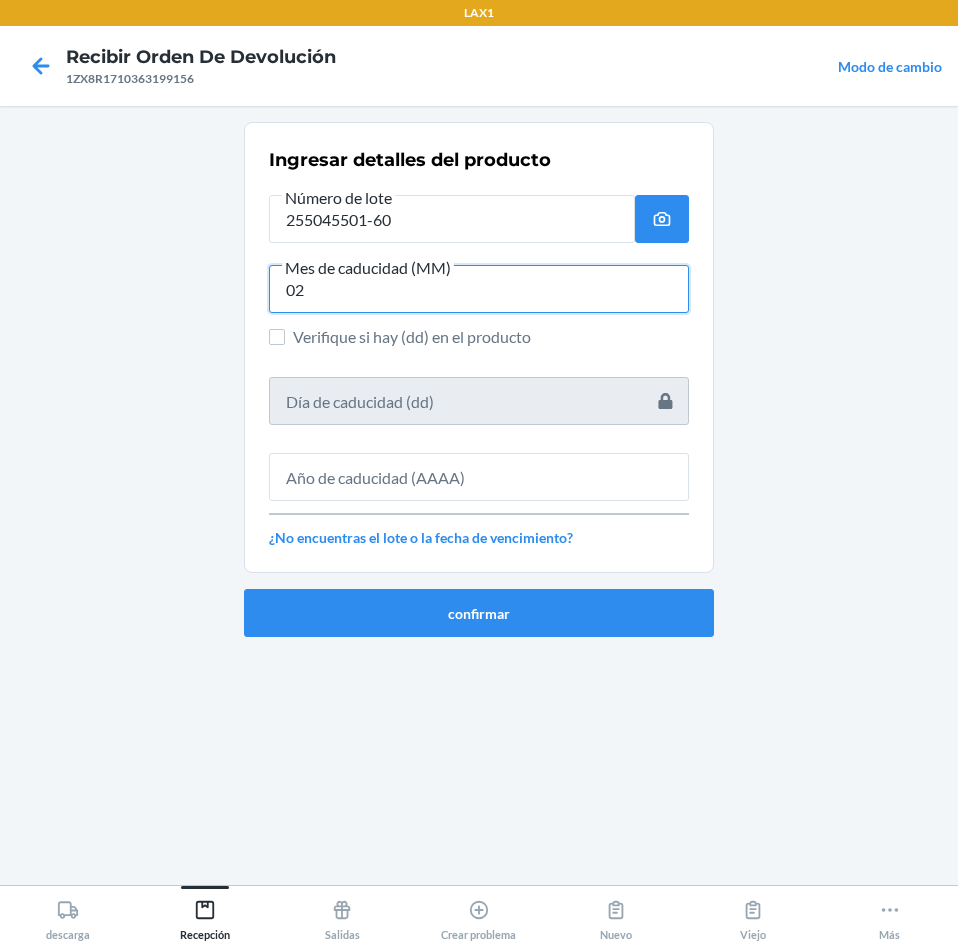 type on "02" 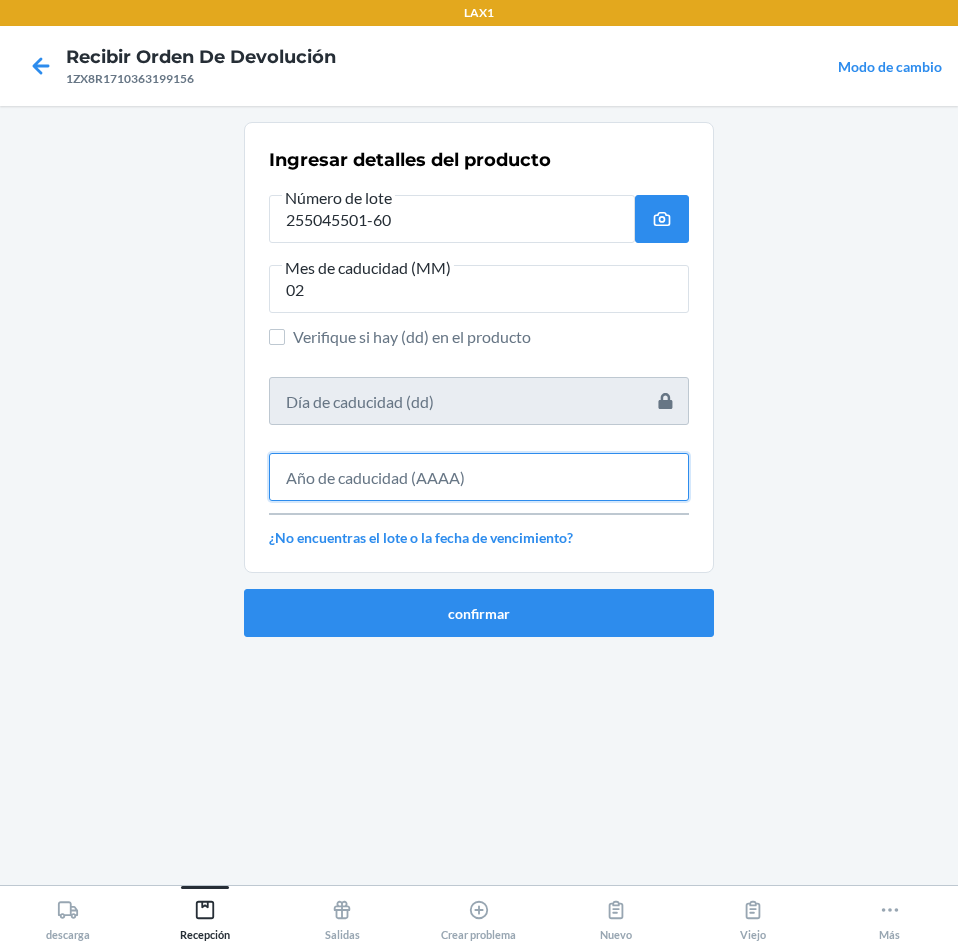 click at bounding box center [479, 477] 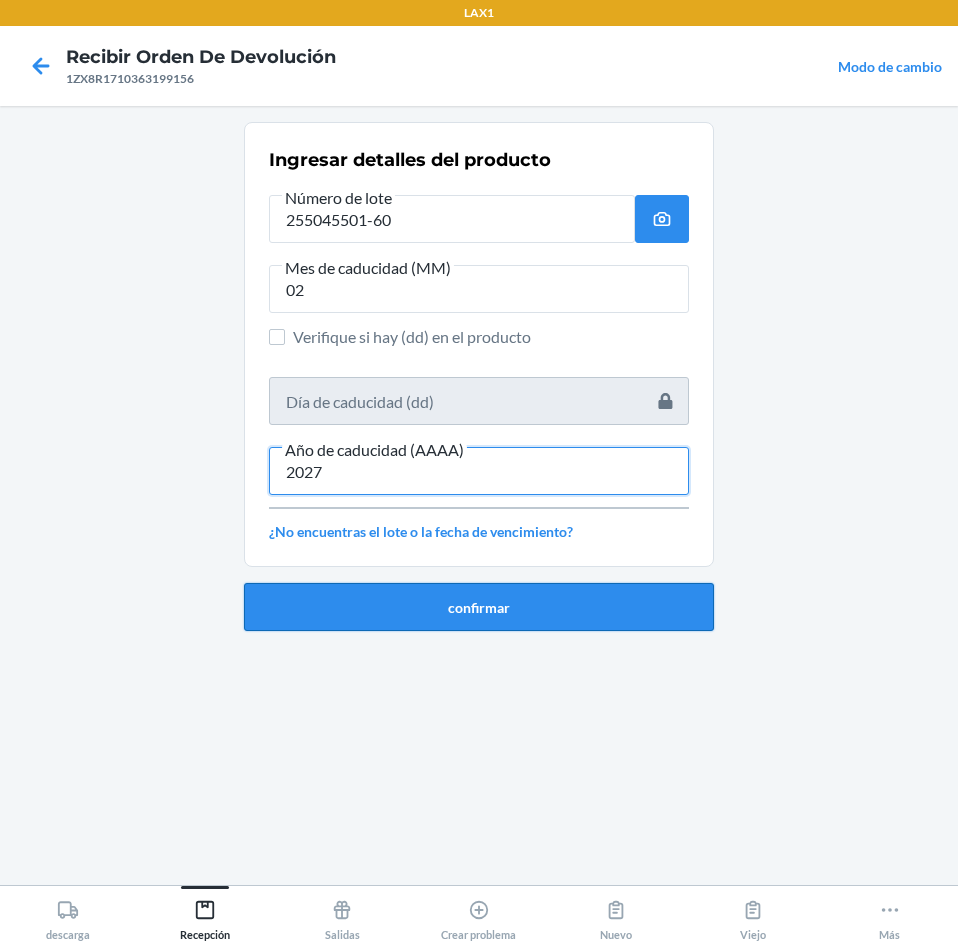 type on "2027" 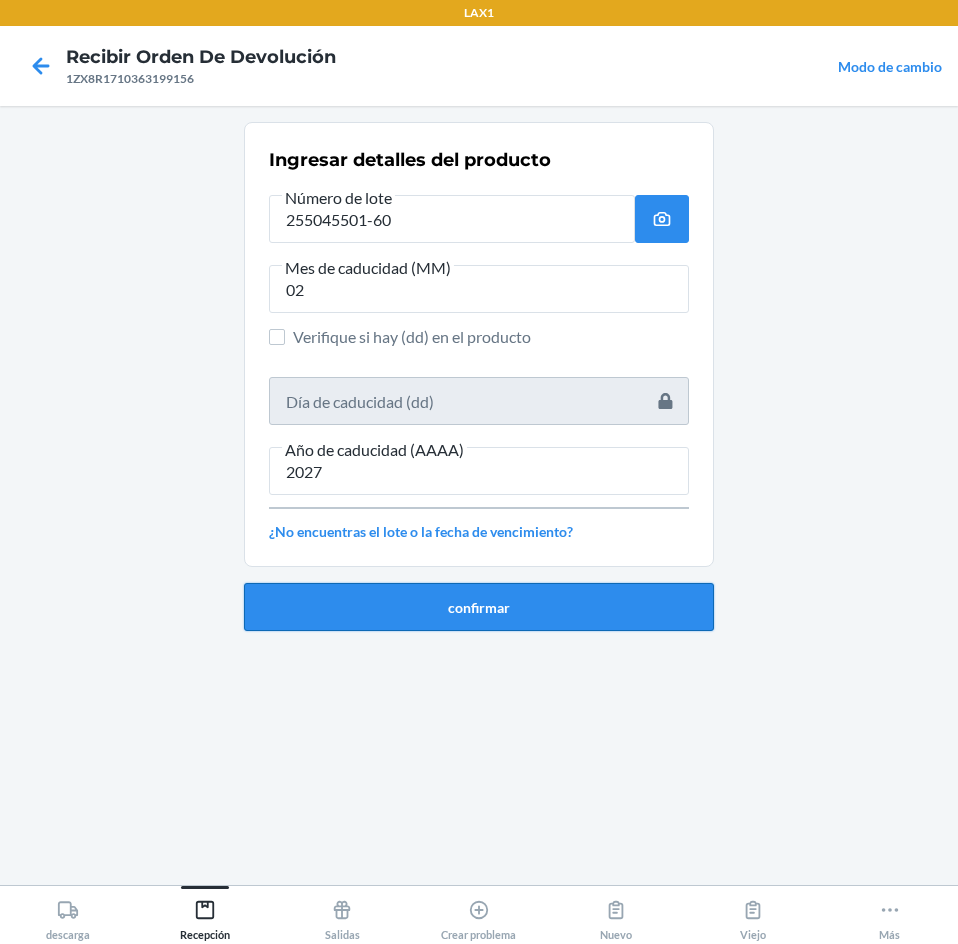 click on "confirmar" at bounding box center [479, 607] 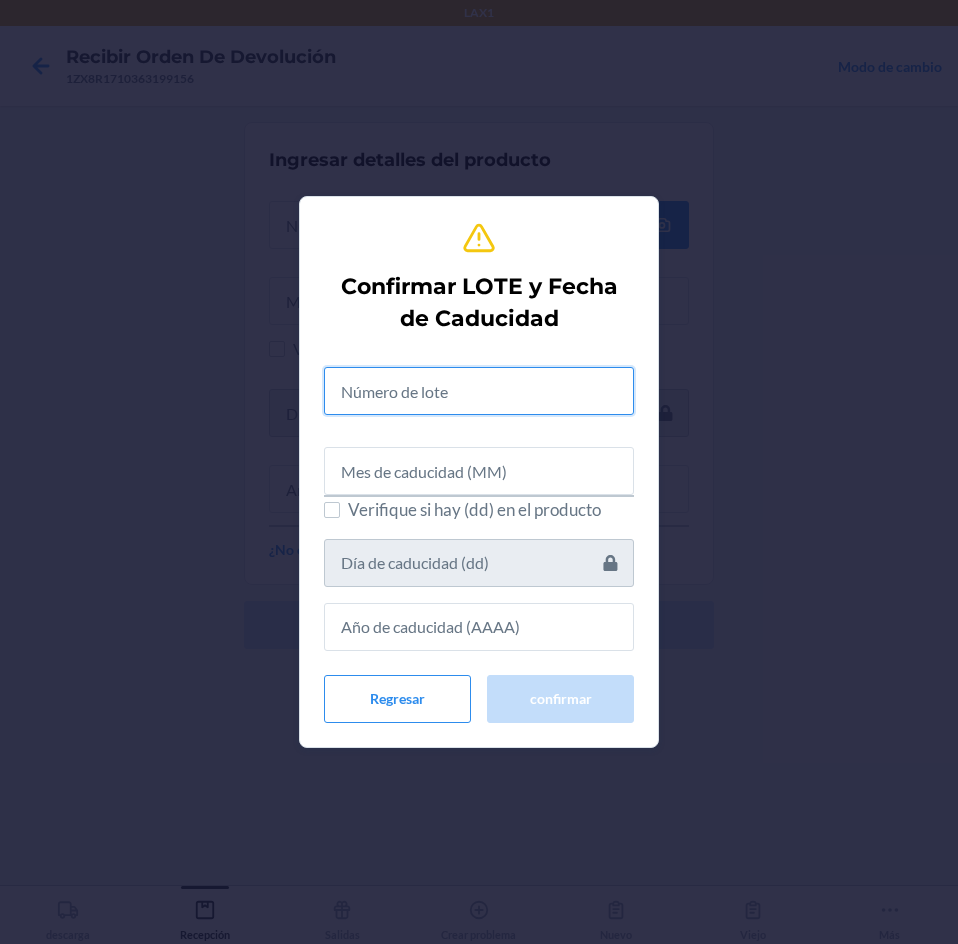 click at bounding box center (479, 391) 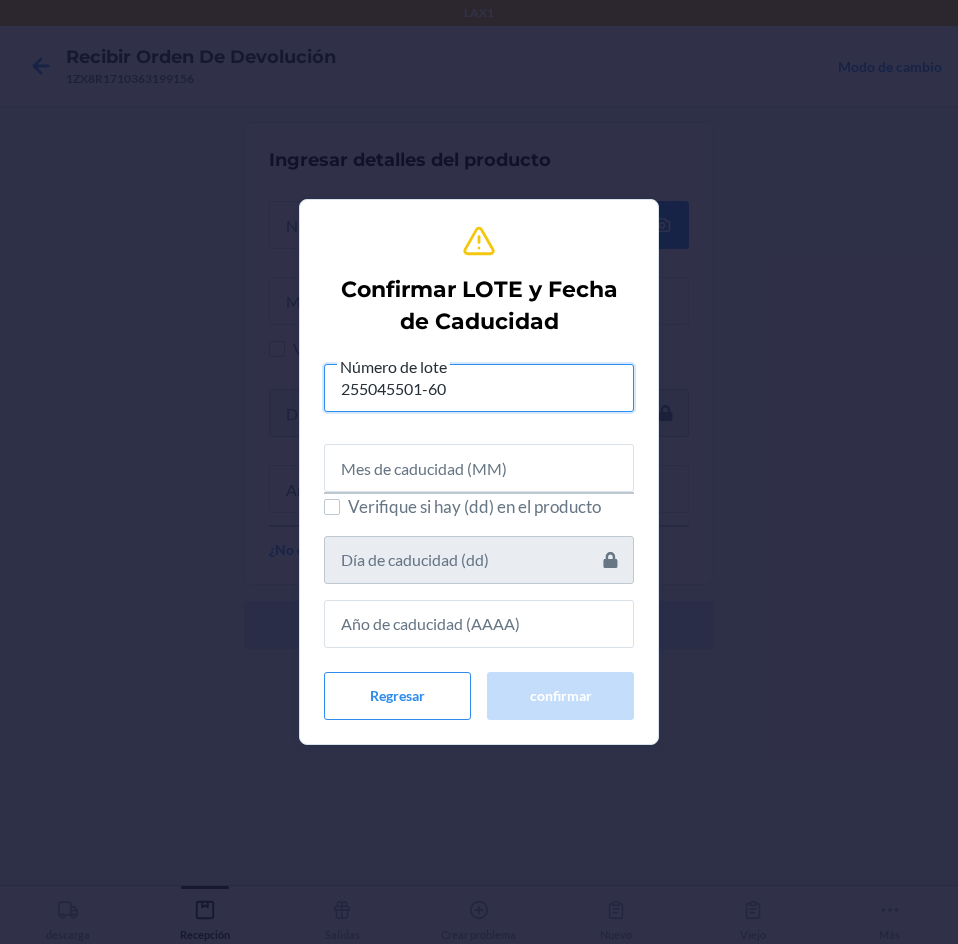 type on "255045501-60" 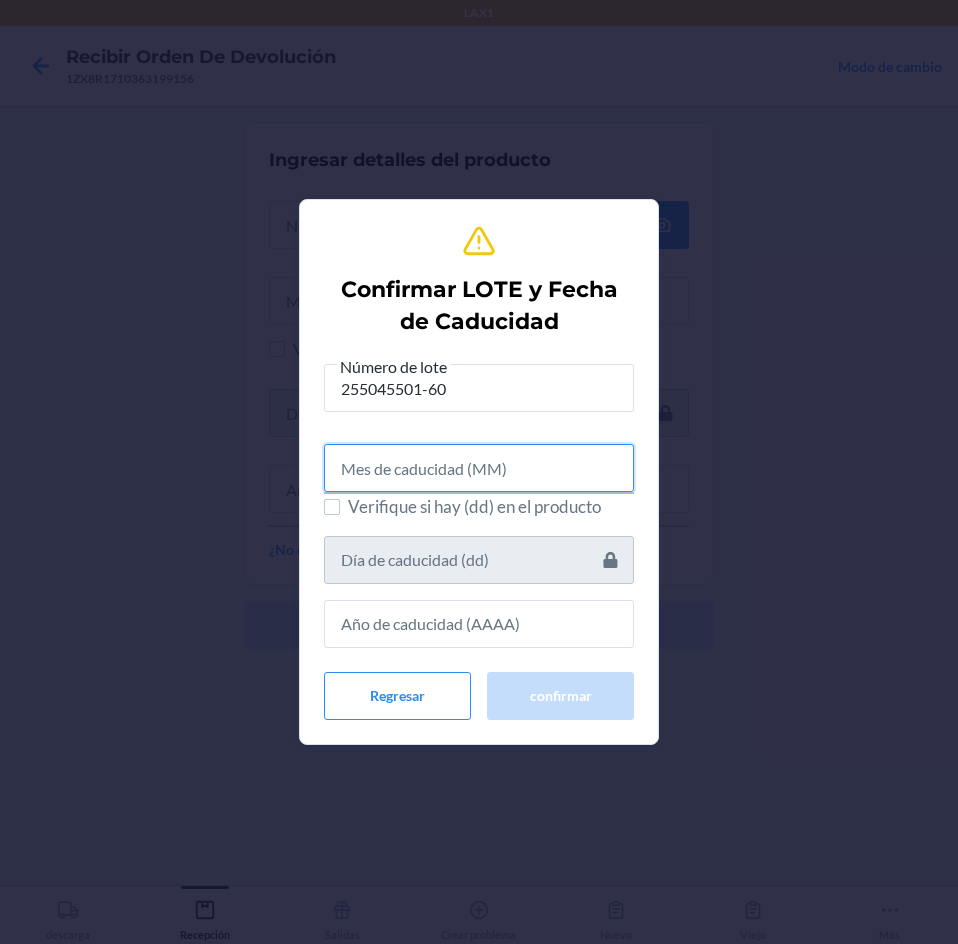 click at bounding box center (479, 468) 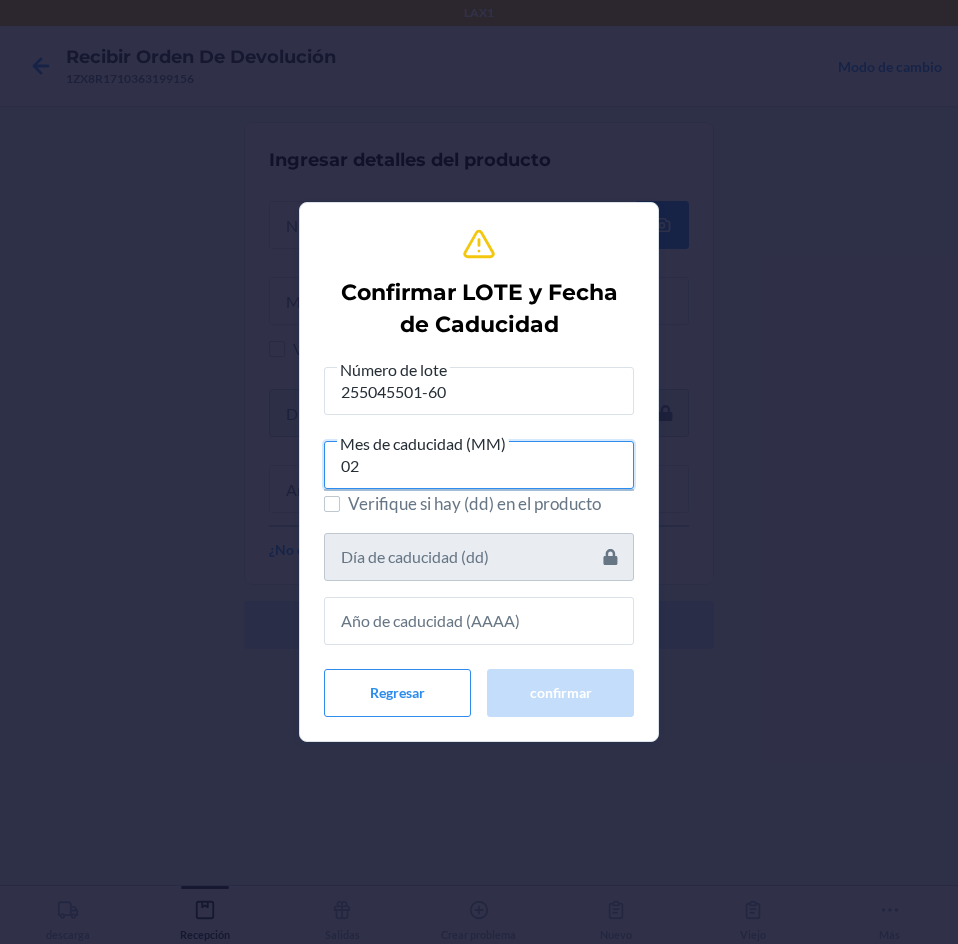 type on "02" 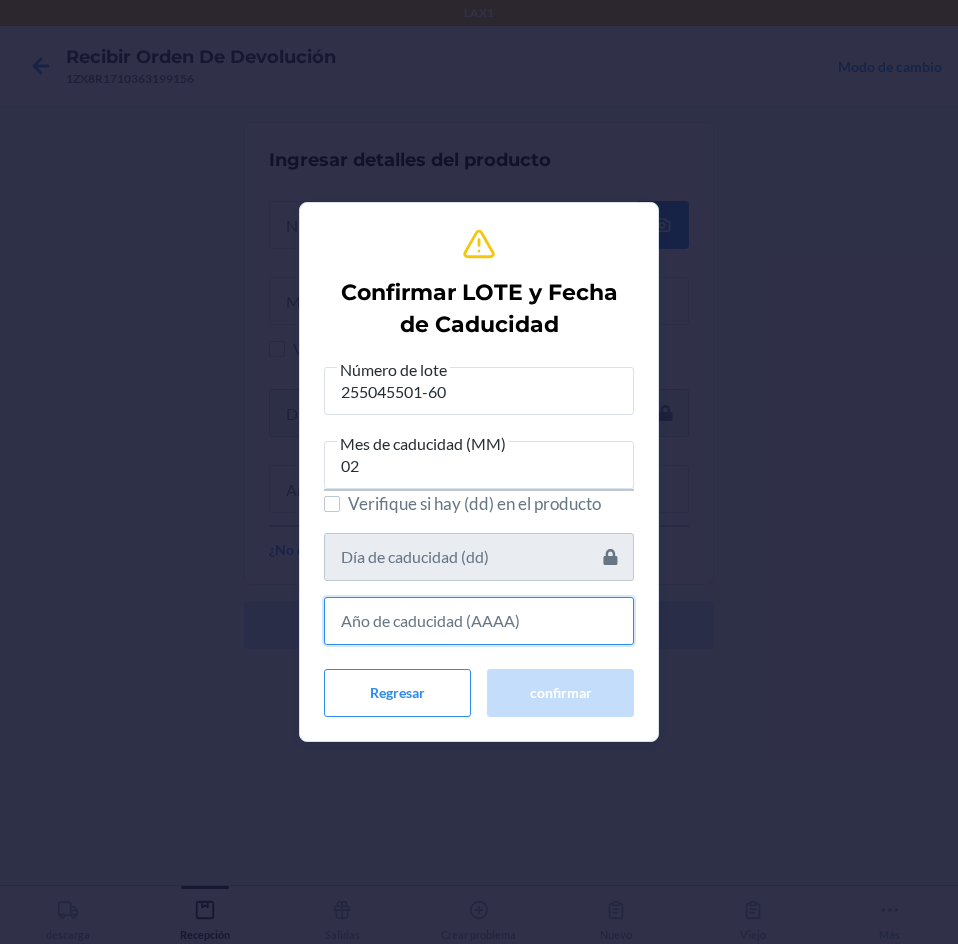 click at bounding box center [479, 621] 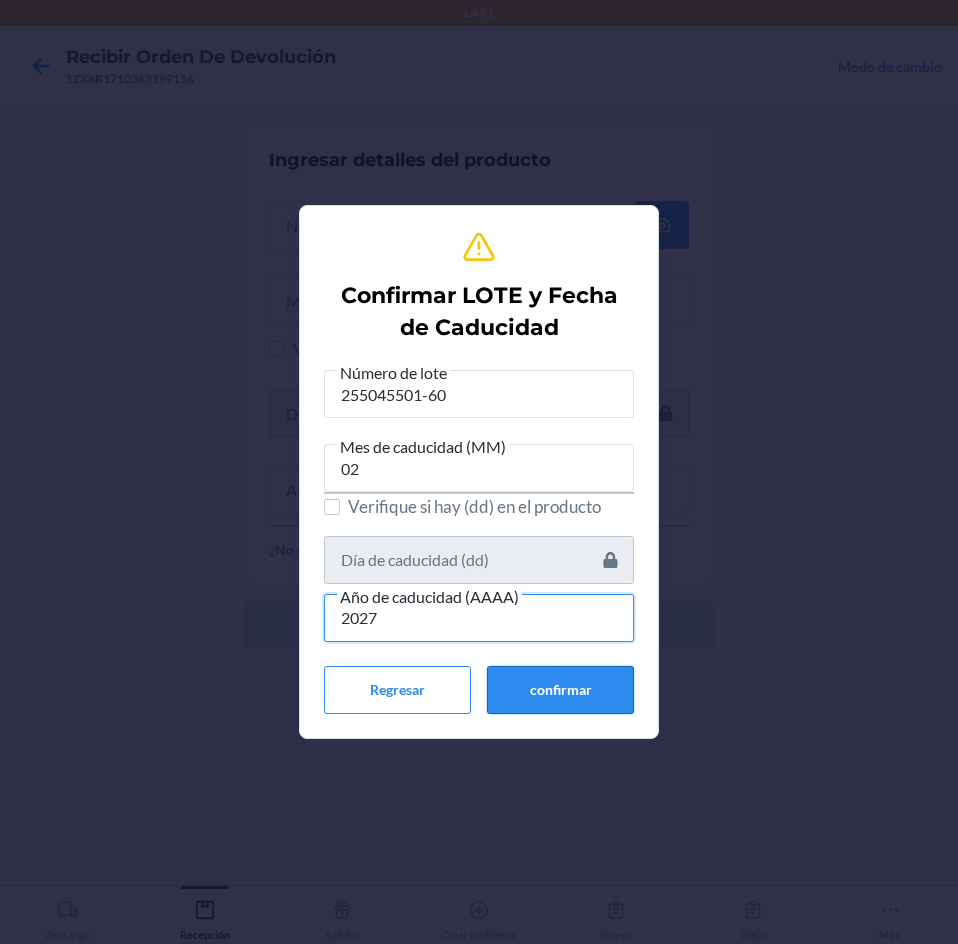 type on "2027" 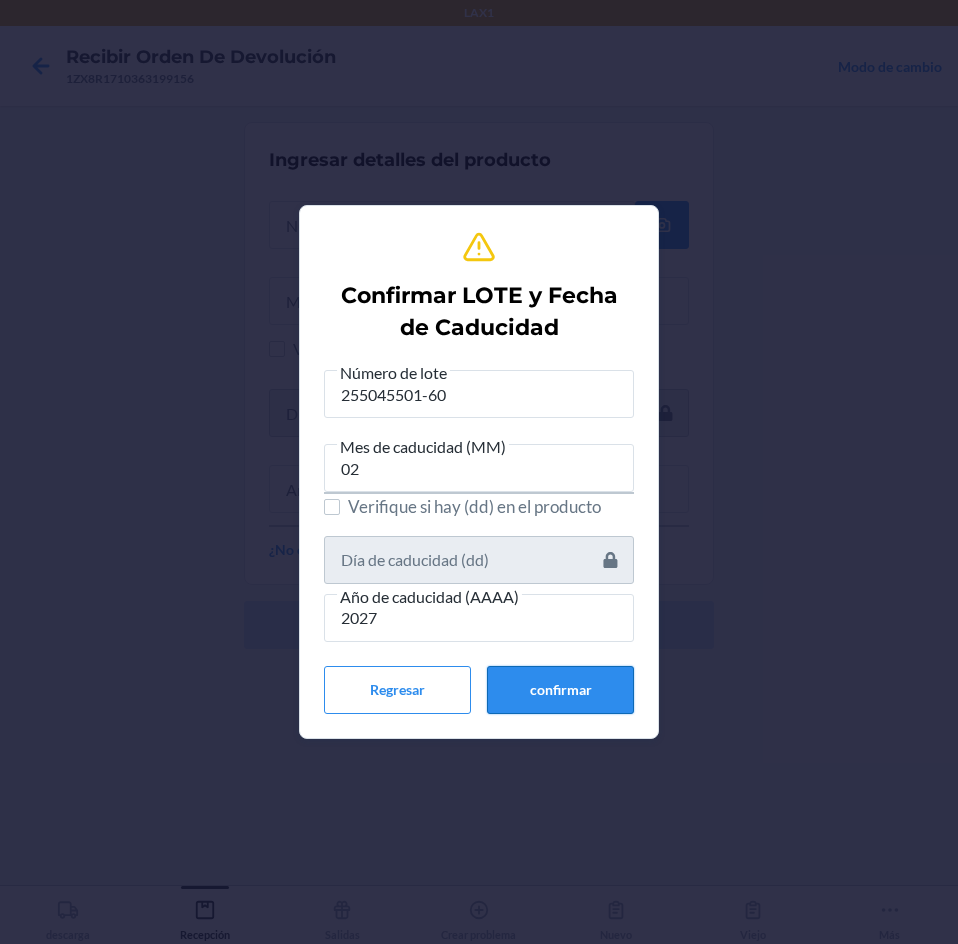 click on "confirmar" at bounding box center (560, 690) 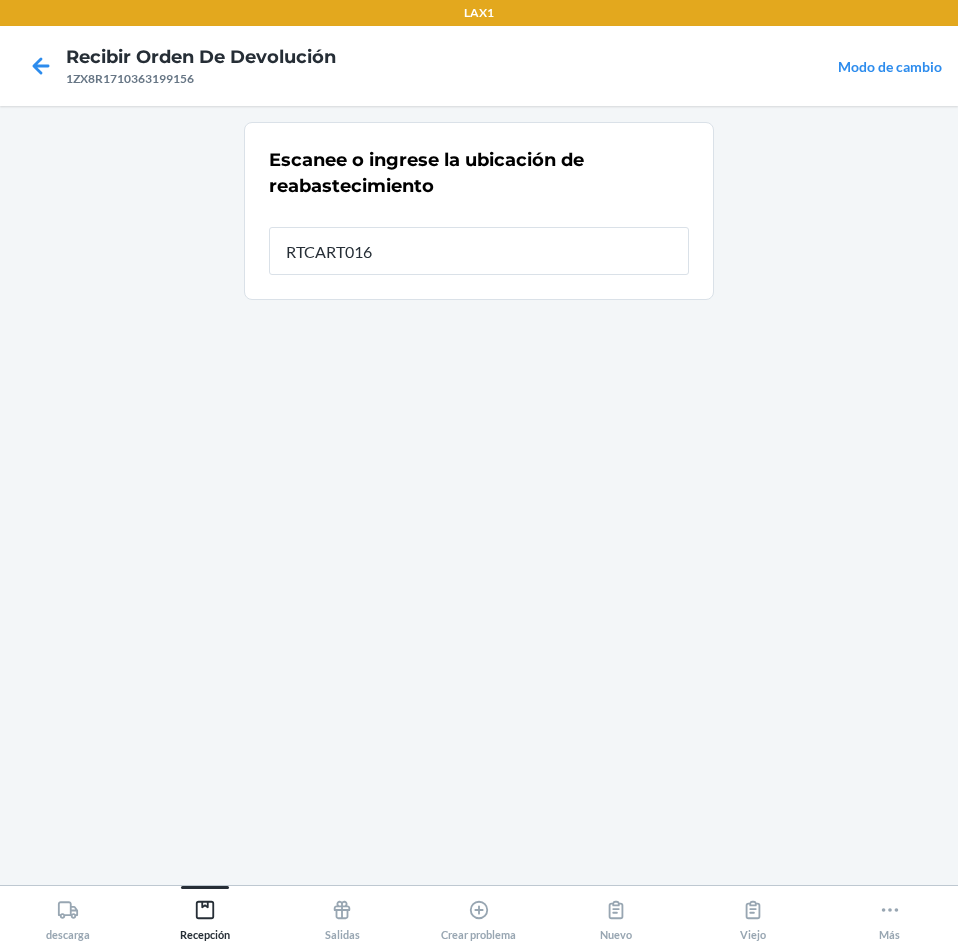 type on "RTCART016" 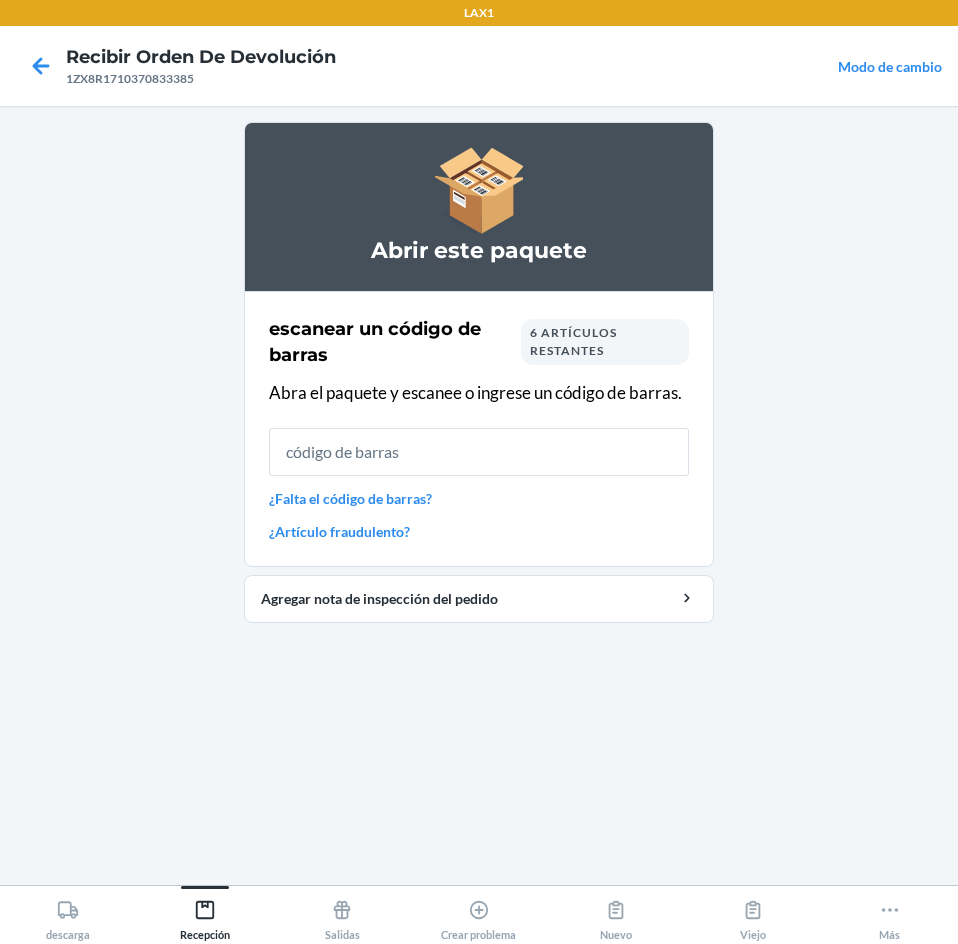 click at bounding box center [479, 452] 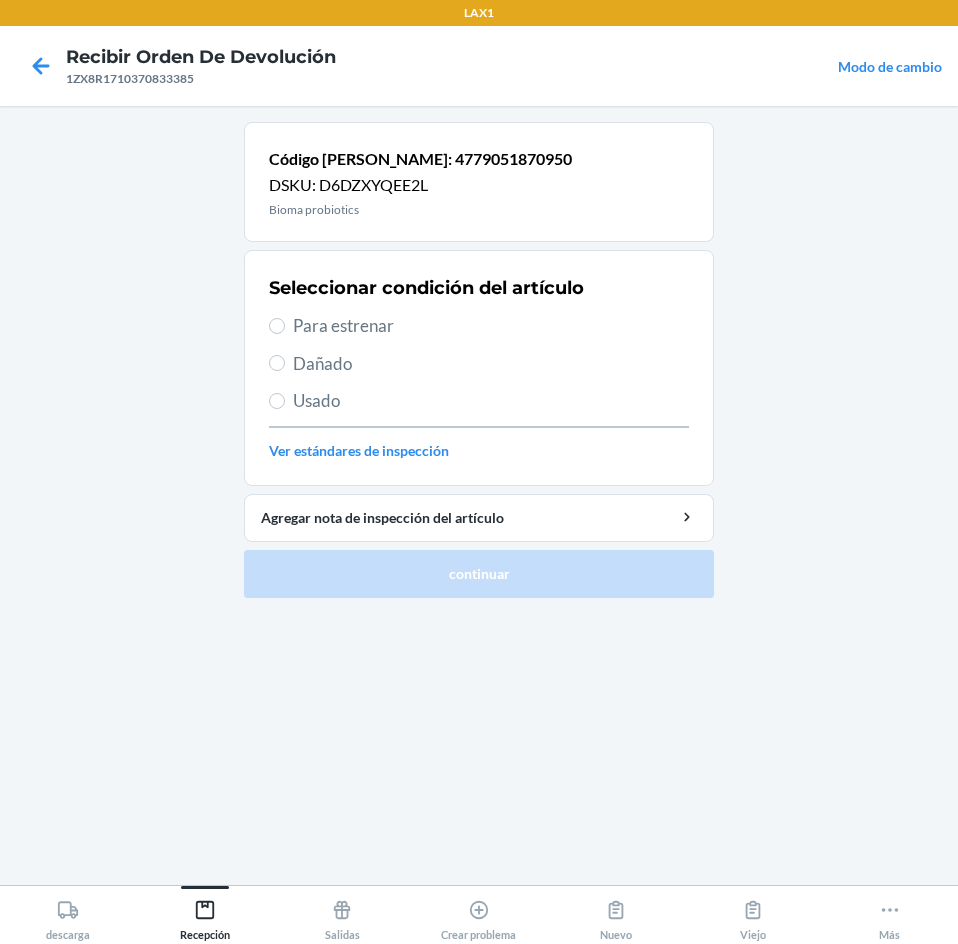 click on "Para estrenar" at bounding box center [479, 326] 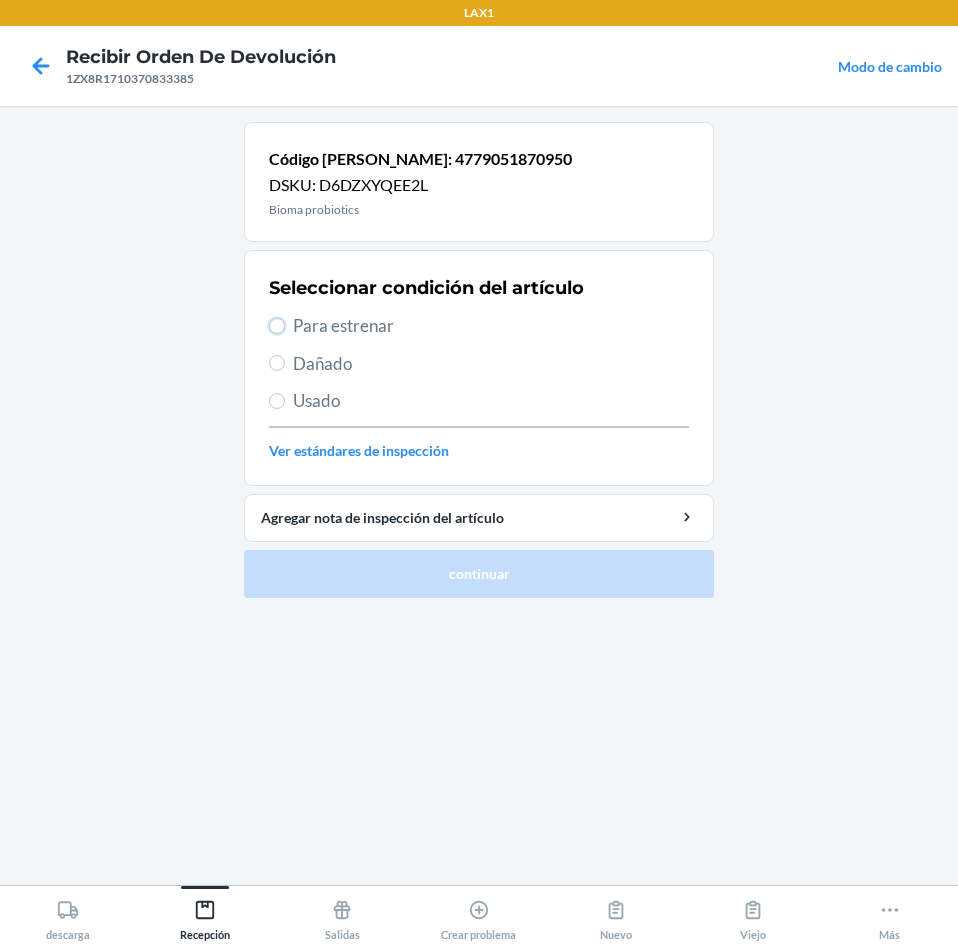 click on "Para estrenar" at bounding box center [277, 326] 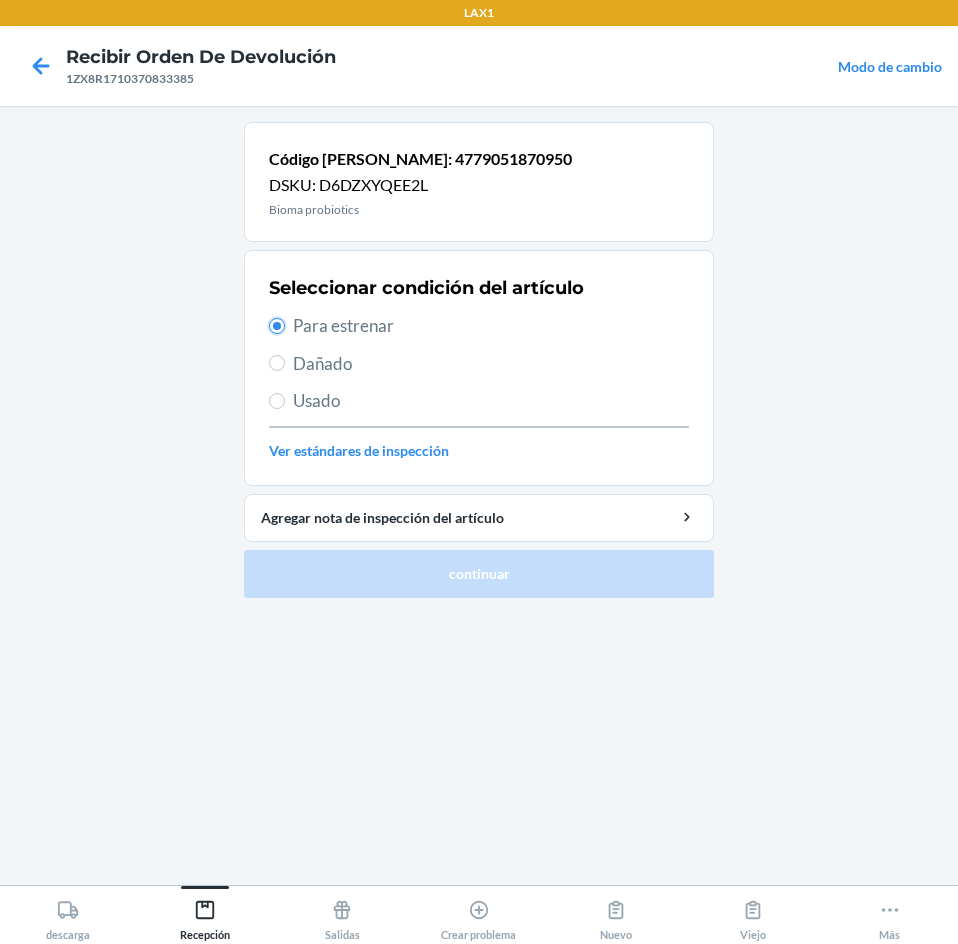 radio on "true" 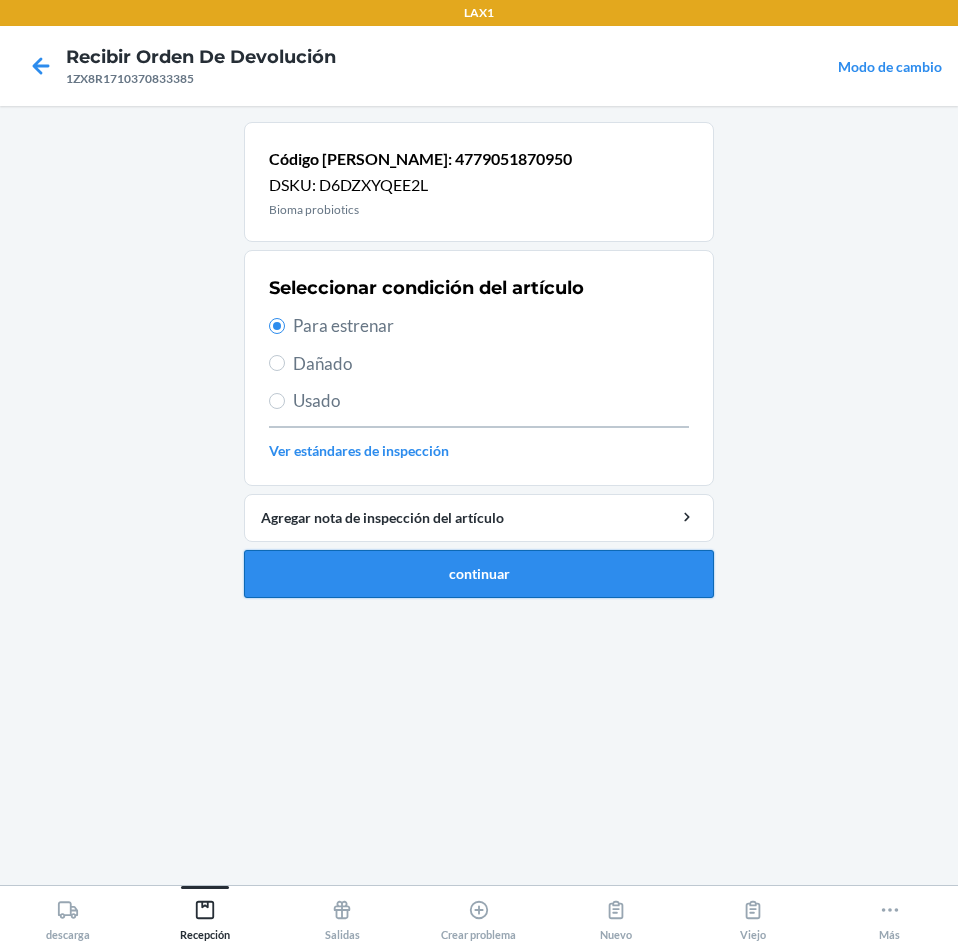 click on "continuar" at bounding box center (479, 574) 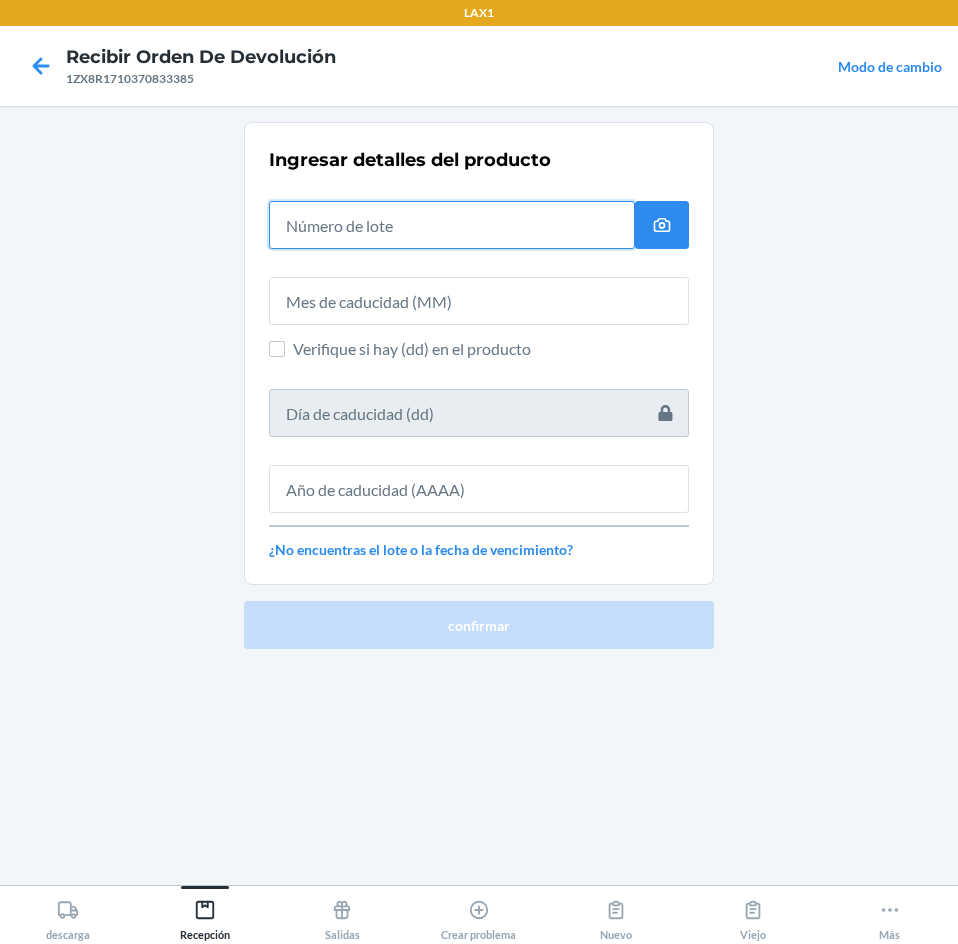 click at bounding box center (452, 225) 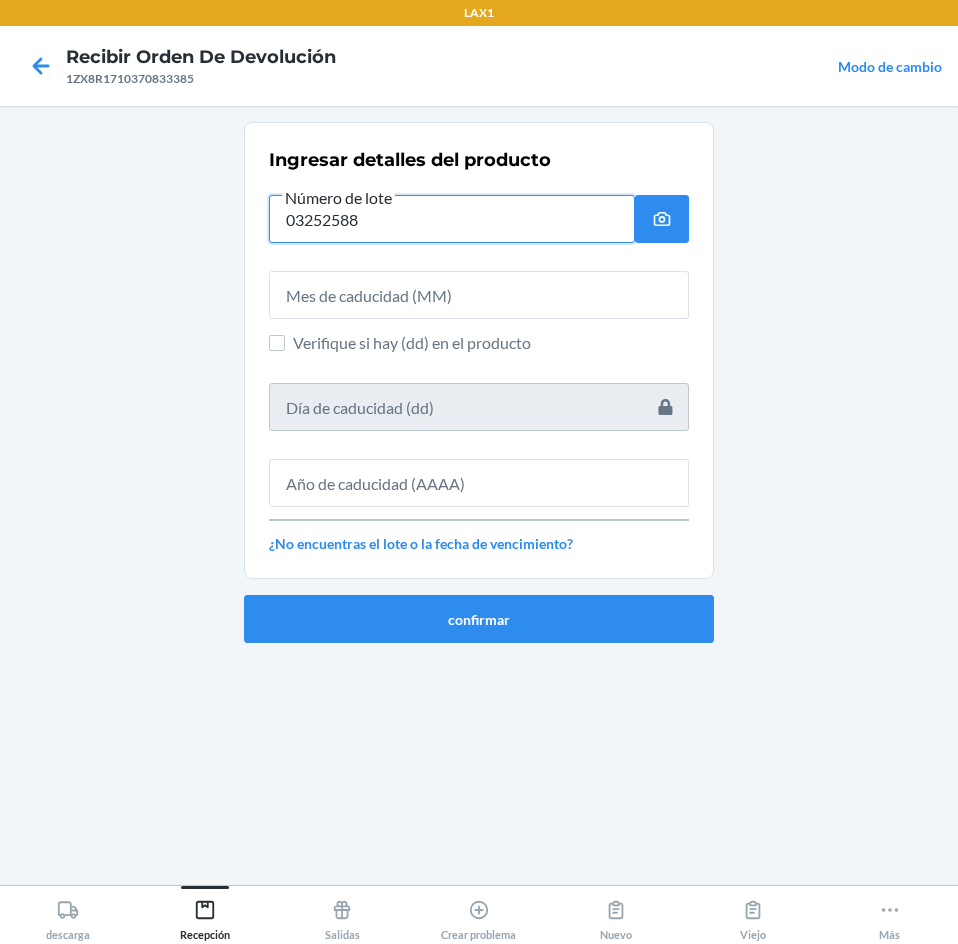 type on "03252588" 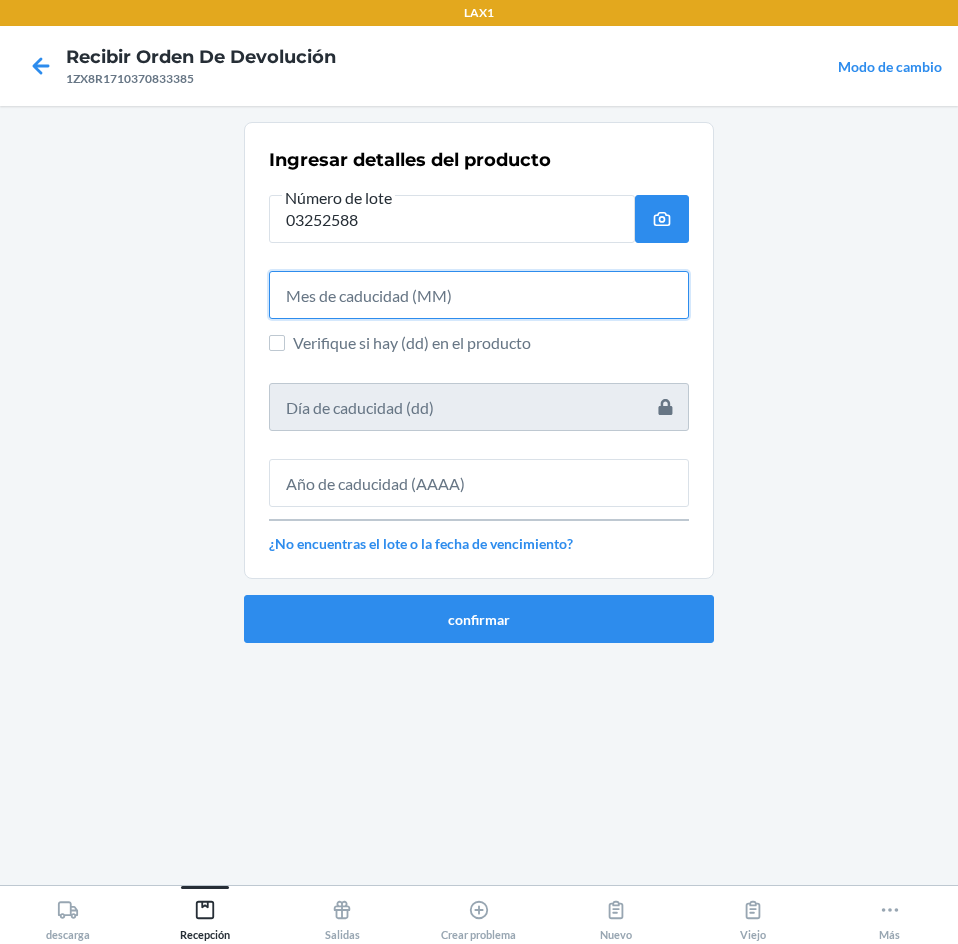 click at bounding box center (479, 295) 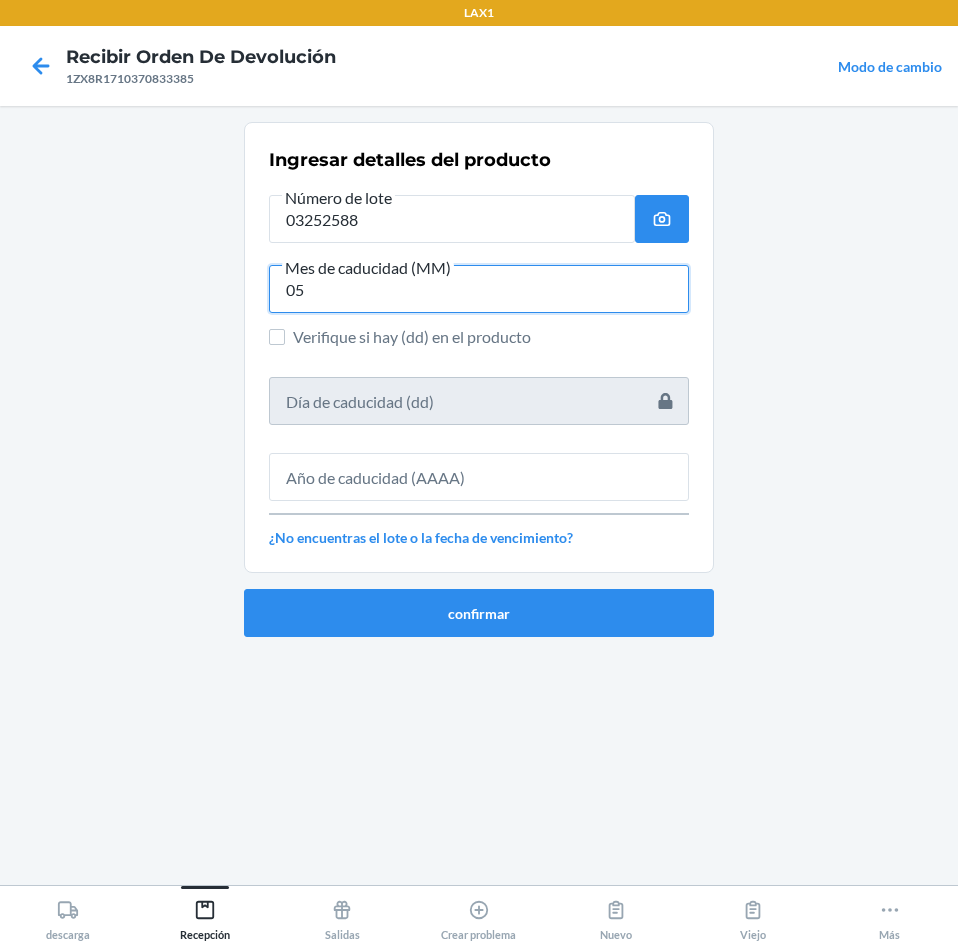 type on "05" 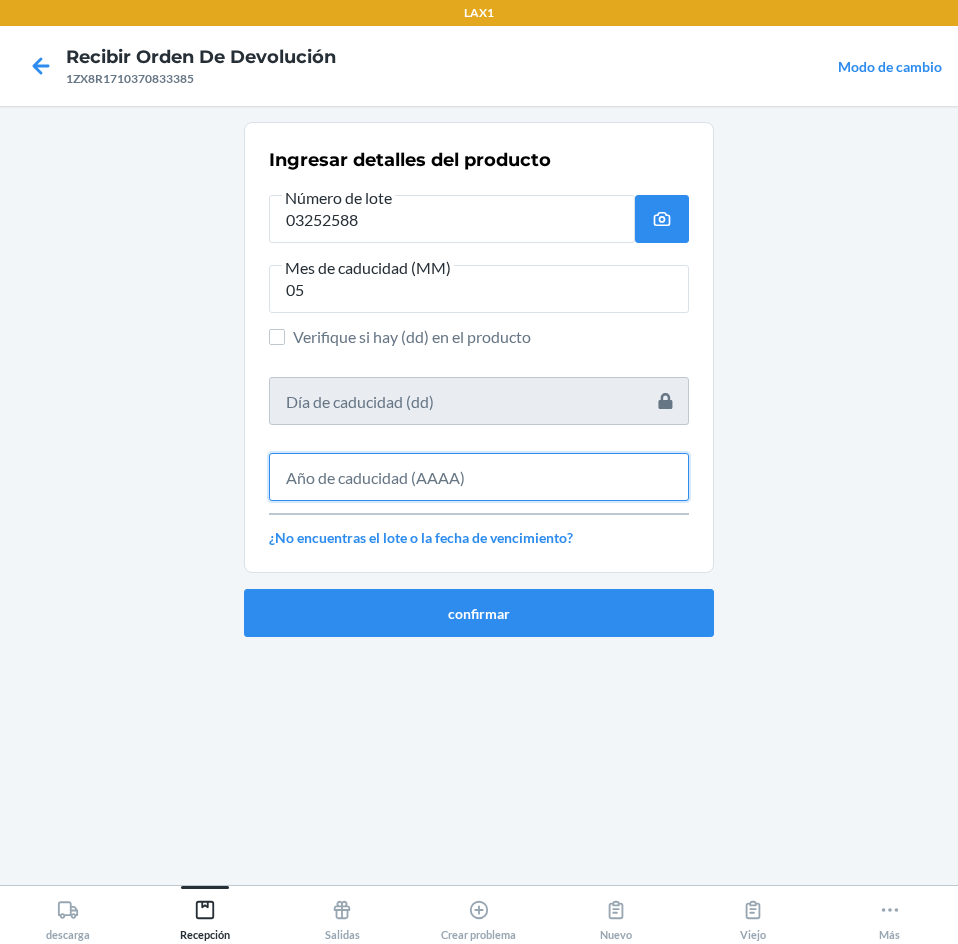 click at bounding box center [479, 477] 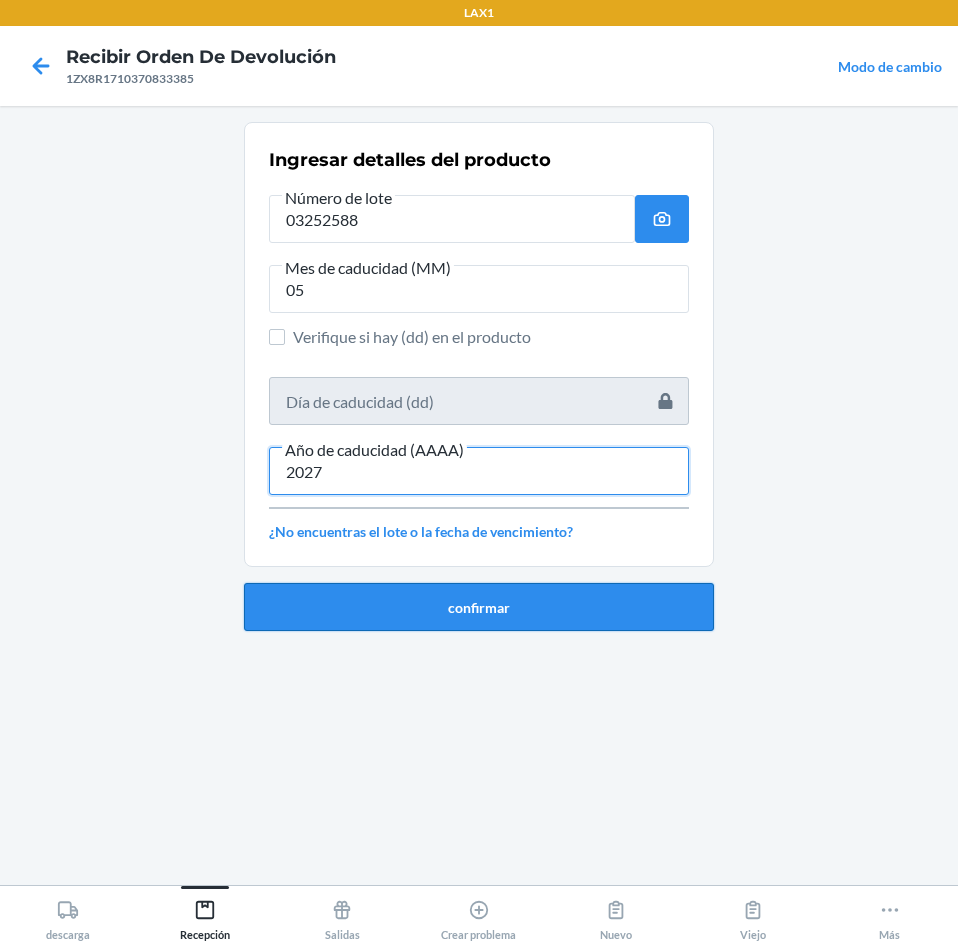 type on "2027" 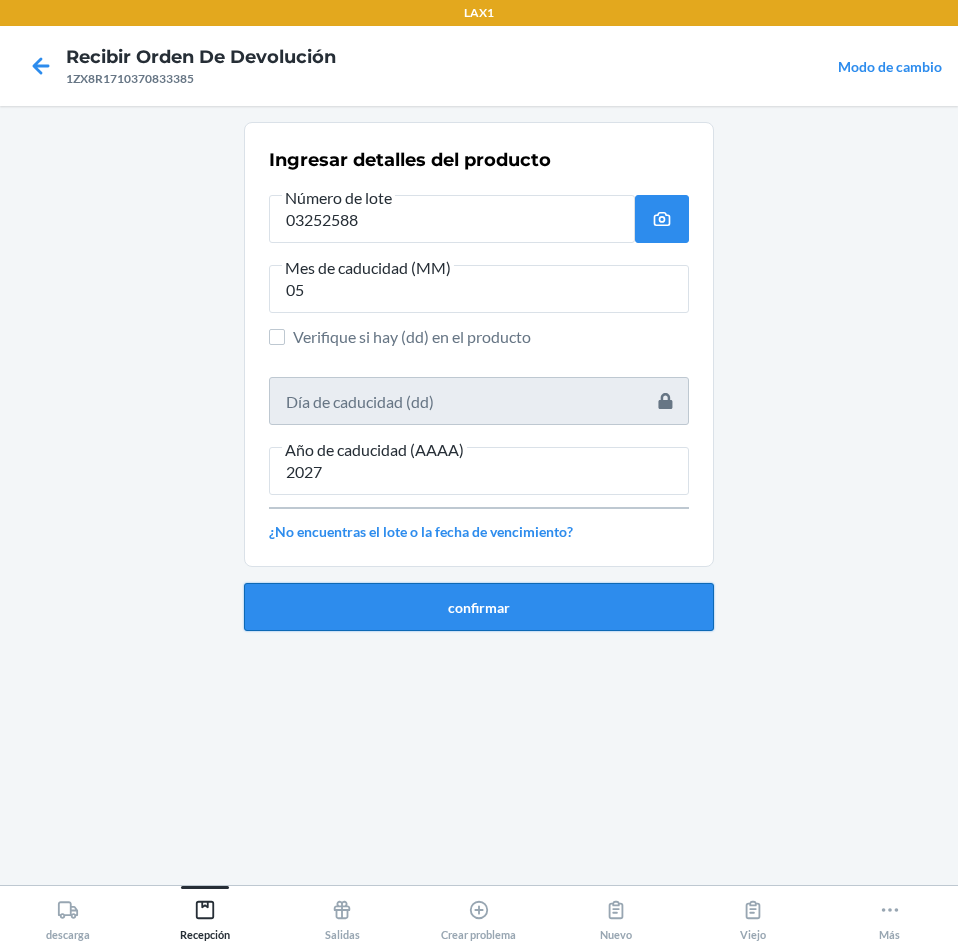 click on "confirmar" at bounding box center (479, 607) 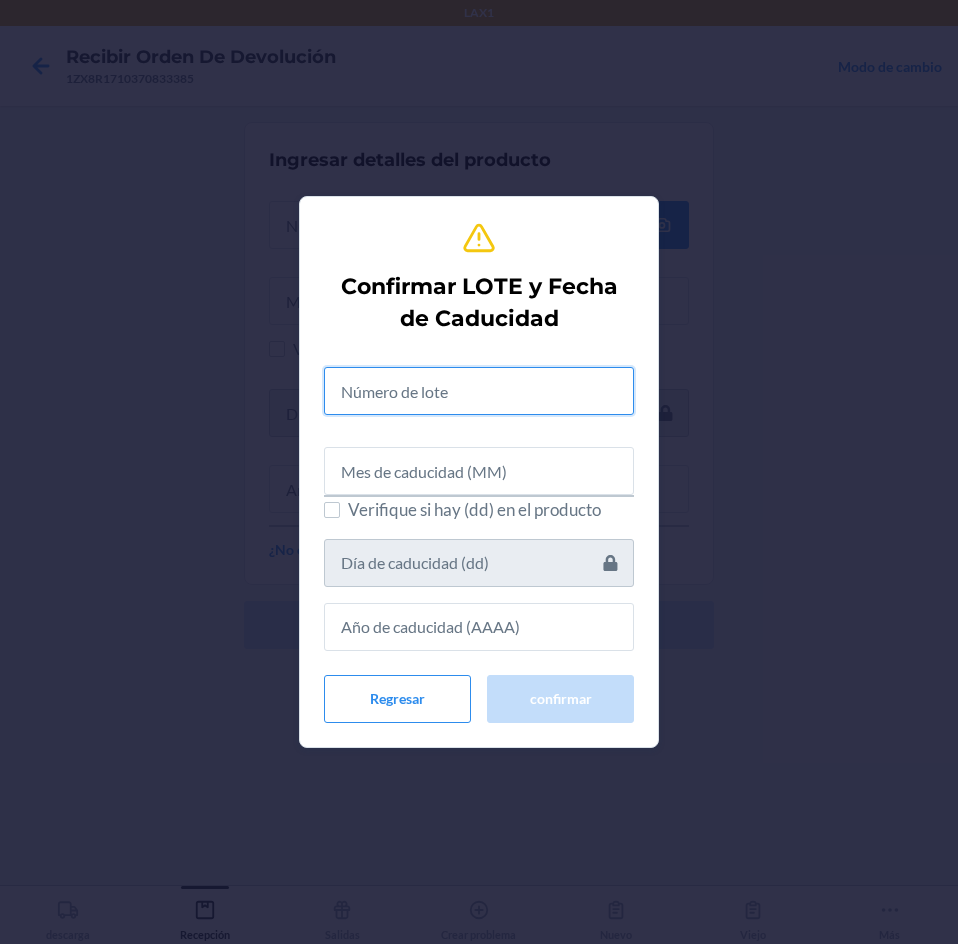 click at bounding box center (479, 391) 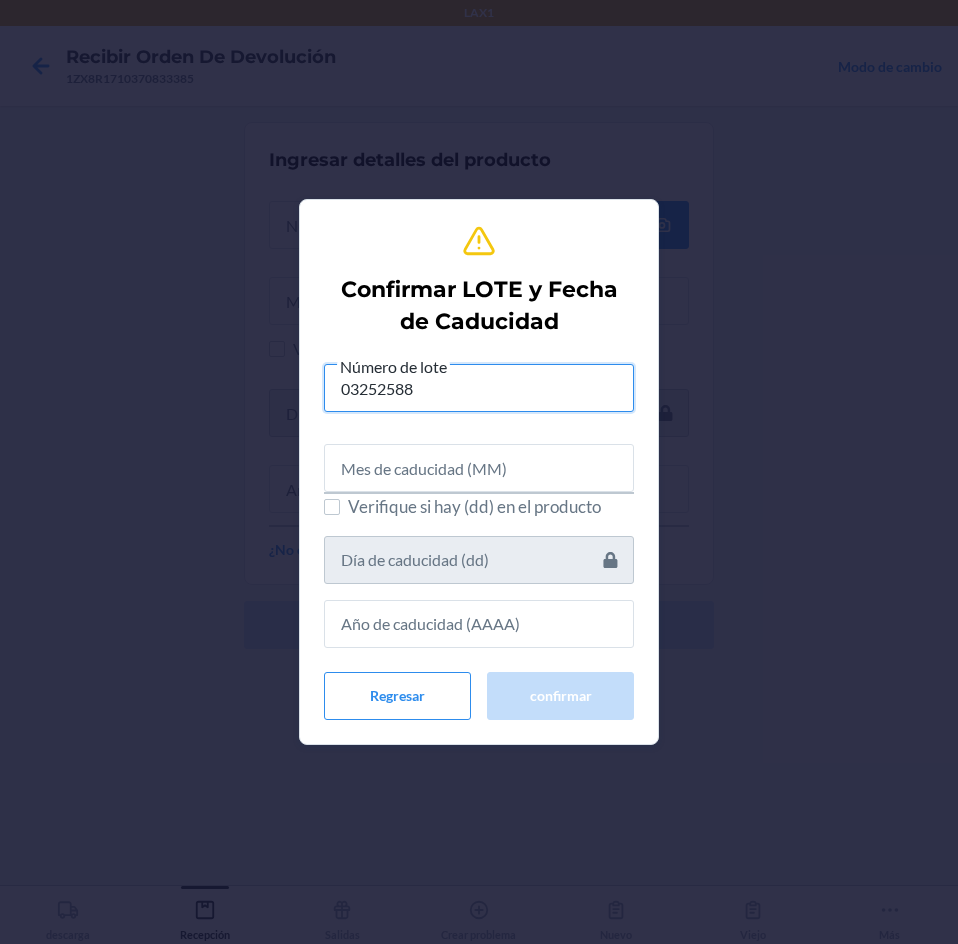 type on "03252588" 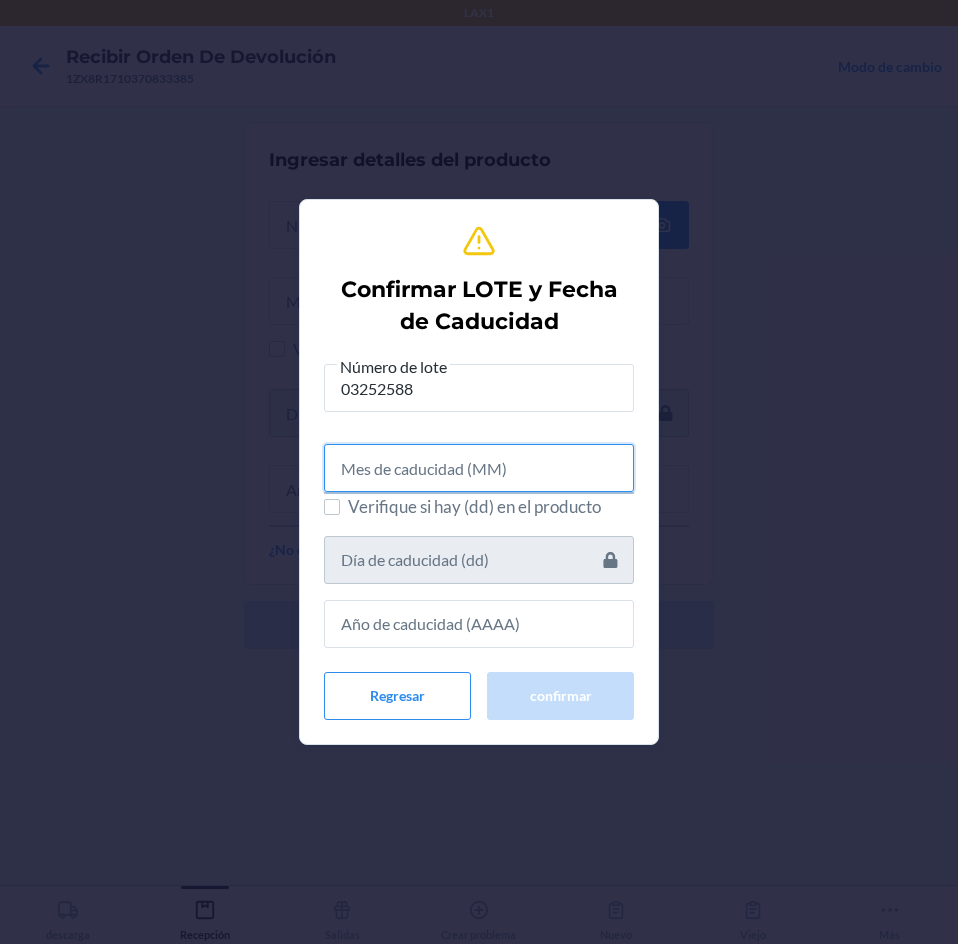 click at bounding box center (479, 468) 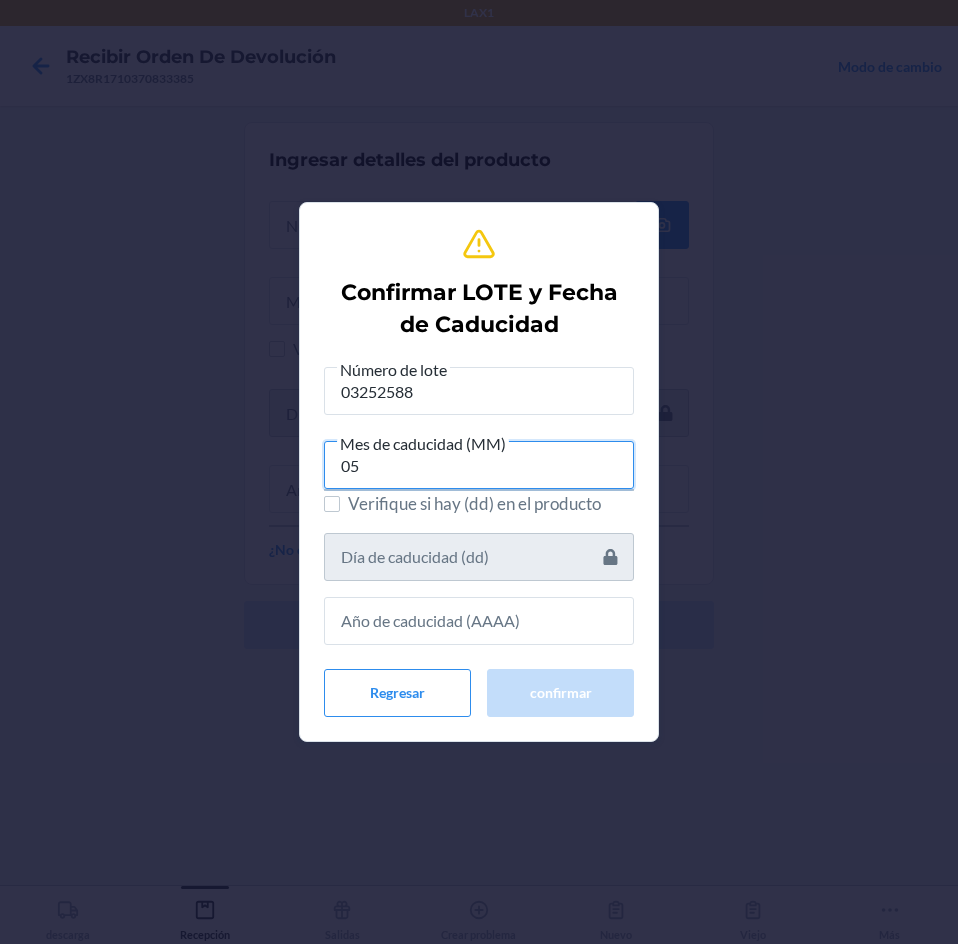 type on "05" 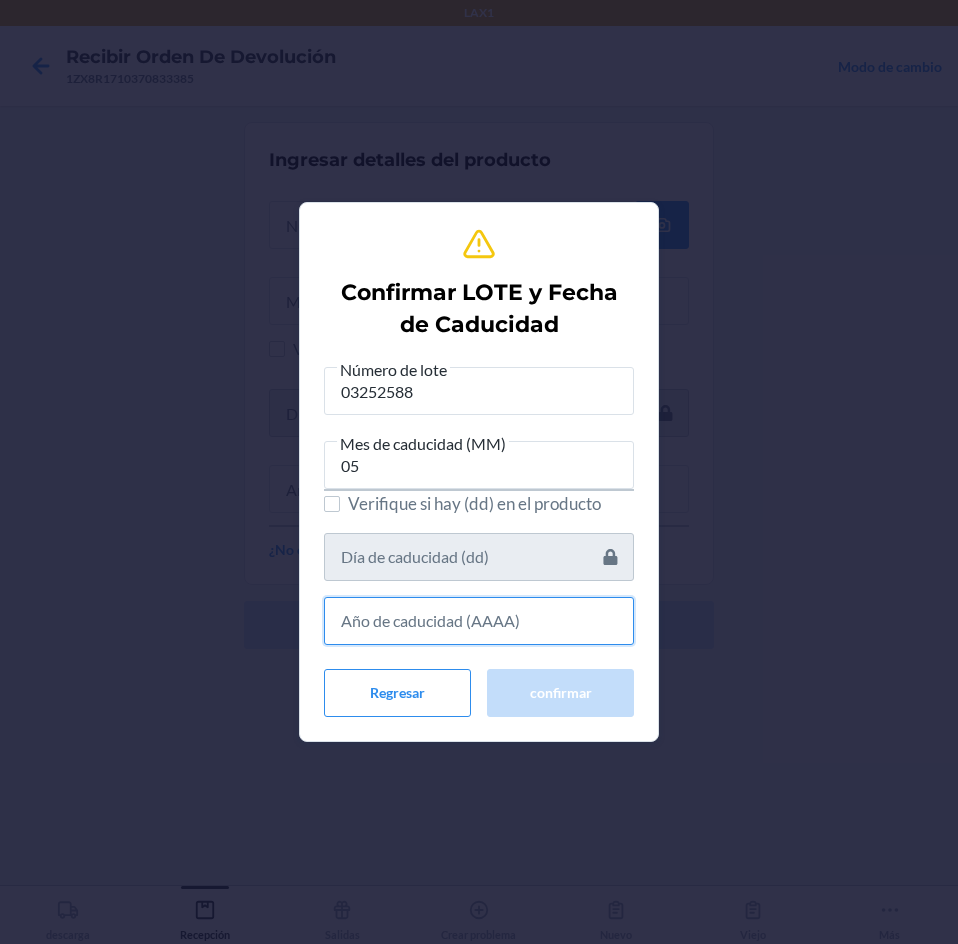 click at bounding box center [479, 621] 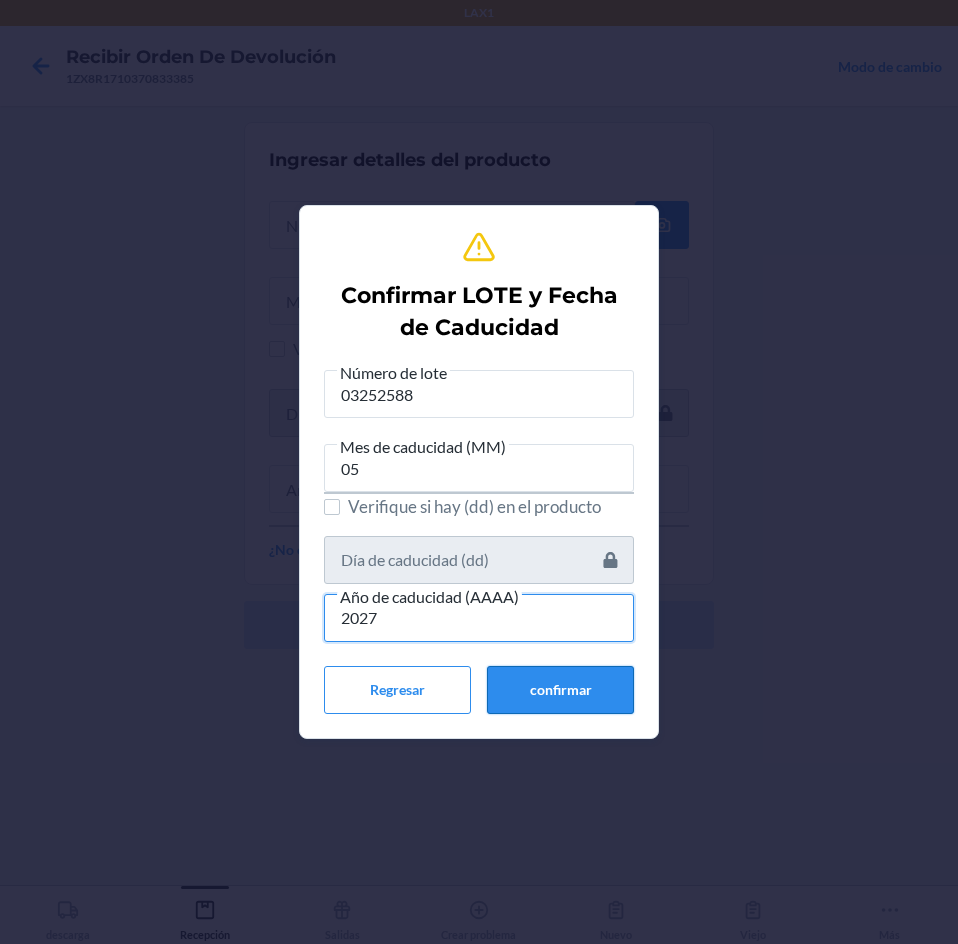 type on "2027" 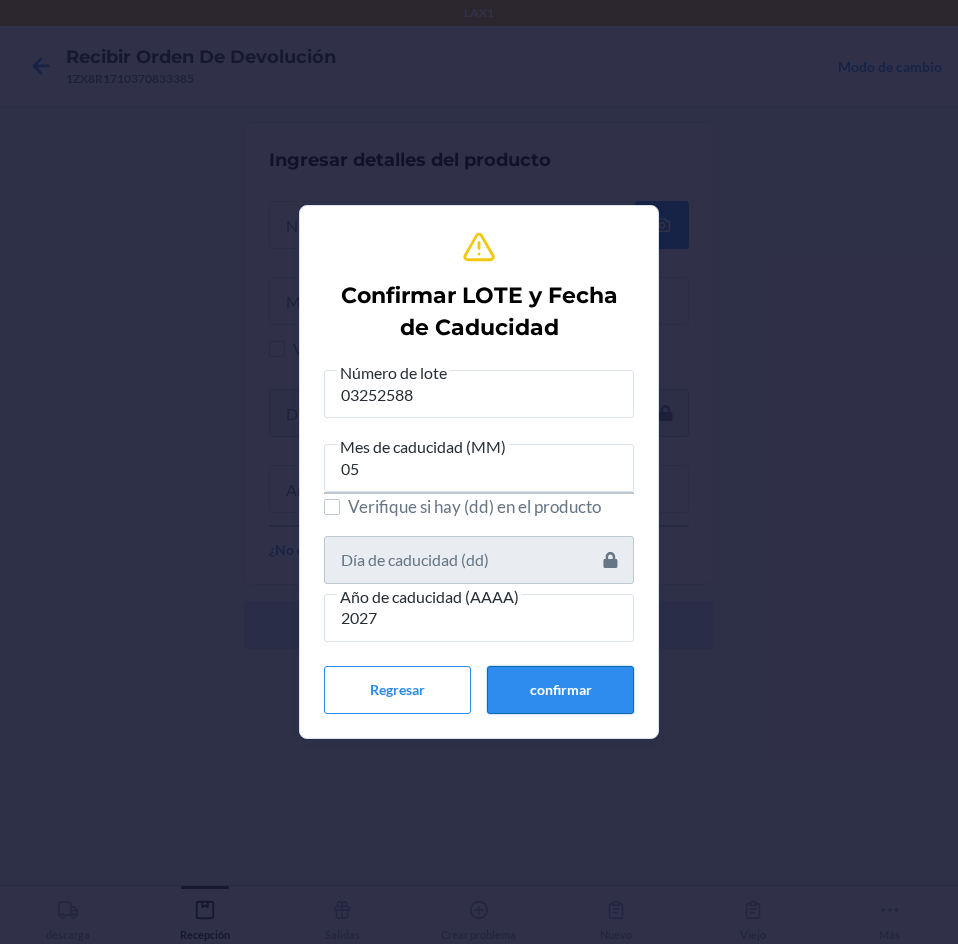 click on "confirmar" at bounding box center (560, 690) 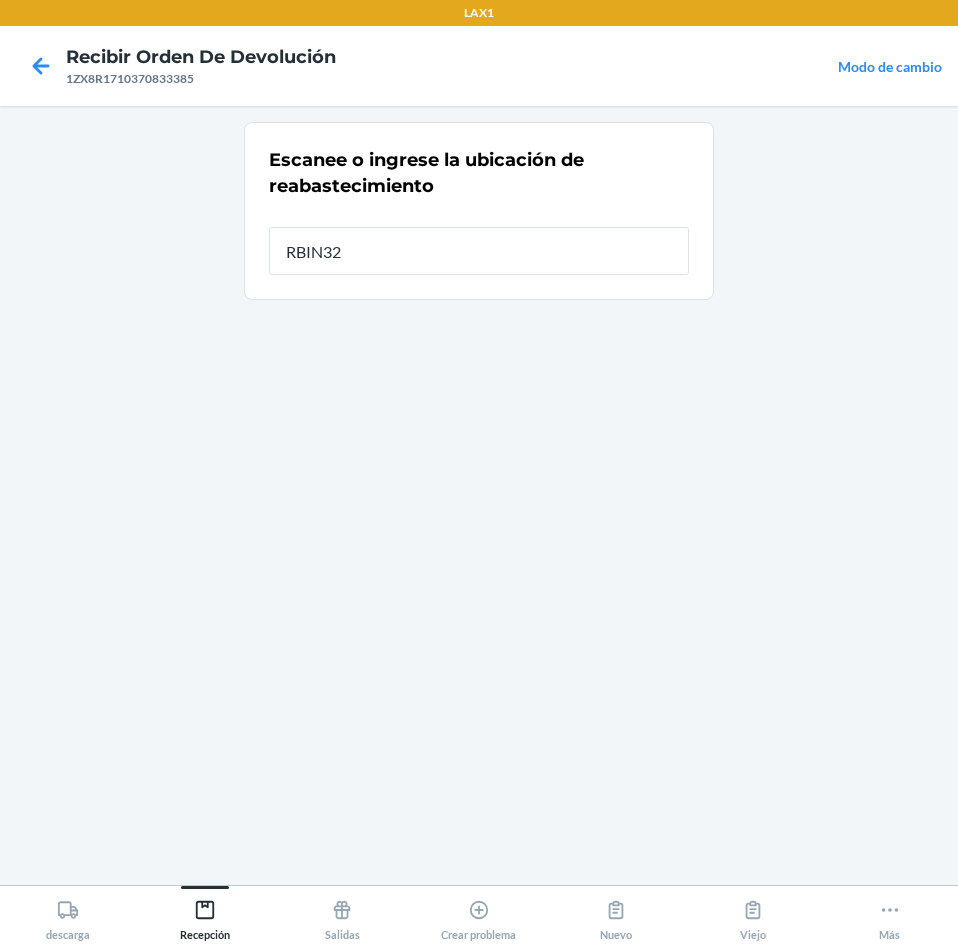 type on "RBIN322" 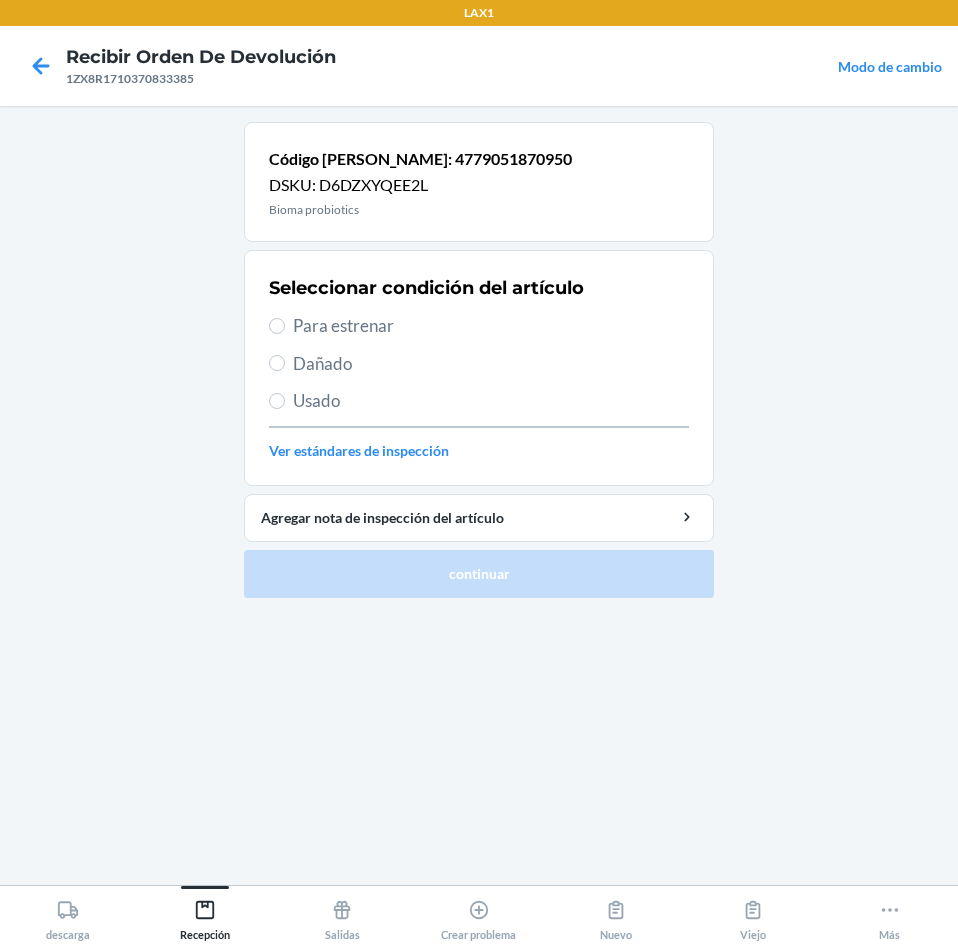 click on "Para estrenar" at bounding box center (491, 326) 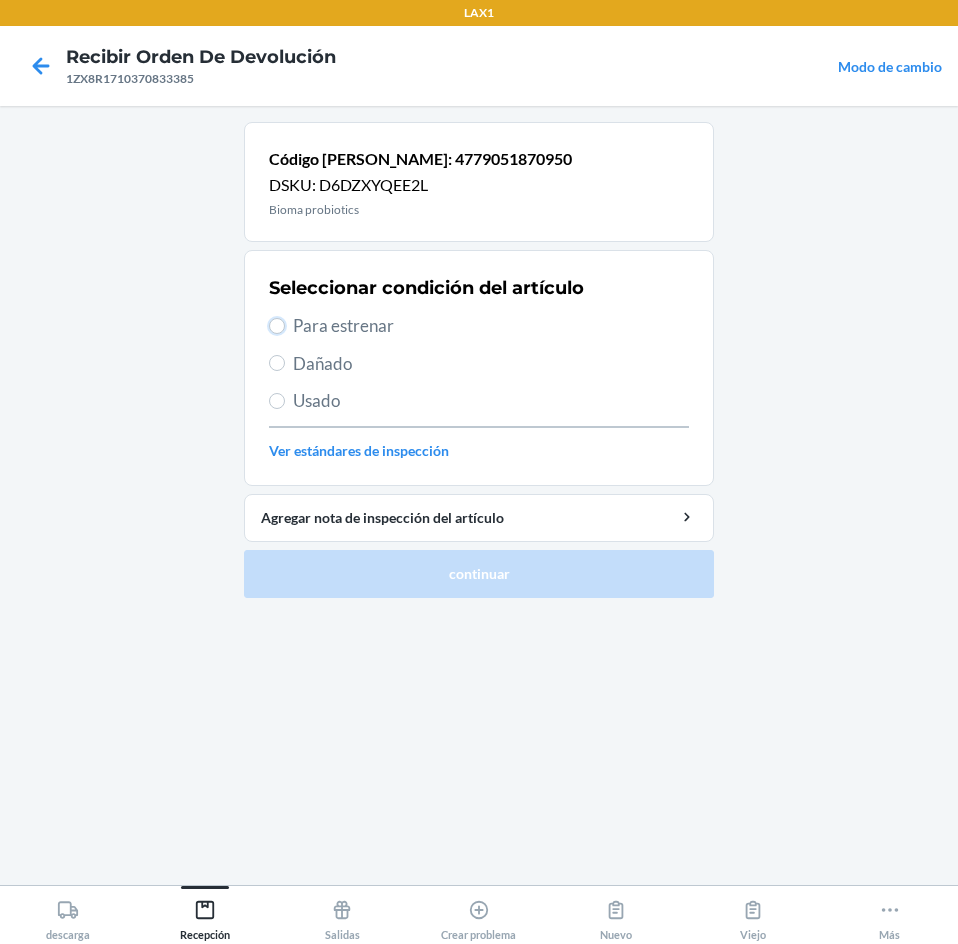 click on "Para estrenar" at bounding box center [277, 326] 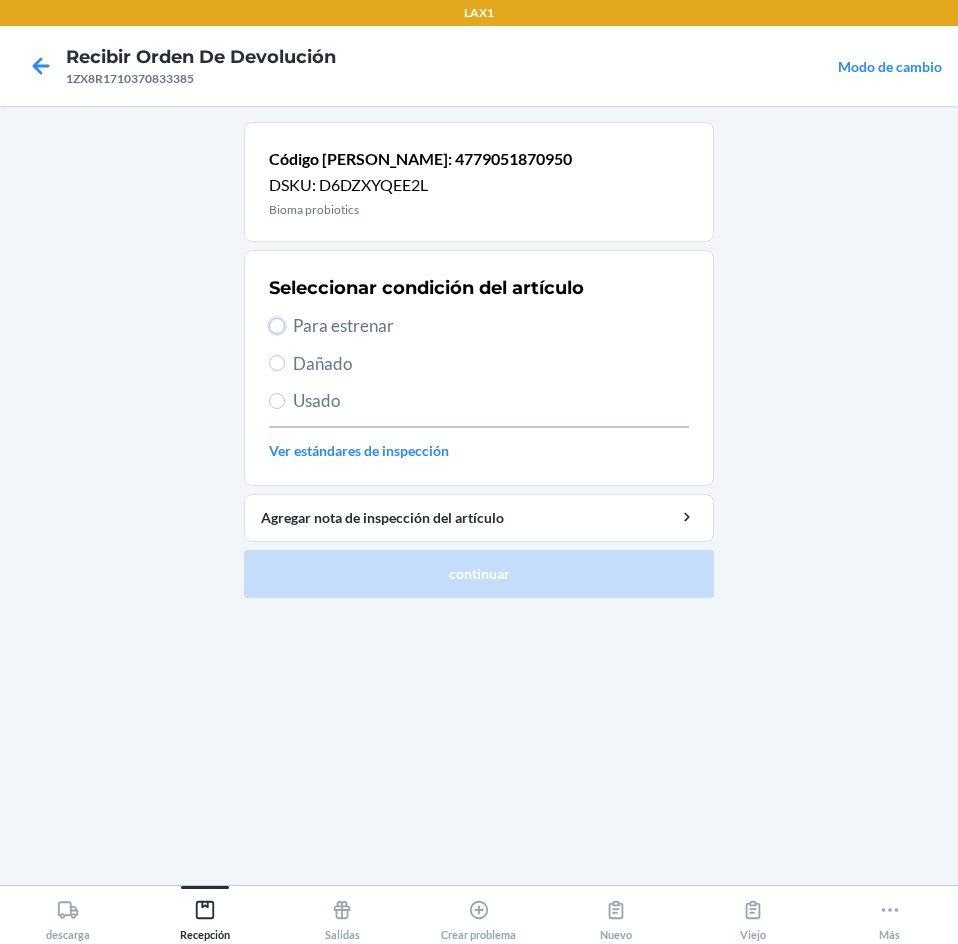 radio on "true" 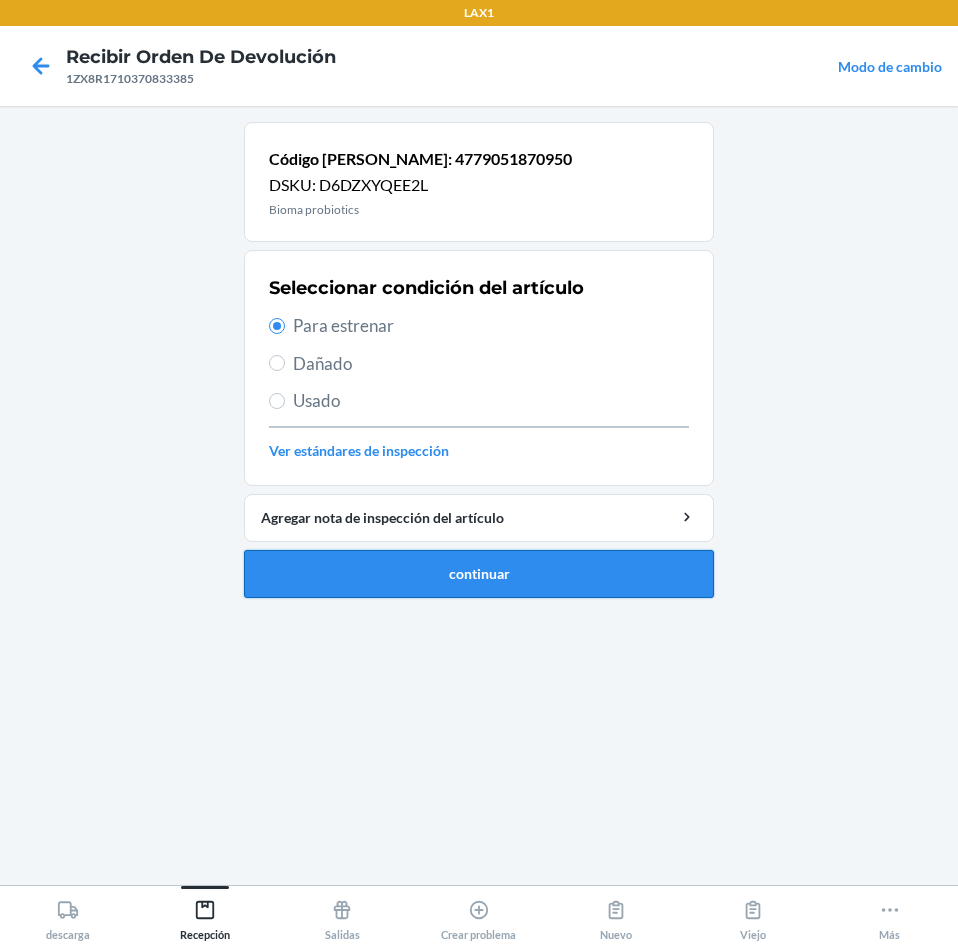 click on "continuar" at bounding box center (479, 574) 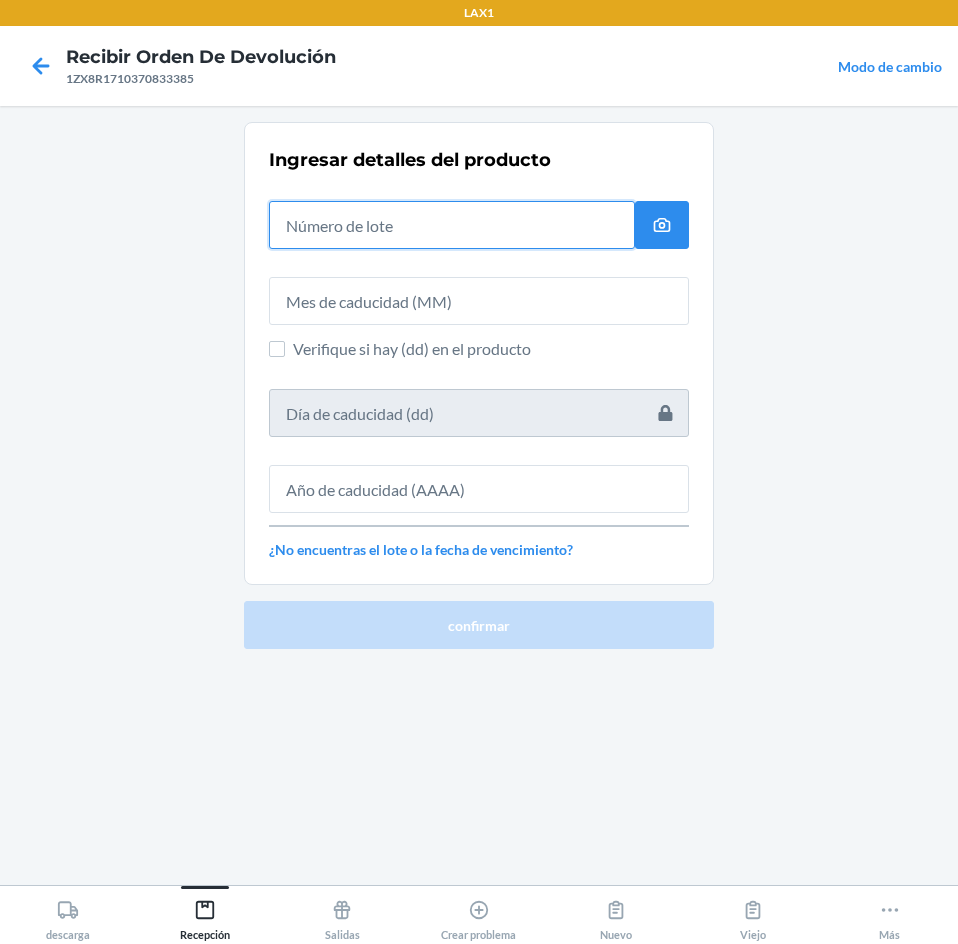 click at bounding box center [452, 225] 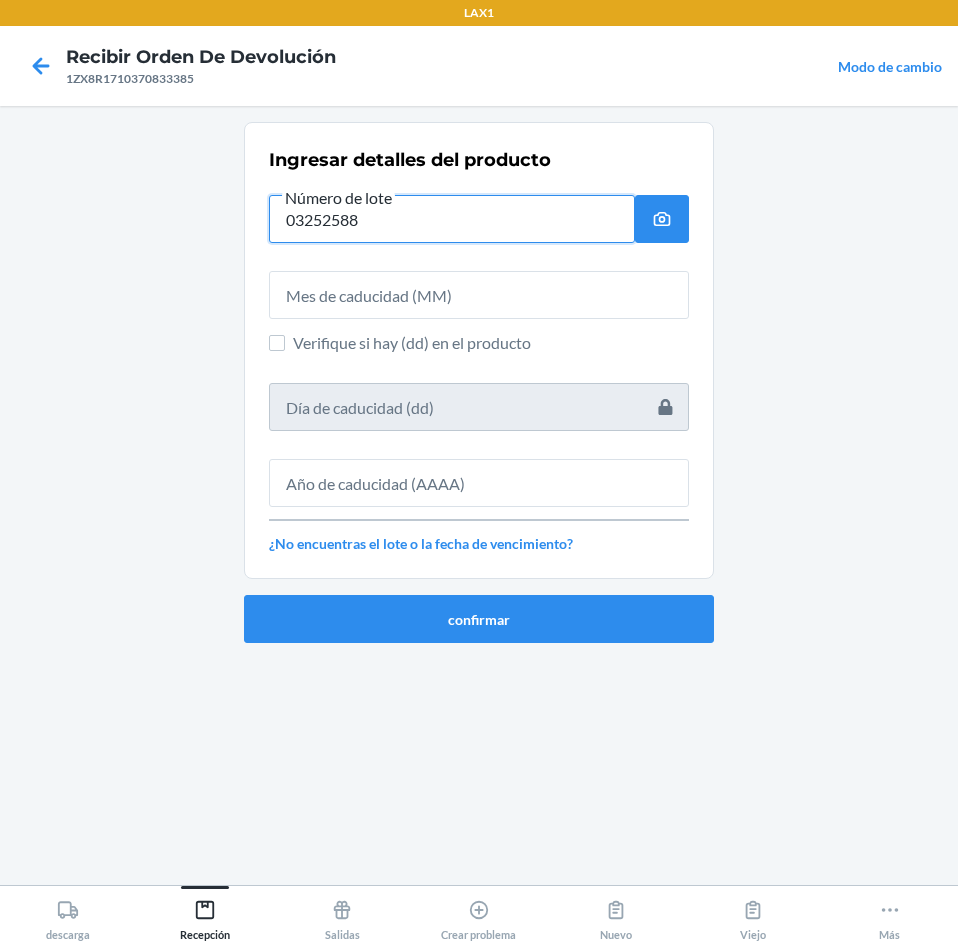 type on "03252588" 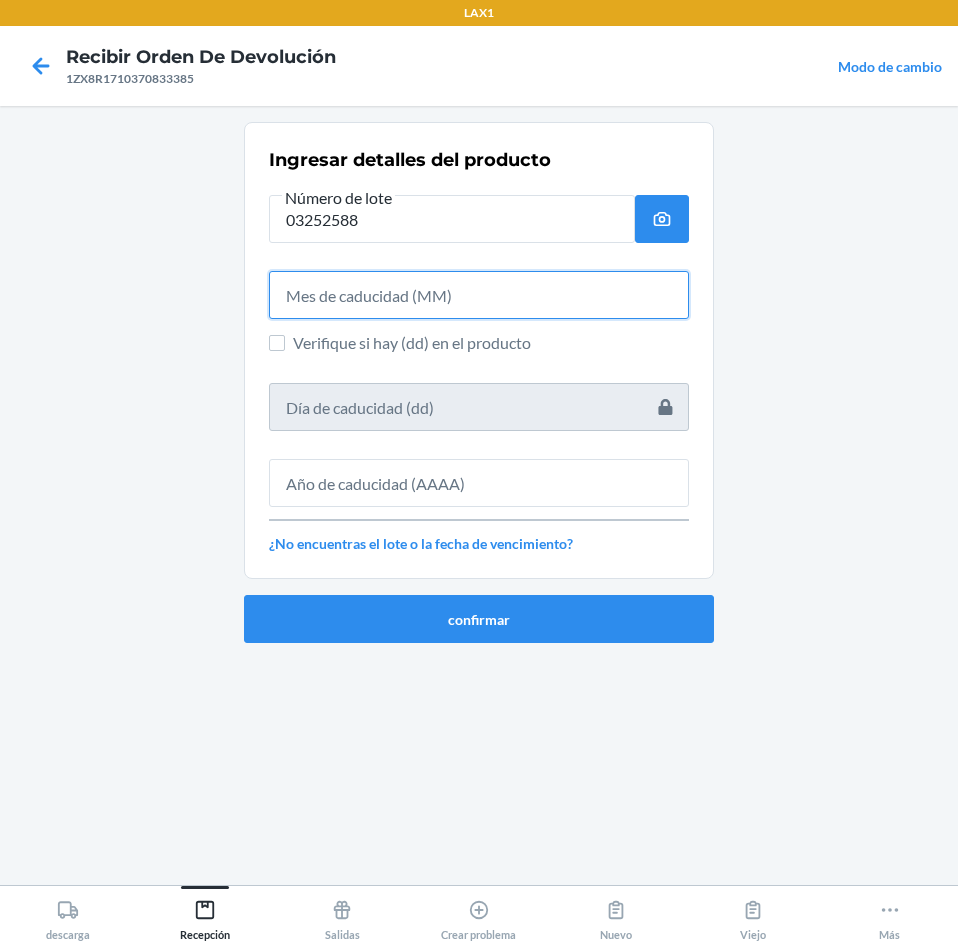 click at bounding box center (479, 295) 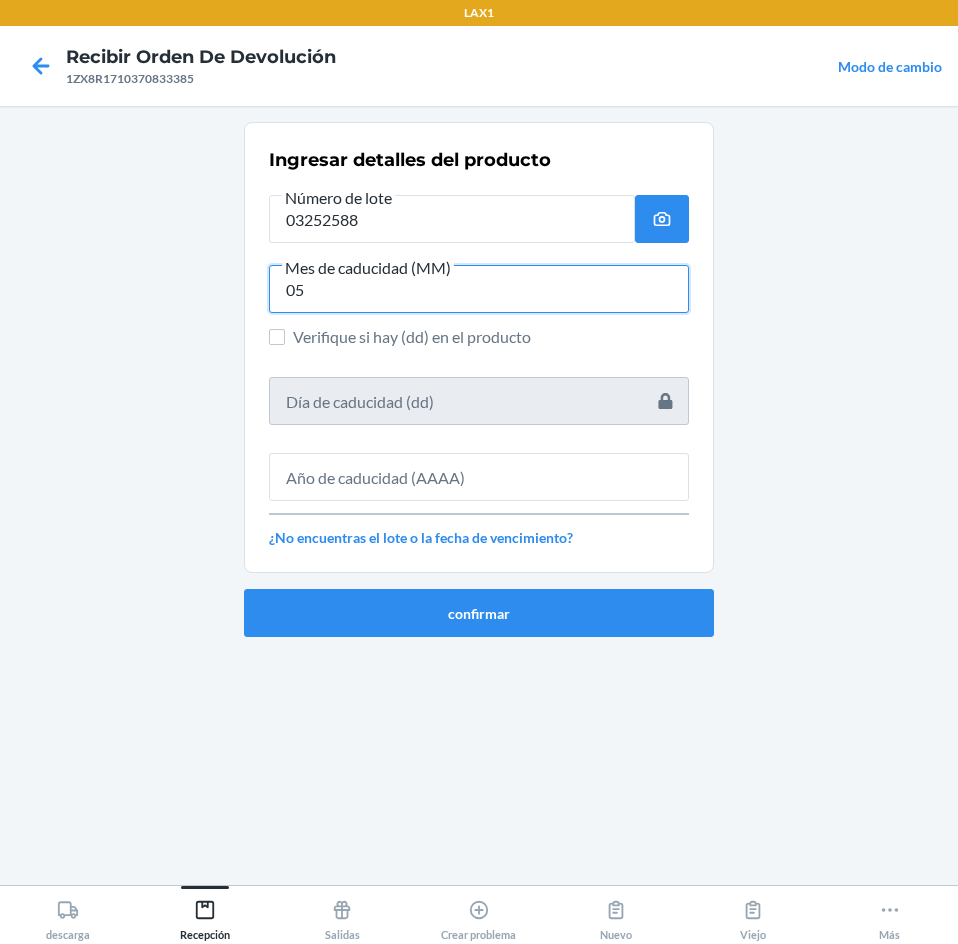 type on "05" 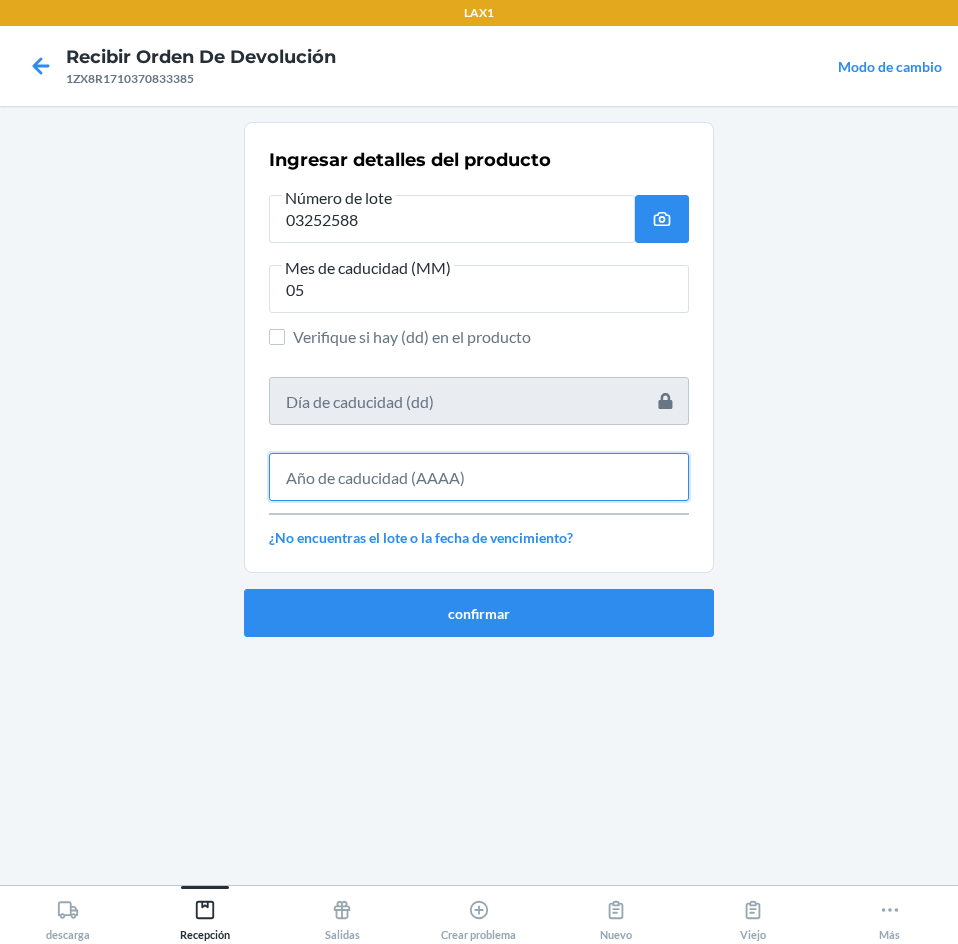 click at bounding box center [479, 477] 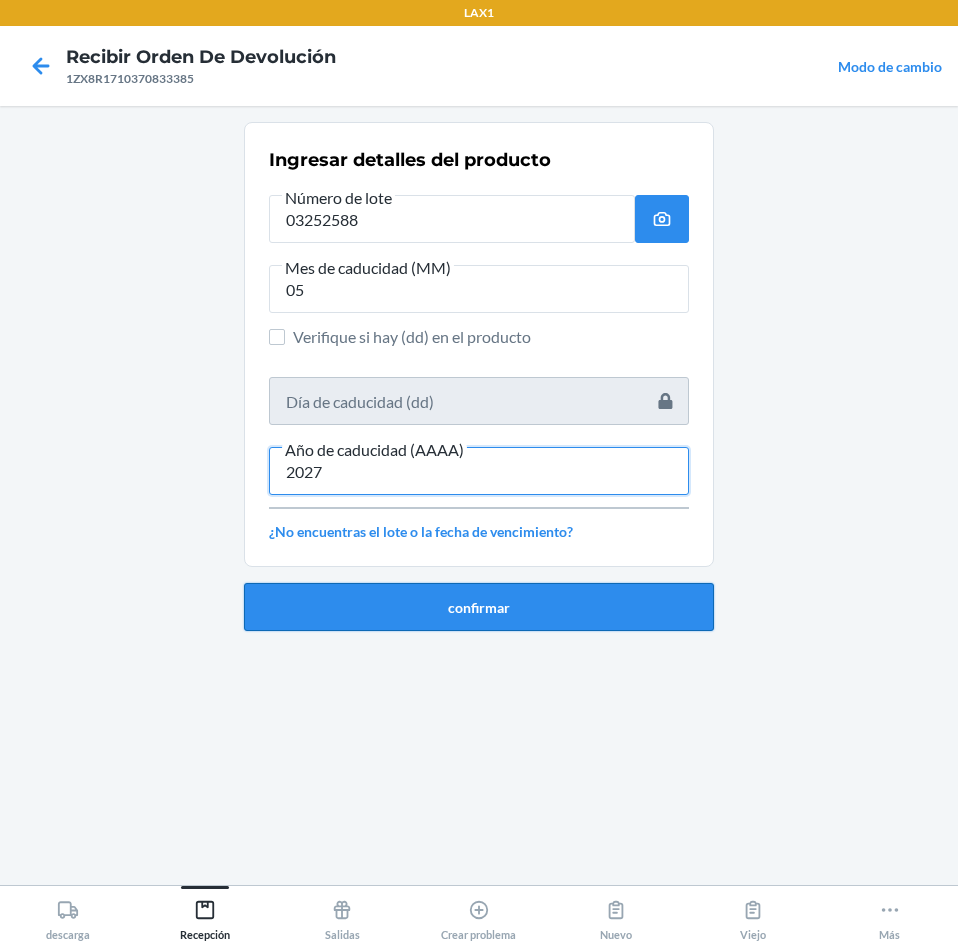type on "2027" 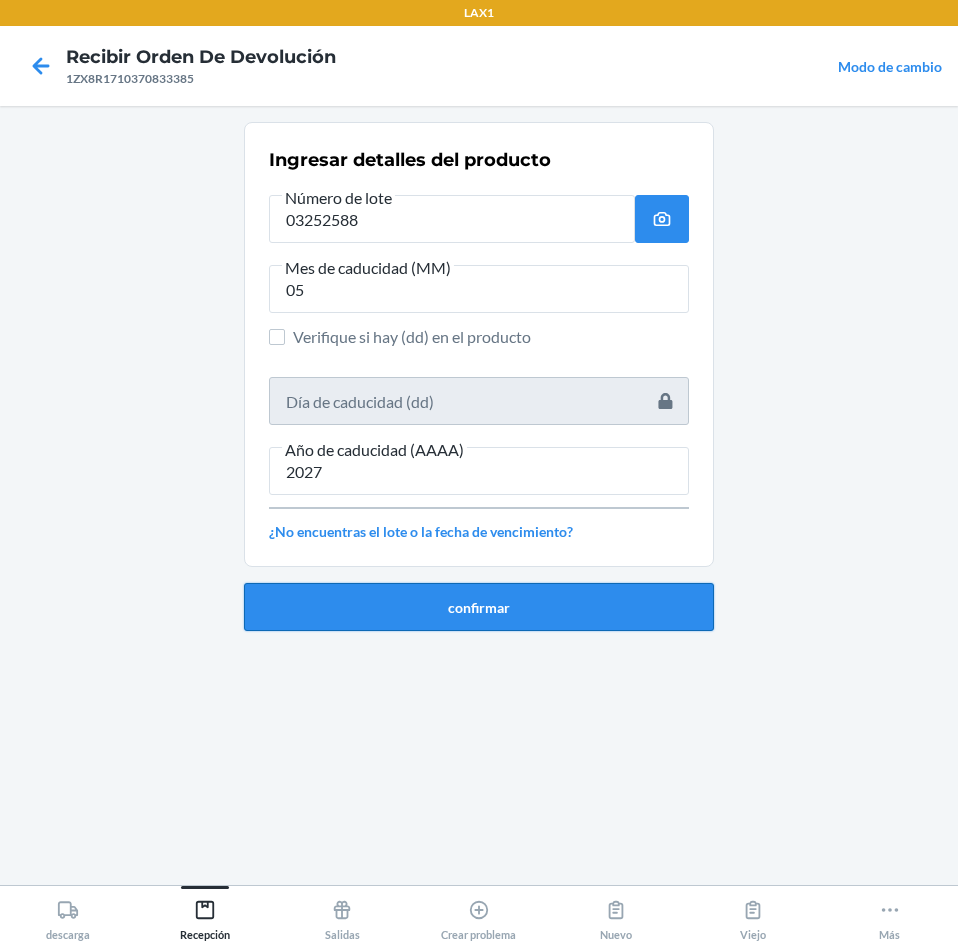 click on "confirmar" at bounding box center (479, 607) 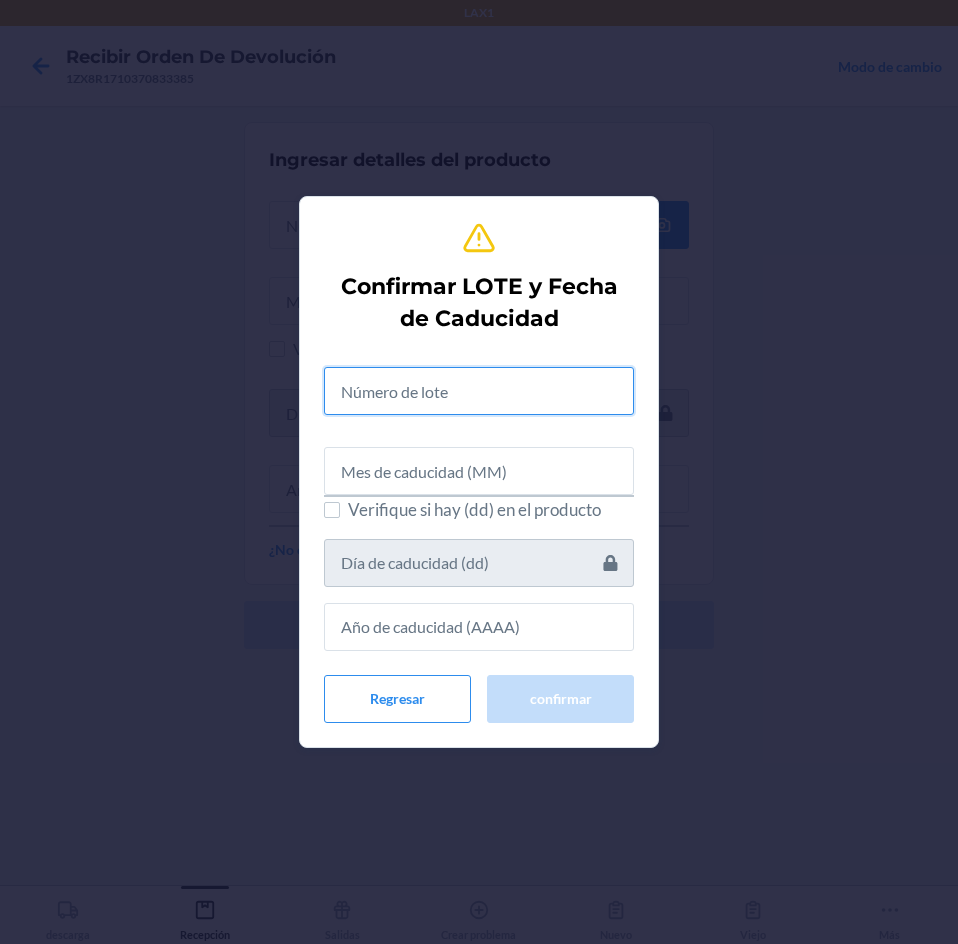 click at bounding box center [479, 391] 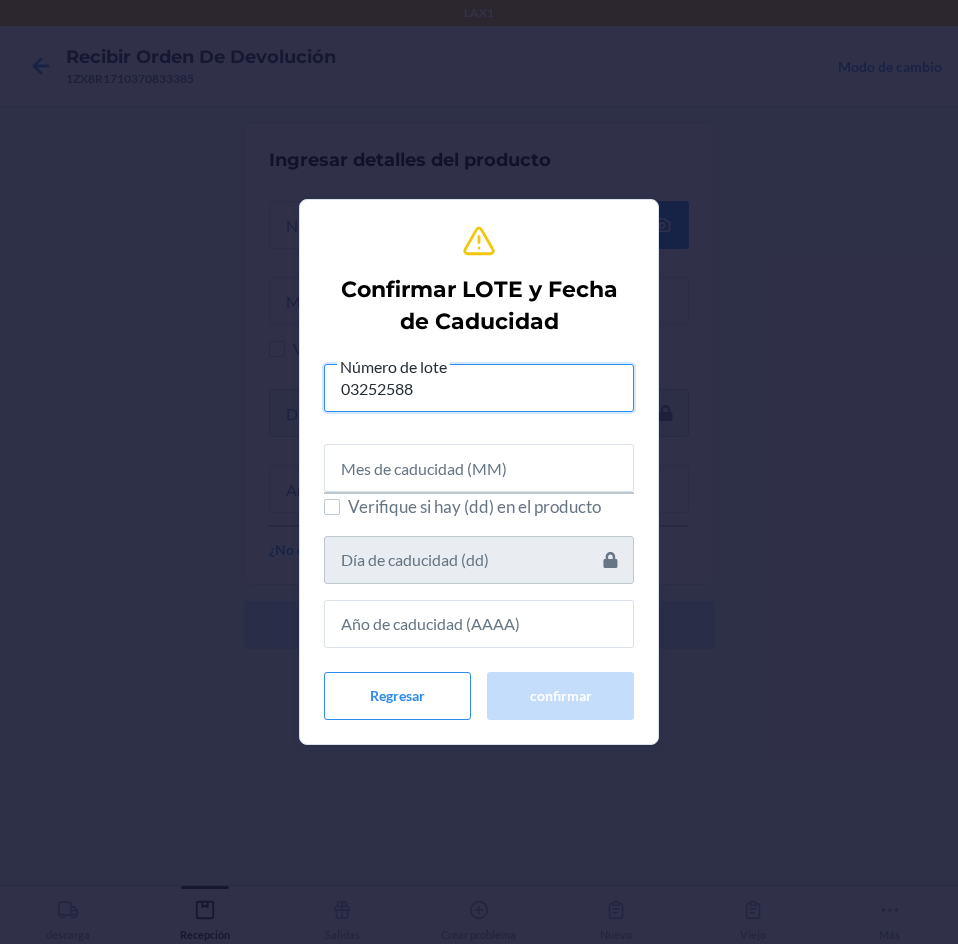 type on "03252588" 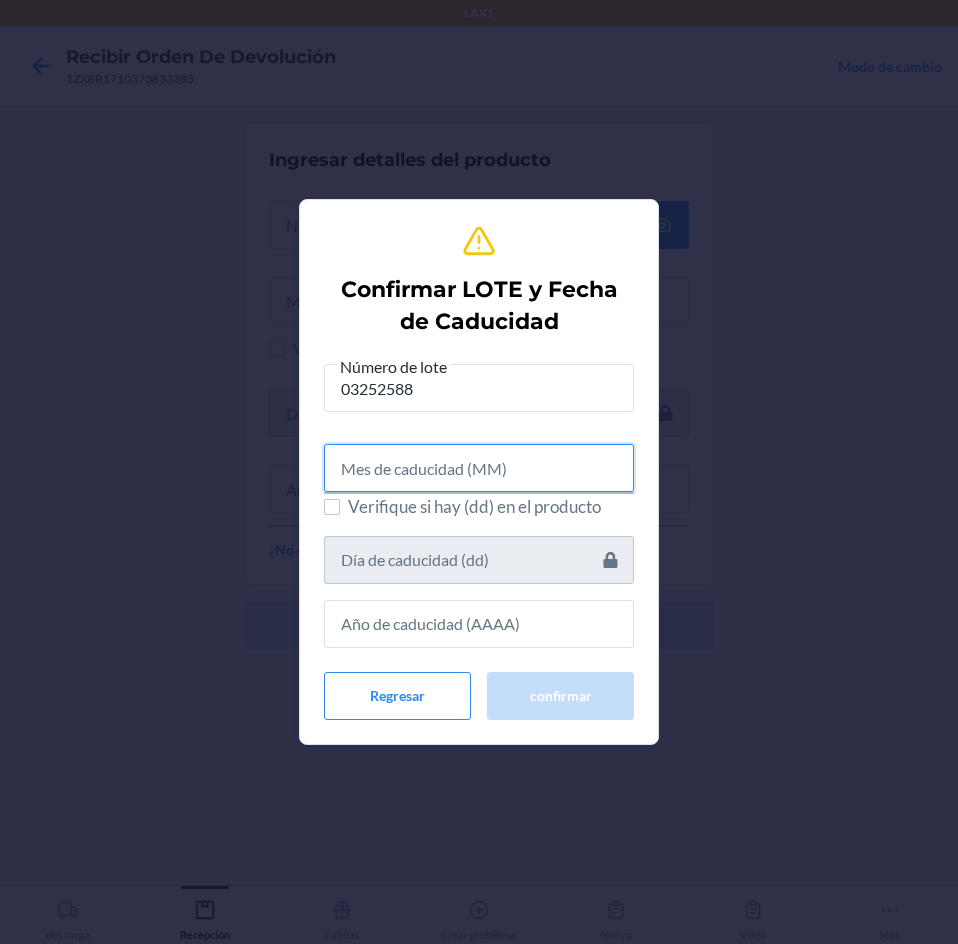 click at bounding box center [479, 468] 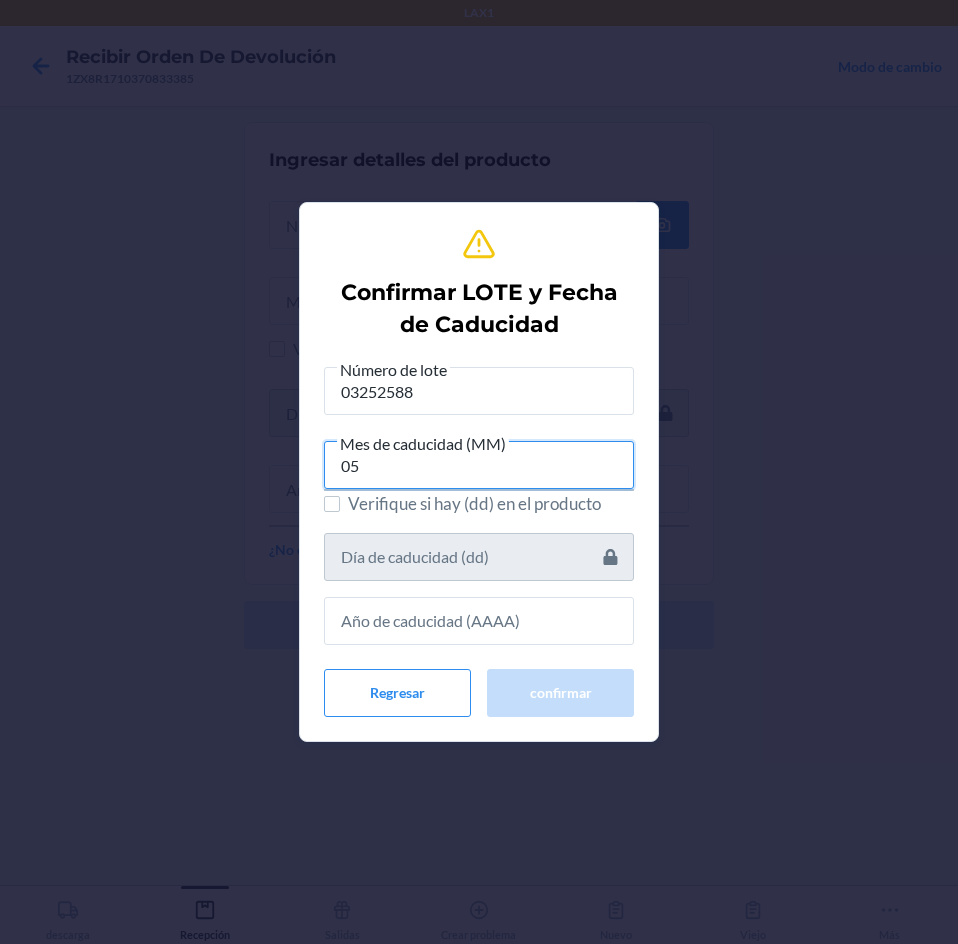 type on "05" 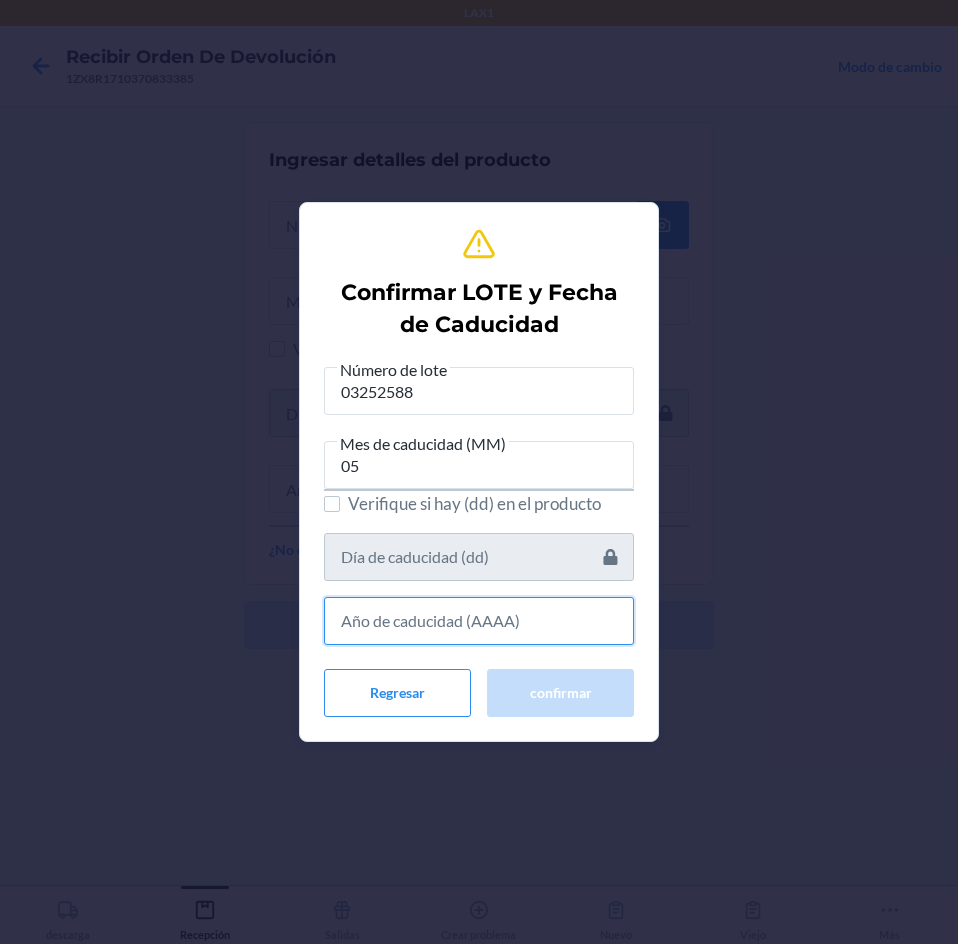 click at bounding box center (479, 621) 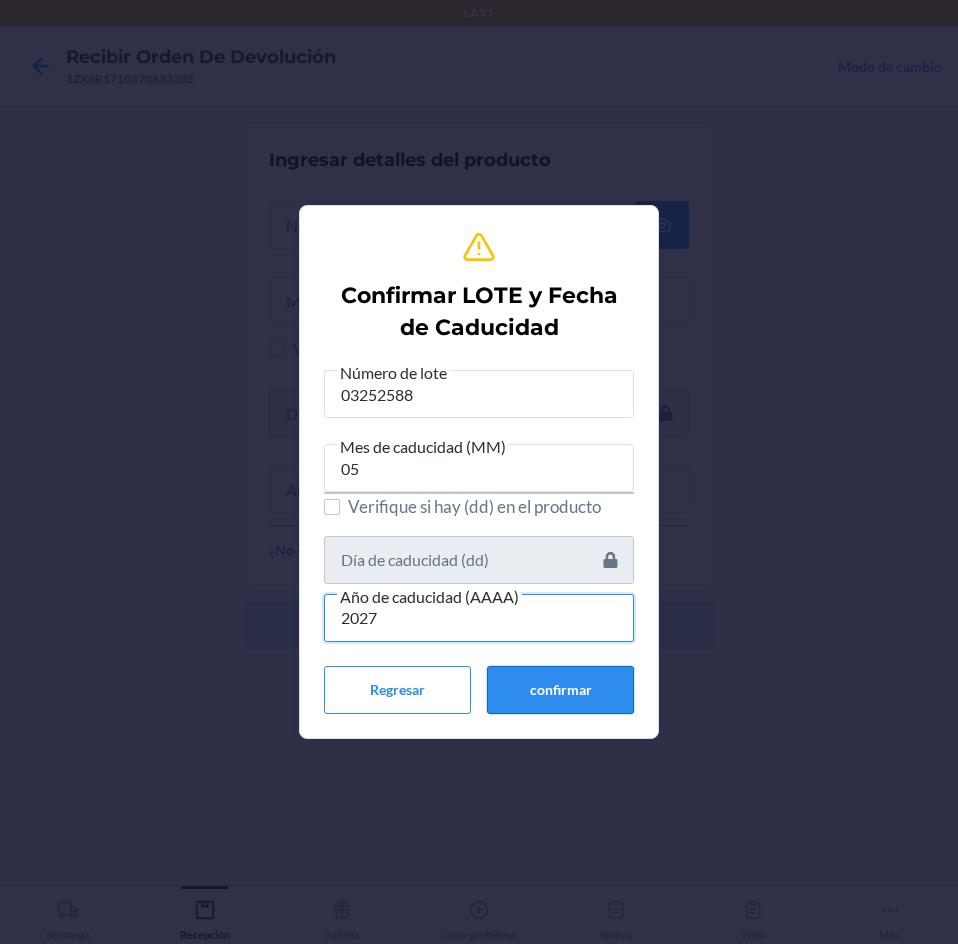 type on "2027" 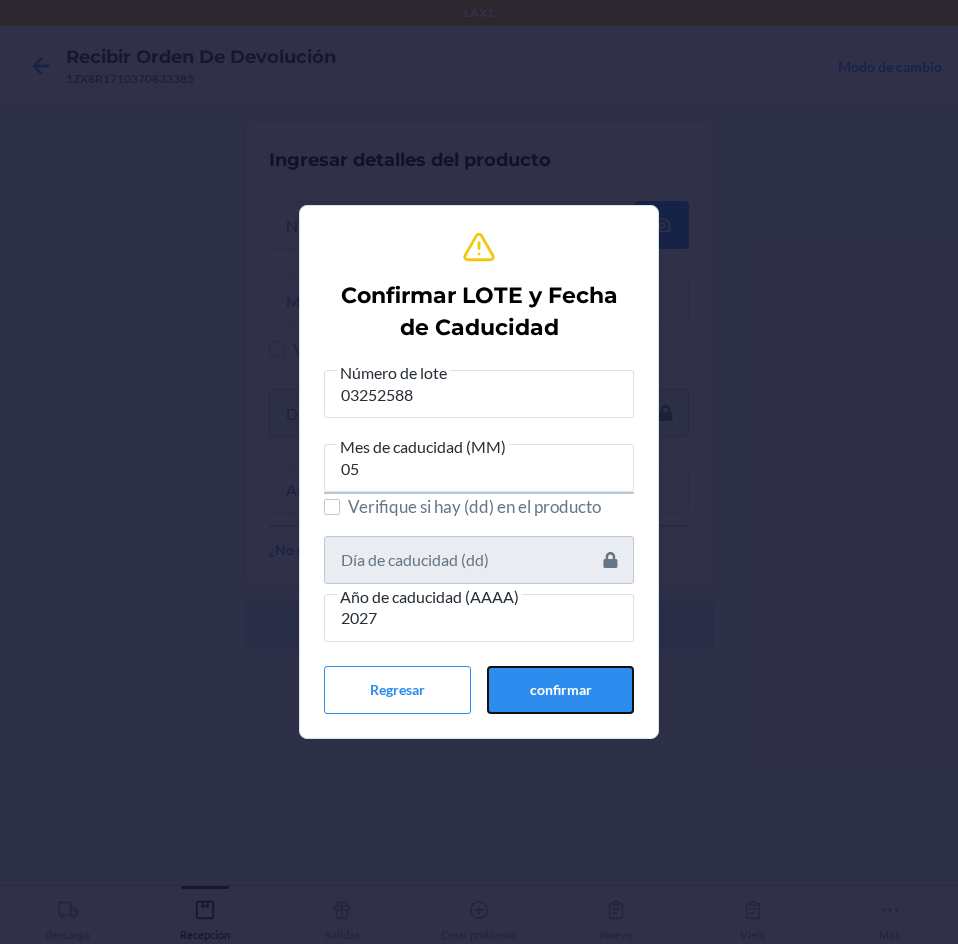 drag, startPoint x: 577, startPoint y: 705, endPoint x: 572, endPoint y: 629, distance: 76.1643 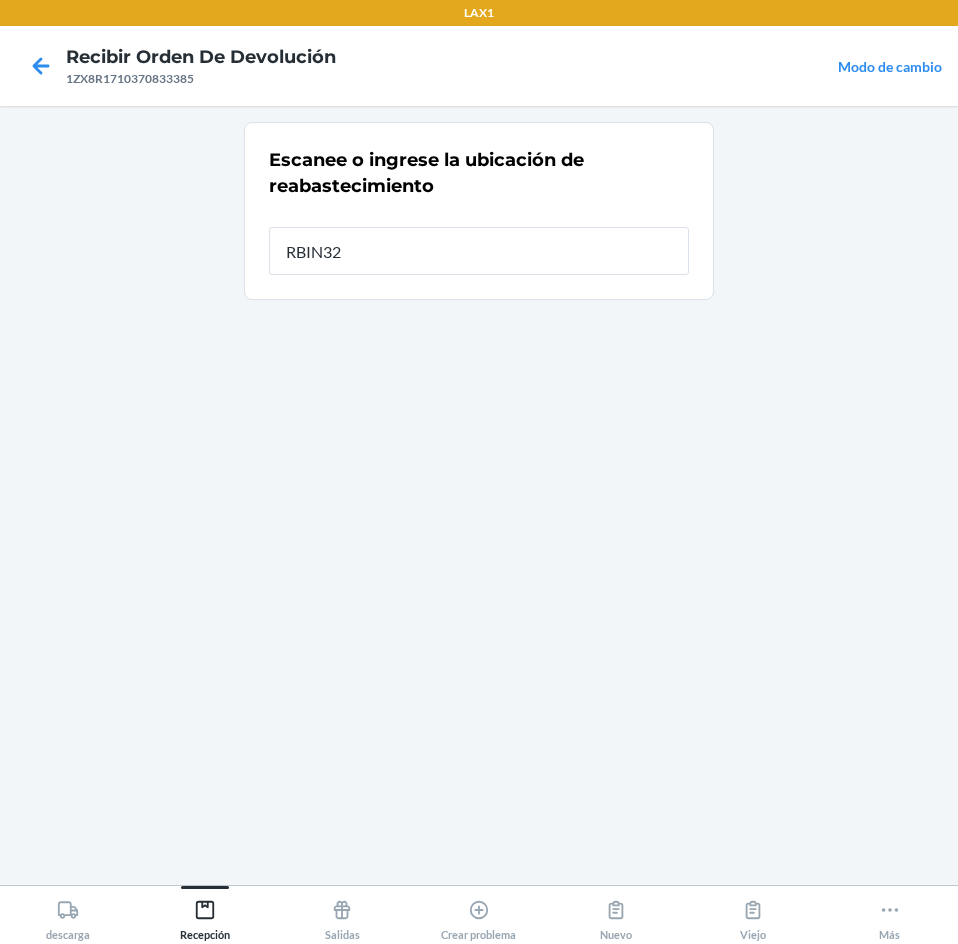 type on "RBIN322" 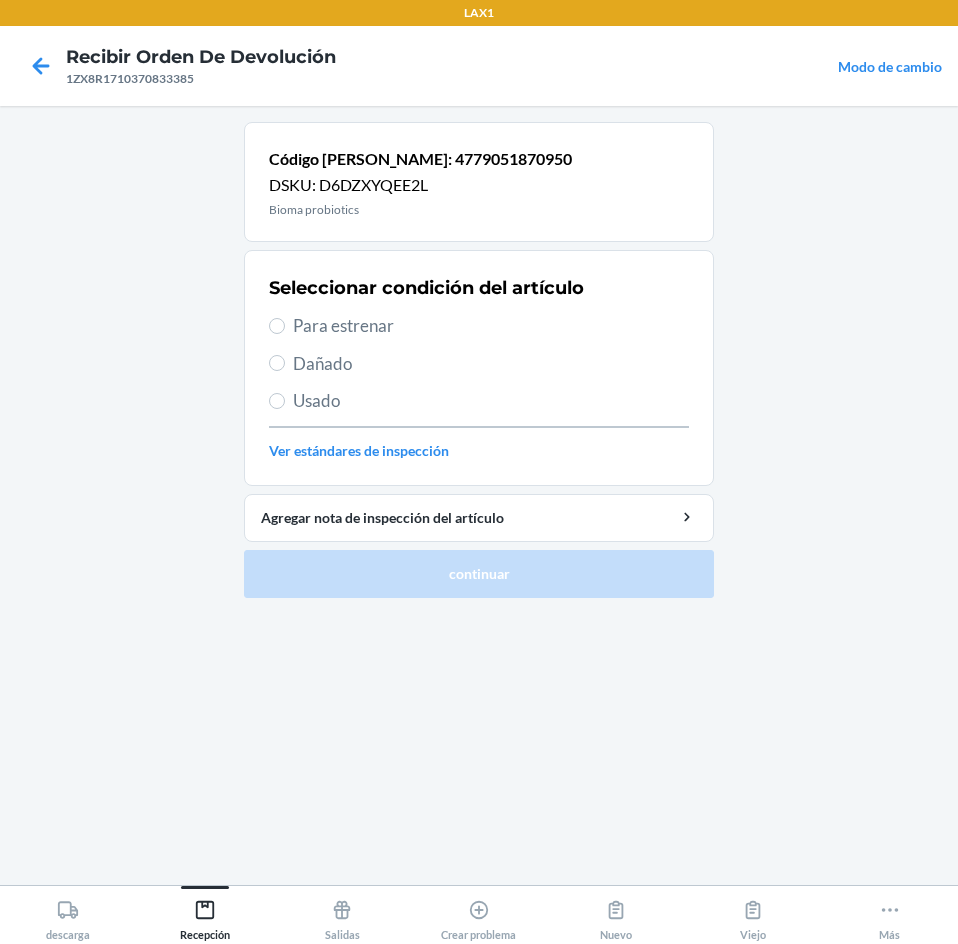 click on "Para estrenar" at bounding box center (491, 326) 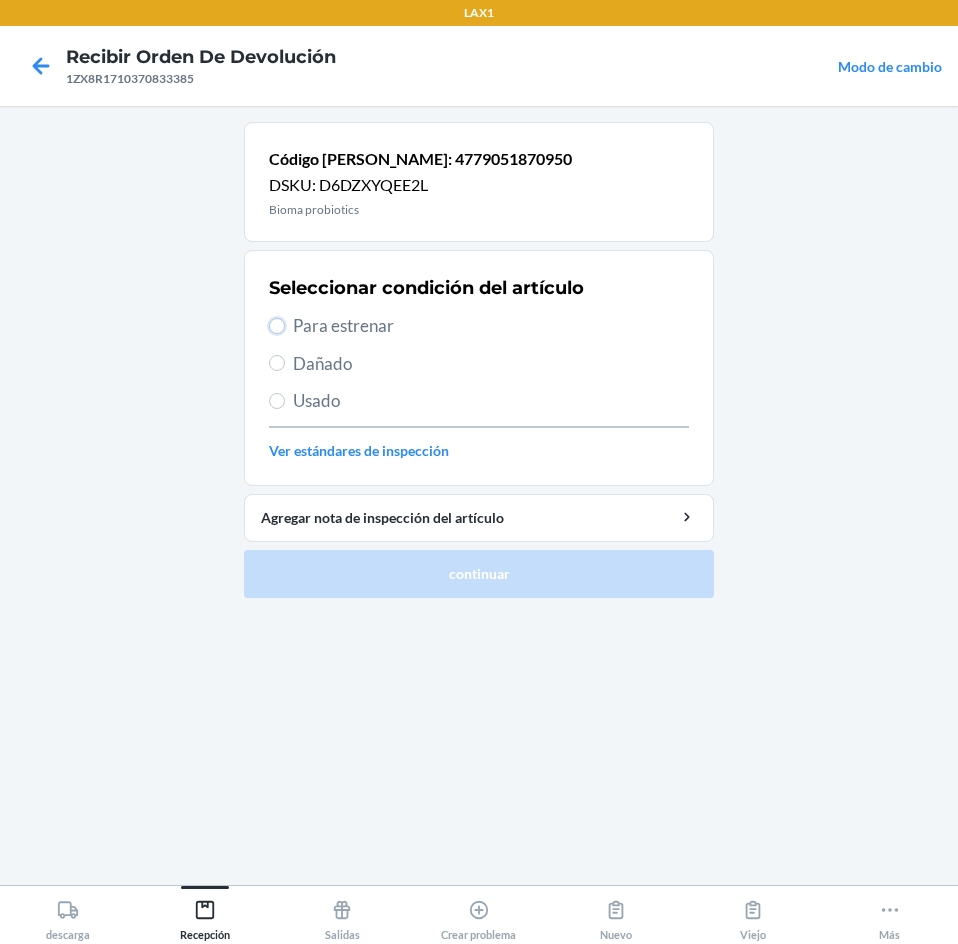 click on "Para estrenar" at bounding box center (277, 326) 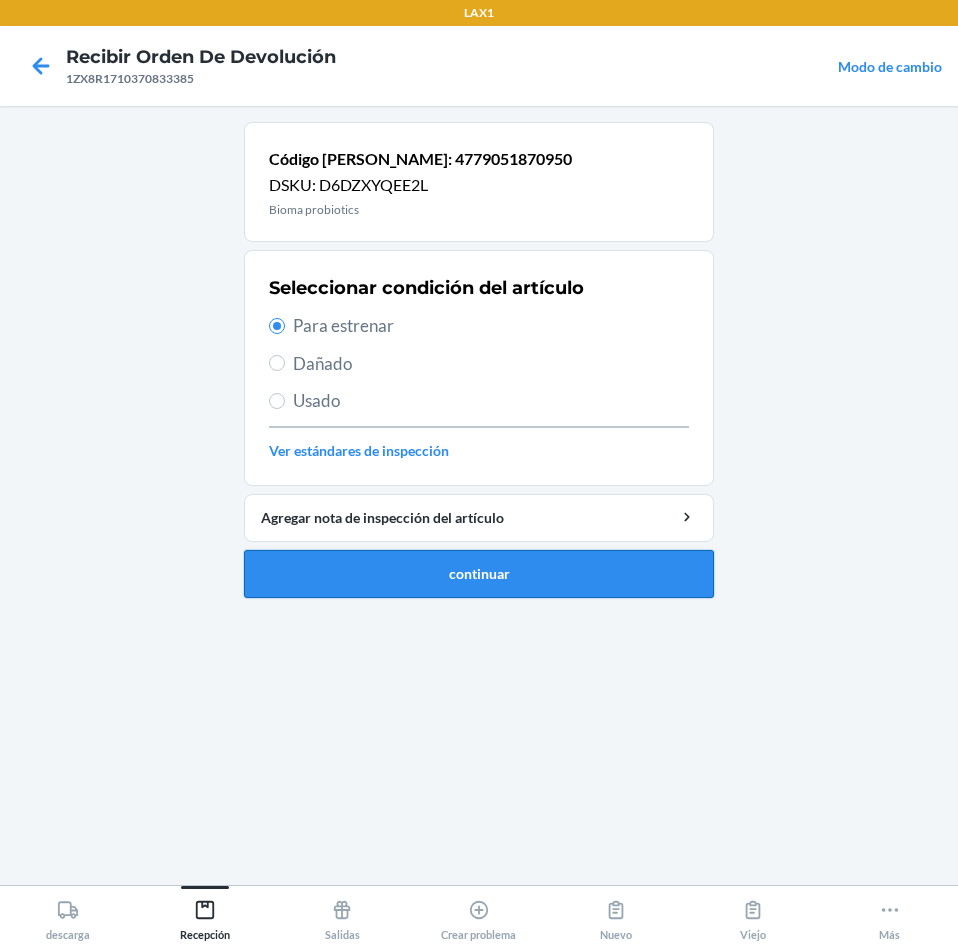 click on "continuar" at bounding box center (479, 574) 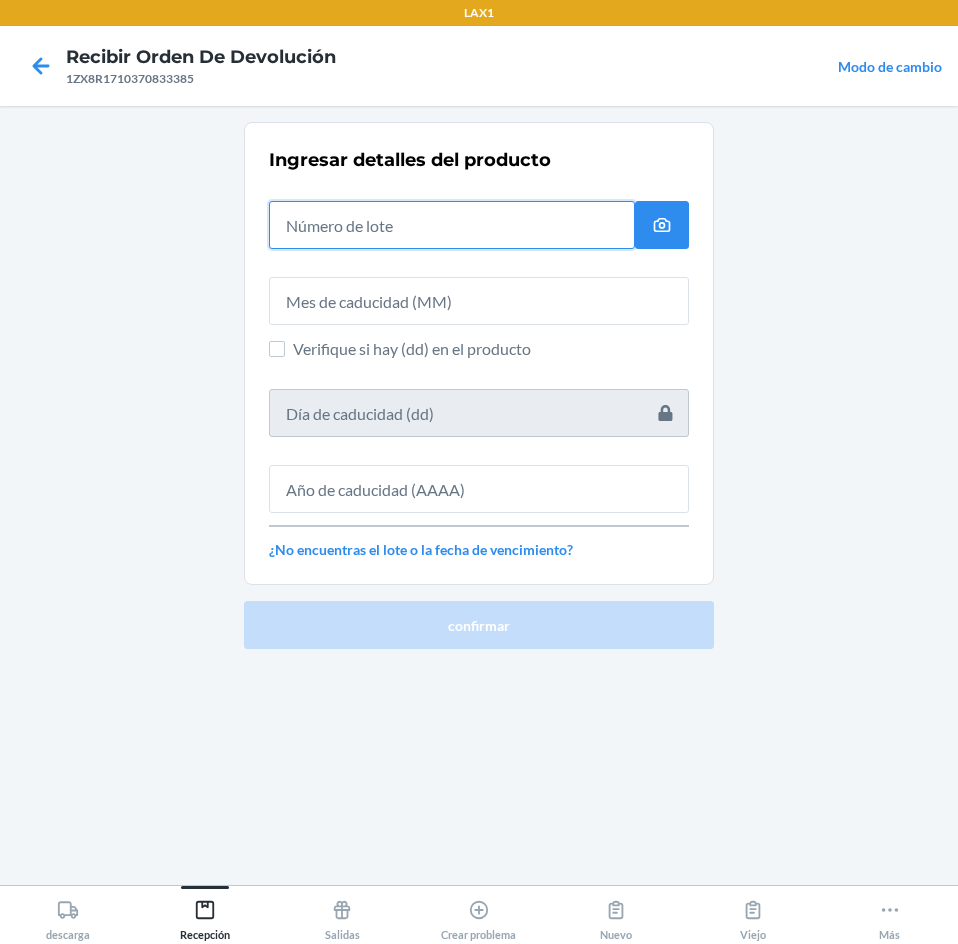 click at bounding box center [452, 225] 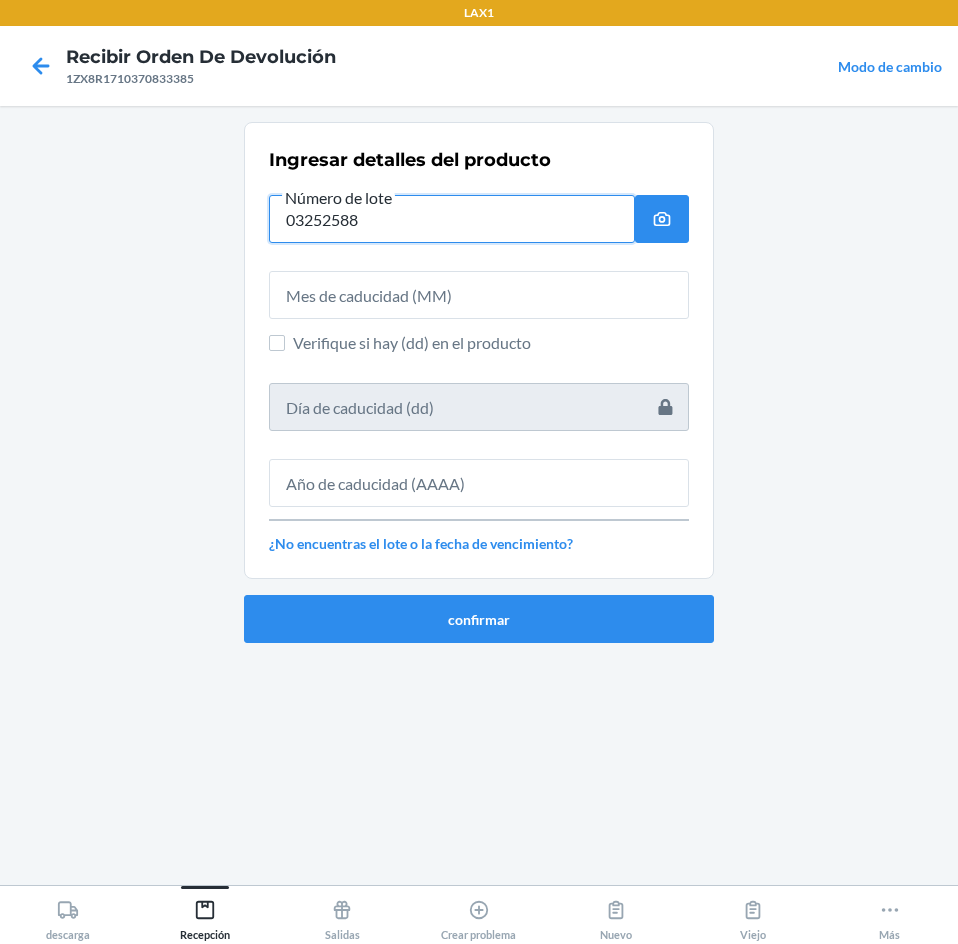 type on "03252588" 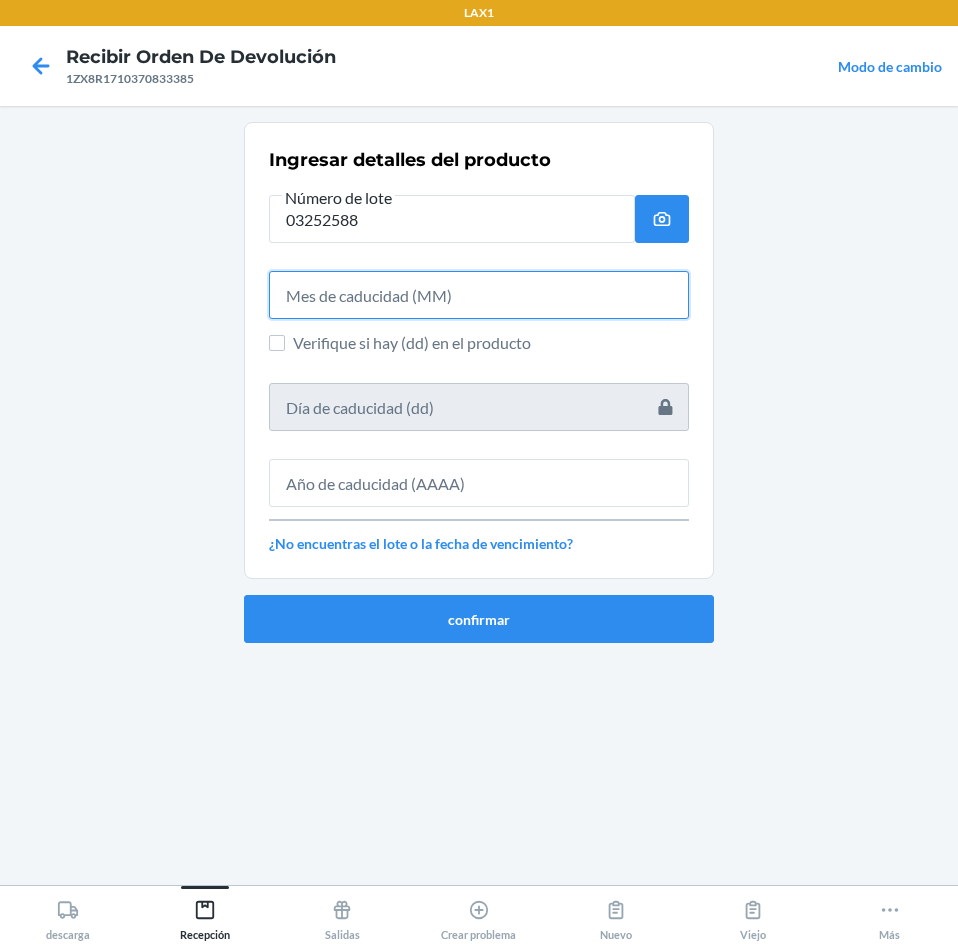 click at bounding box center [479, 295] 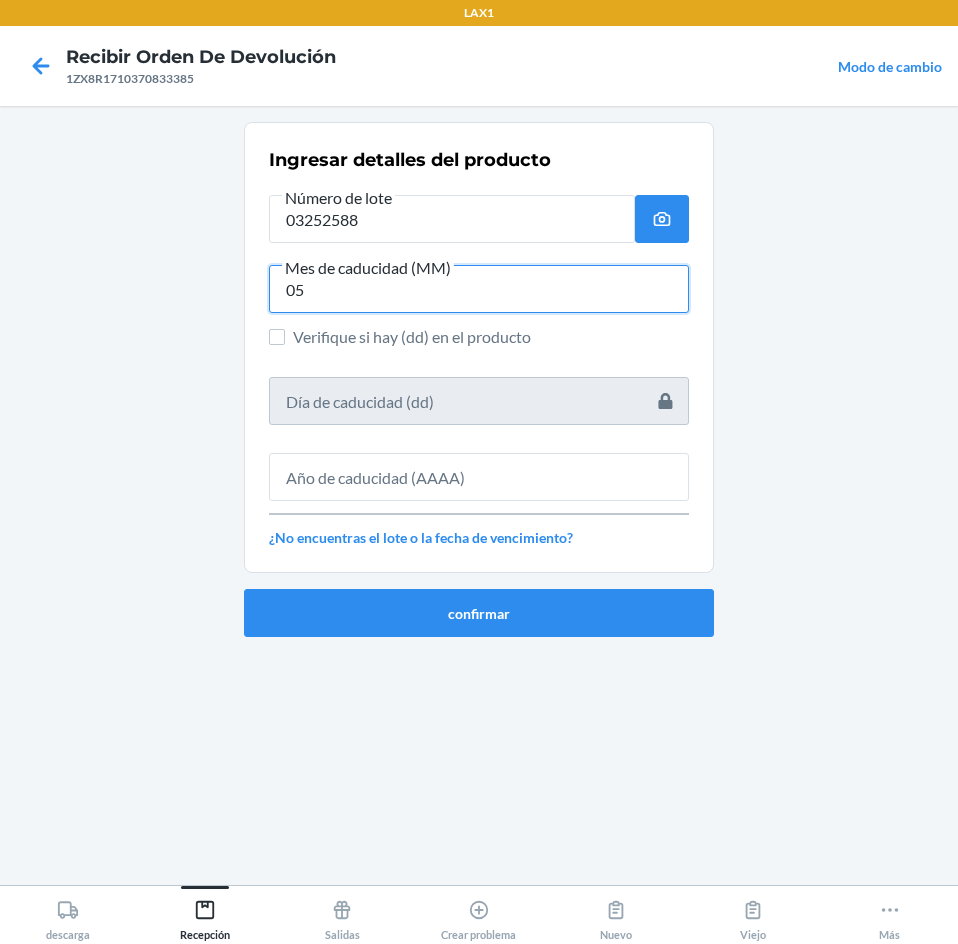 type on "05" 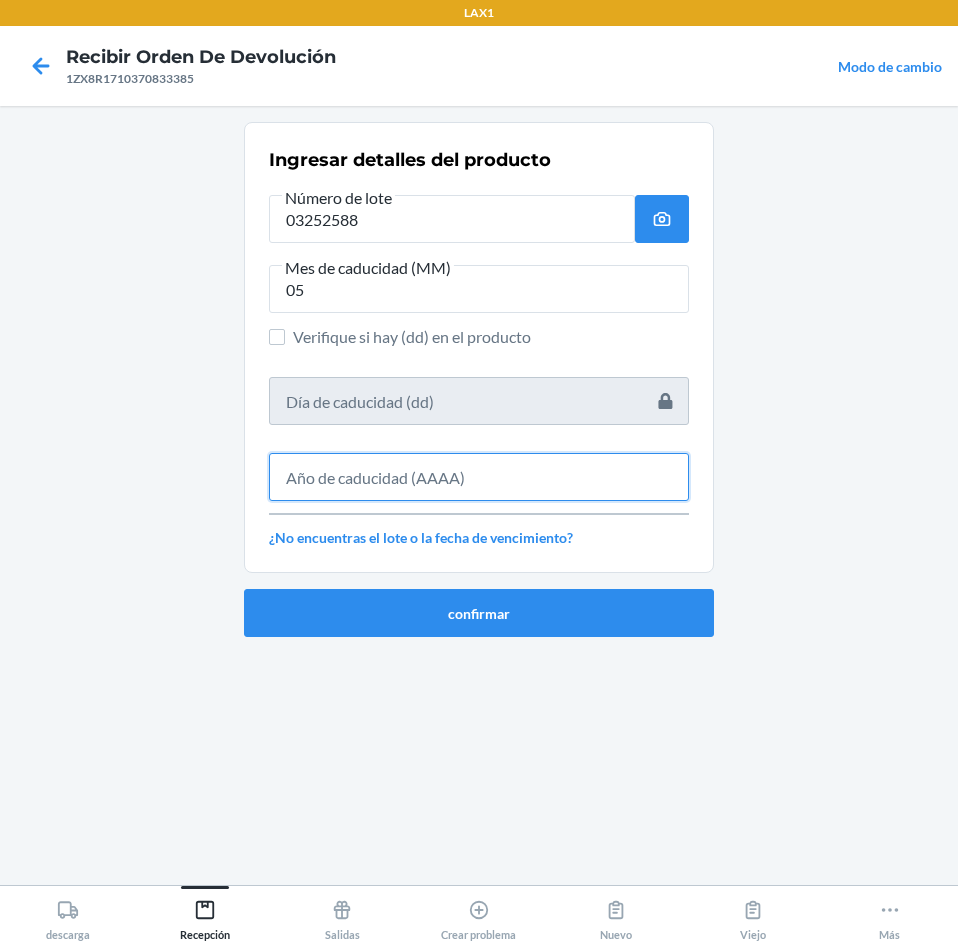click at bounding box center [479, 477] 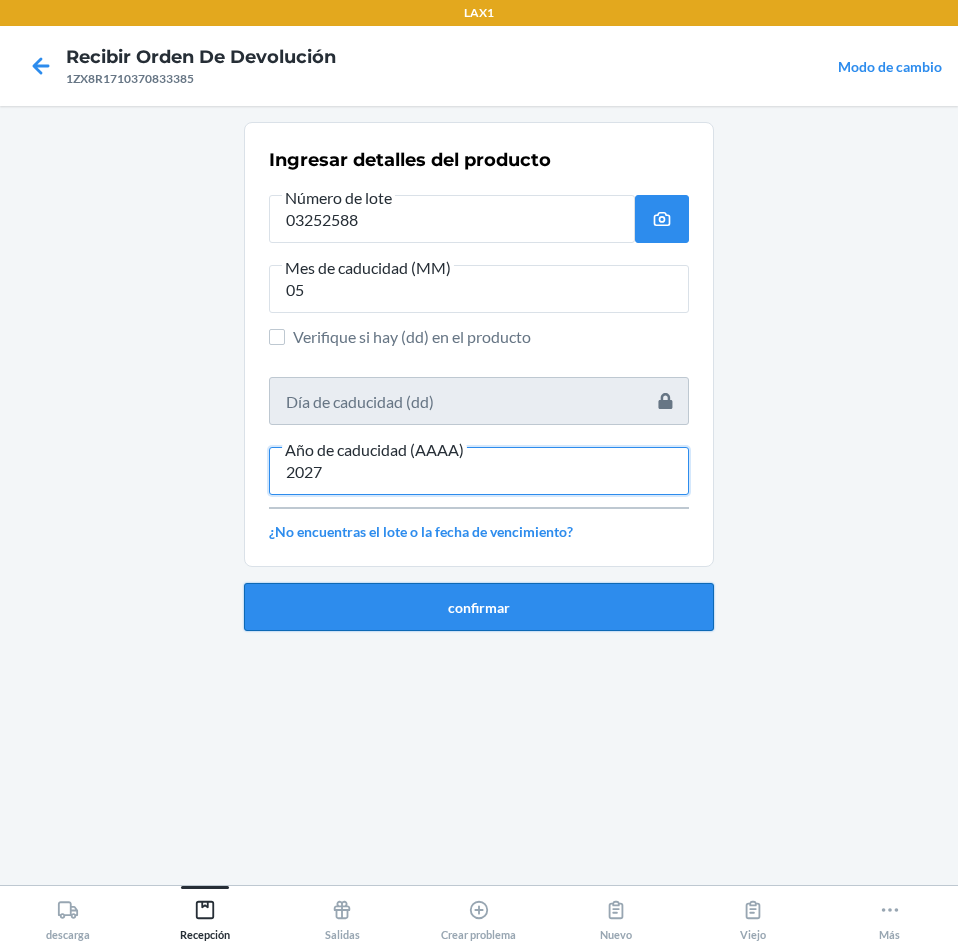 type on "2027" 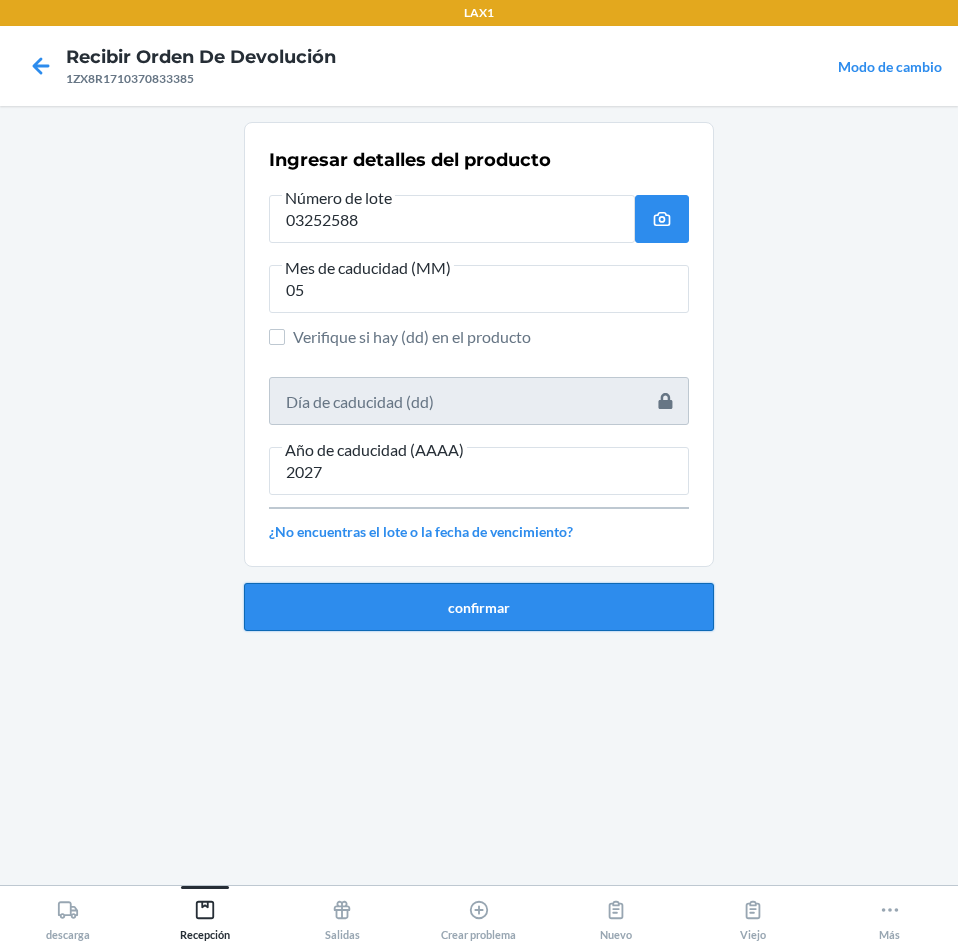 click on "confirmar" at bounding box center (479, 607) 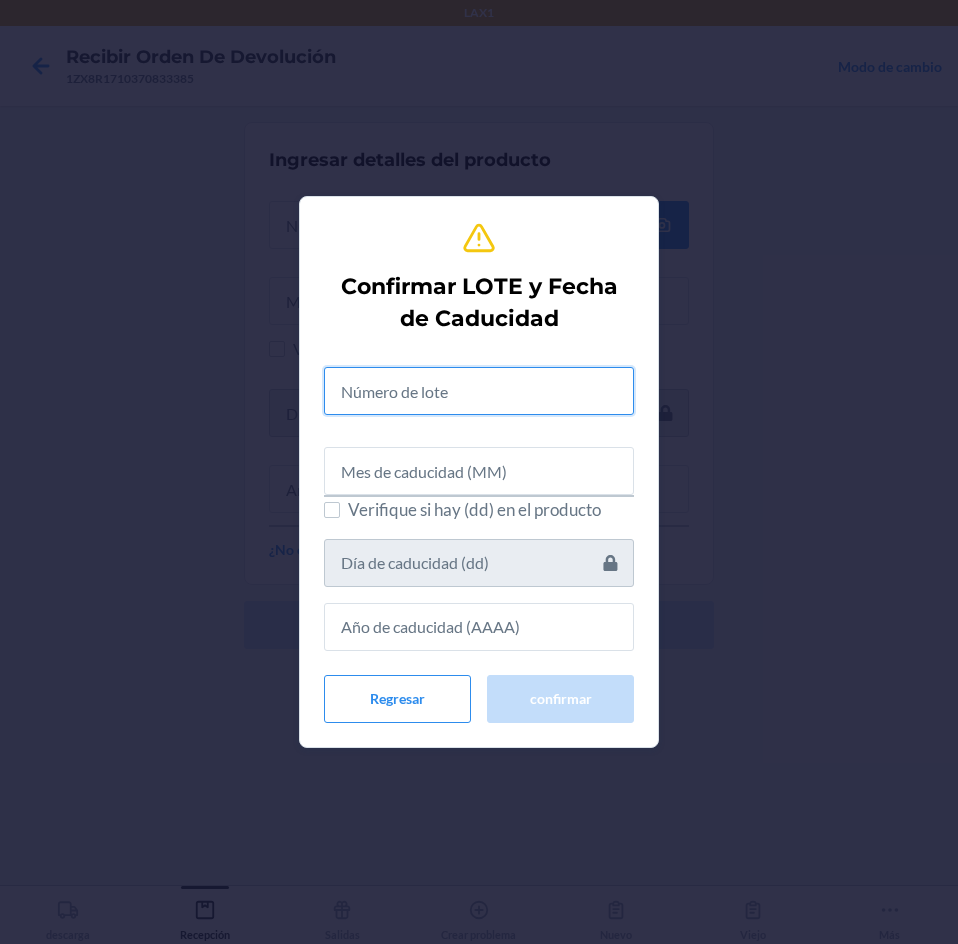 click at bounding box center [479, 391] 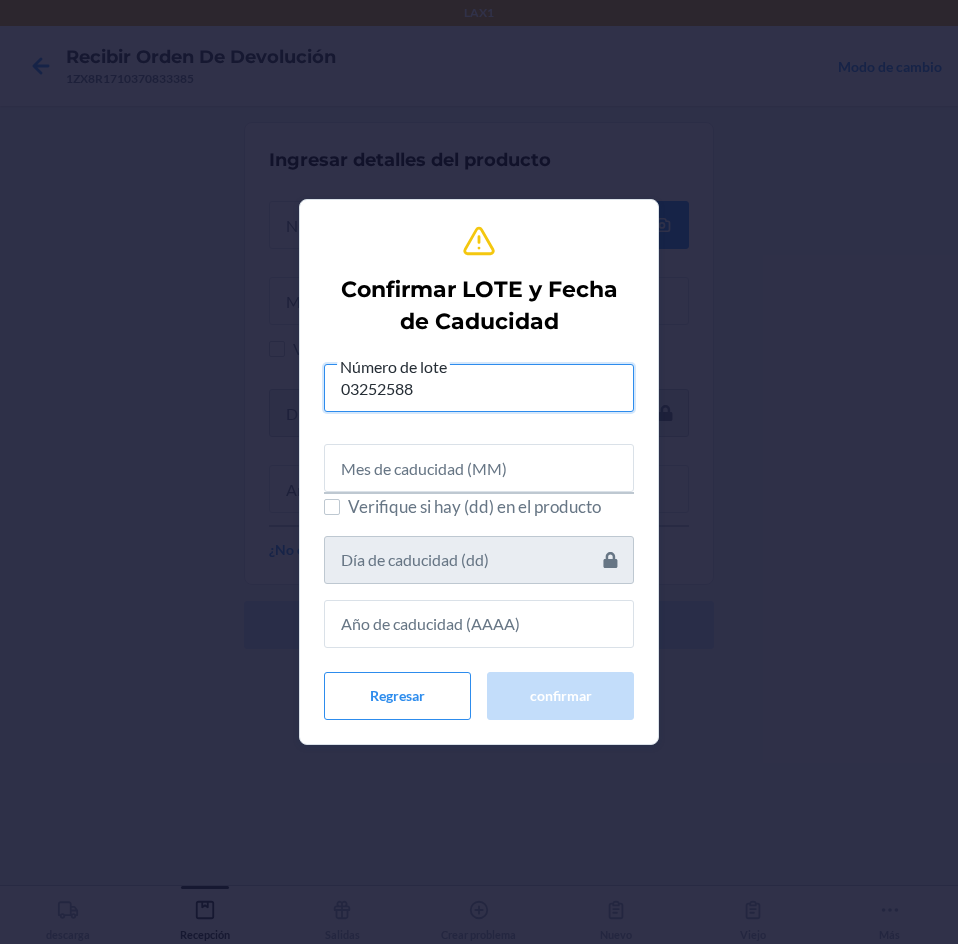 type on "03252588" 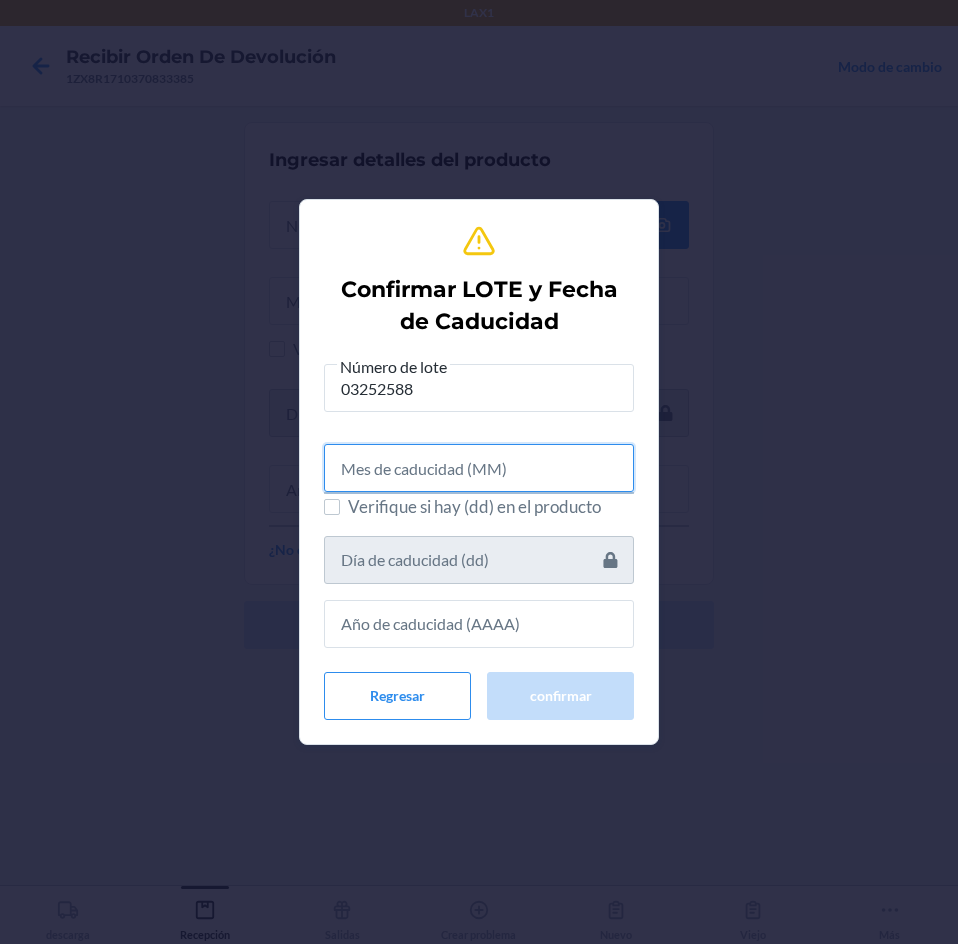 click at bounding box center [479, 468] 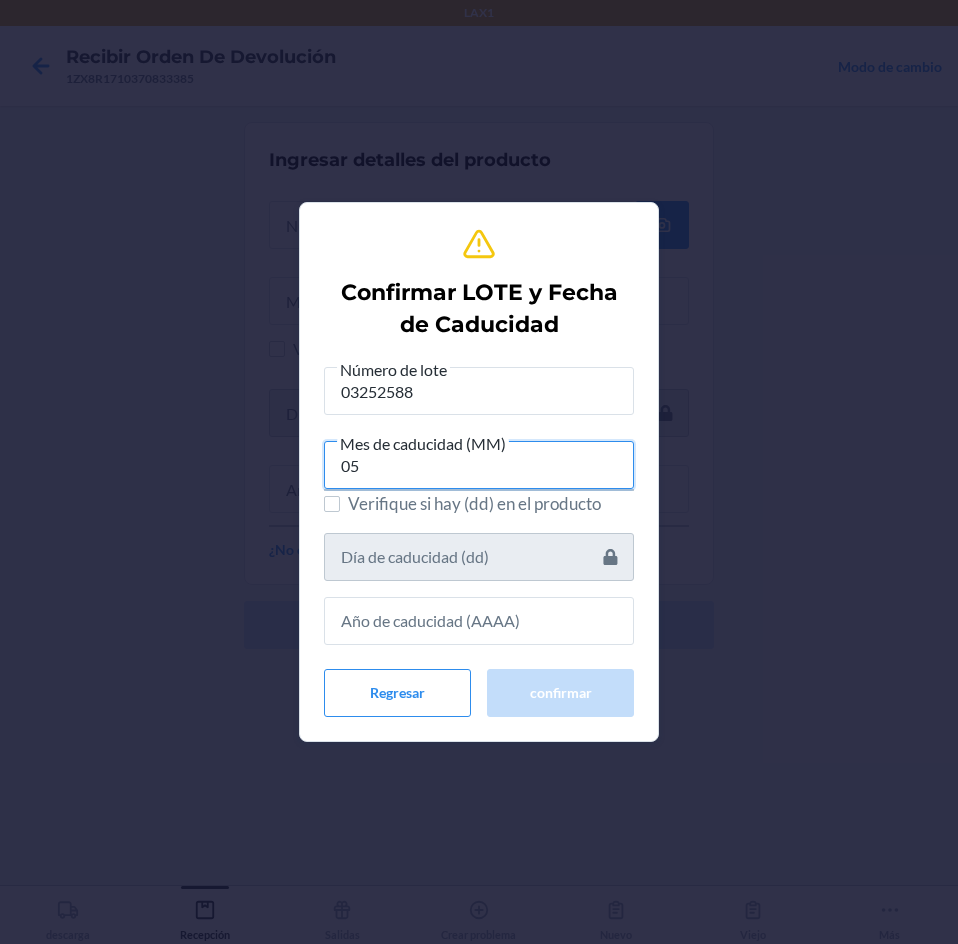 type on "05" 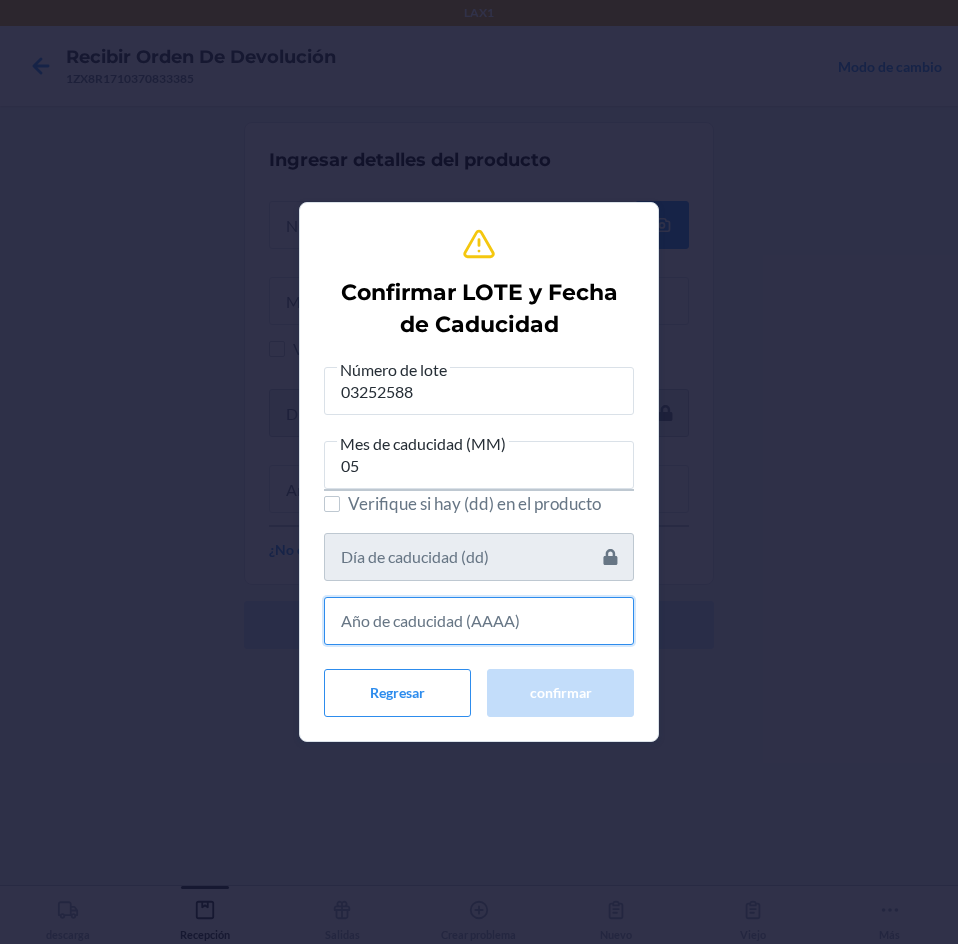 click at bounding box center (479, 621) 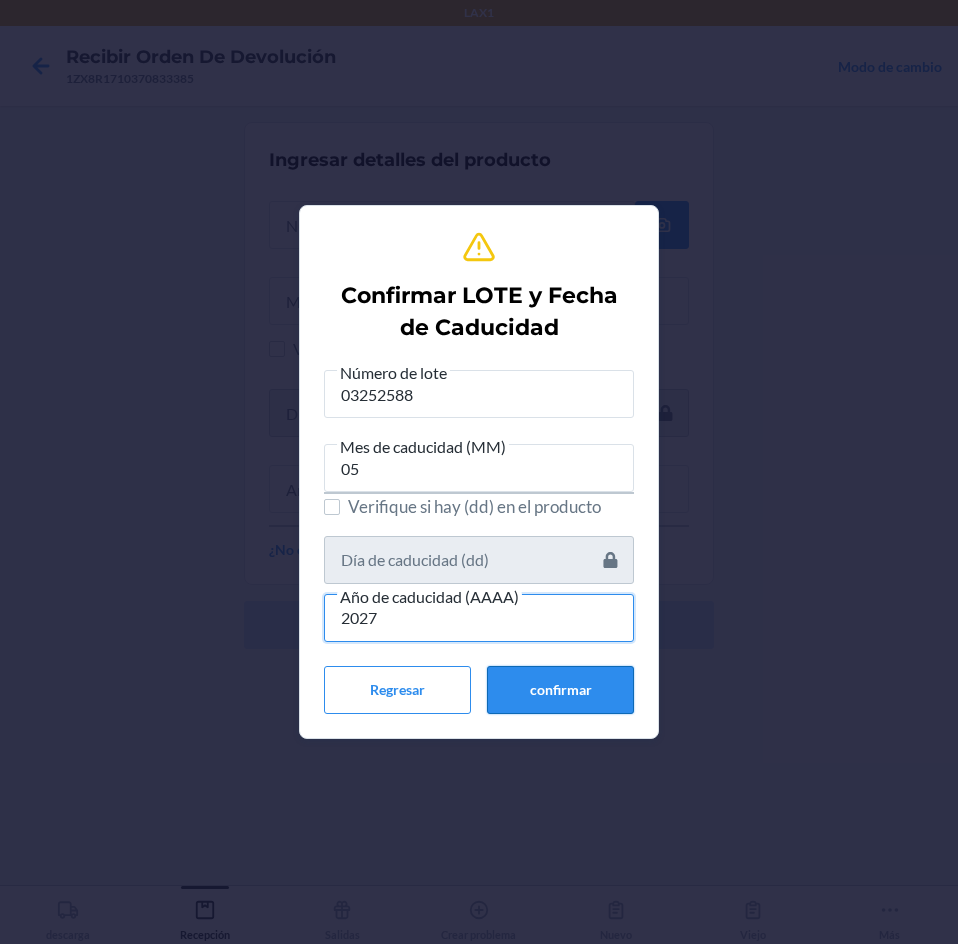 type on "2027" 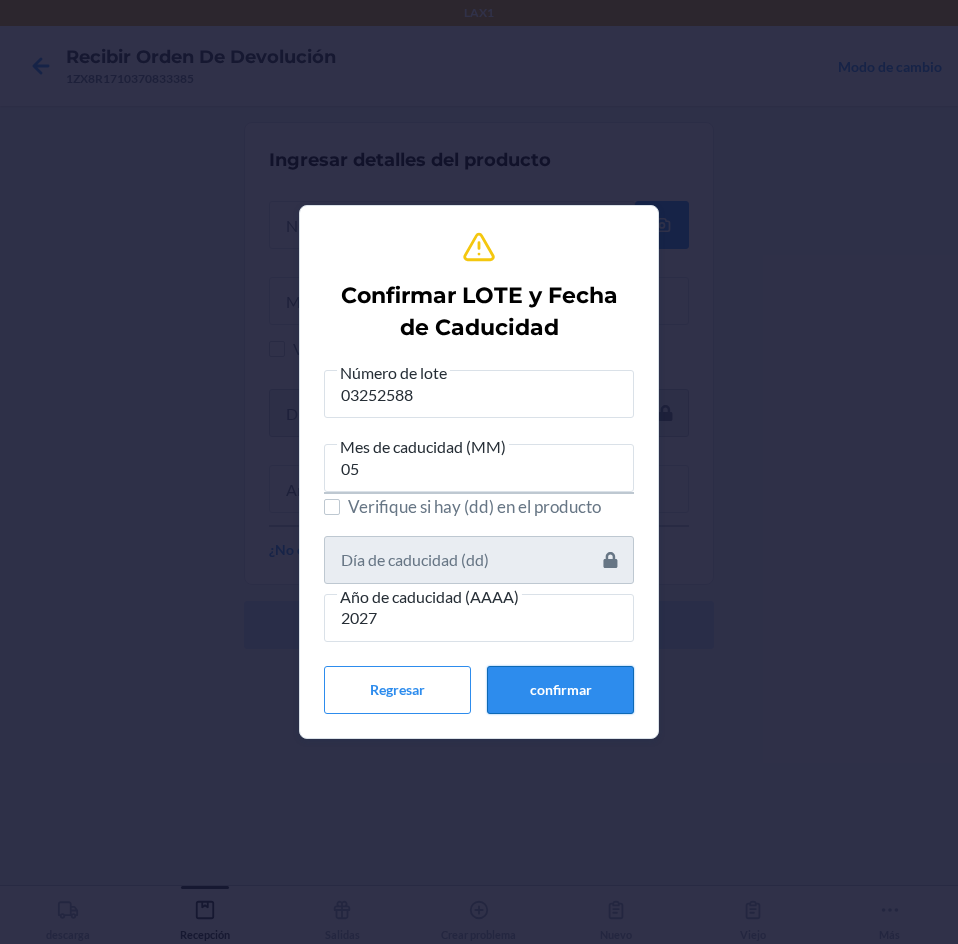 click on "confirmar" at bounding box center (560, 690) 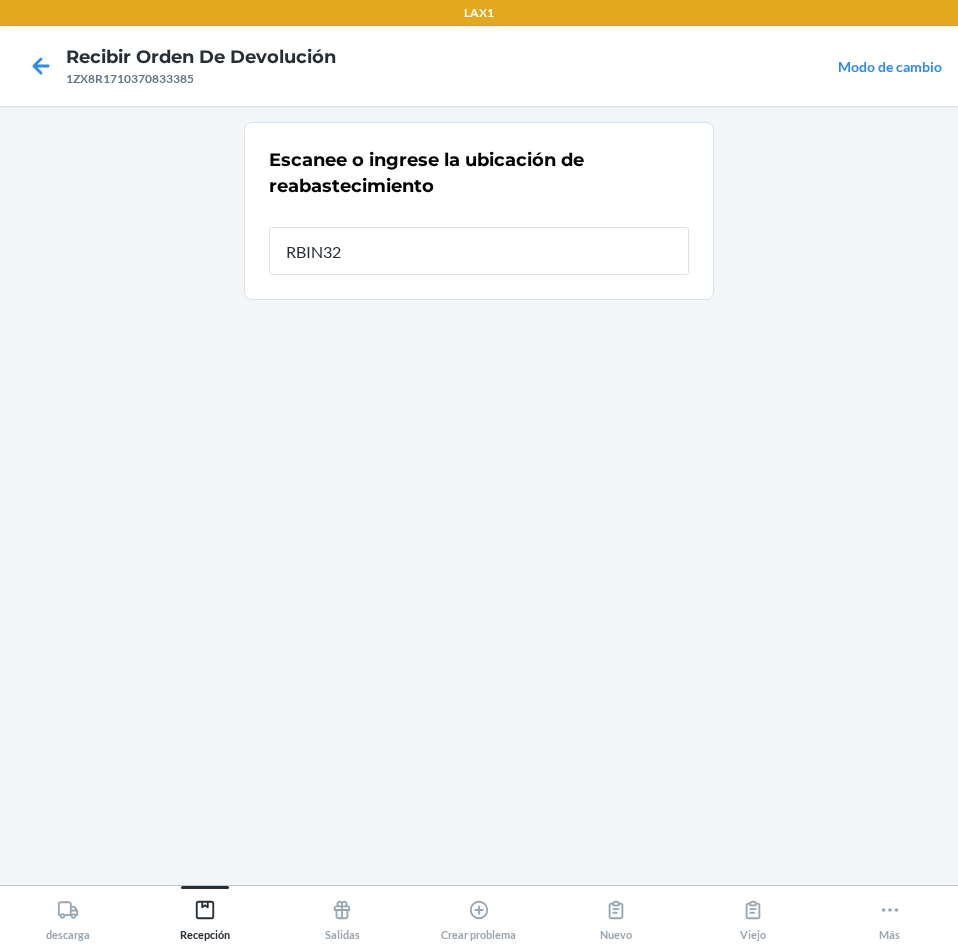 type on "RBIN322" 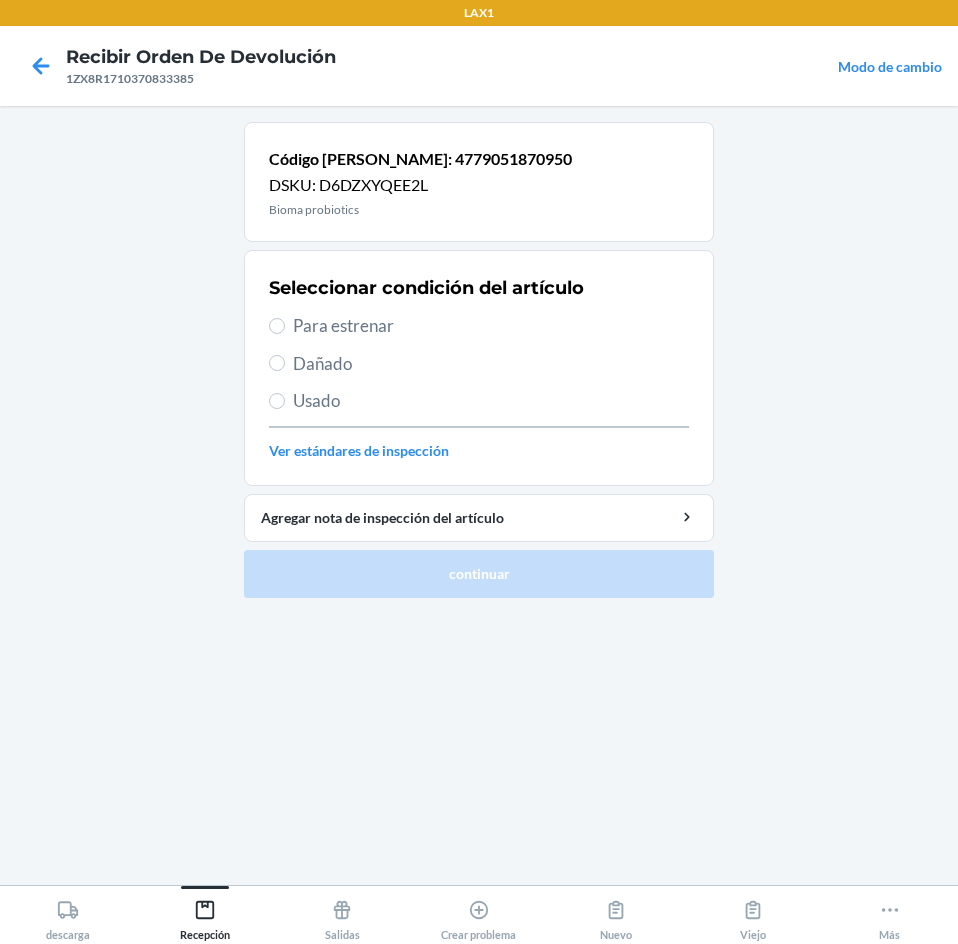 drag, startPoint x: 319, startPoint y: 320, endPoint x: 307, endPoint y: 376, distance: 57.271286 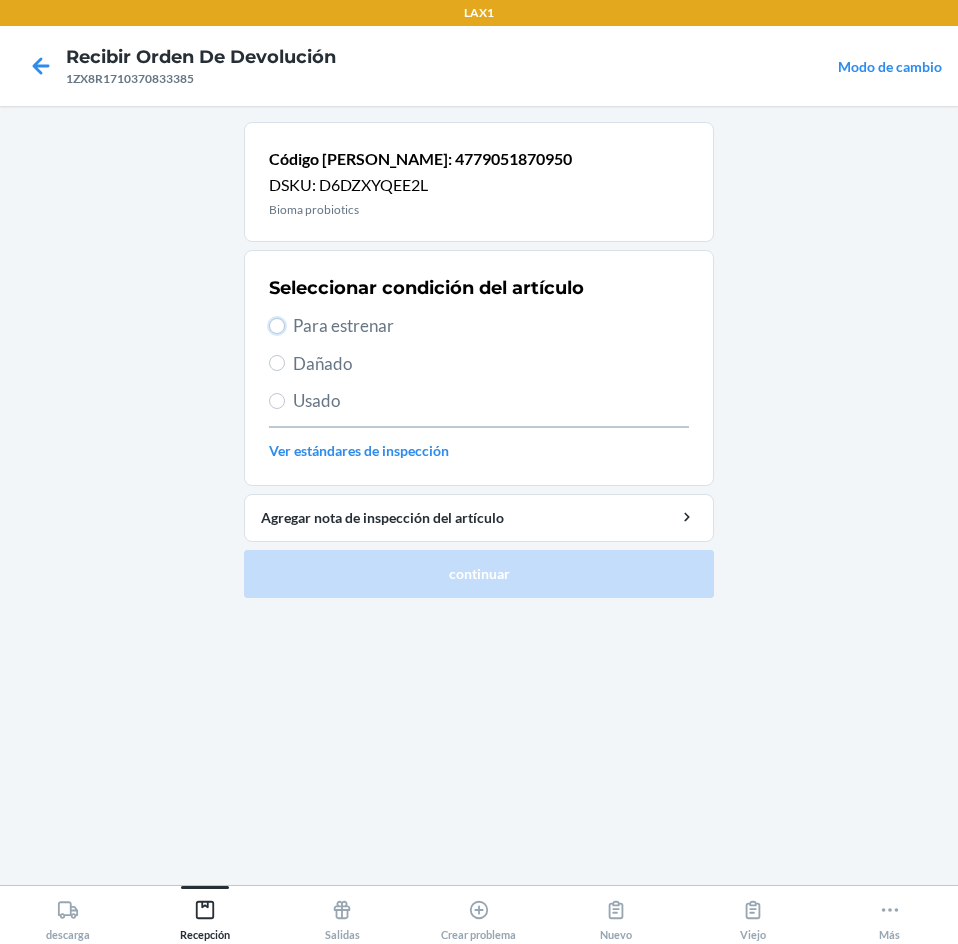 click on "Para estrenar" at bounding box center (277, 326) 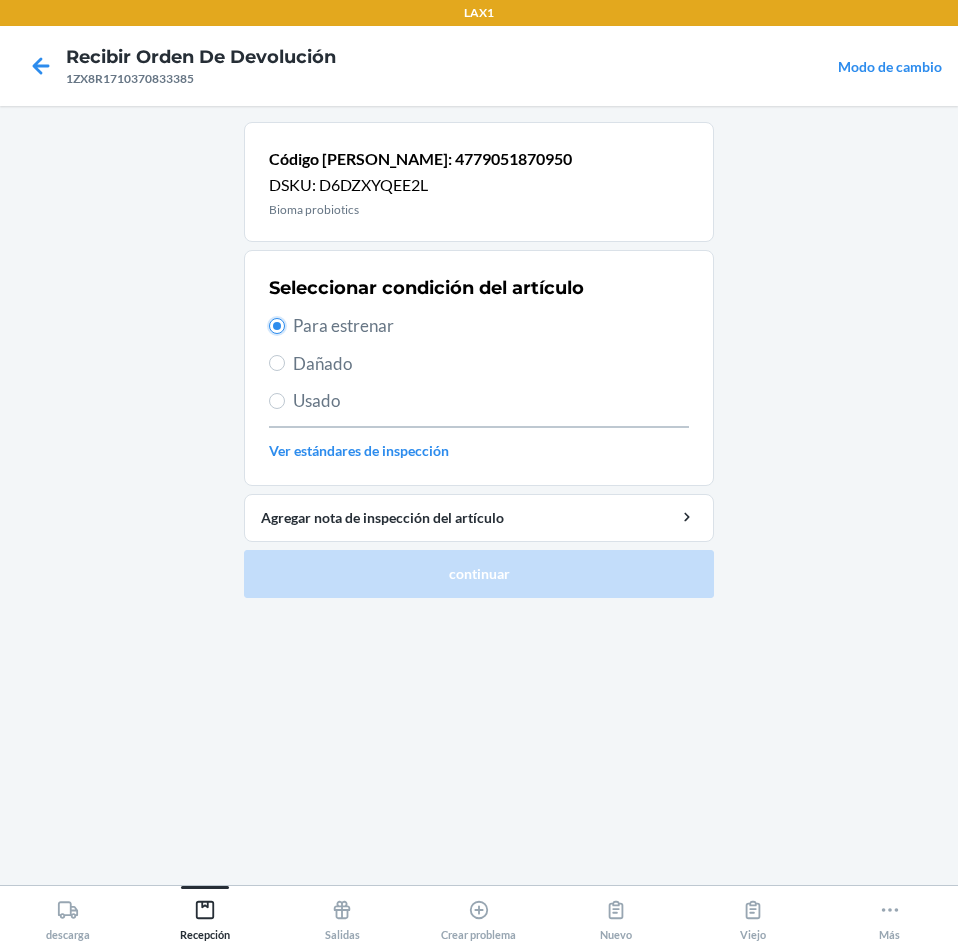 radio on "true" 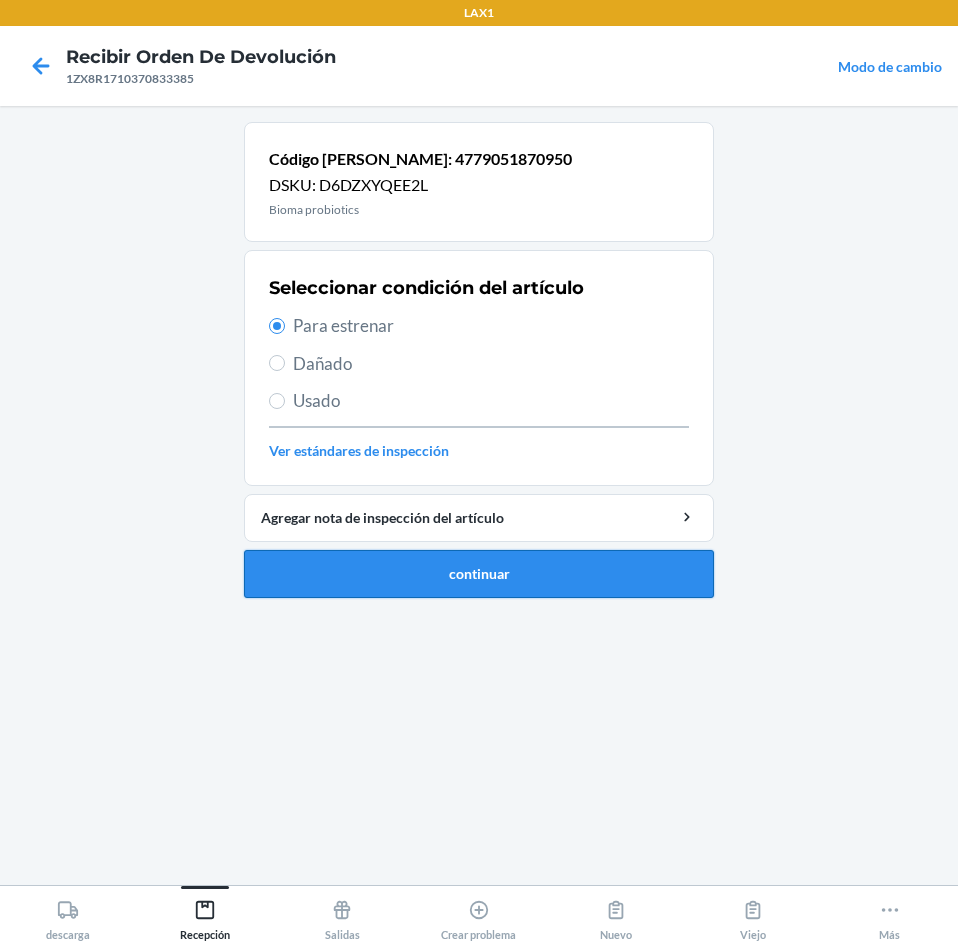 click on "continuar" at bounding box center [479, 574] 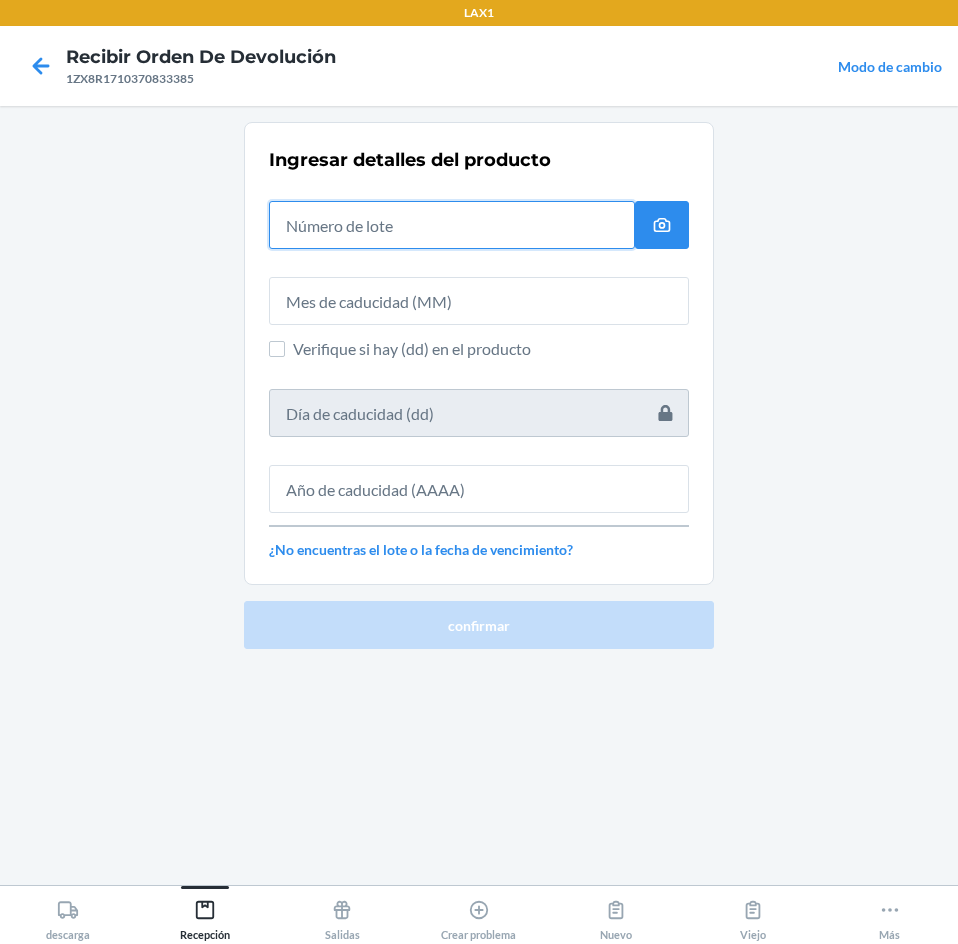 click at bounding box center [452, 225] 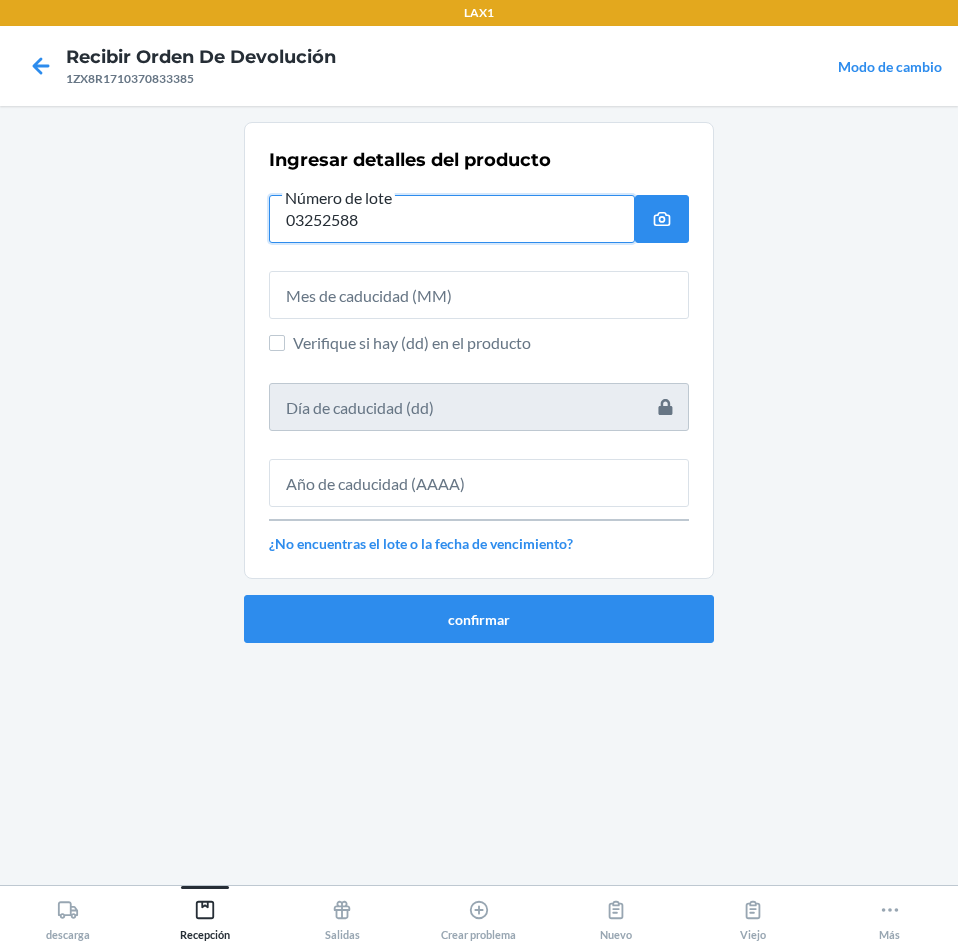 type on "03252588" 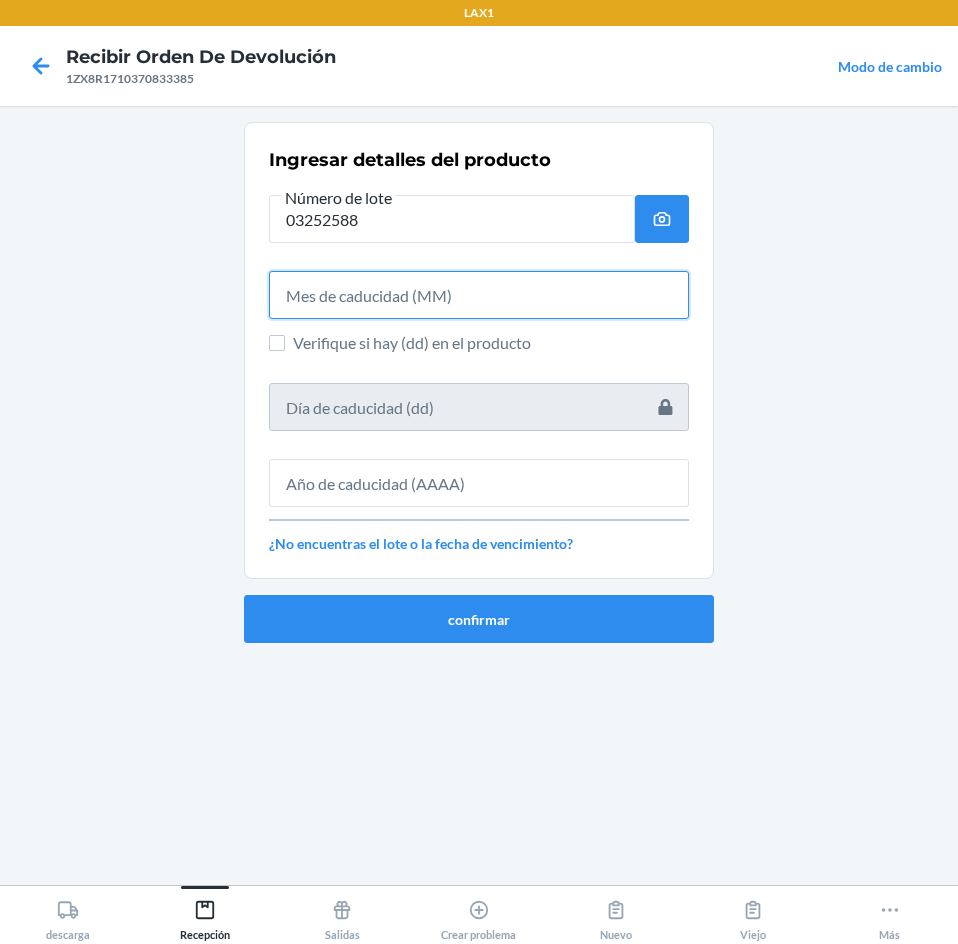 click at bounding box center (479, 295) 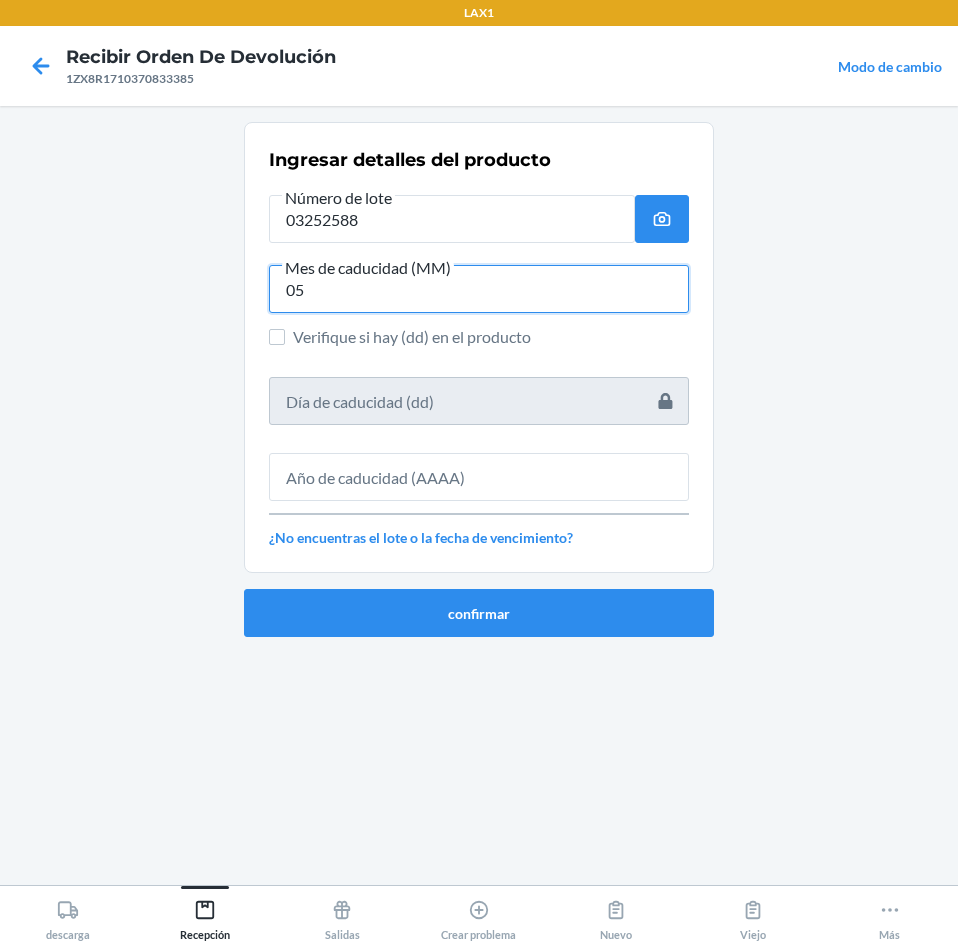 type on "05" 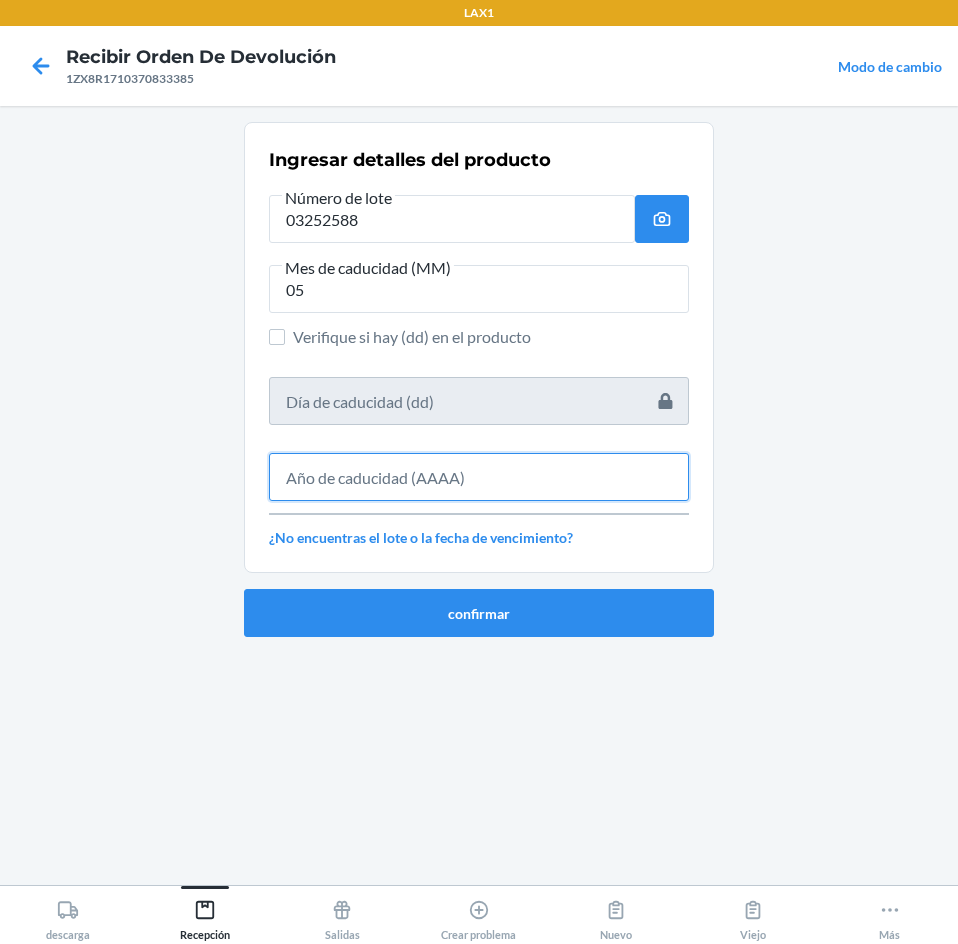 click at bounding box center [479, 477] 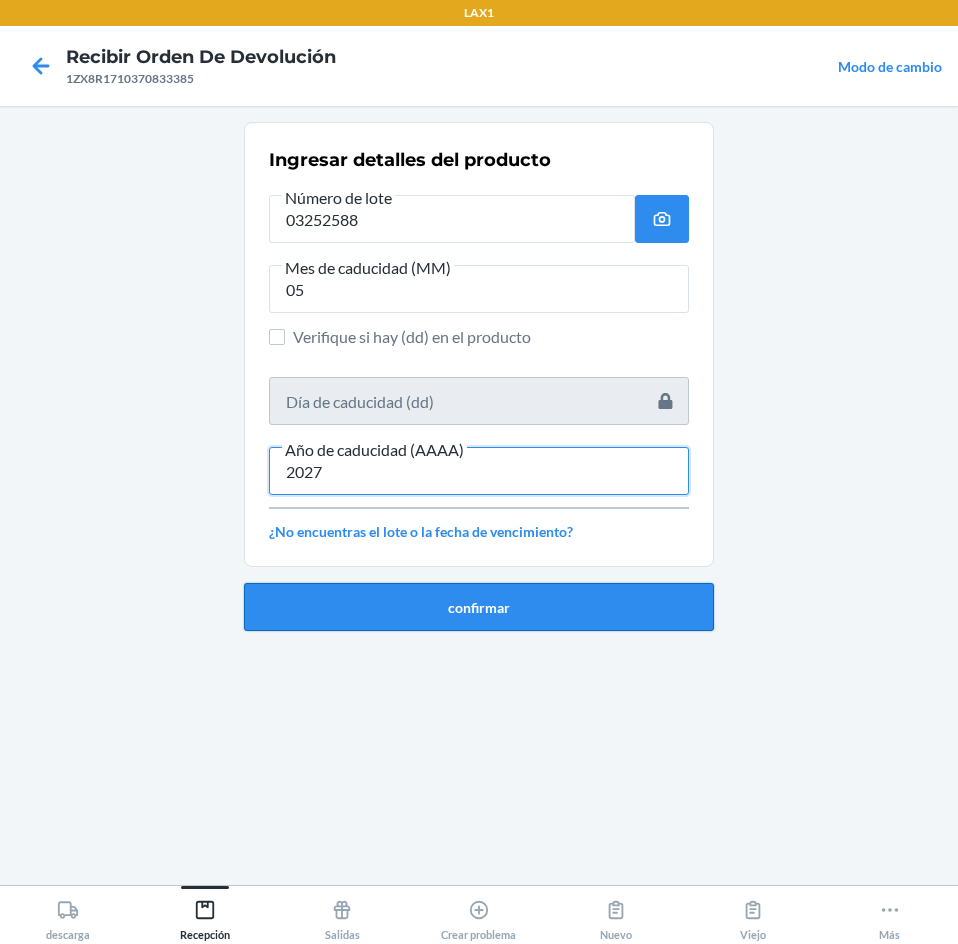 type on "2027" 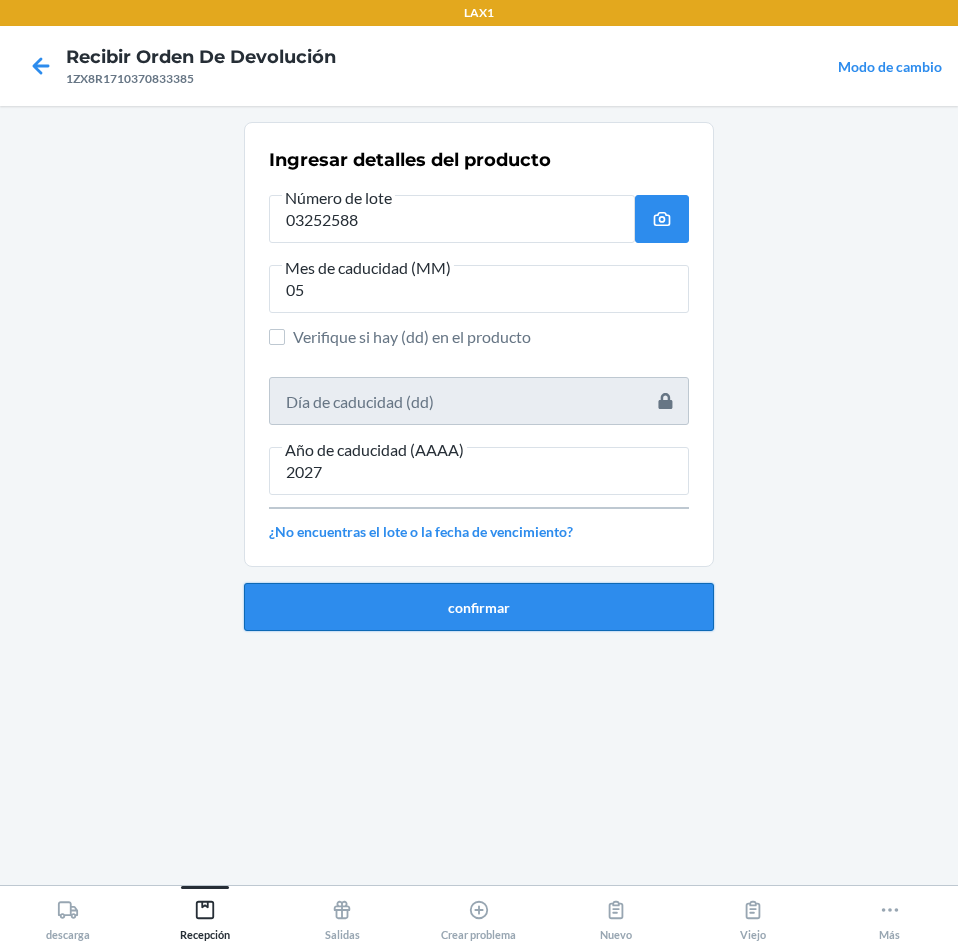 click on "confirmar" at bounding box center (479, 607) 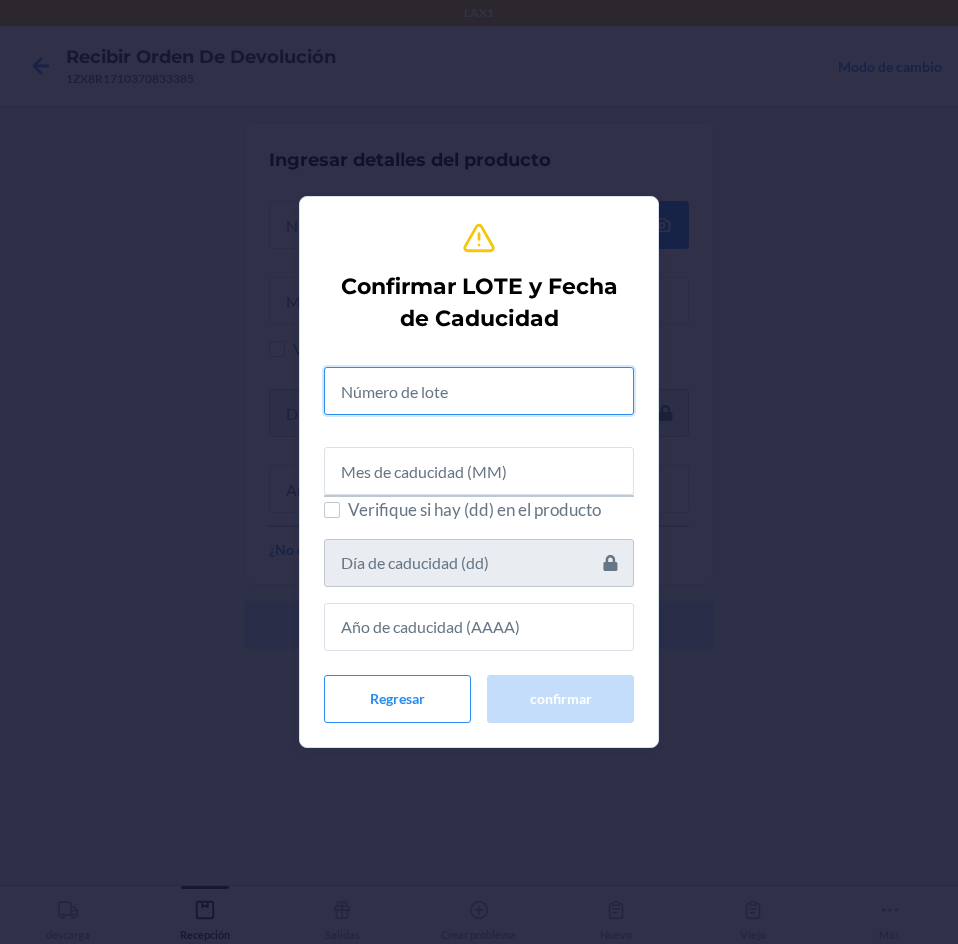 click at bounding box center (479, 391) 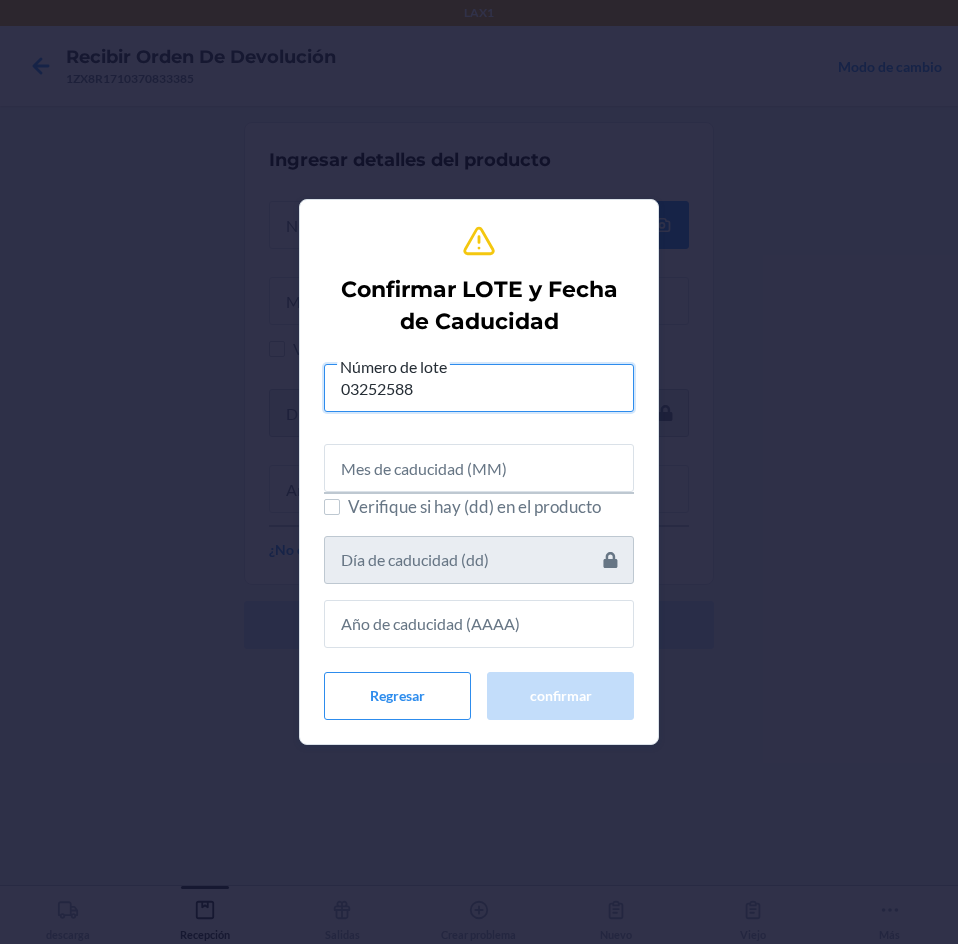 type on "03252588" 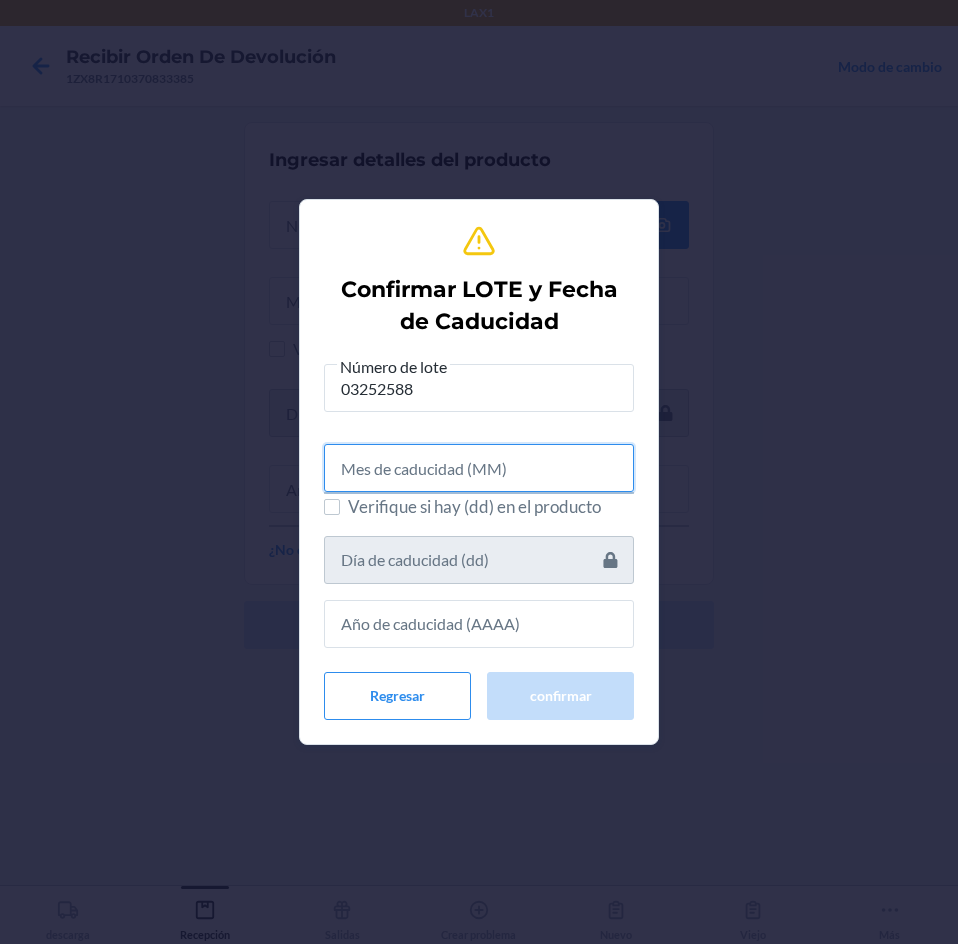 click at bounding box center (479, 468) 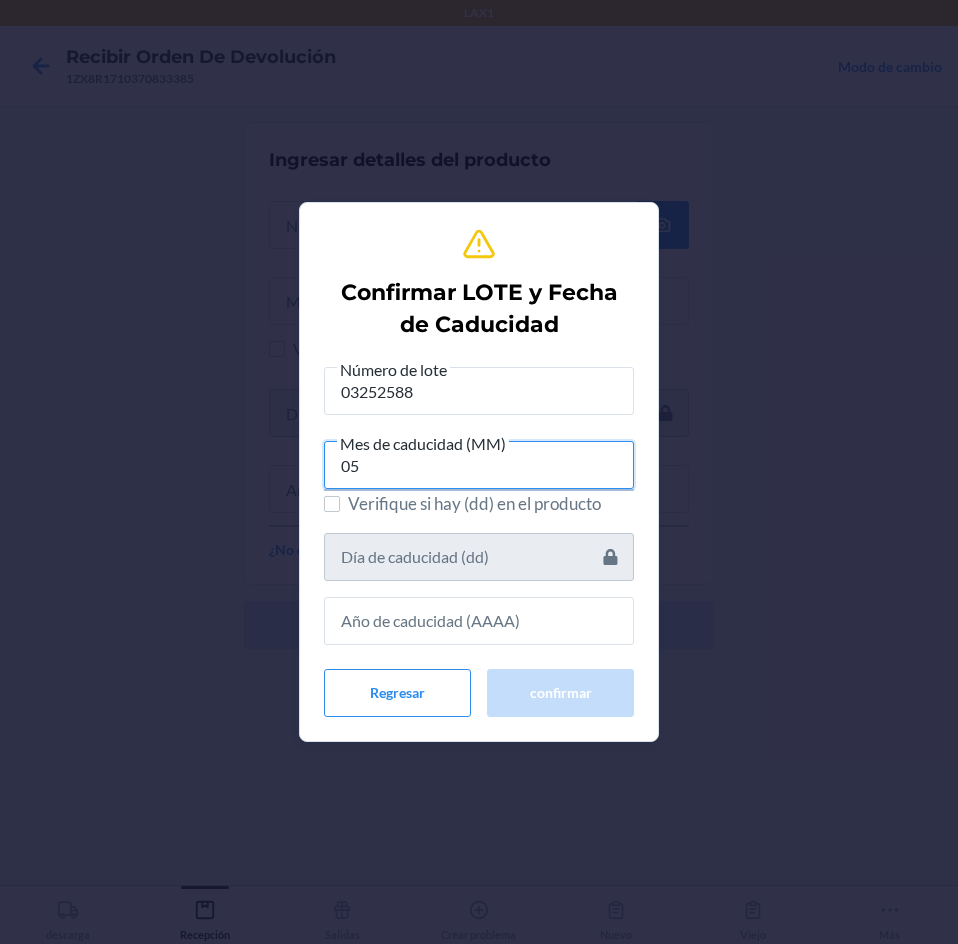 type on "05" 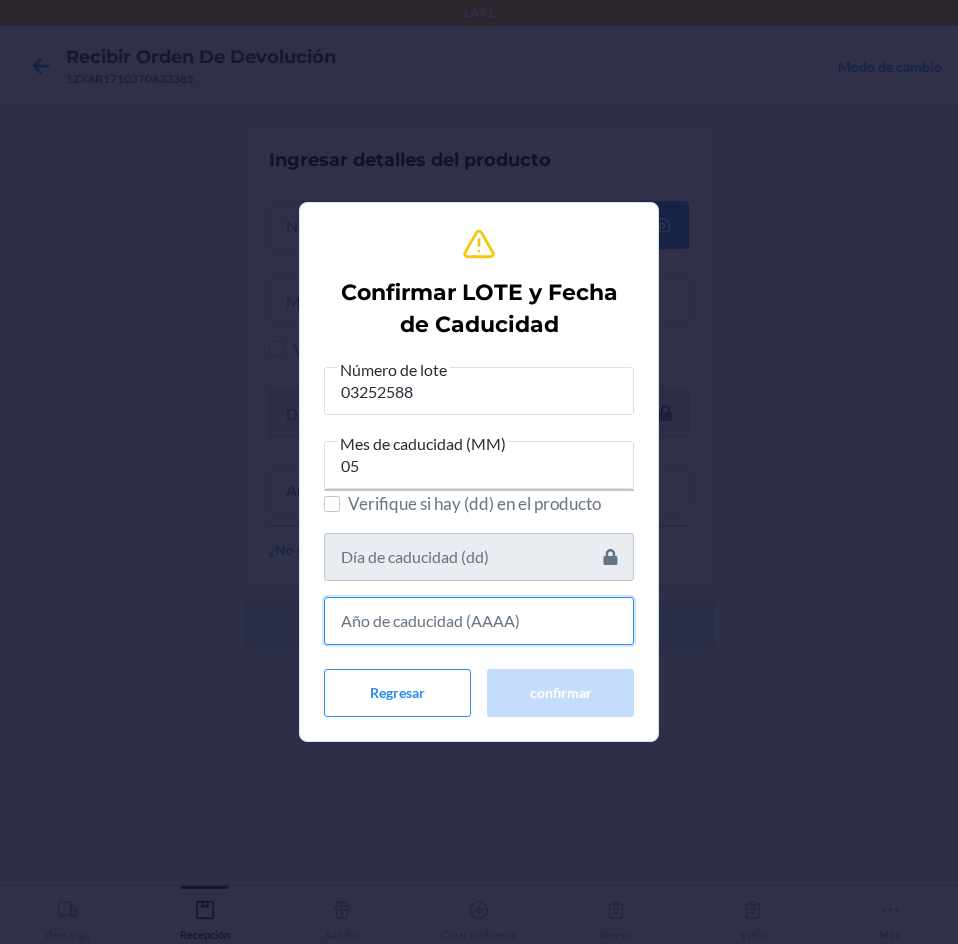 click at bounding box center [479, 621] 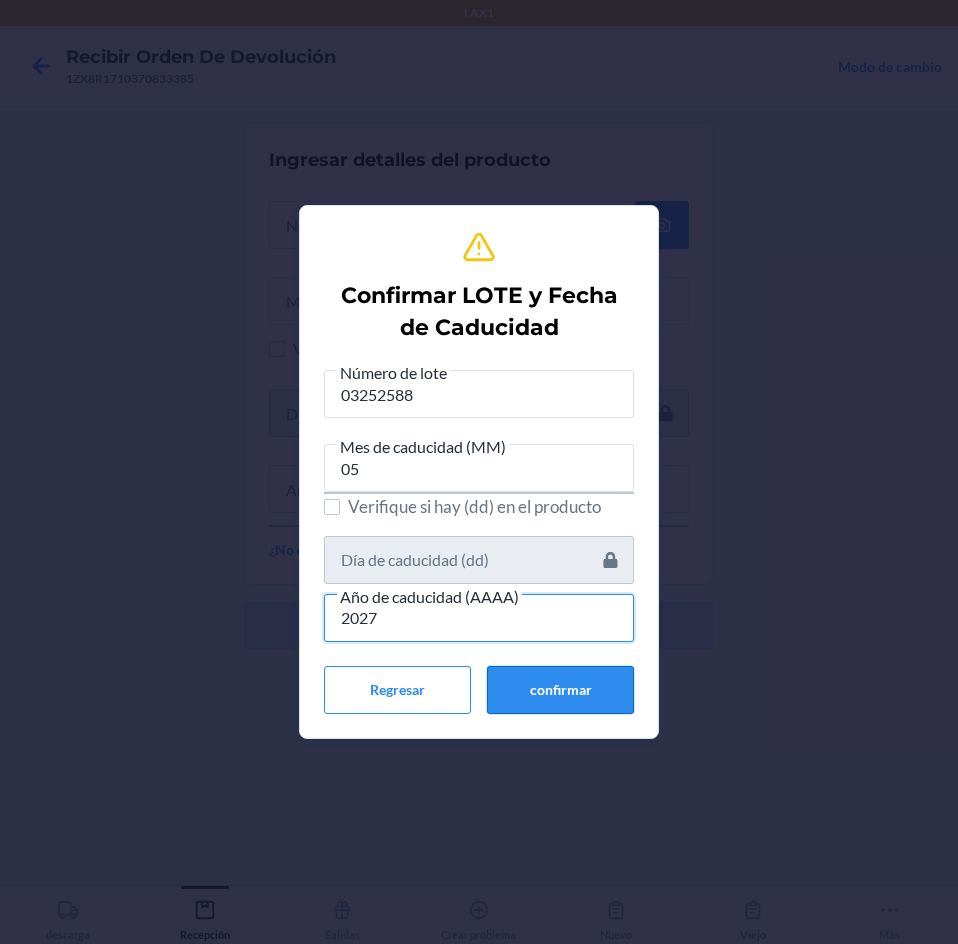 type on "2027" 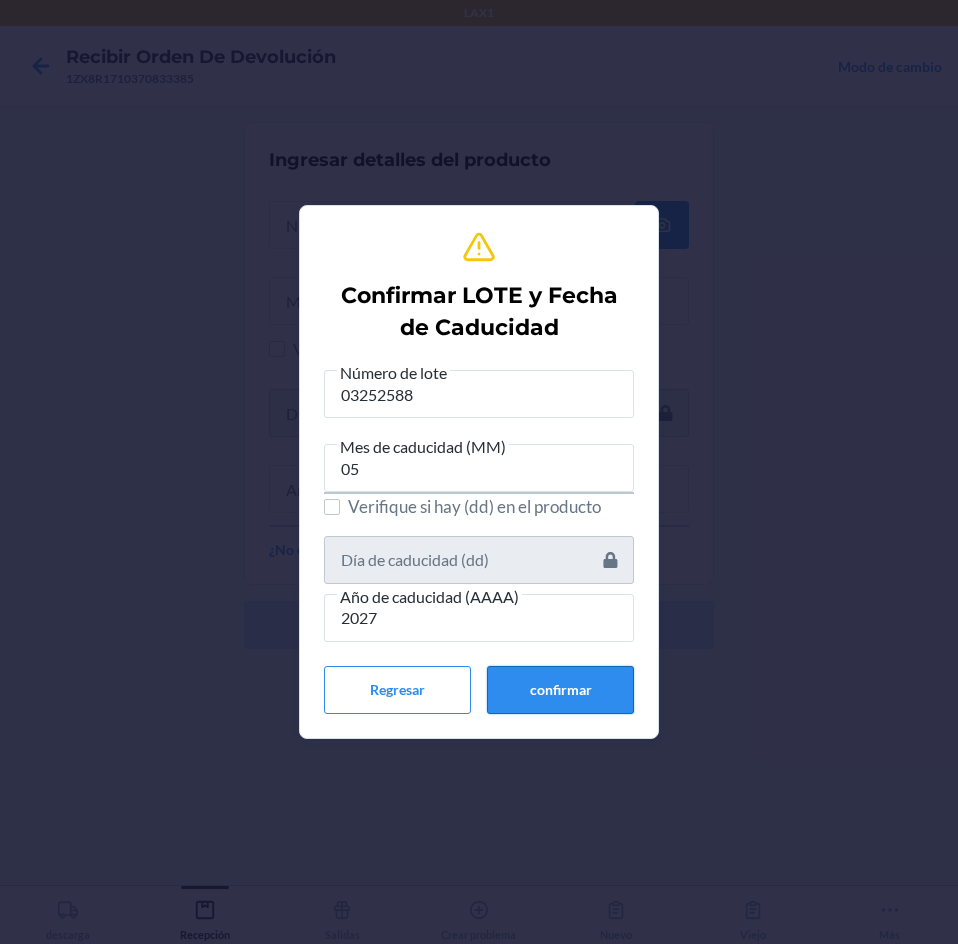 click on "confirmar" at bounding box center [560, 690] 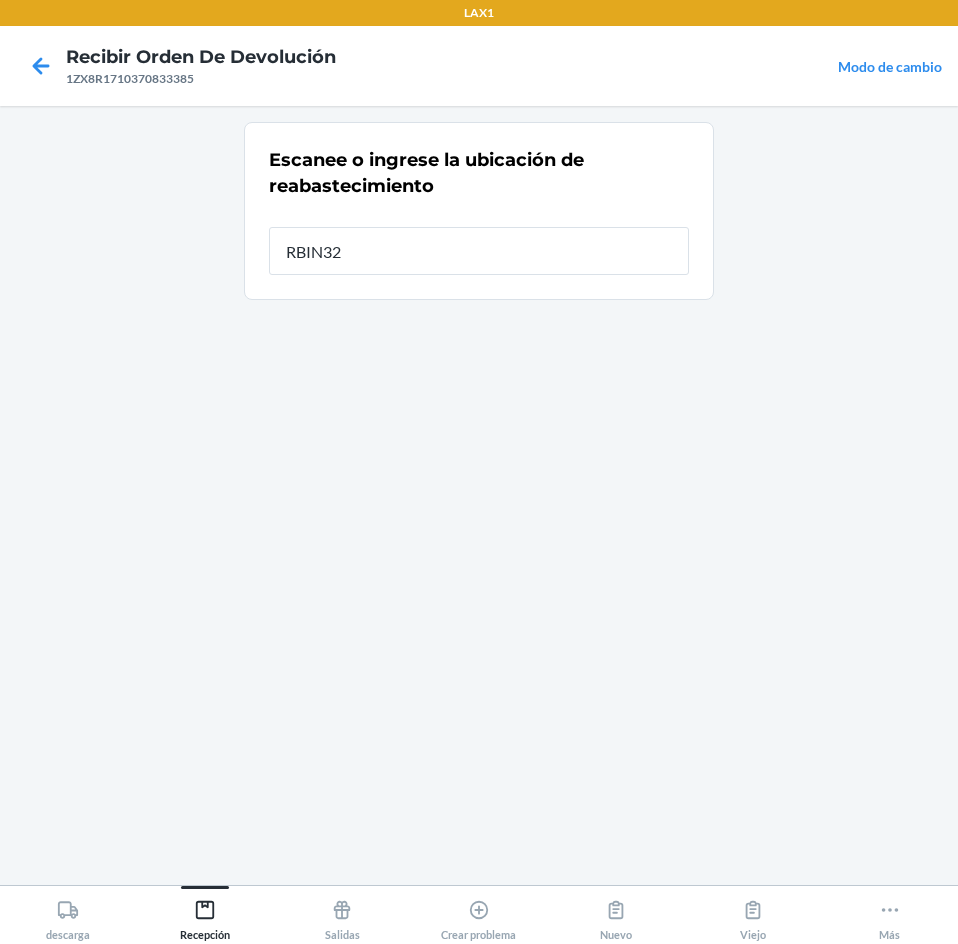 type on "RBIN322" 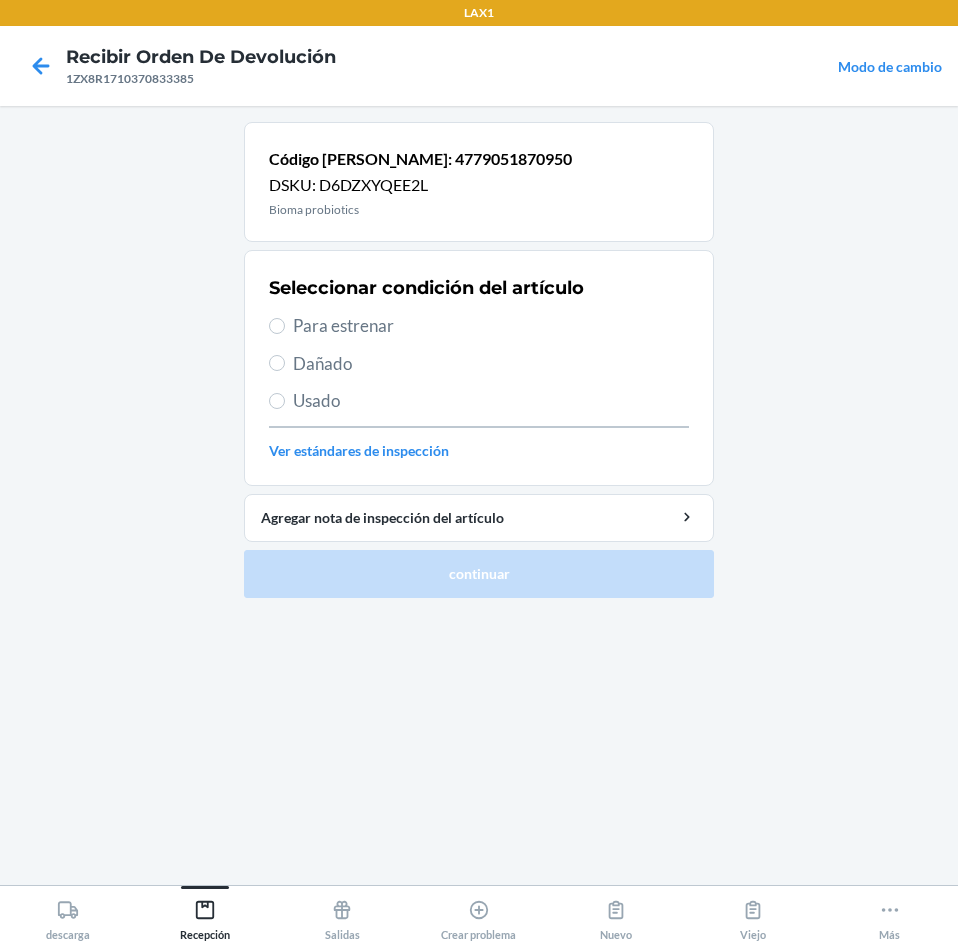 click on "Para estrenar" at bounding box center [479, 326] 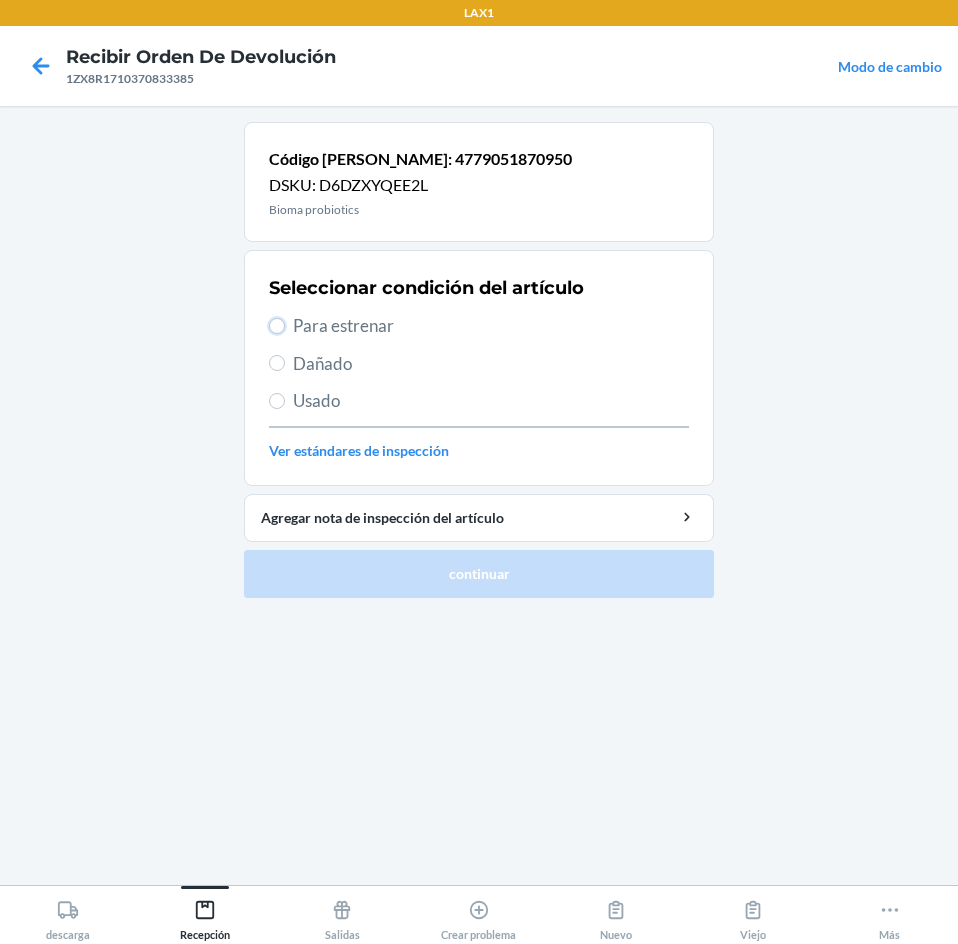 click on "Para estrenar" at bounding box center [277, 326] 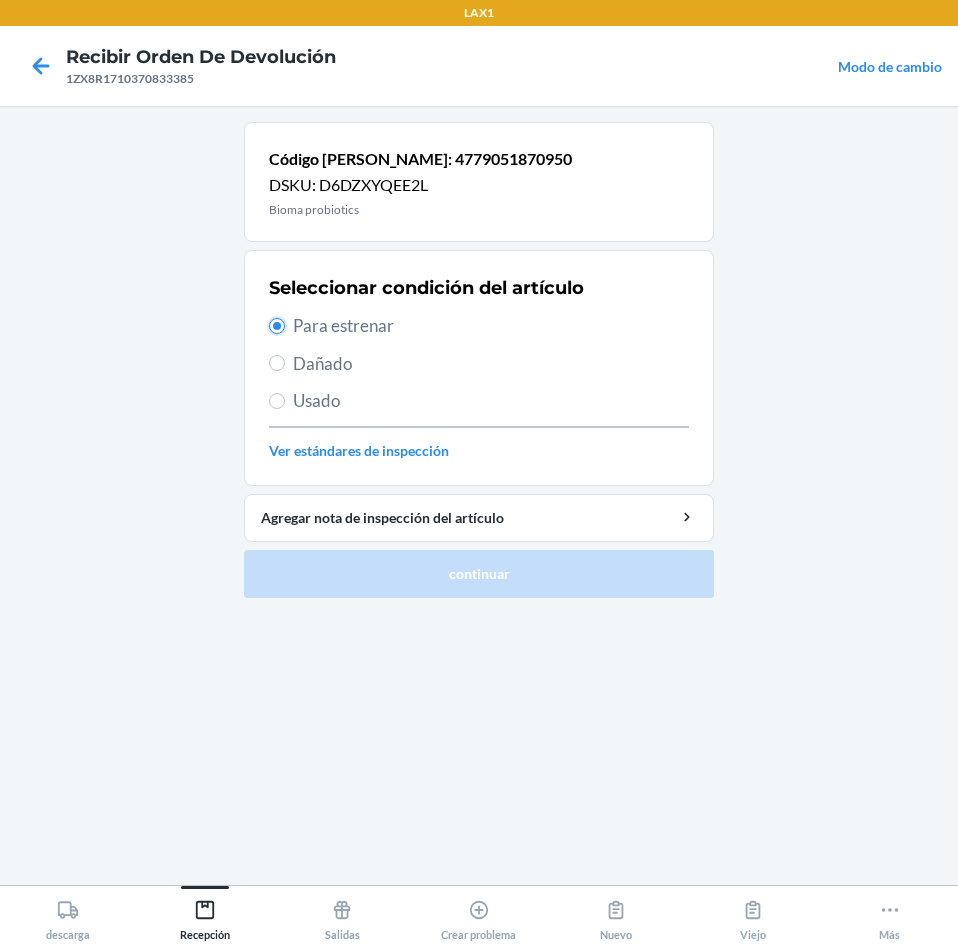 radio on "true" 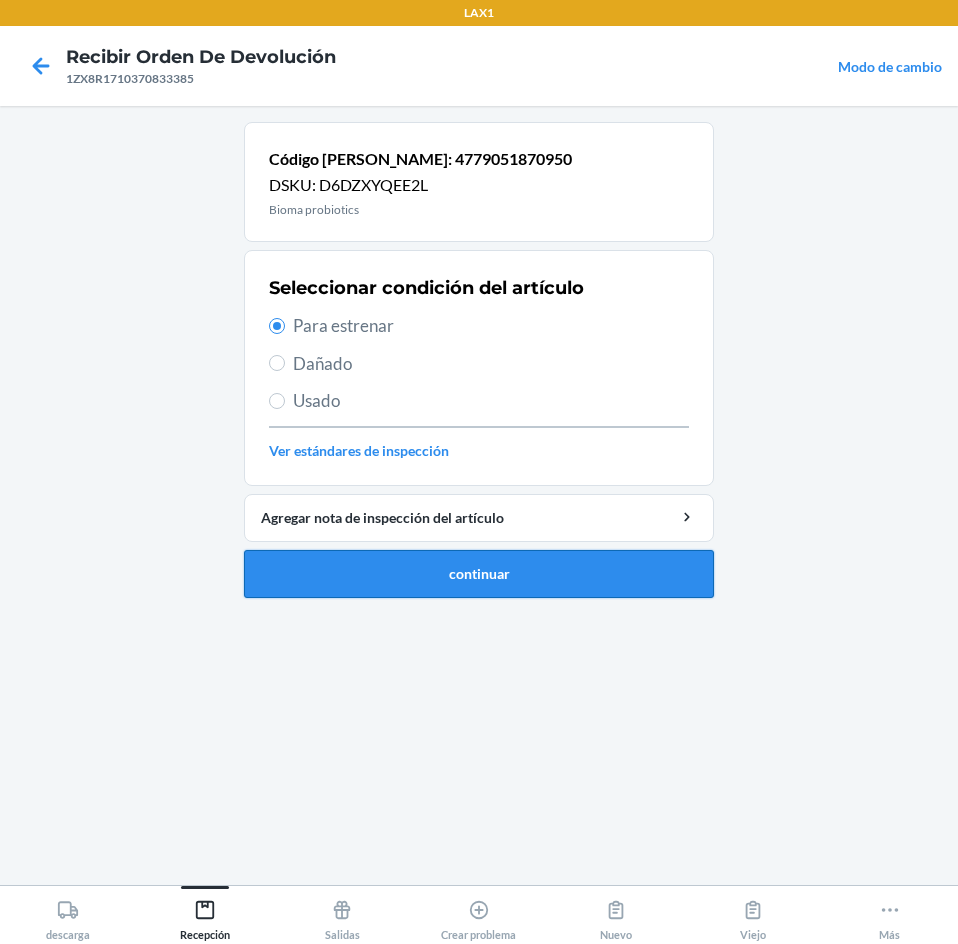 click on "continuar" at bounding box center [479, 574] 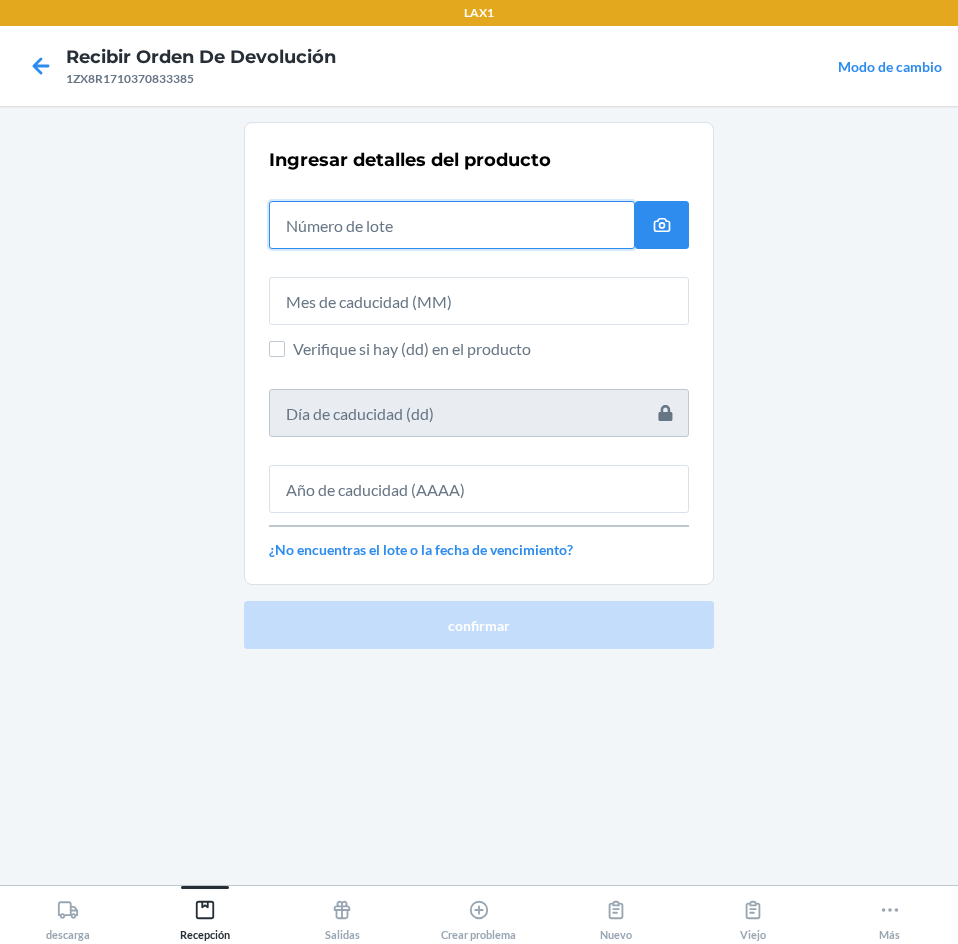 drag, startPoint x: 495, startPoint y: 228, endPoint x: 505, endPoint y: 223, distance: 11.18034 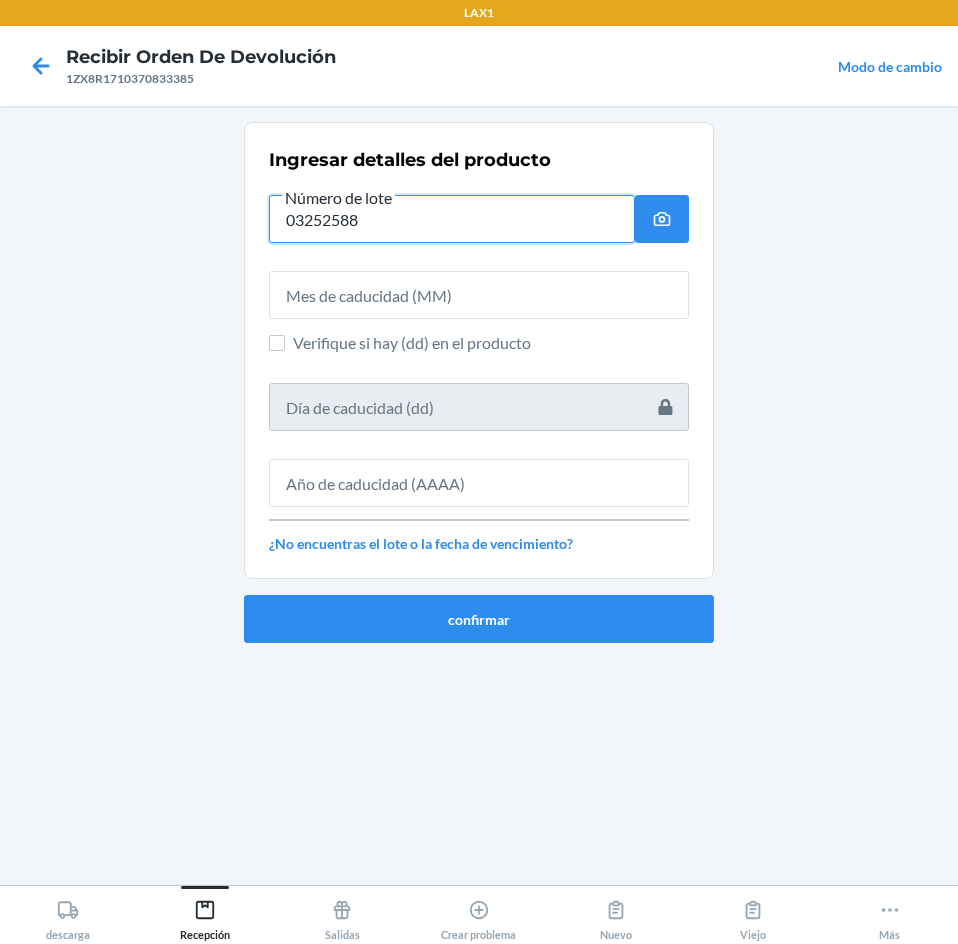 type on "03252588" 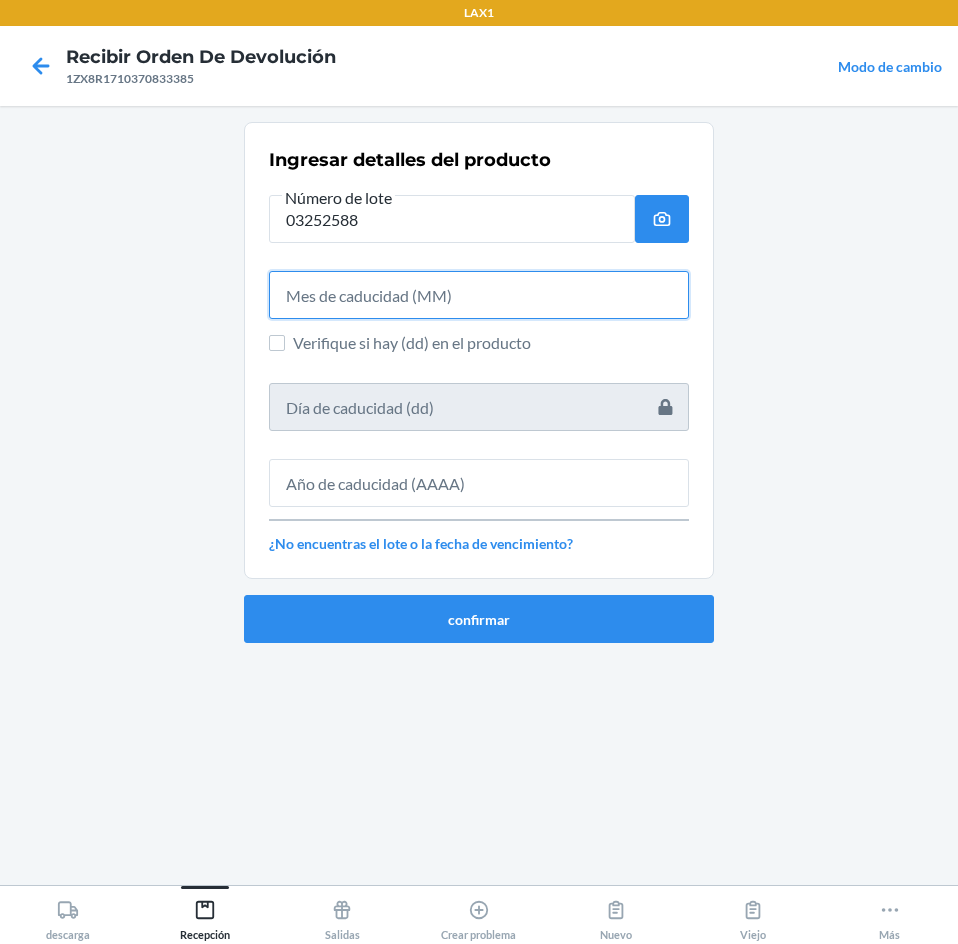 click at bounding box center [479, 295] 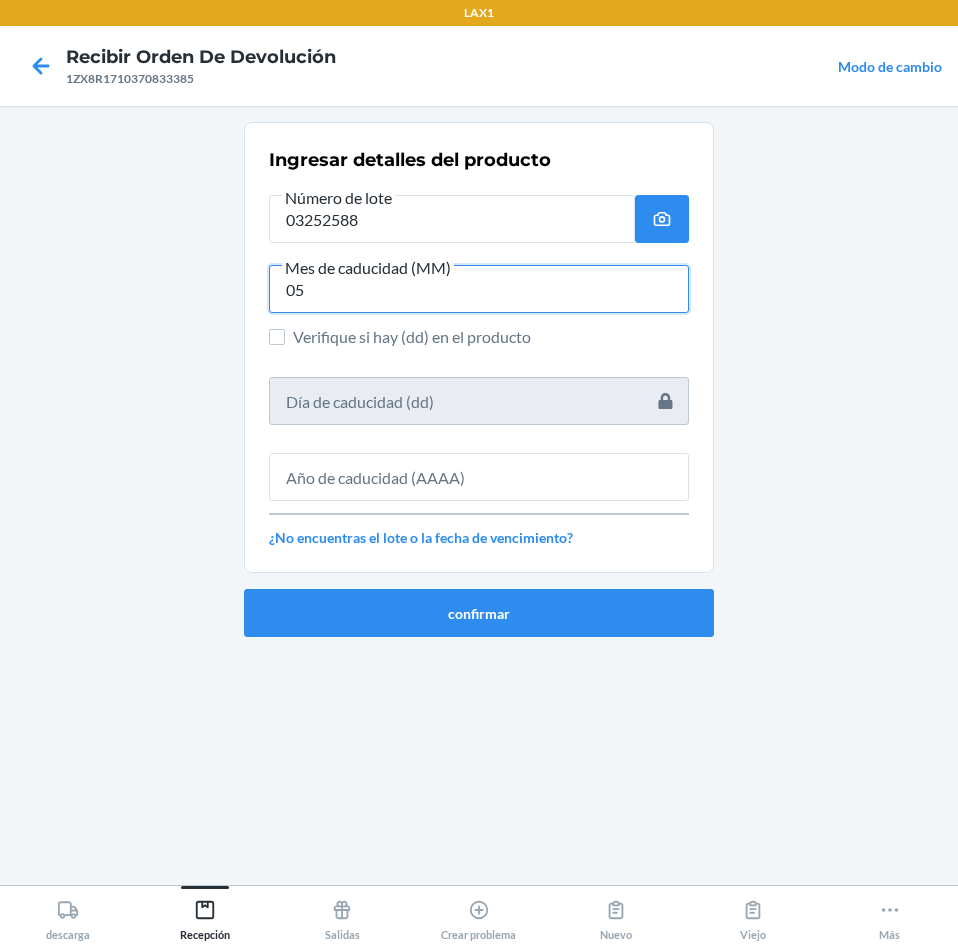 type on "05" 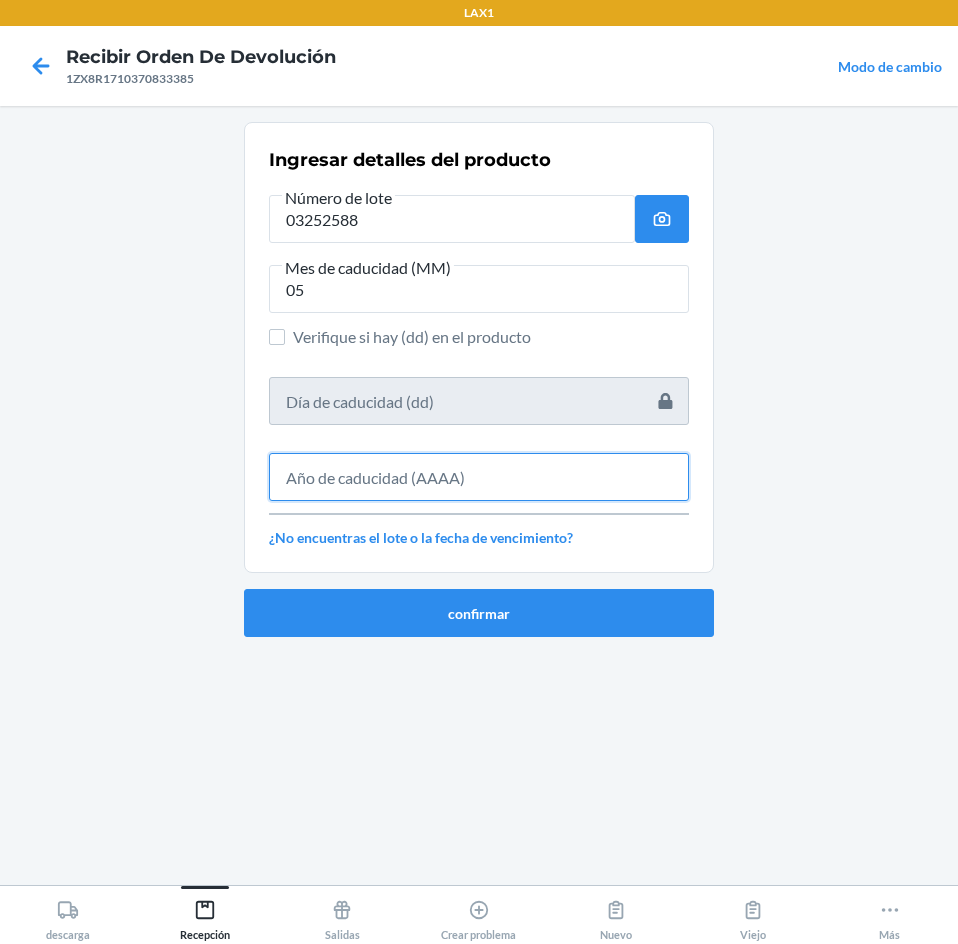 click at bounding box center (479, 477) 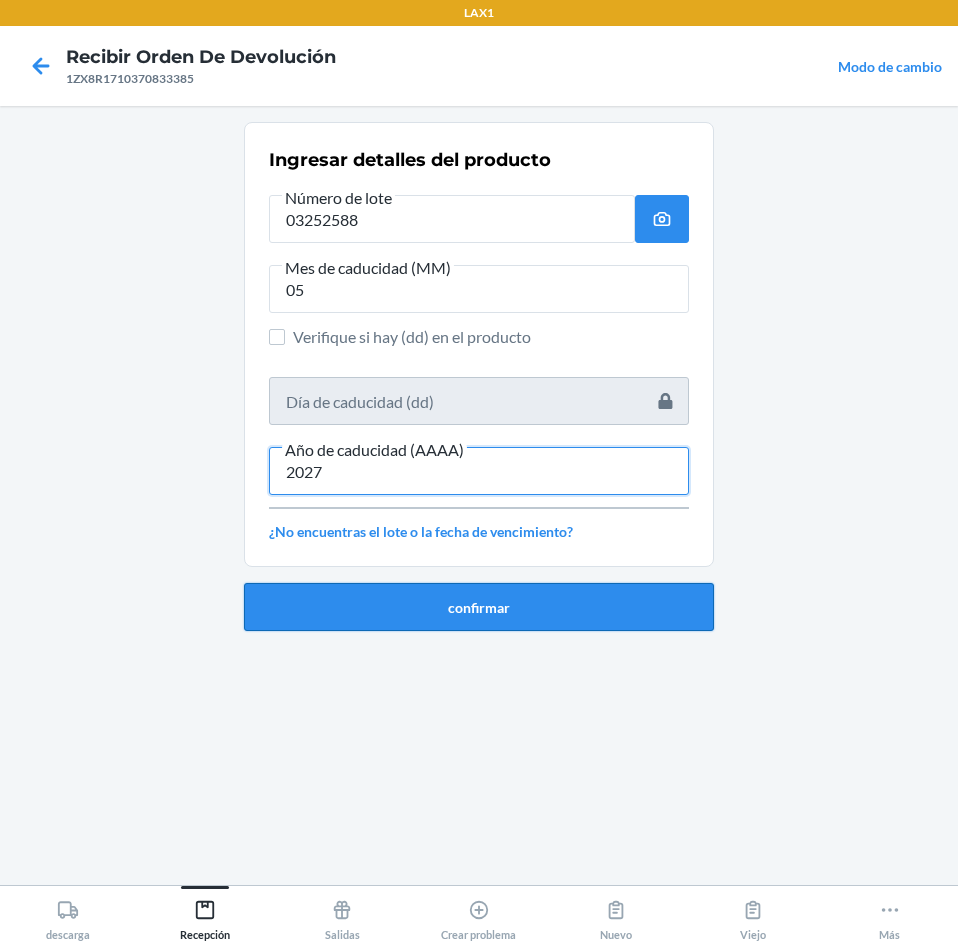 type on "2027" 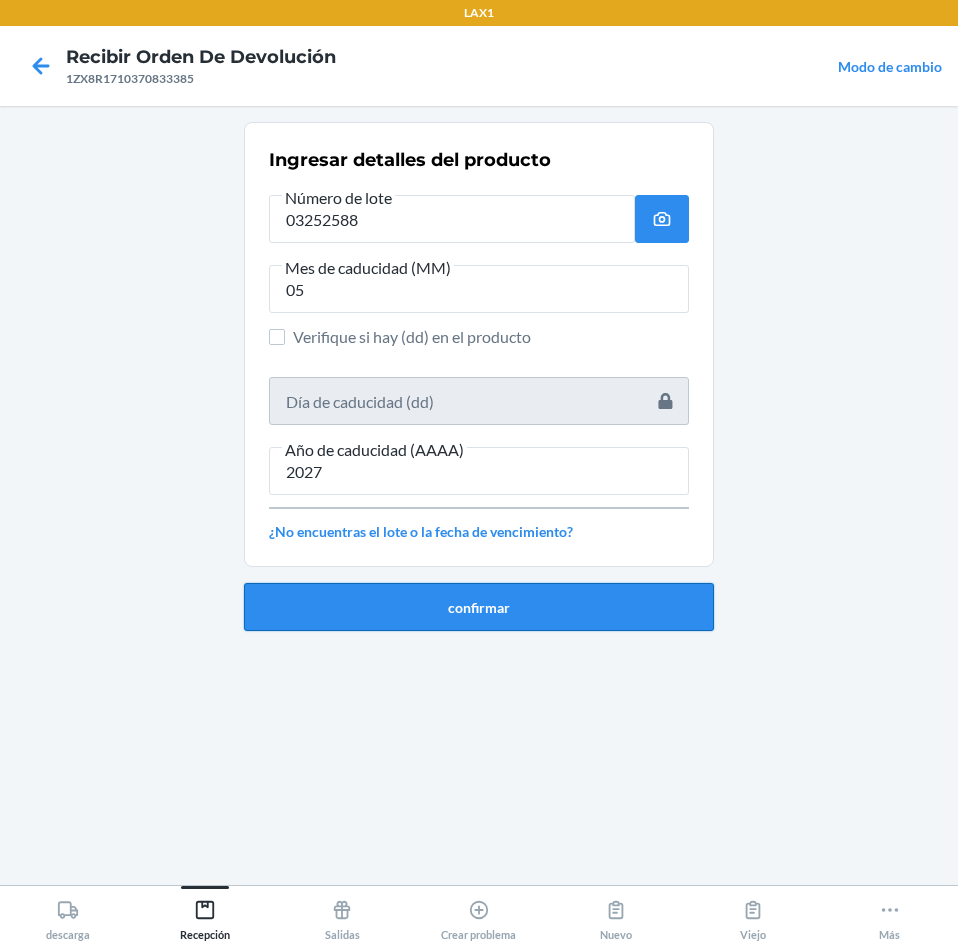 click on "confirmar" at bounding box center (479, 607) 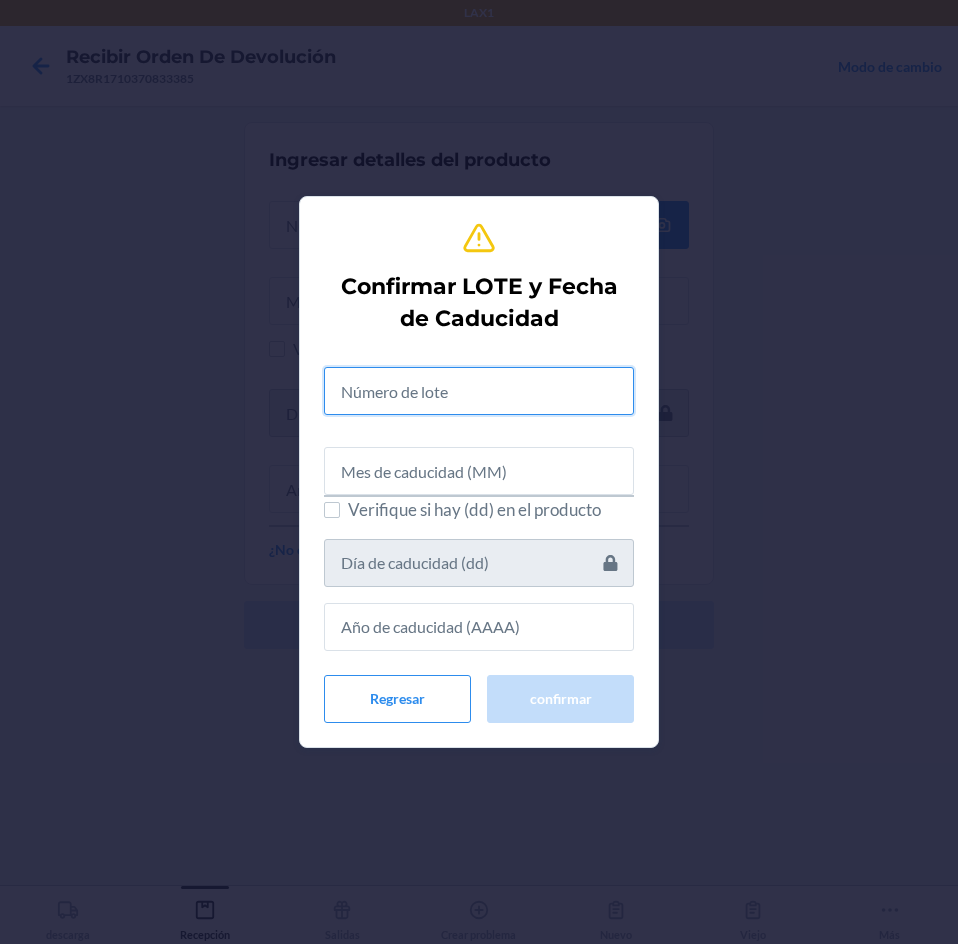 click at bounding box center (479, 391) 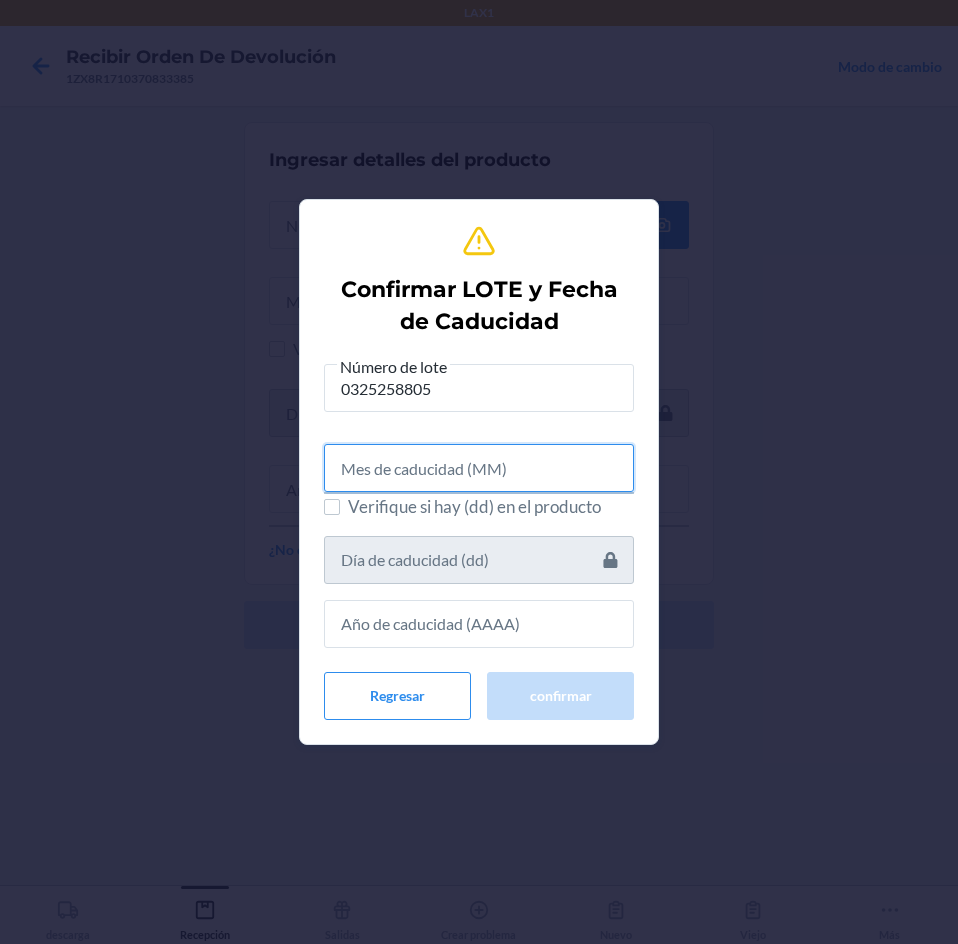 click at bounding box center (479, 468) 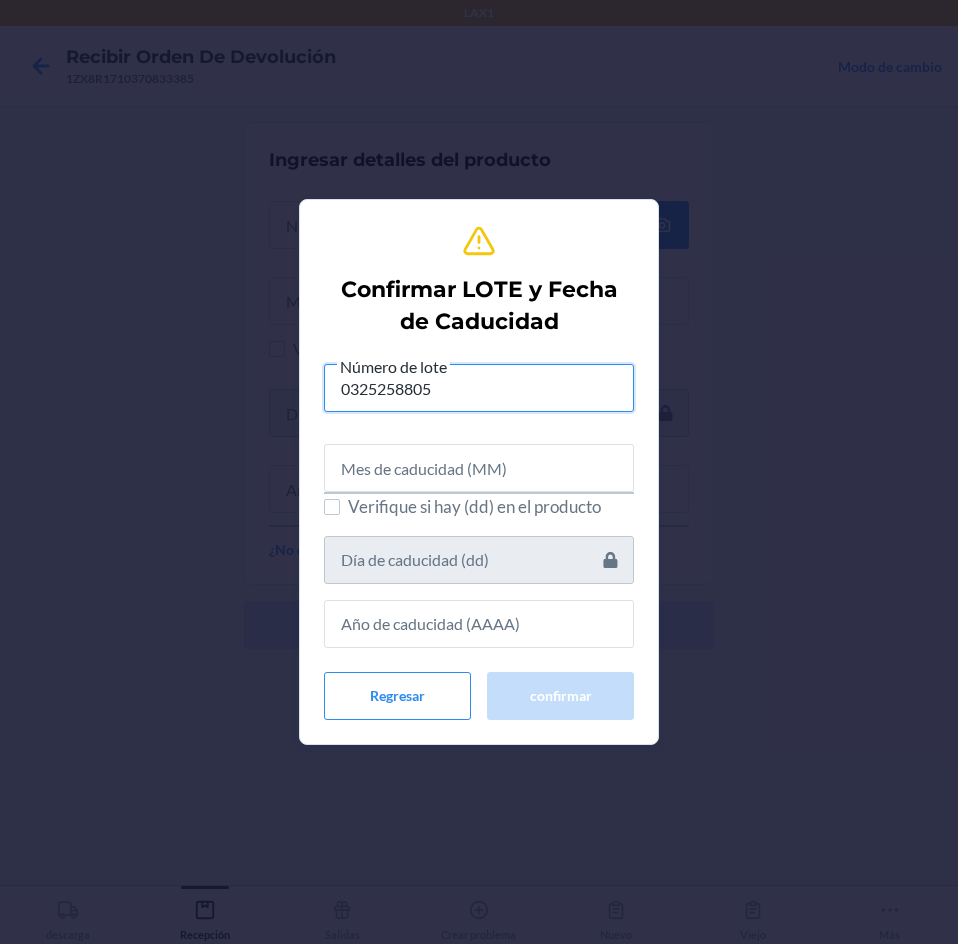 click on "0325258805" at bounding box center (479, 388) 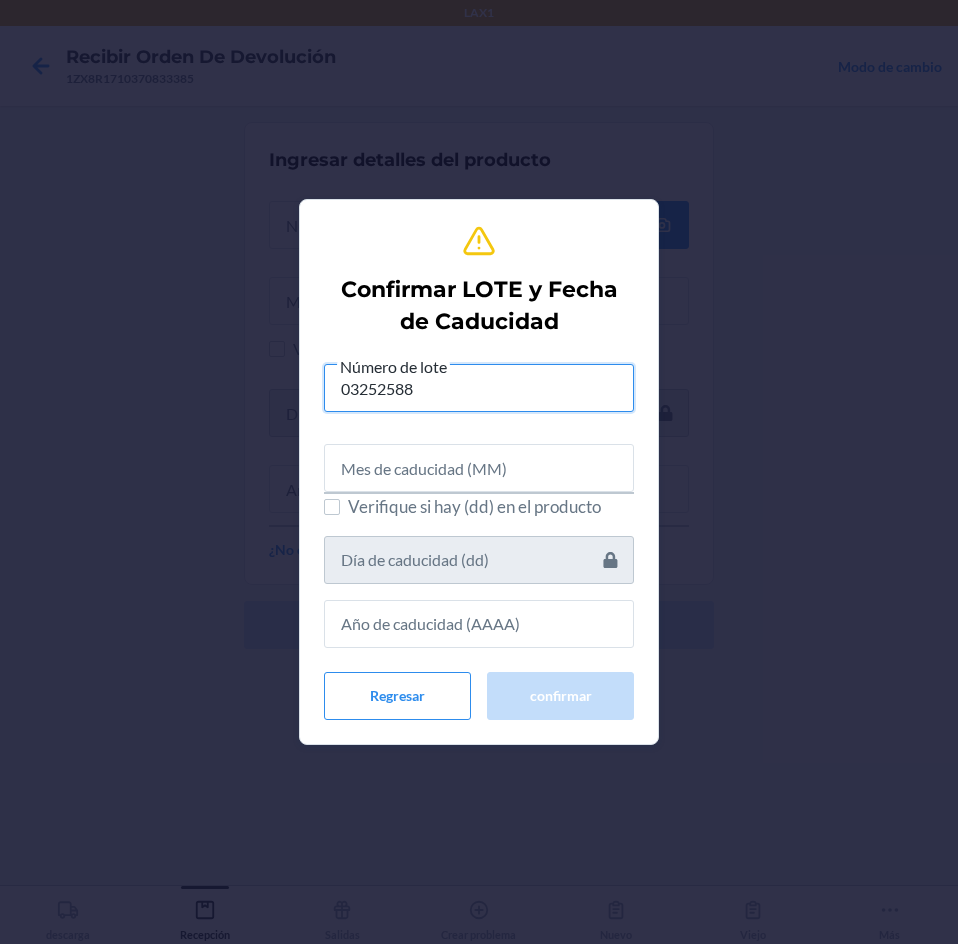 type on "03252588" 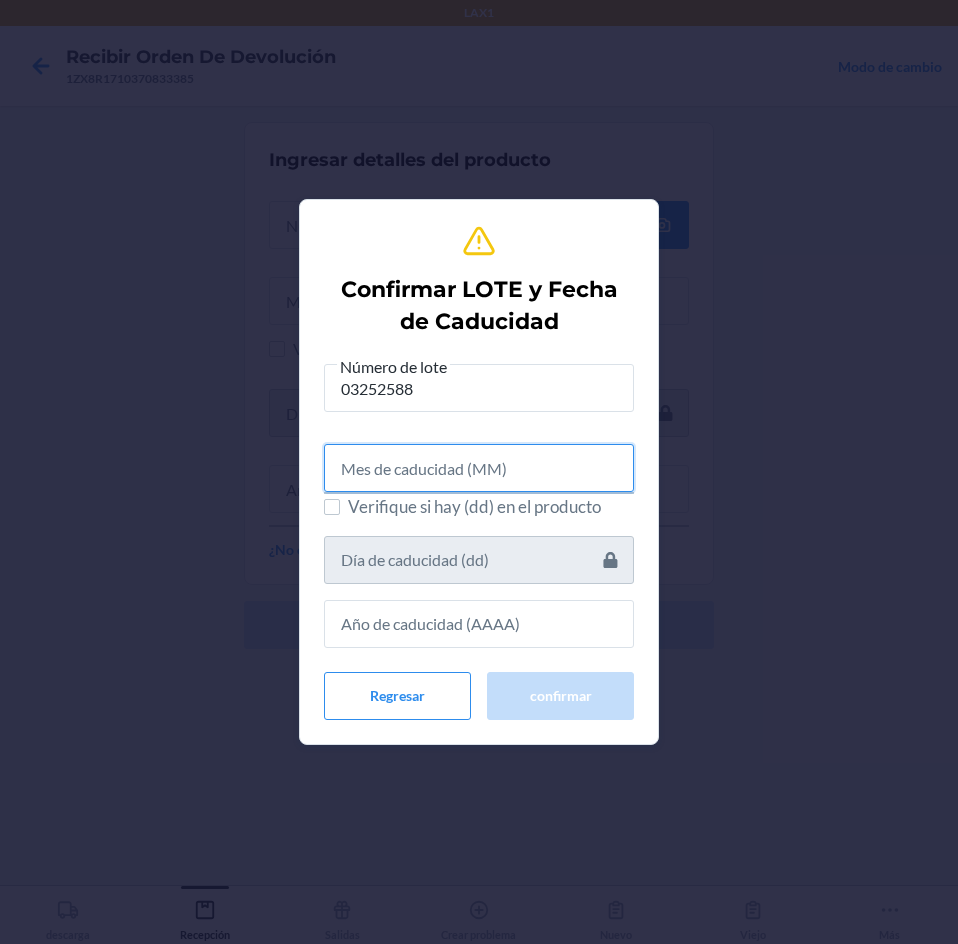 click at bounding box center [479, 468] 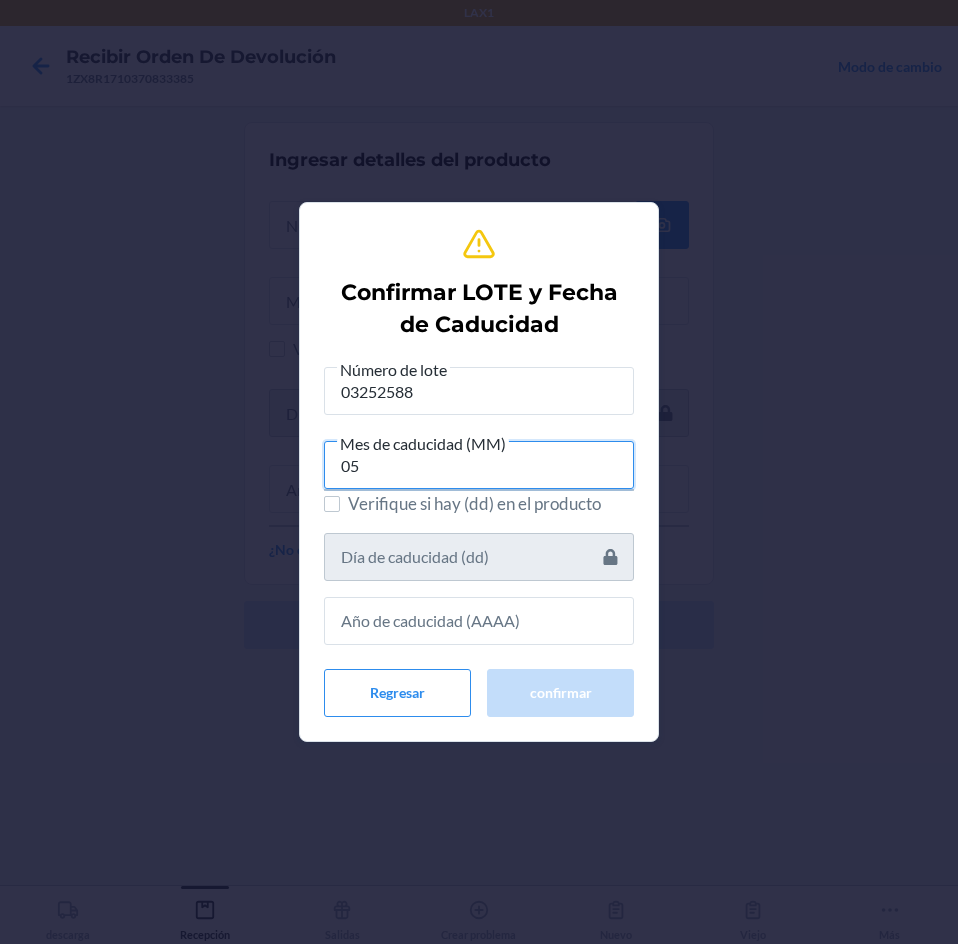 type on "05" 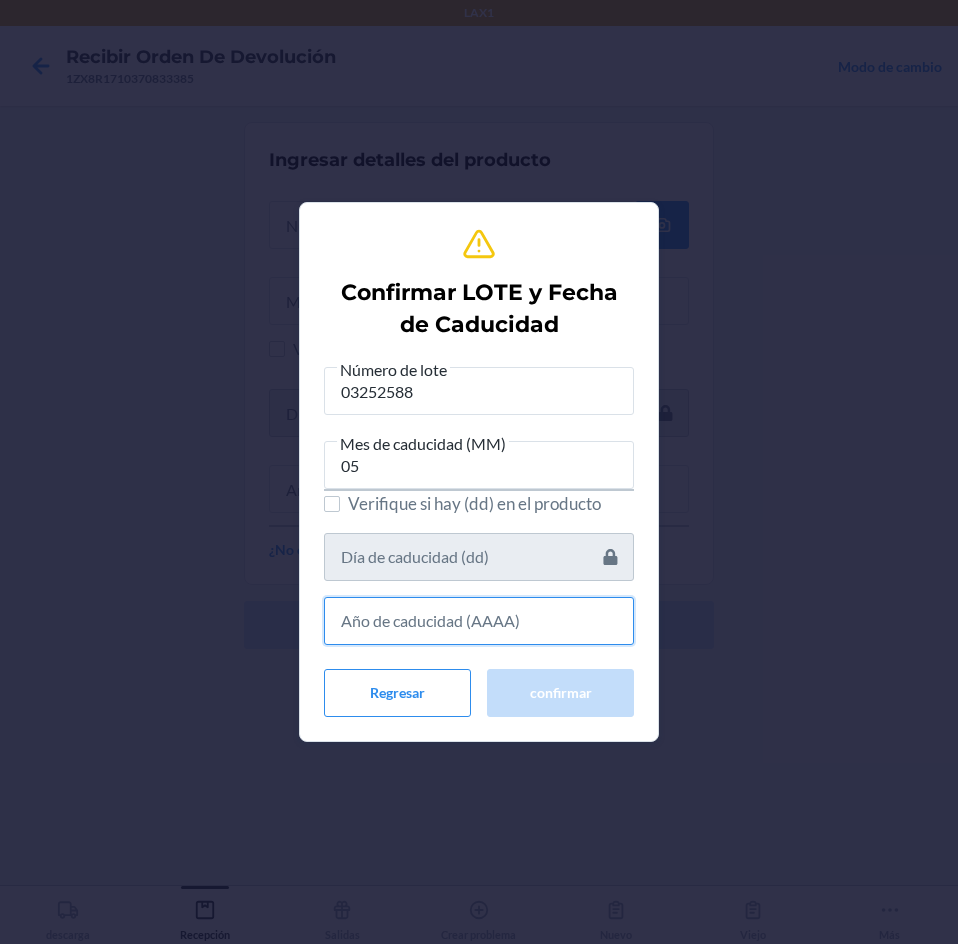 click at bounding box center [479, 621] 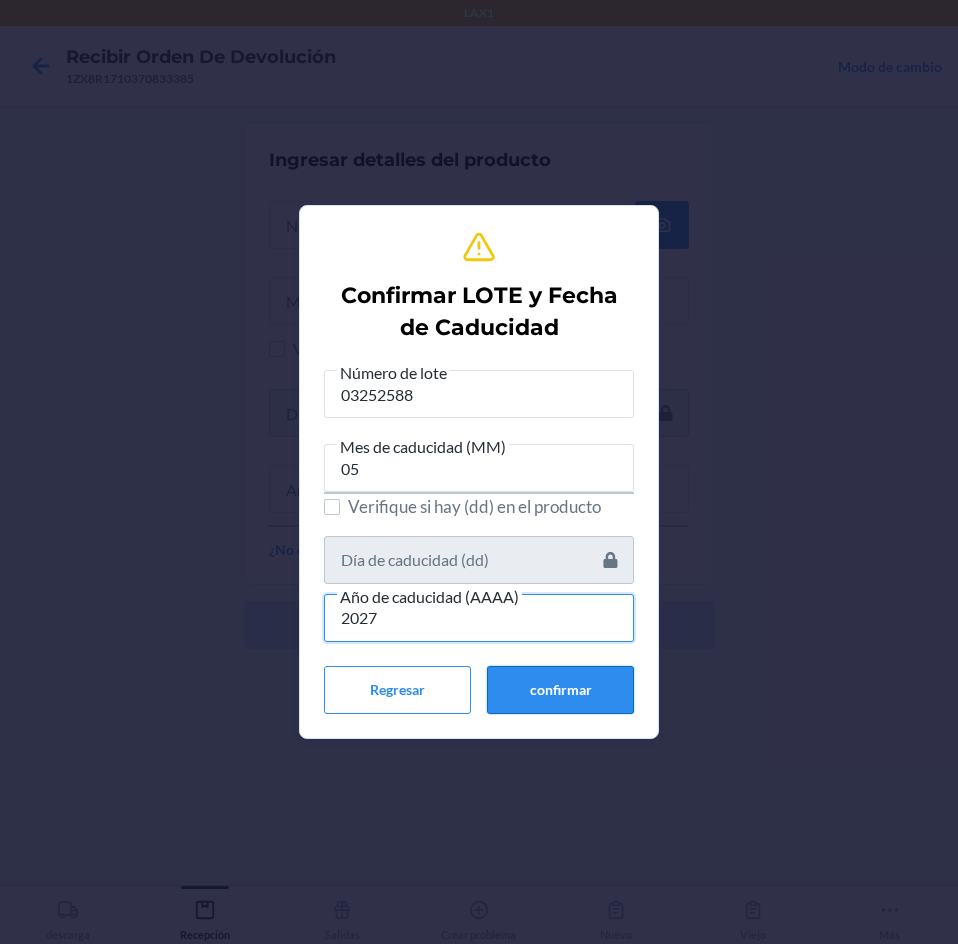 type on "2027" 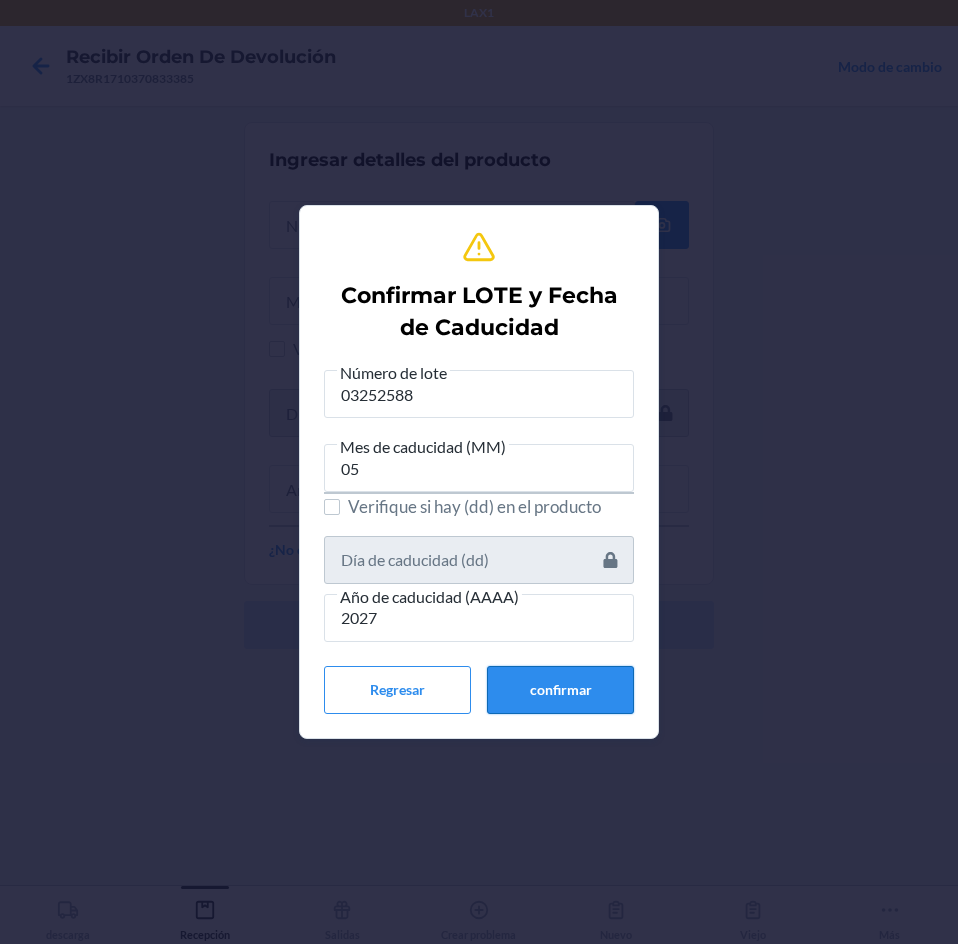 click on "confirmar" at bounding box center [560, 690] 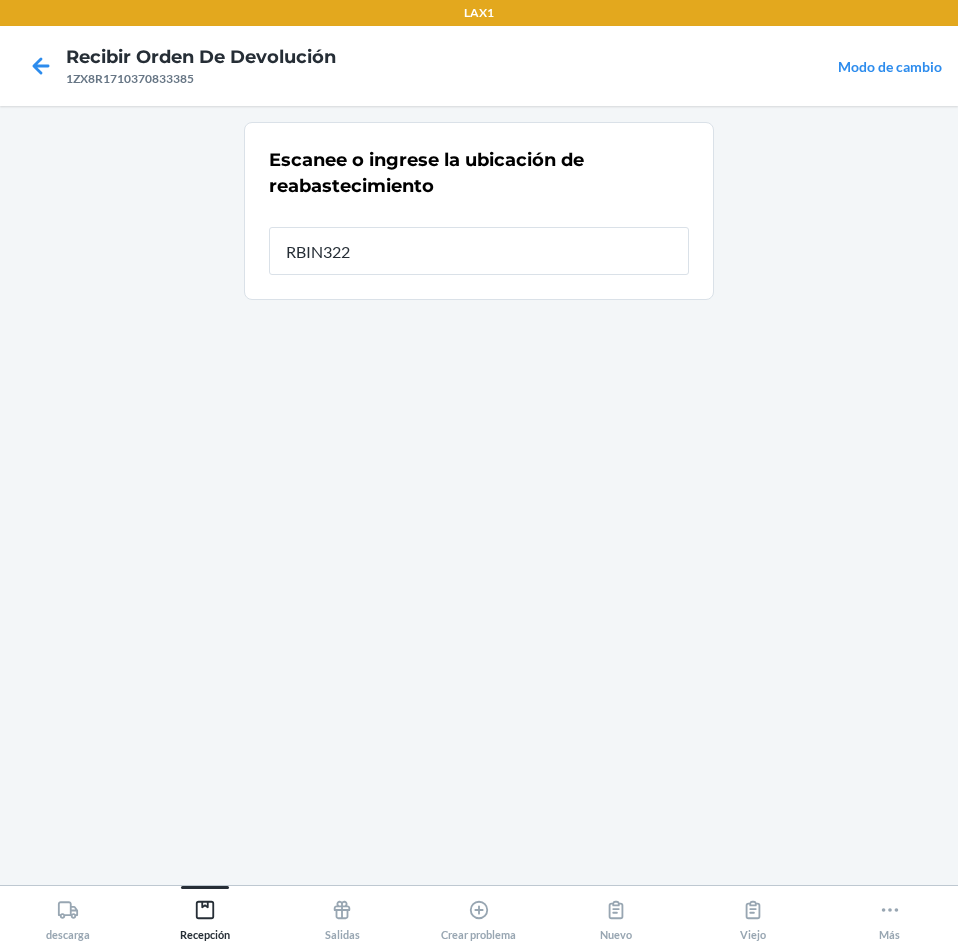 type on "RBIN322" 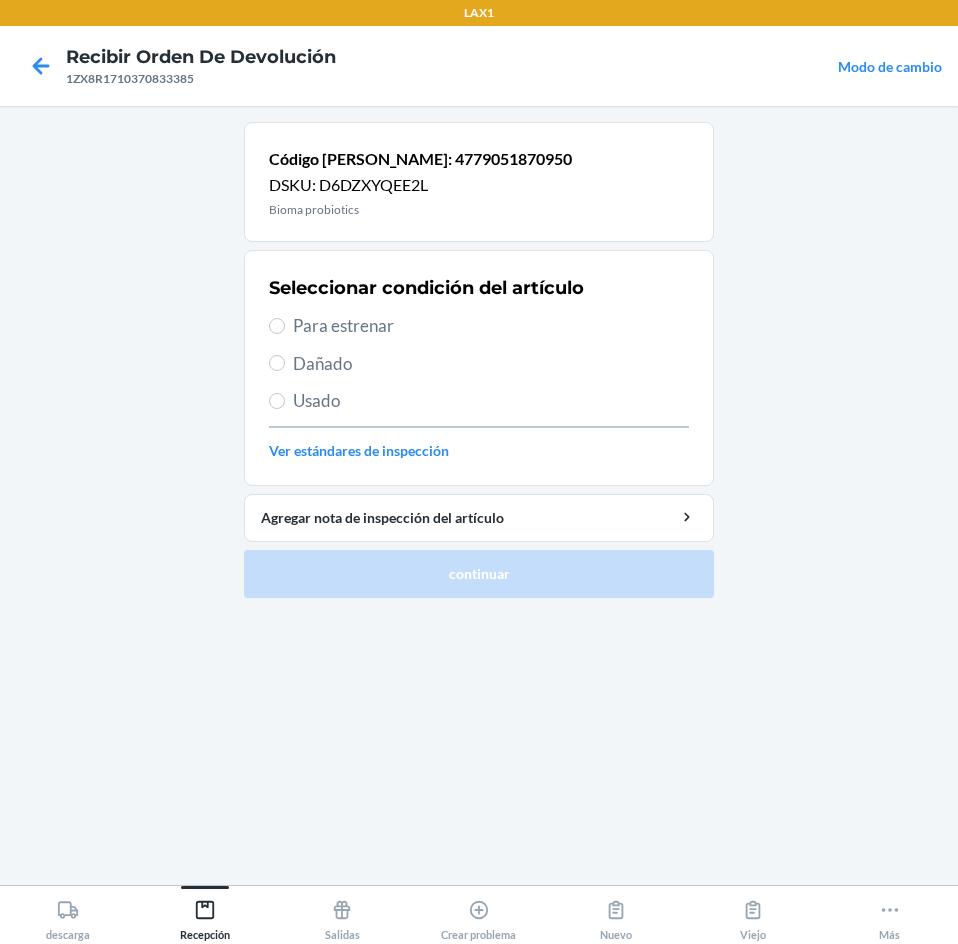click on "Dañado" at bounding box center [491, 364] 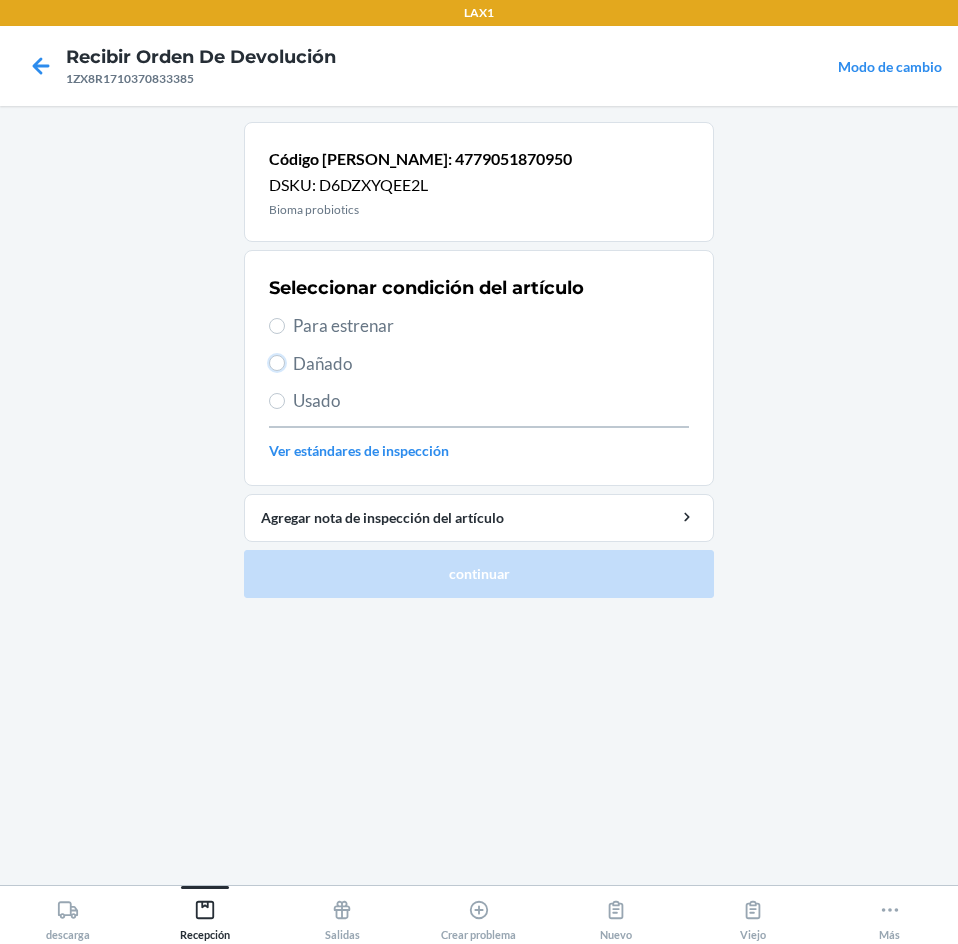 click on "Dañado" at bounding box center [277, 363] 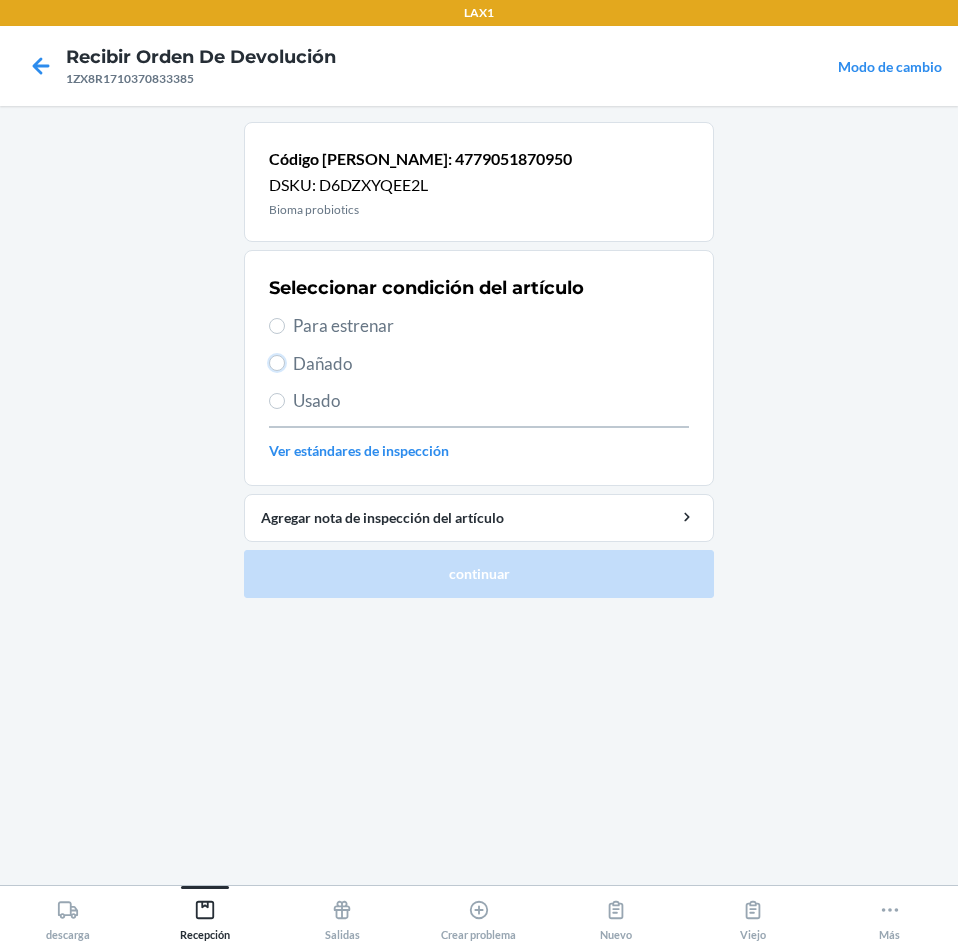 radio on "true" 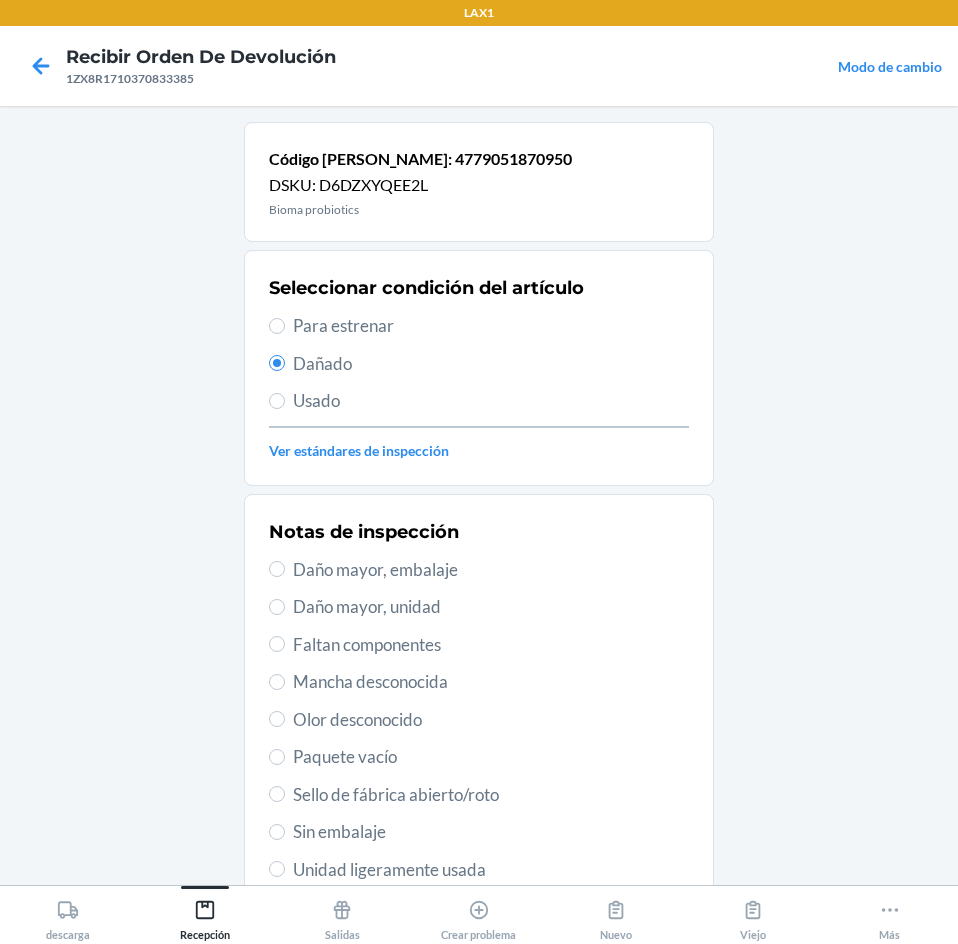 click on "Daño mayor, unidad" at bounding box center [491, 607] 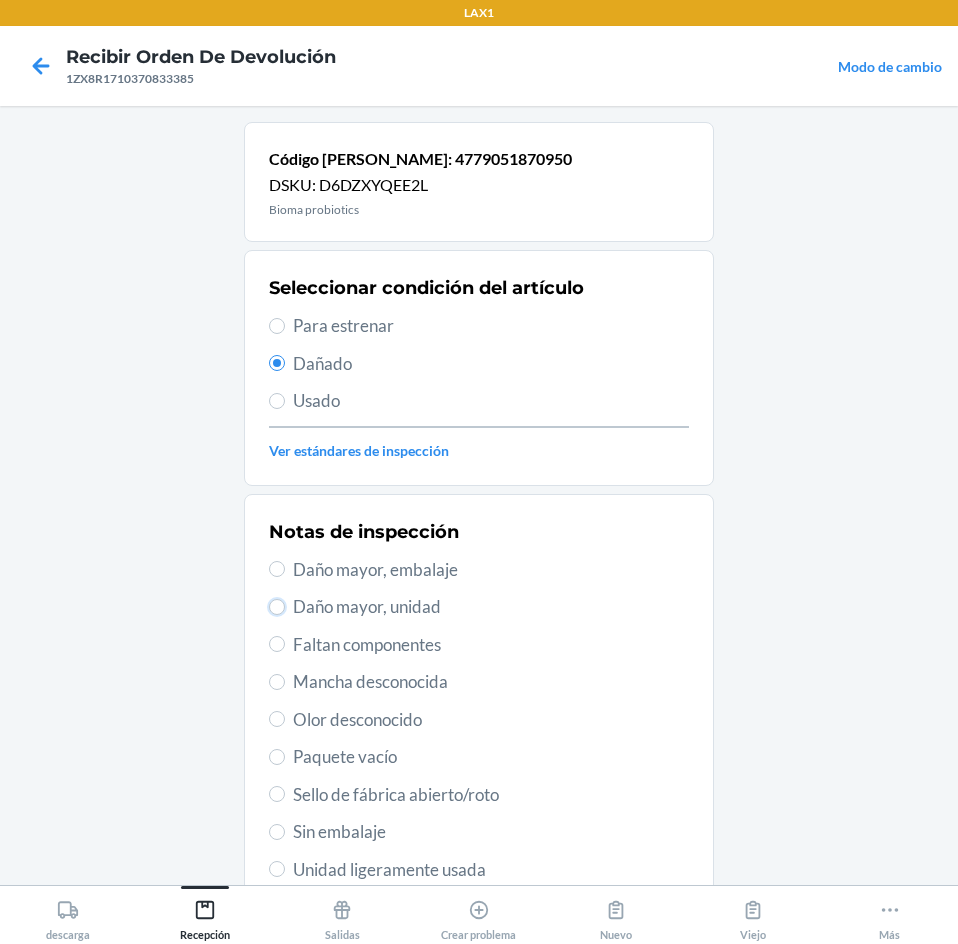 click on "Daño mayor, unidad" at bounding box center (277, 607) 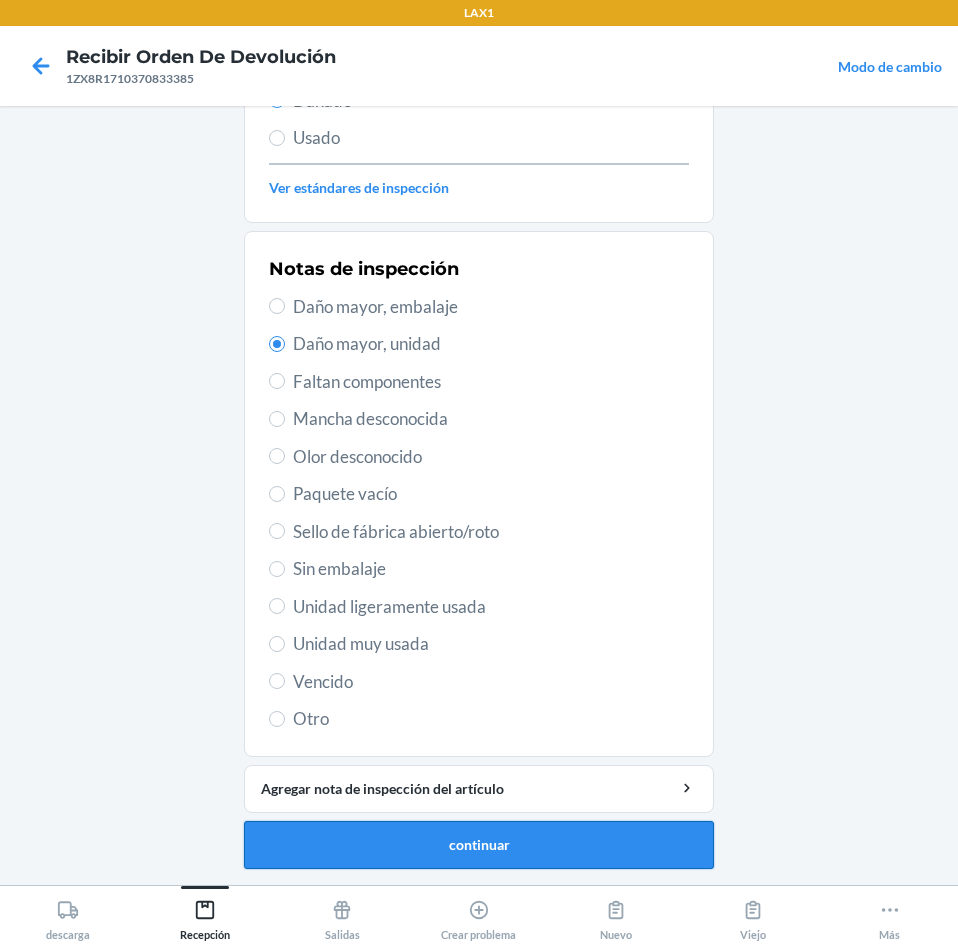click on "continuar" at bounding box center (479, 845) 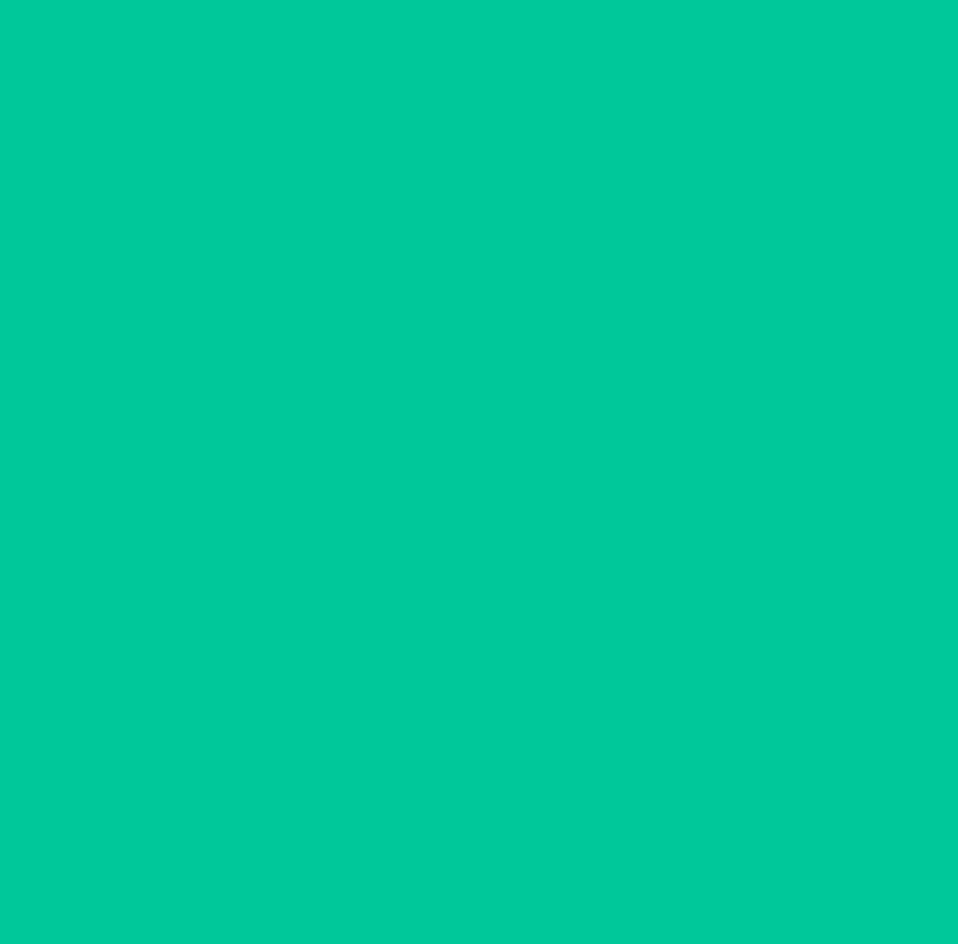 scroll, scrollTop: 149, scrollLeft: 0, axis: vertical 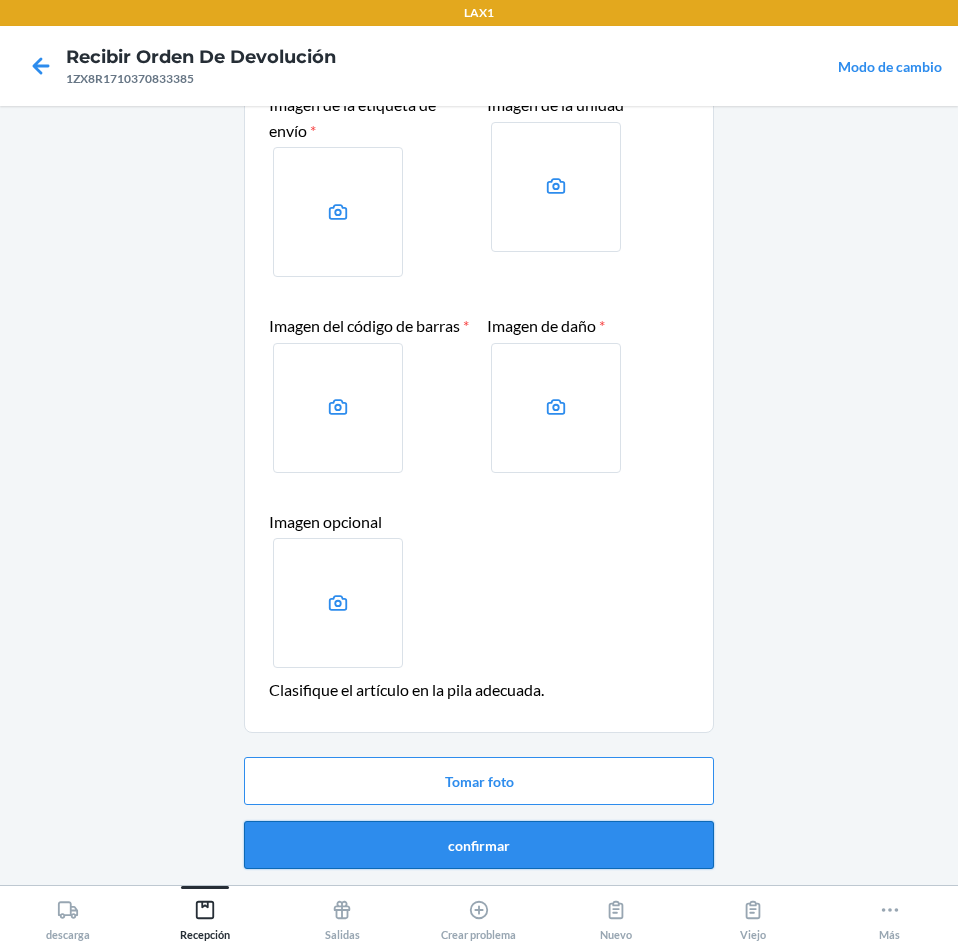click on "confirmar" at bounding box center (479, 845) 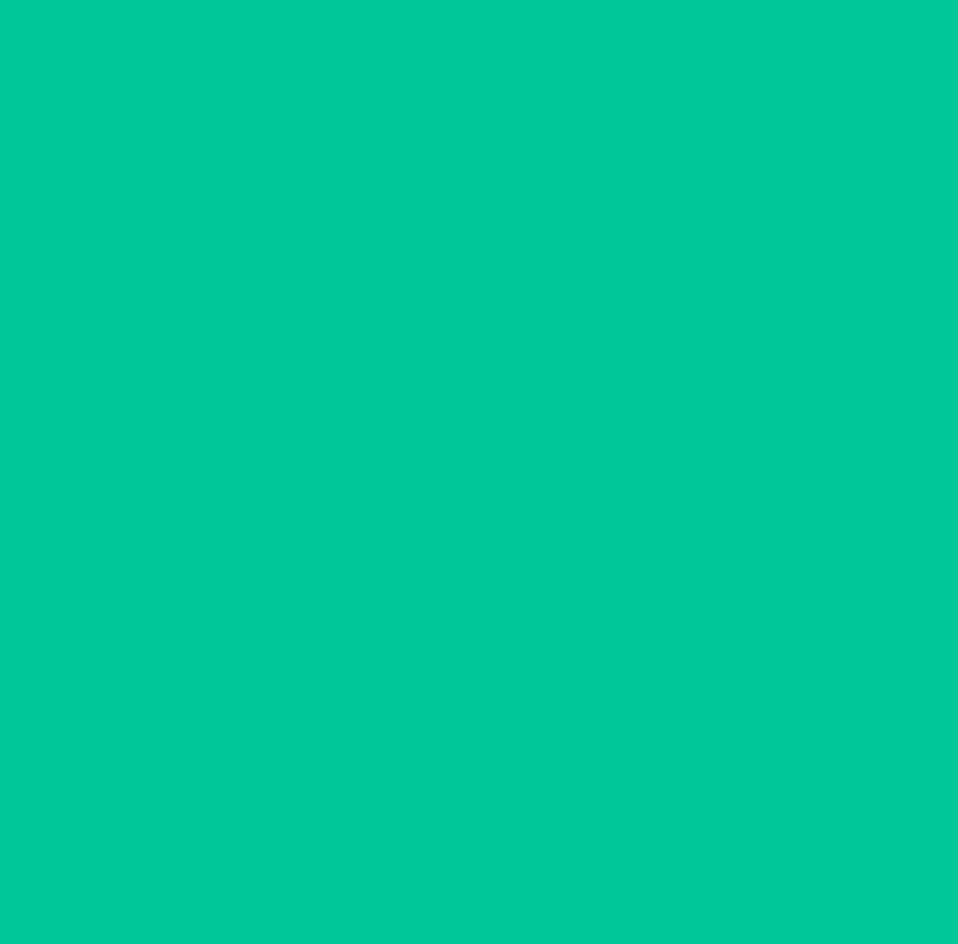scroll, scrollTop: 0, scrollLeft: 0, axis: both 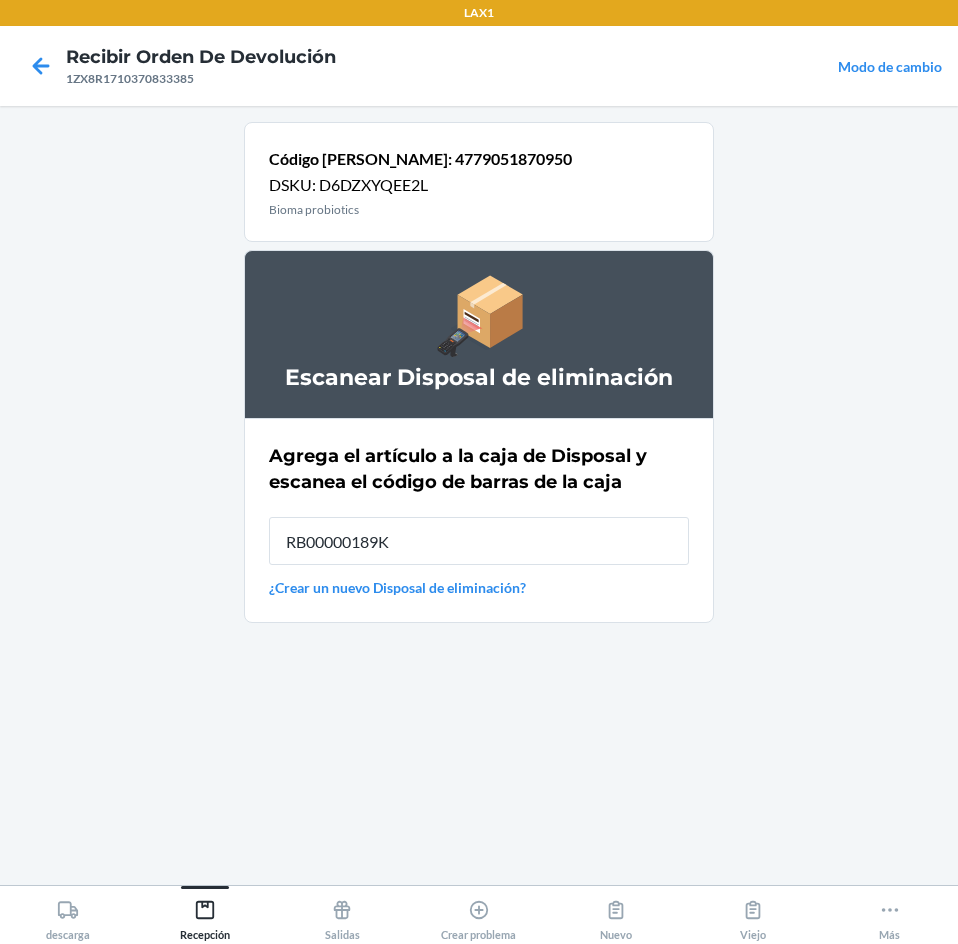 type on "RB00000189K" 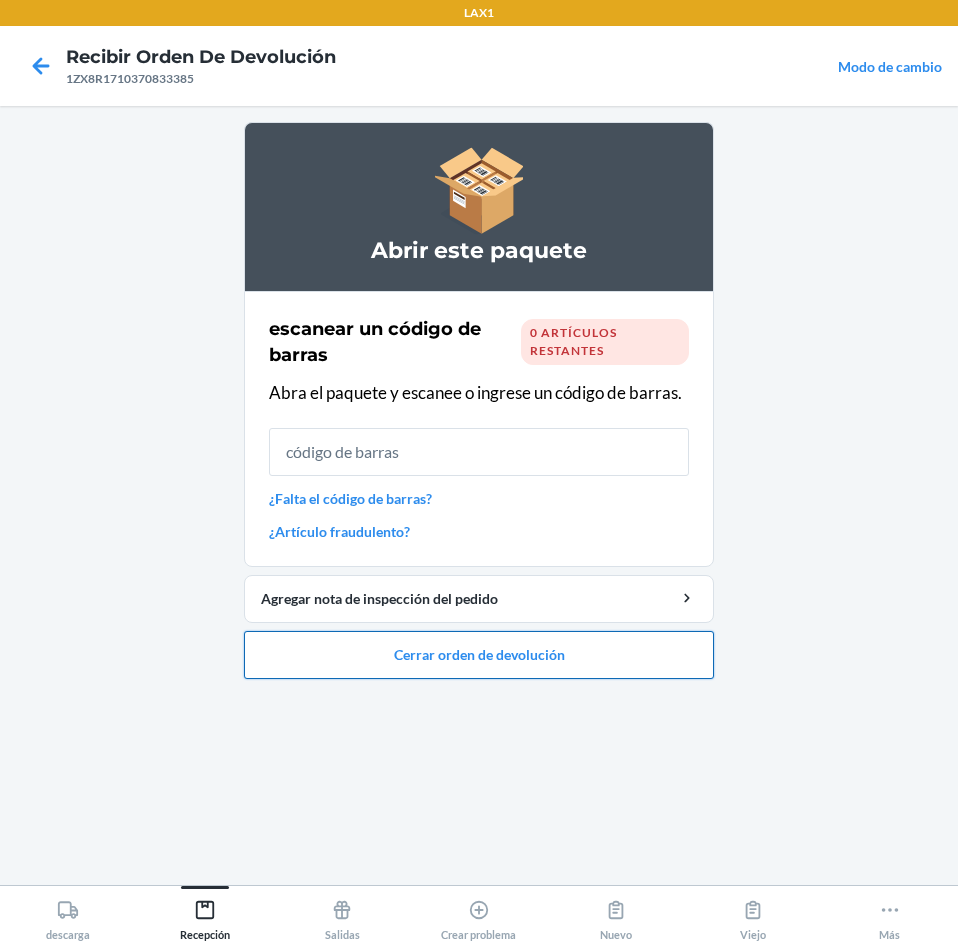 click on "Cerrar orden de devolución" at bounding box center (479, 655) 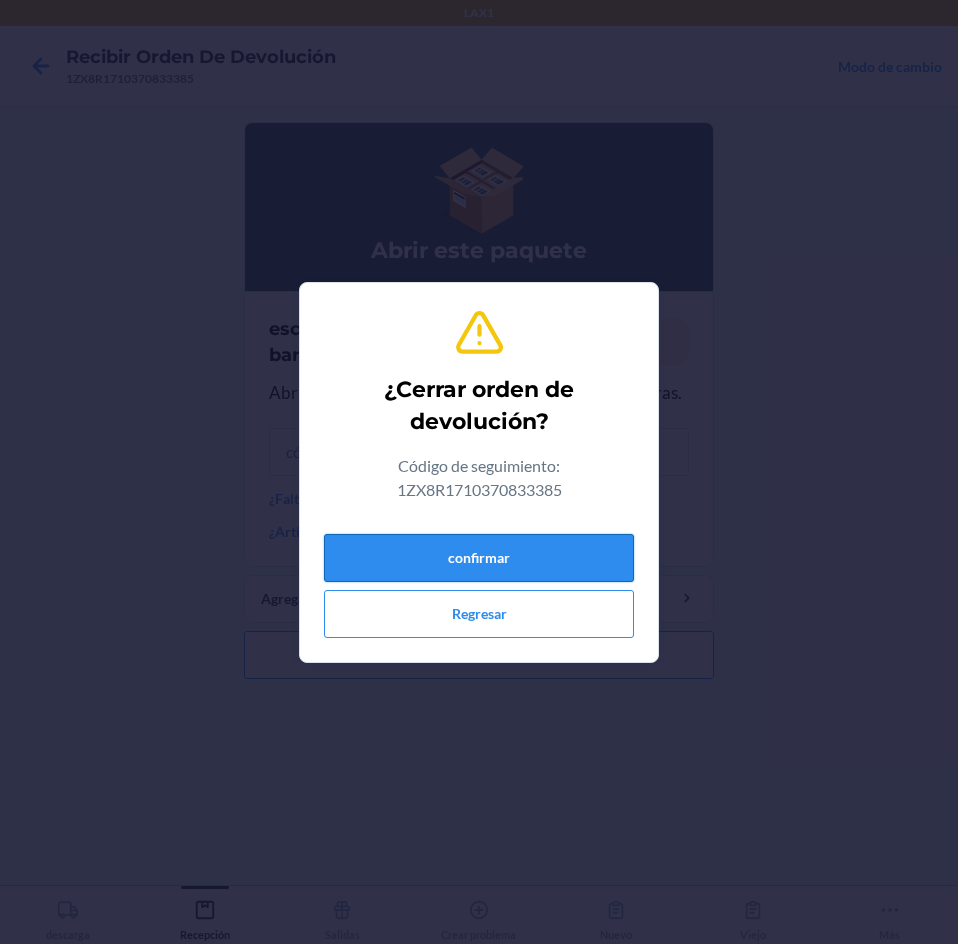 drag, startPoint x: 581, startPoint y: 543, endPoint x: 546, endPoint y: 485, distance: 67.74216 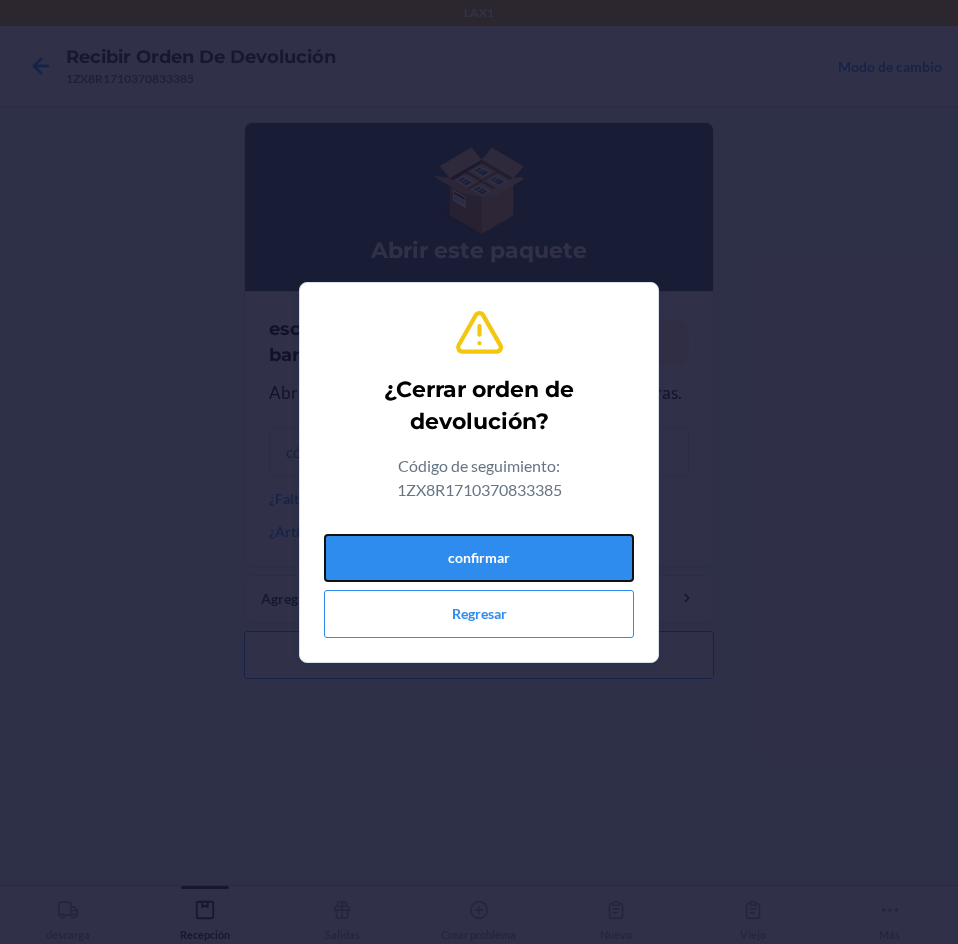 click on "confirmar" at bounding box center (479, 558) 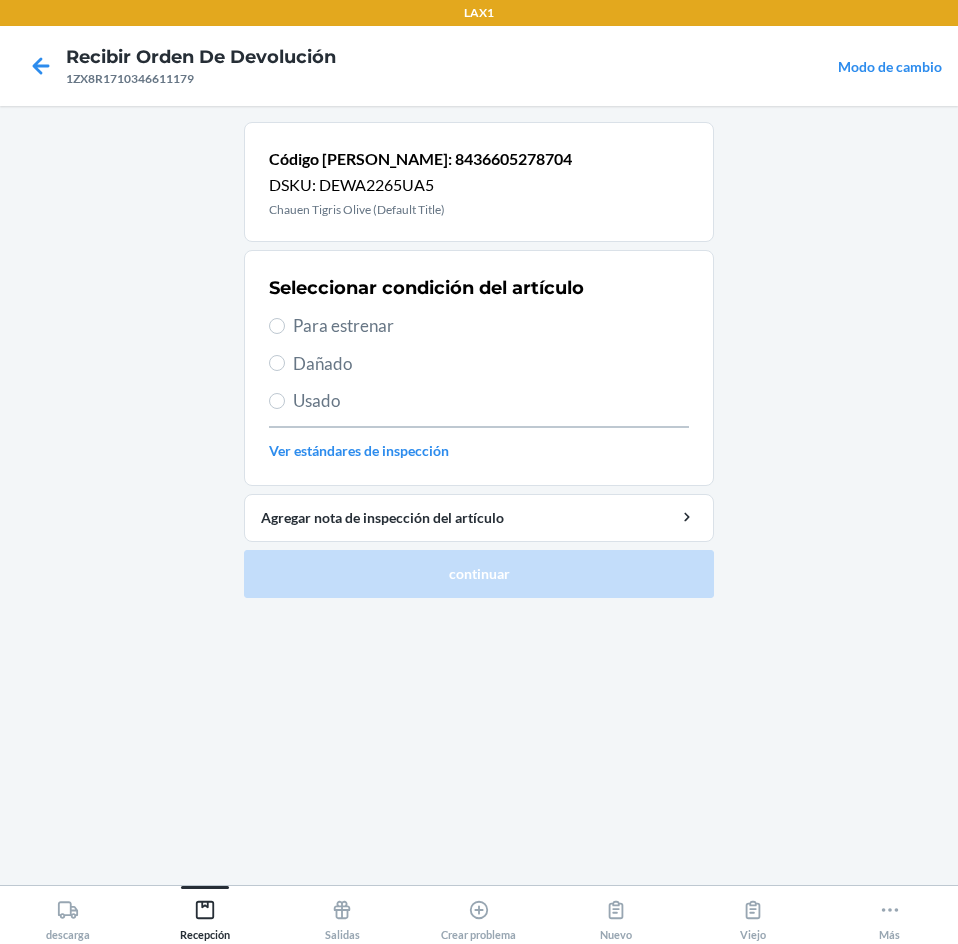 click on "Para estrenar" at bounding box center (491, 326) 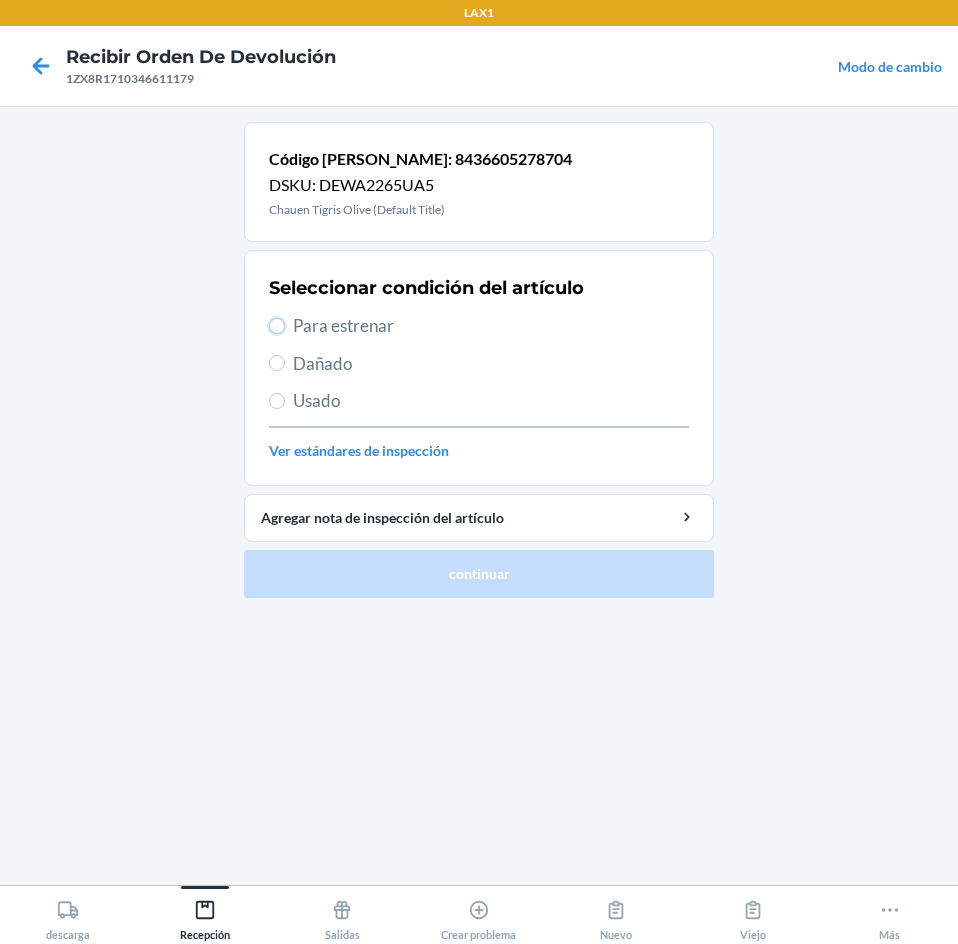 click on "Para estrenar" at bounding box center [277, 326] 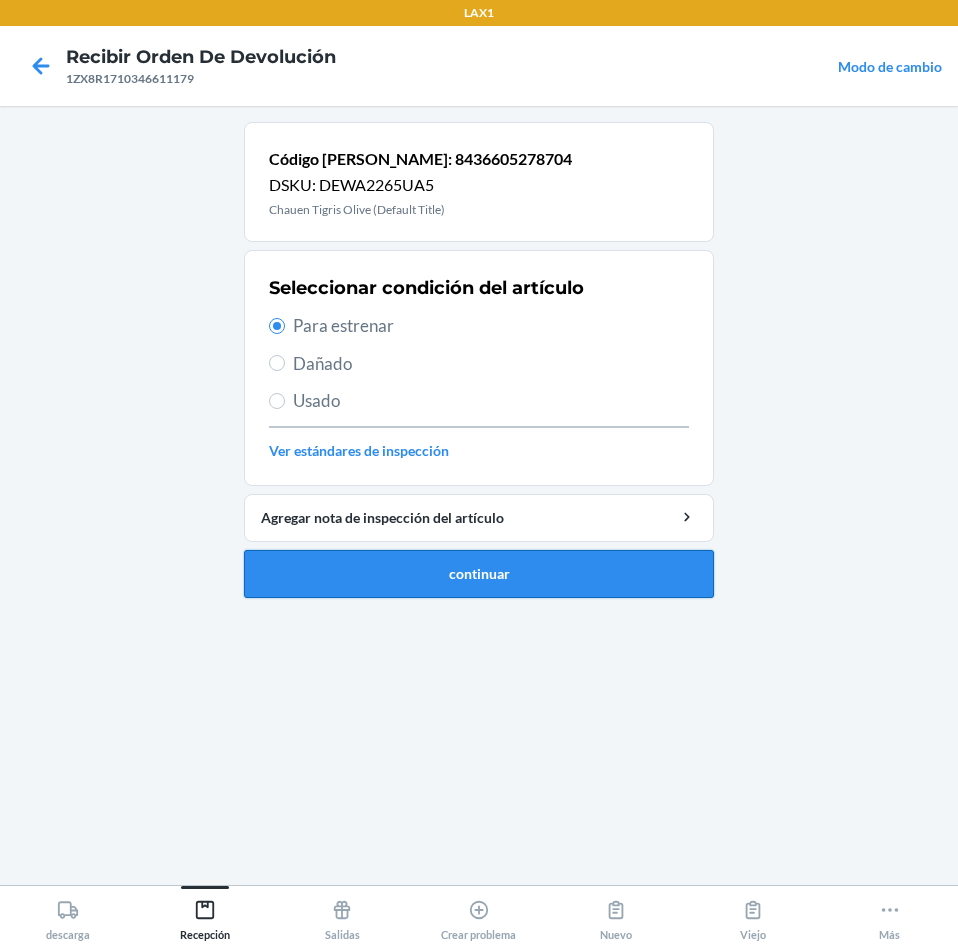 click on "continuar" at bounding box center (479, 574) 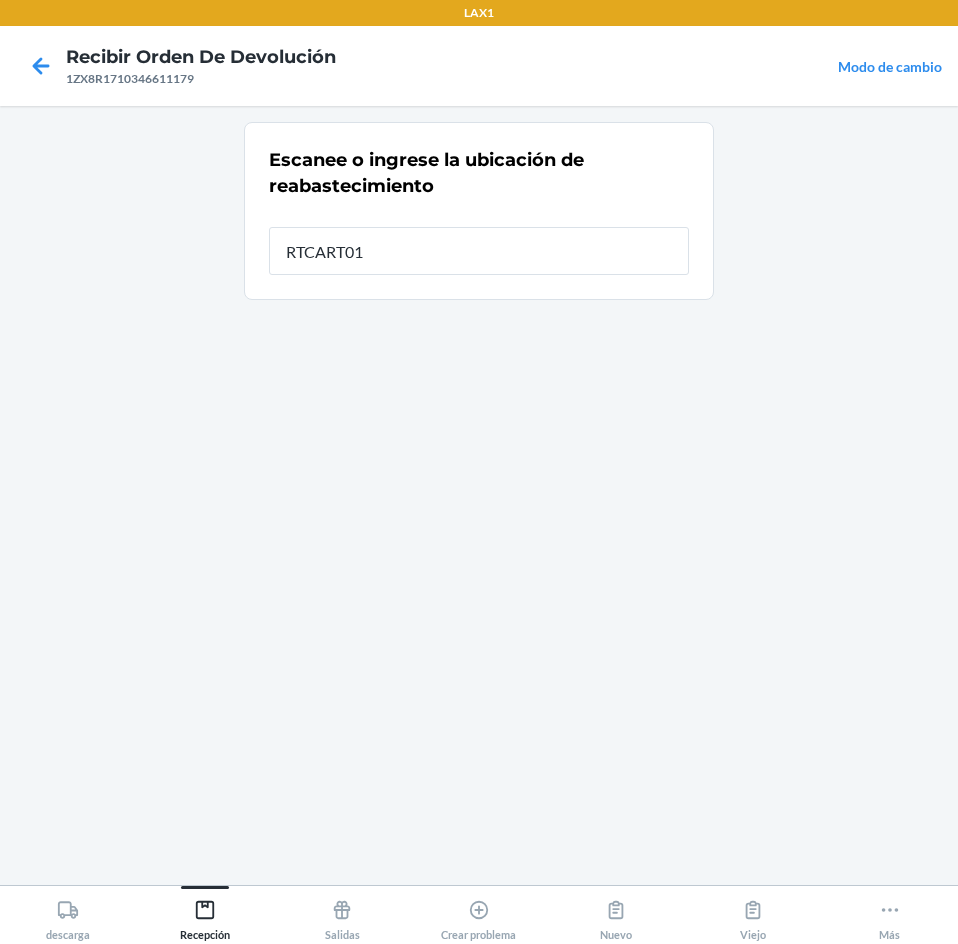 type on "RTCART016" 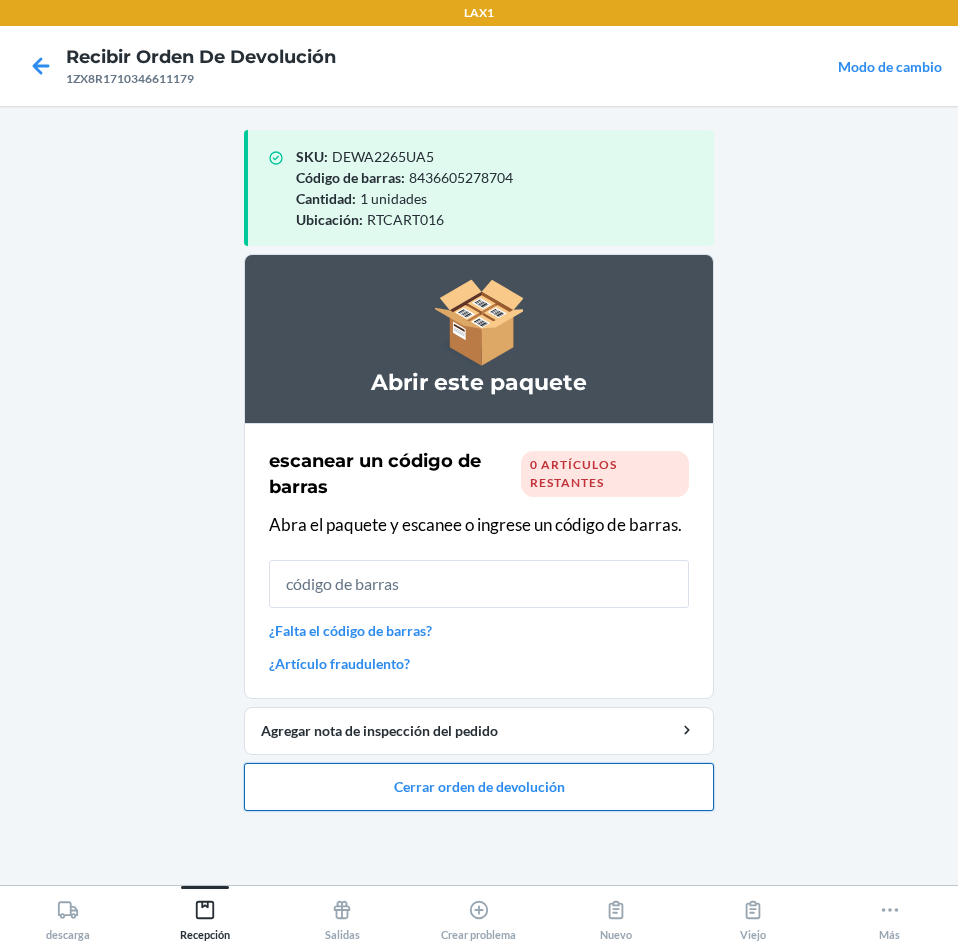 click on "Cerrar orden de devolución" at bounding box center [479, 787] 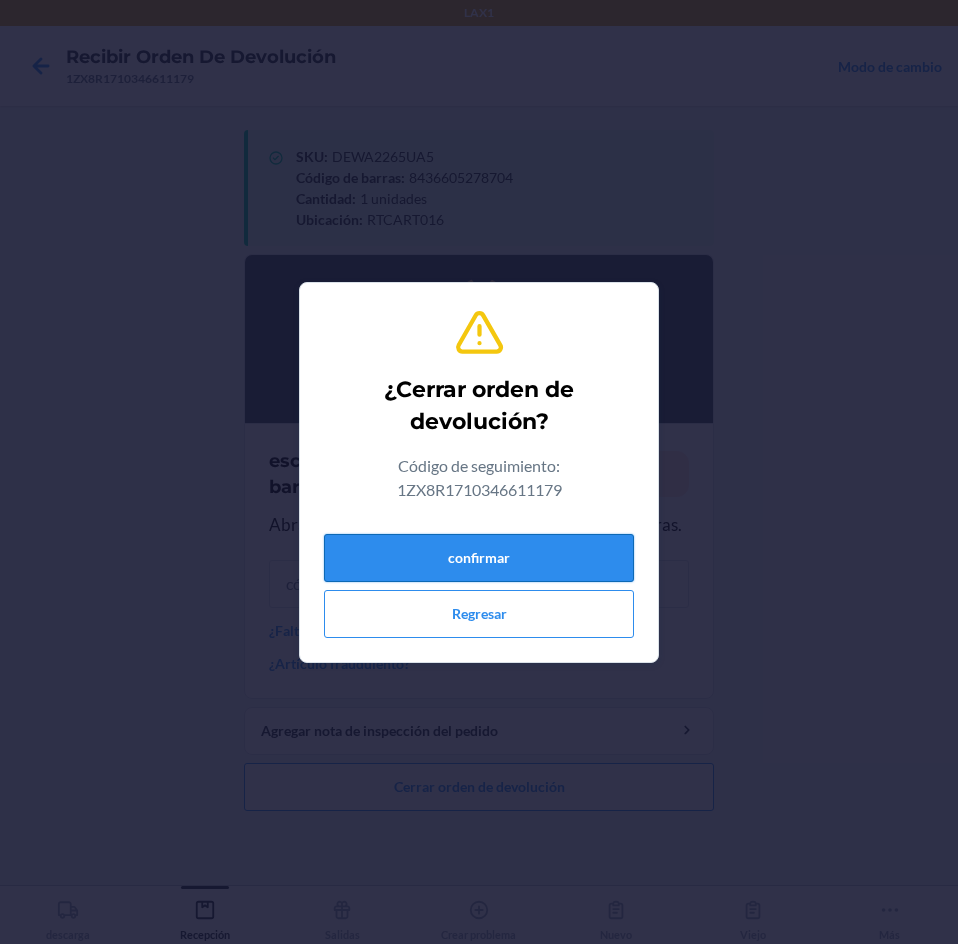 drag, startPoint x: 584, startPoint y: 572, endPoint x: 557, endPoint y: 554, distance: 32.449963 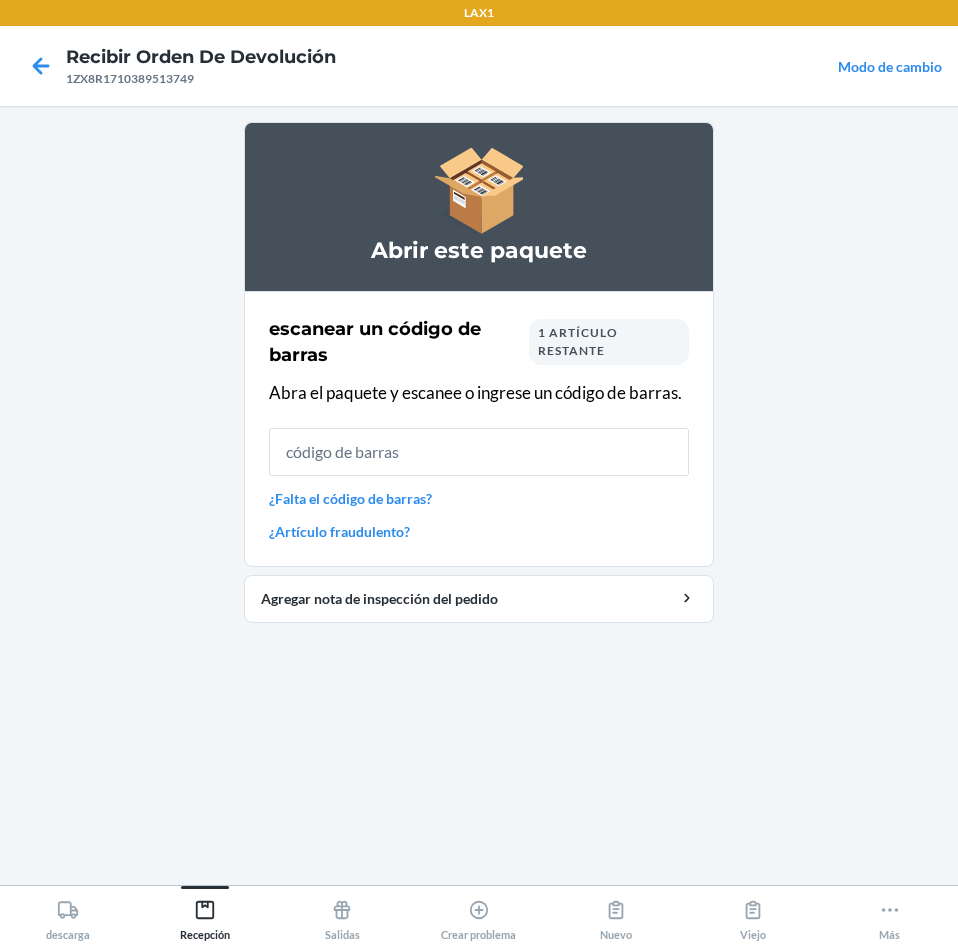 click on "1 artículo restante" at bounding box center (609, 342) 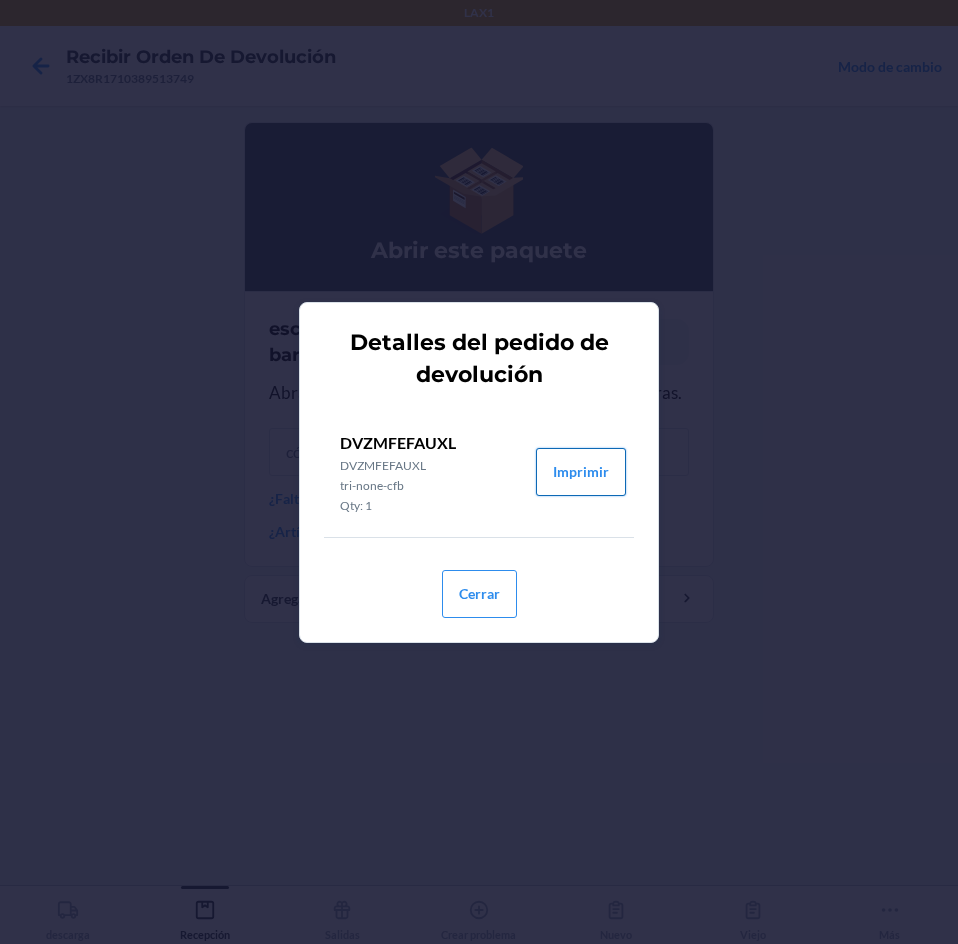 click on "Imprimir" at bounding box center (581, 472) 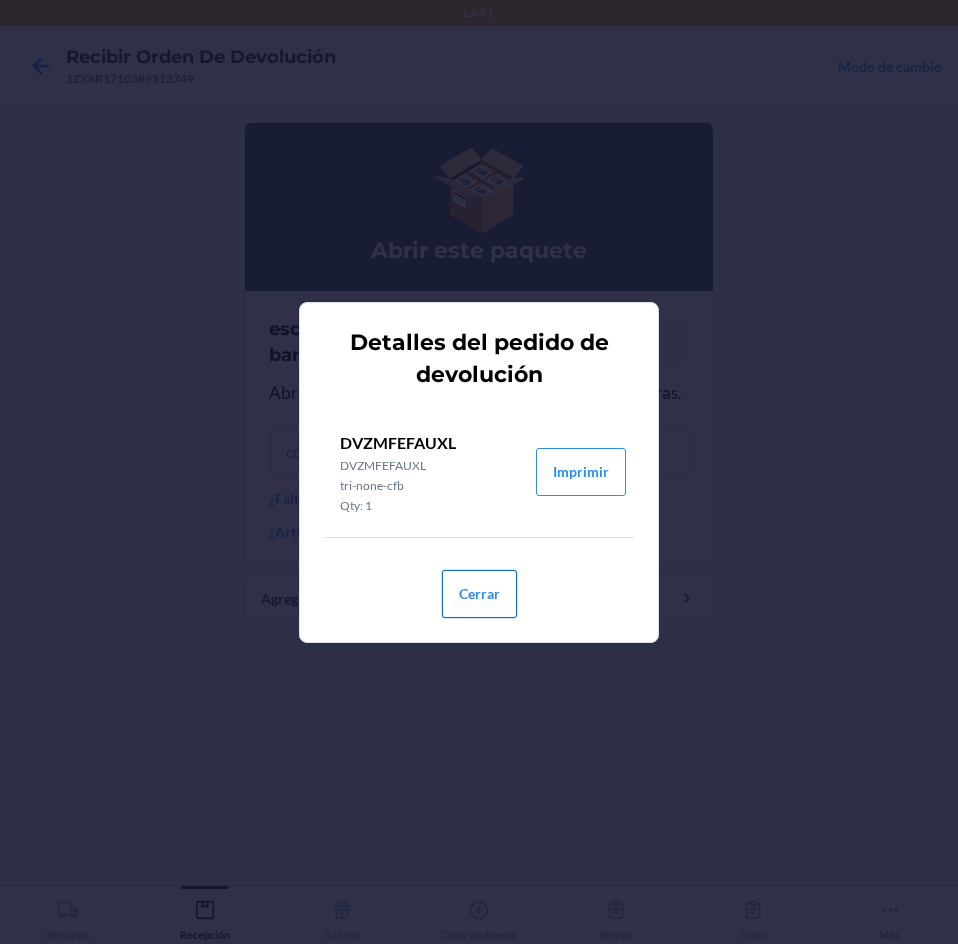 click on "Cerrar" at bounding box center (479, 594) 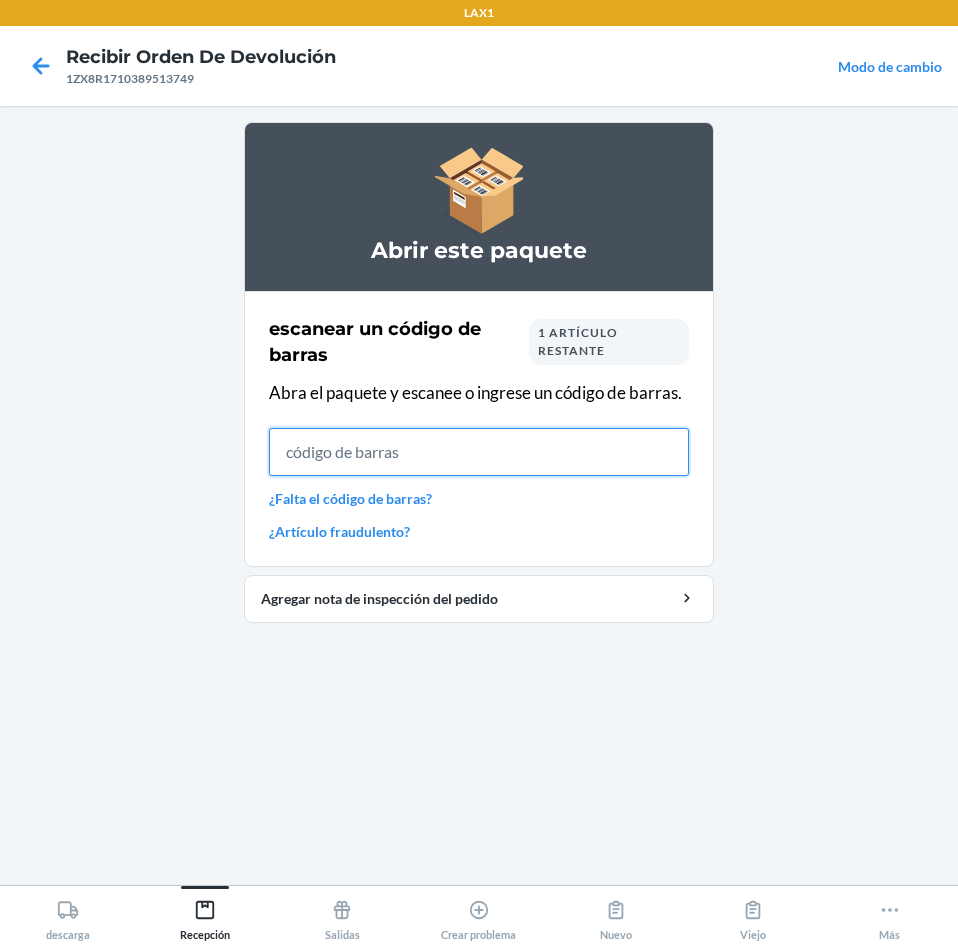 drag, startPoint x: 474, startPoint y: 447, endPoint x: 489, endPoint y: 427, distance: 25 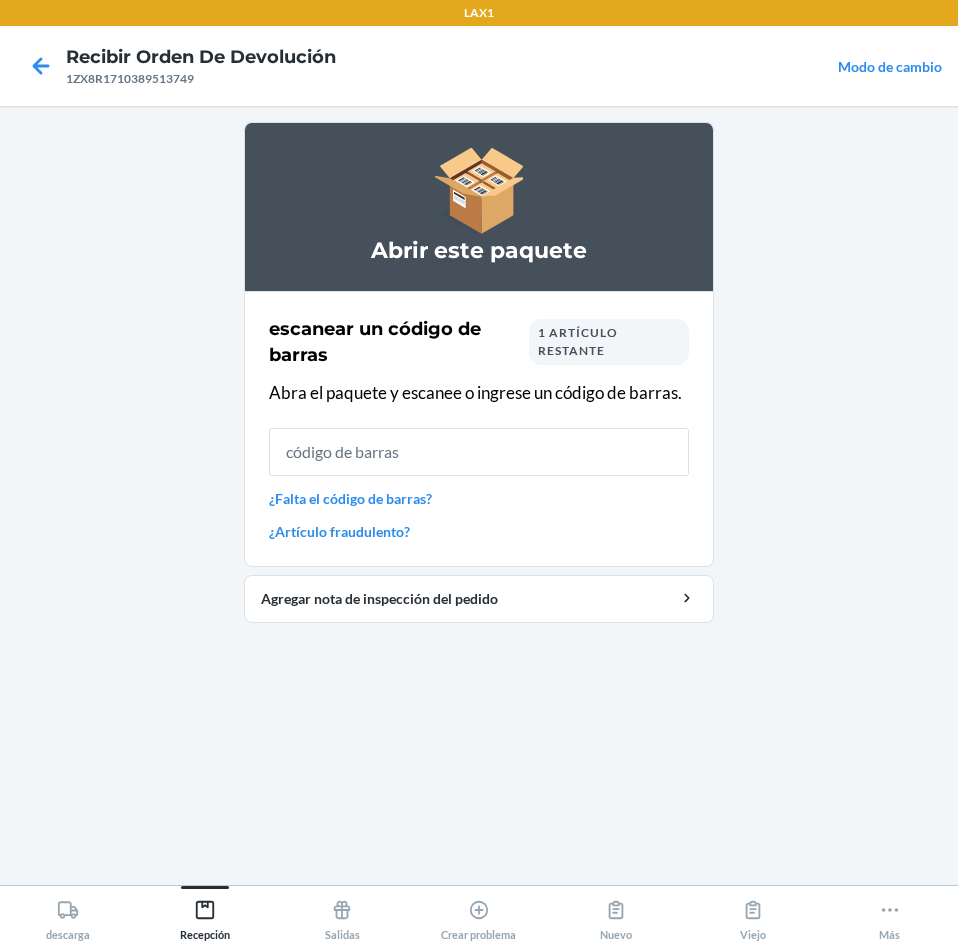 click on "¿Falta el código de barras?" at bounding box center (479, 498) 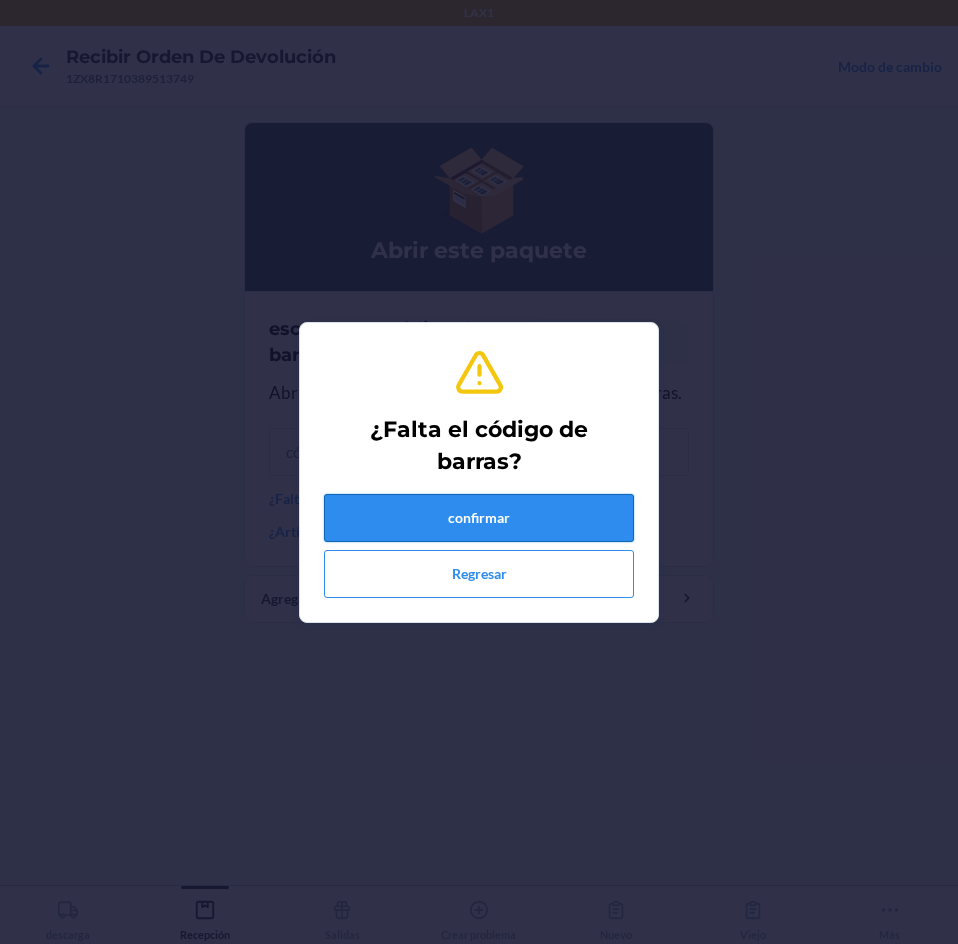 click on "confirmar" at bounding box center (479, 518) 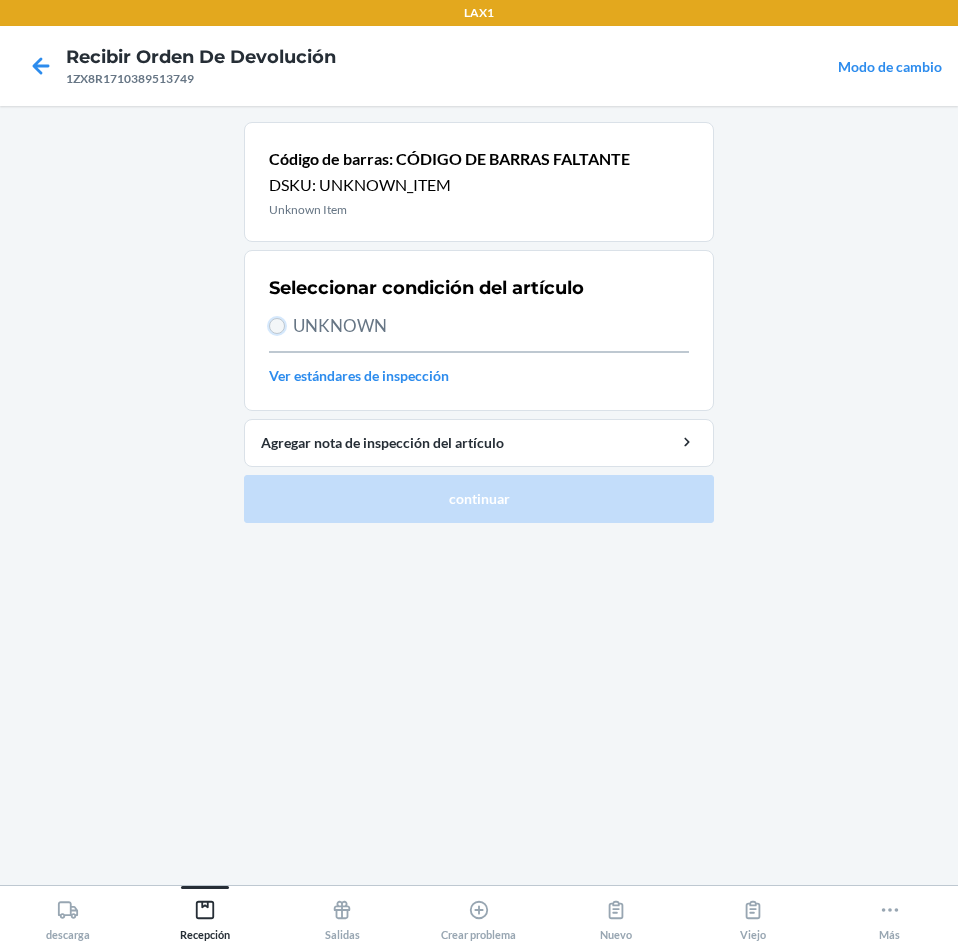 click on "UNKNOWN" at bounding box center (277, 326) 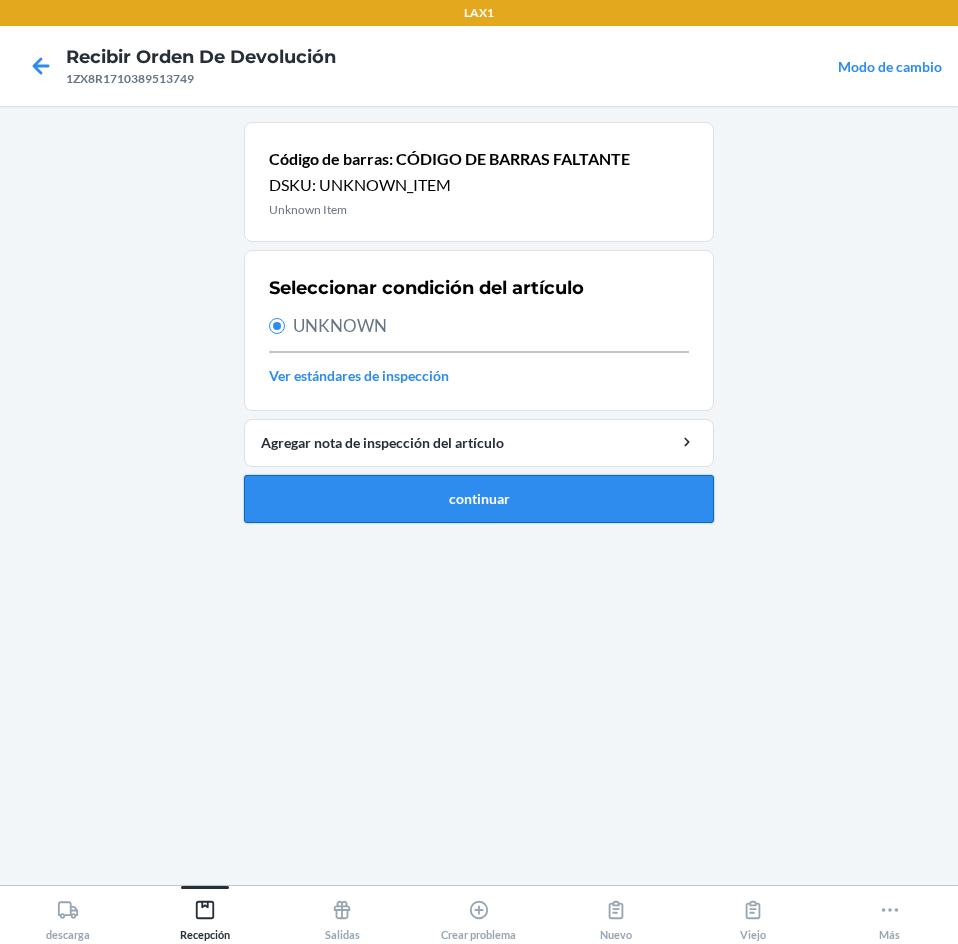 click on "continuar" at bounding box center (479, 499) 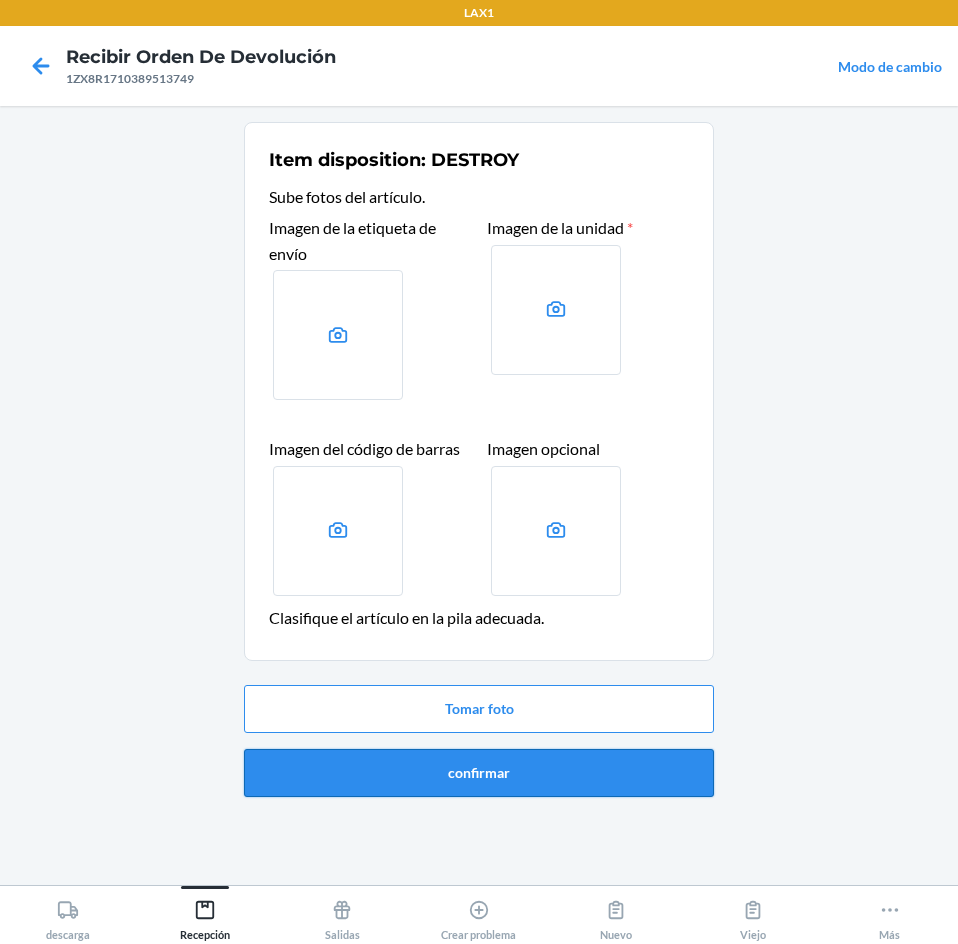 click on "confirmar" at bounding box center [479, 773] 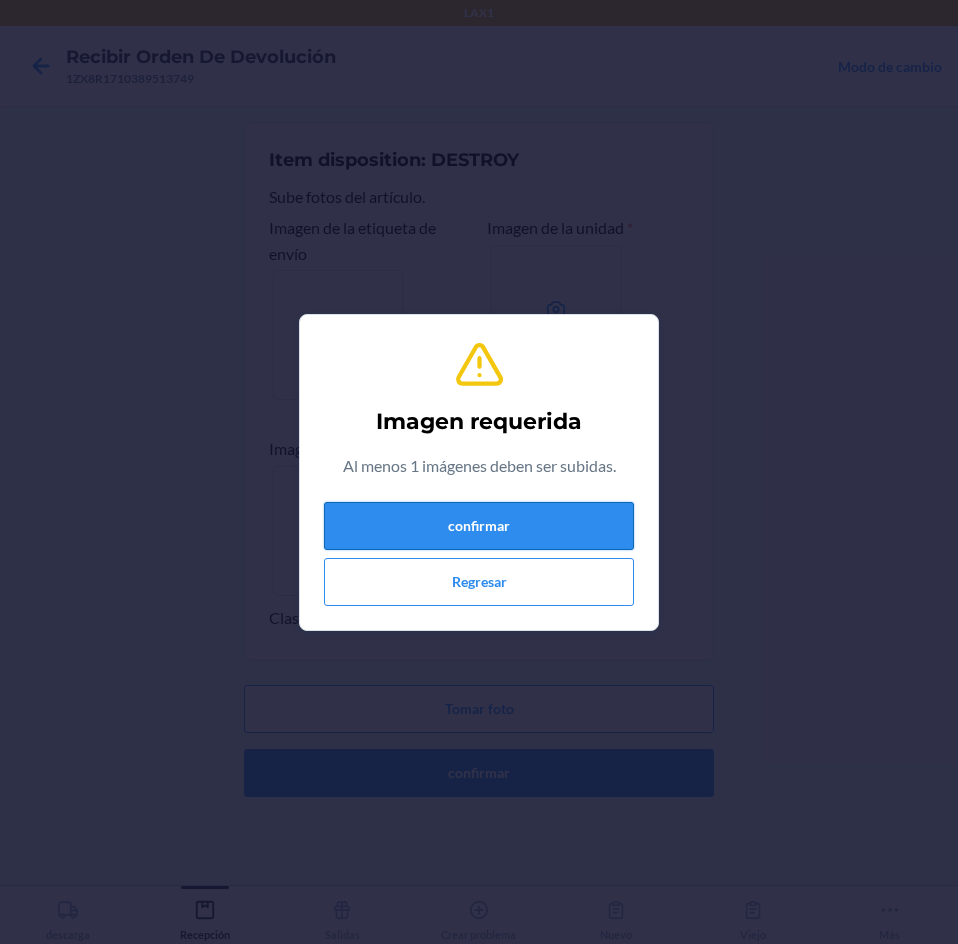 click on "confirmar" at bounding box center (479, 526) 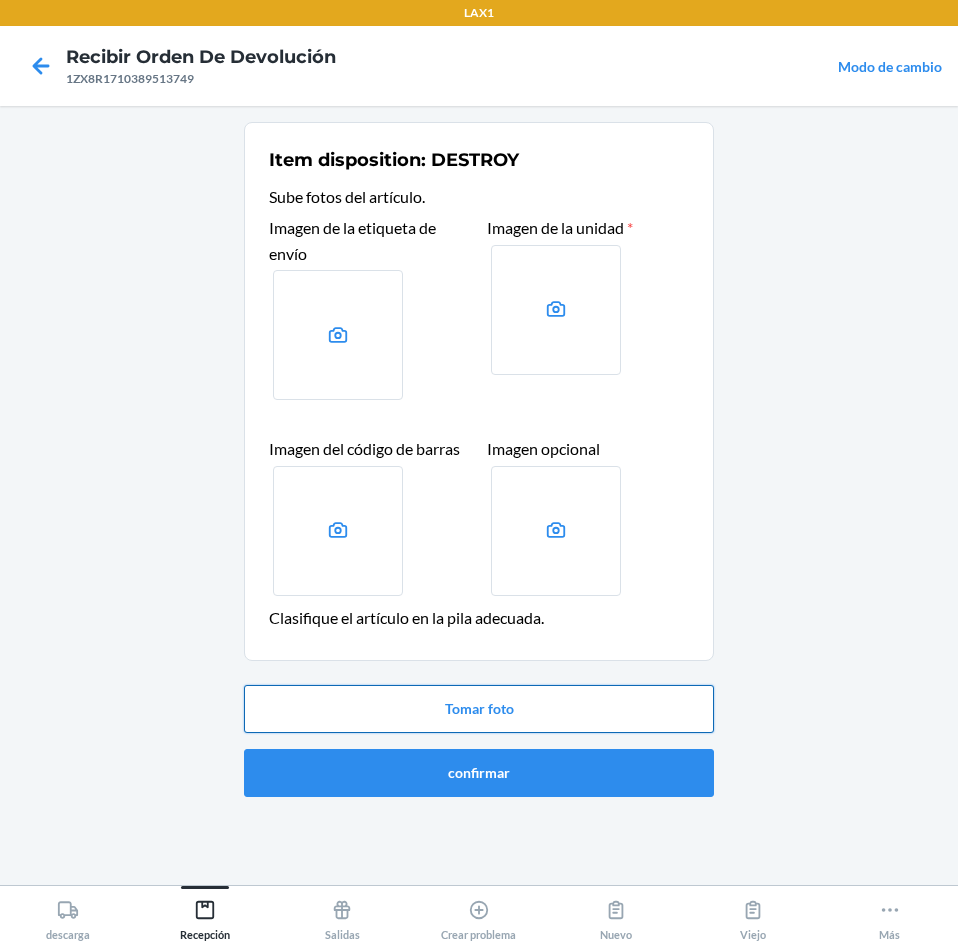 click on "Tomar foto" at bounding box center (479, 709) 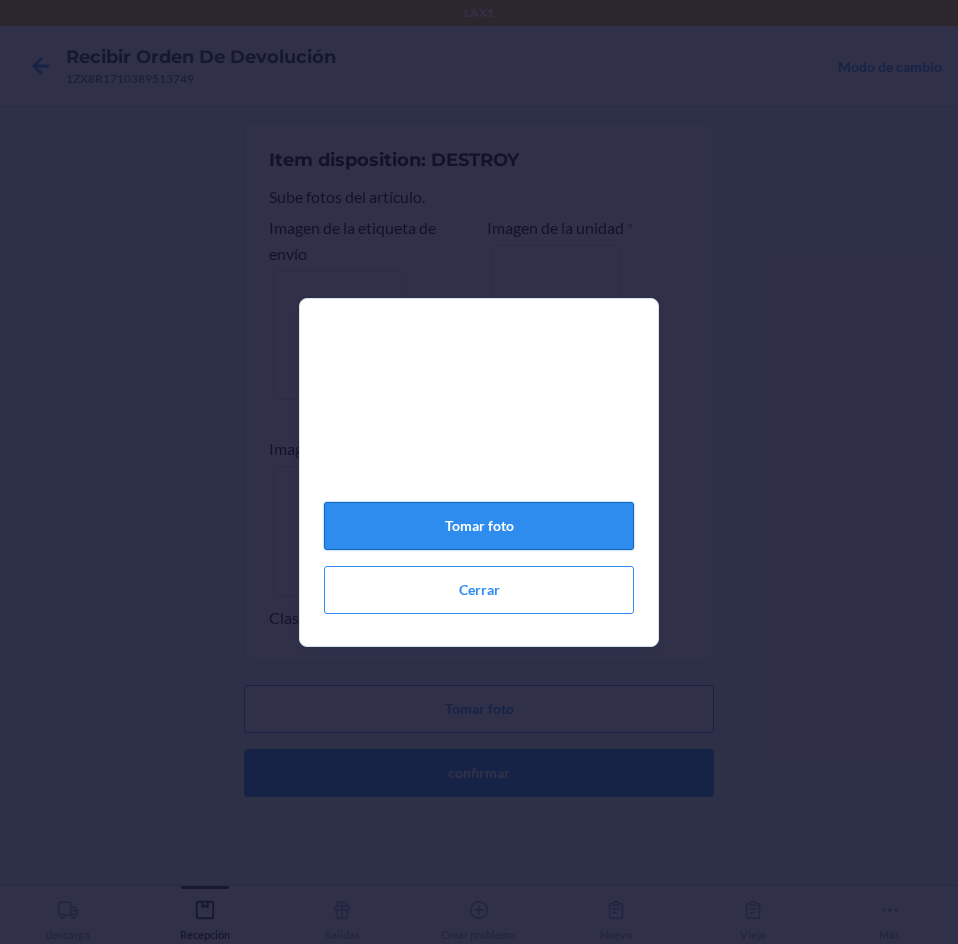 click on "Tomar foto" 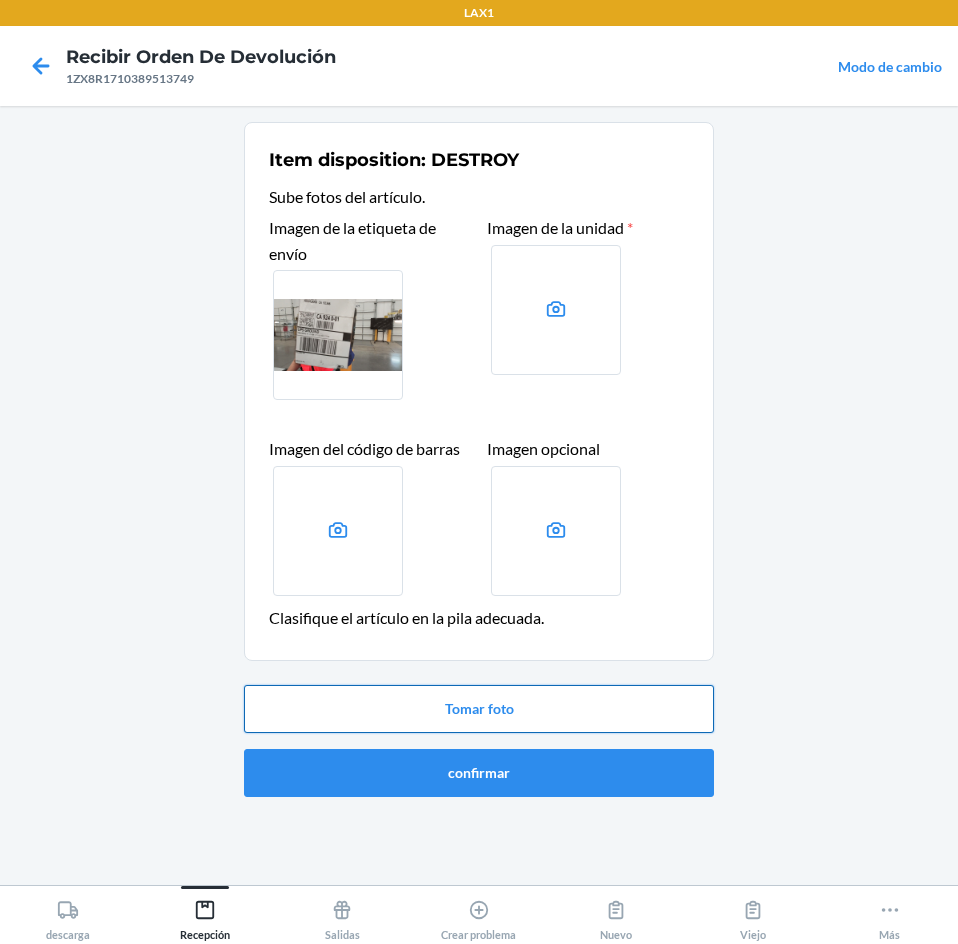 click on "Tomar foto" at bounding box center [479, 709] 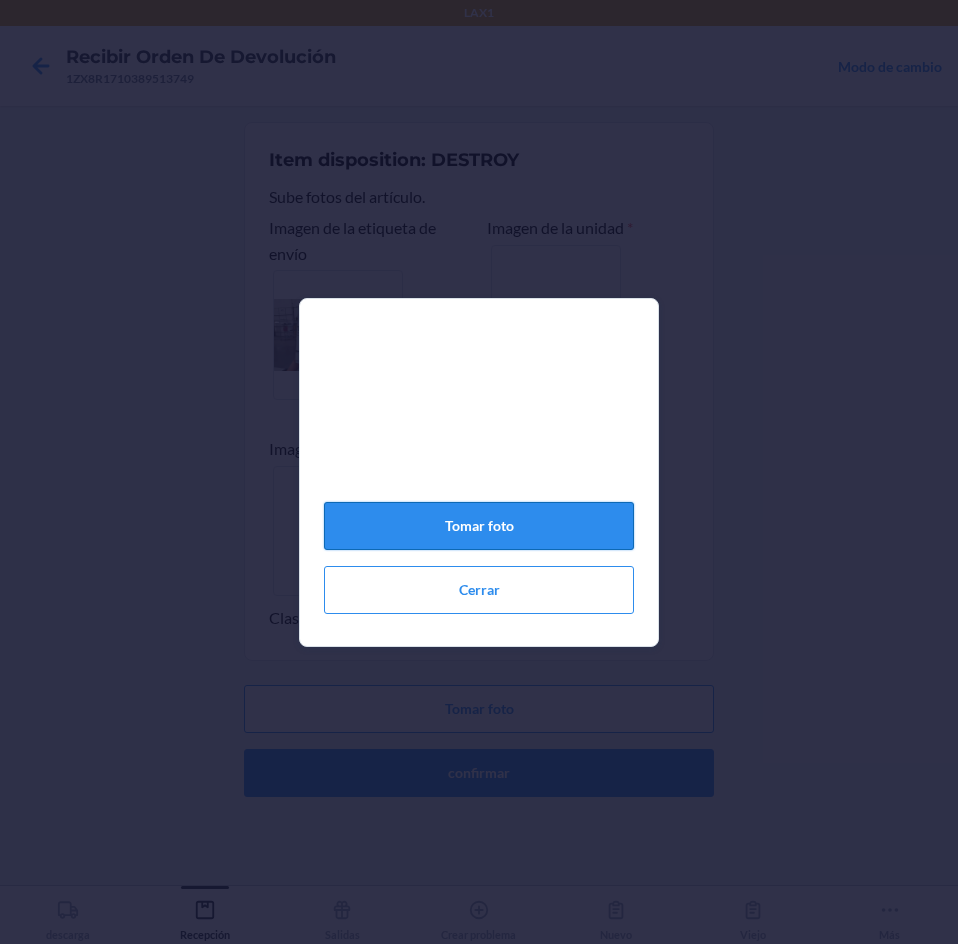 click on "Tomar foto" 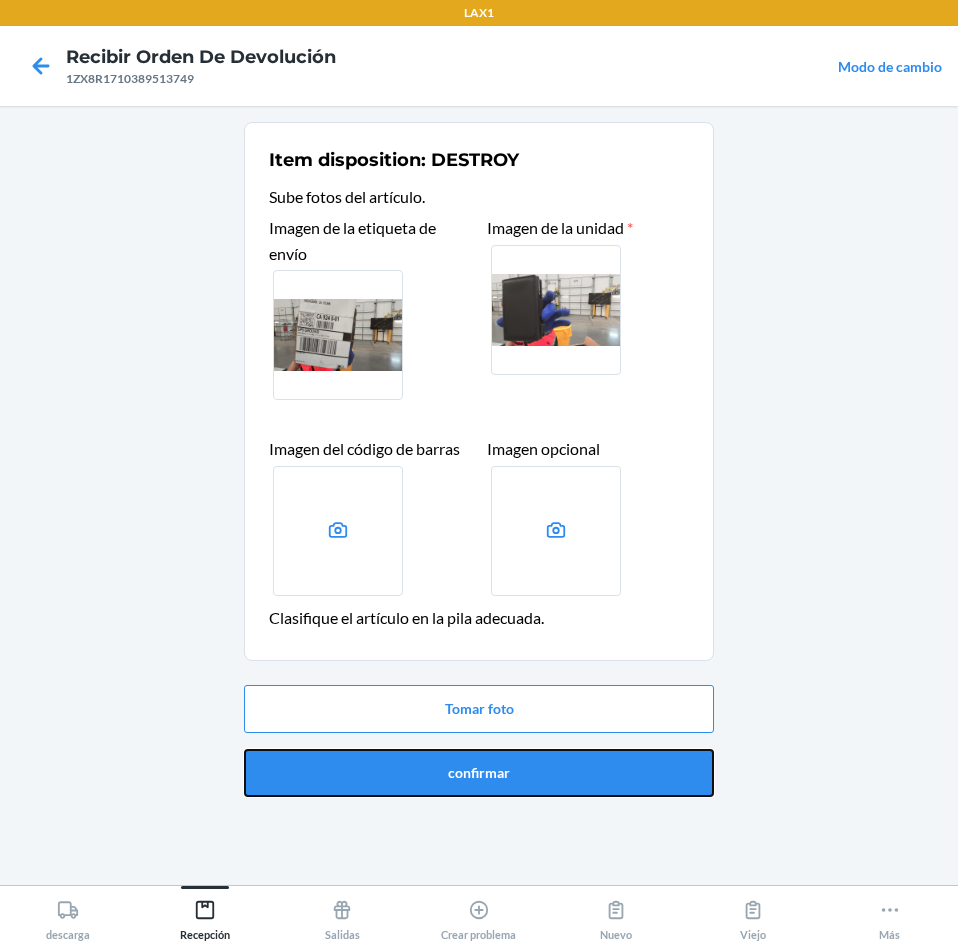 drag, startPoint x: 594, startPoint y: 782, endPoint x: 608, endPoint y: 747, distance: 37.696156 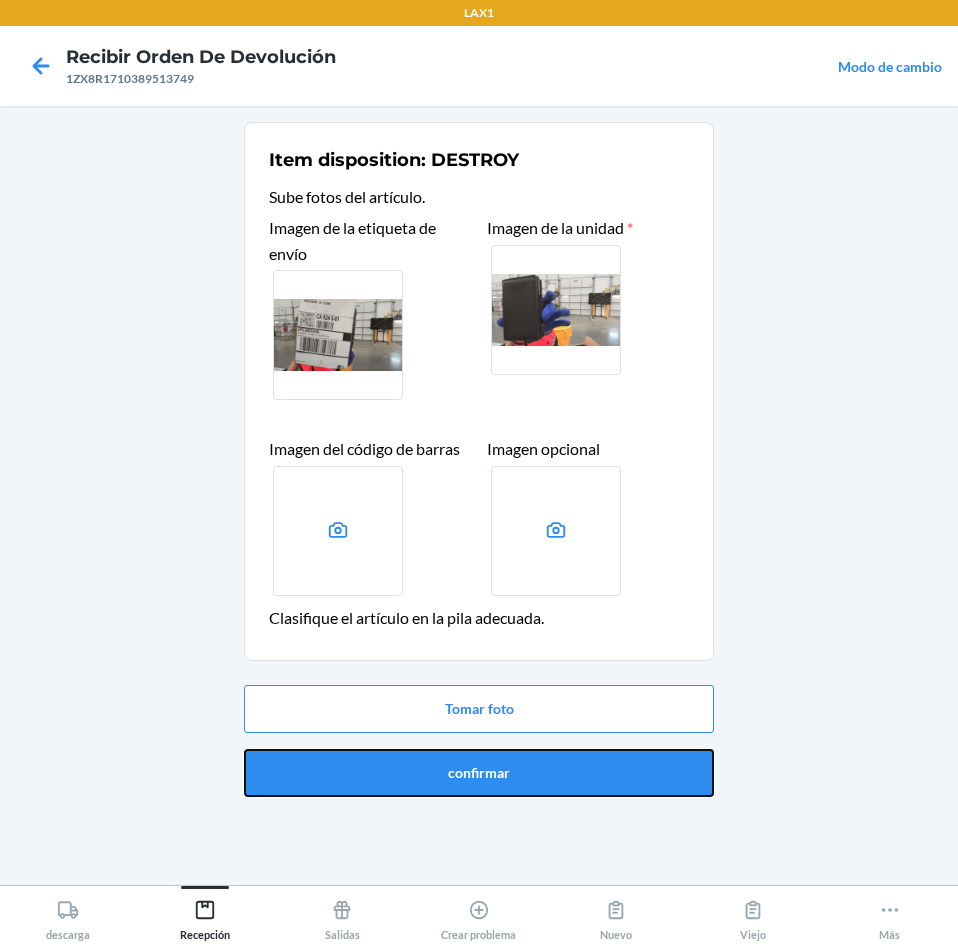 click on "confirmar" at bounding box center [479, 773] 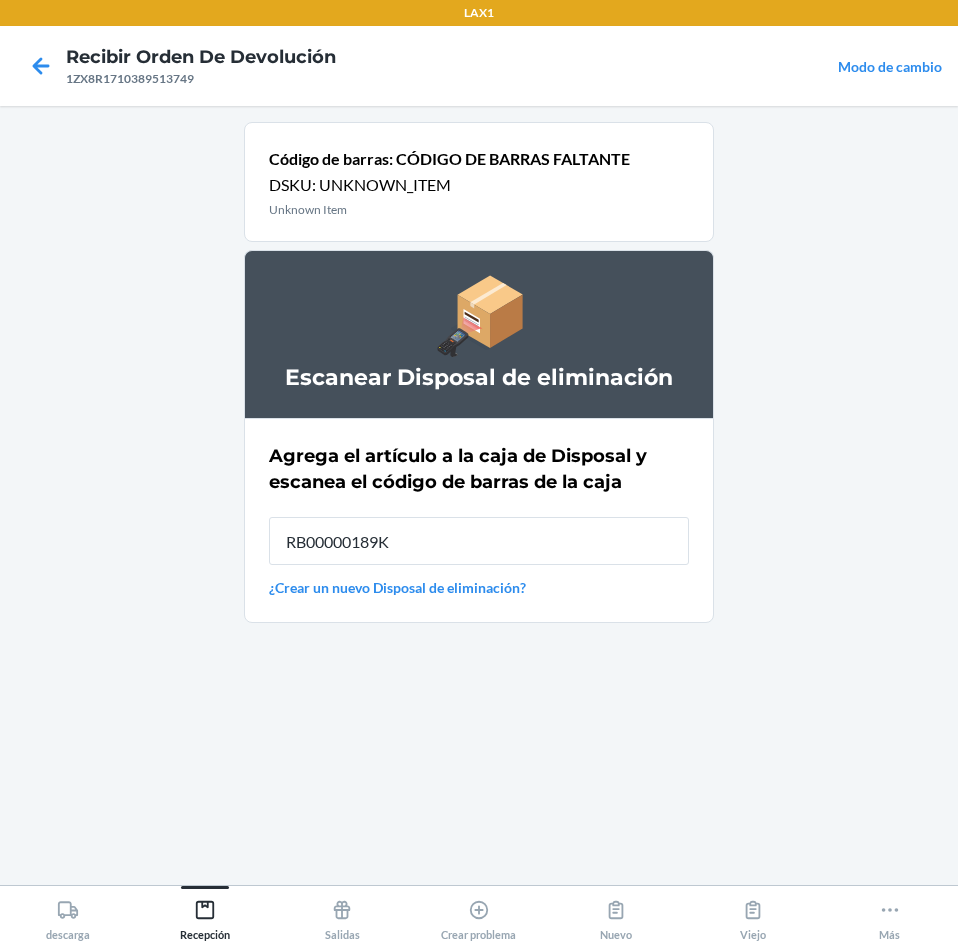 type on "RB00000189K" 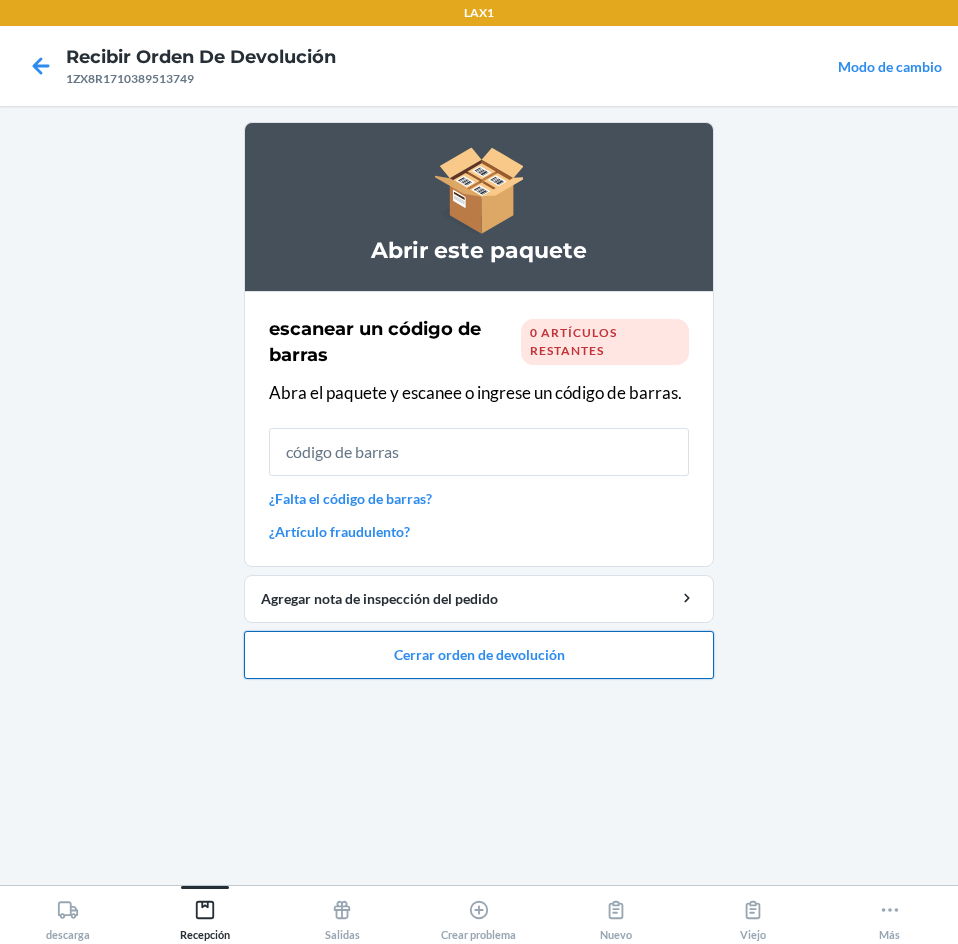 click on "Cerrar orden de devolución" at bounding box center [479, 655] 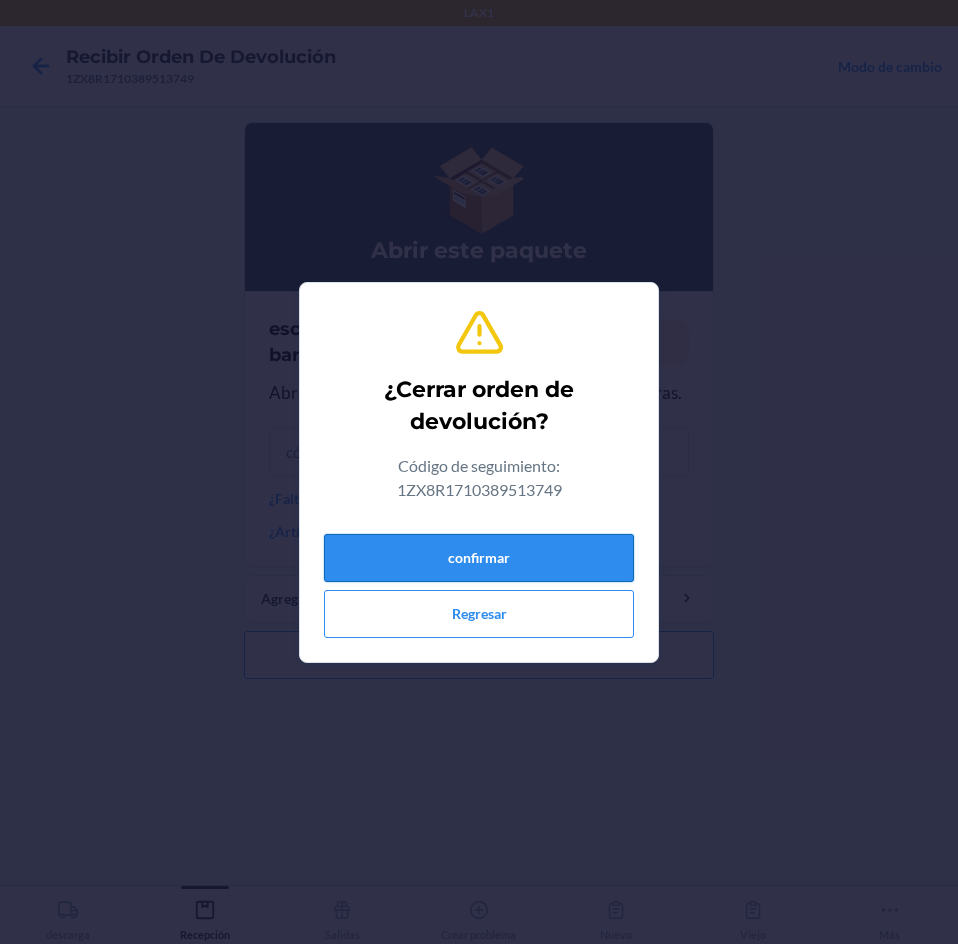 click on "confirmar" at bounding box center (479, 558) 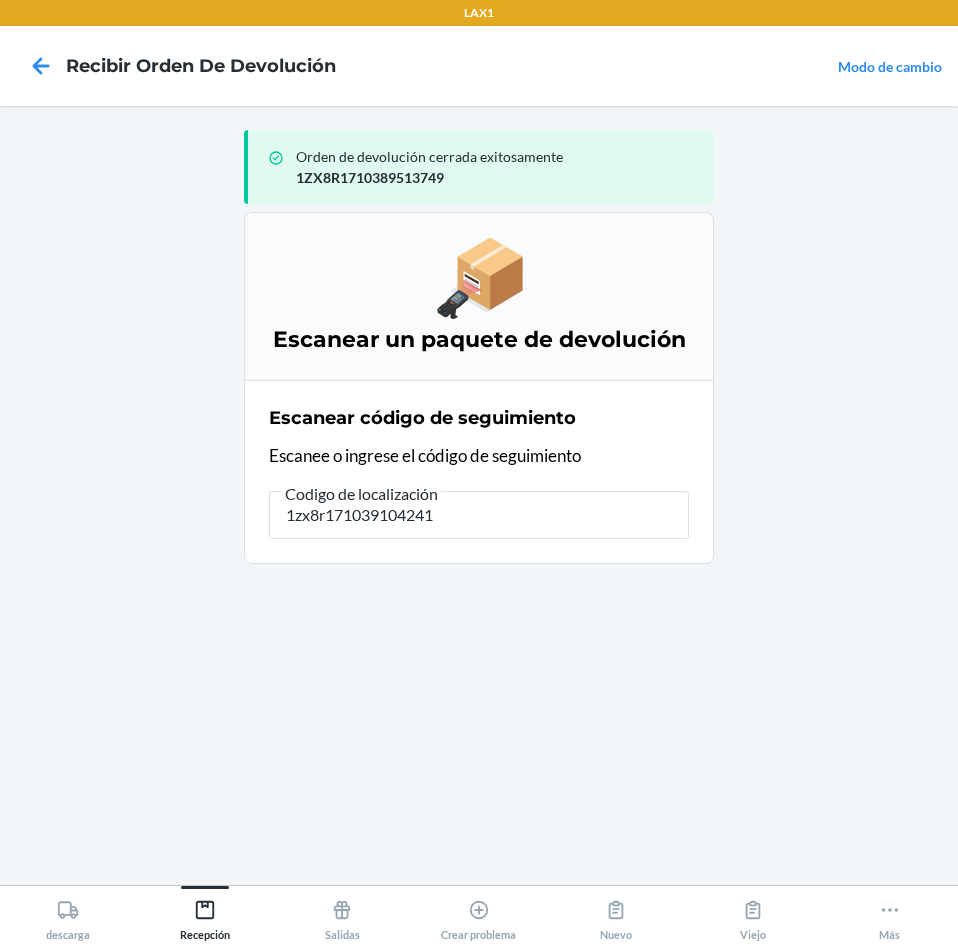 type on "1zx8r1710391042413" 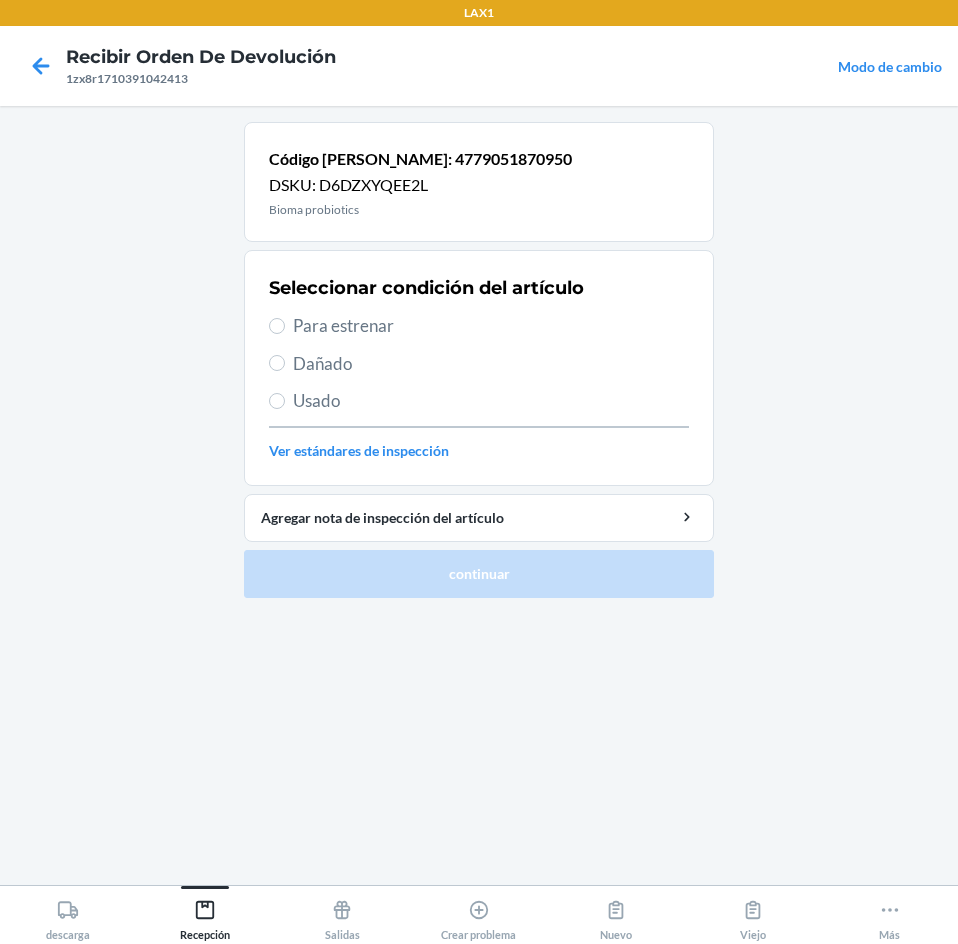 click on "Para estrenar" at bounding box center (491, 326) 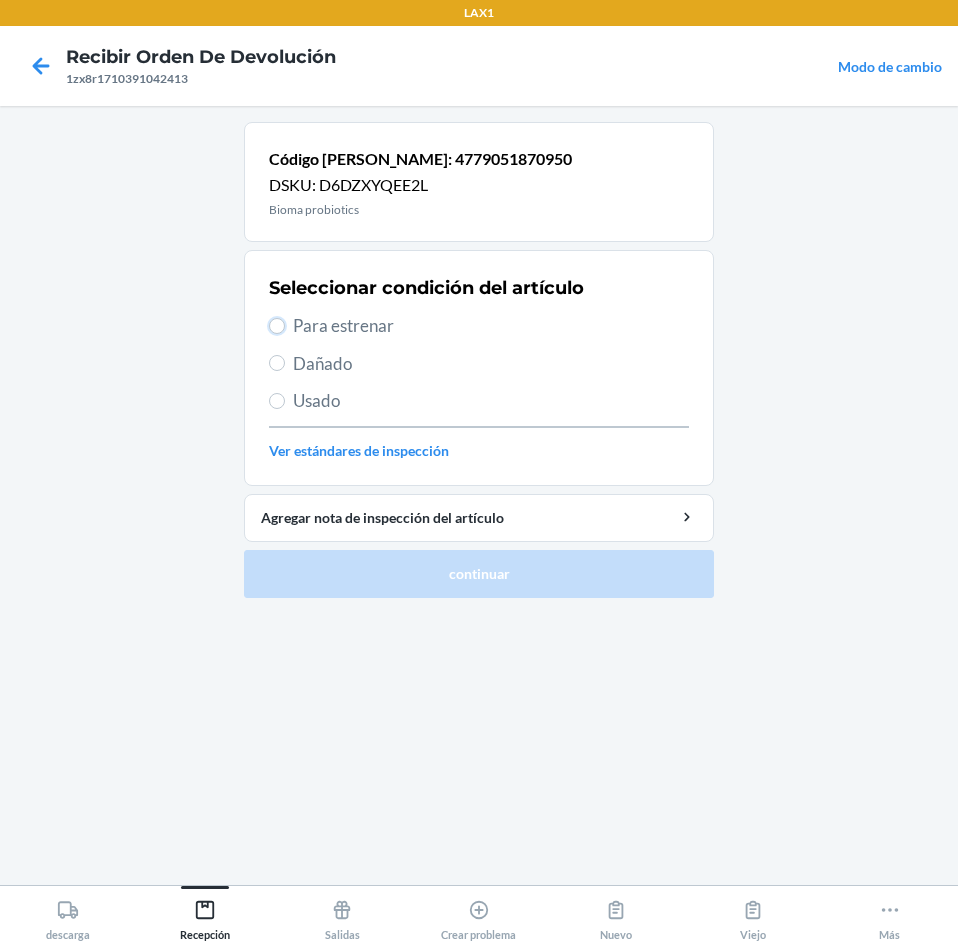 click on "Para estrenar" at bounding box center (277, 326) 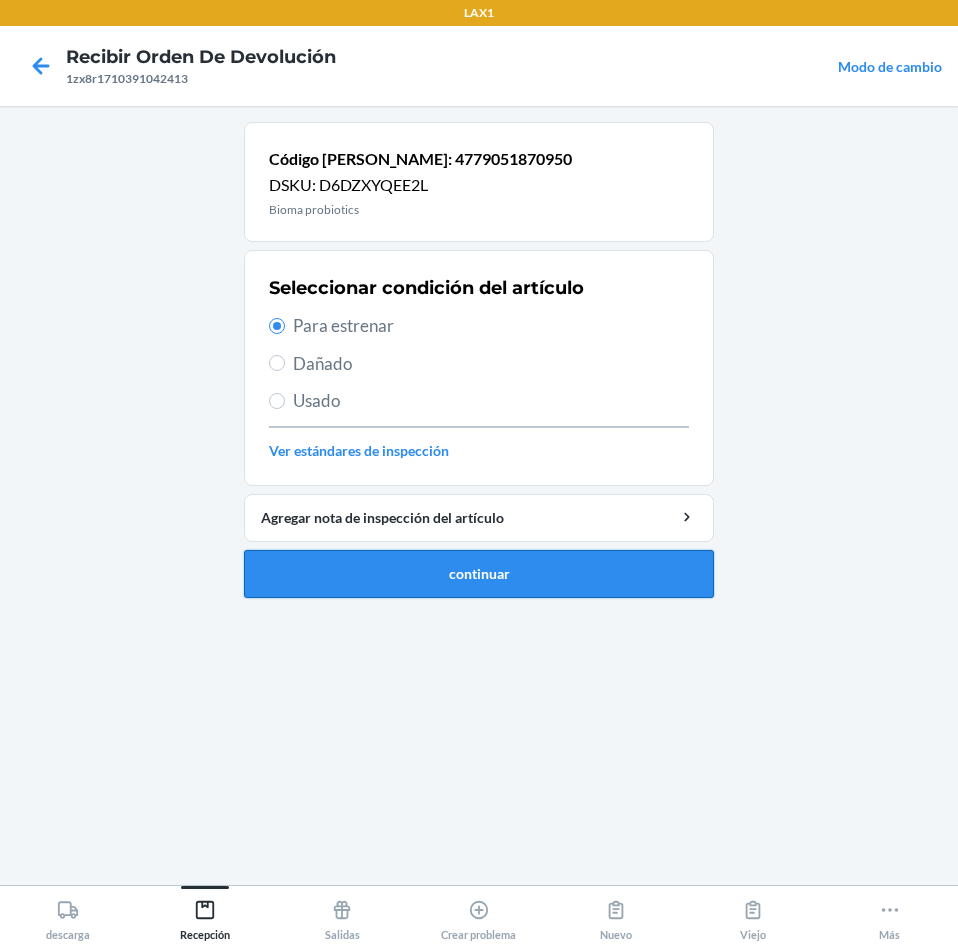 click on "continuar" at bounding box center (479, 574) 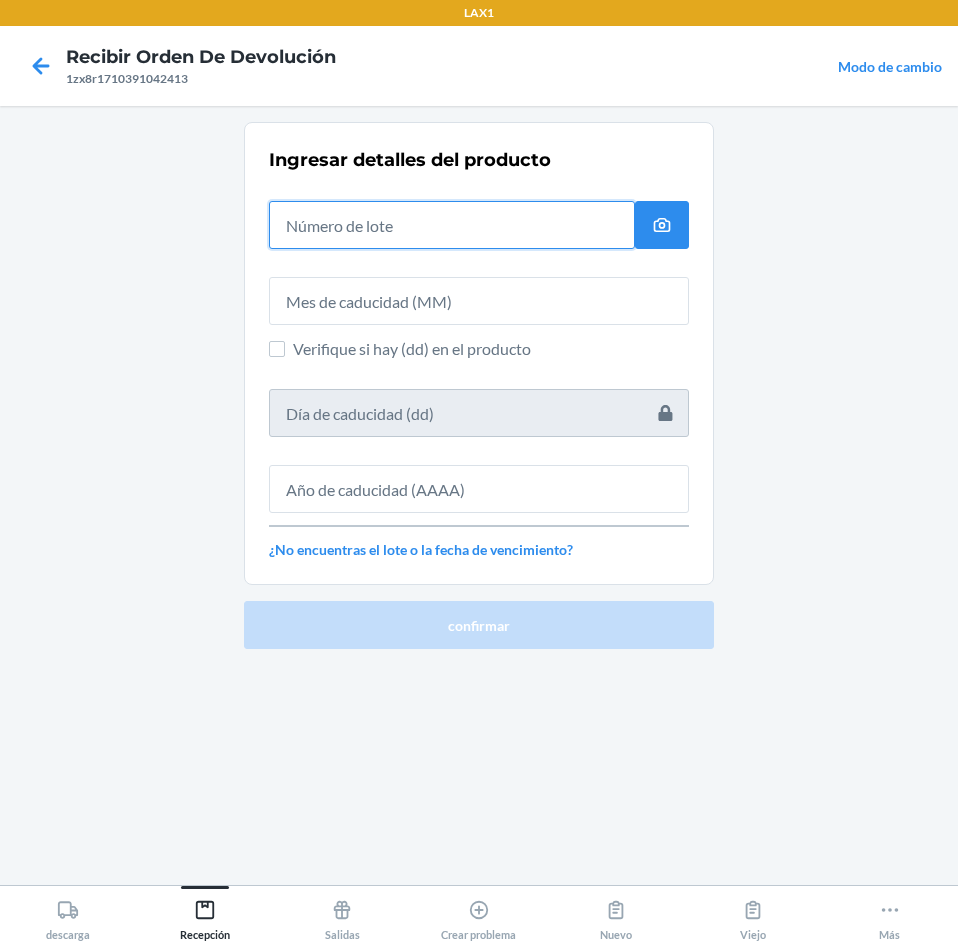 click at bounding box center [452, 225] 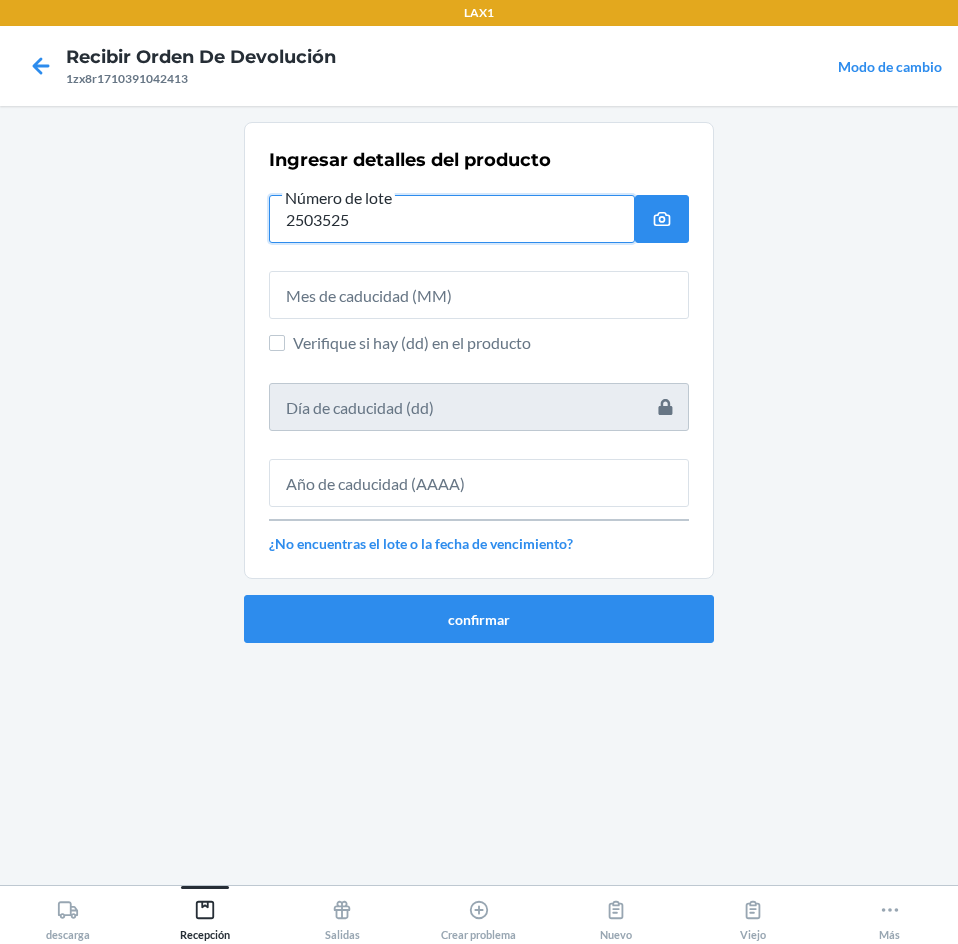 type on "2503525" 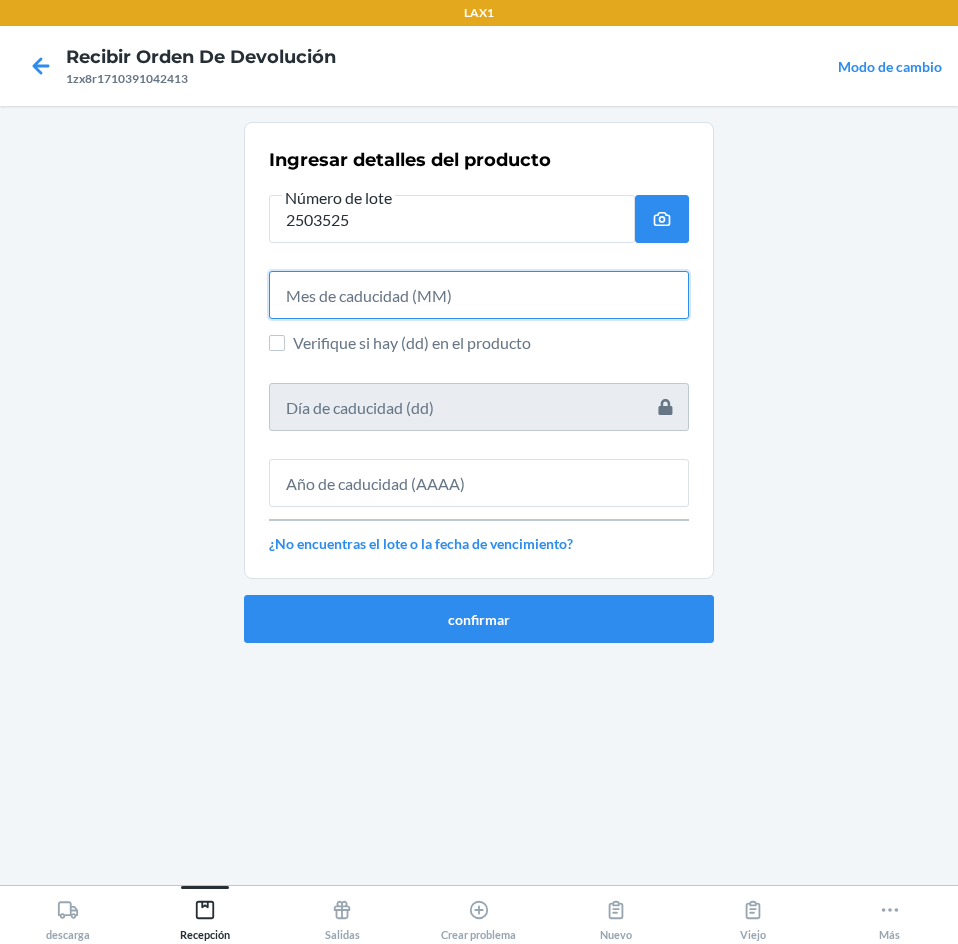 click at bounding box center [479, 295] 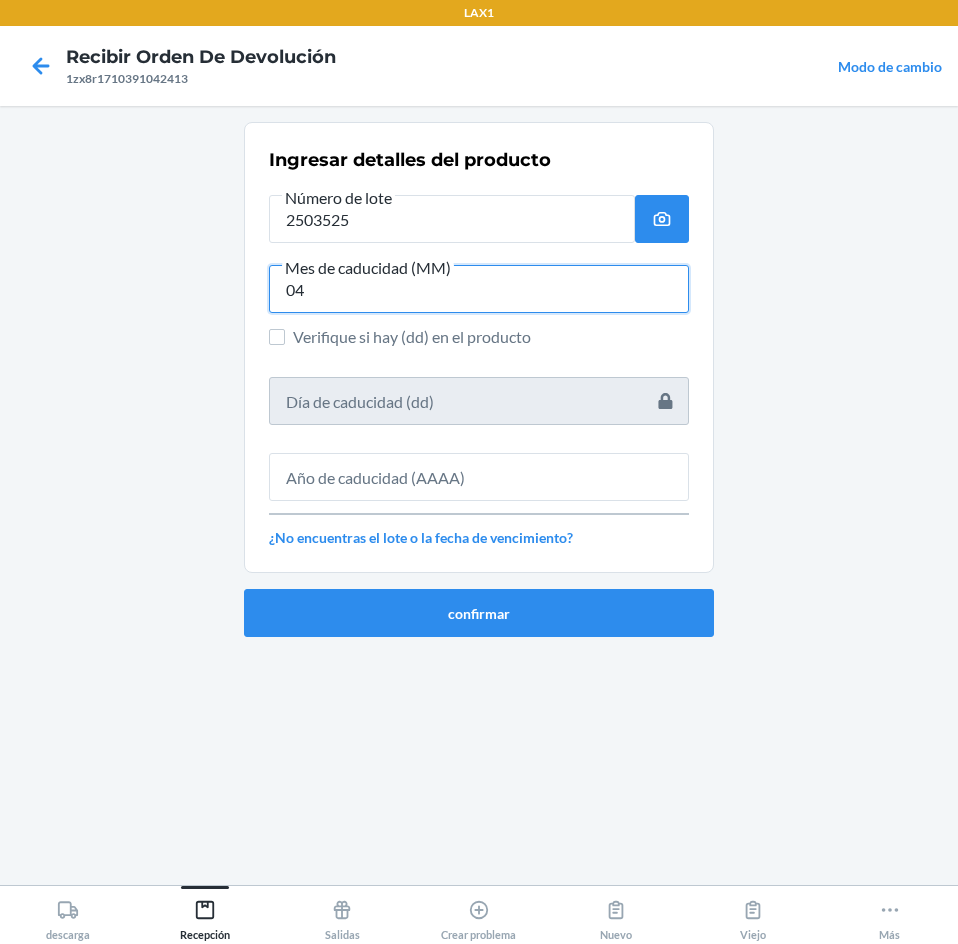 type on "04" 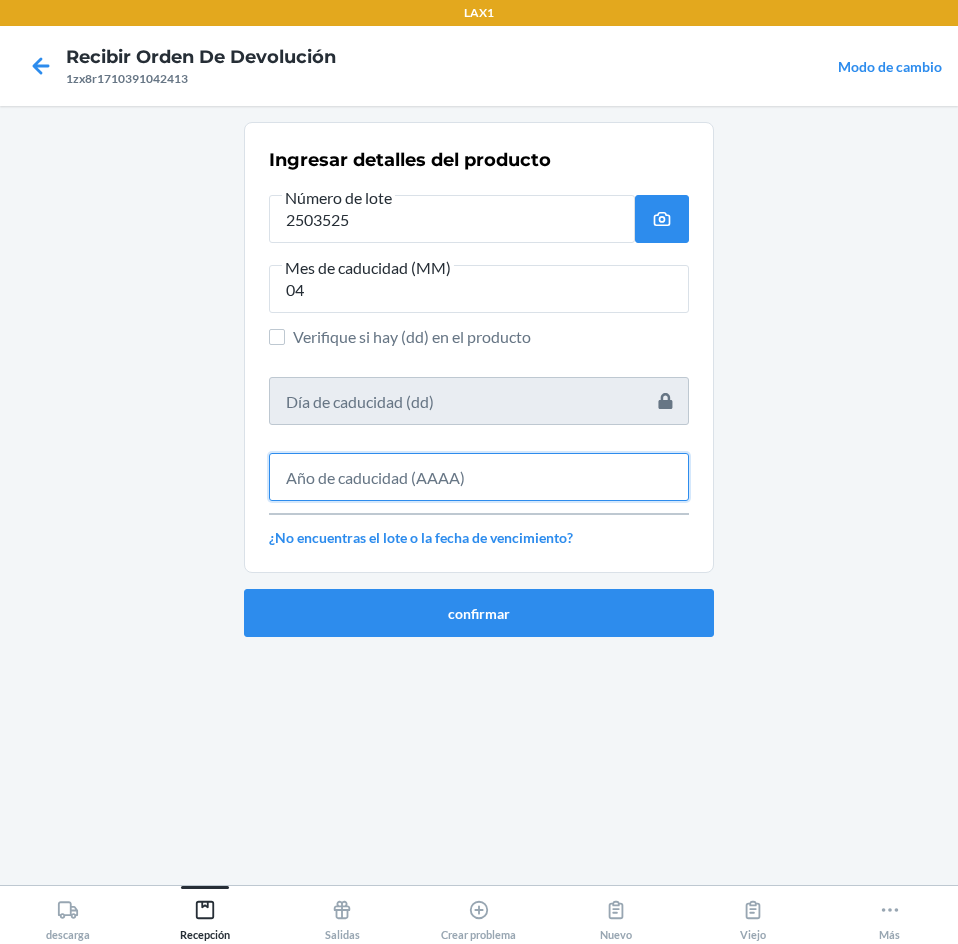 click at bounding box center (479, 477) 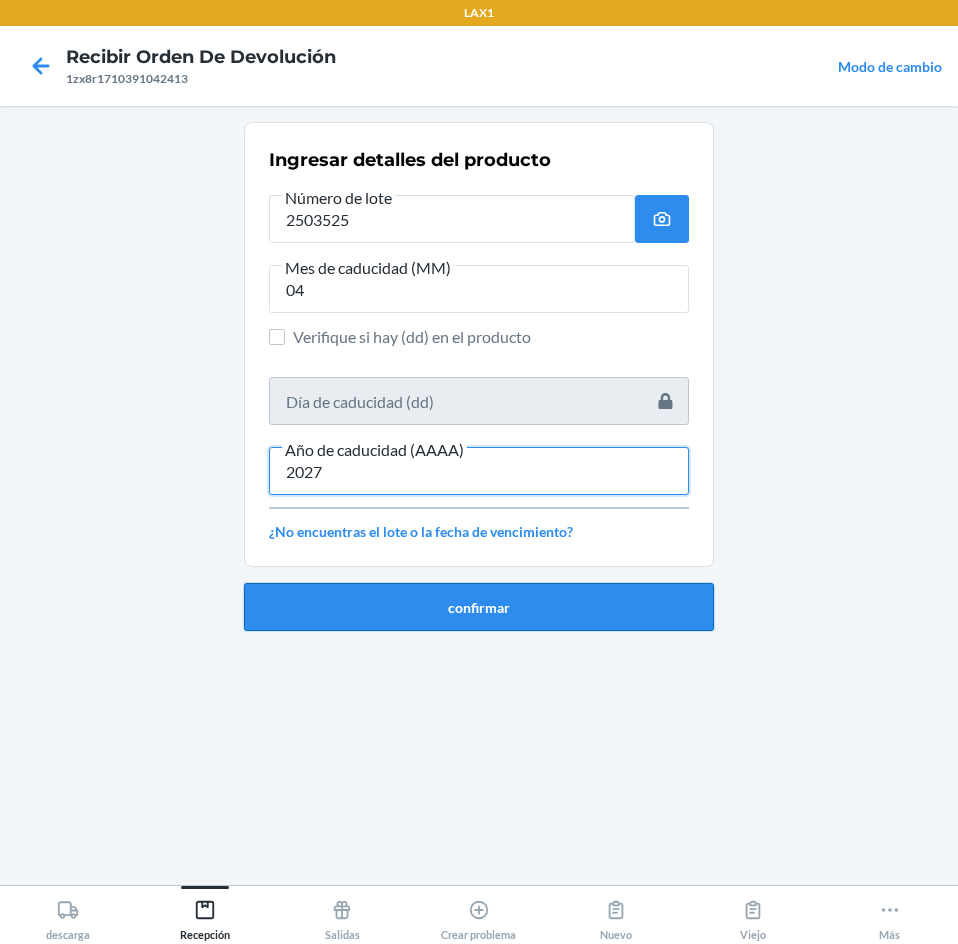 type on "2027" 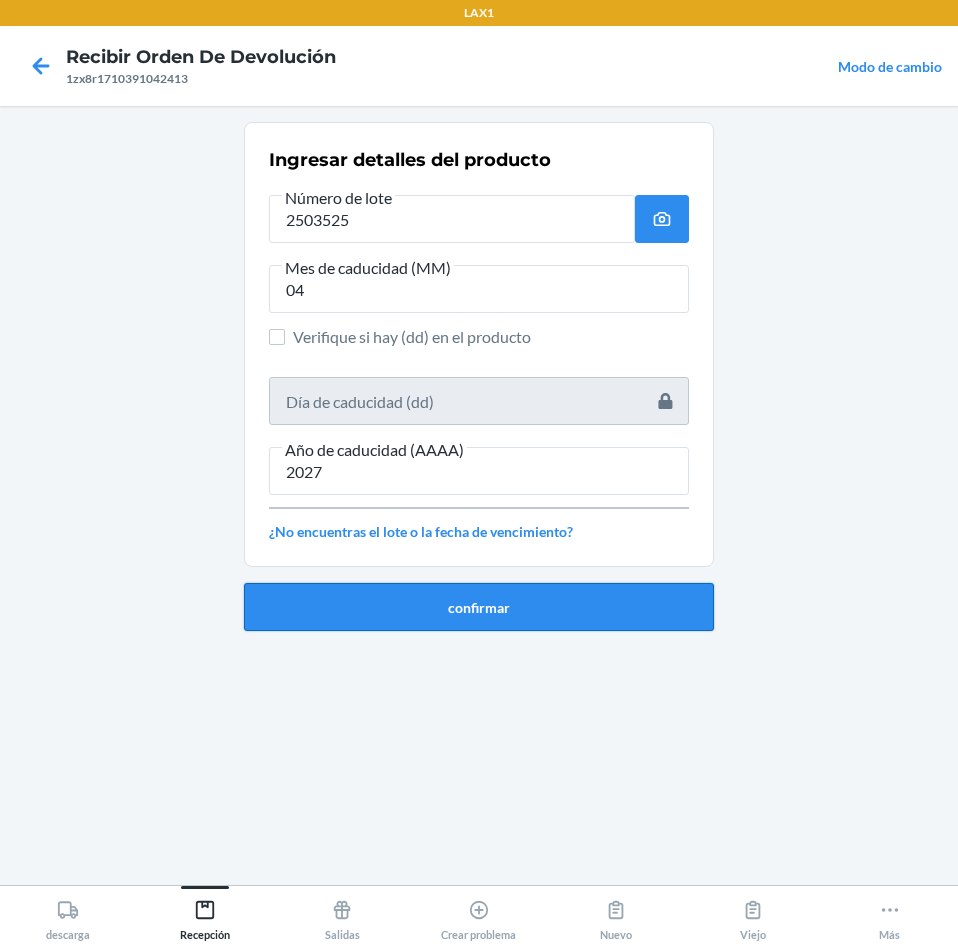 click on "confirmar" at bounding box center (479, 607) 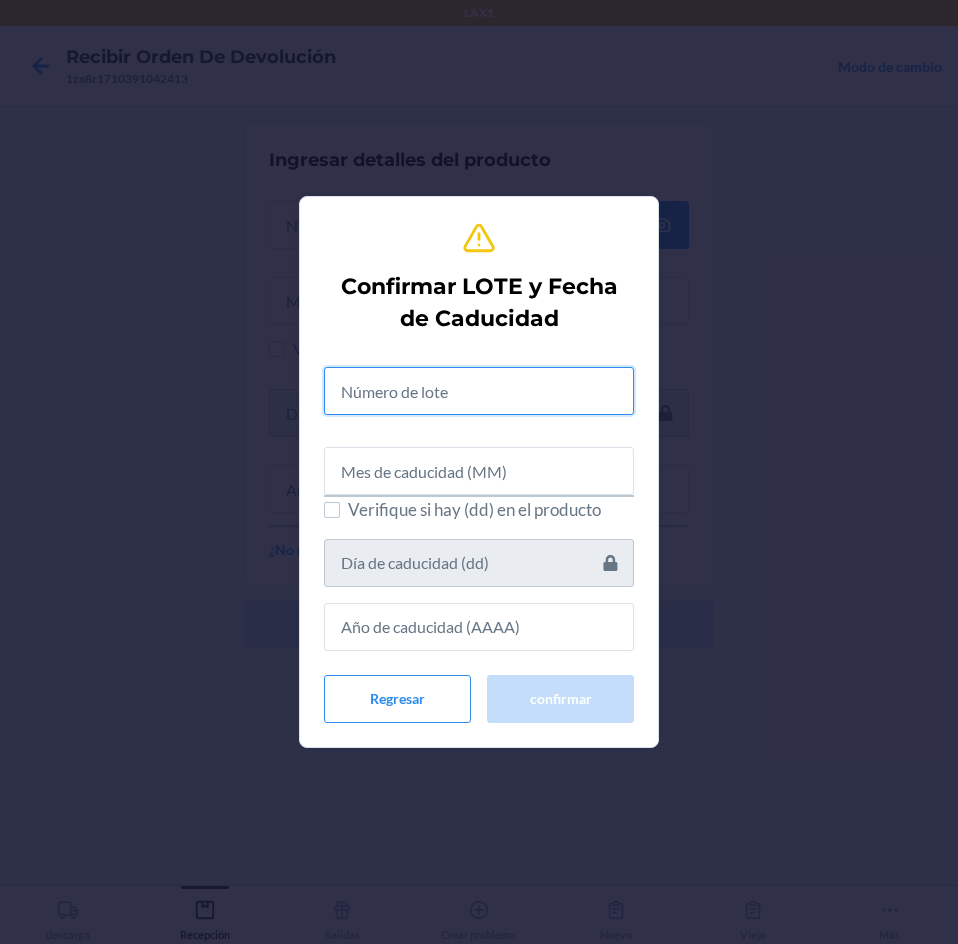 click at bounding box center [479, 391] 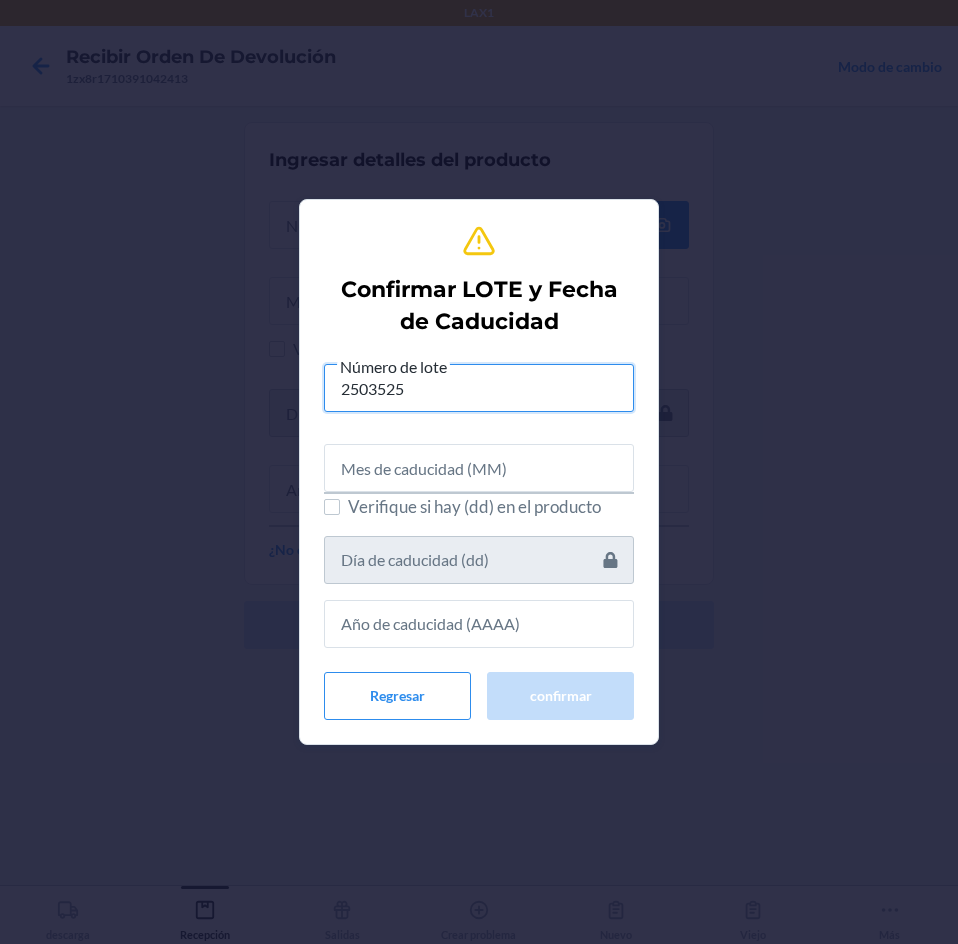 type on "2503525" 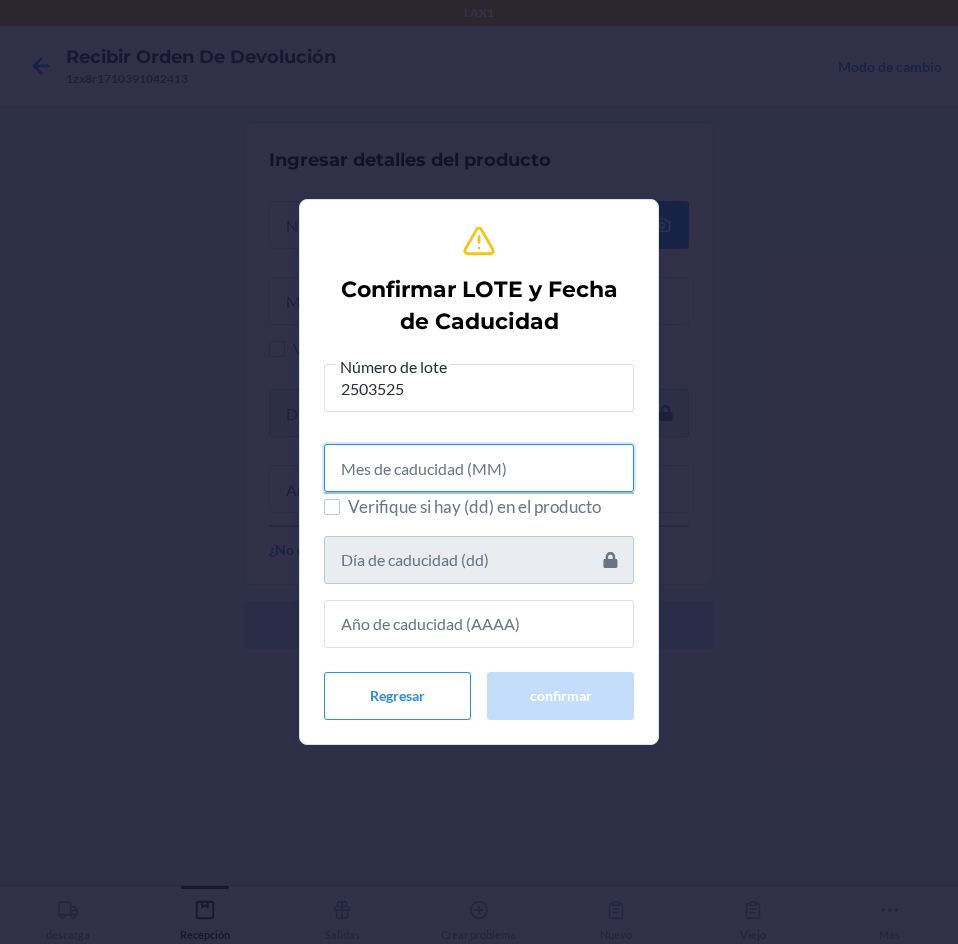 click at bounding box center [479, 468] 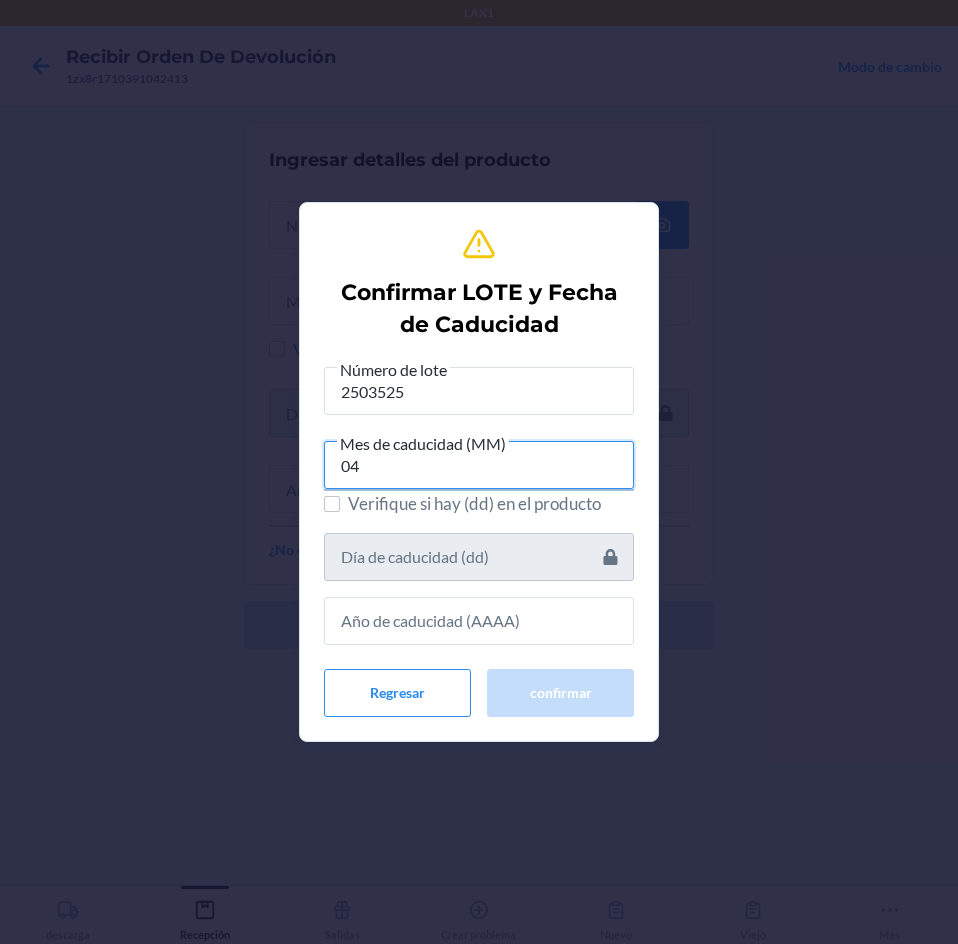 type on "04" 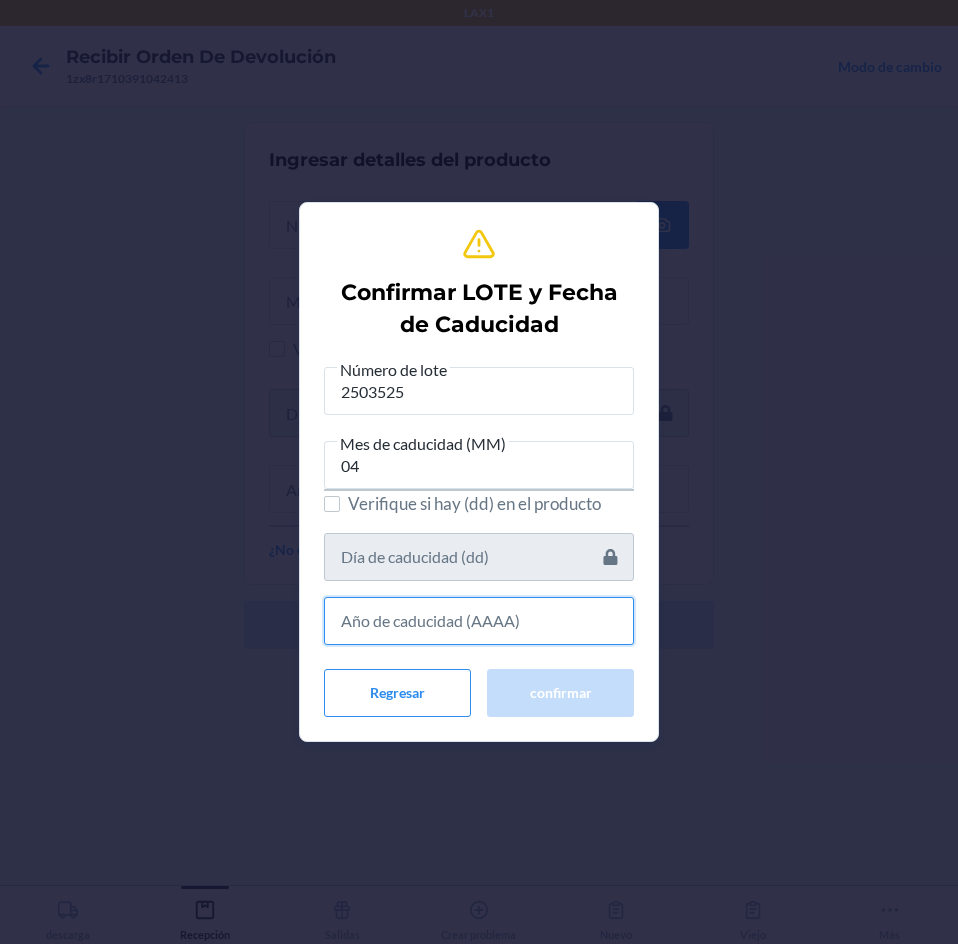 click at bounding box center (479, 621) 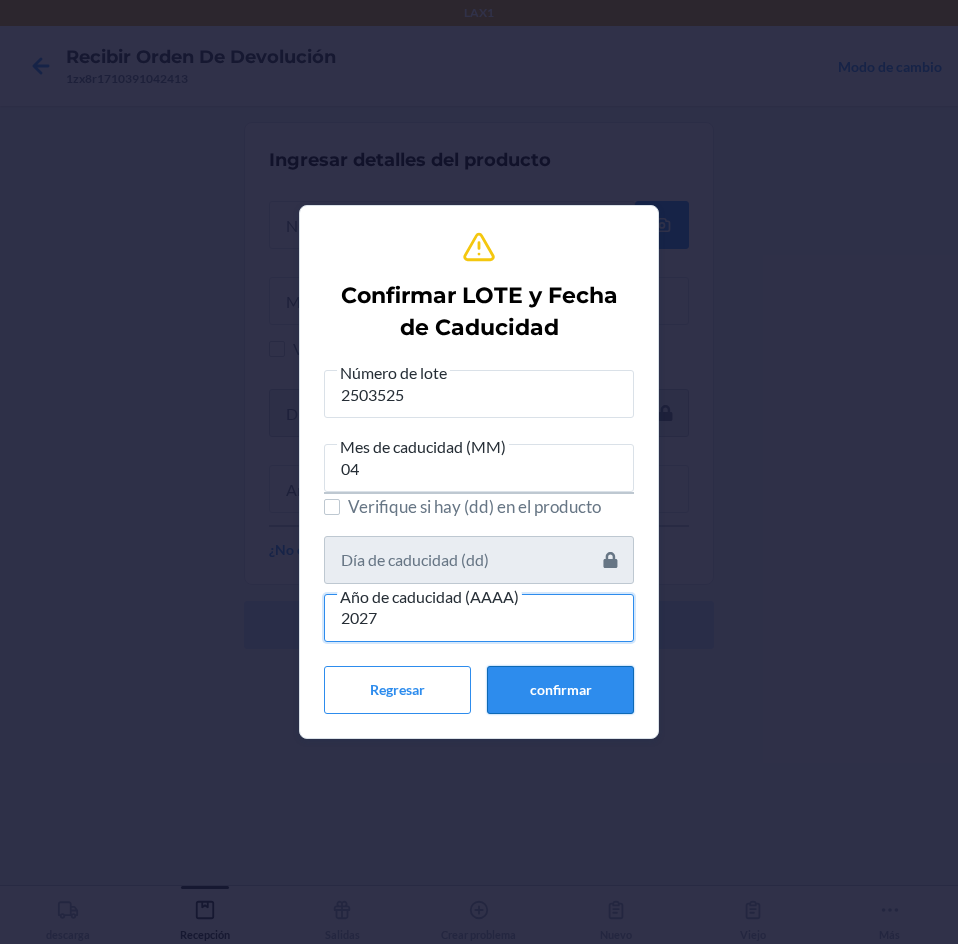 type on "2027" 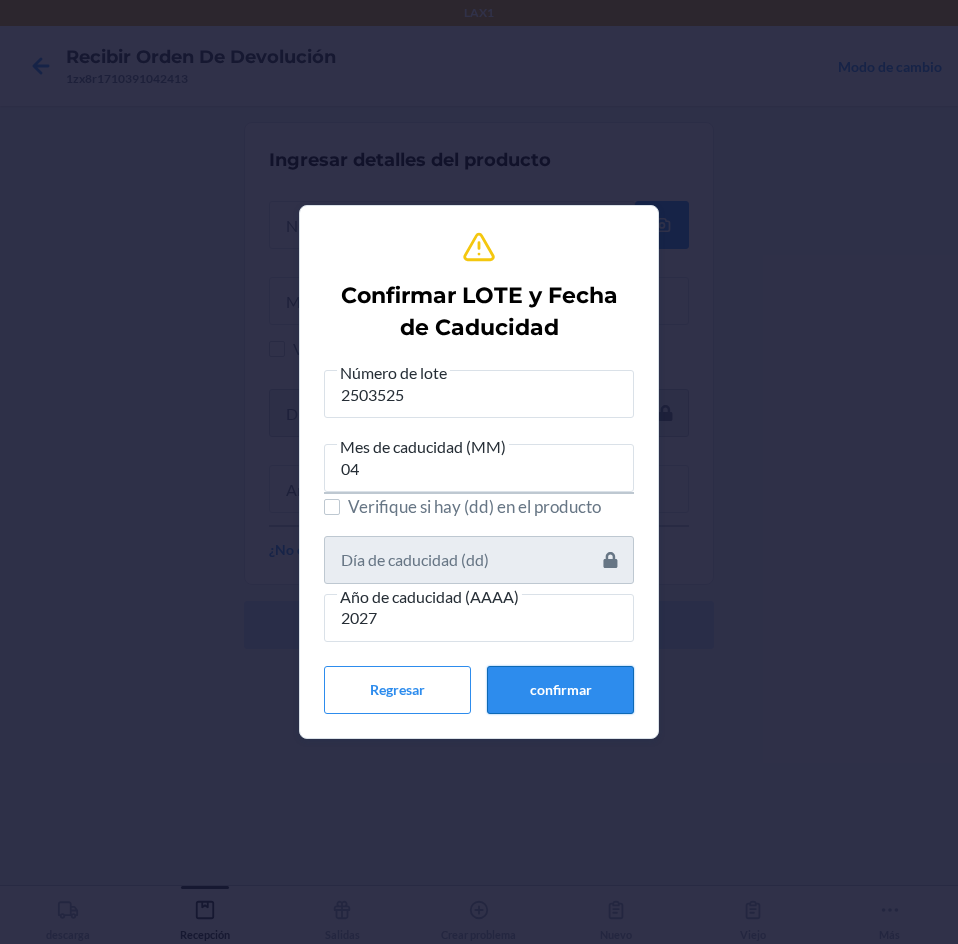 click on "confirmar" at bounding box center (560, 690) 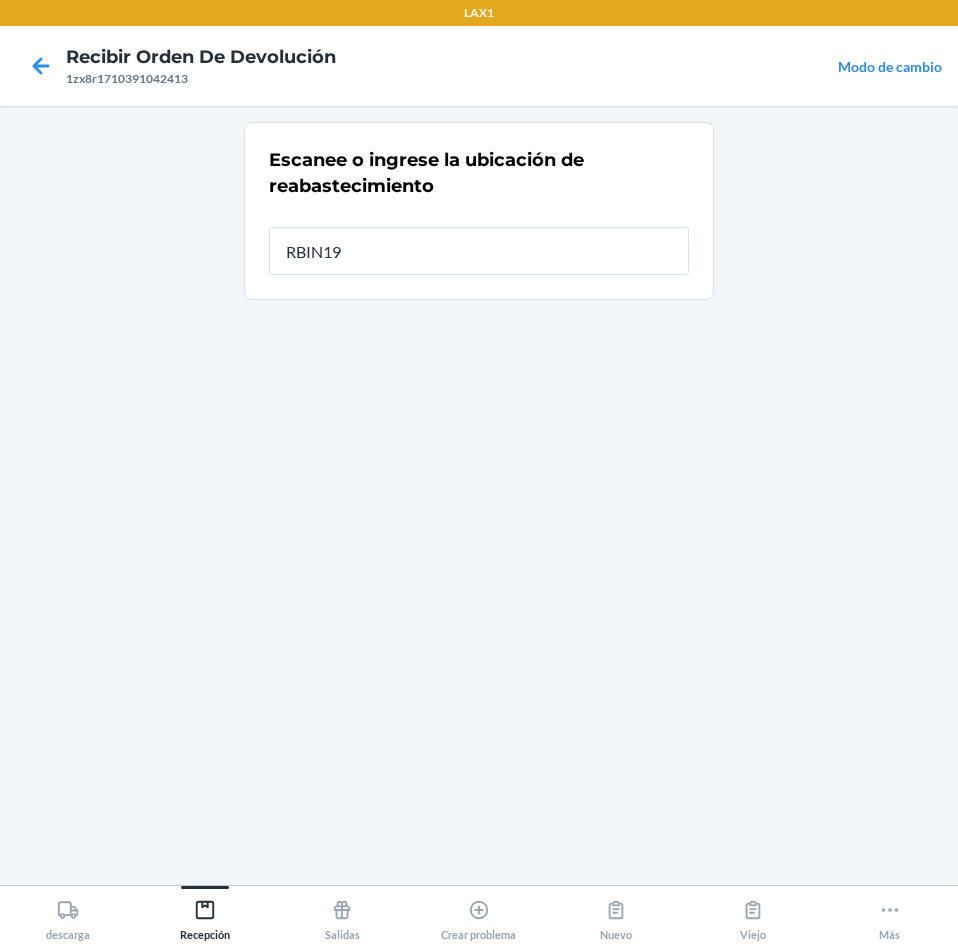type on "RBIN190" 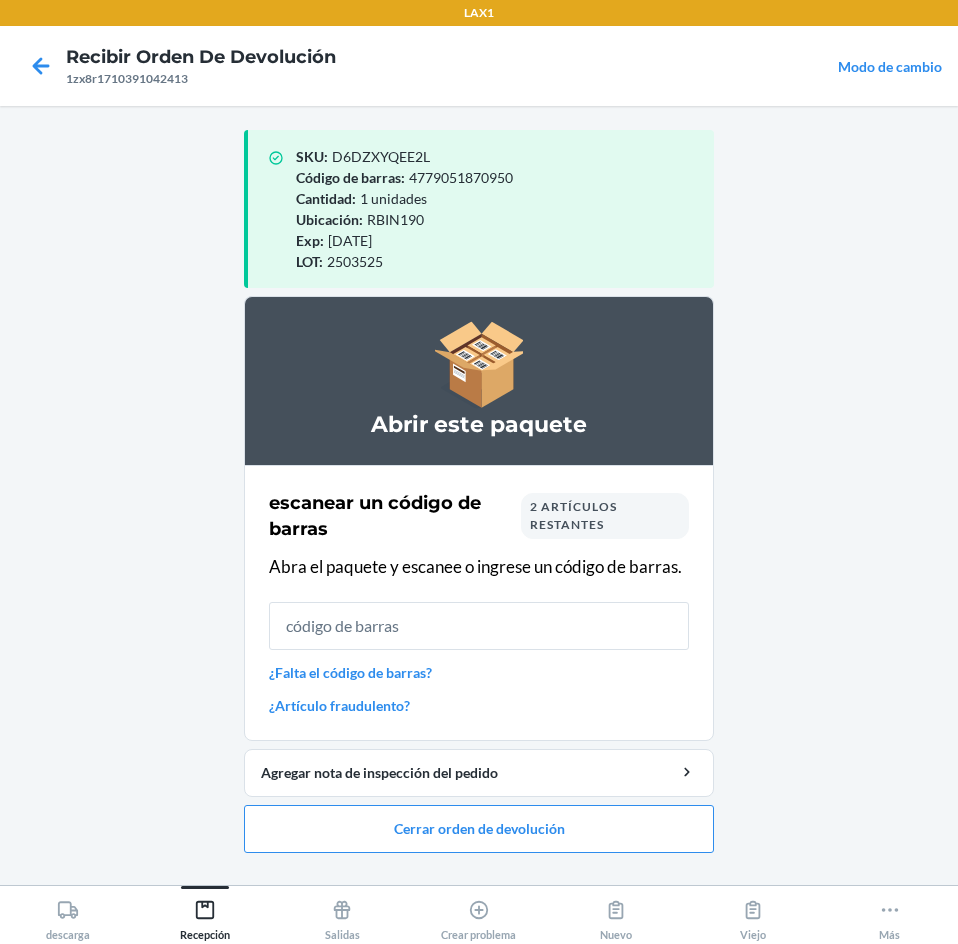 click at bounding box center [479, 626] 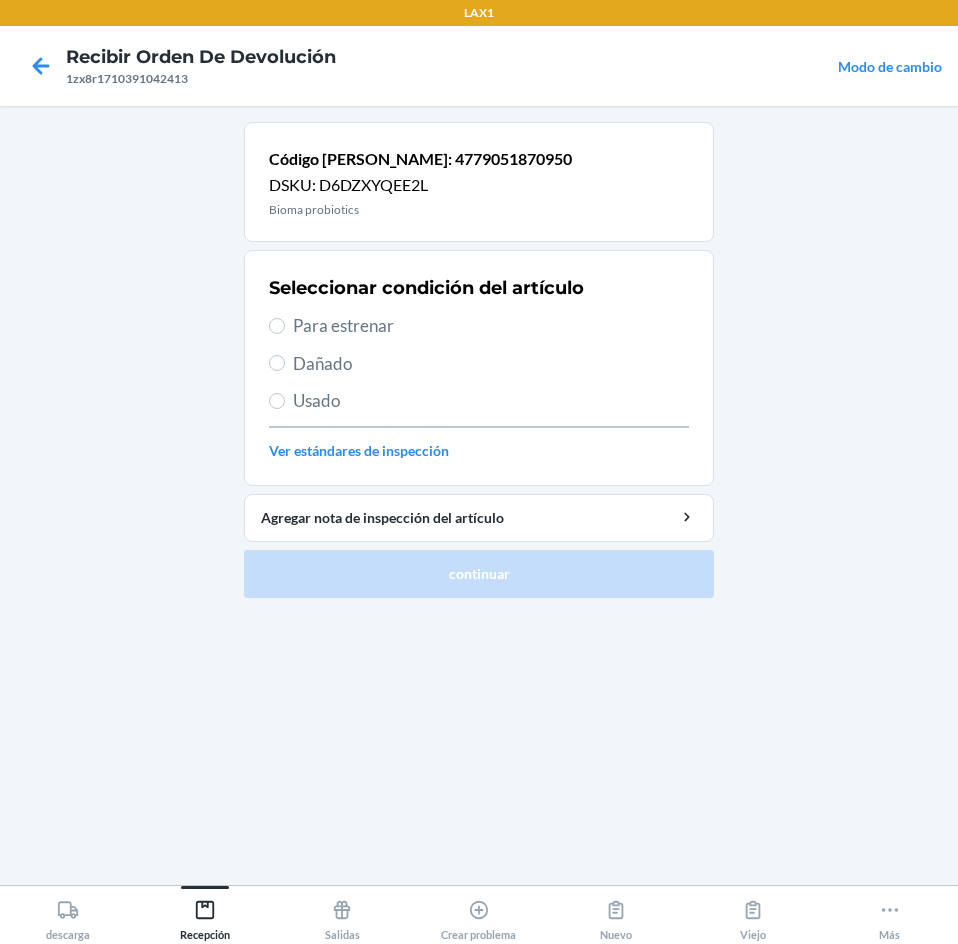 click on "Para estrenar" at bounding box center (479, 326) 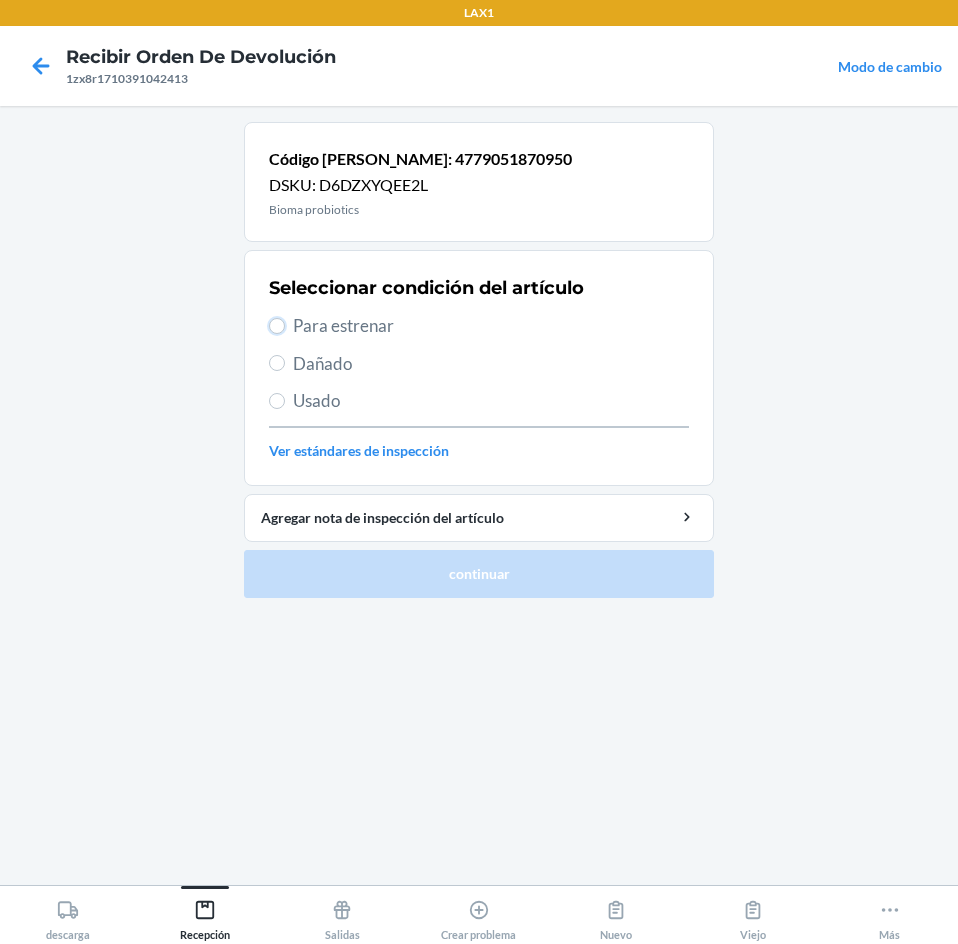 click on "Para estrenar" at bounding box center [277, 326] 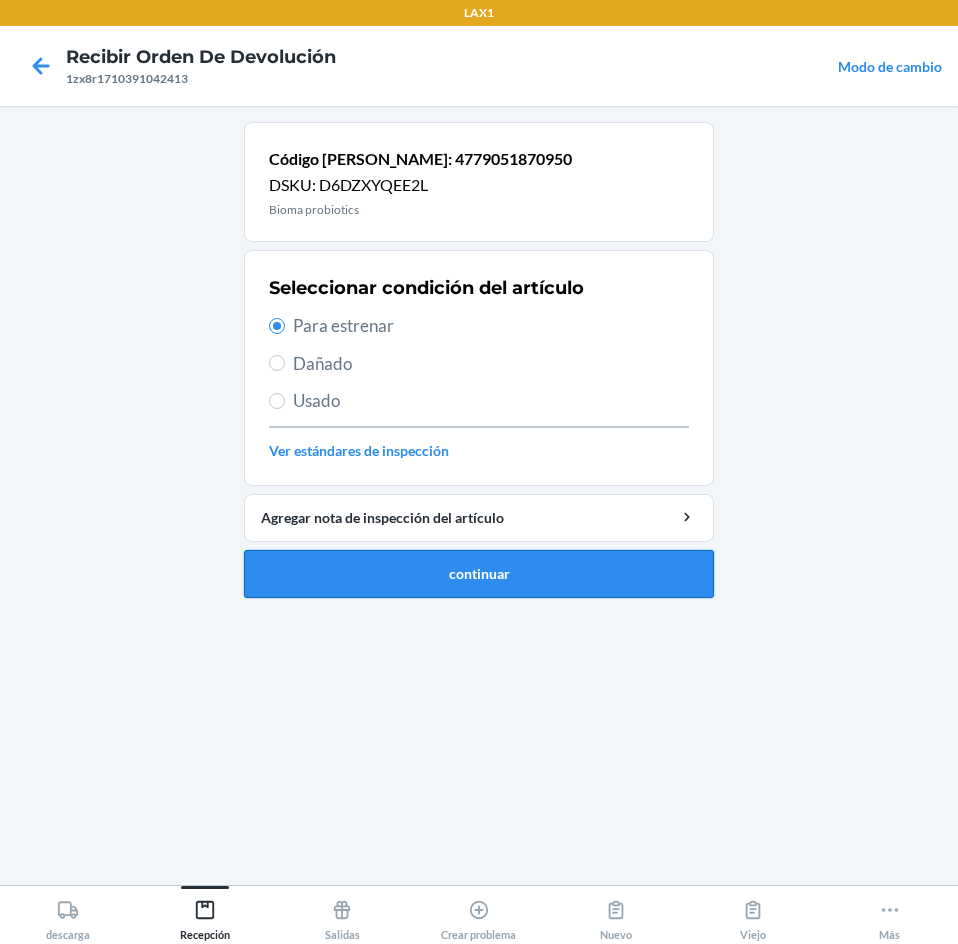 click on "continuar" at bounding box center (479, 574) 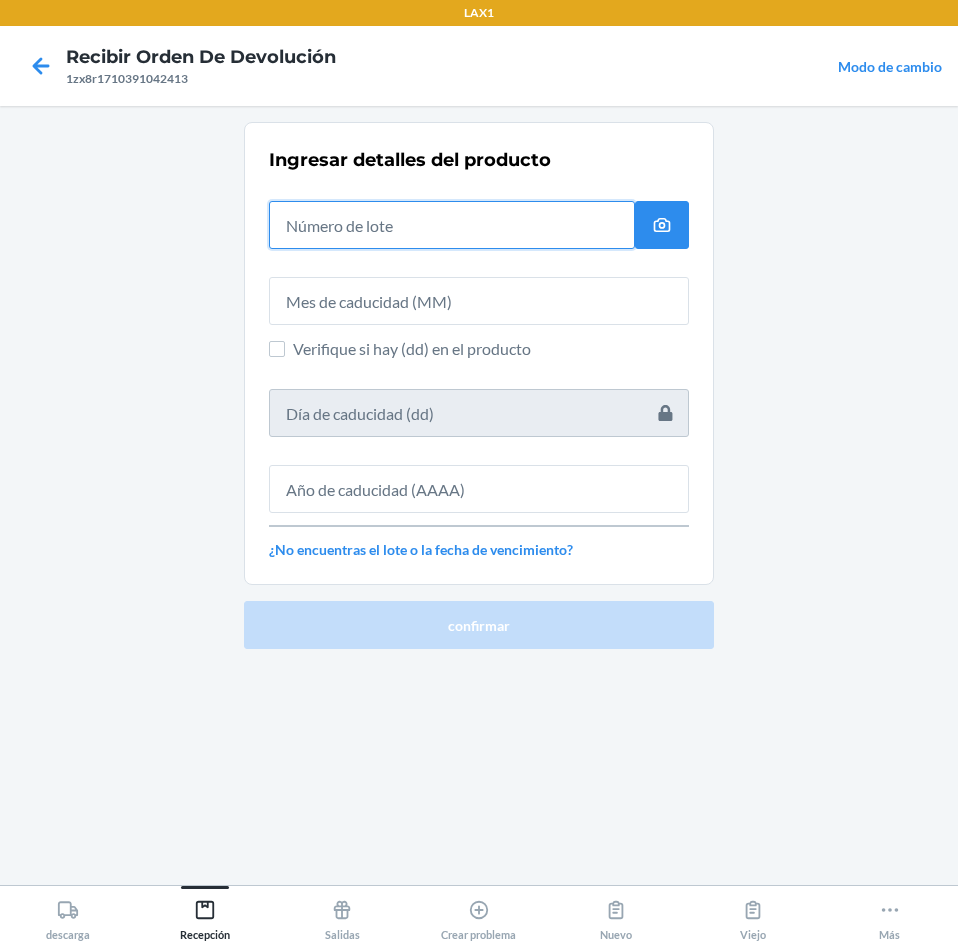 click at bounding box center [452, 225] 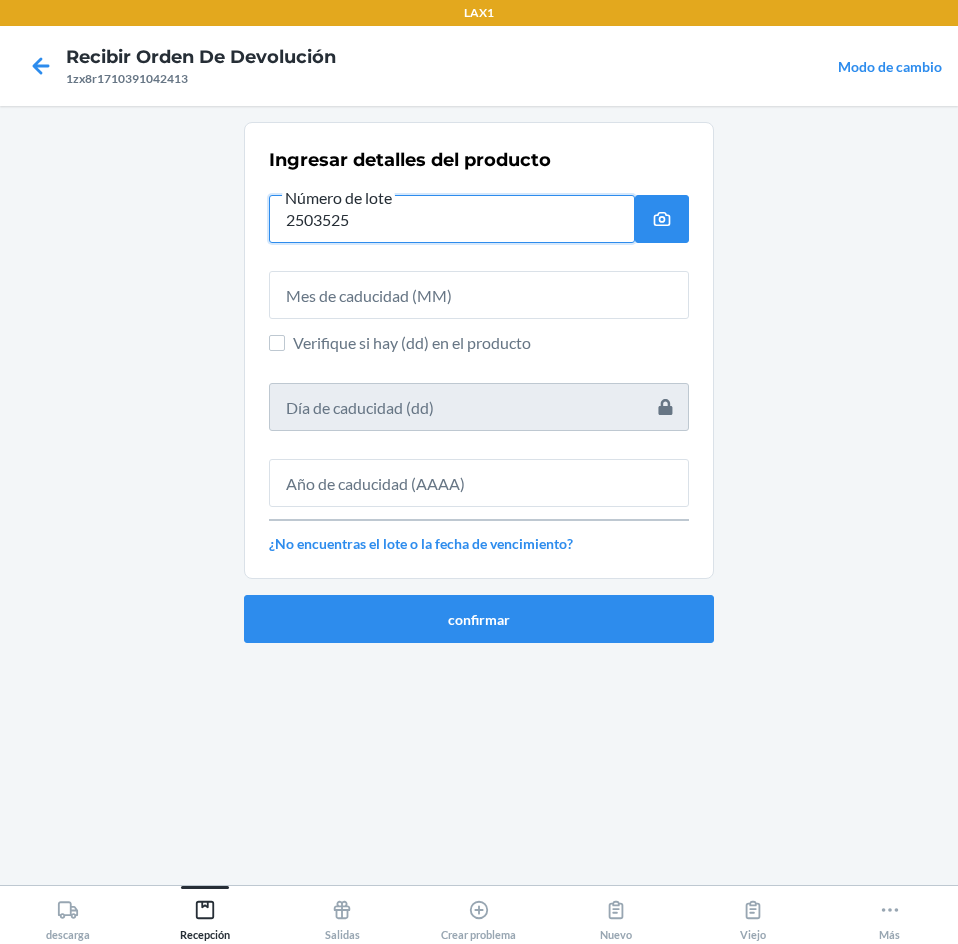 type on "2503525" 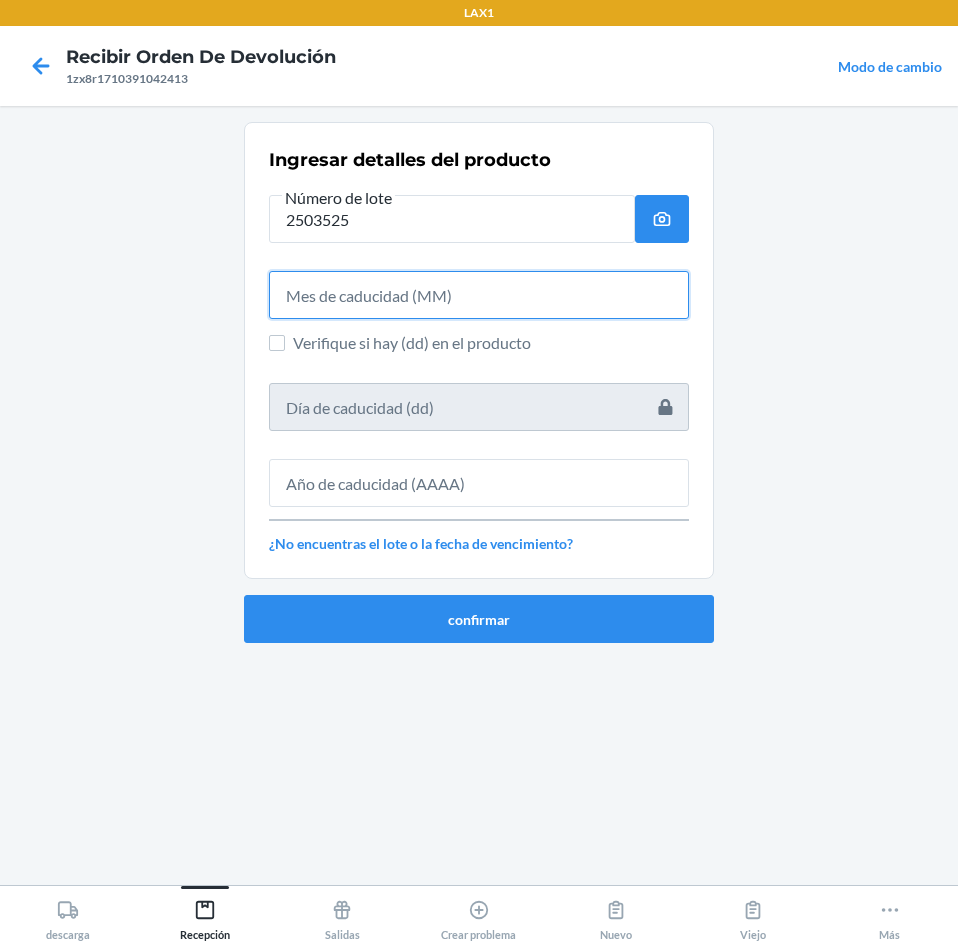 click at bounding box center (479, 295) 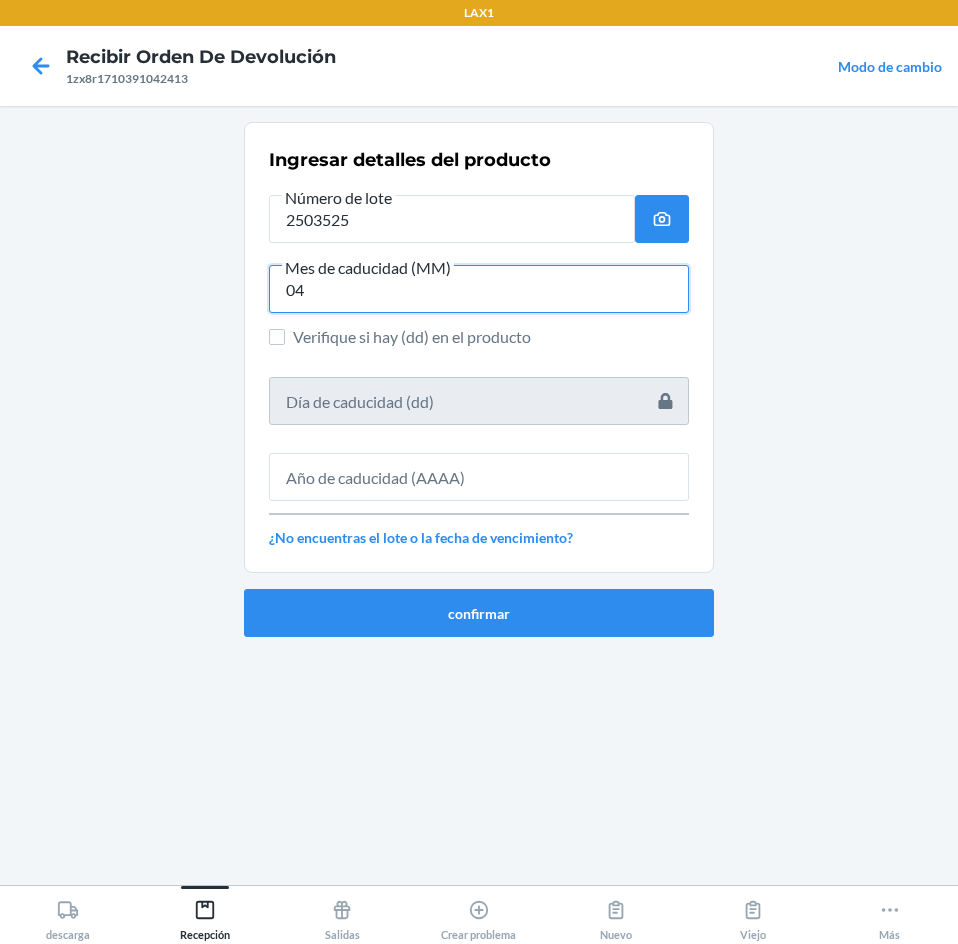 type on "04" 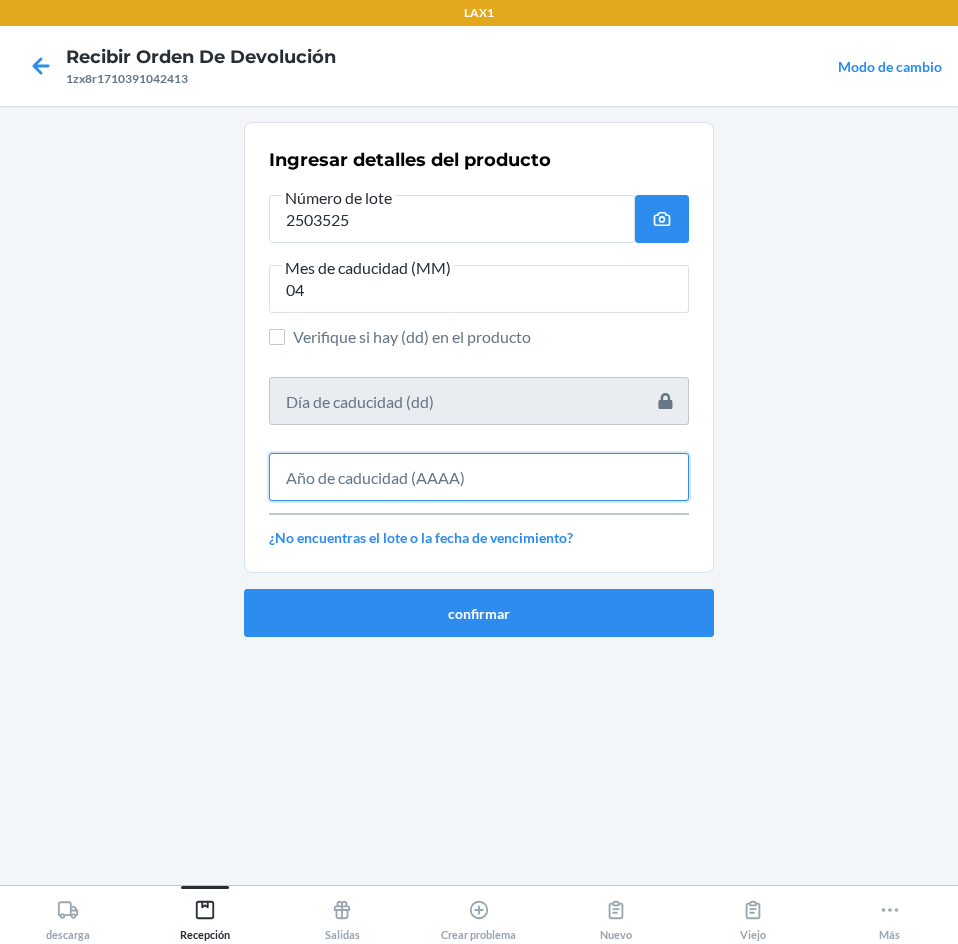click at bounding box center (479, 477) 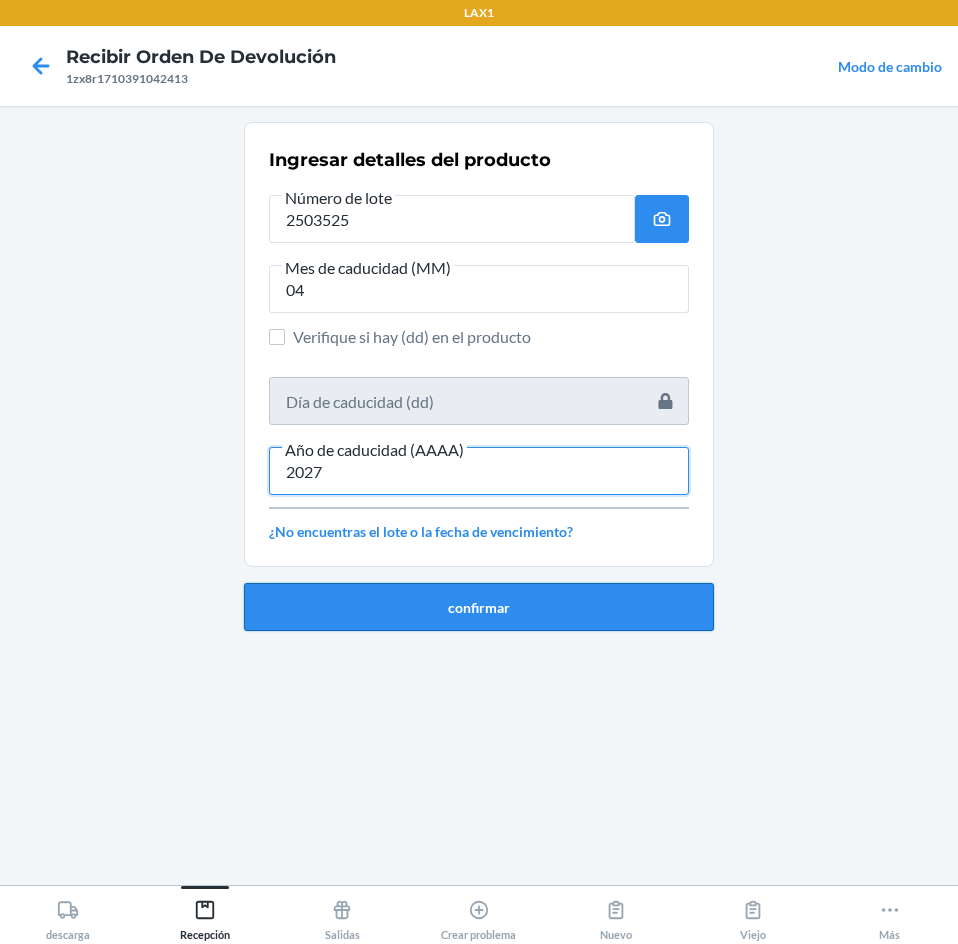 type on "2027" 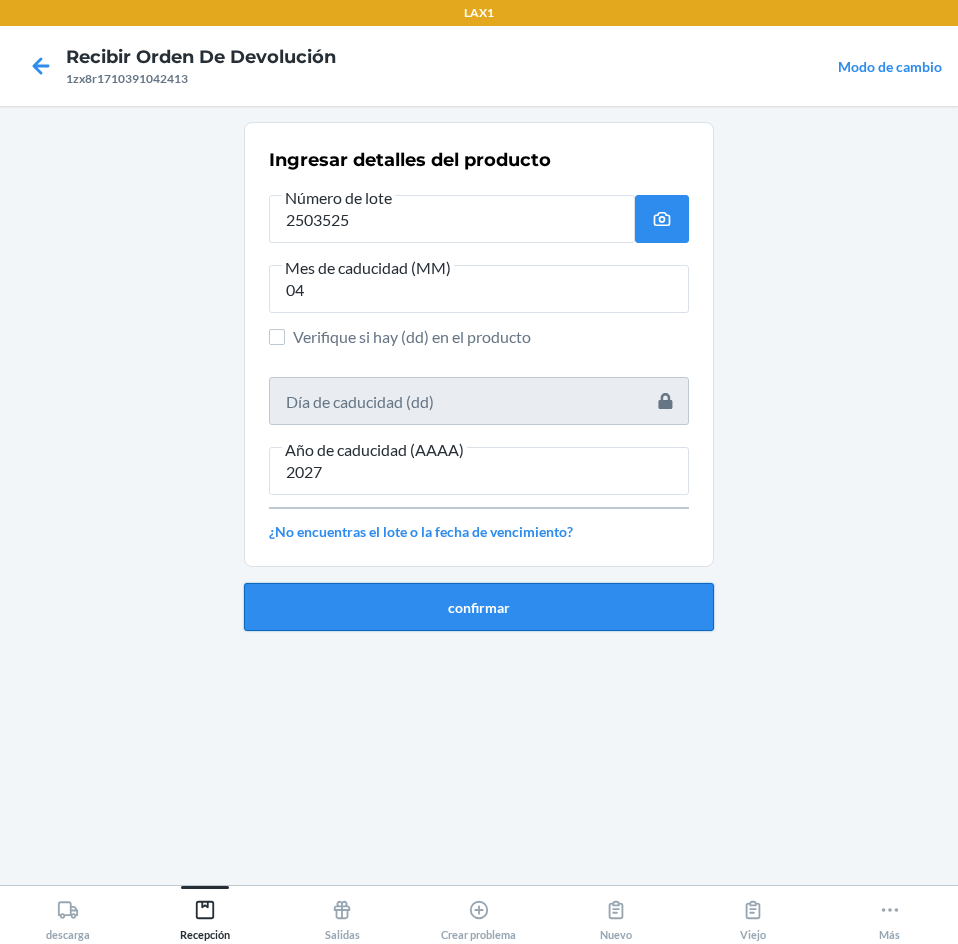 click on "confirmar" at bounding box center (479, 607) 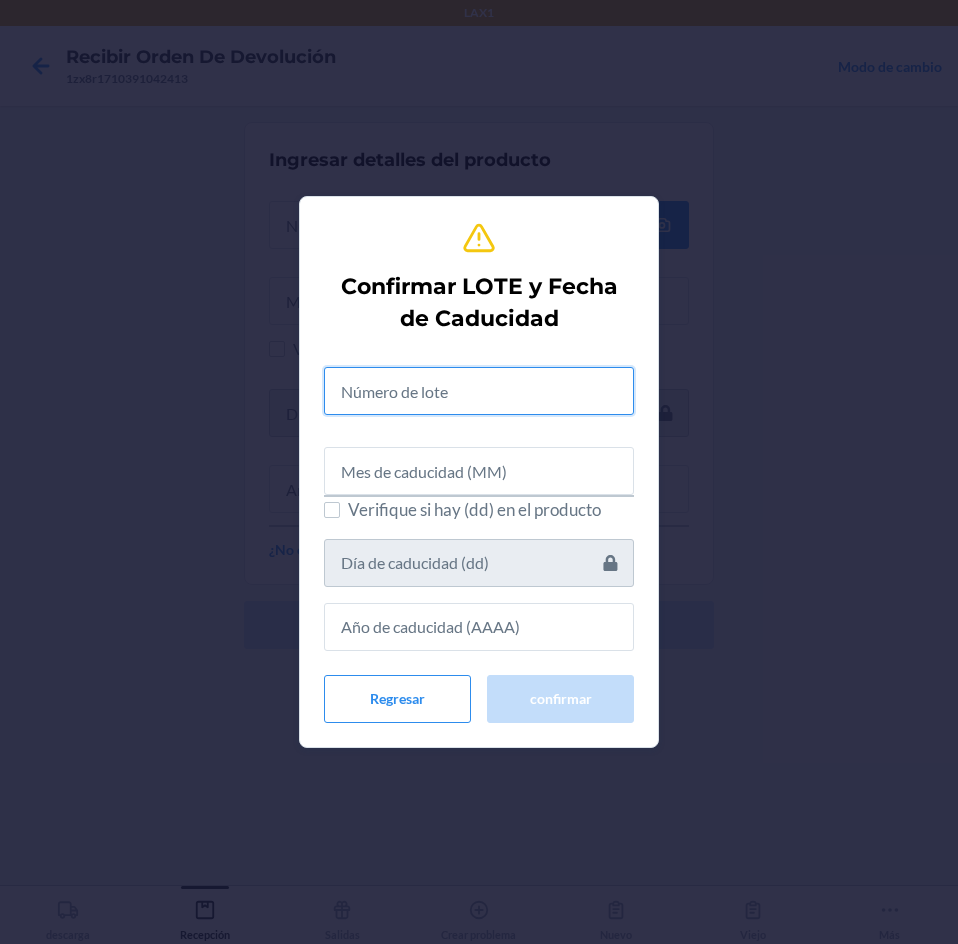 click at bounding box center [479, 391] 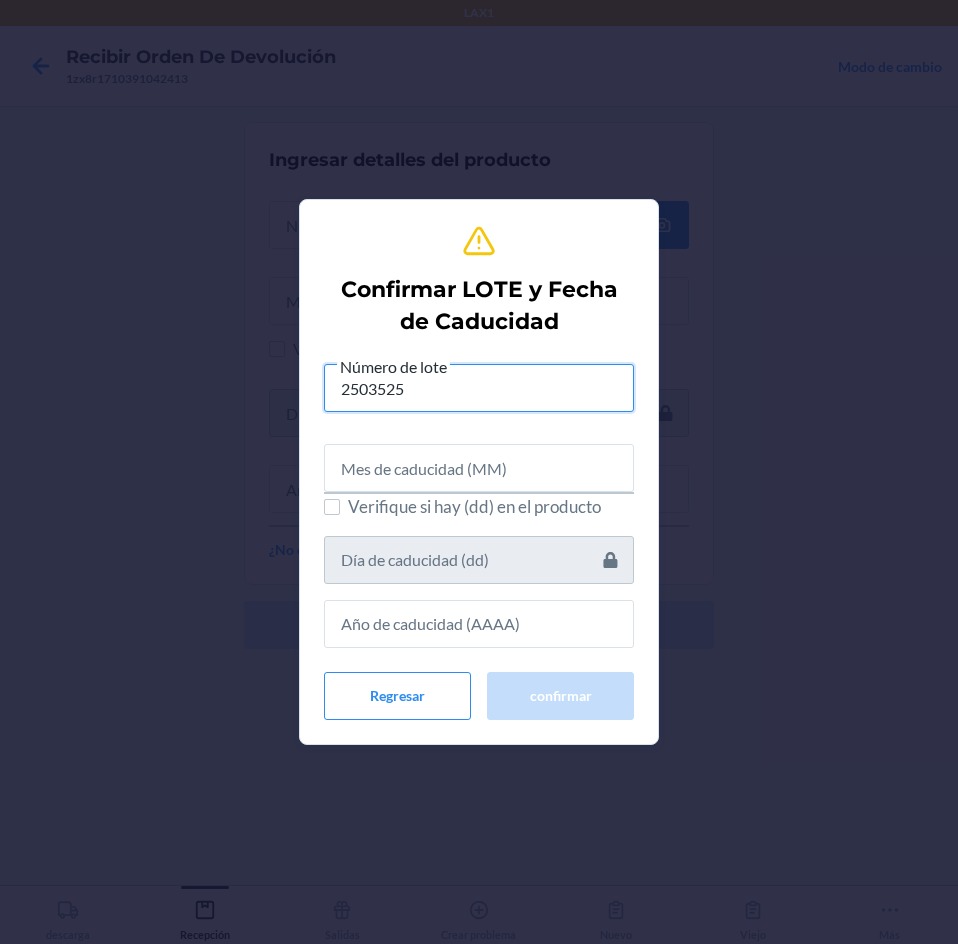 type on "2503525" 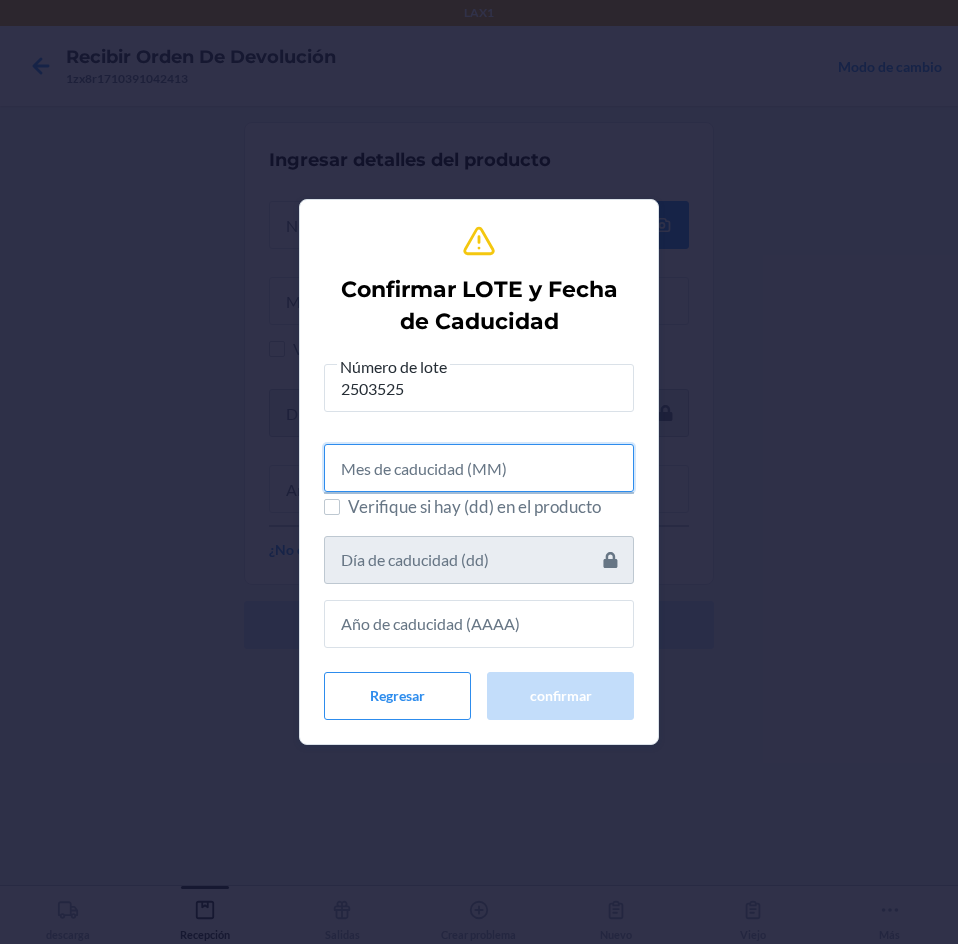 click at bounding box center (479, 468) 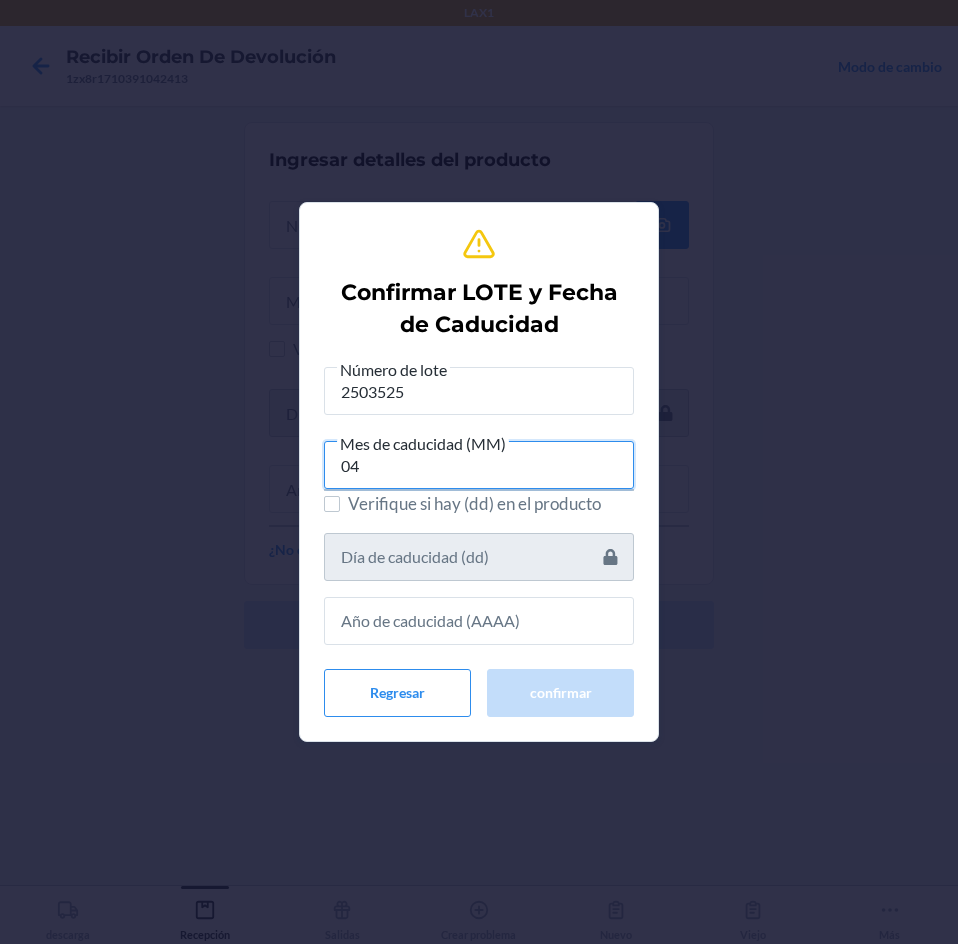type on "04" 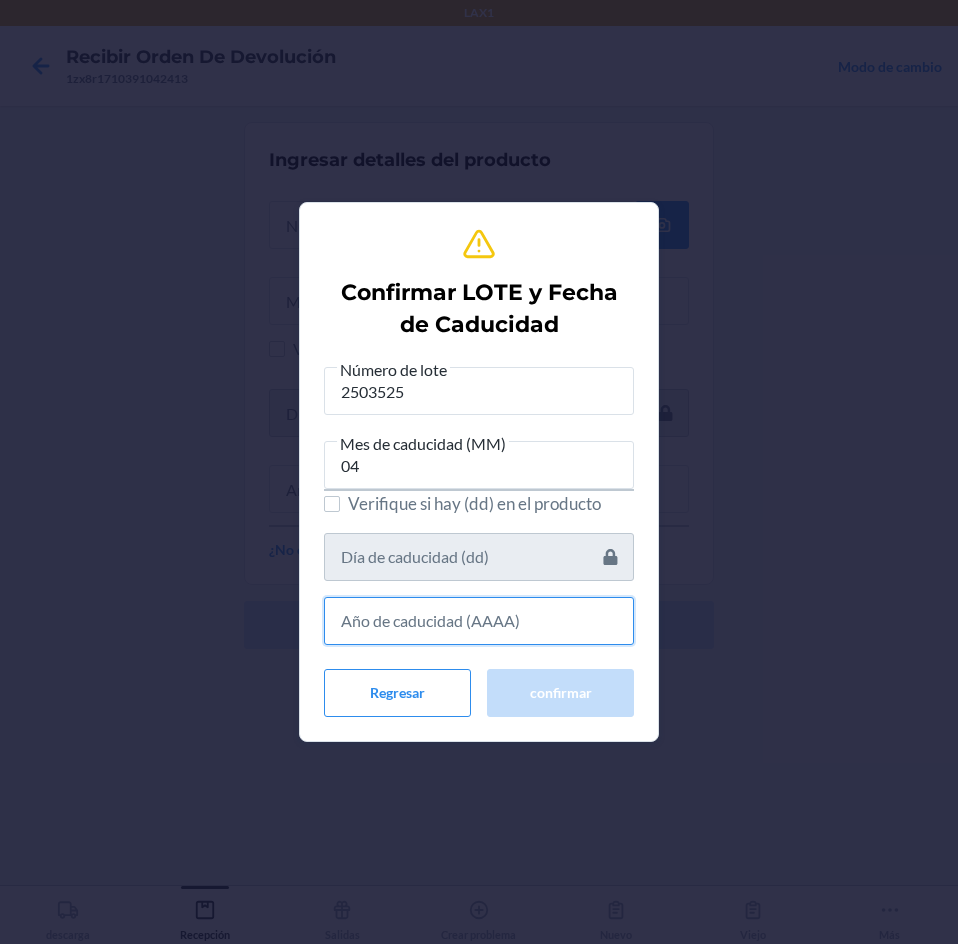 drag, startPoint x: 424, startPoint y: 618, endPoint x: 435, endPoint y: 589, distance: 31.016125 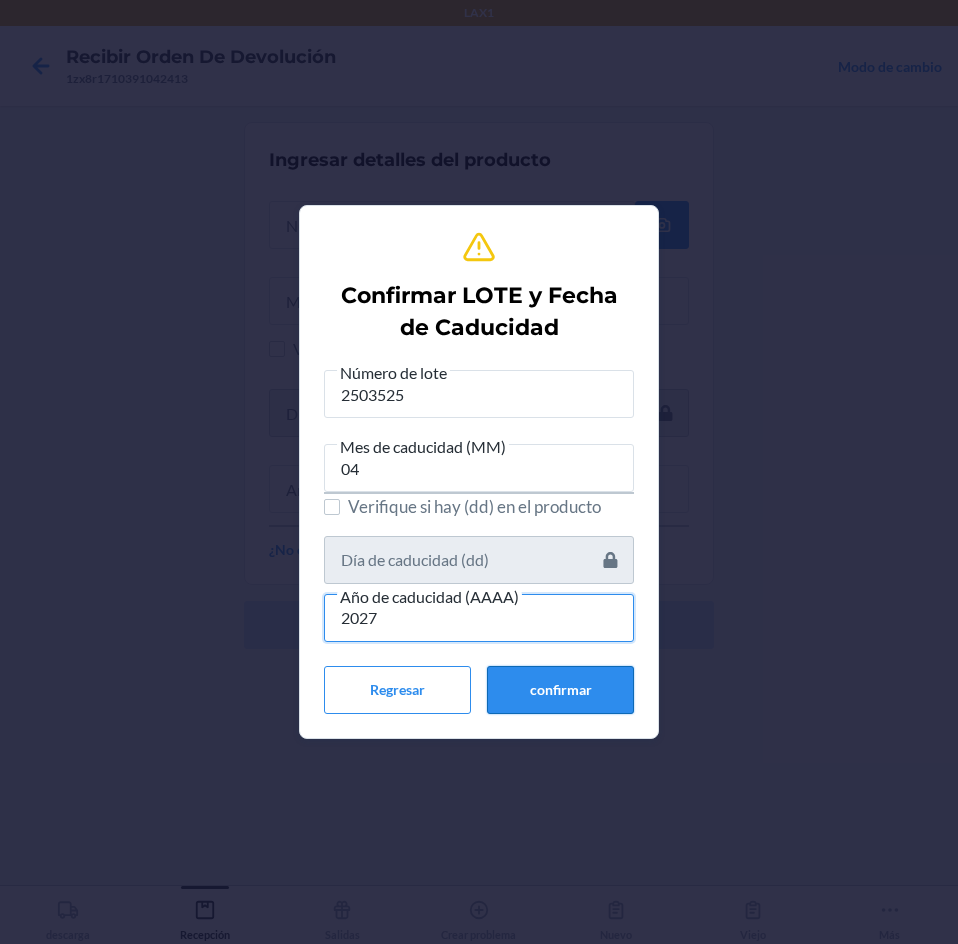 type on "2027" 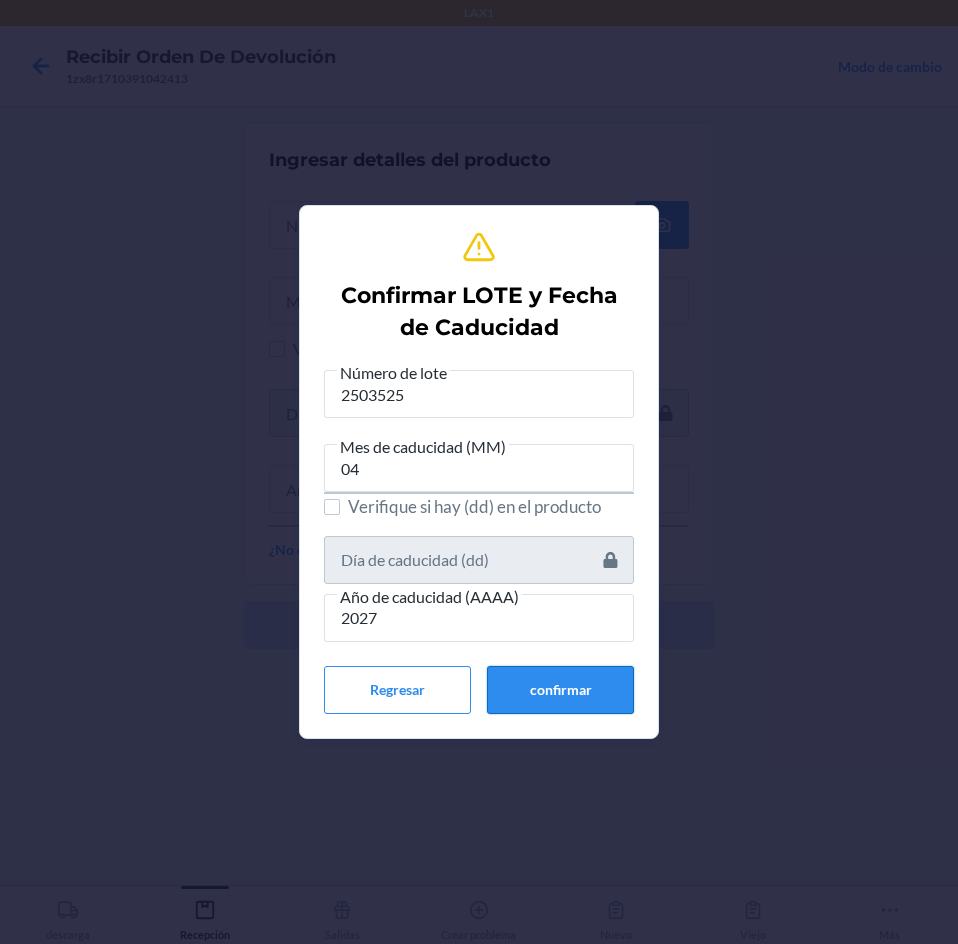 click on "confirmar" at bounding box center [560, 690] 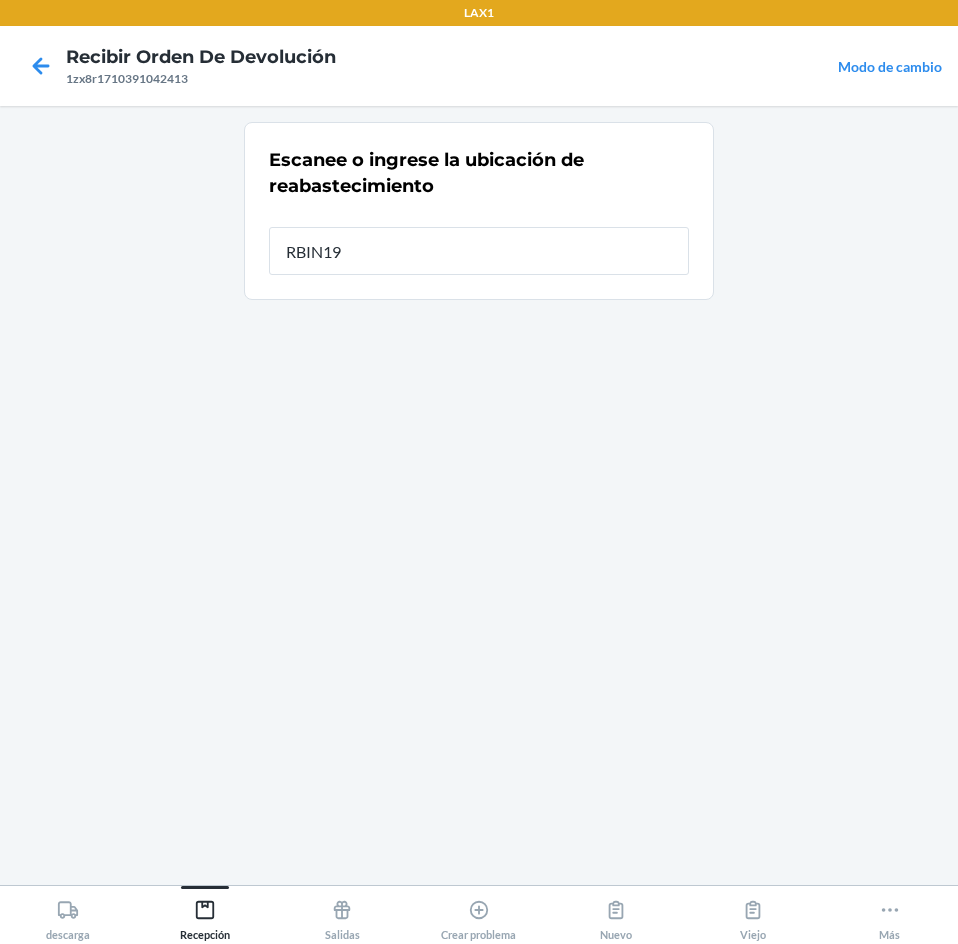type on "RBIN190" 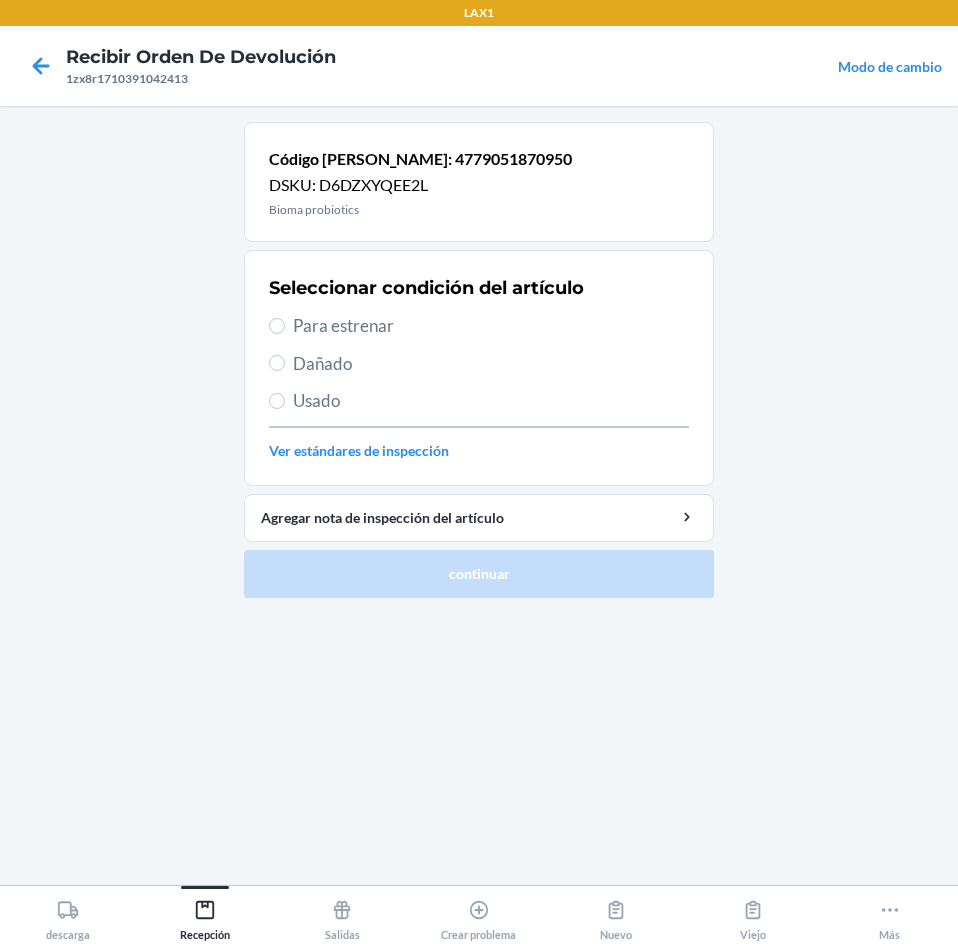 click on "Para estrenar" at bounding box center [479, 326] 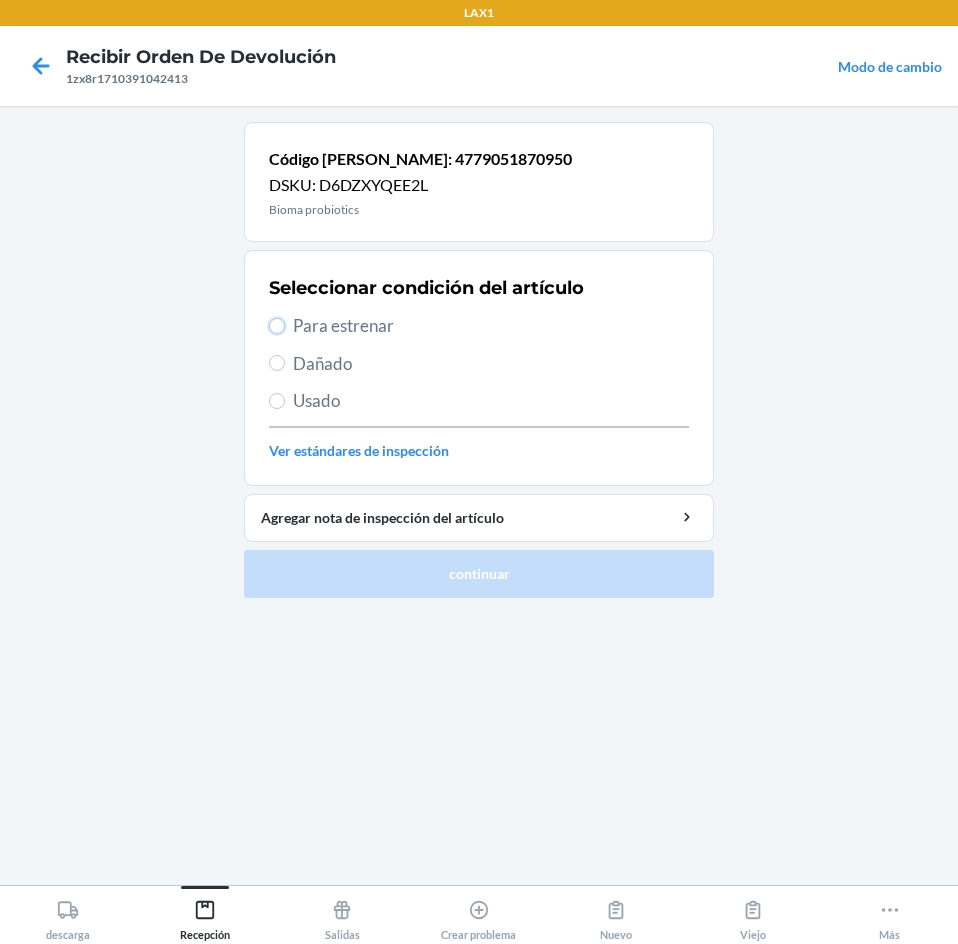 click on "Para estrenar" at bounding box center [277, 326] 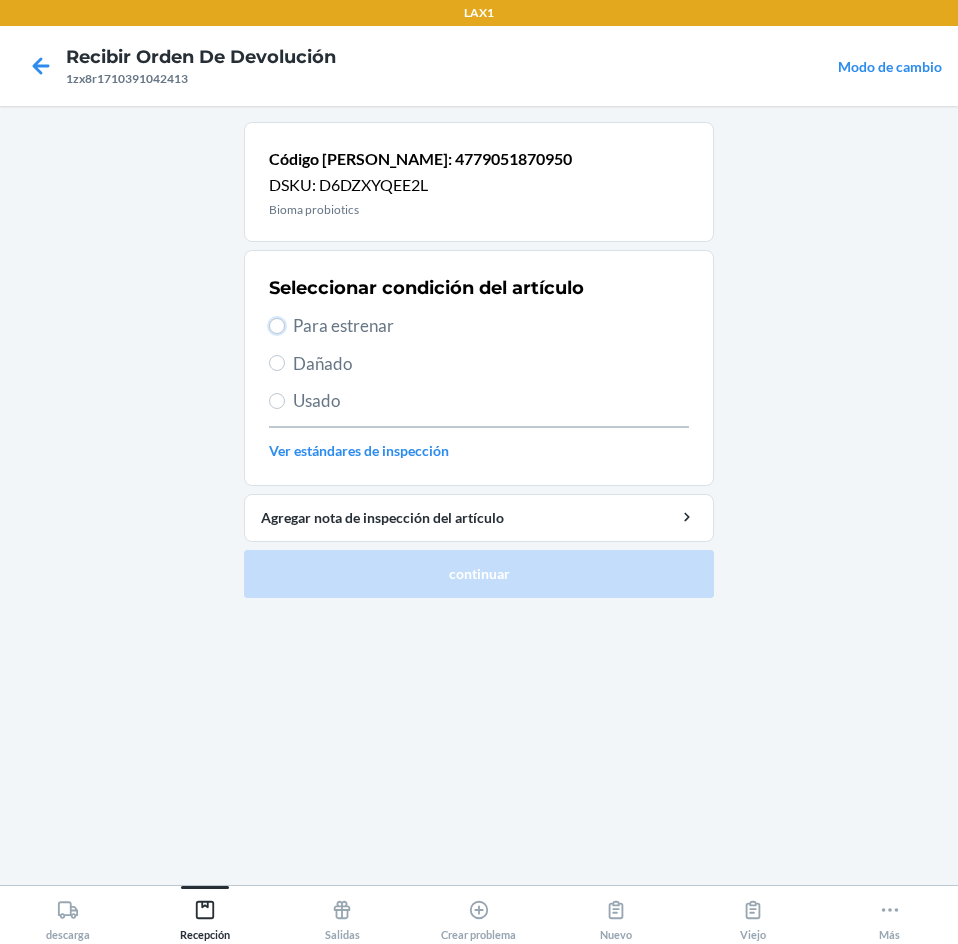 radio on "true" 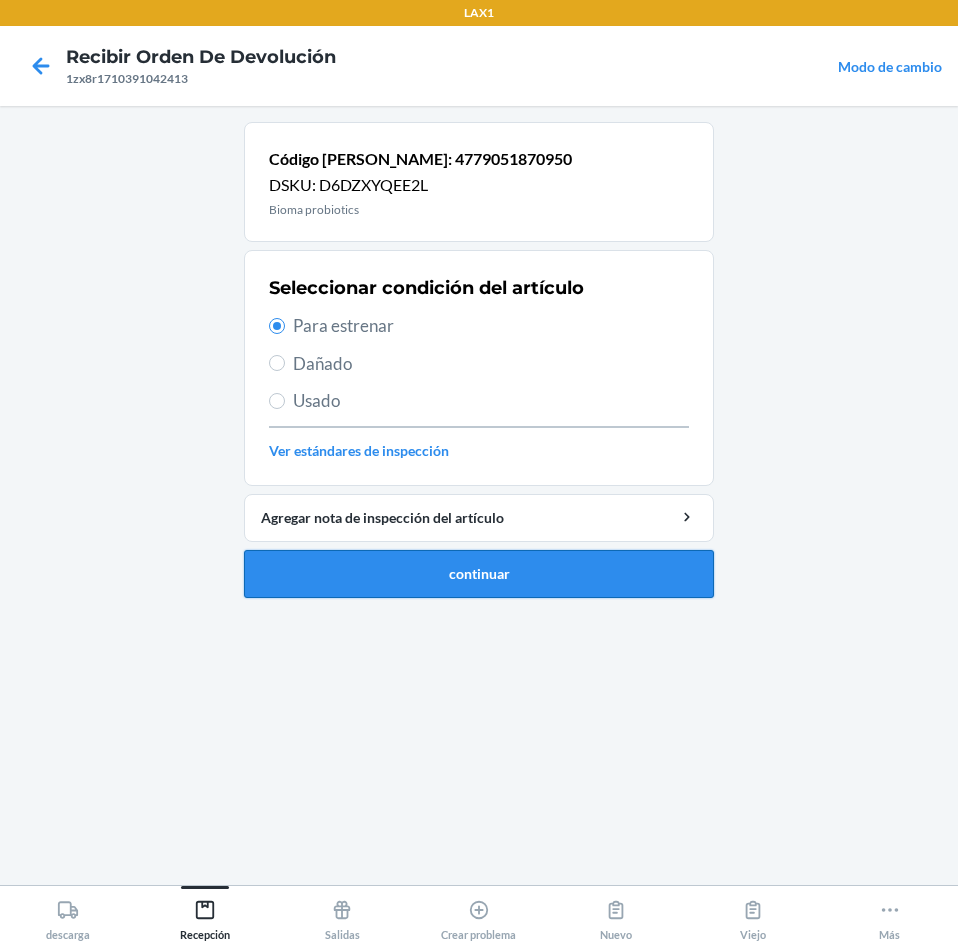 click on "continuar" at bounding box center [479, 574] 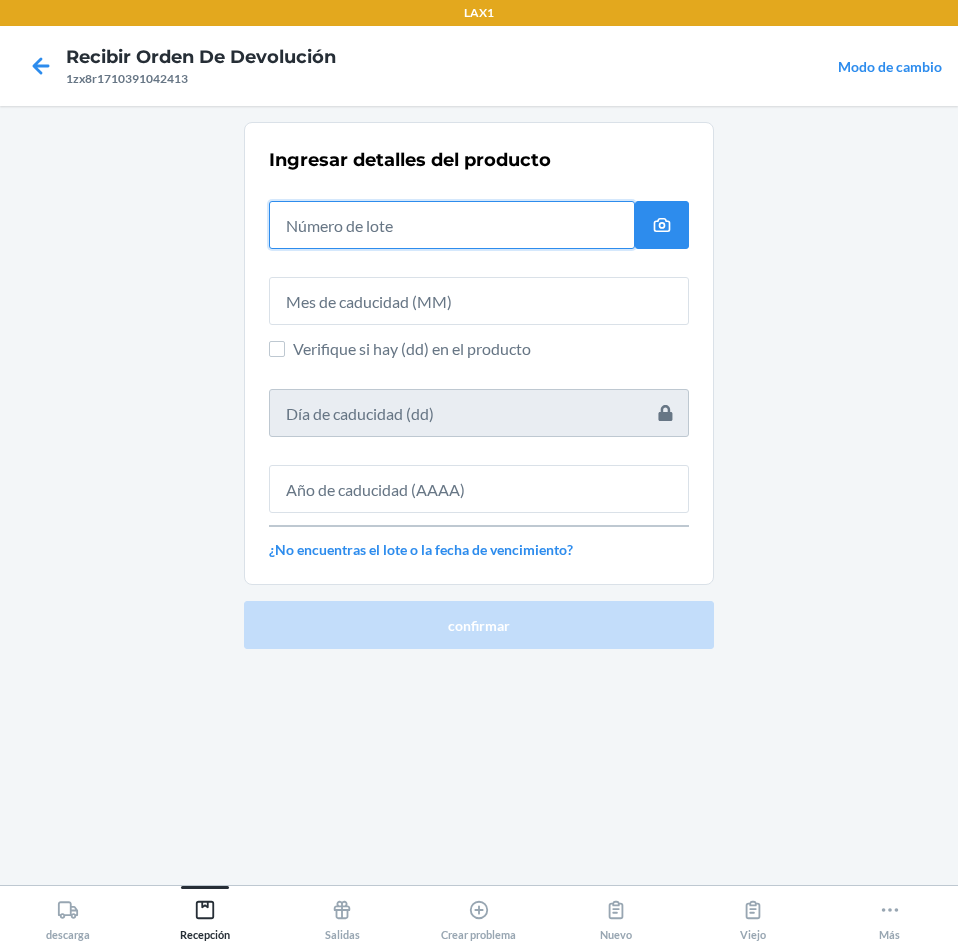 click at bounding box center (452, 225) 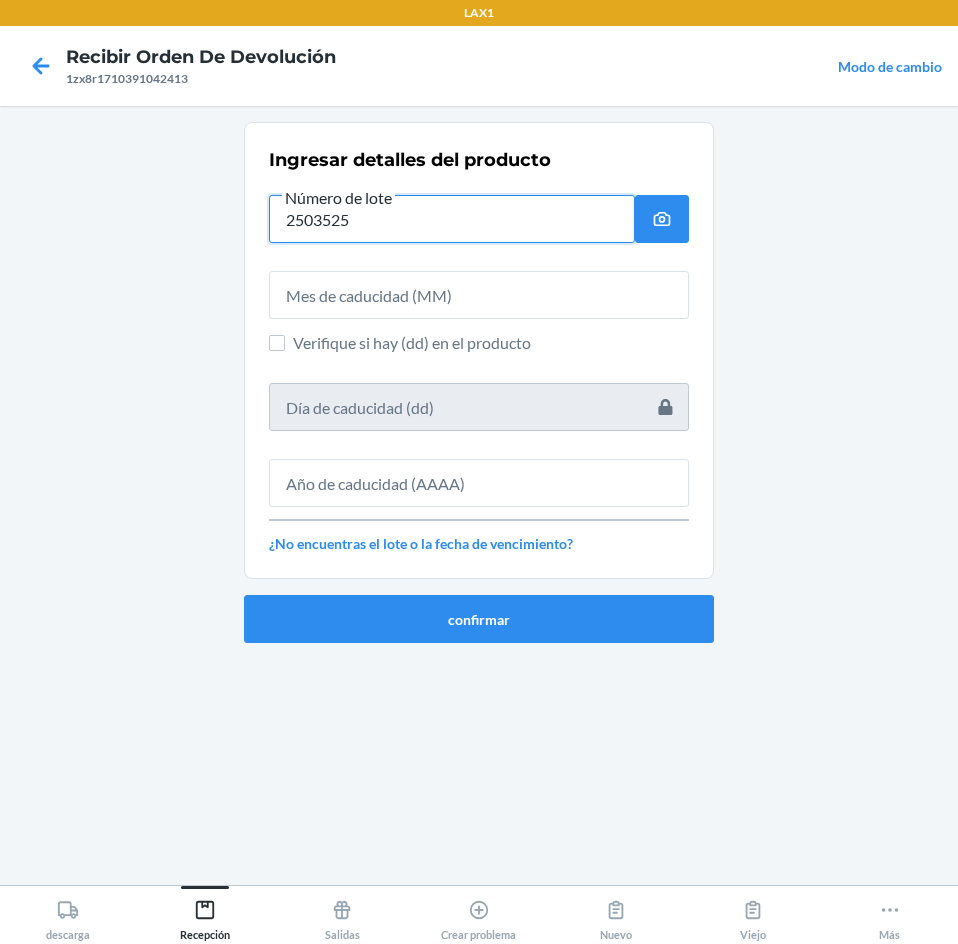 type on "2503525" 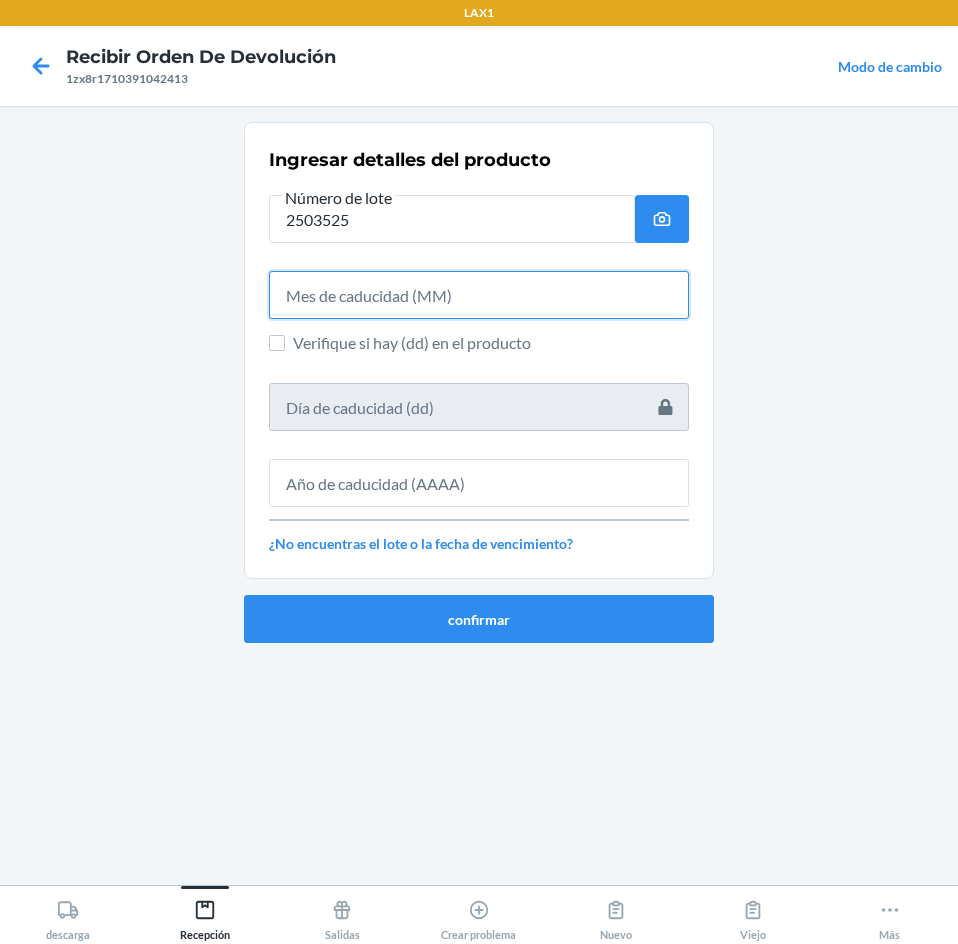 click at bounding box center [479, 295] 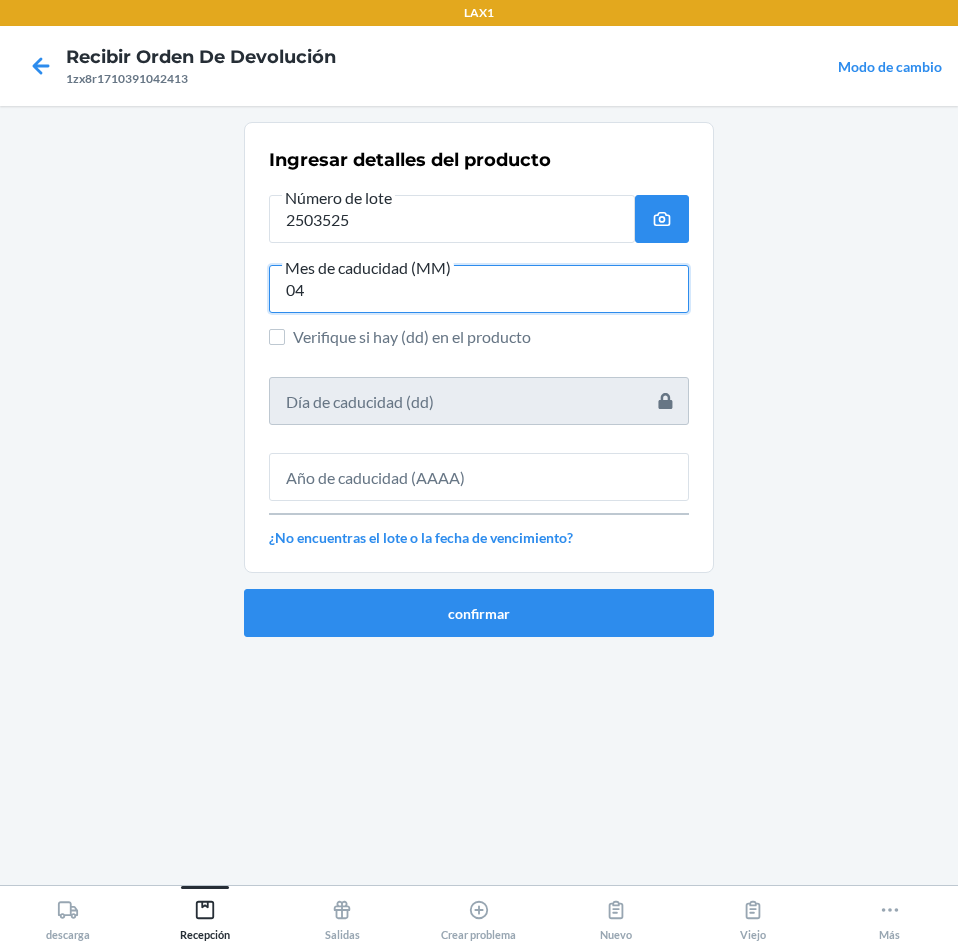 type on "04" 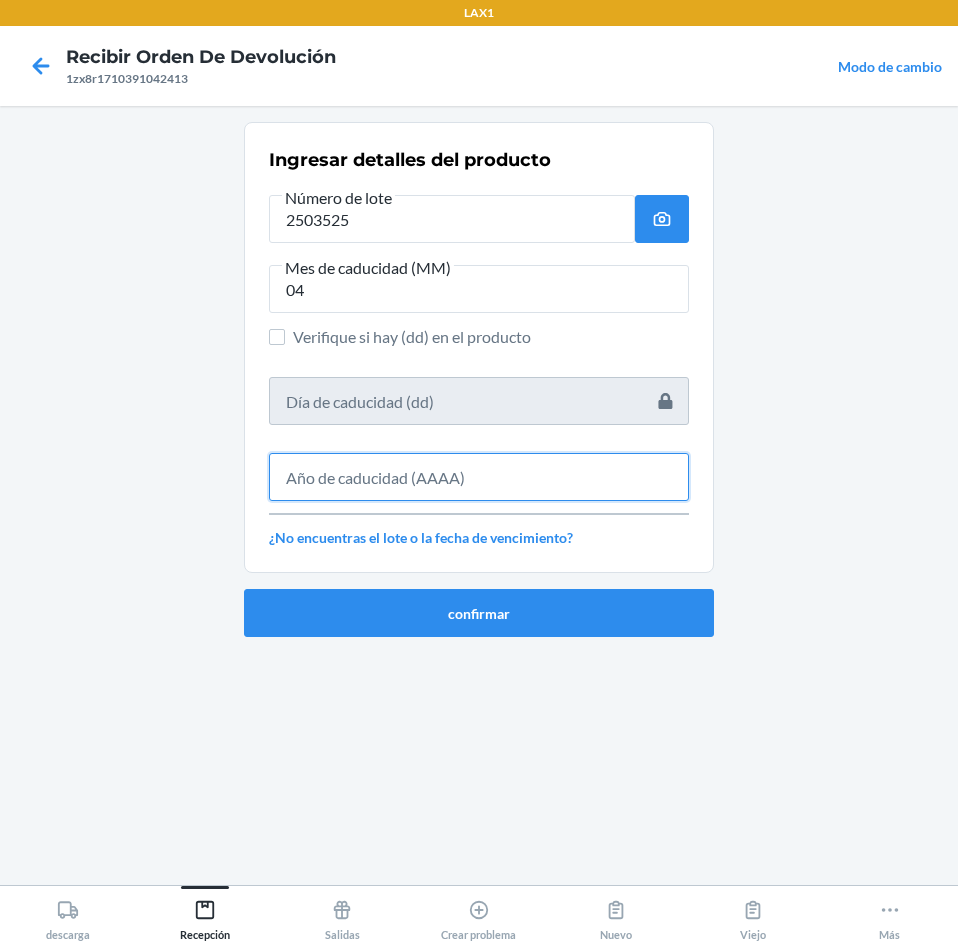 click at bounding box center (479, 477) 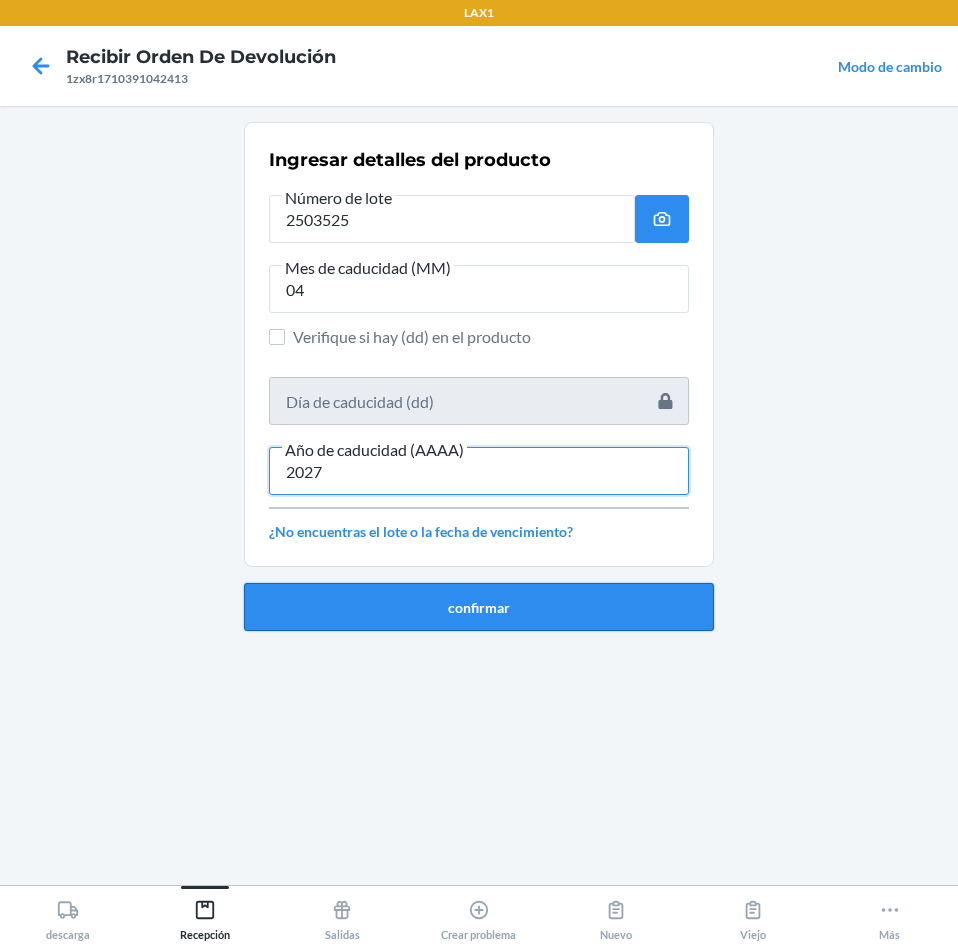 type on "2027" 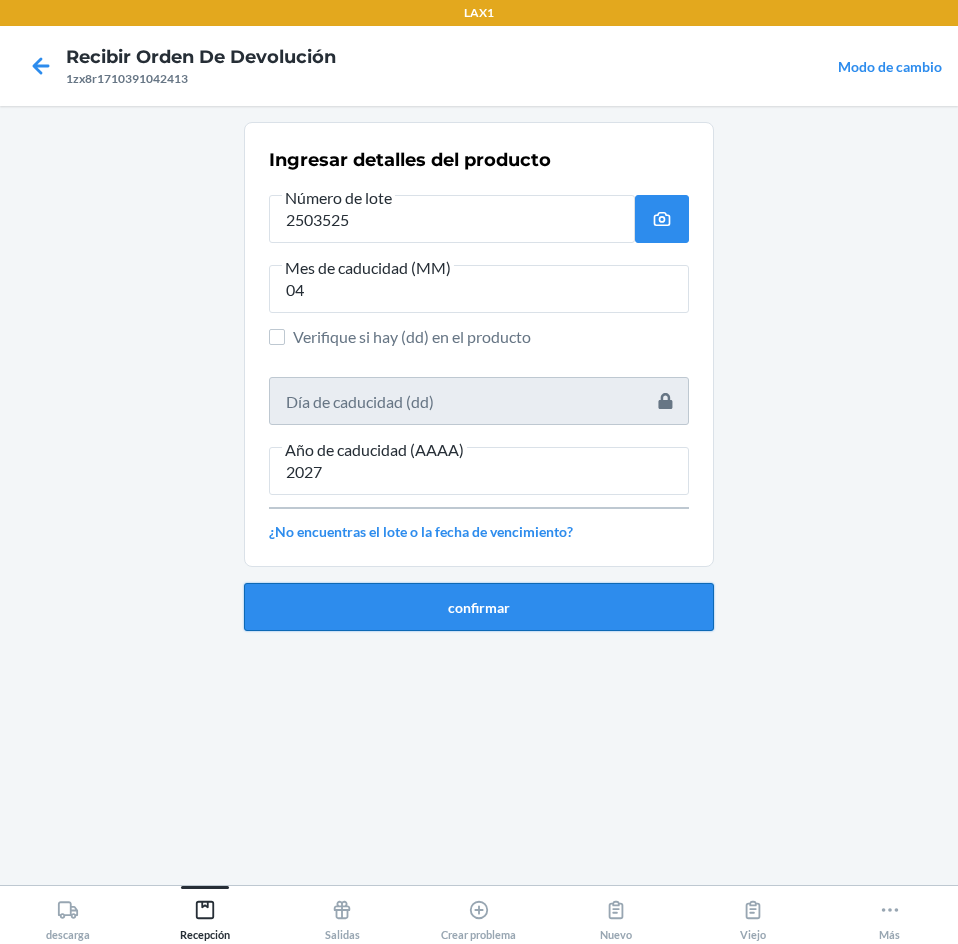 click on "confirmar" at bounding box center [479, 607] 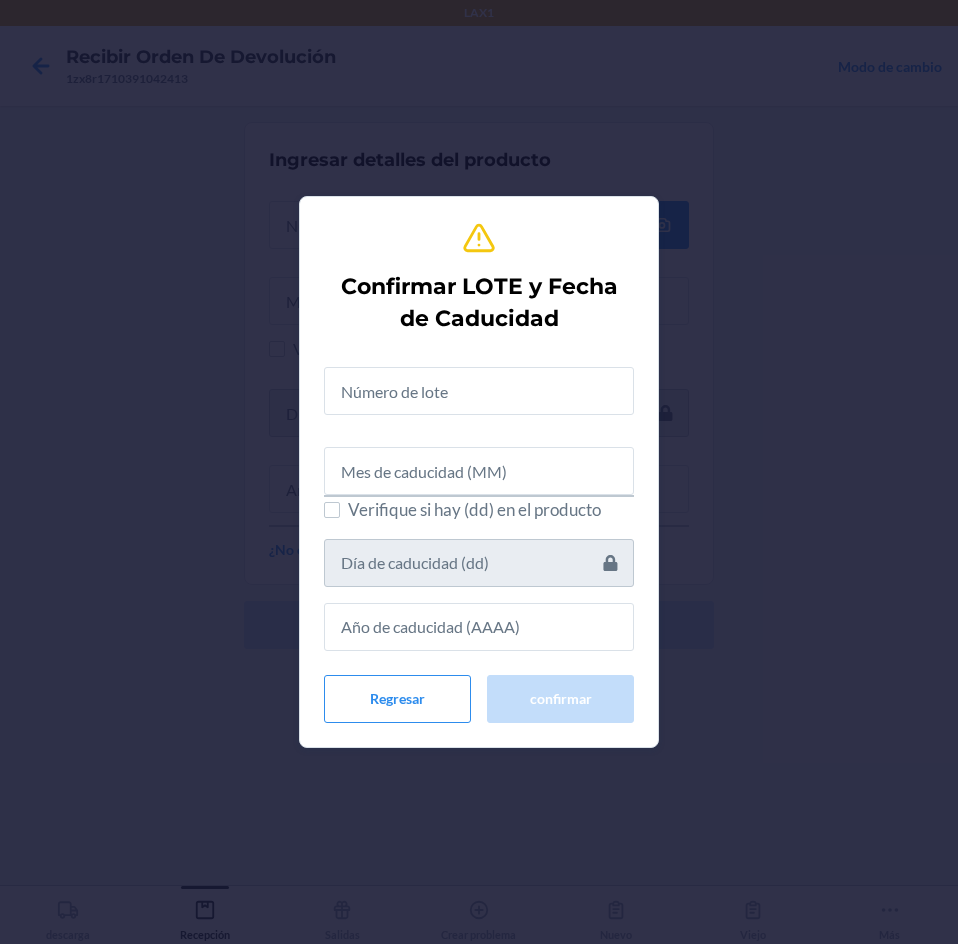 click at bounding box center [479, 383] 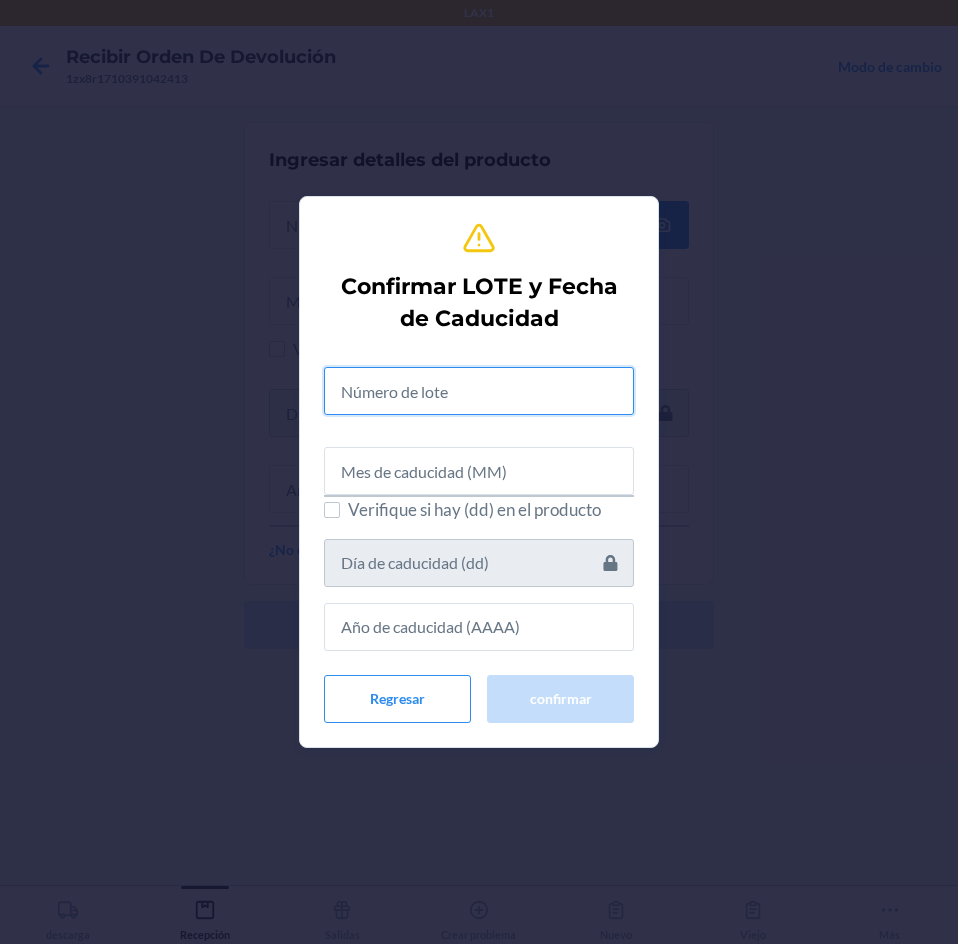 click at bounding box center (479, 391) 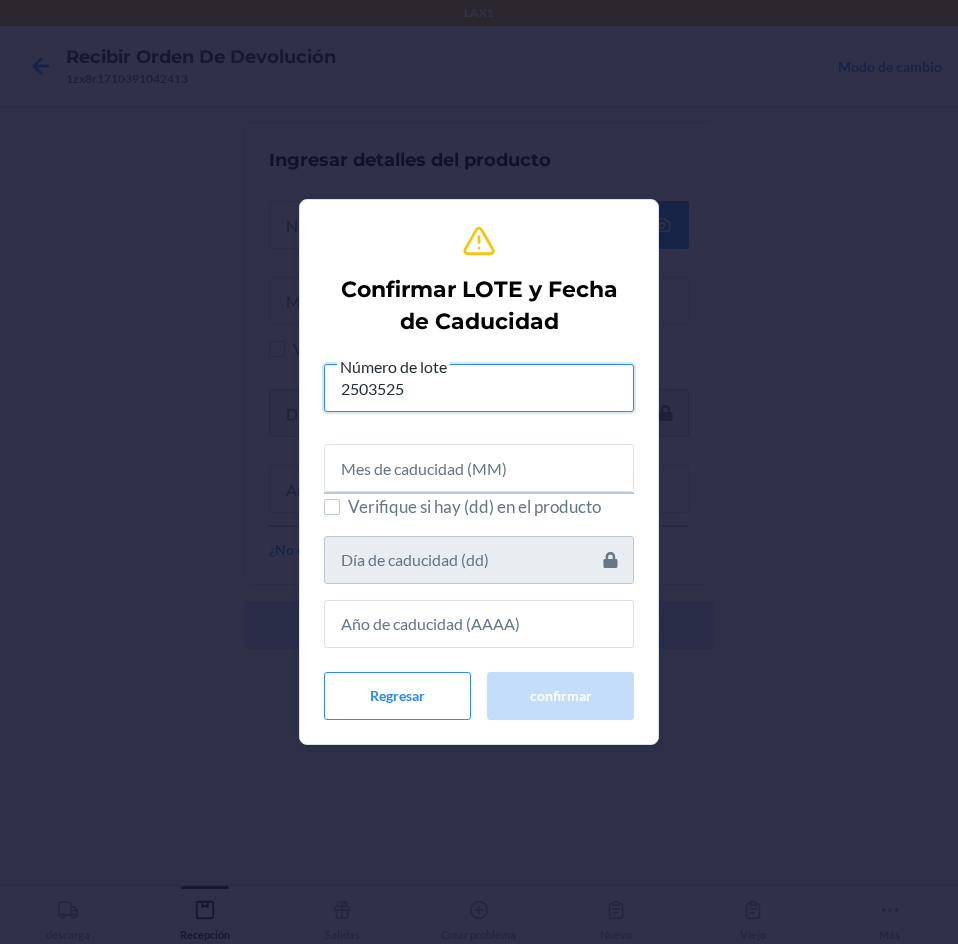 type on "2503525" 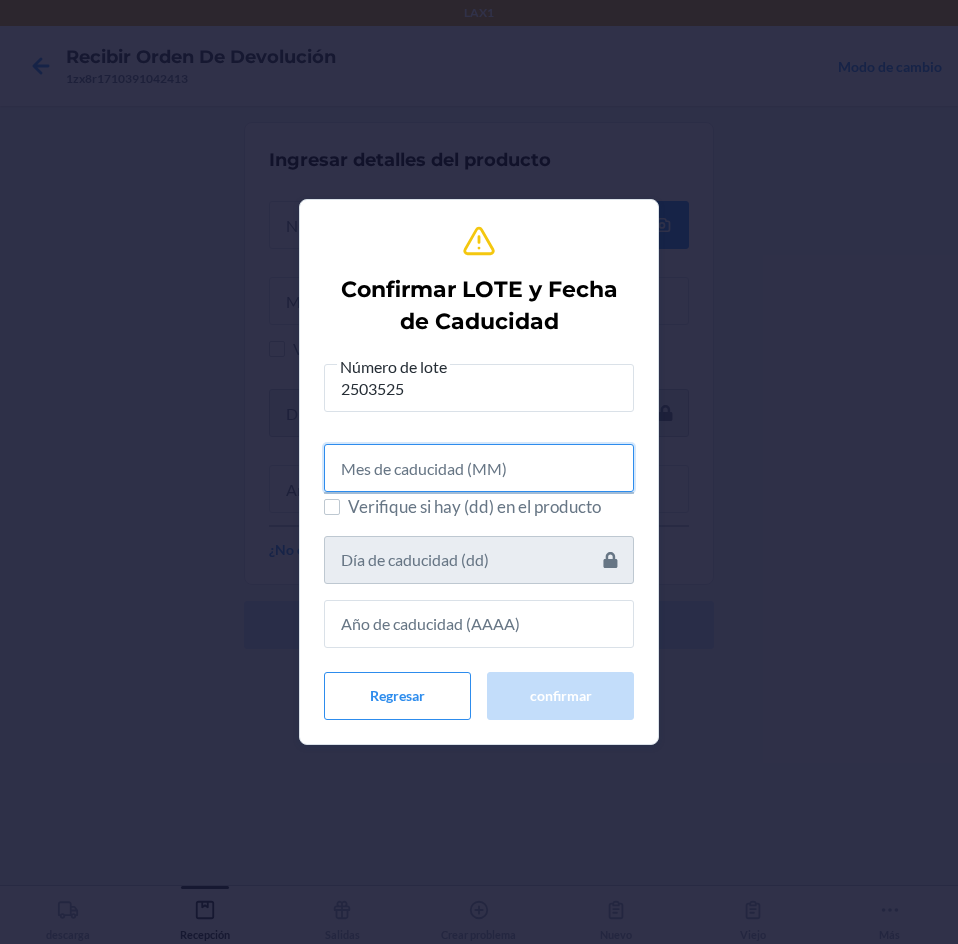 click at bounding box center [479, 468] 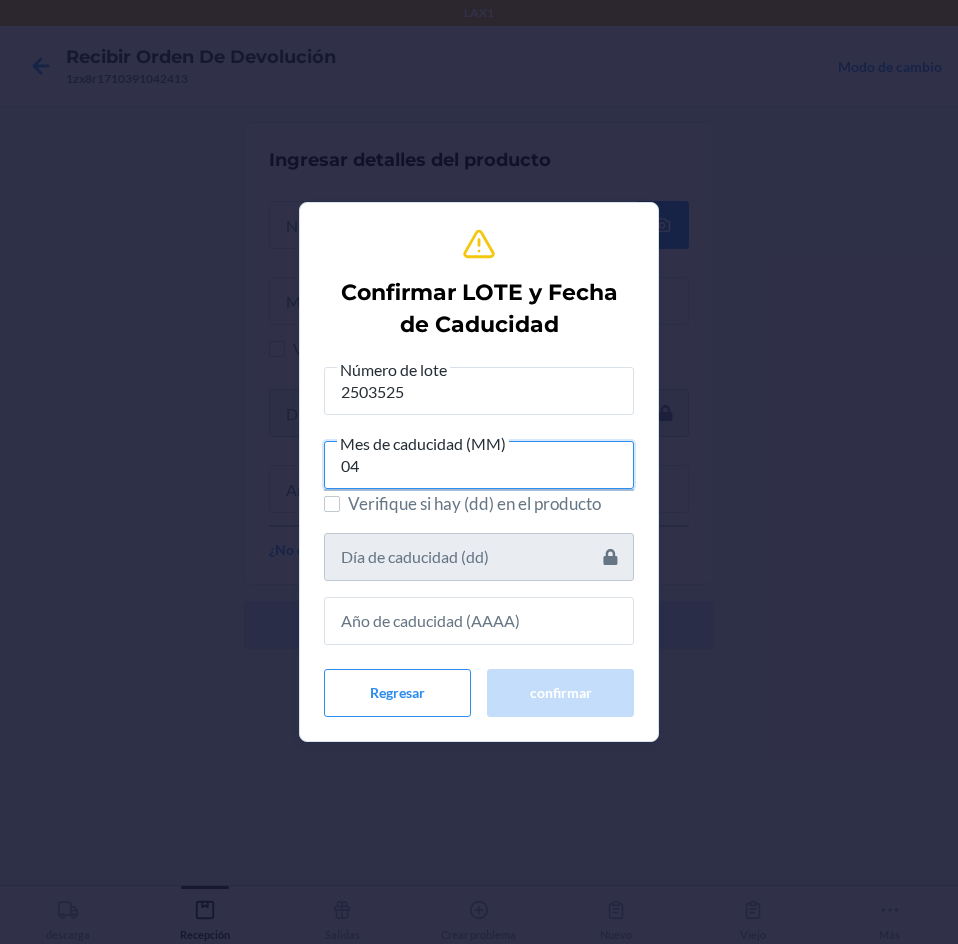type on "04" 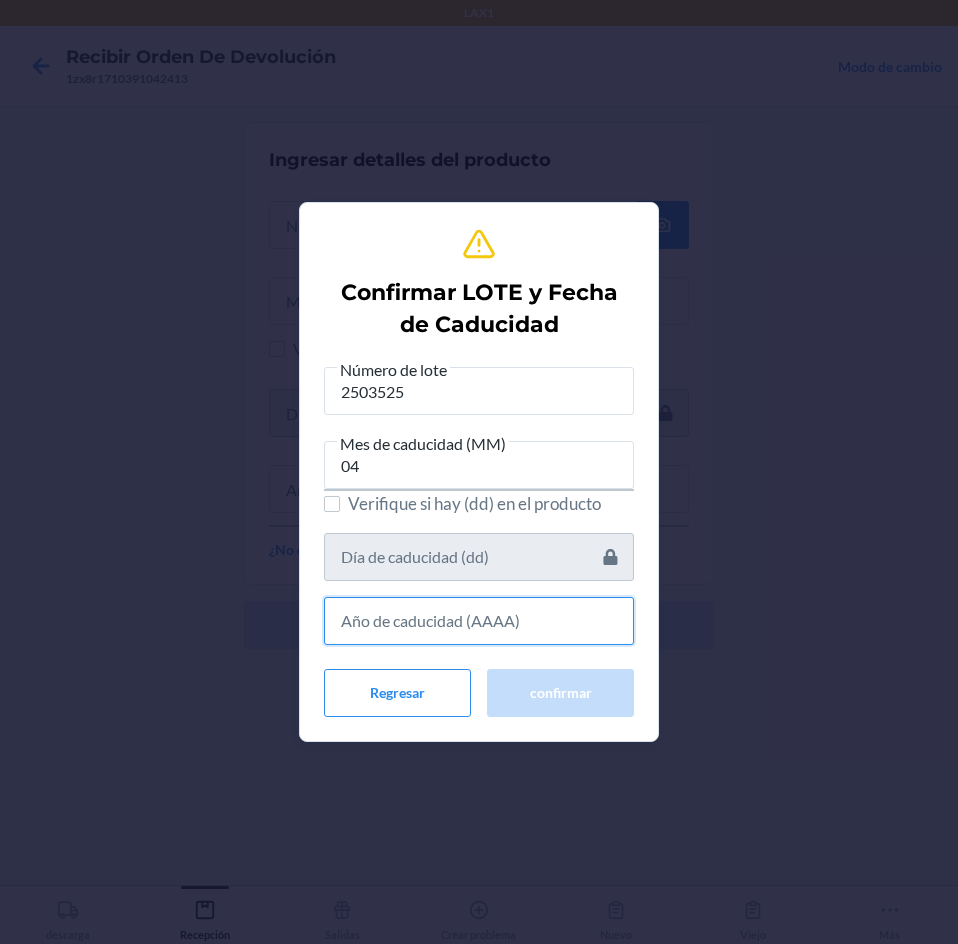 click at bounding box center (479, 621) 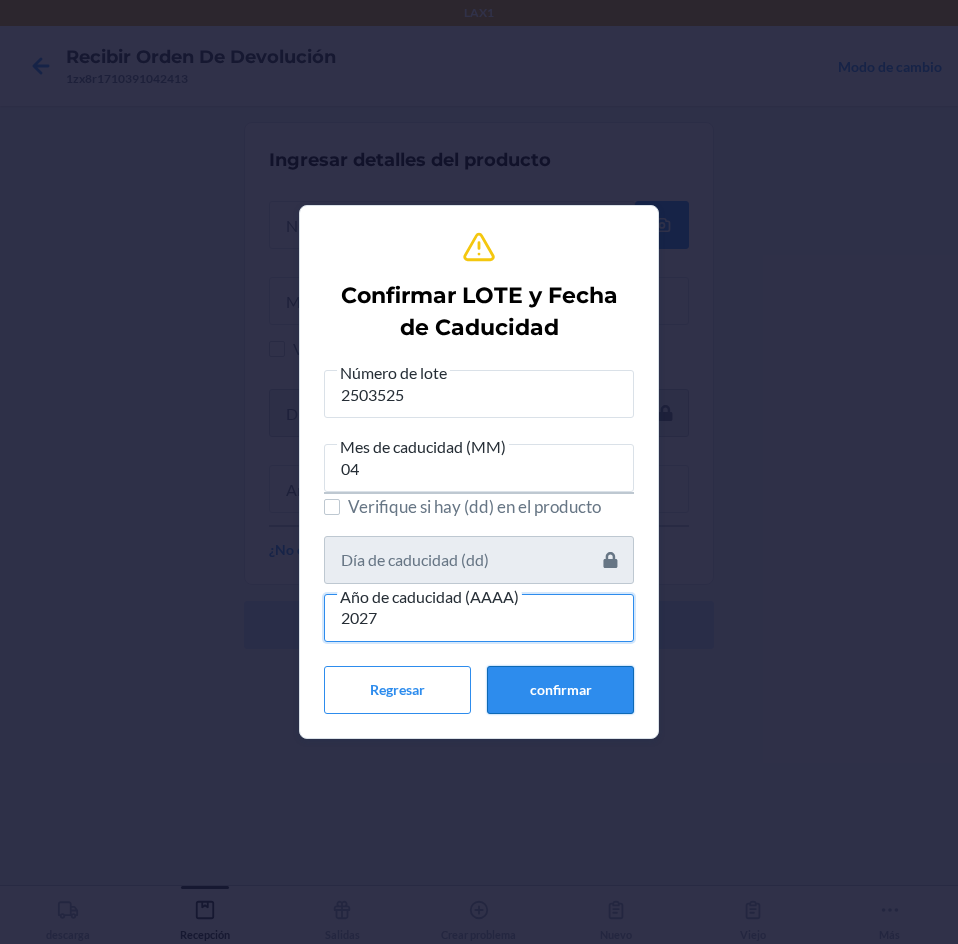 type on "2027" 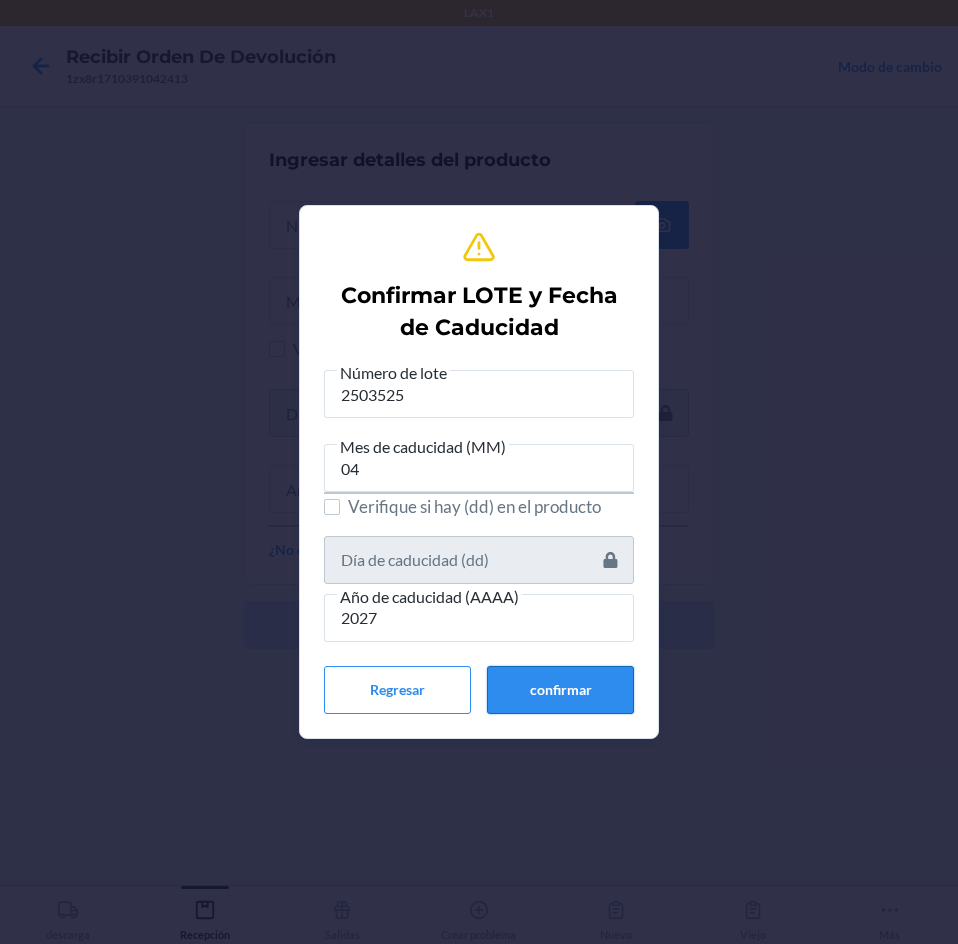 click on "confirmar" at bounding box center (560, 690) 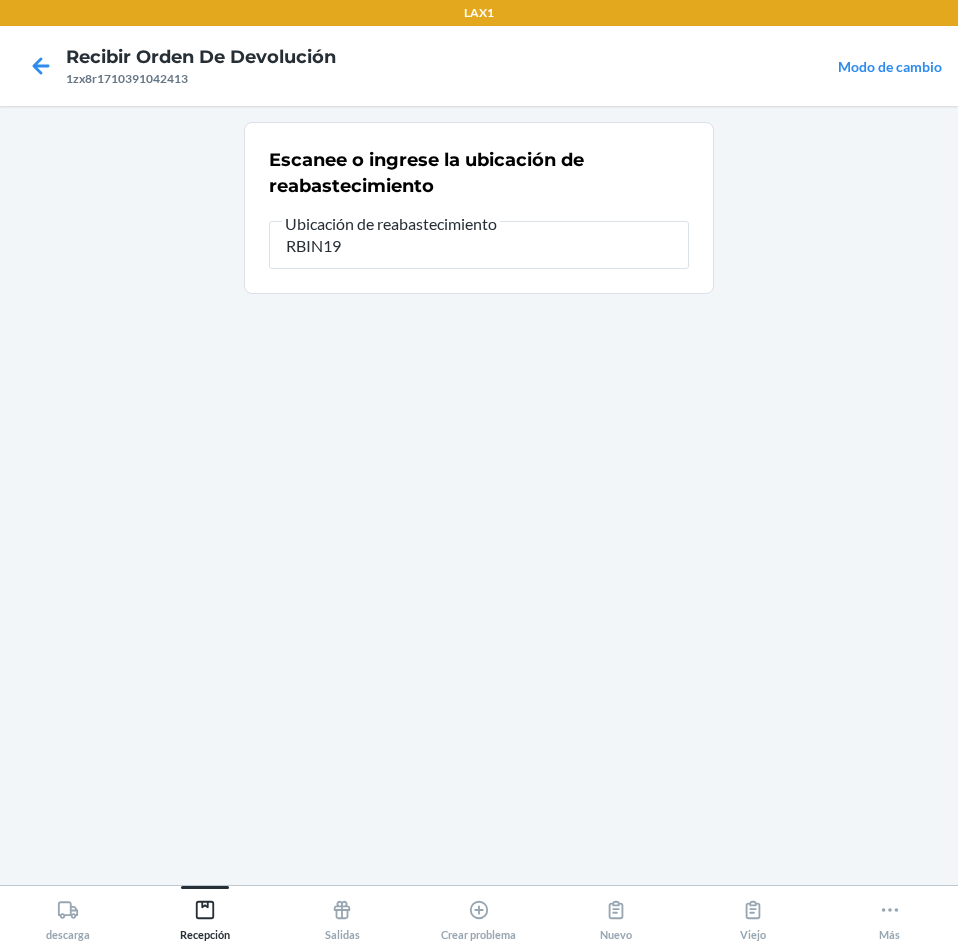 type on "RBIN190" 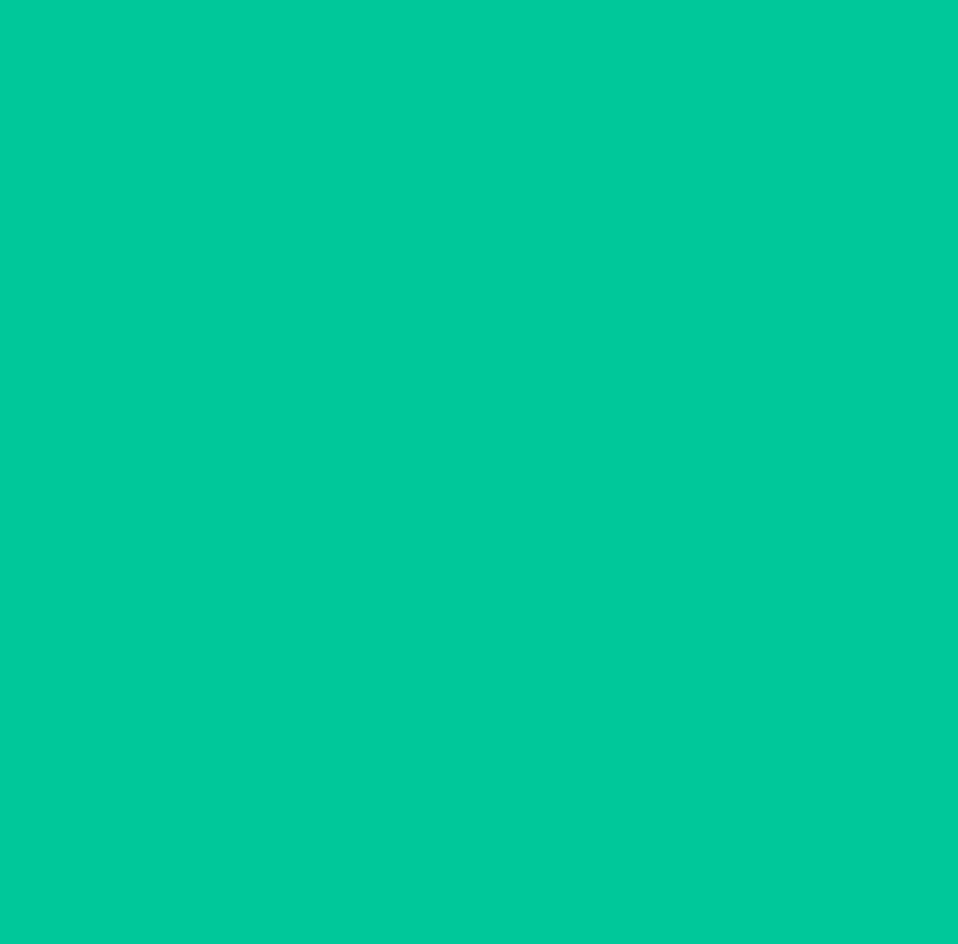 type 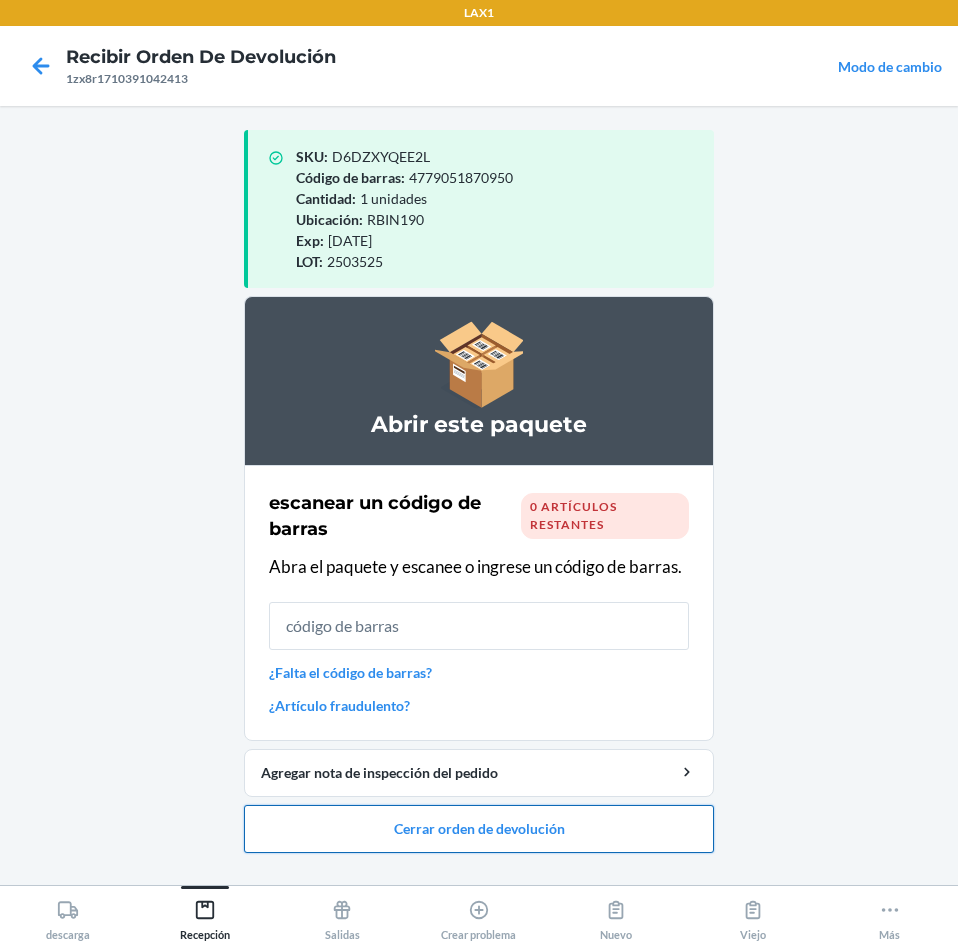click on "Cerrar orden de devolución" at bounding box center (479, 829) 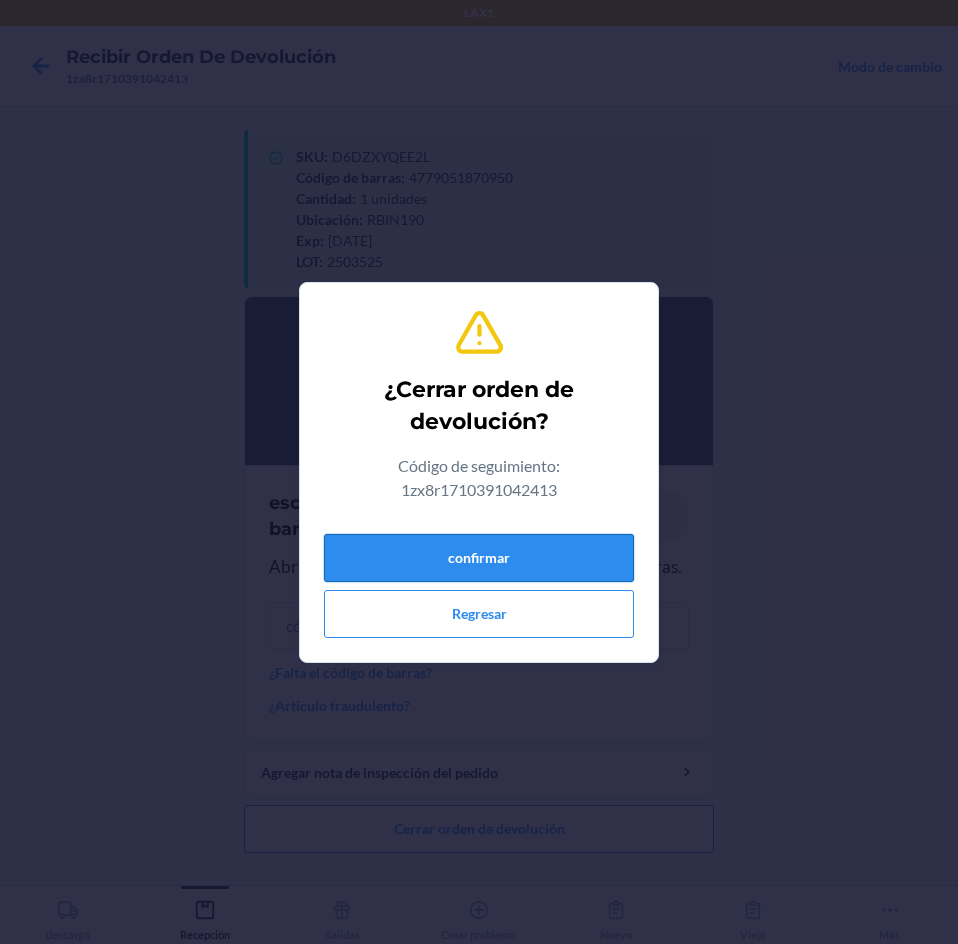 click on "confirmar" at bounding box center [479, 558] 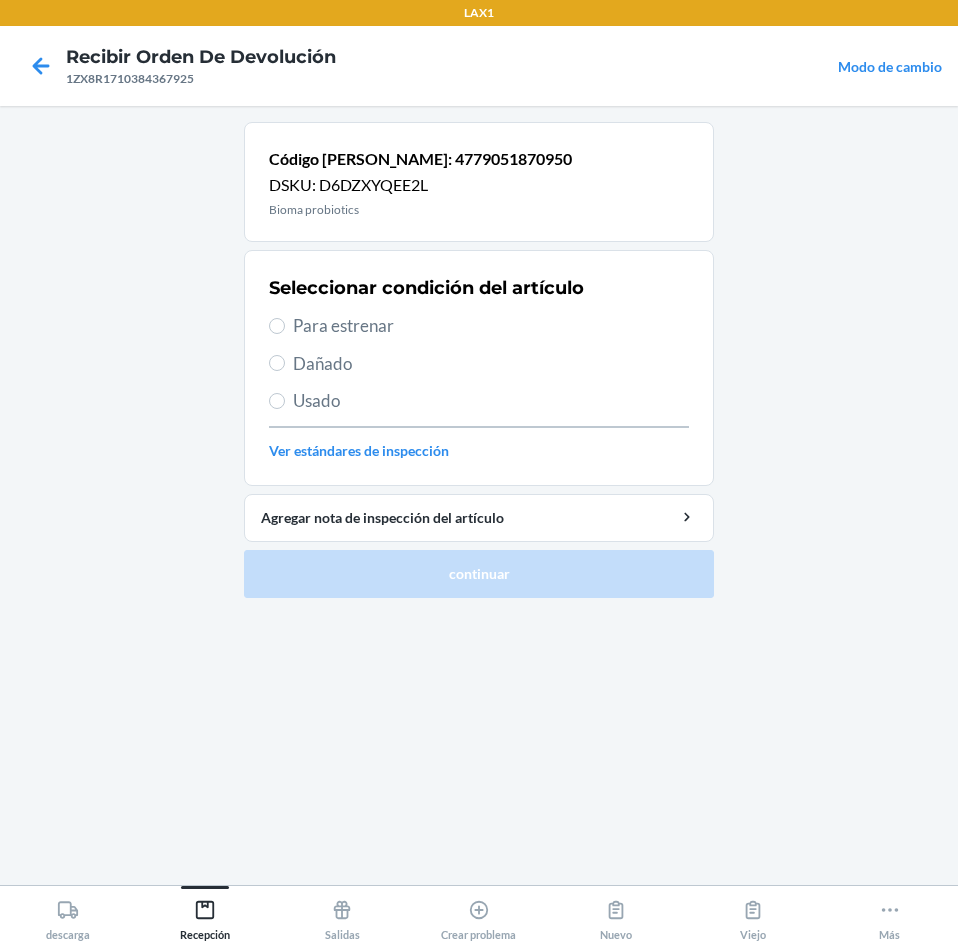 click on "Para estrenar" at bounding box center [491, 326] 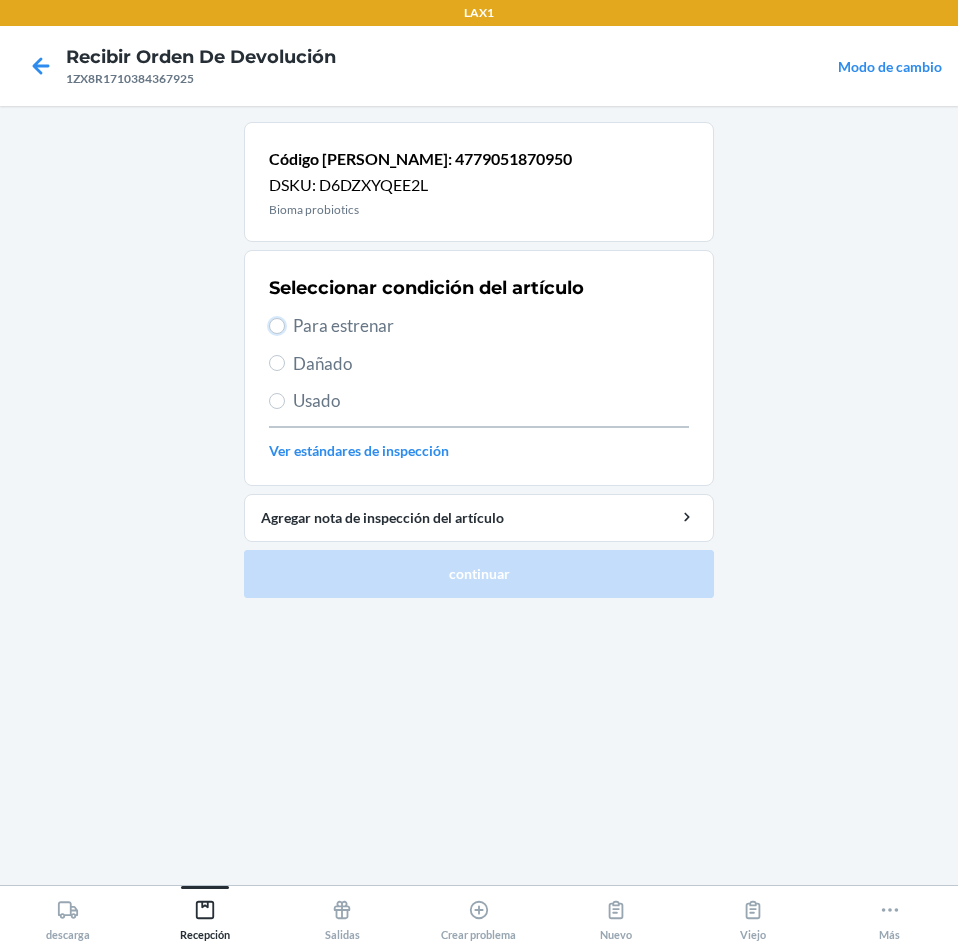 click on "Para estrenar" at bounding box center [277, 326] 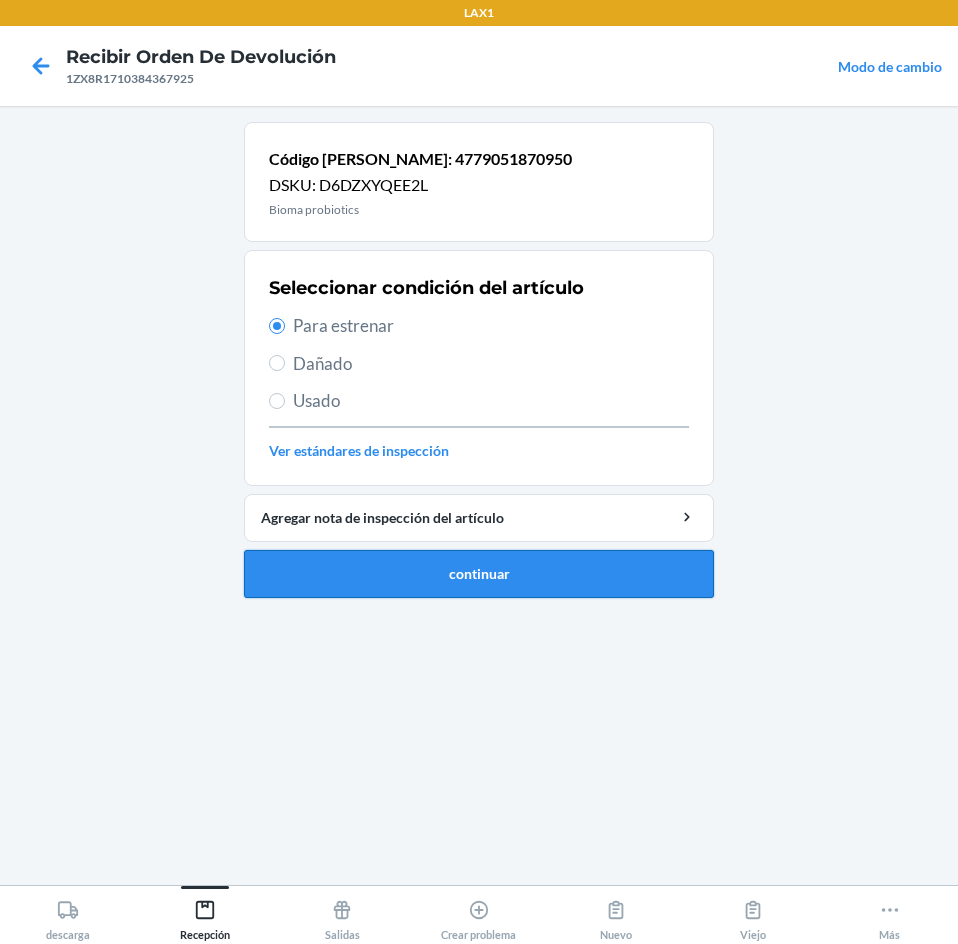 click on "continuar" at bounding box center (479, 574) 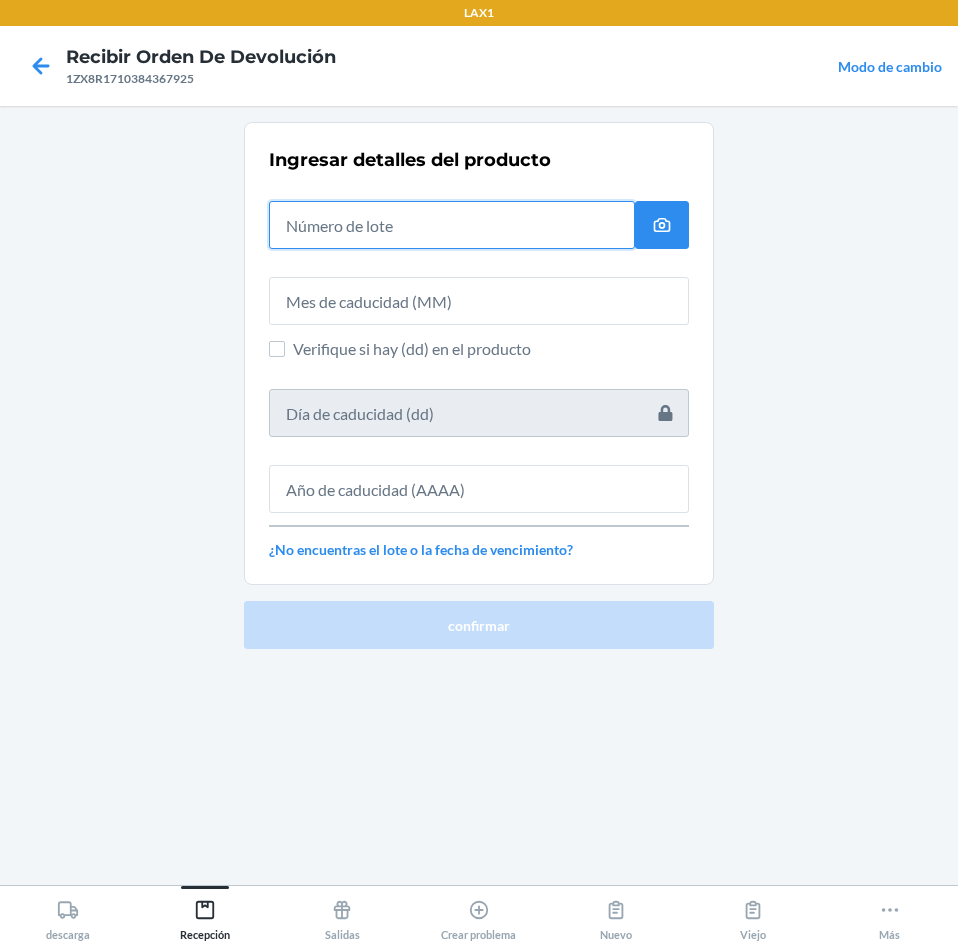 click at bounding box center [452, 225] 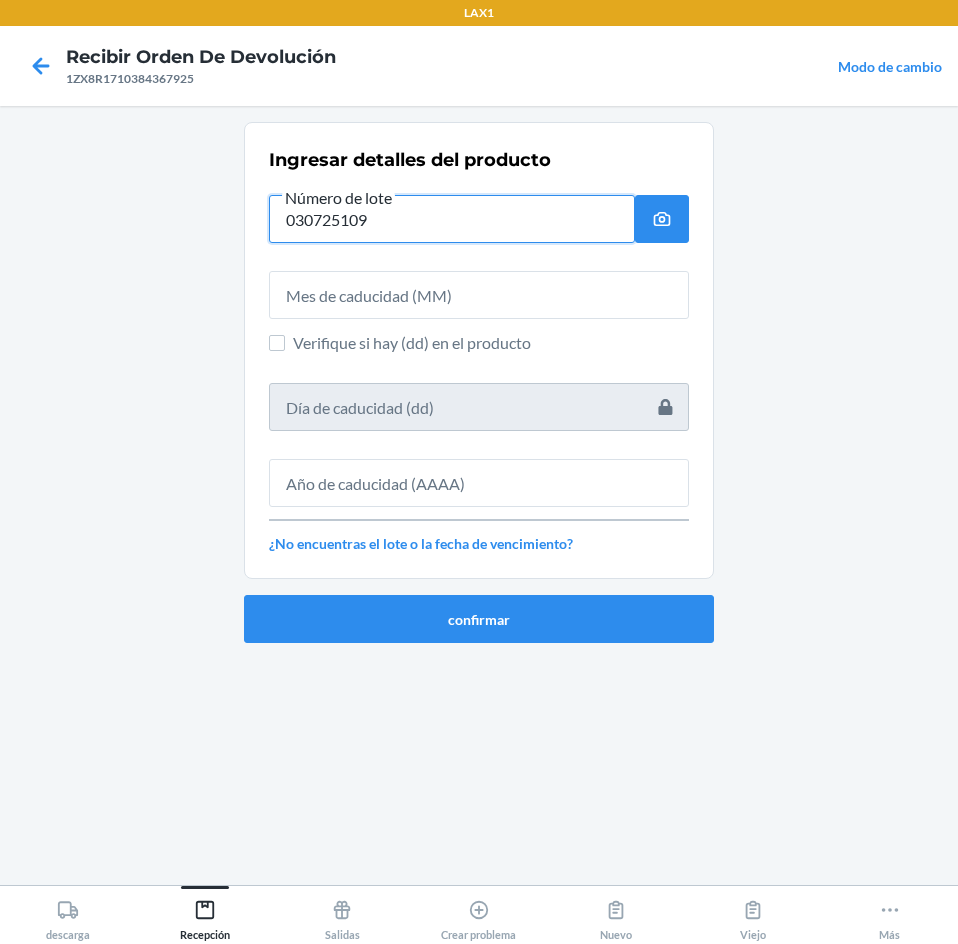 type on "030725109" 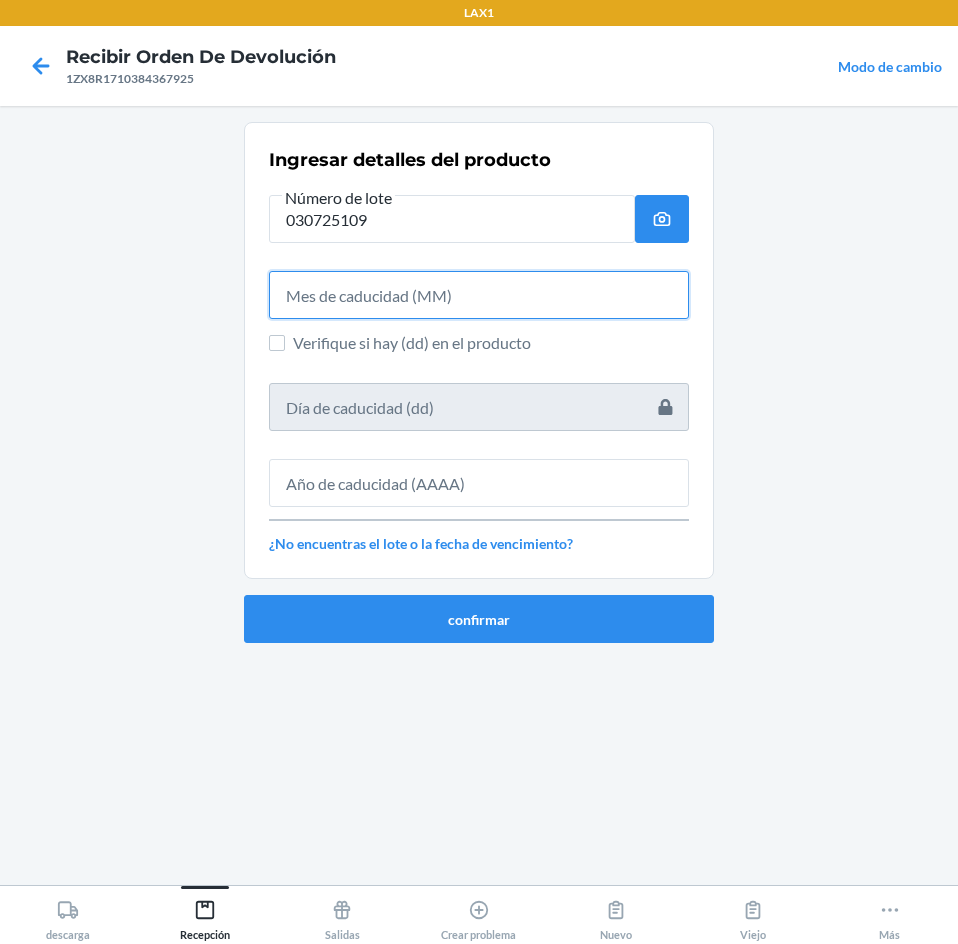 drag, startPoint x: 340, startPoint y: 300, endPoint x: 312, endPoint y: 274, distance: 38.209946 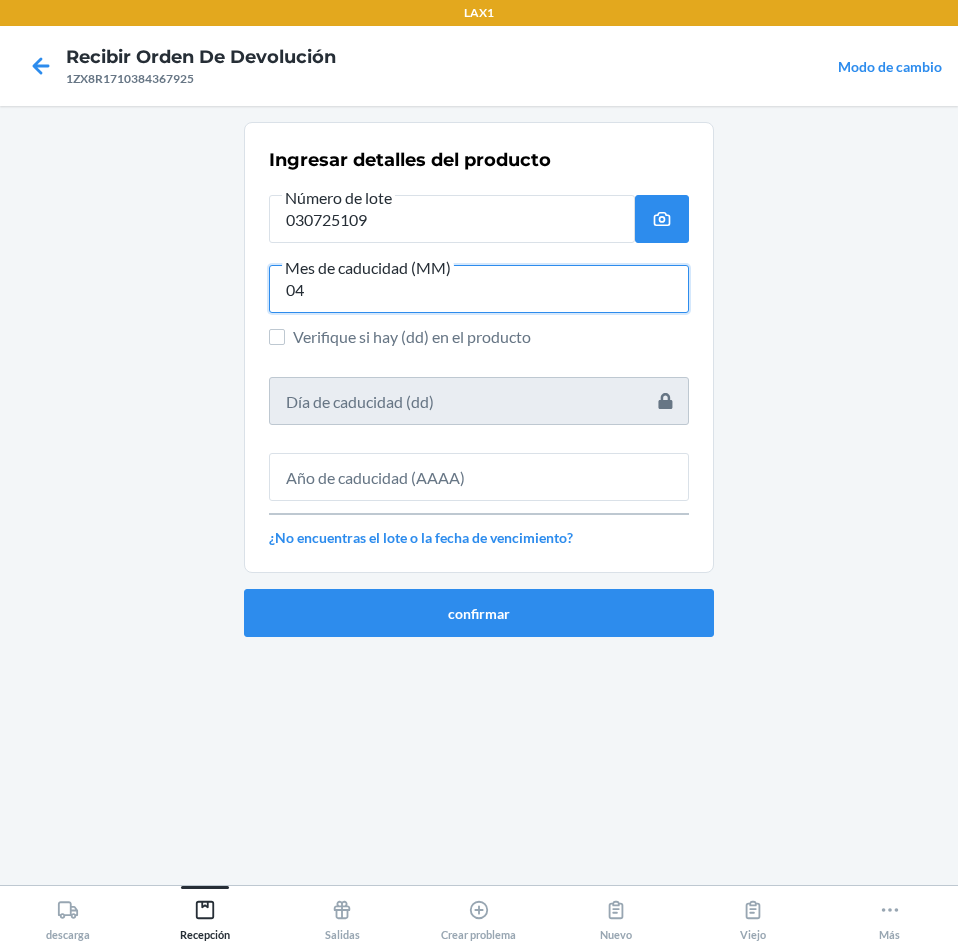 type on "04" 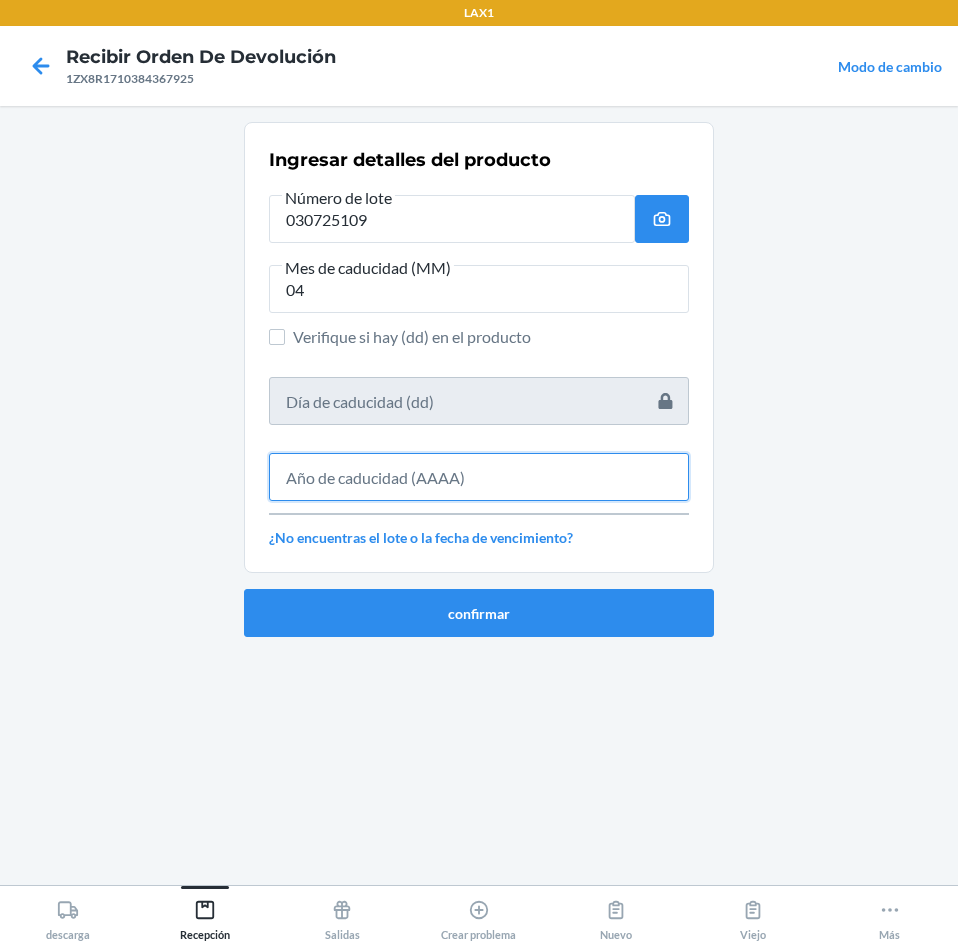click at bounding box center [479, 477] 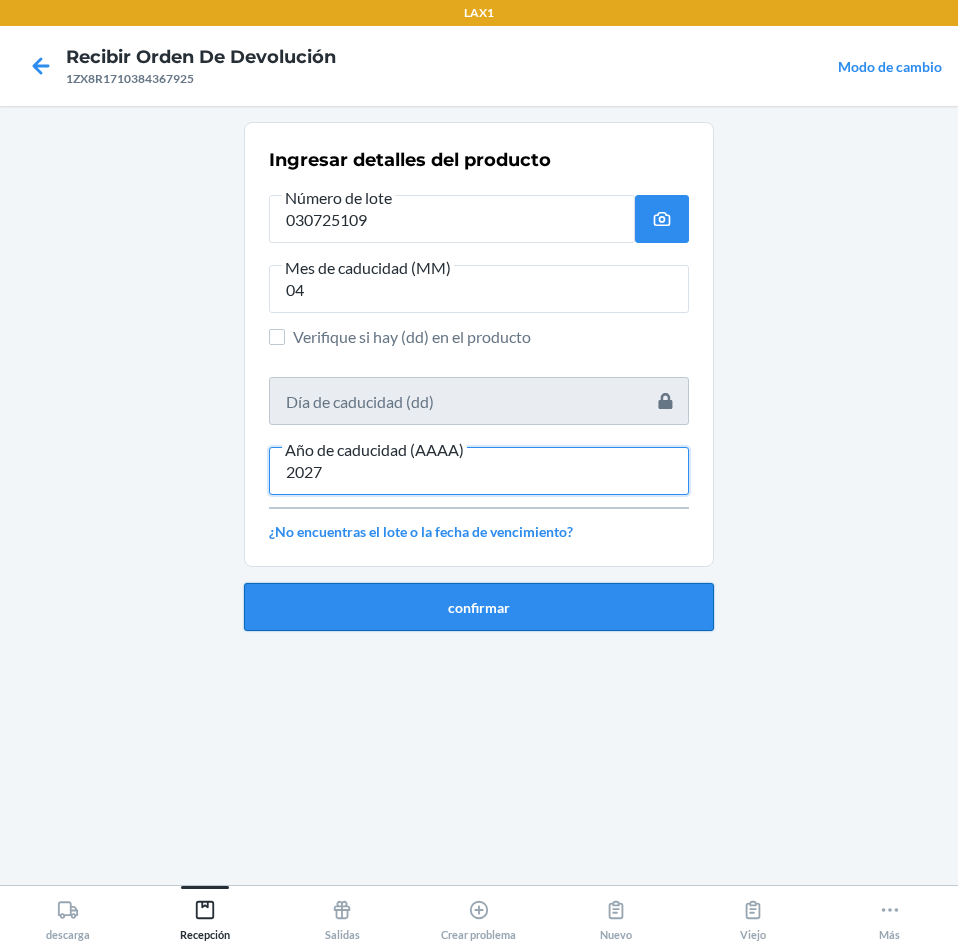 type on "2027" 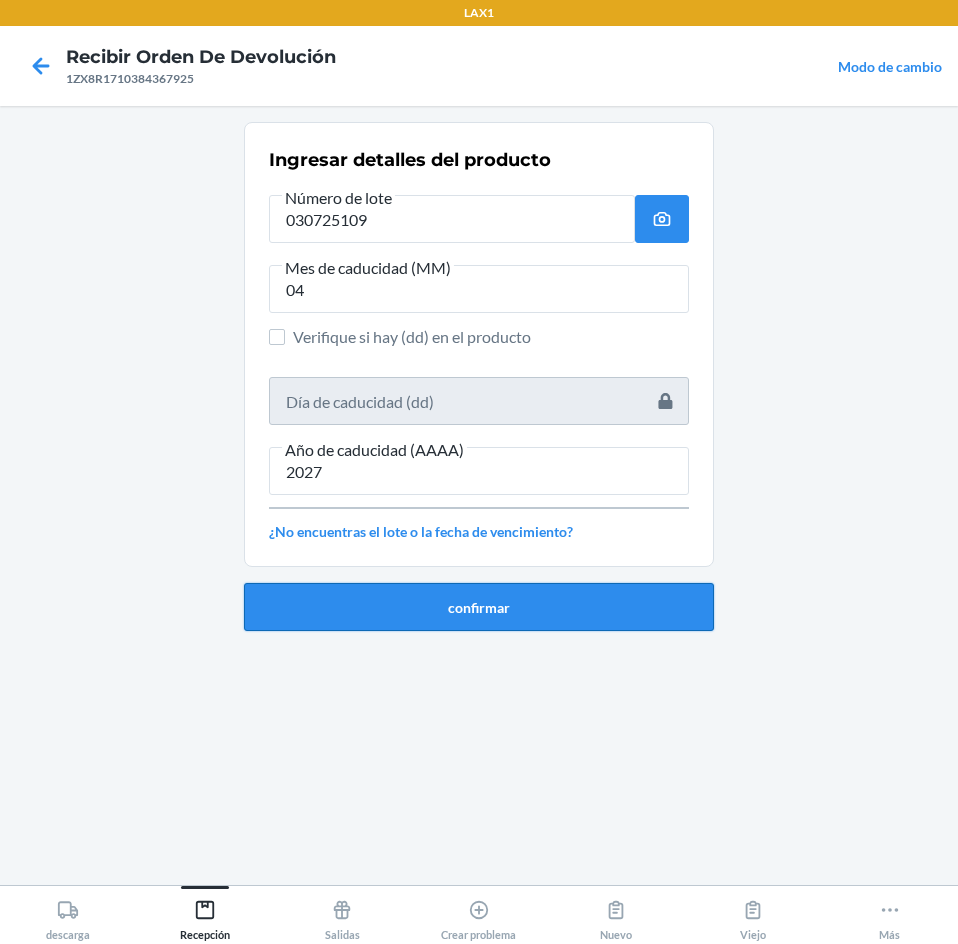 click on "confirmar" at bounding box center [479, 607] 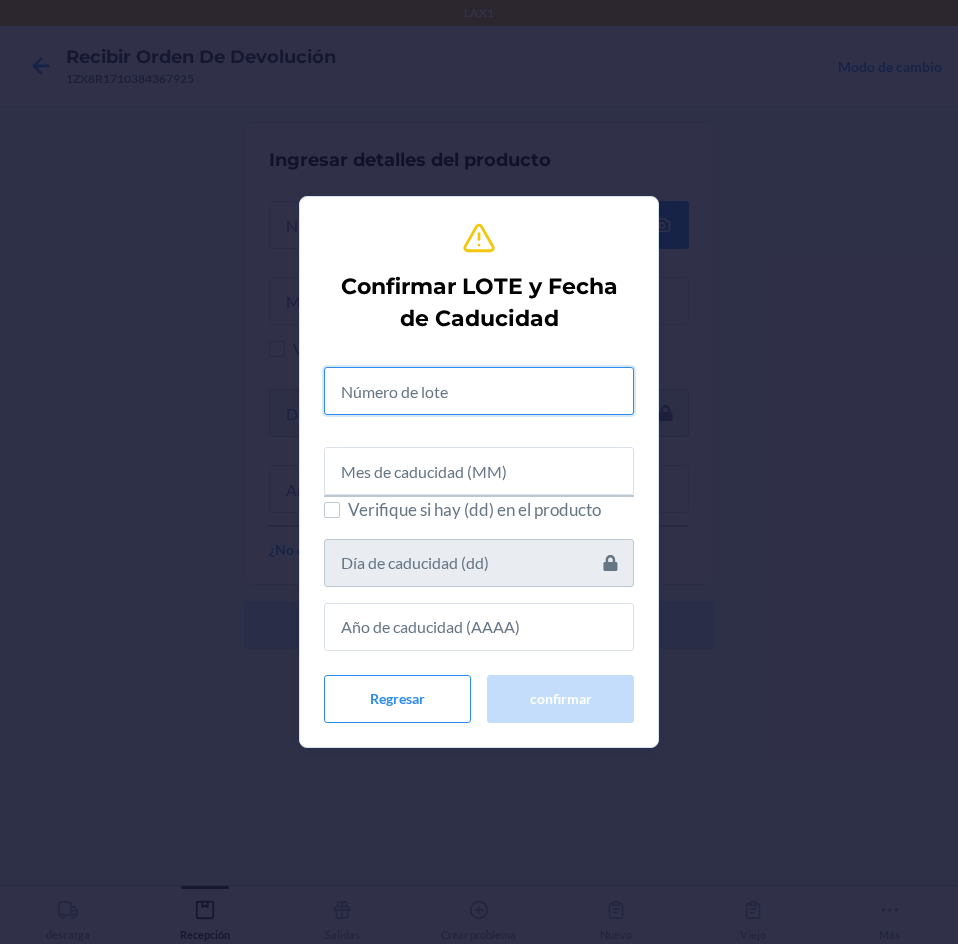 click at bounding box center [479, 391] 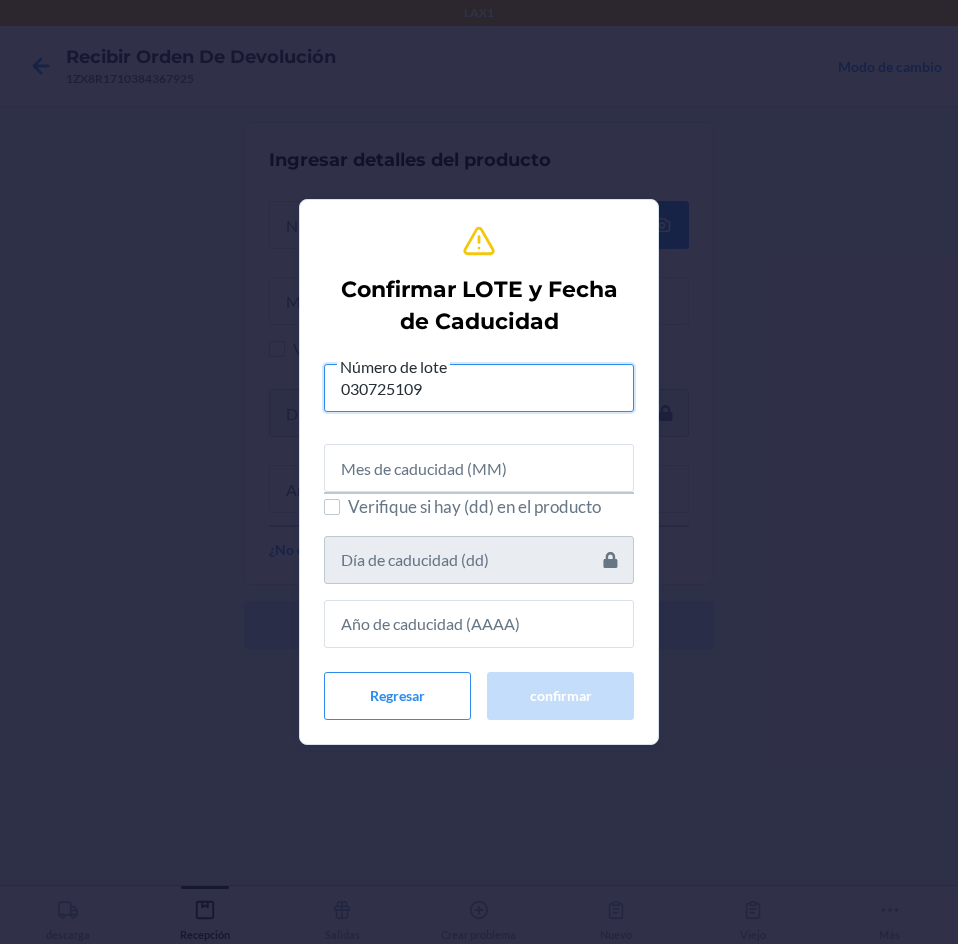 type on "030725109" 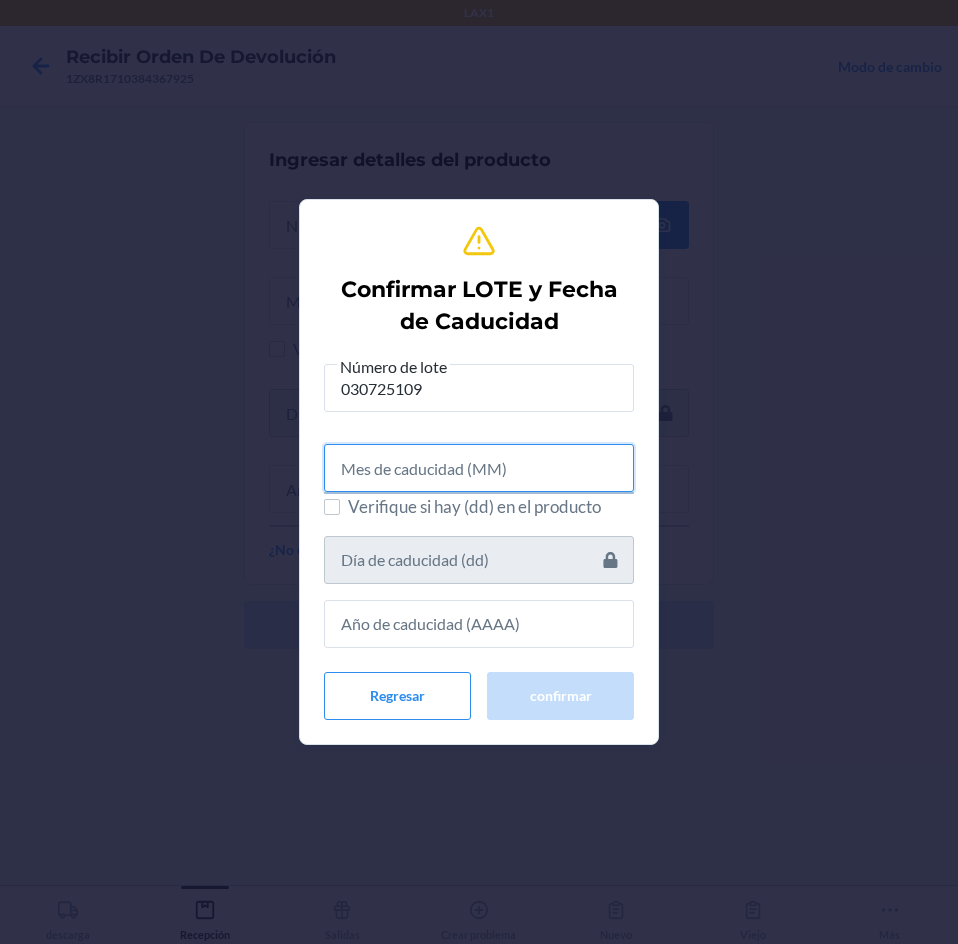 click at bounding box center (479, 468) 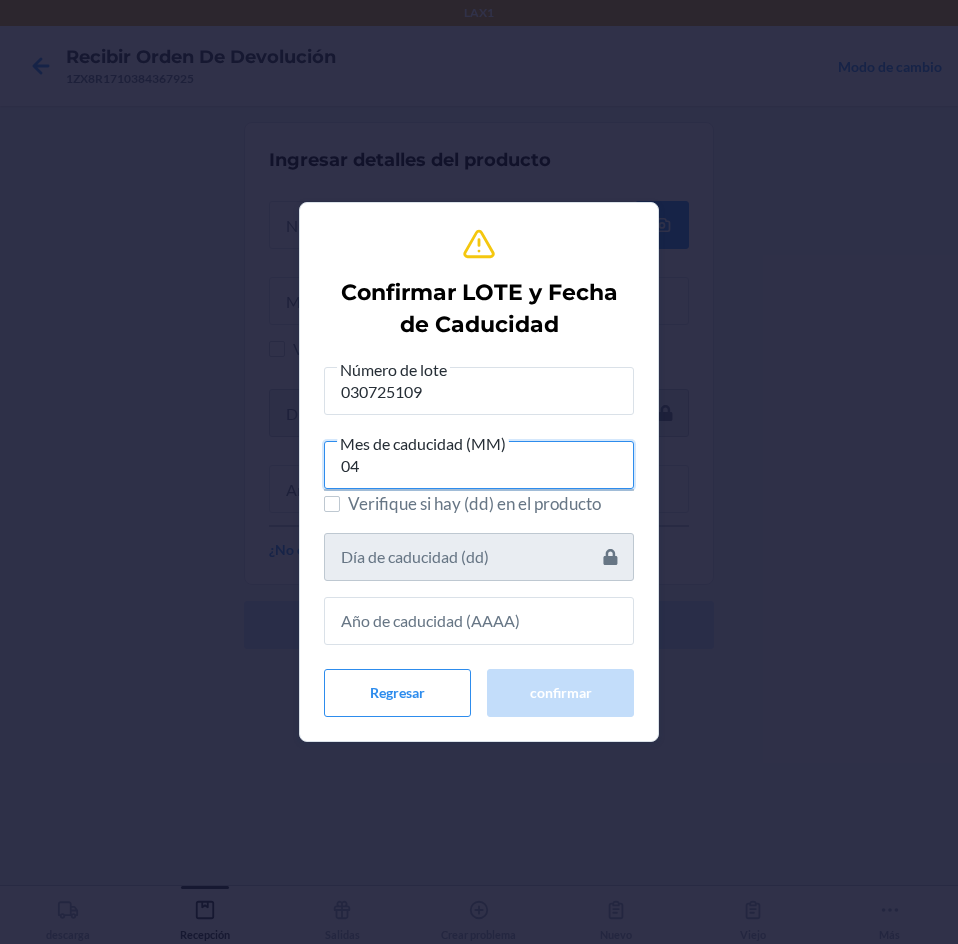 type on "04" 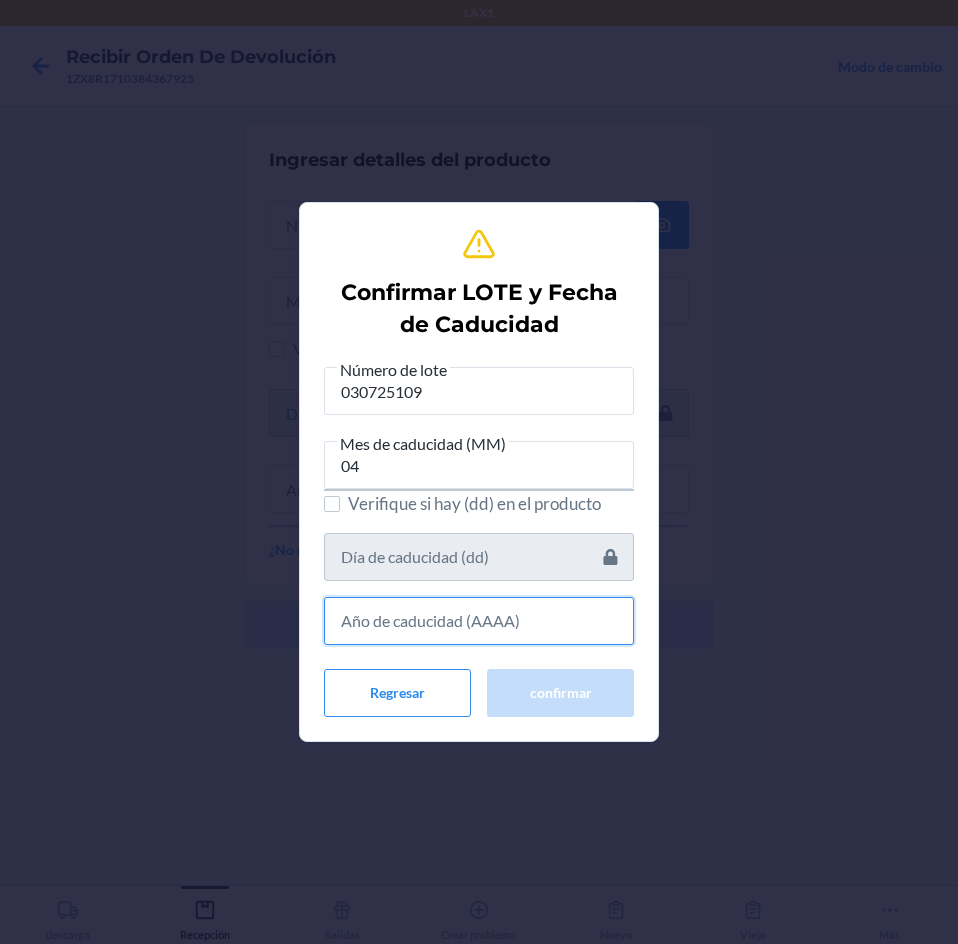 click at bounding box center (479, 621) 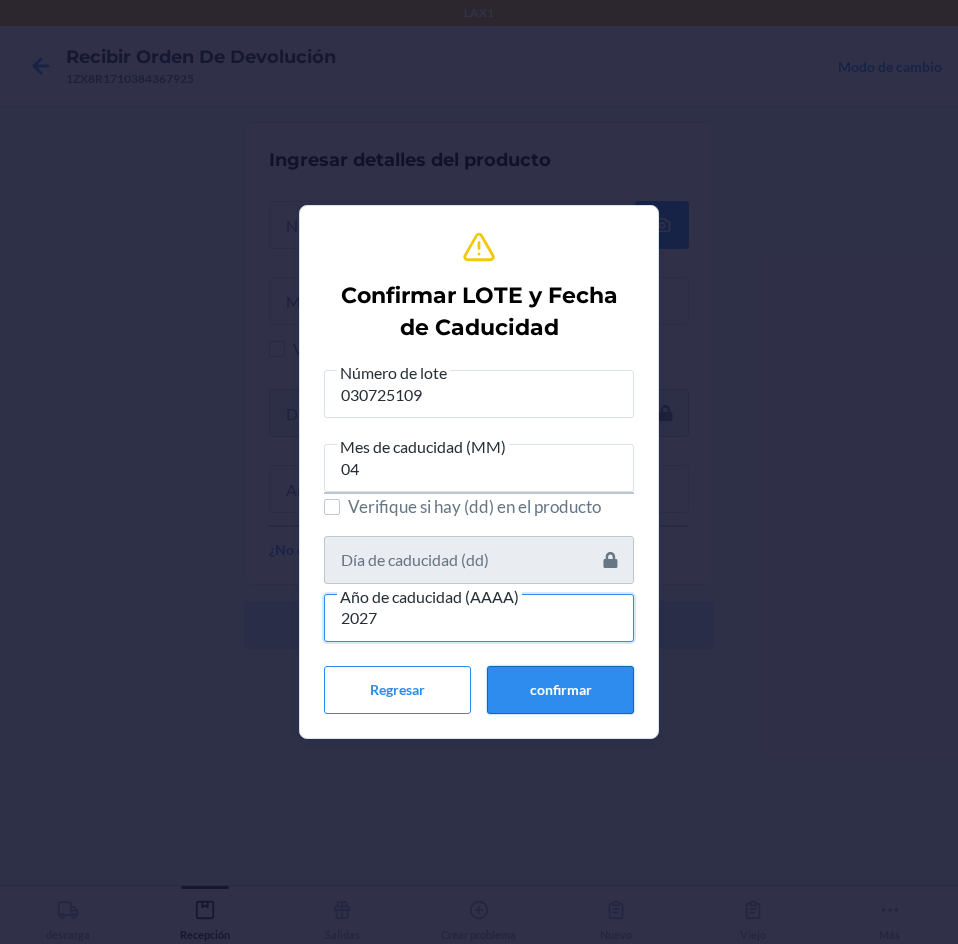 type on "2027" 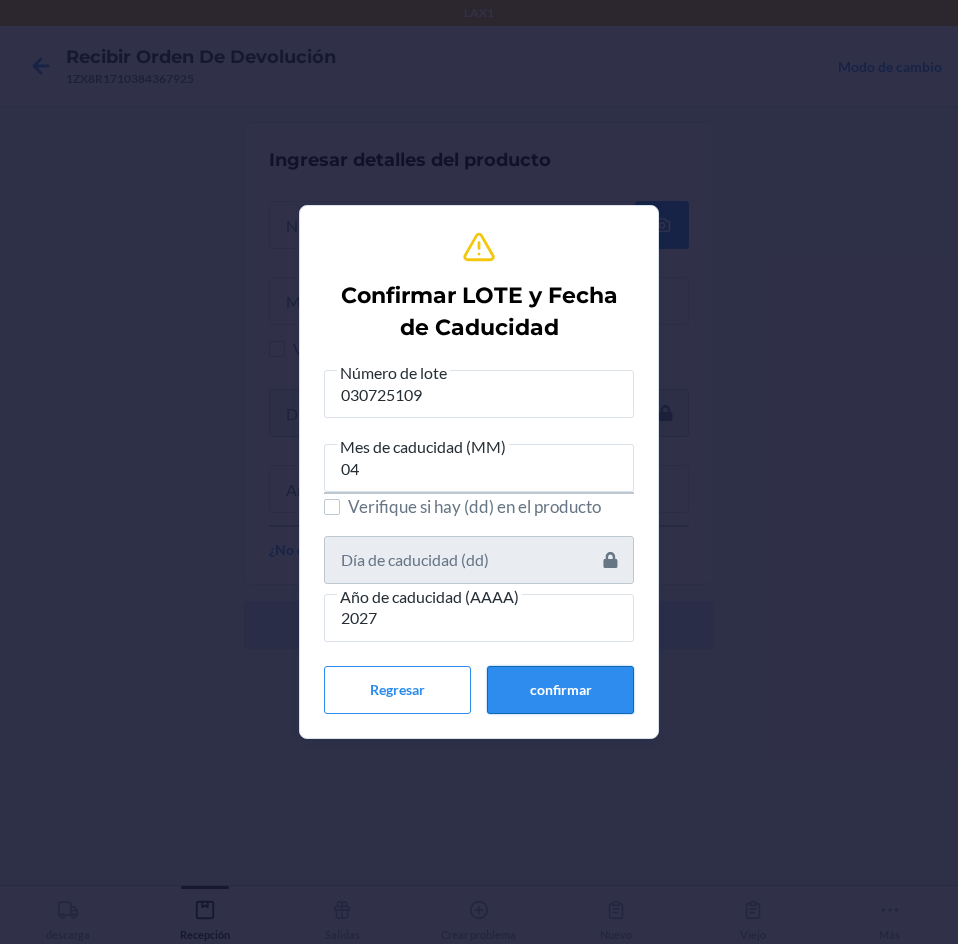 click on "confirmar" at bounding box center [560, 690] 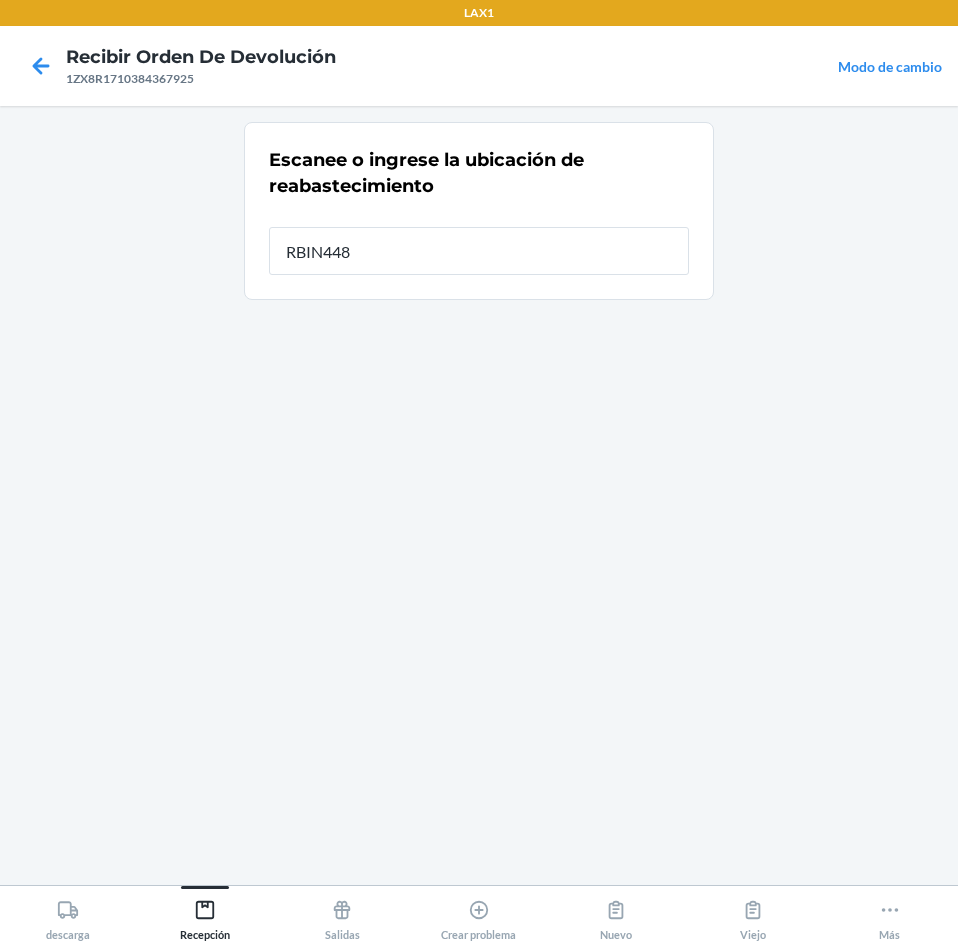 type on "RBIN448" 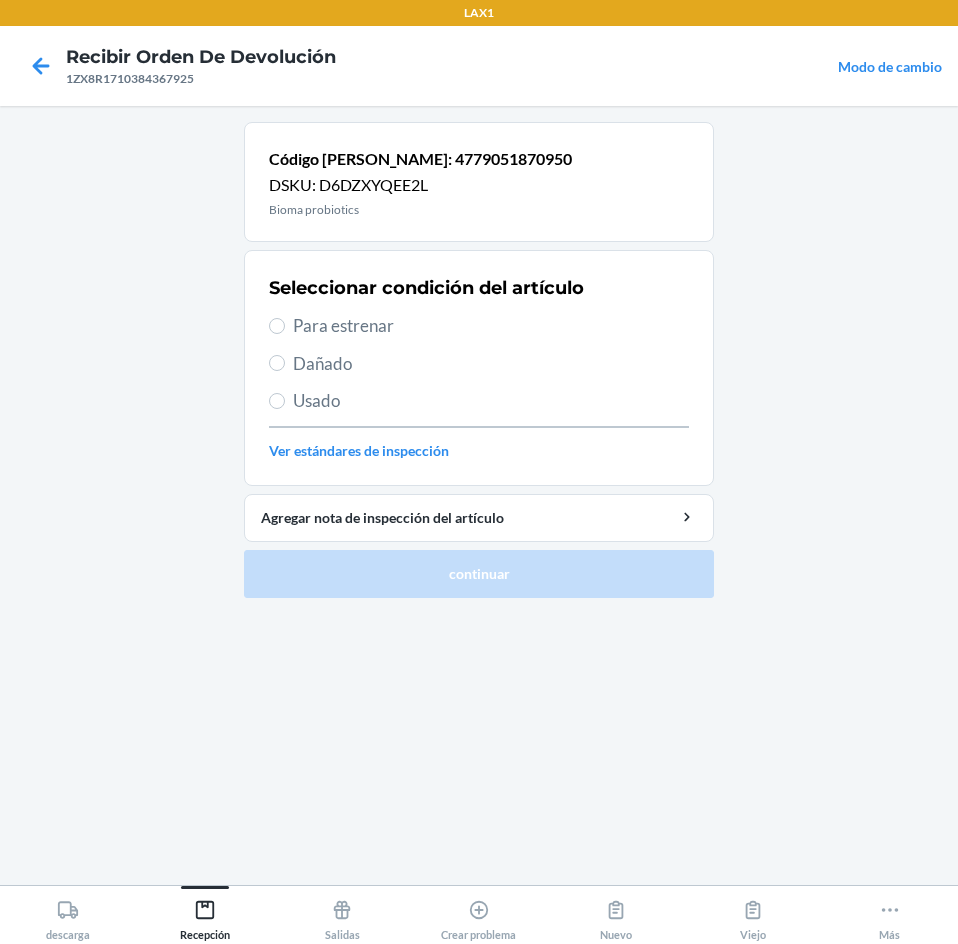 click on "Para estrenar" at bounding box center [491, 326] 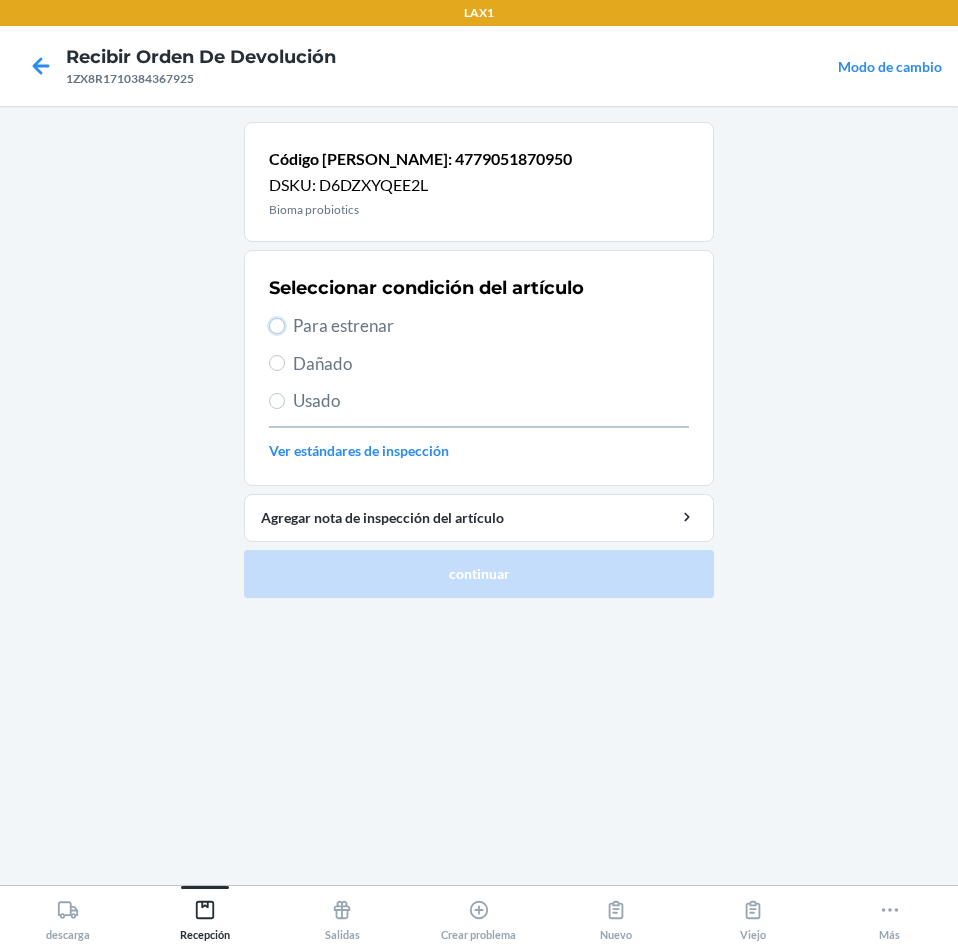 click on "Para estrenar" at bounding box center (277, 326) 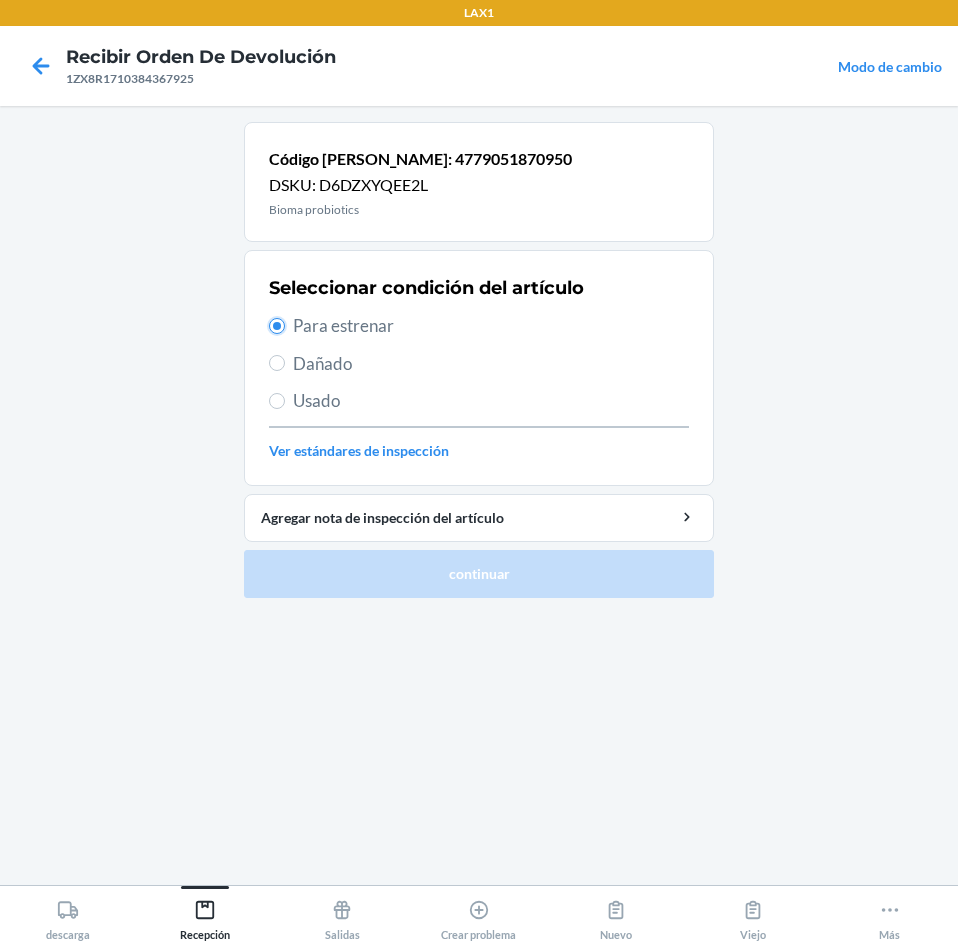radio on "true" 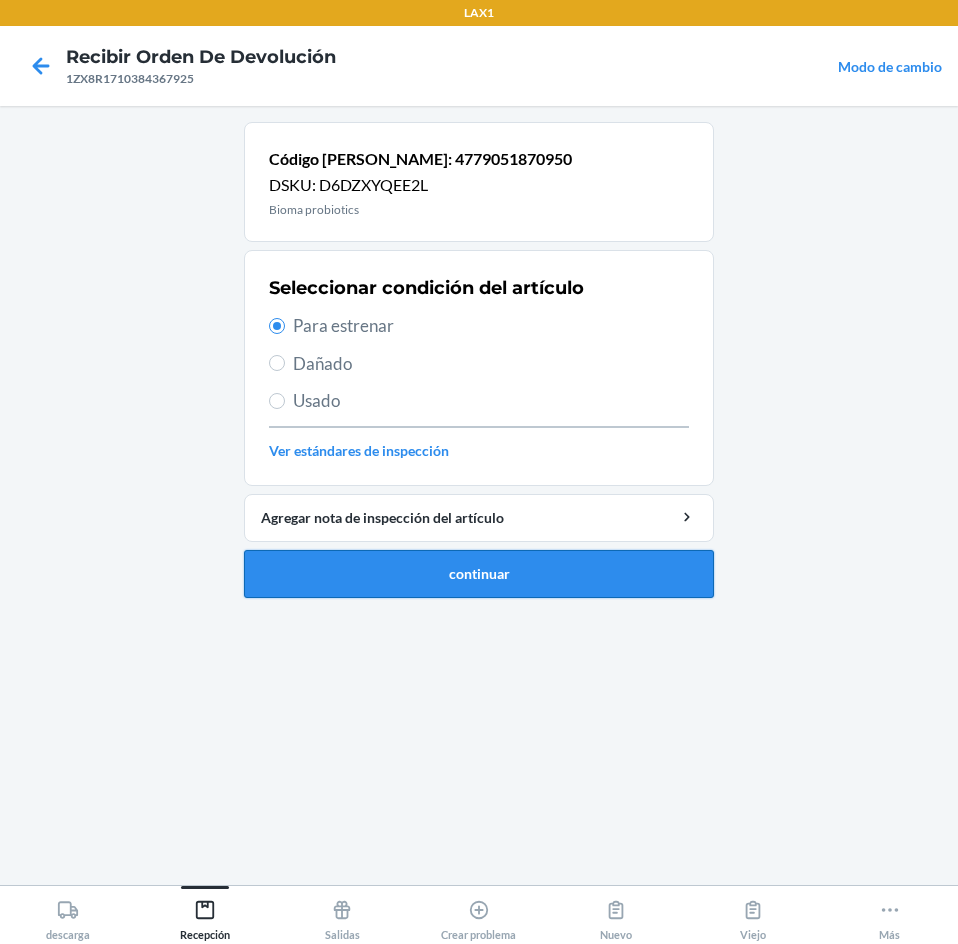 click on "continuar" at bounding box center [479, 574] 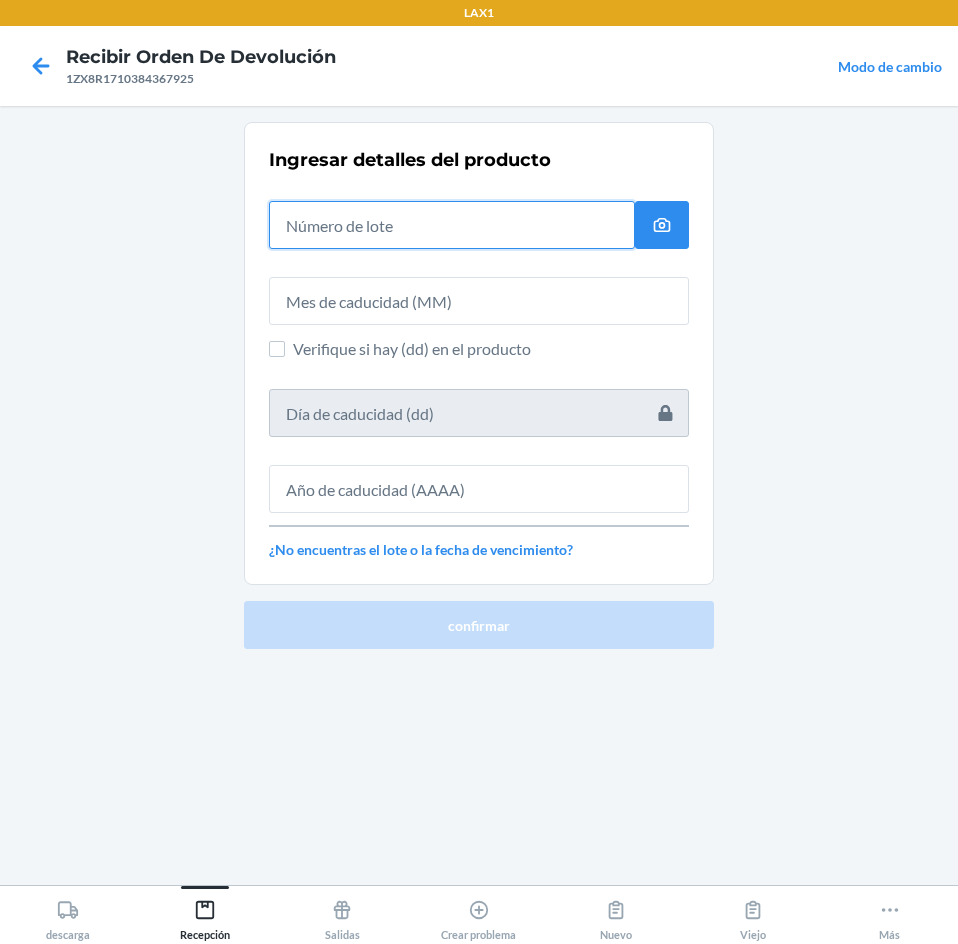 click at bounding box center [452, 225] 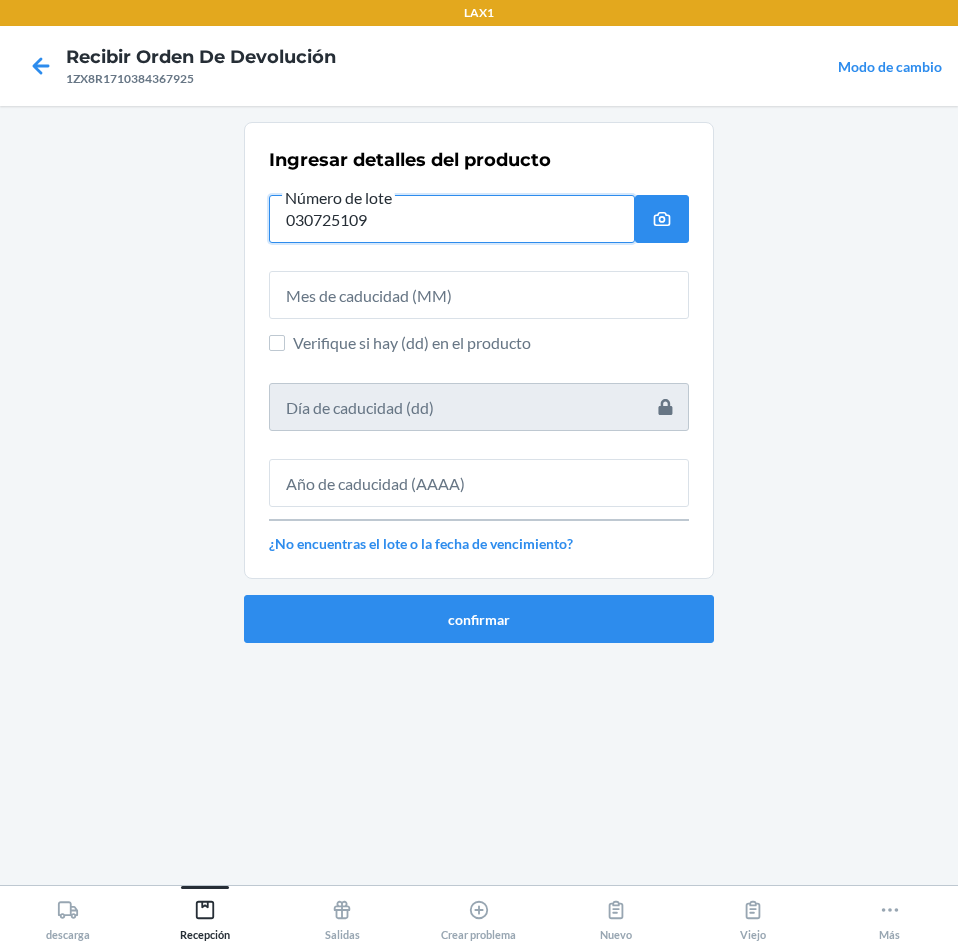 type on "030725109" 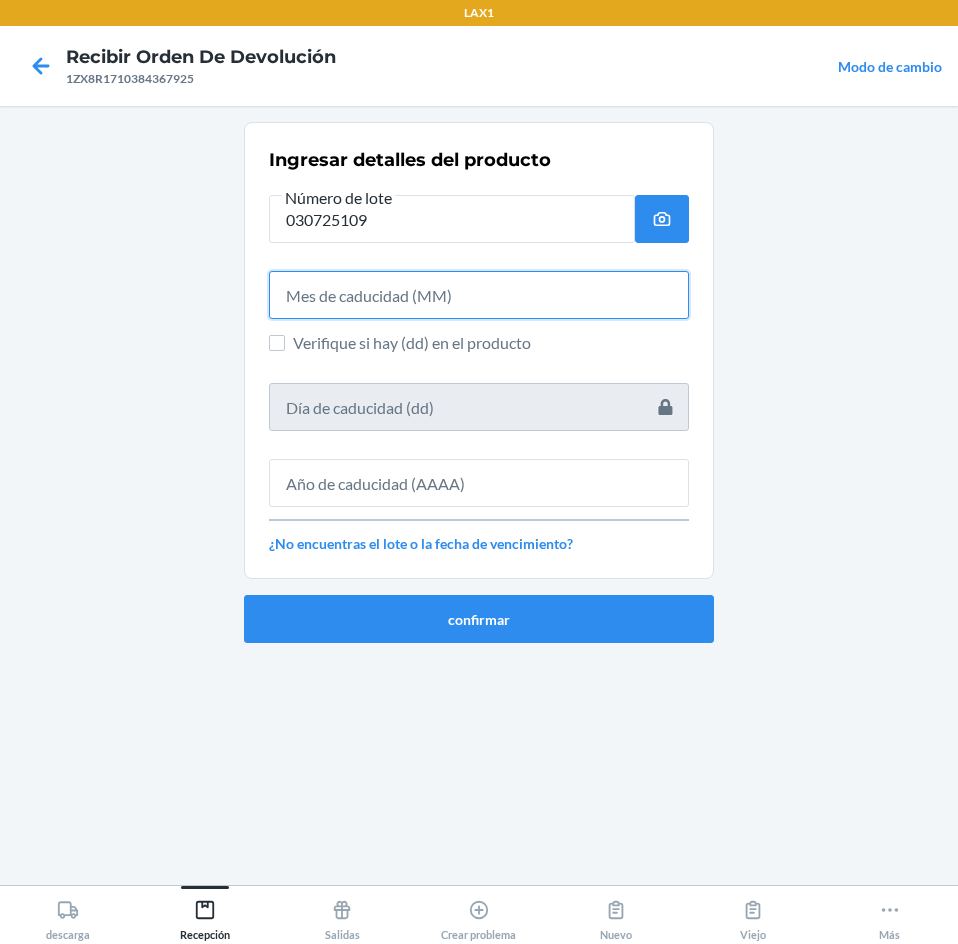 drag, startPoint x: 548, startPoint y: 302, endPoint x: 567, endPoint y: 294, distance: 20.615528 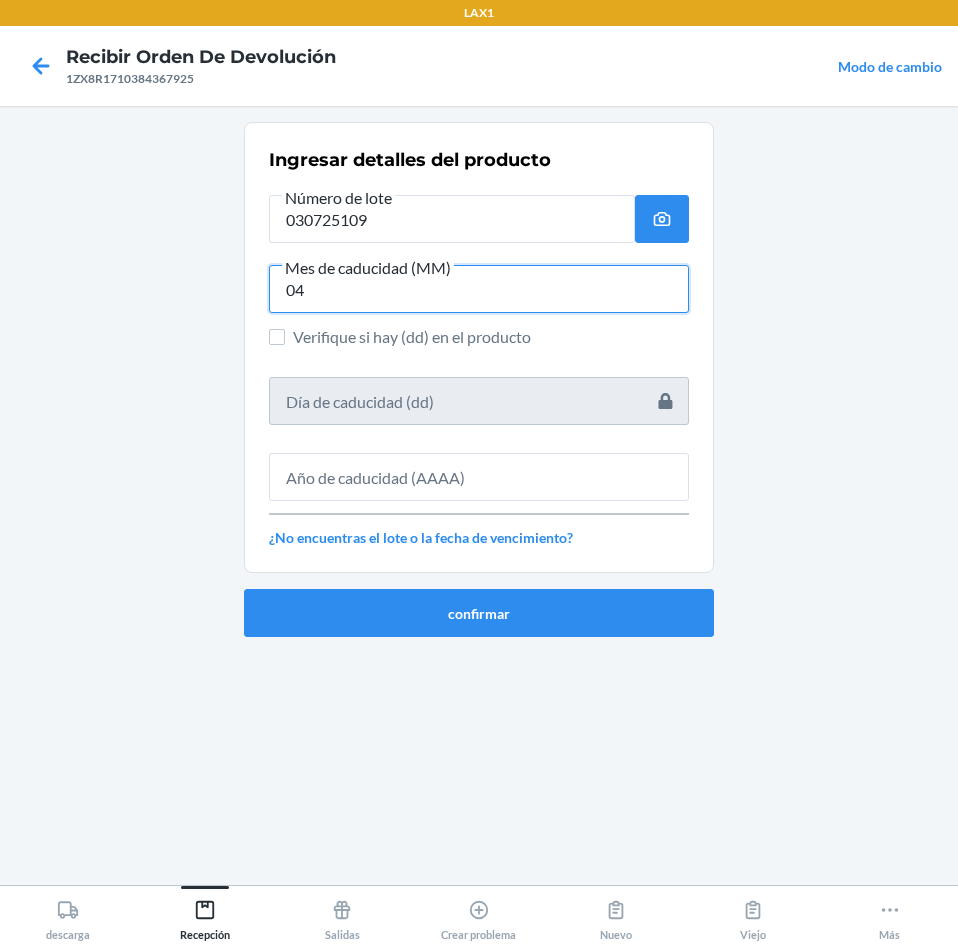 type on "04" 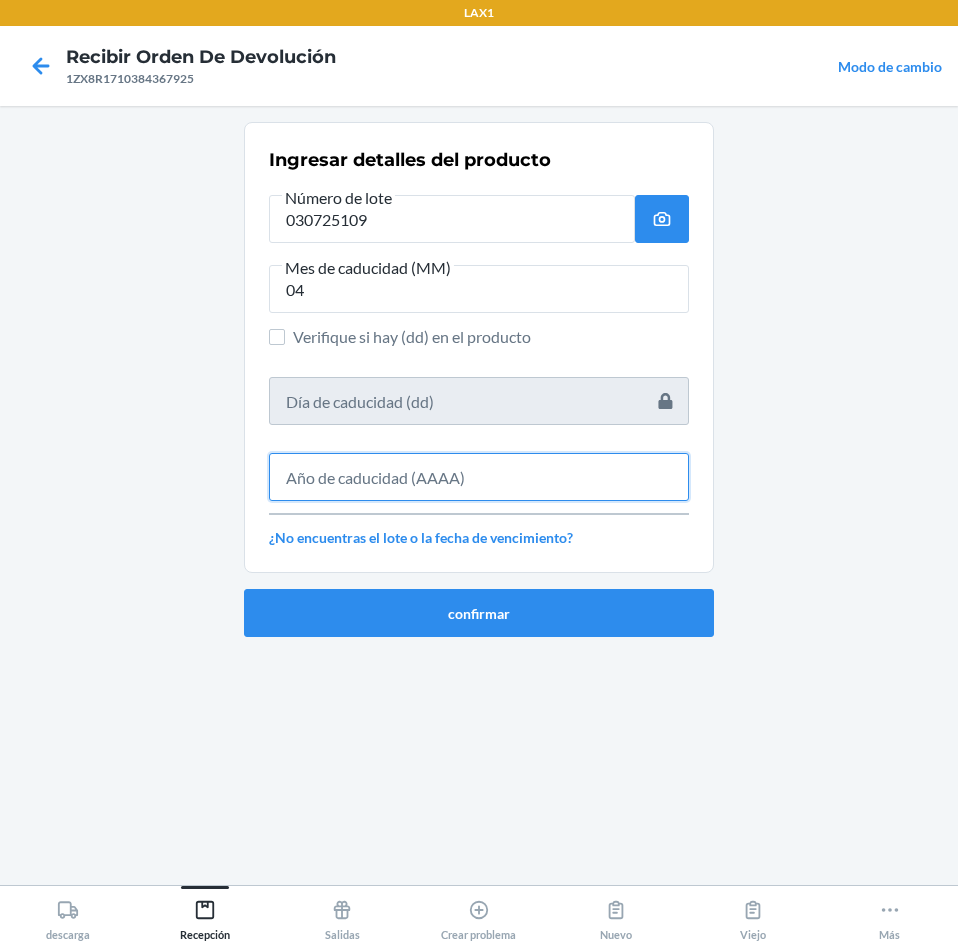 click at bounding box center [479, 477] 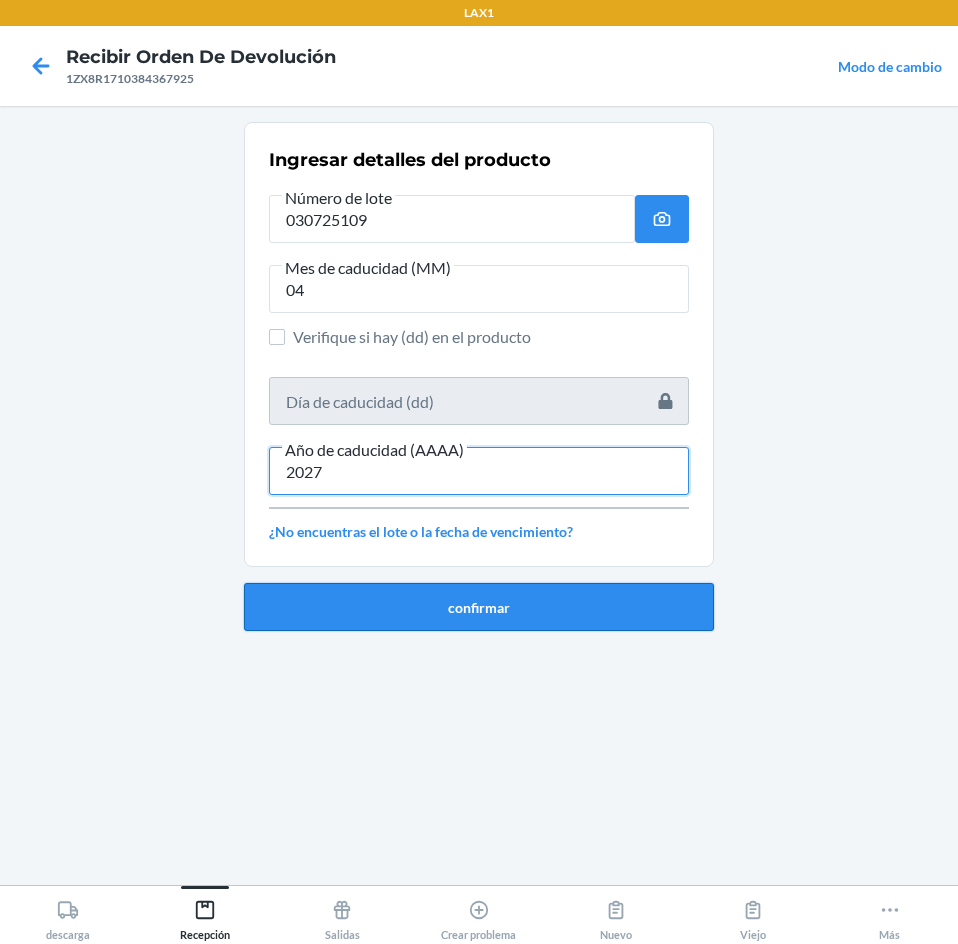 type on "2027" 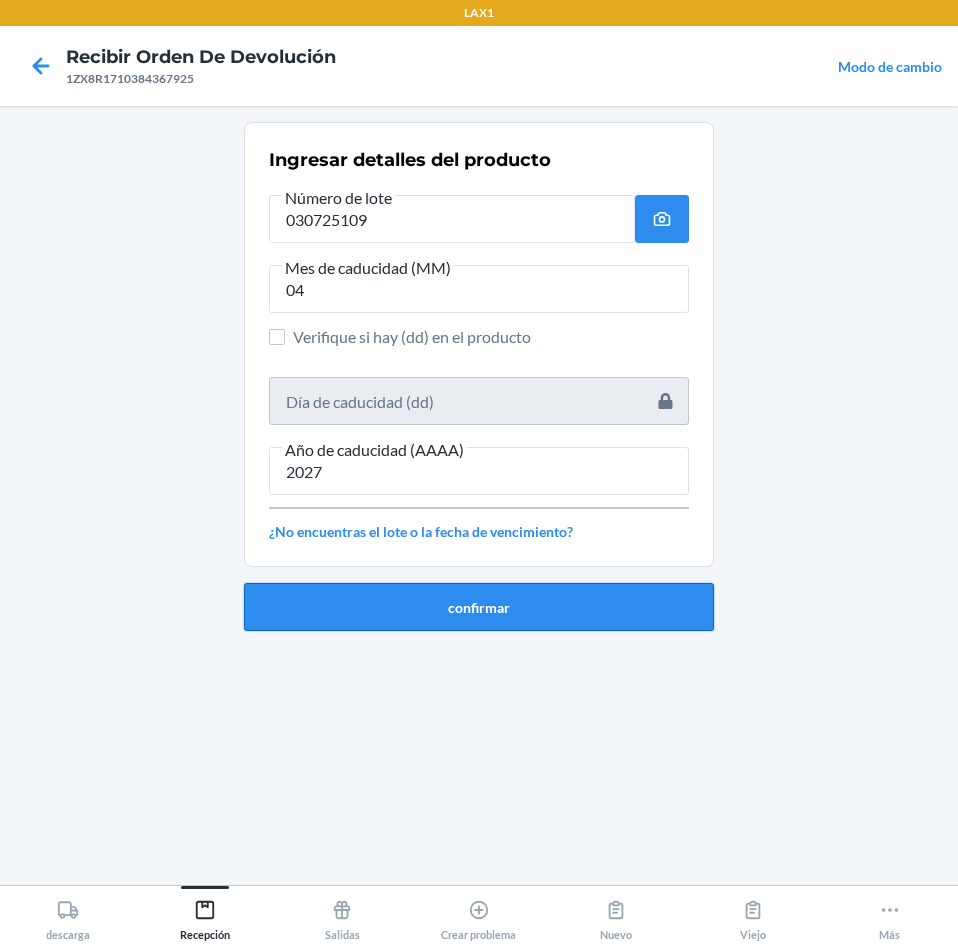 click on "confirmar" at bounding box center [479, 607] 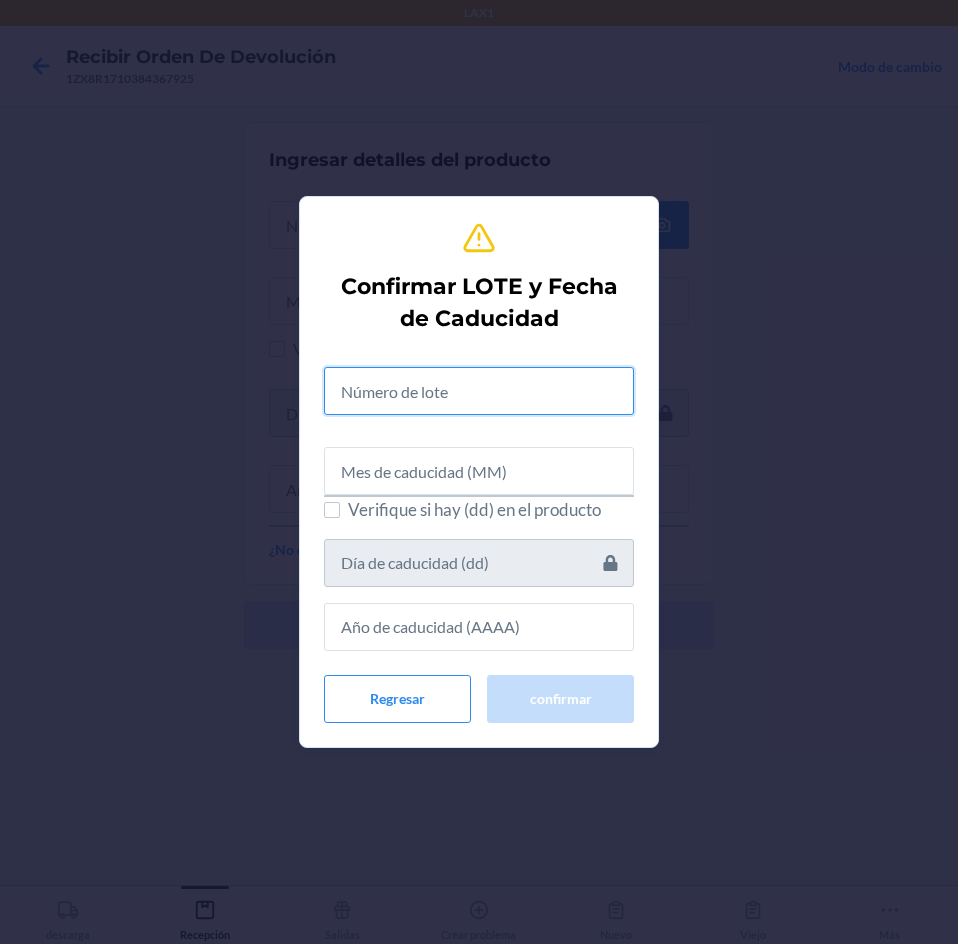 click at bounding box center [479, 391] 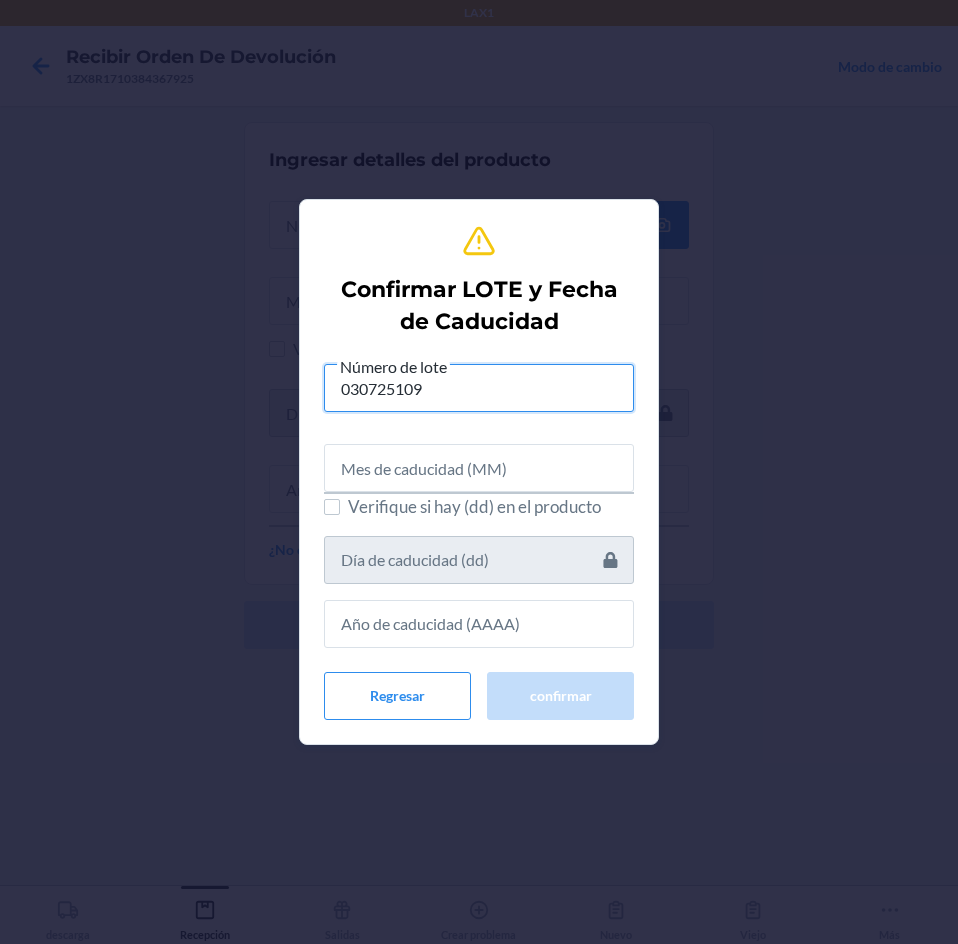type on "030725109" 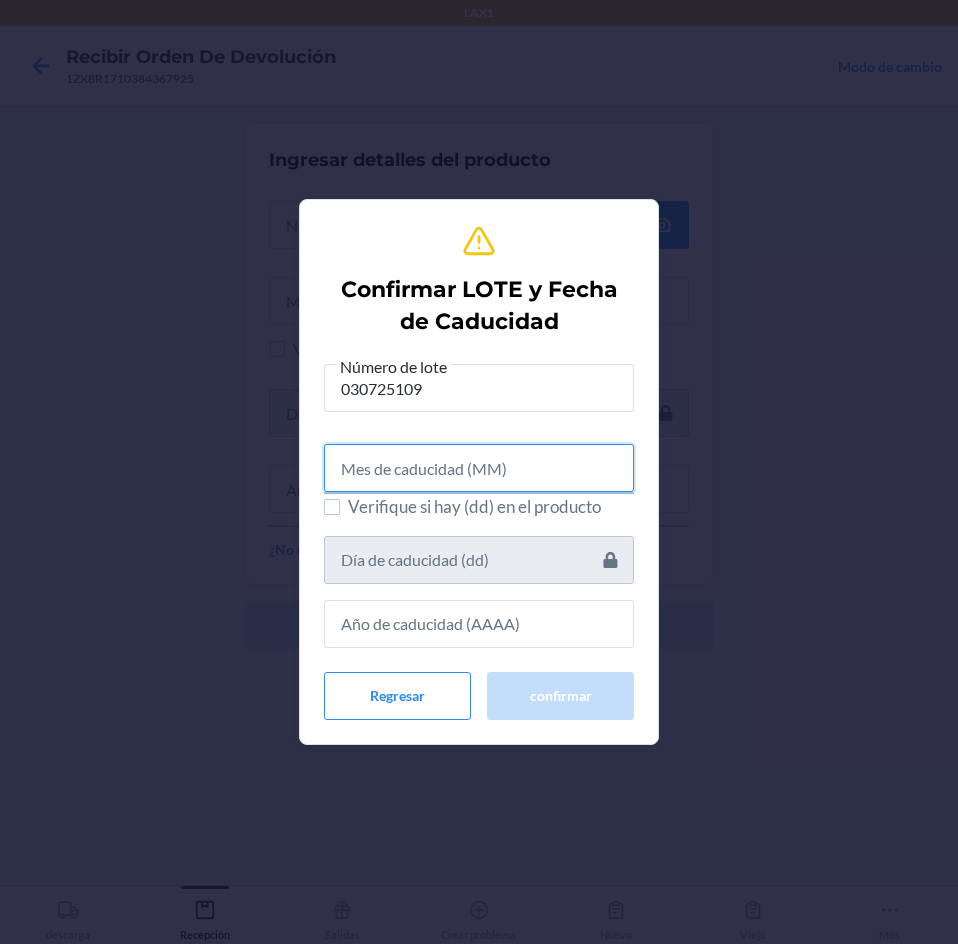 click at bounding box center [479, 468] 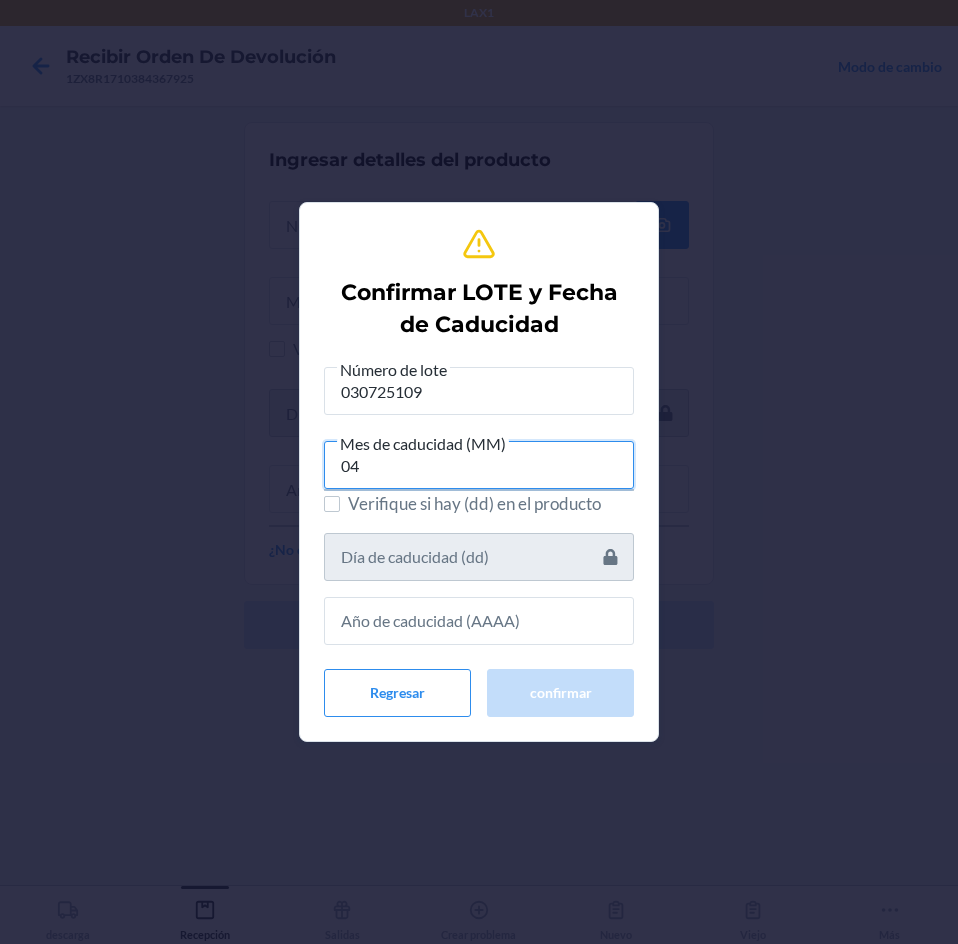 type on "04" 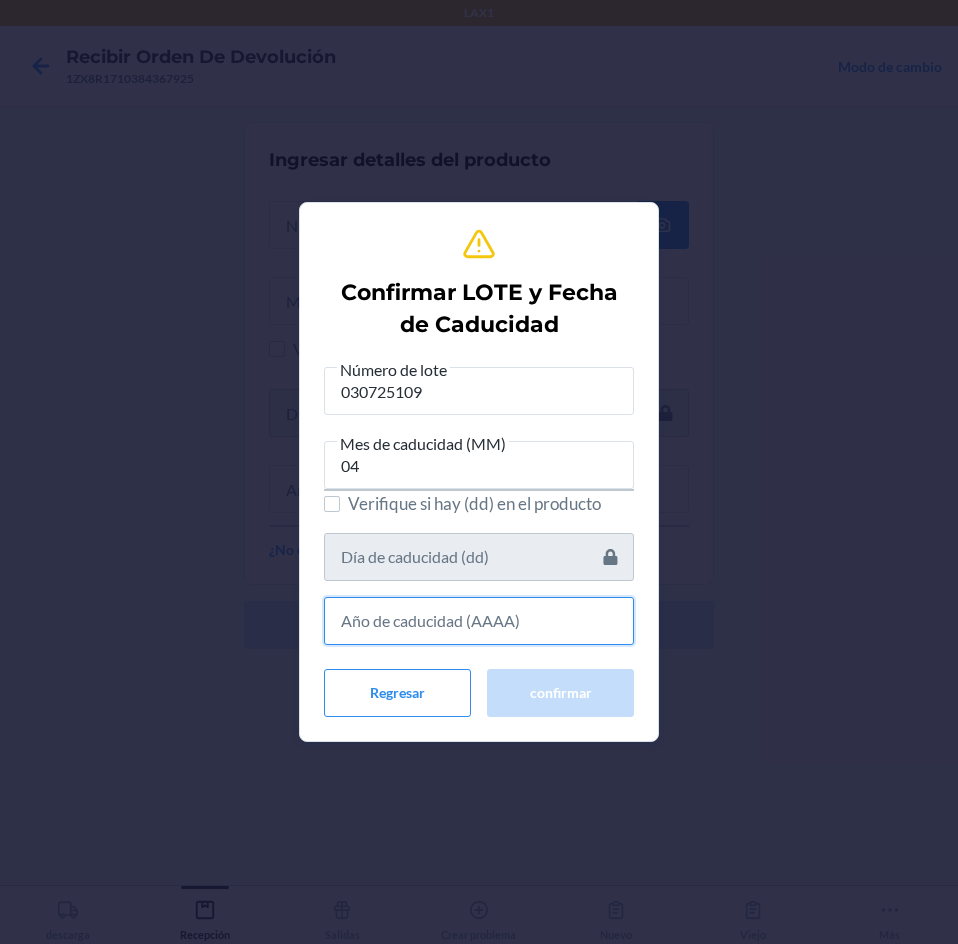 click at bounding box center (479, 621) 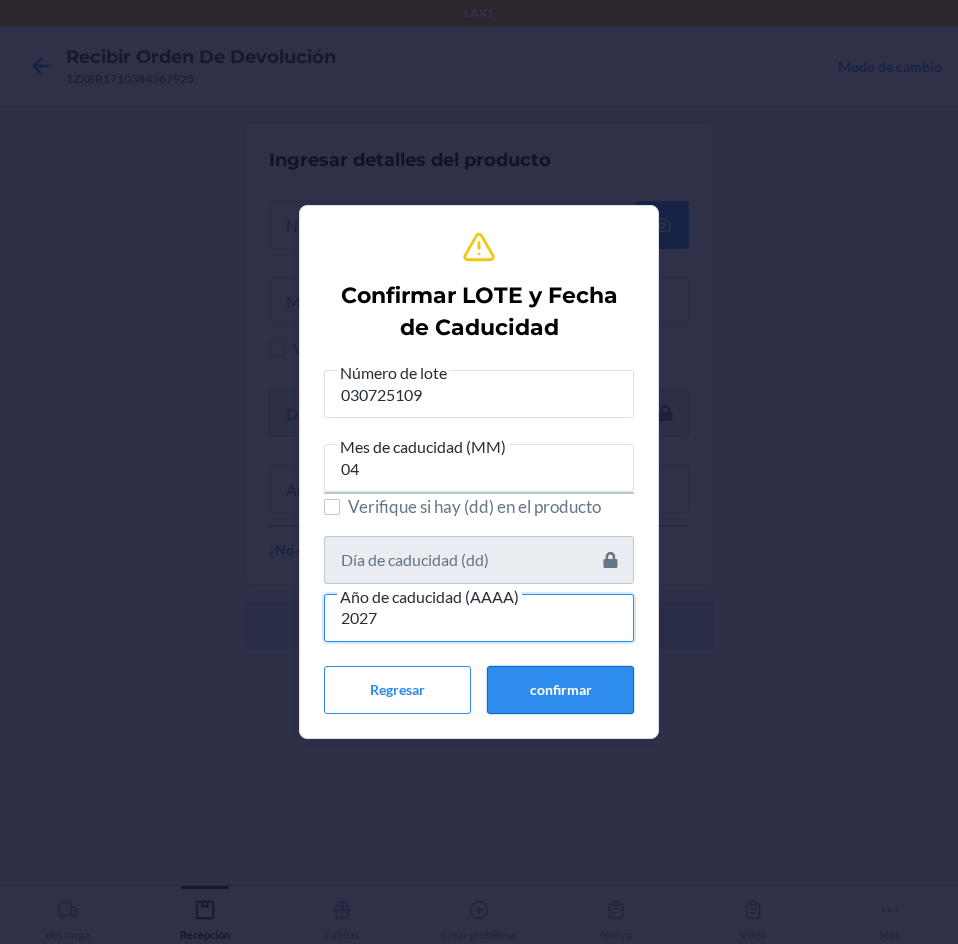 type on "2027" 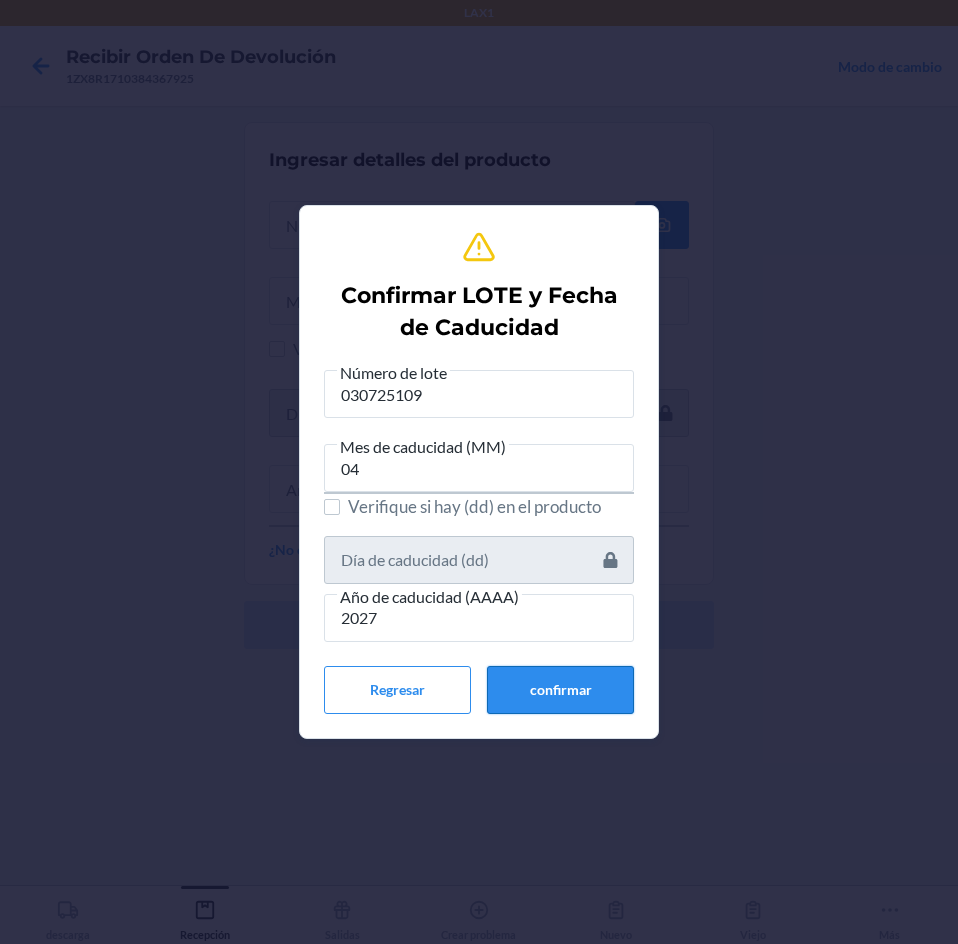 click on "confirmar" at bounding box center (560, 690) 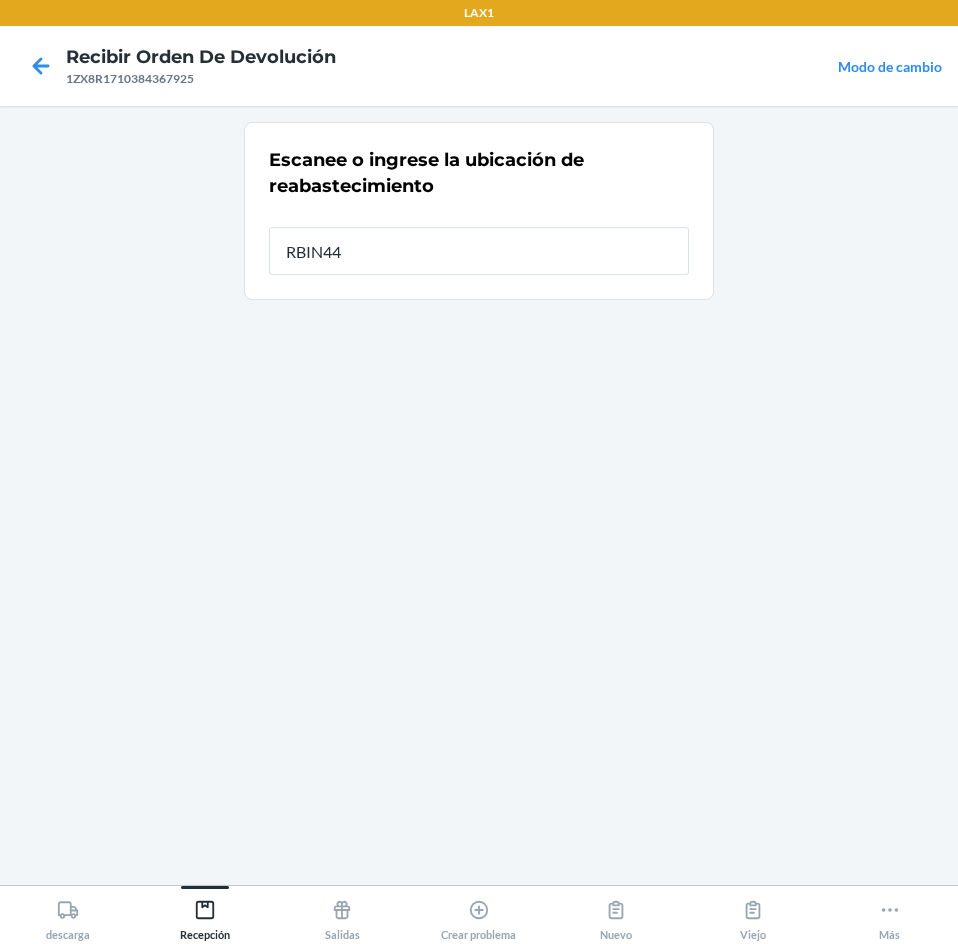 type on "RBIN448" 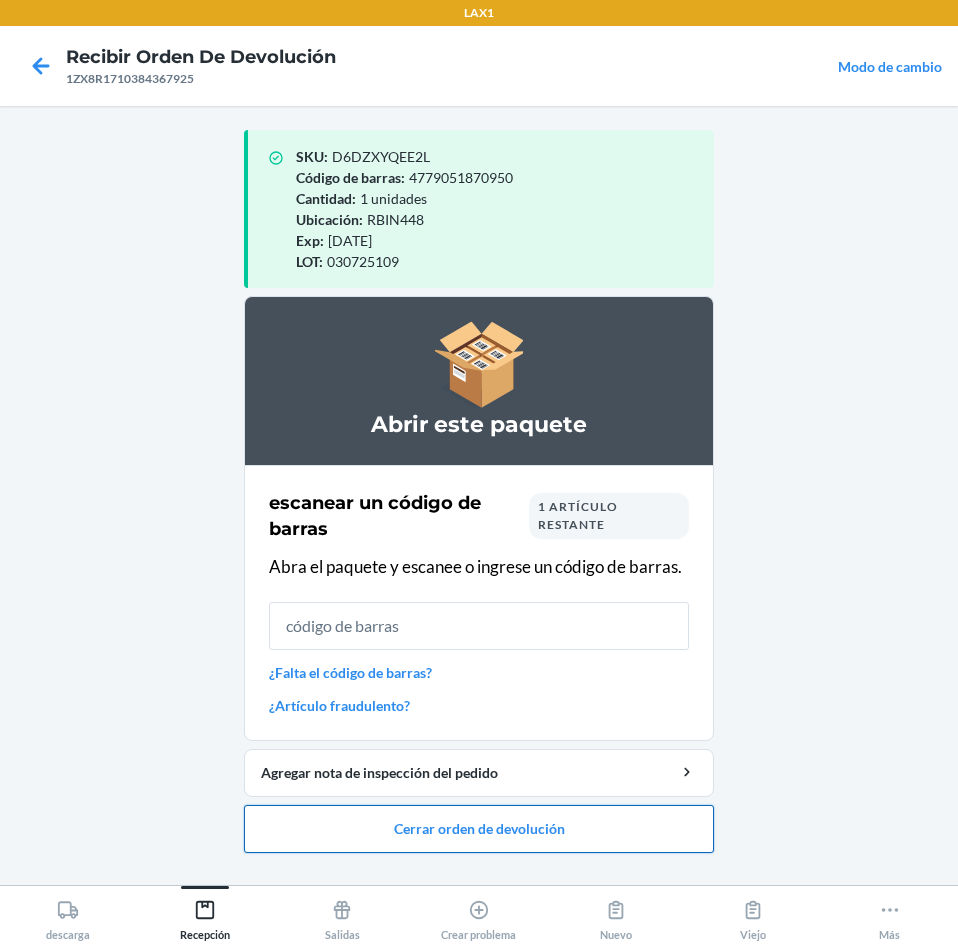 click on "Cerrar orden de devolución" at bounding box center [479, 829] 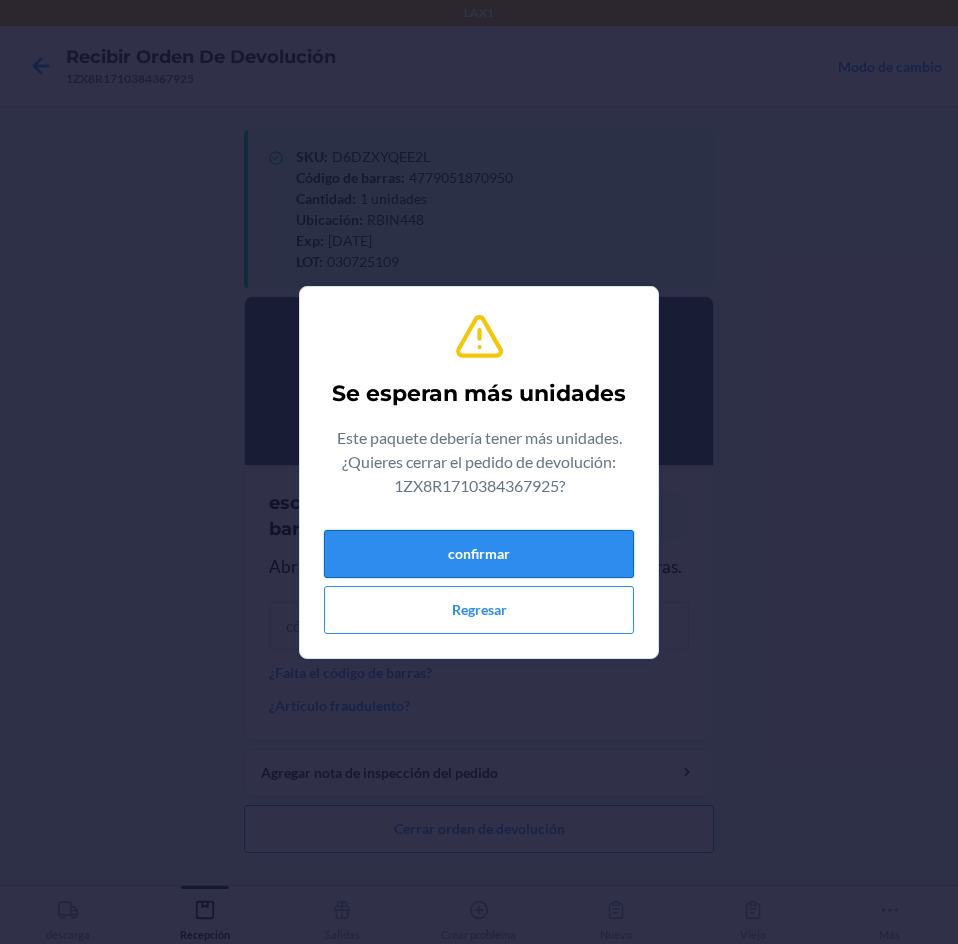 click on "confirmar" at bounding box center (479, 554) 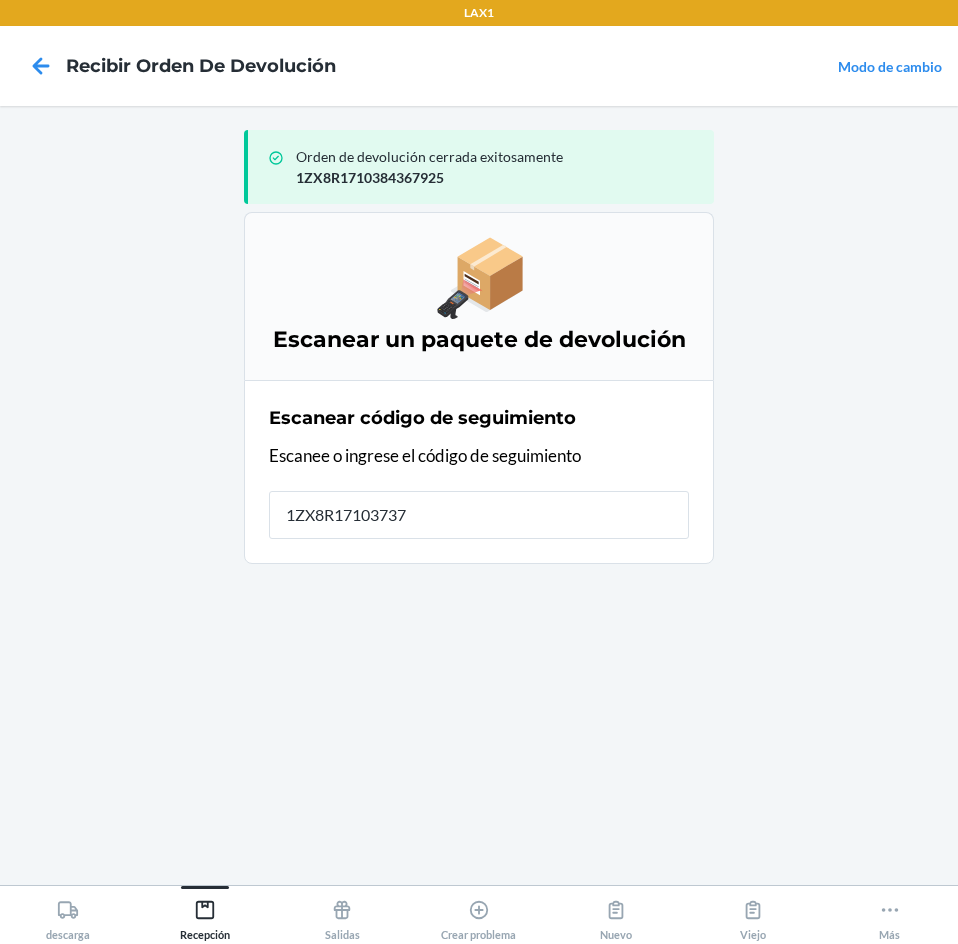 type on "1ZX8R171037378" 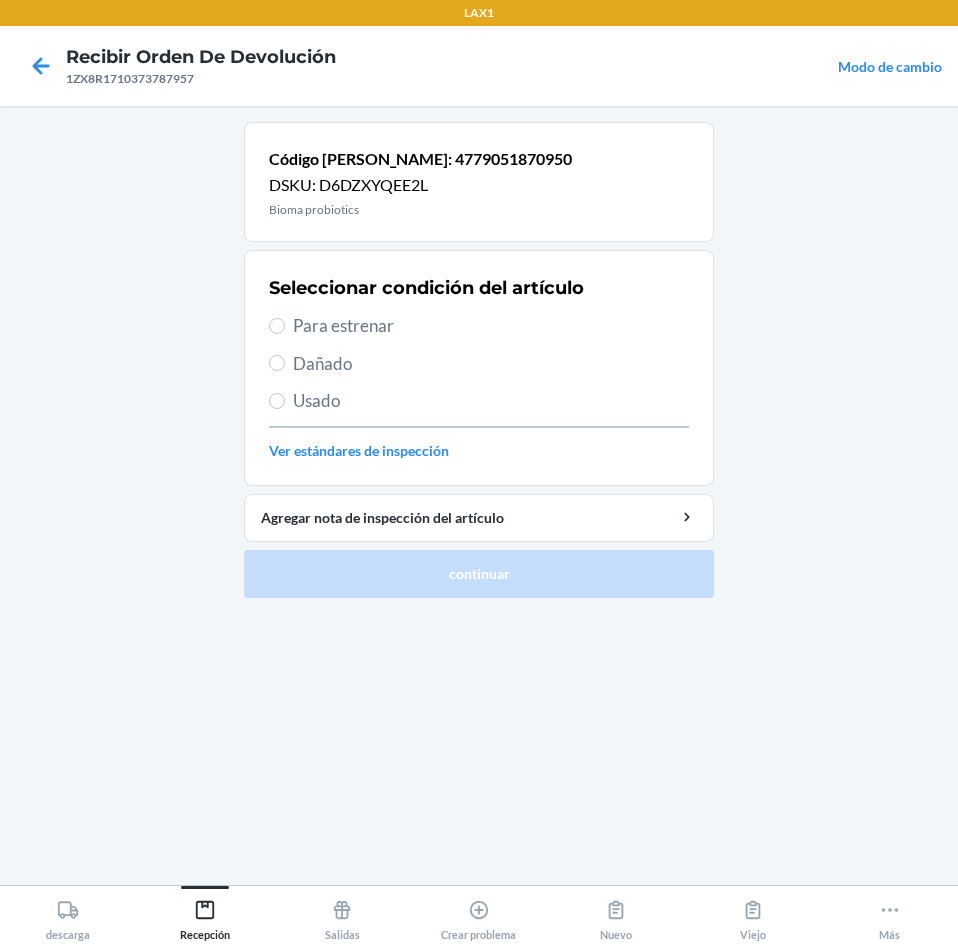 click on "Para estrenar" at bounding box center (491, 326) 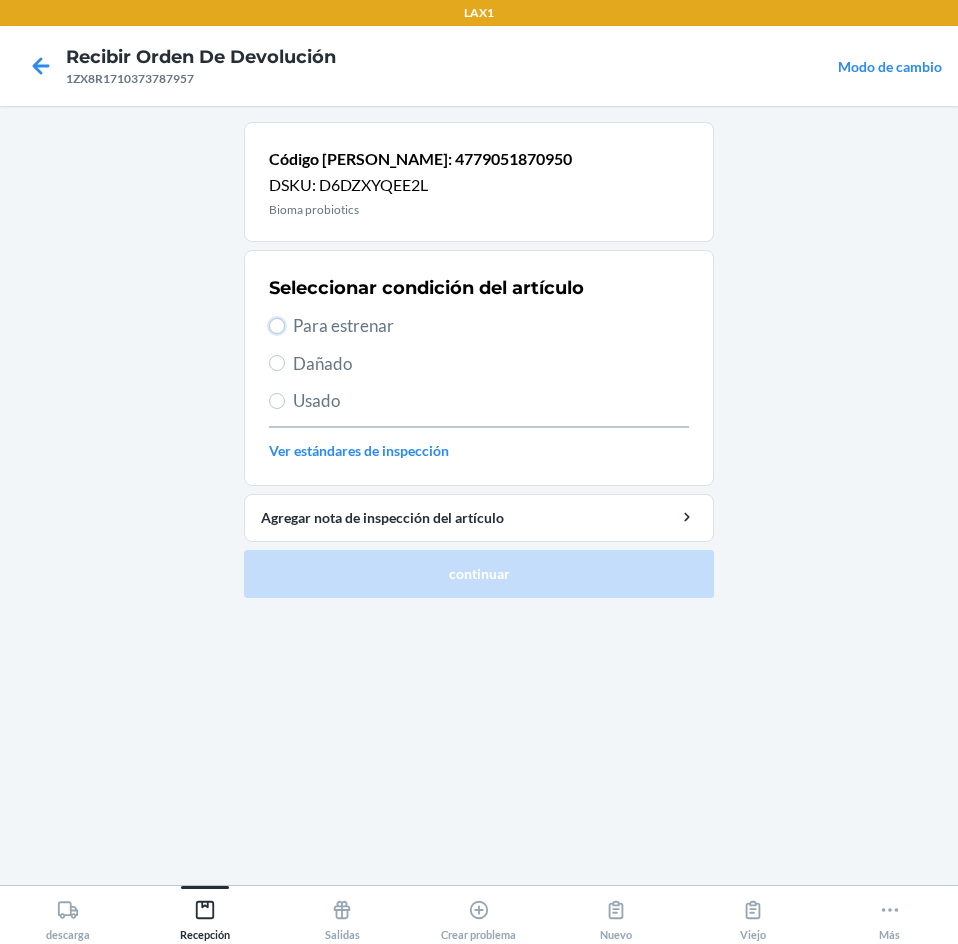 click on "Para estrenar" at bounding box center (277, 326) 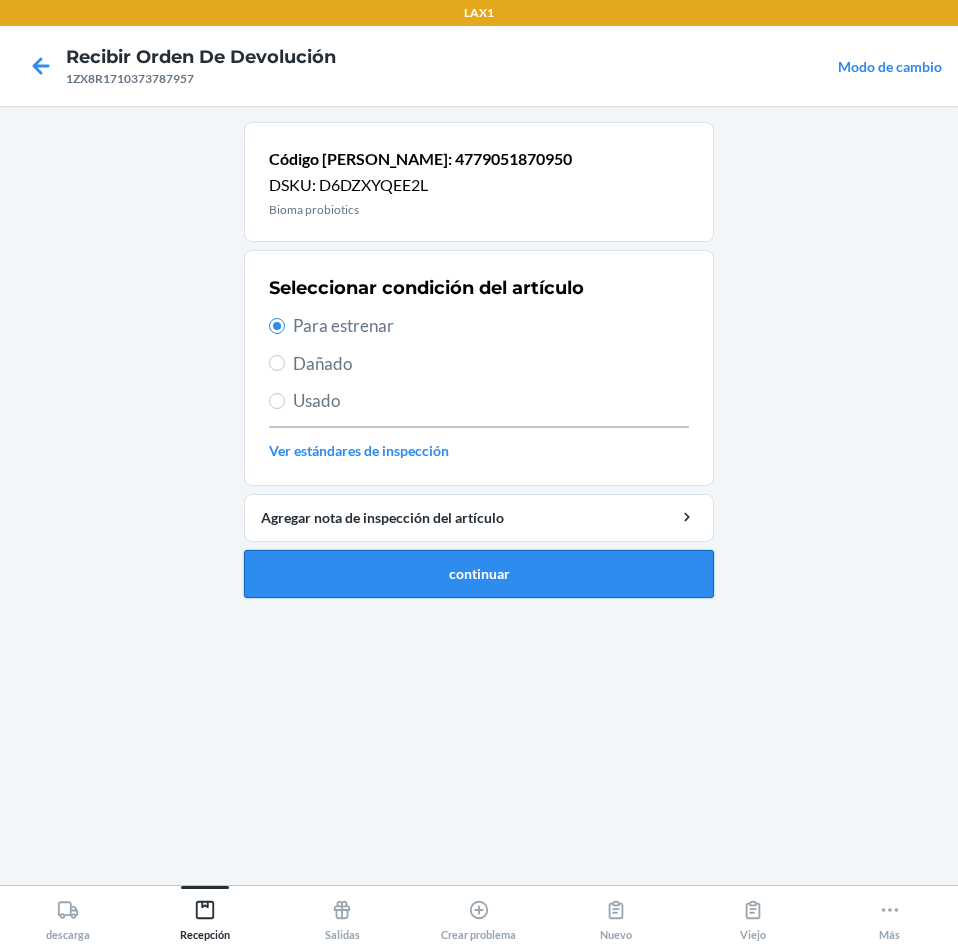 click on "continuar" at bounding box center [479, 574] 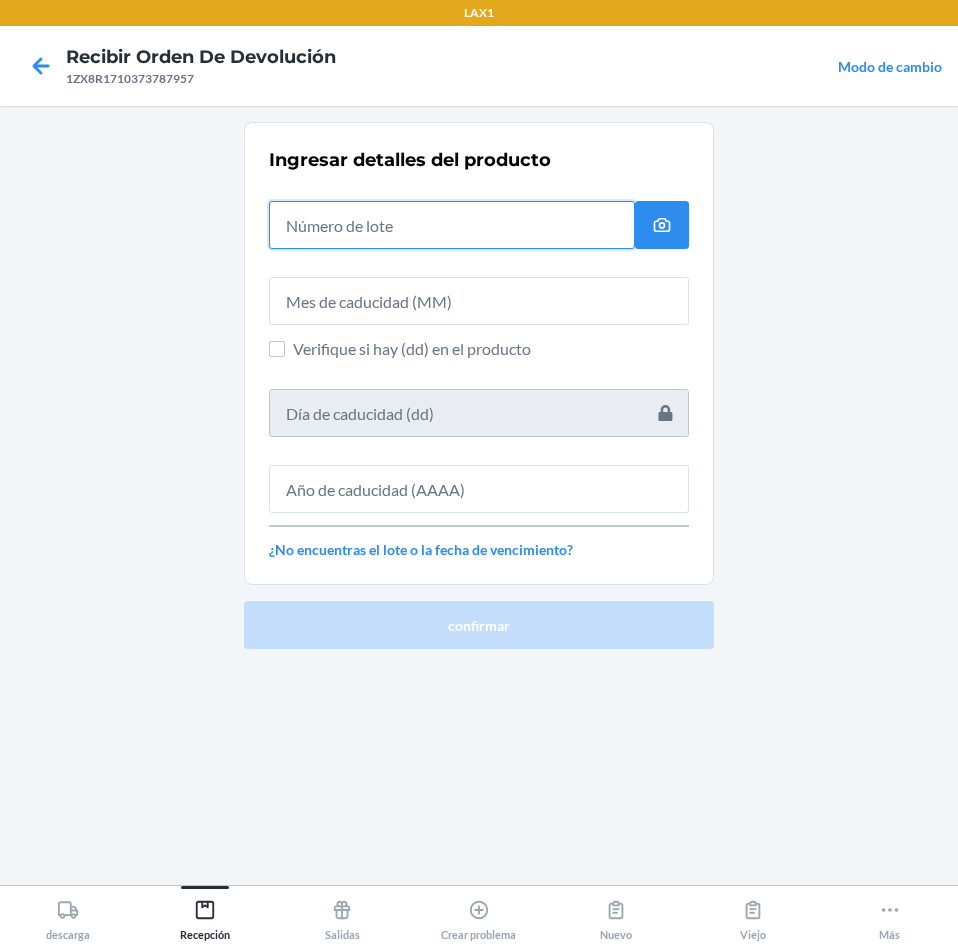 click at bounding box center [452, 225] 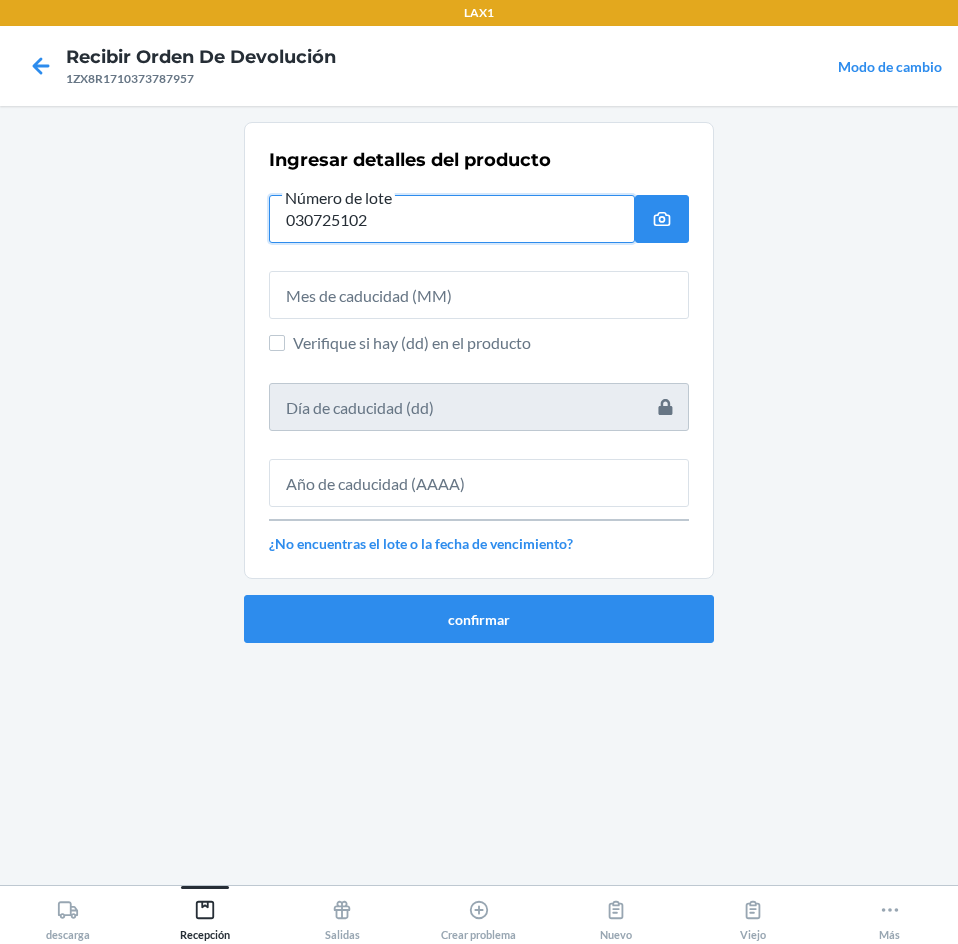 type on "030725102" 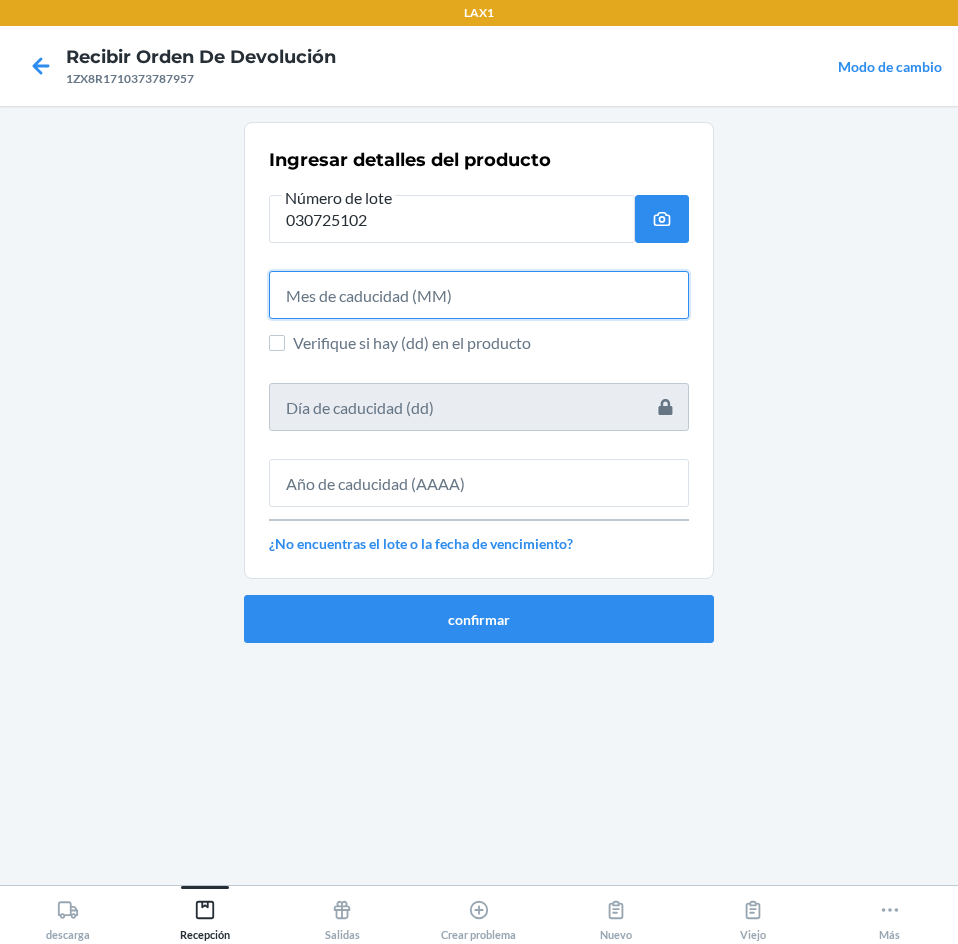 click at bounding box center [479, 295] 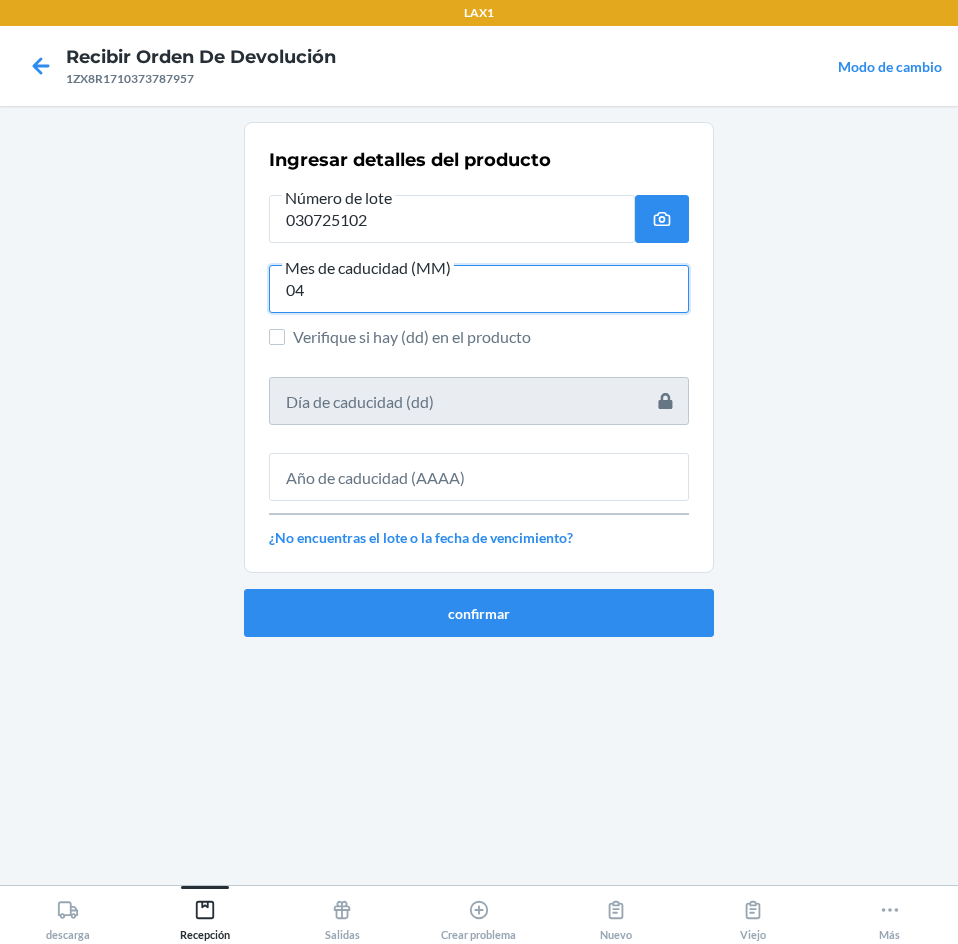 type on "04" 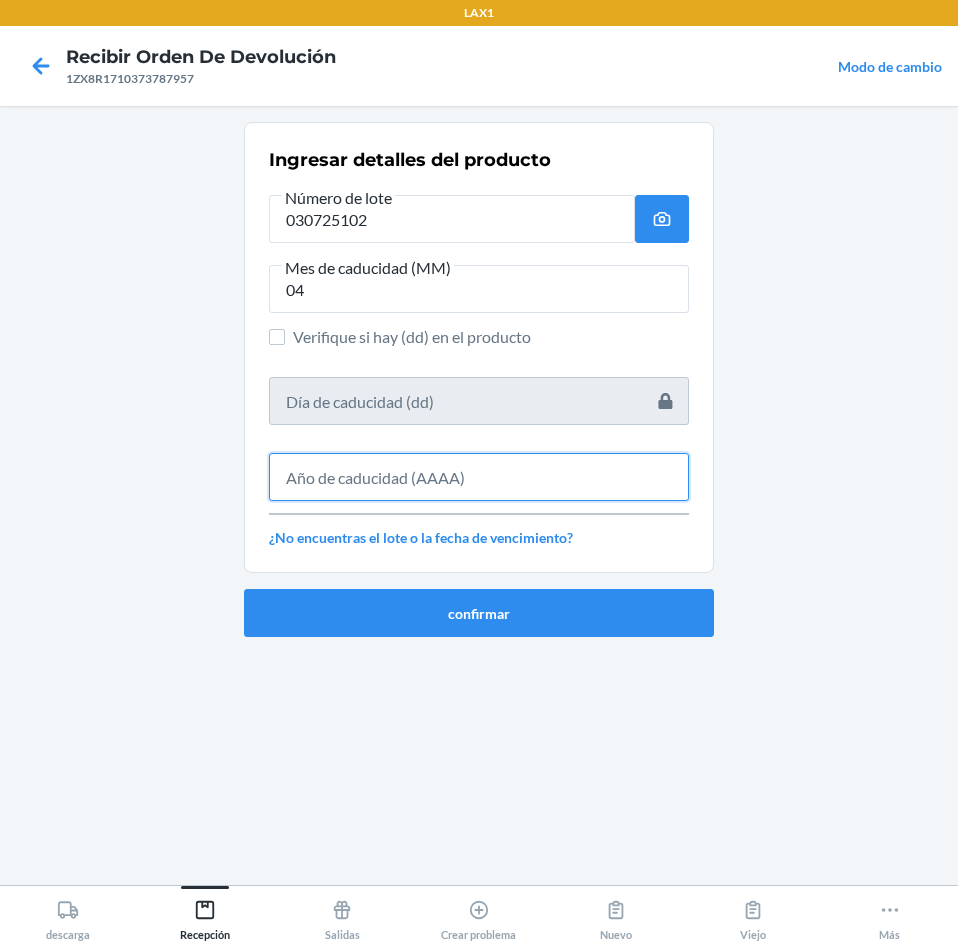 click at bounding box center (479, 477) 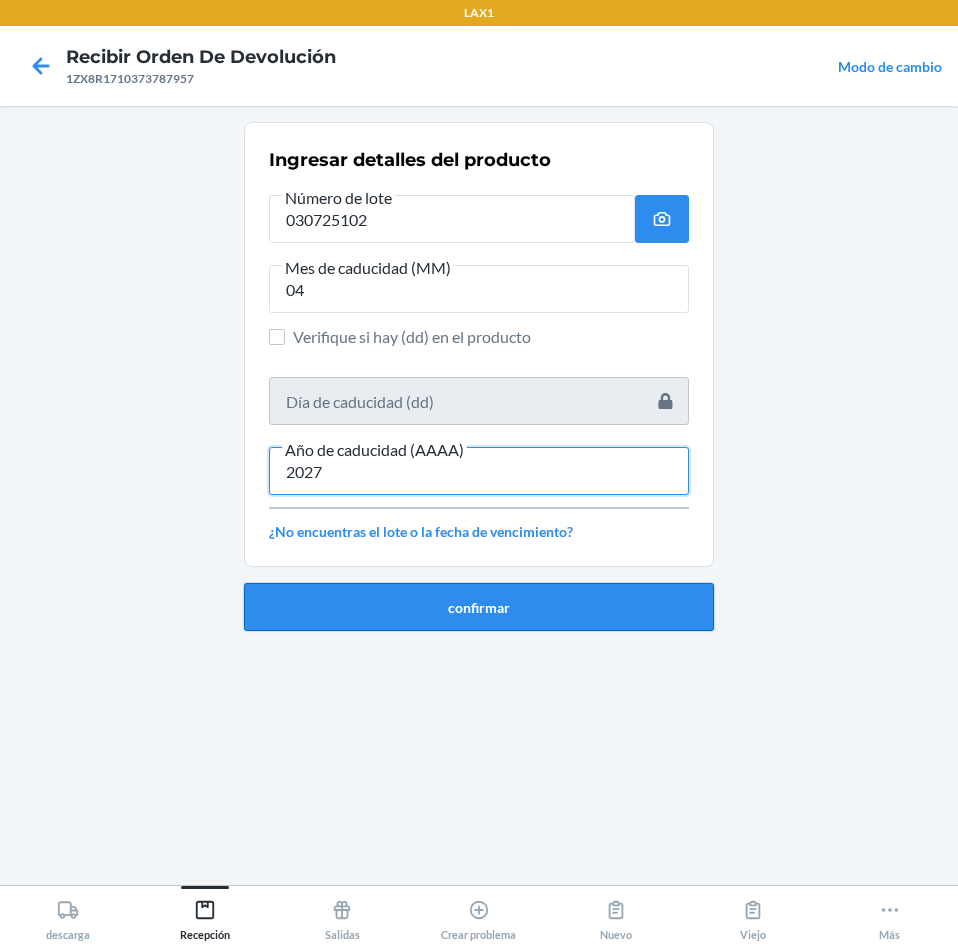 type on "2027" 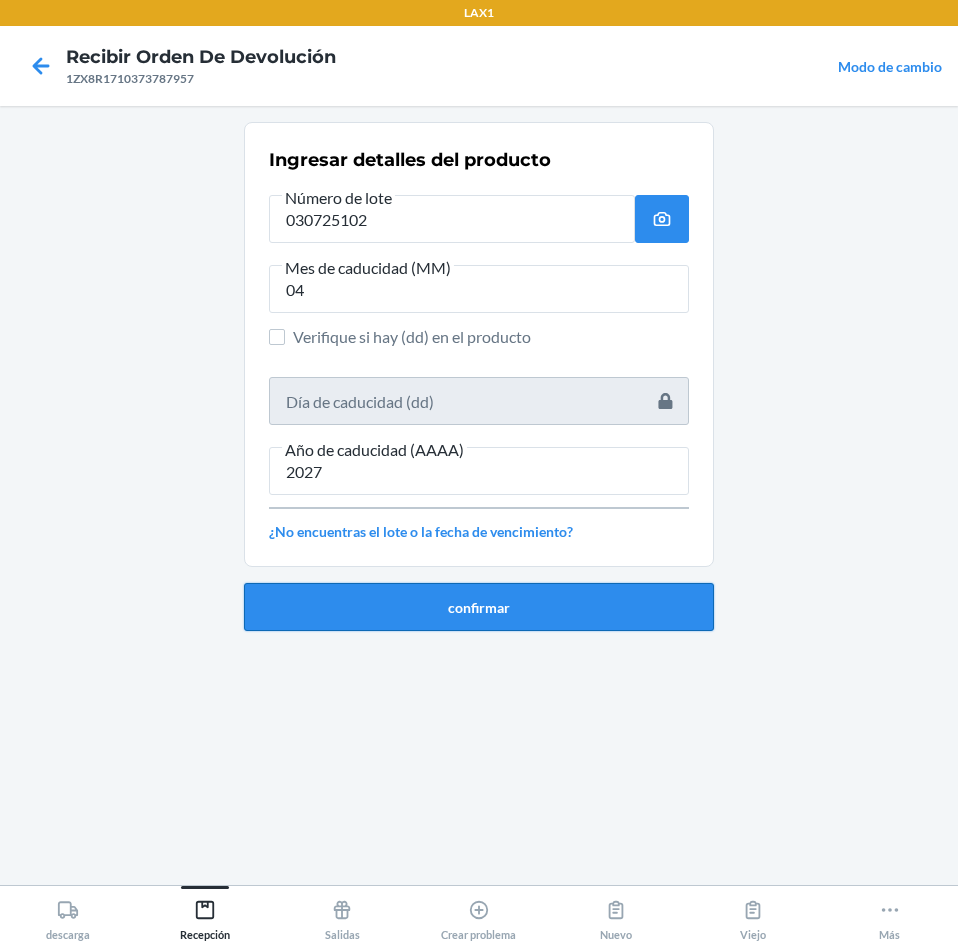 click on "confirmar" at bounding box center (479, 607) 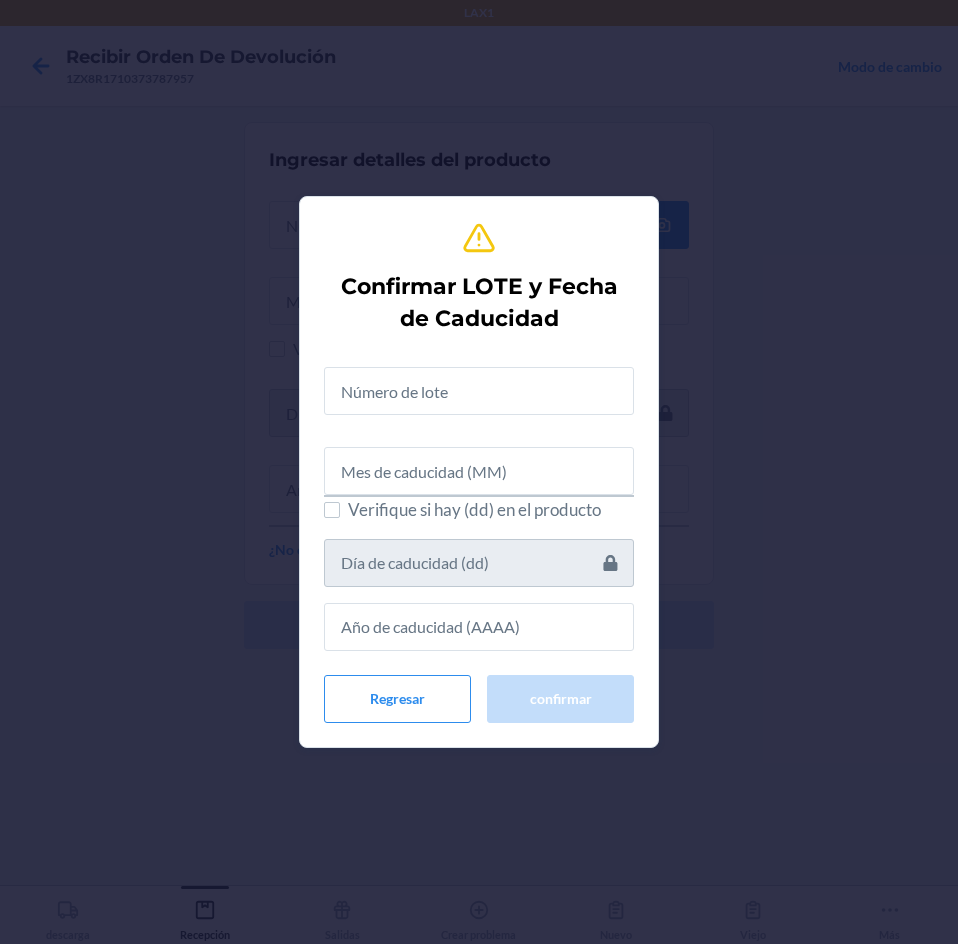 click on "Verifique si hay (dd) en el producto" at bounding box center (479, 501) 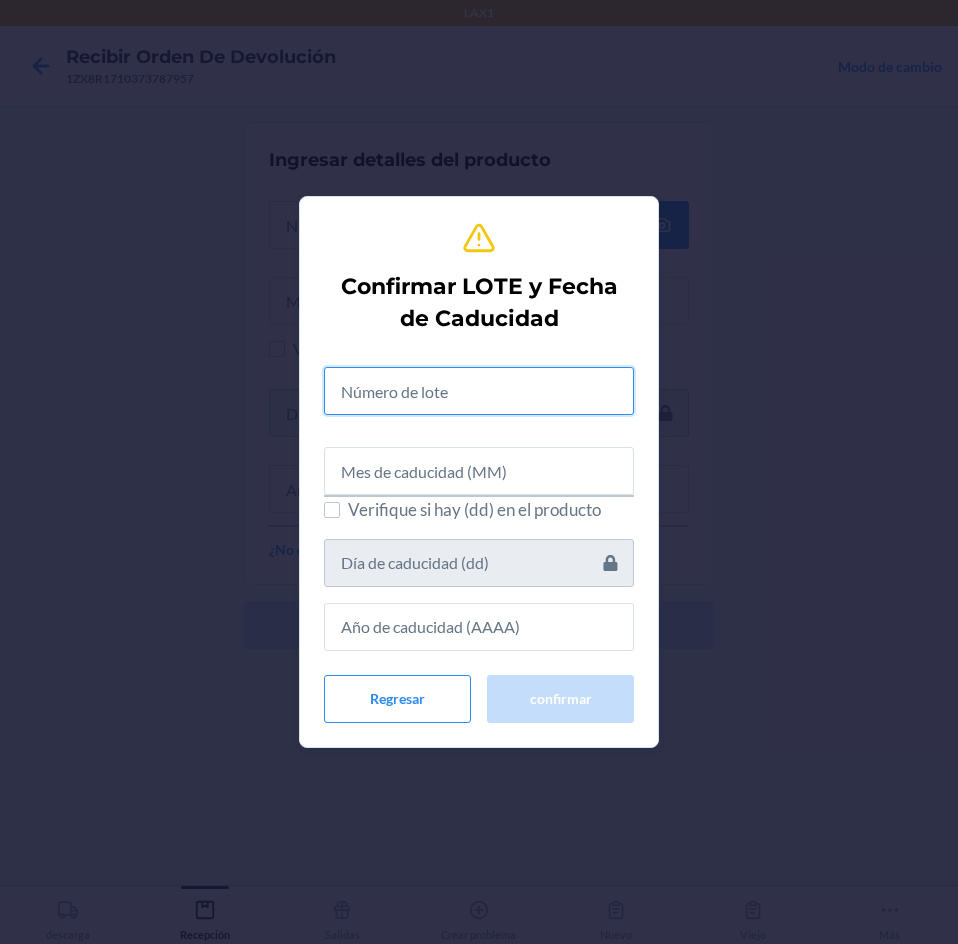click at bounding box center [479, 391] 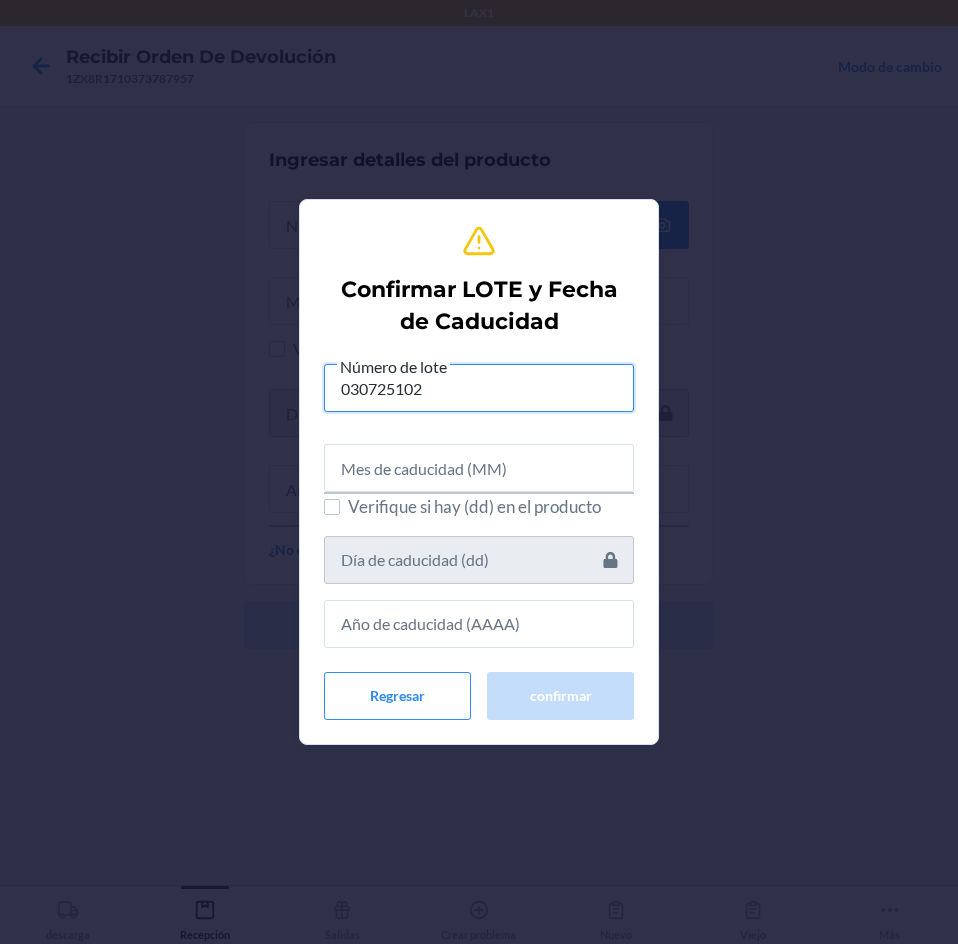 type on "030725102" 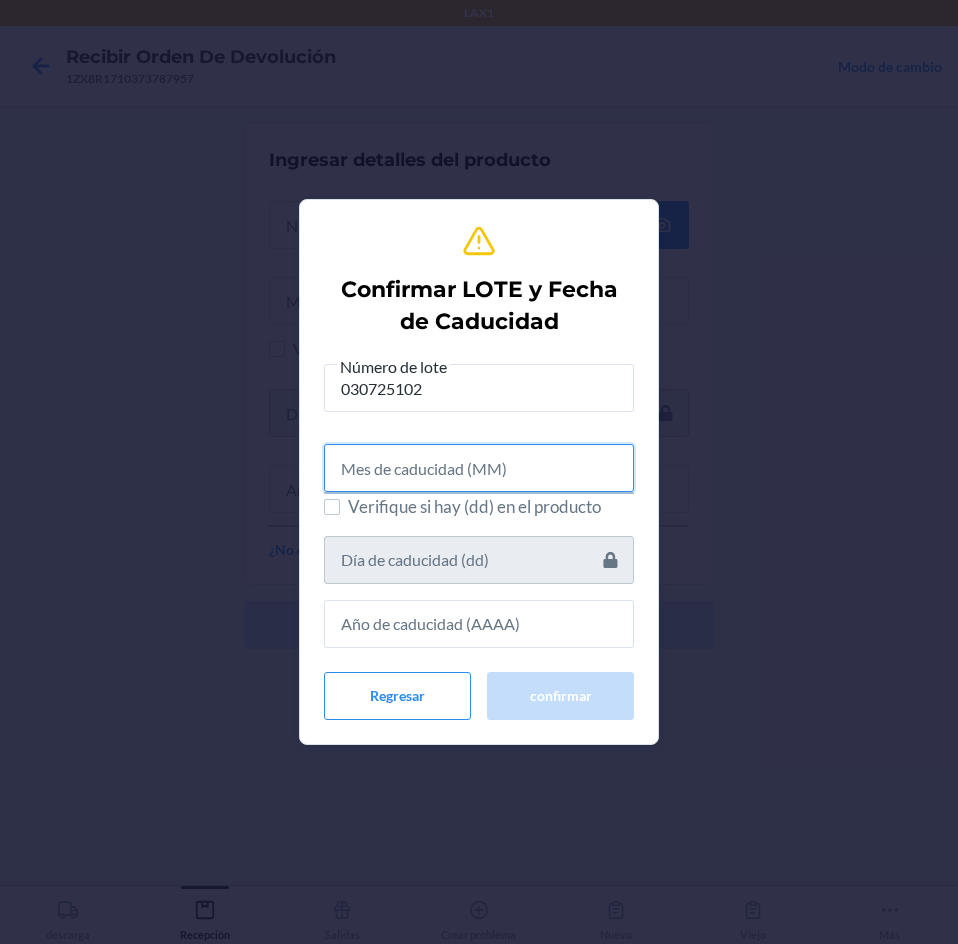 click at bounding box center [479, 468] 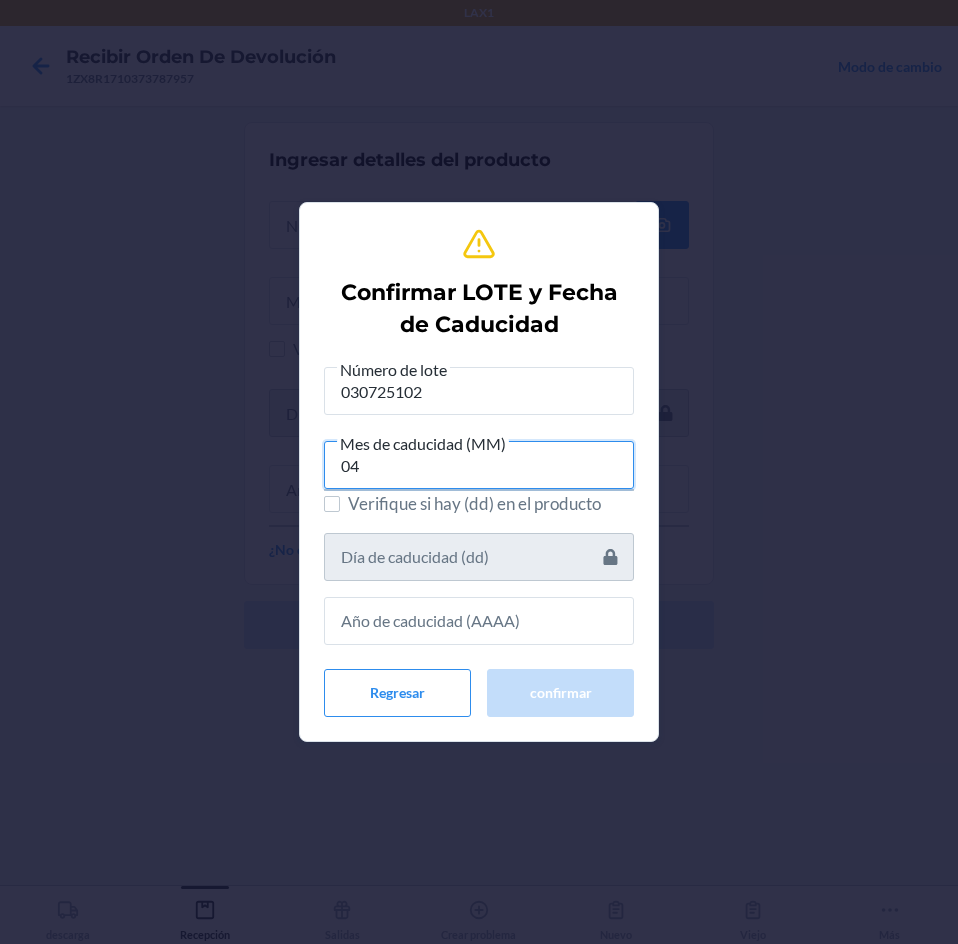 type on "04" 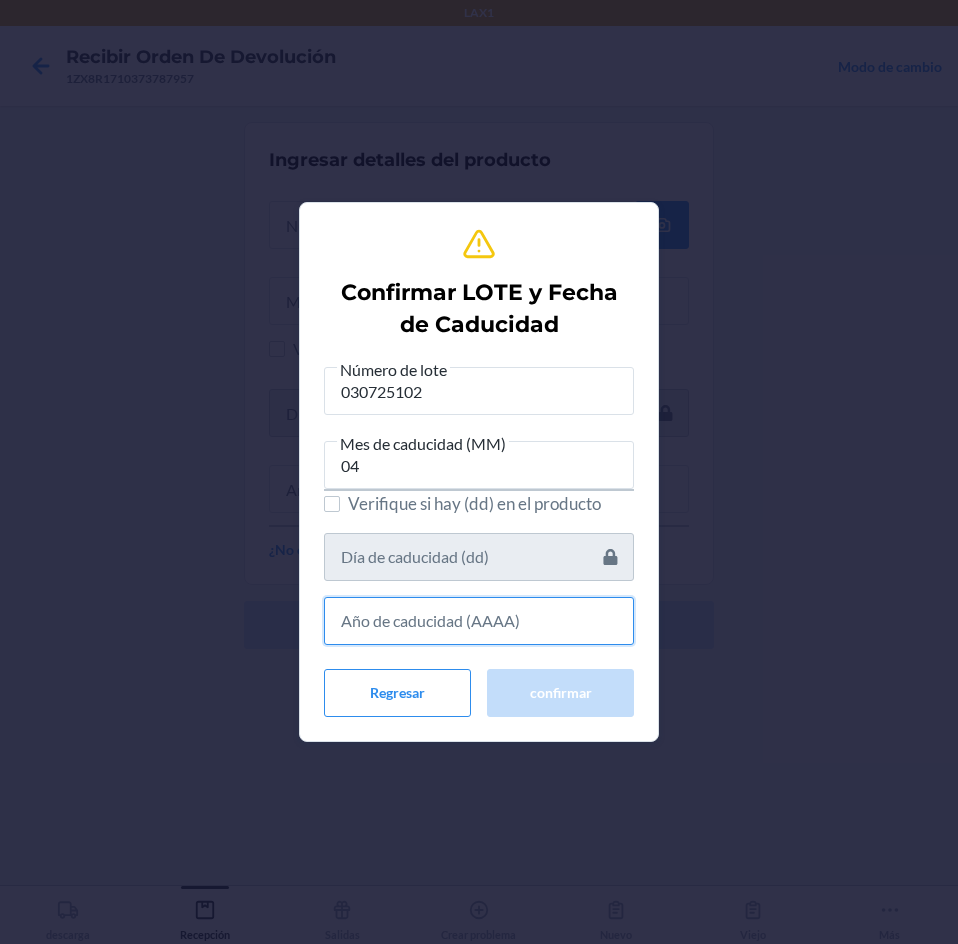 drag, startPoint x: 615, startPoint y: 631, endPoint x: 625, endPoint y: 627, distance: 10.770329 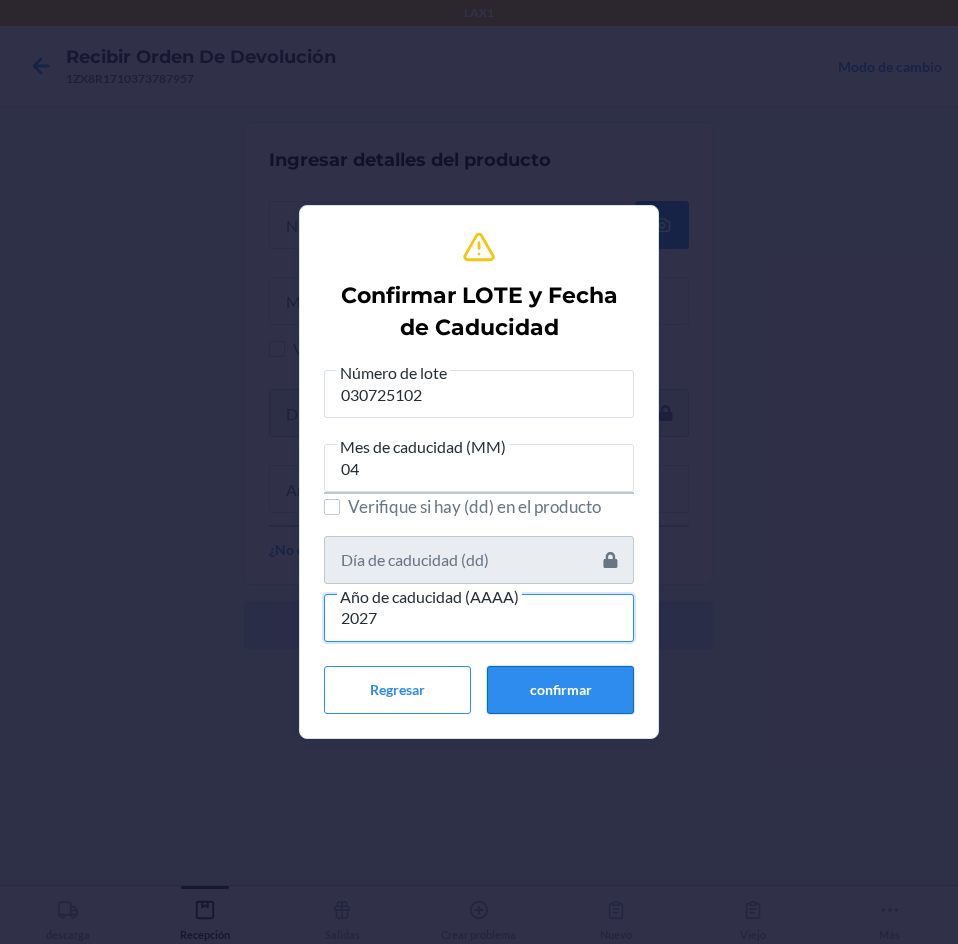 type on "2027" 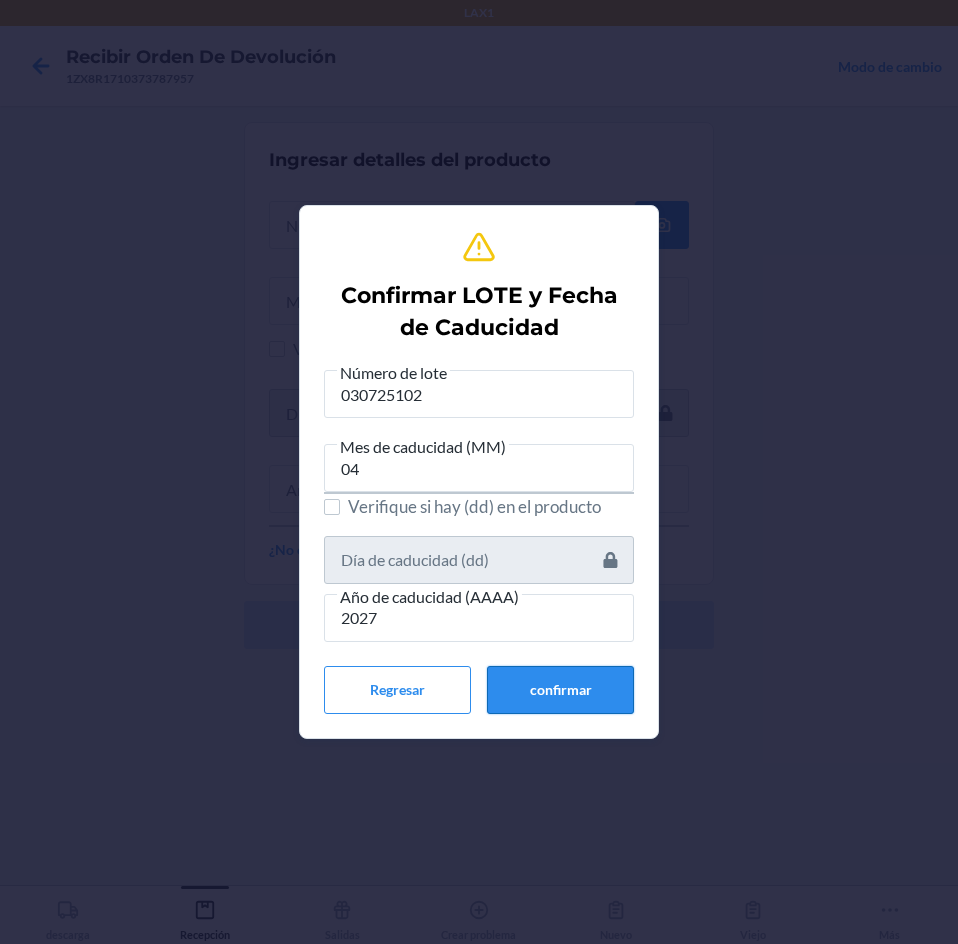 click on "confirmar" at bounding box center [560, 690] 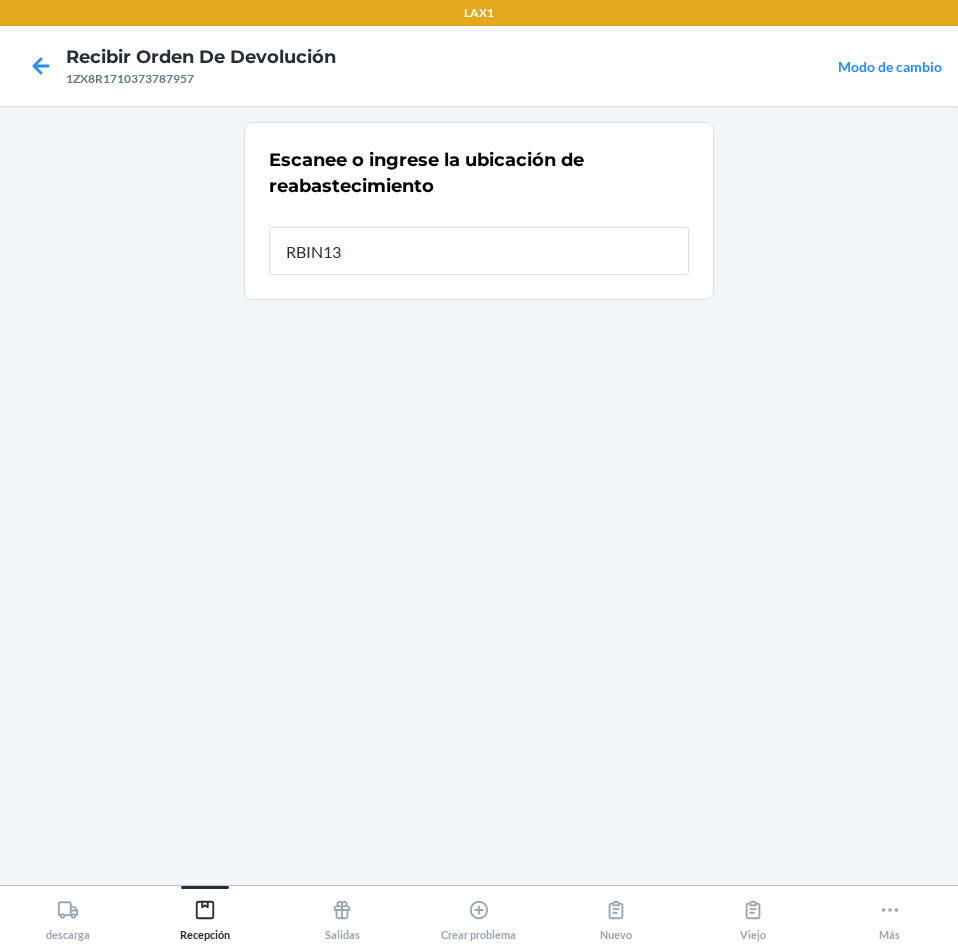 type on "RBIN134" 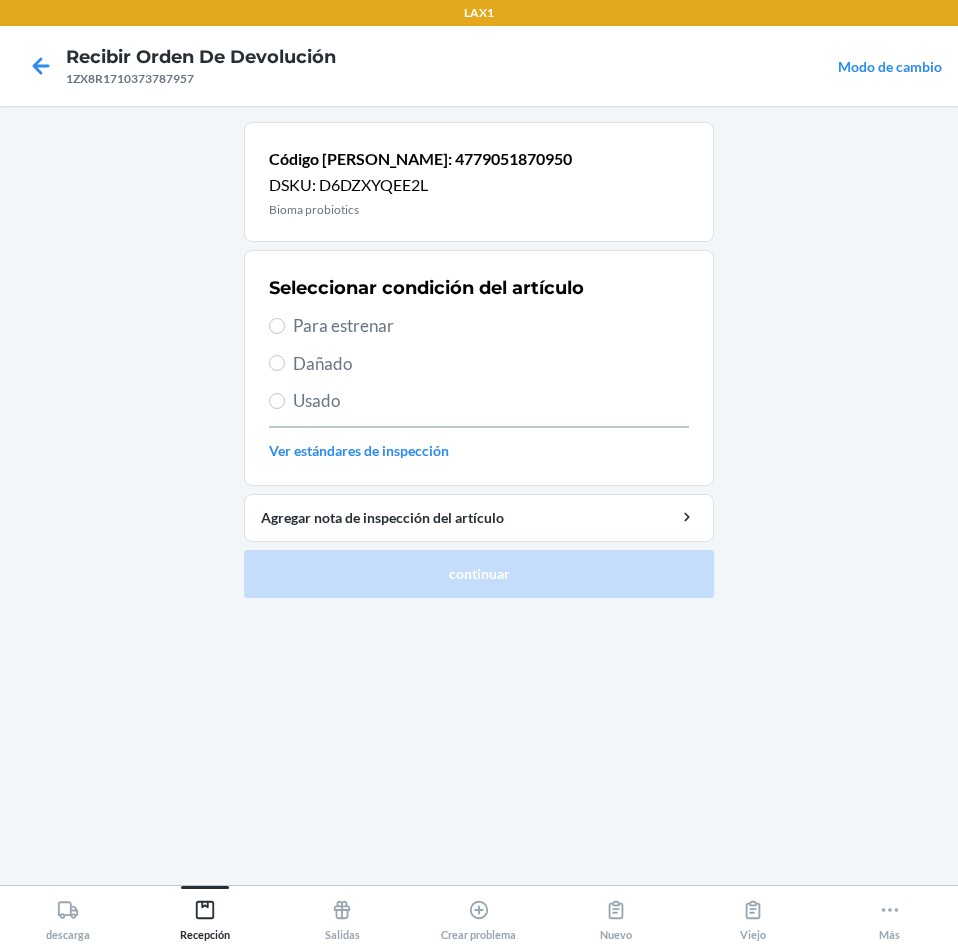 click on "Para estrenar" at bounding box center (491, 326) 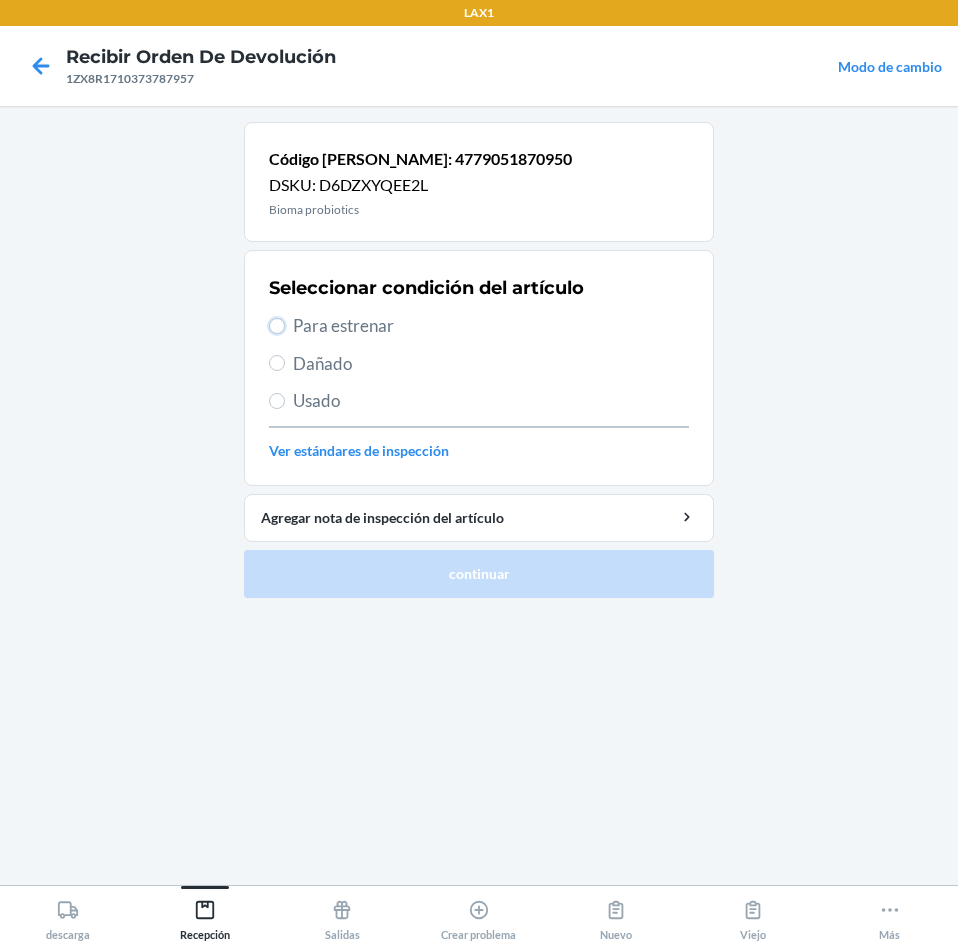 click on "Para estrenar" at bounding box center (277, 326) 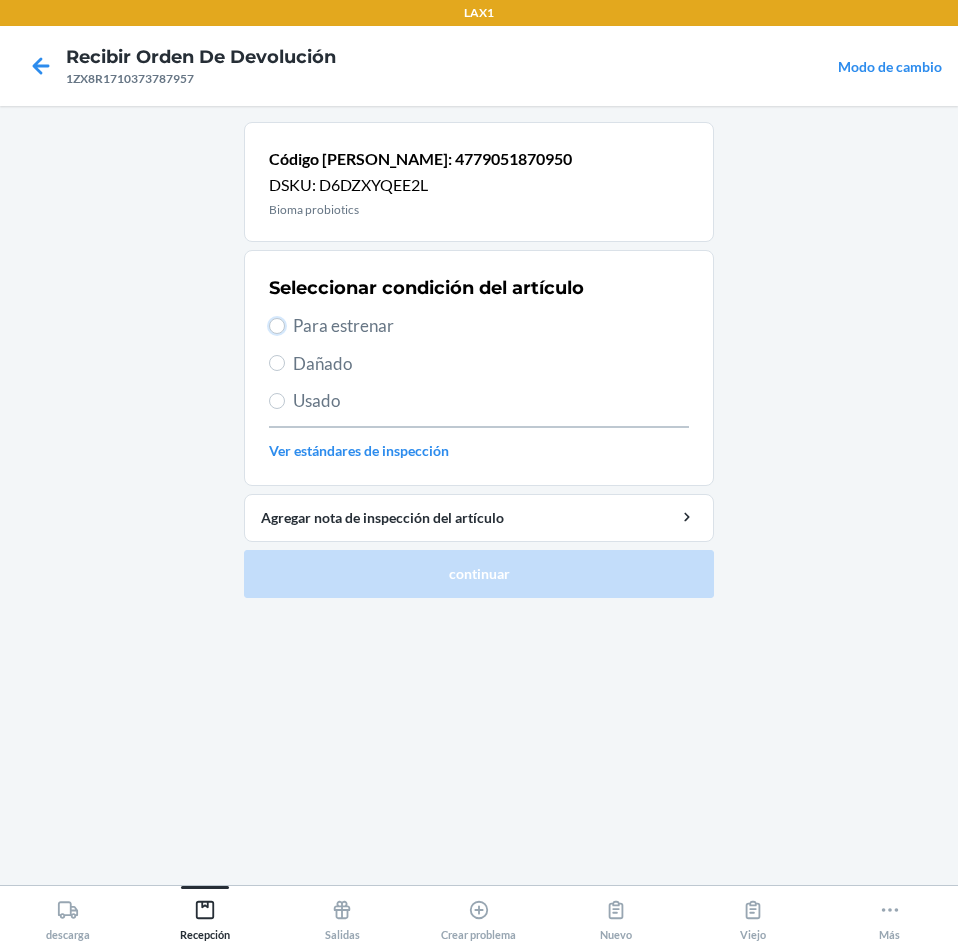 radio on "true" 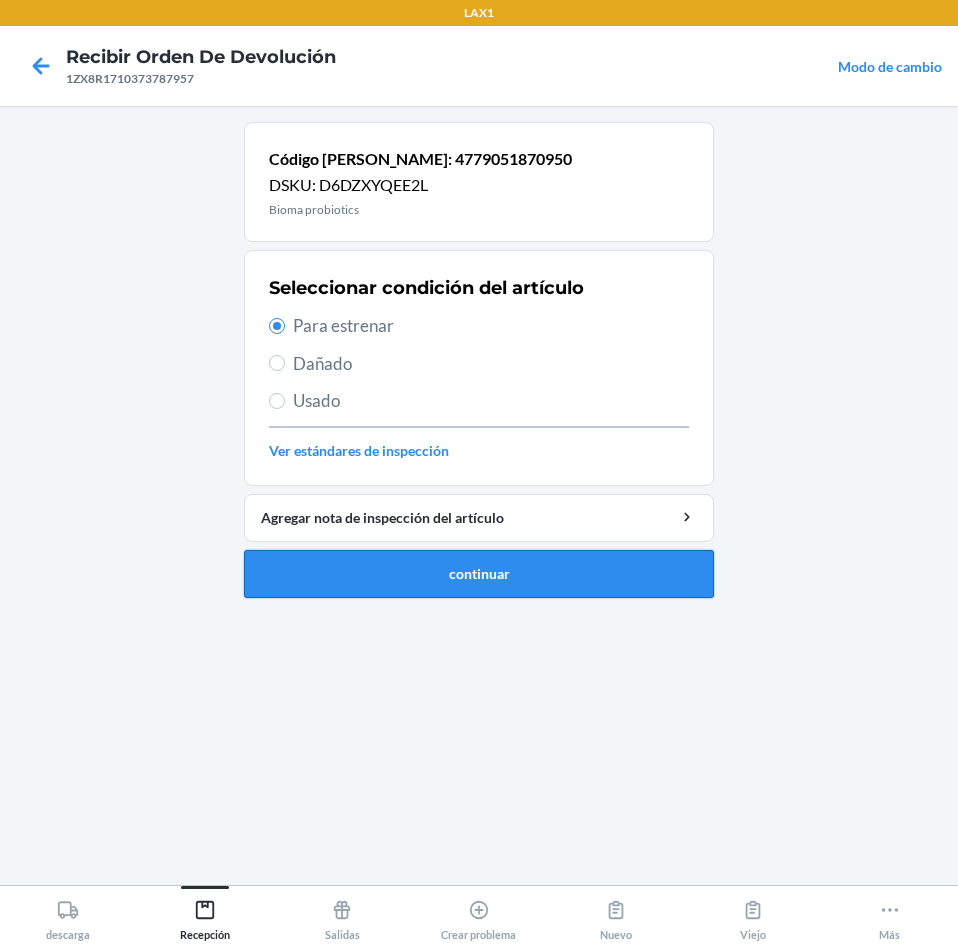 click on "continuar" at bounding box center (479, 574) 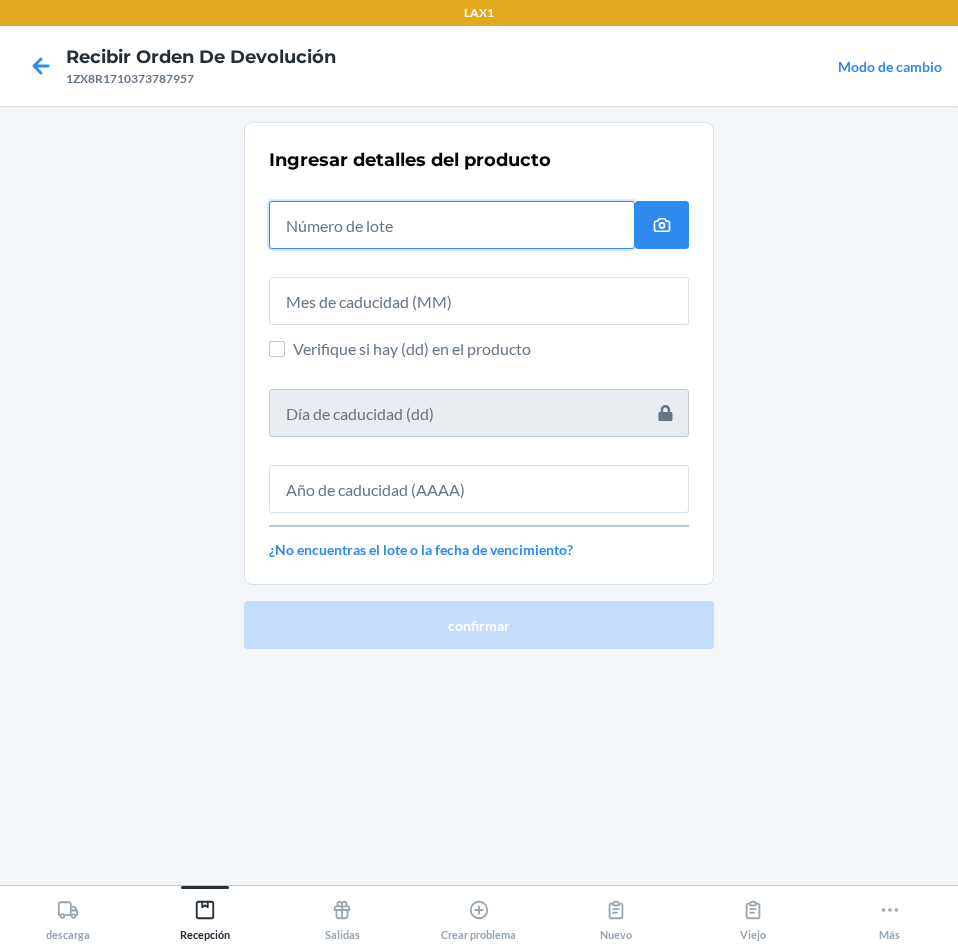 click at bounding box center (452, 225) 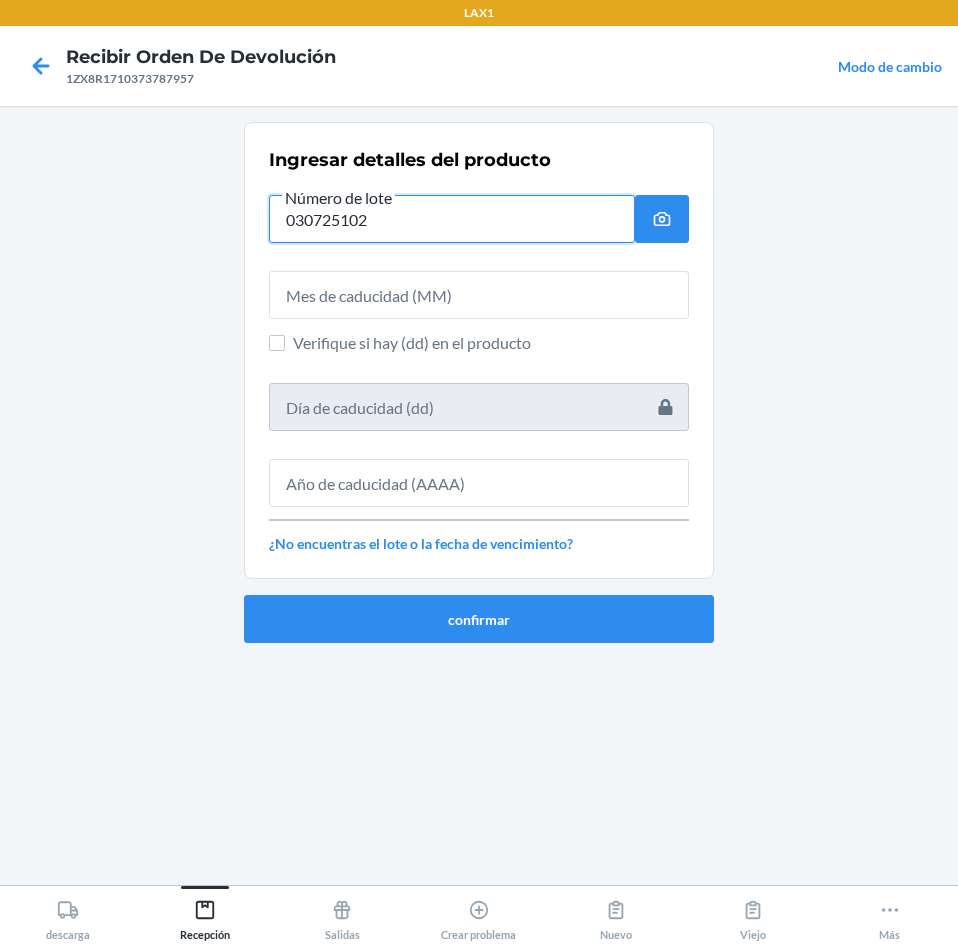 type on "030725102" 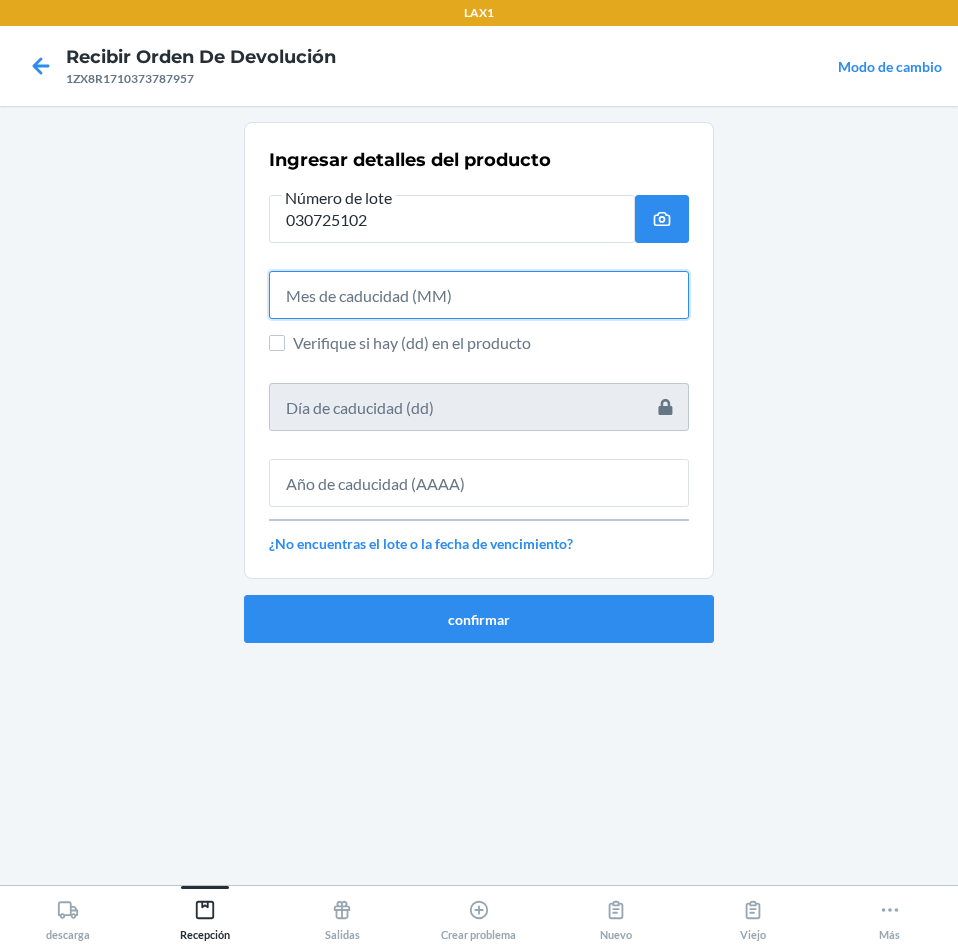 click at bounding box center (479, 295) 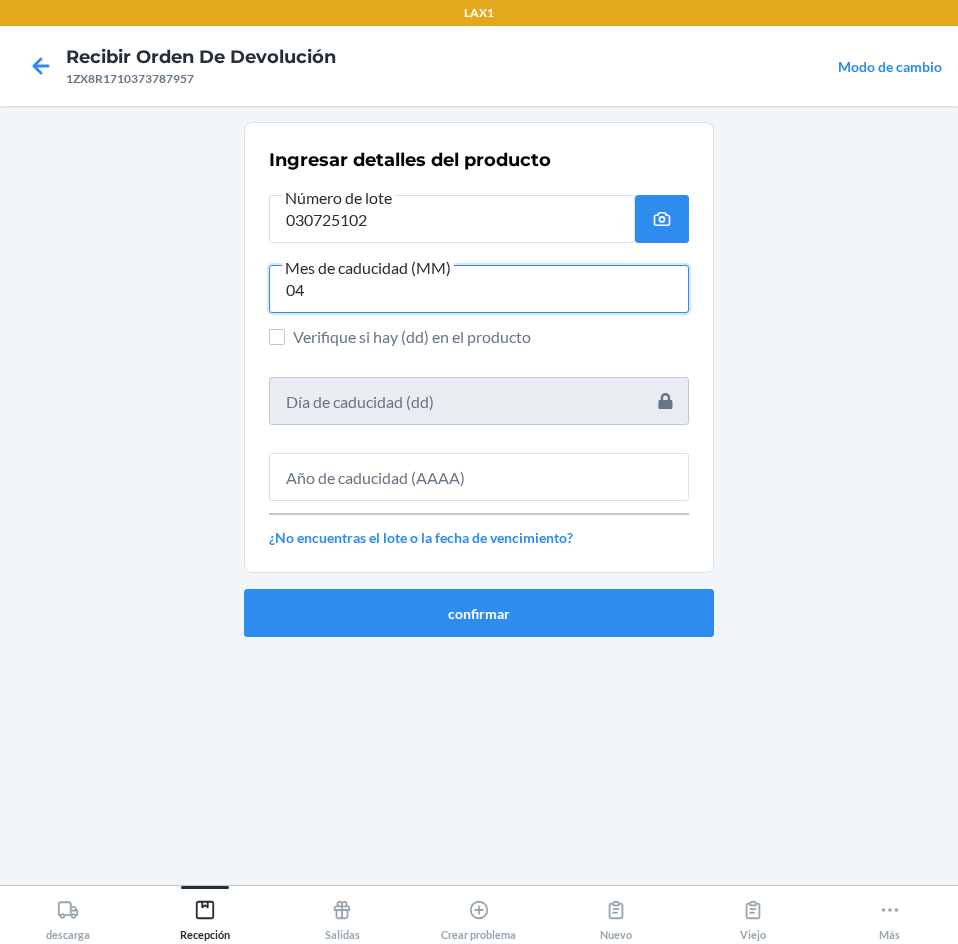 type on "04" 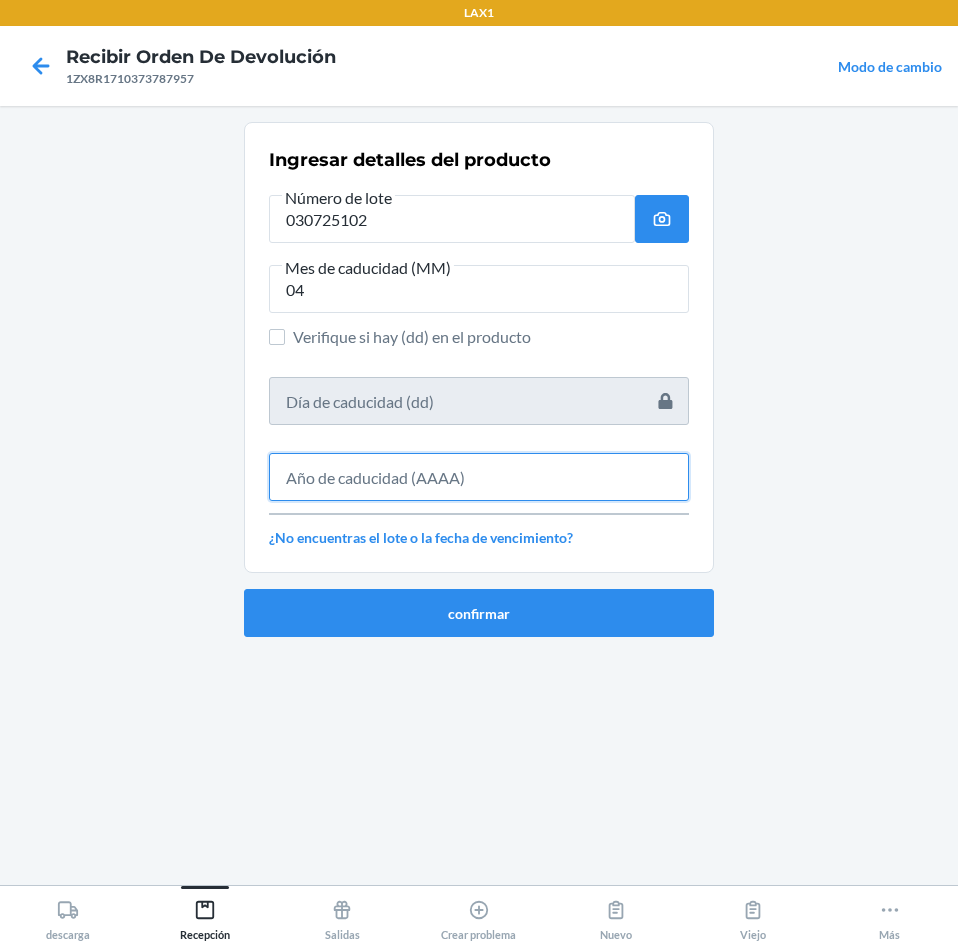 click at bounding box center [479, 477] 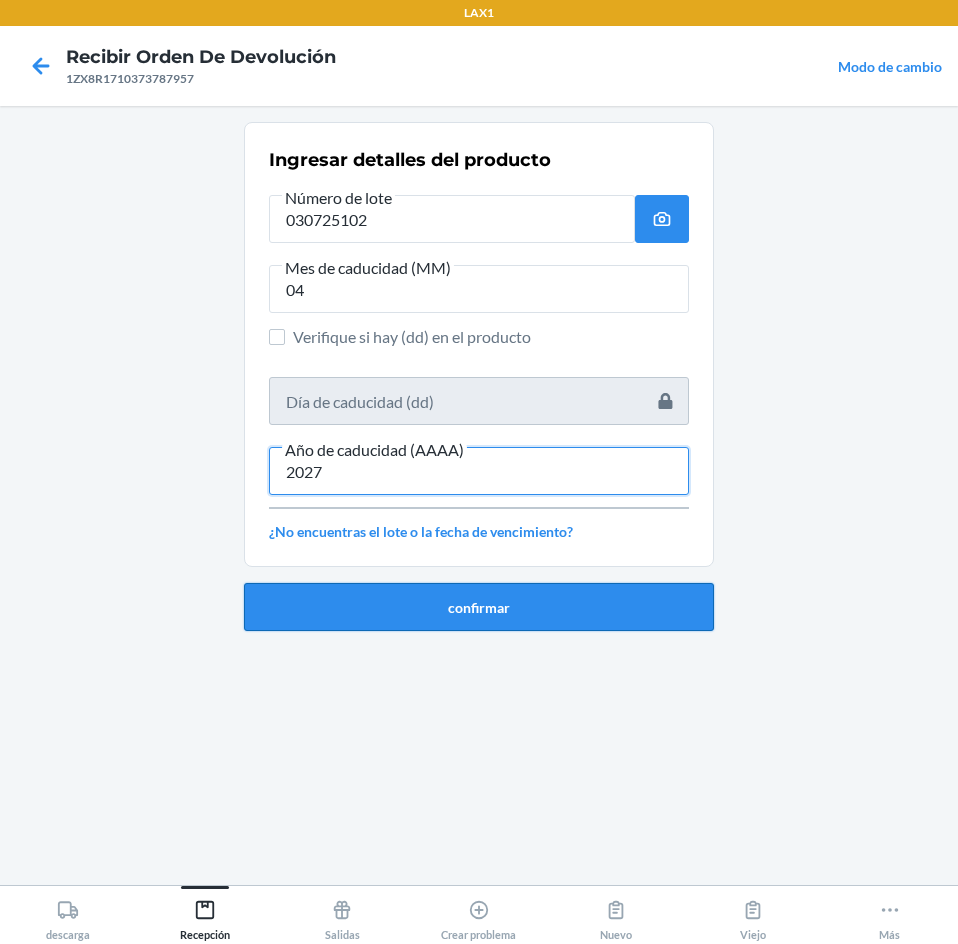 type on "2027" 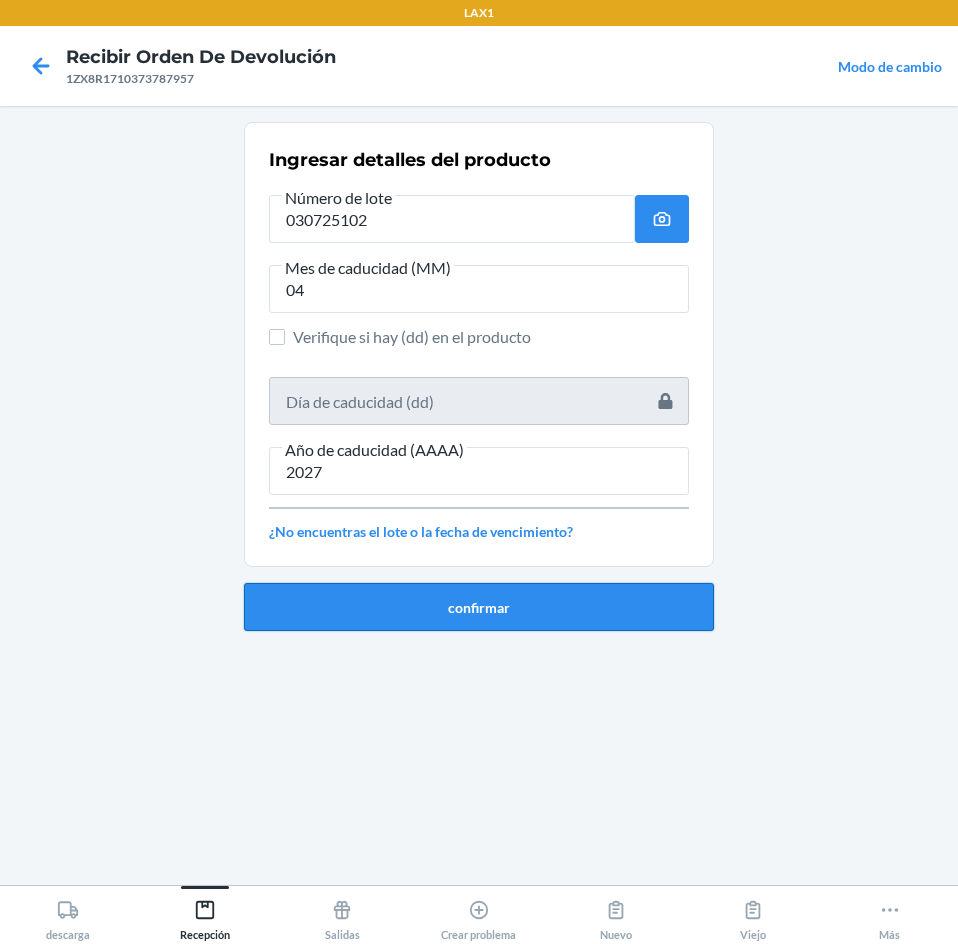 click on "confirmar" at bounding box center (479, 607) 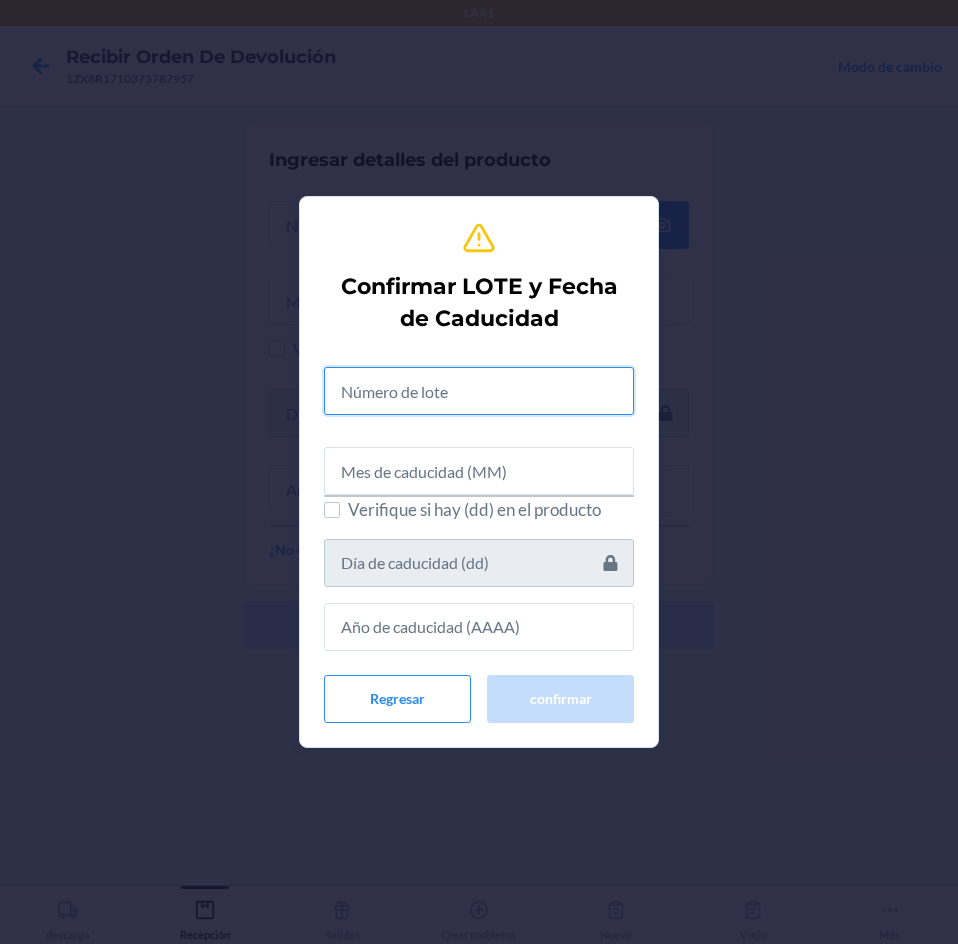 click at bounding box center [479, 391] 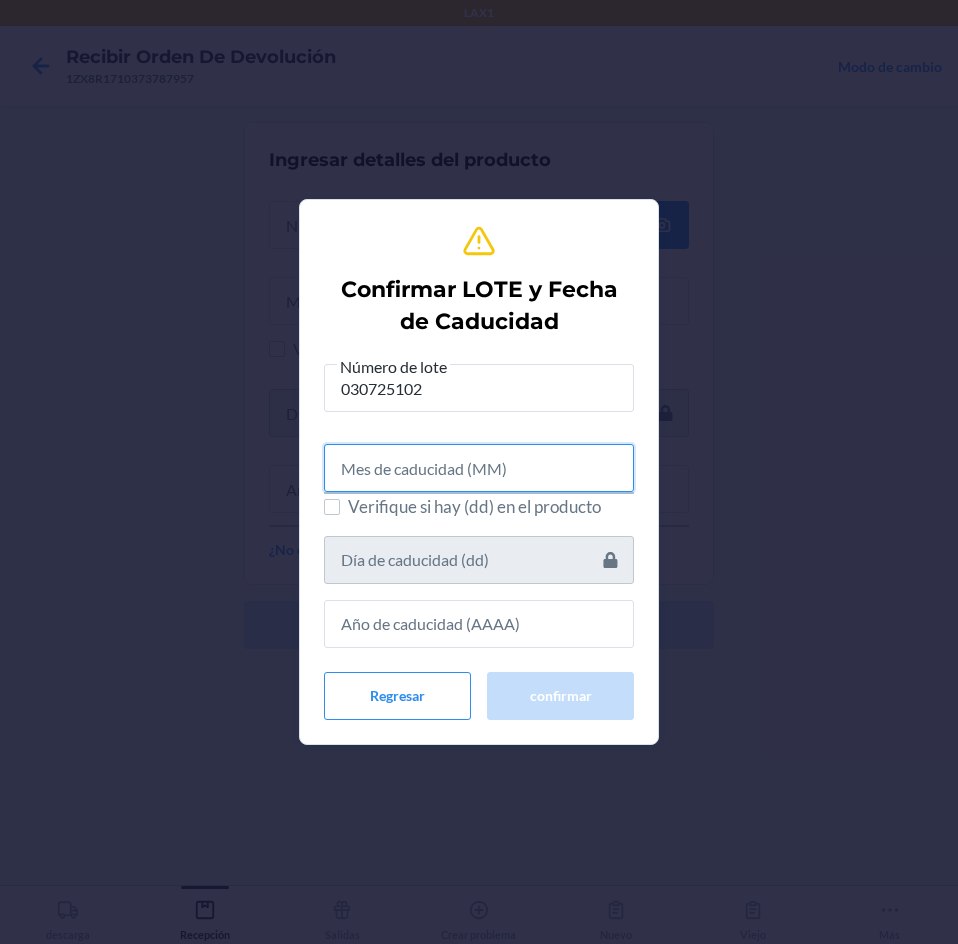 drag, startPoint x: 573, startPoint y: 472, endPoint x: 577, endPoint y: 485, distance: 13.601471 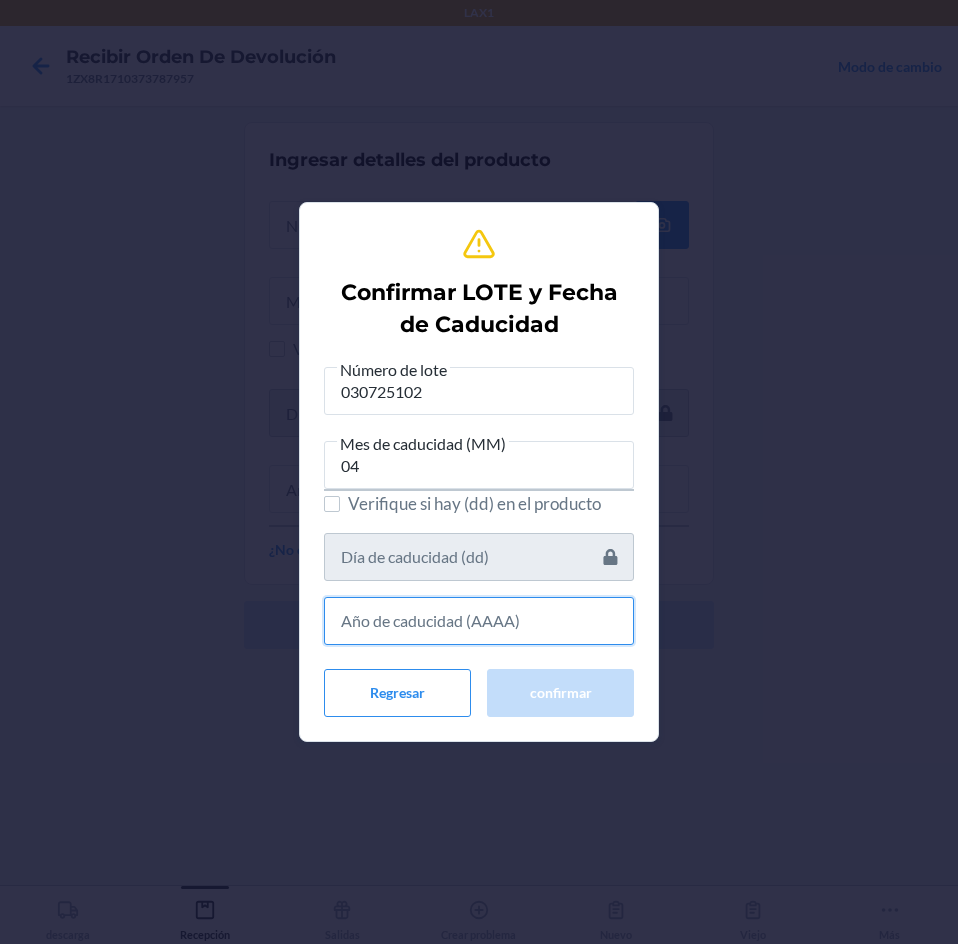 click at bounding box center [479, 621] 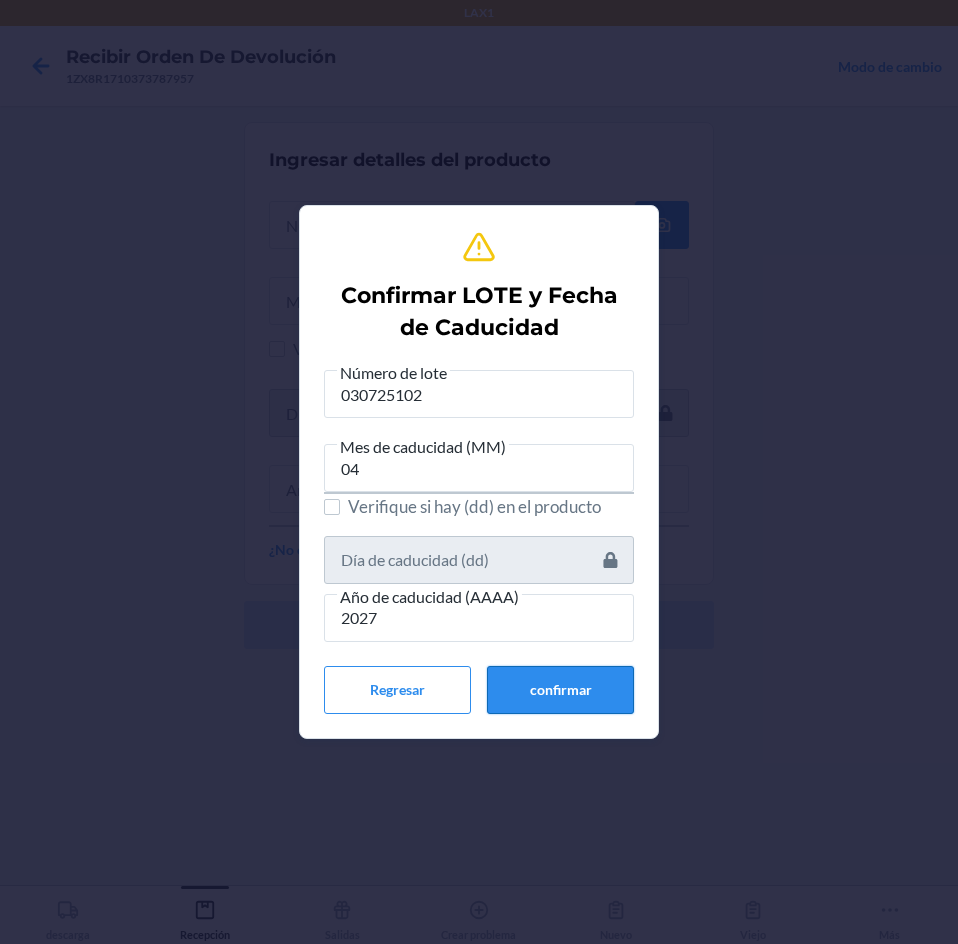 click on "confirmar" at bounding box center (560, 690) 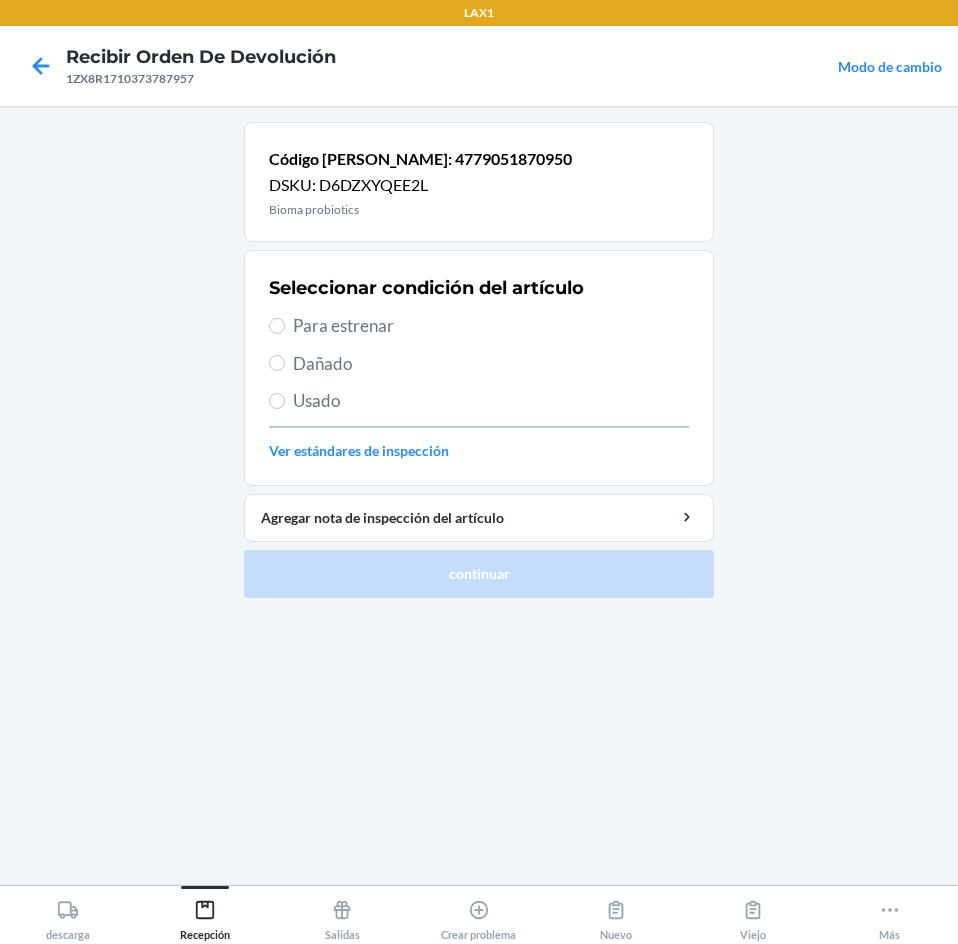 drag, startPoint x: 301, startPoint y: 320, endPoint x: 301, endPoint y: 337, distance: 17 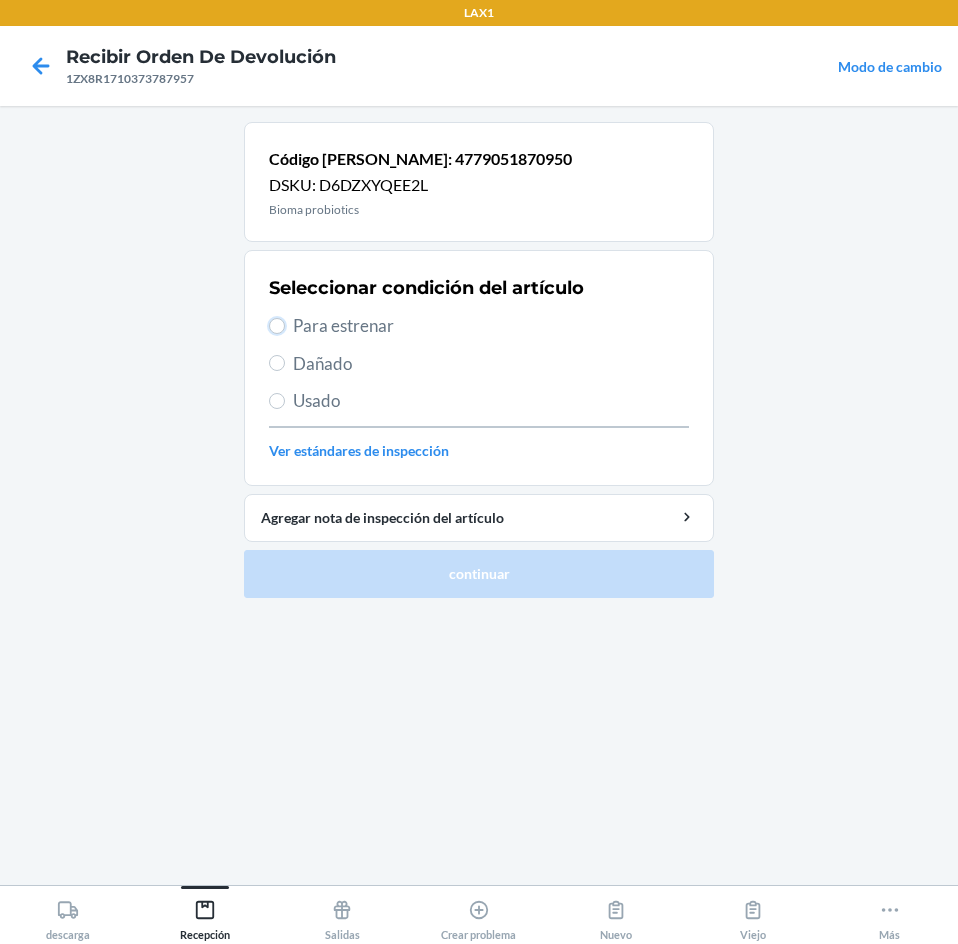click on "Para estrenar" at bounding box center (277, 326) 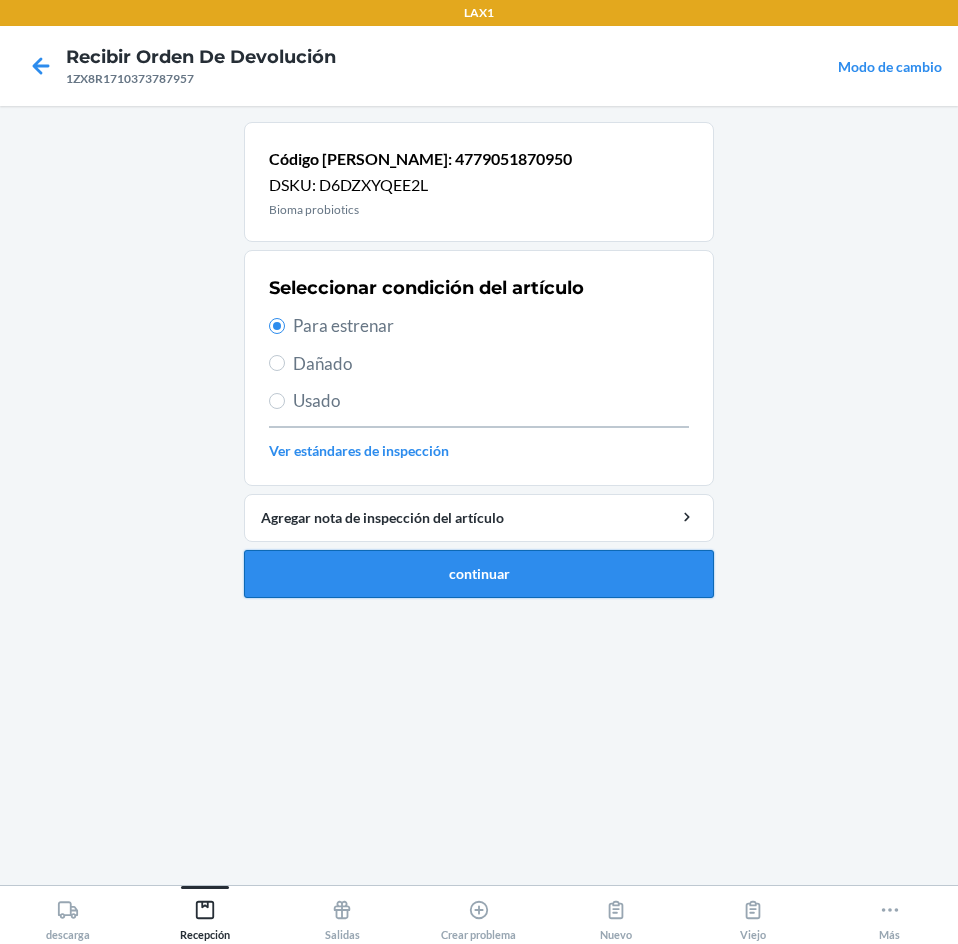 click on "continuar" at bounding box center (479, 574) 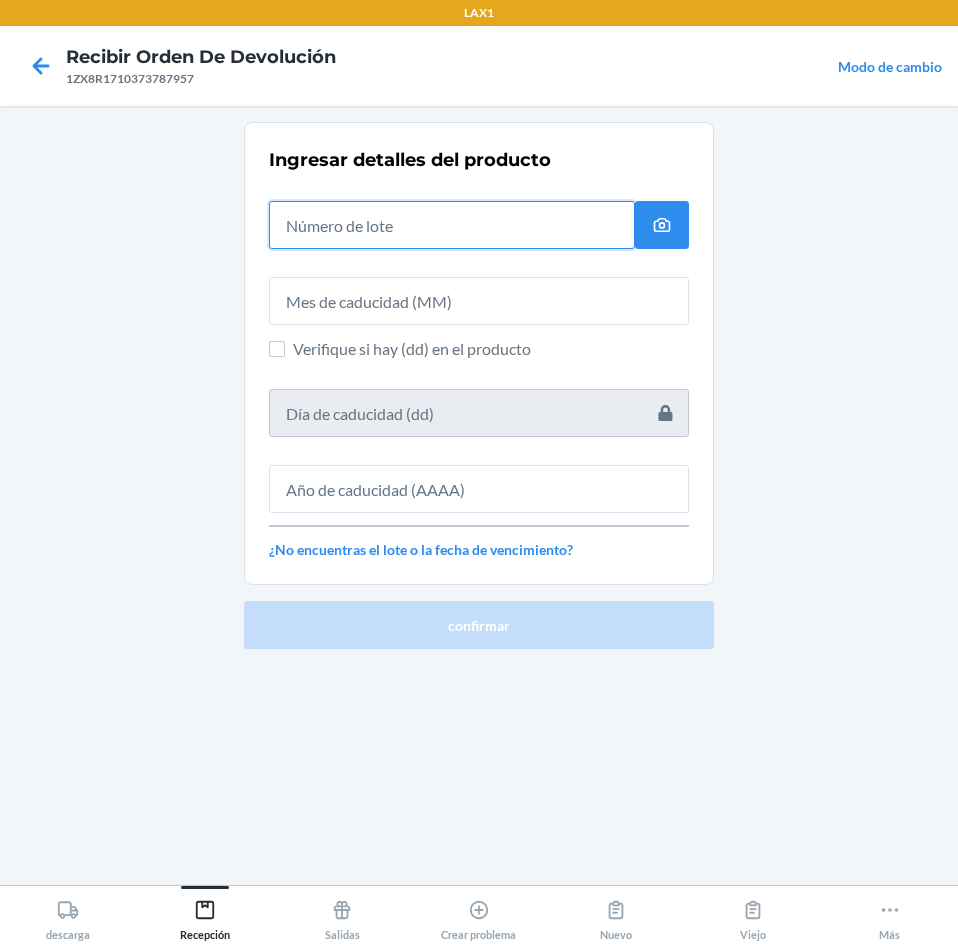 click at bounding box center (452, 225) 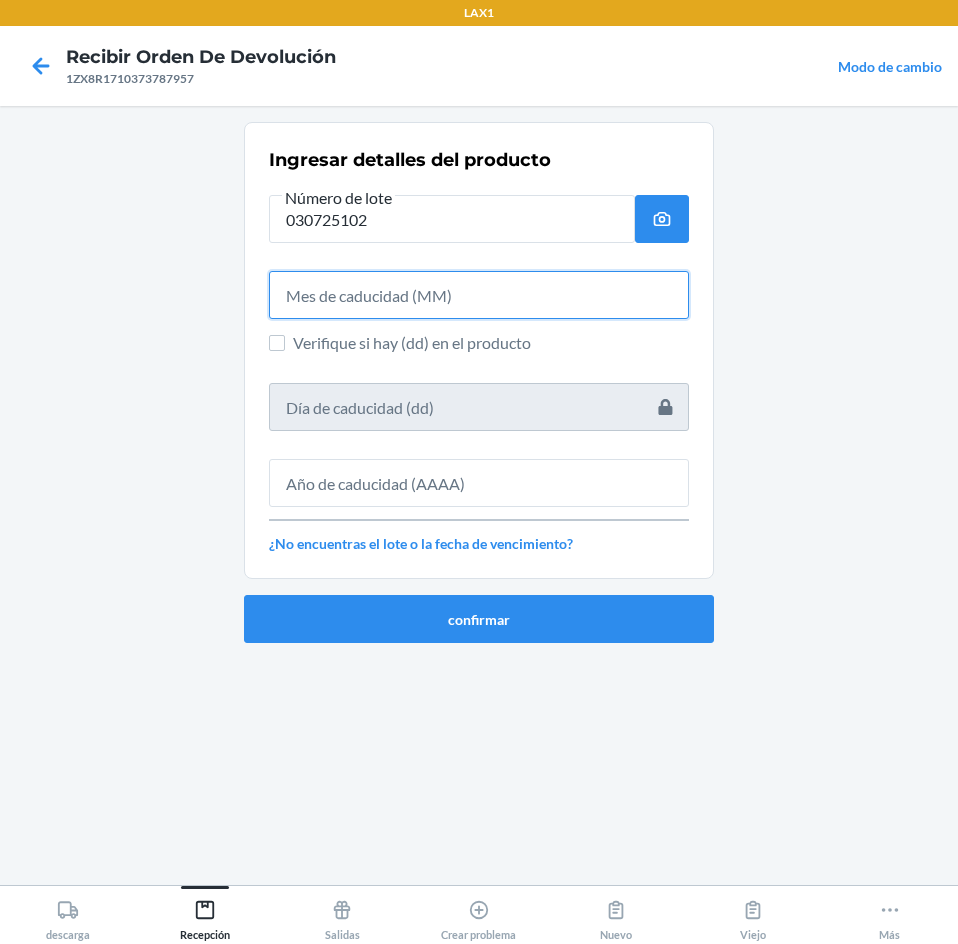 click at bounding box center [479, 295] 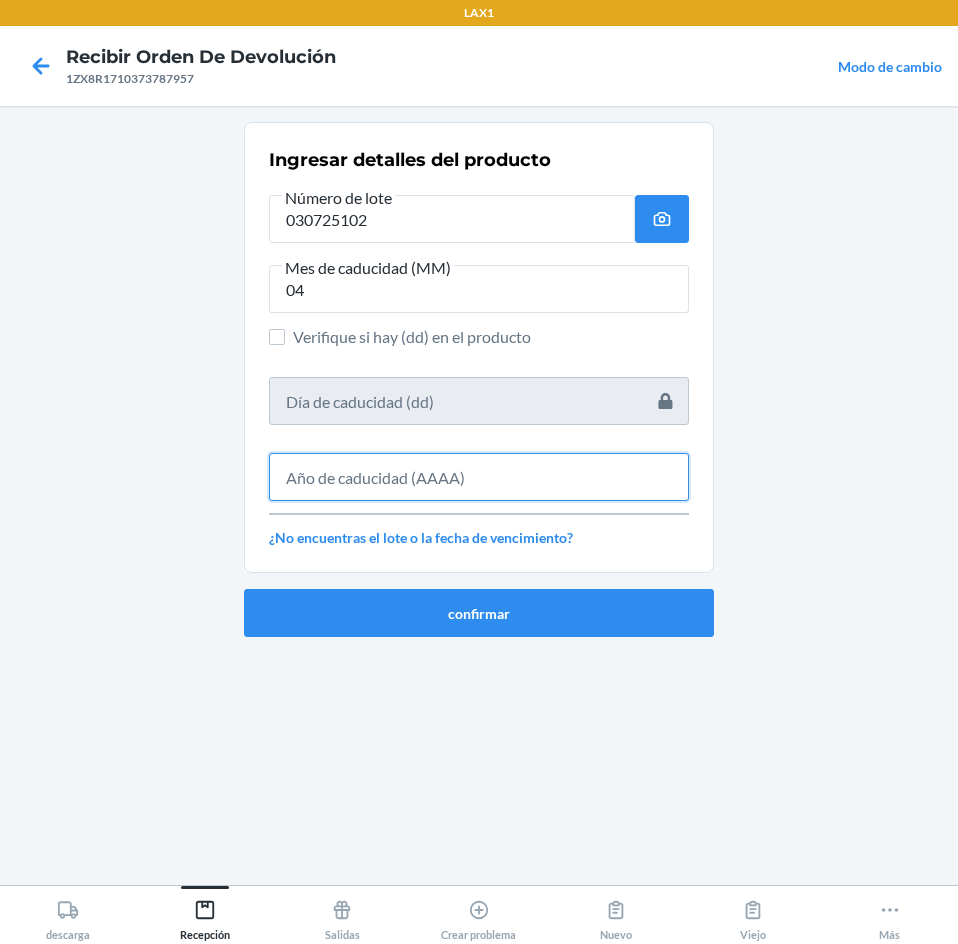 click at bounding box center [479, 477] 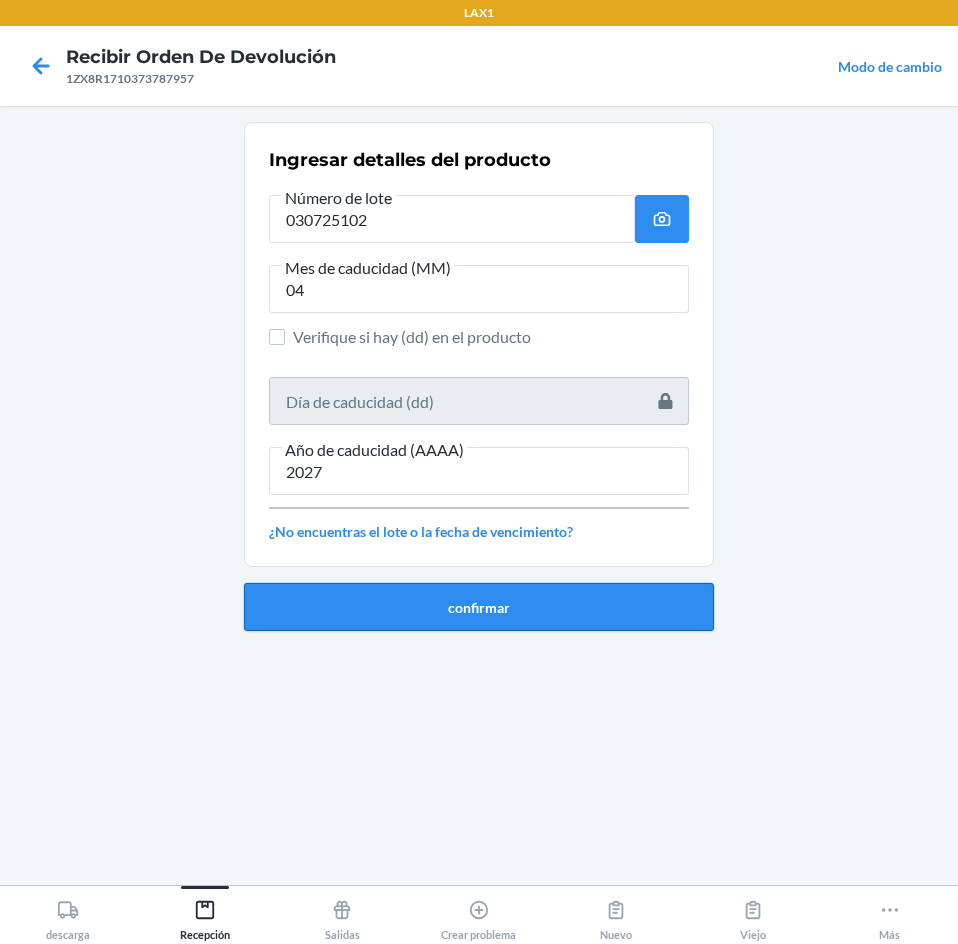 click on "confirmar" at bounding box center (479, 607) 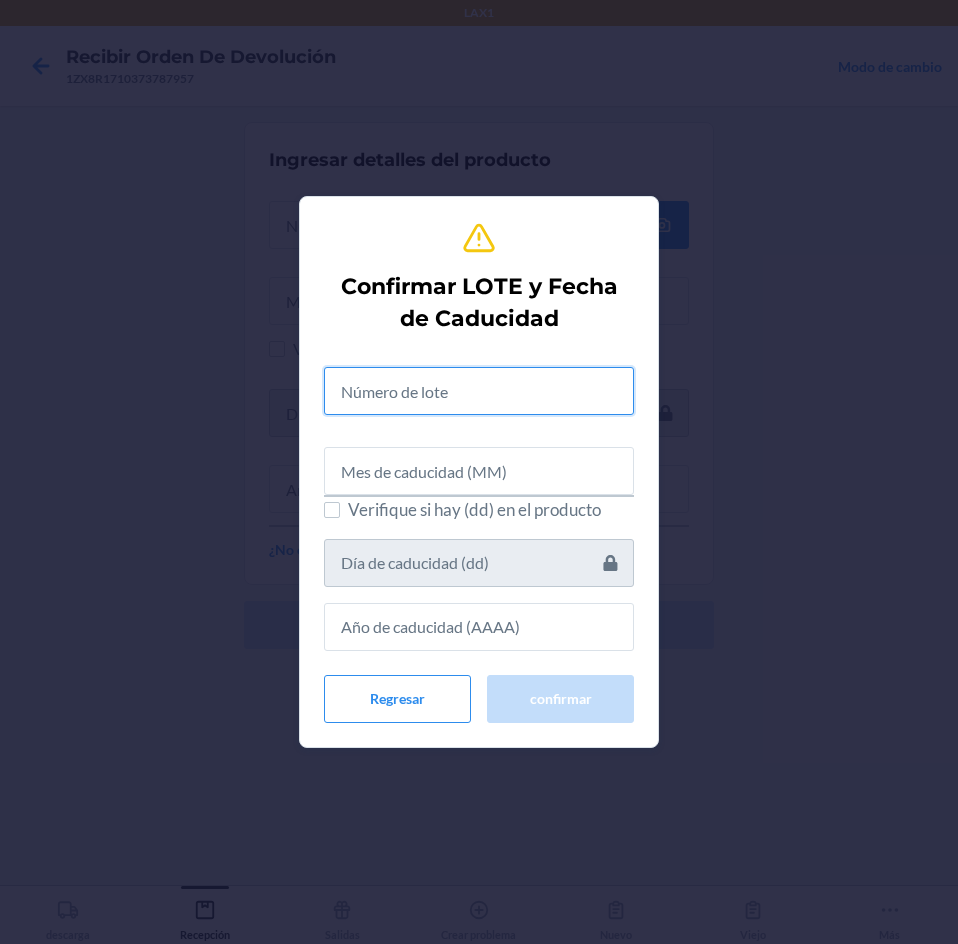 click at bounding box center [479, 391] 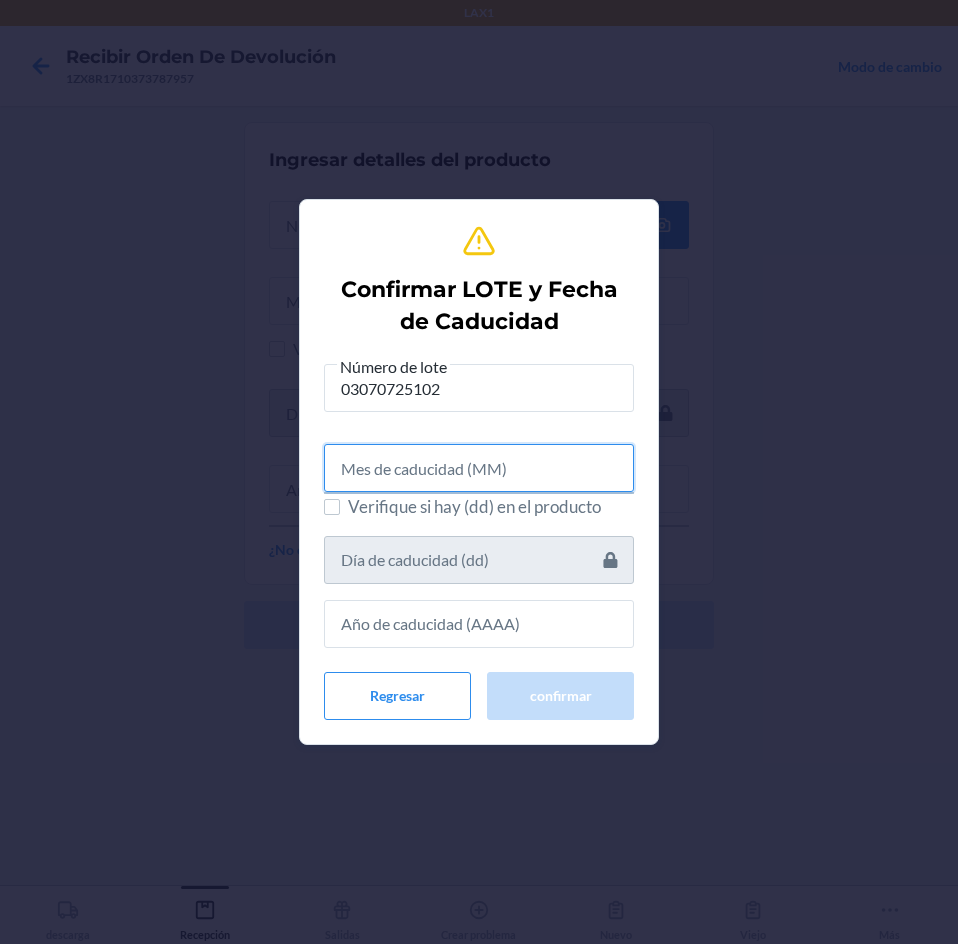 click at bounding box center (479, 468) 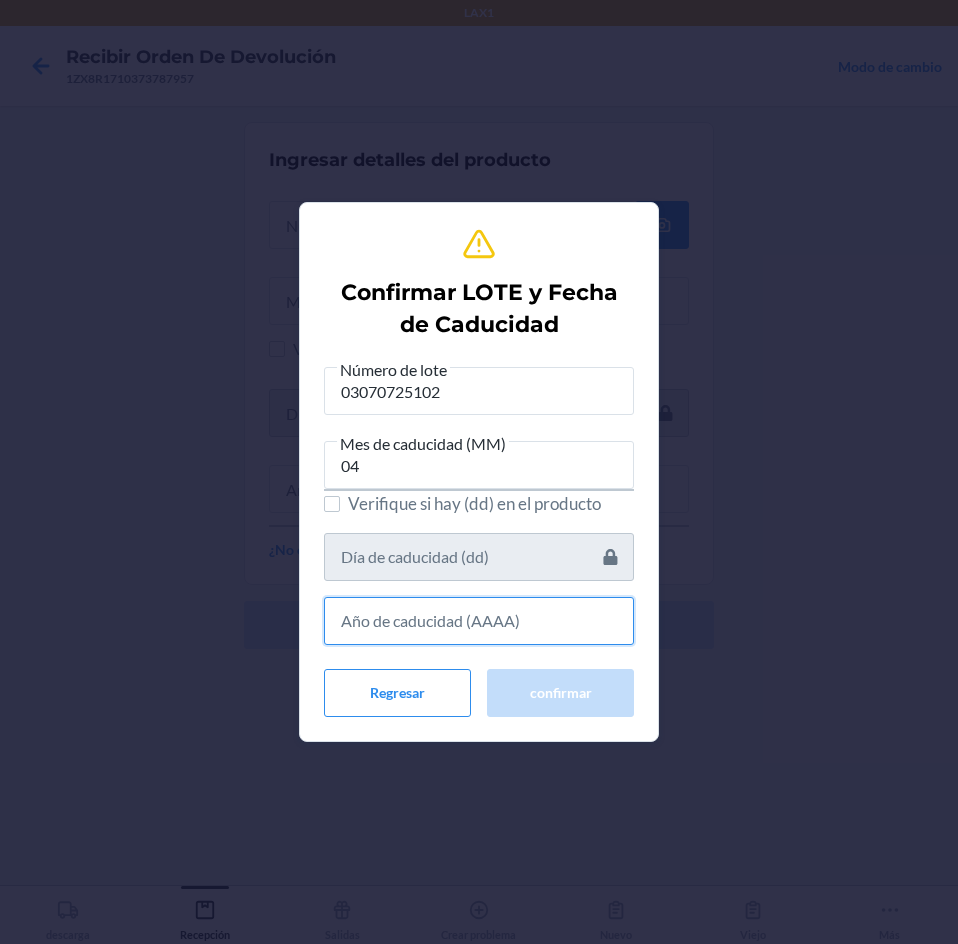 click at bounding box center (479, 621) 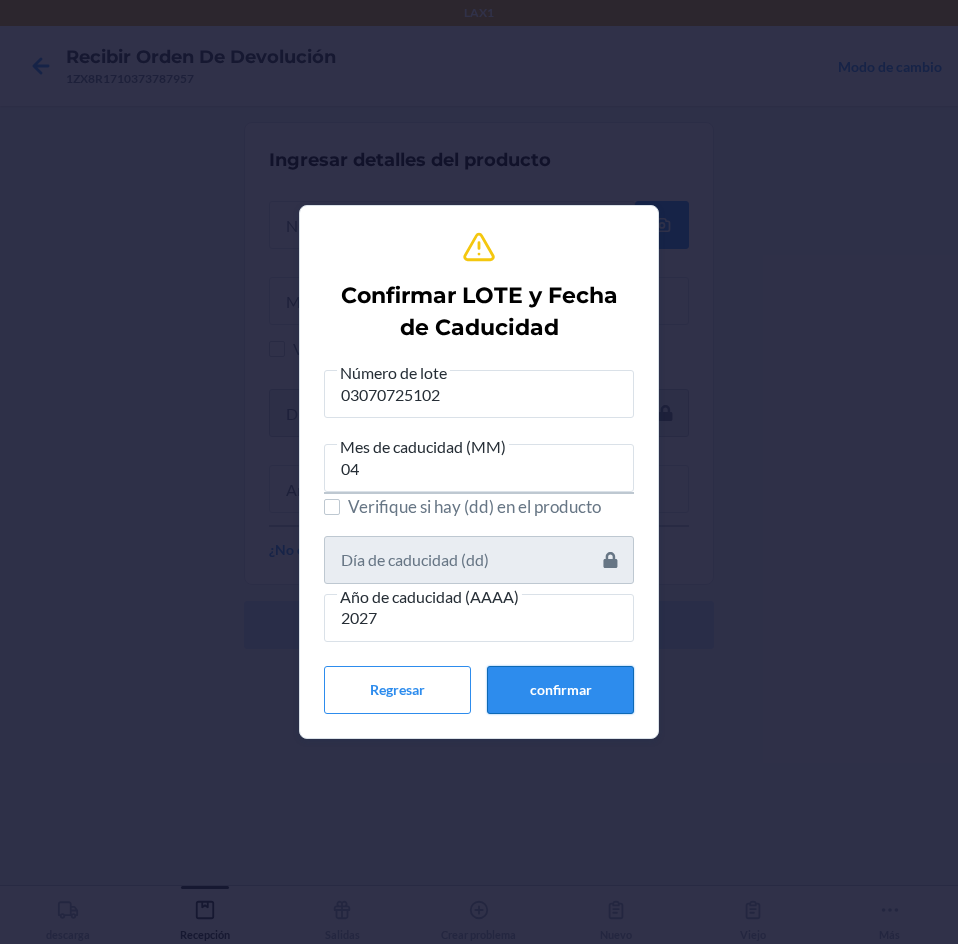 click on "confirmar" at bounding box center [560, 690] 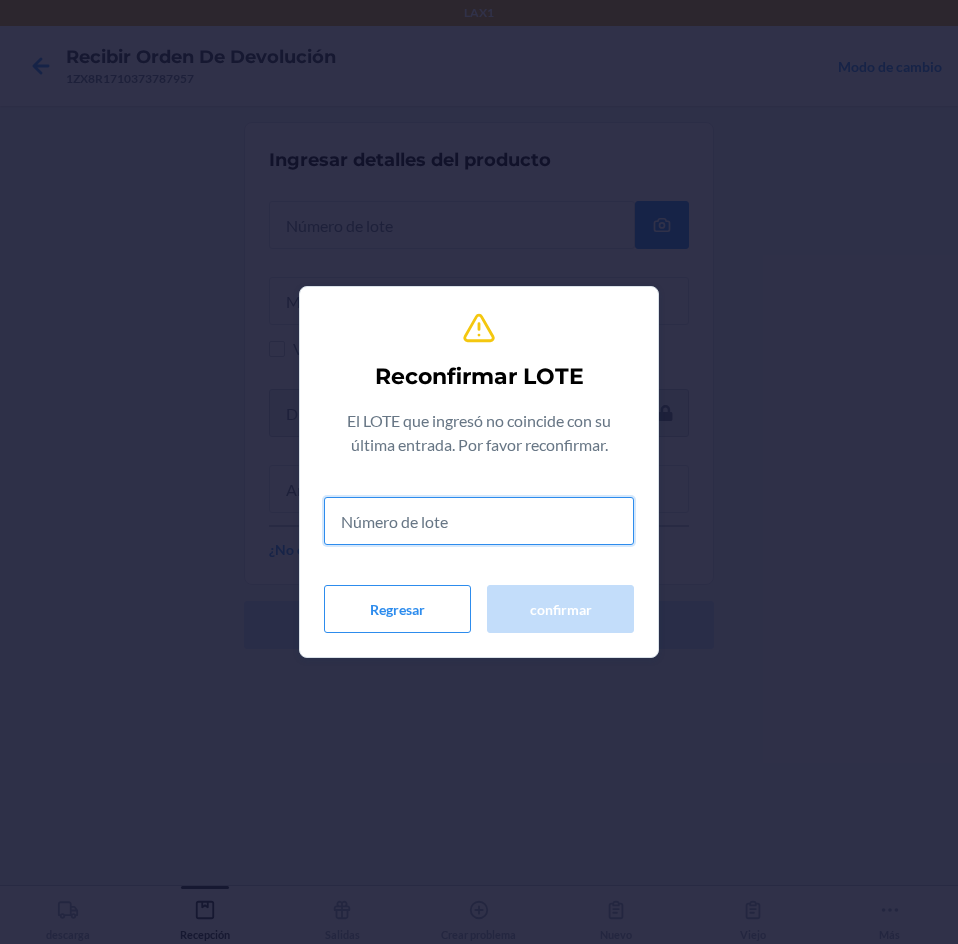 click at bounding box center (479, 521) 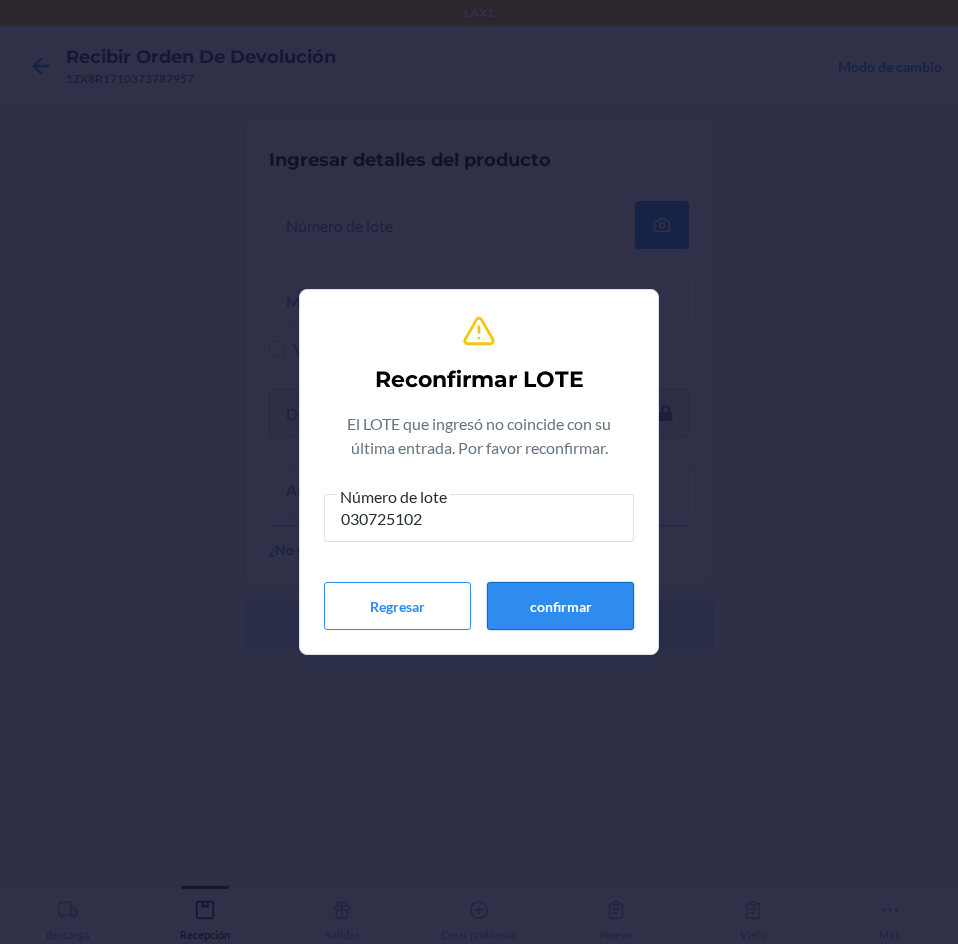 click on "confirmar" at bounding box center (560, 606) 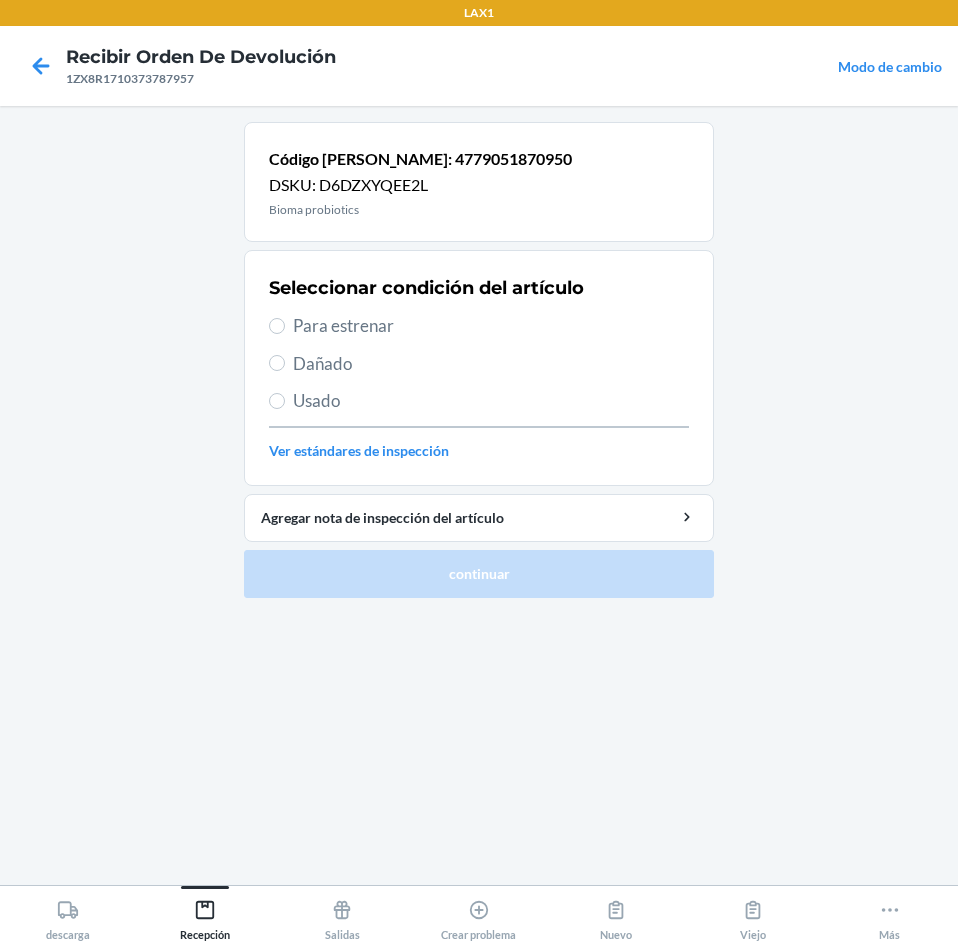 click on "Para estrenar" at bounding box center (491, 326) 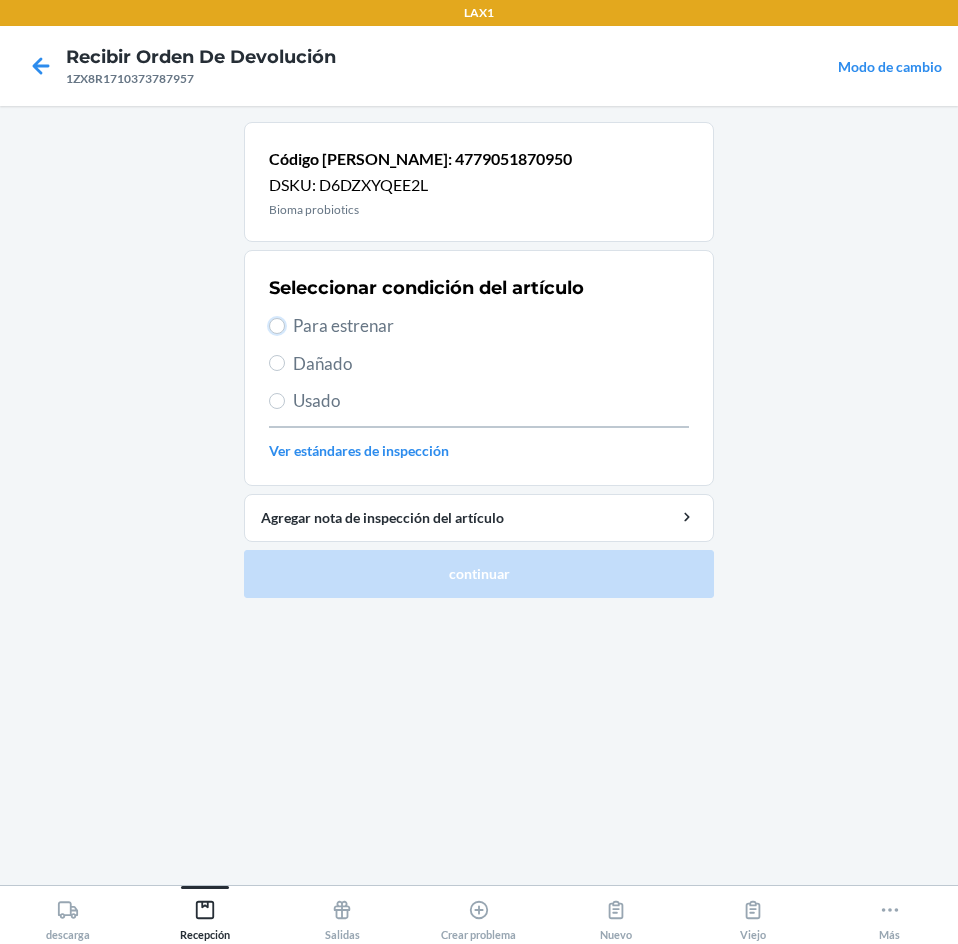 click on "Para estrenar" at bounding box center [277, 326] 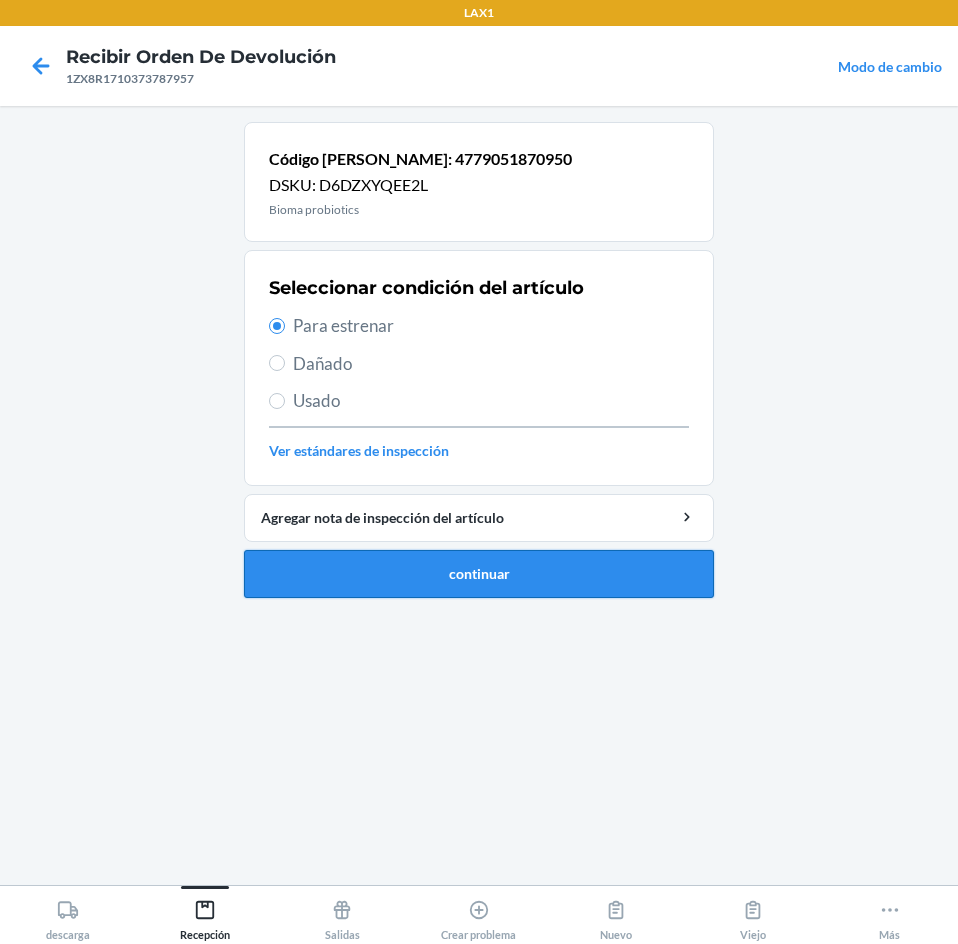 click on "continuar" at bounding box center [479, 574] 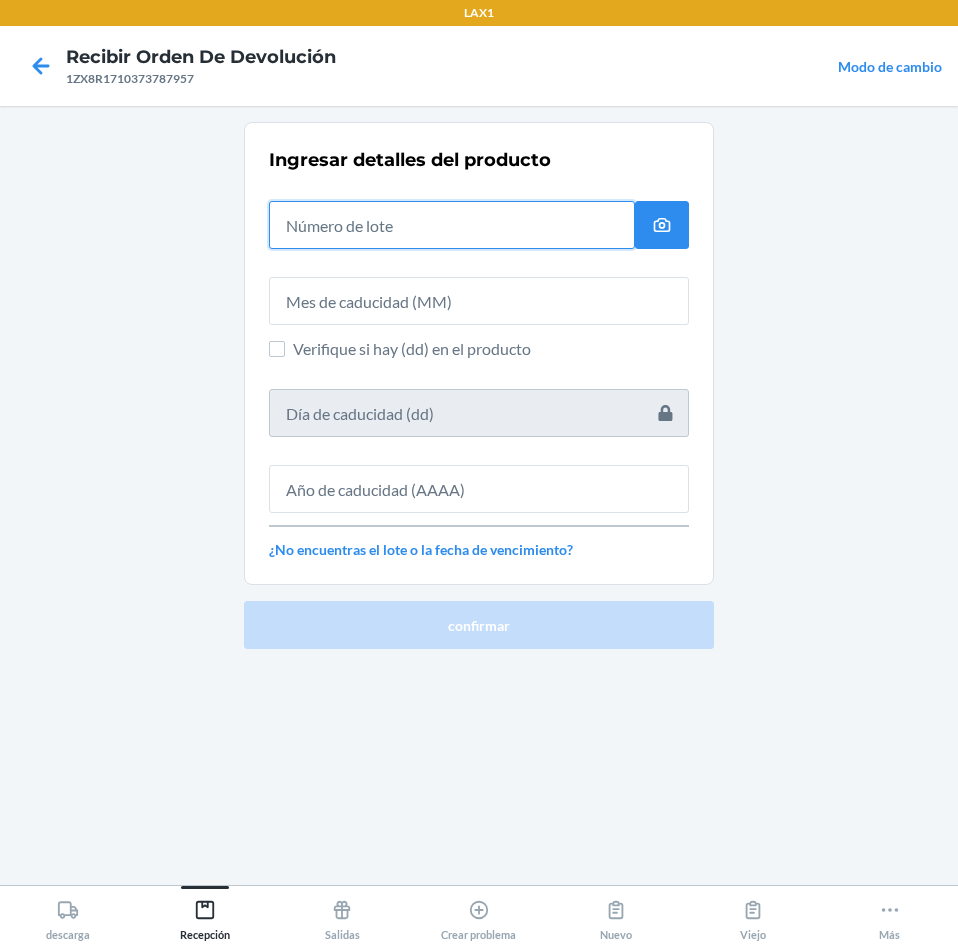 drag, startPoint x: 512, startPoint y: 228, endPoint x: 522, endPoint y: 224, distance: 10.770329 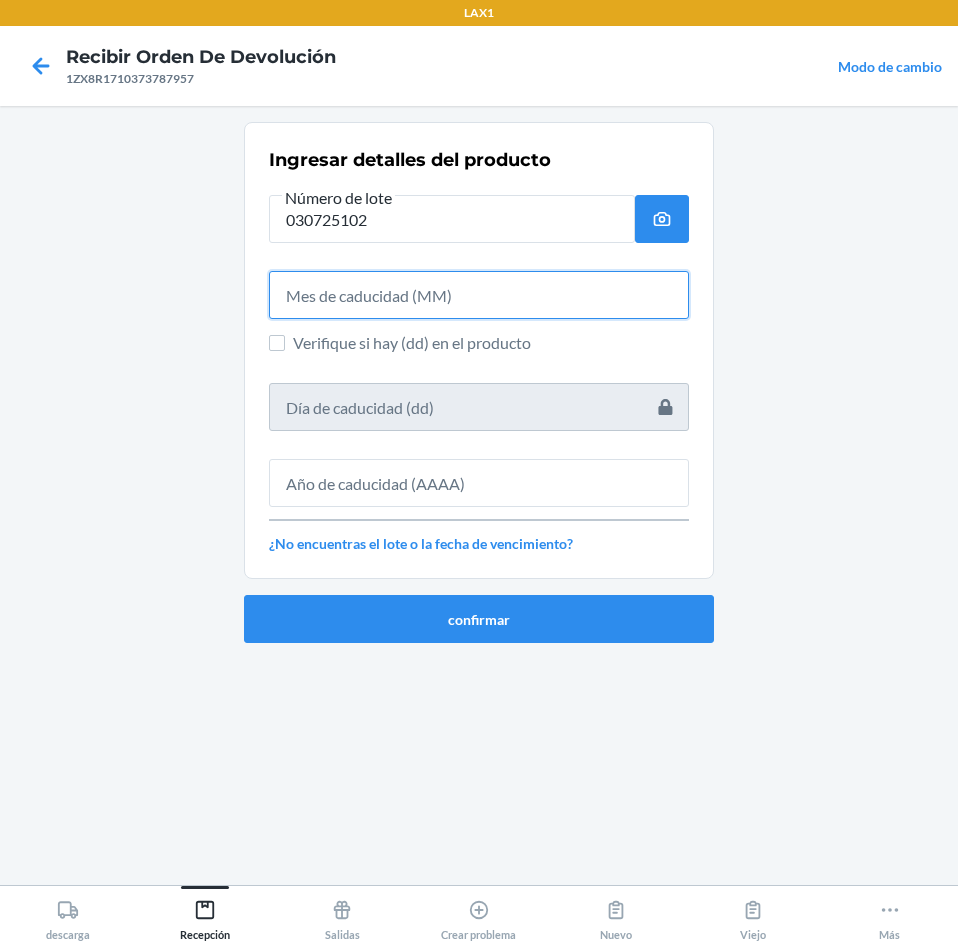 click at bounding box center (479, 295) 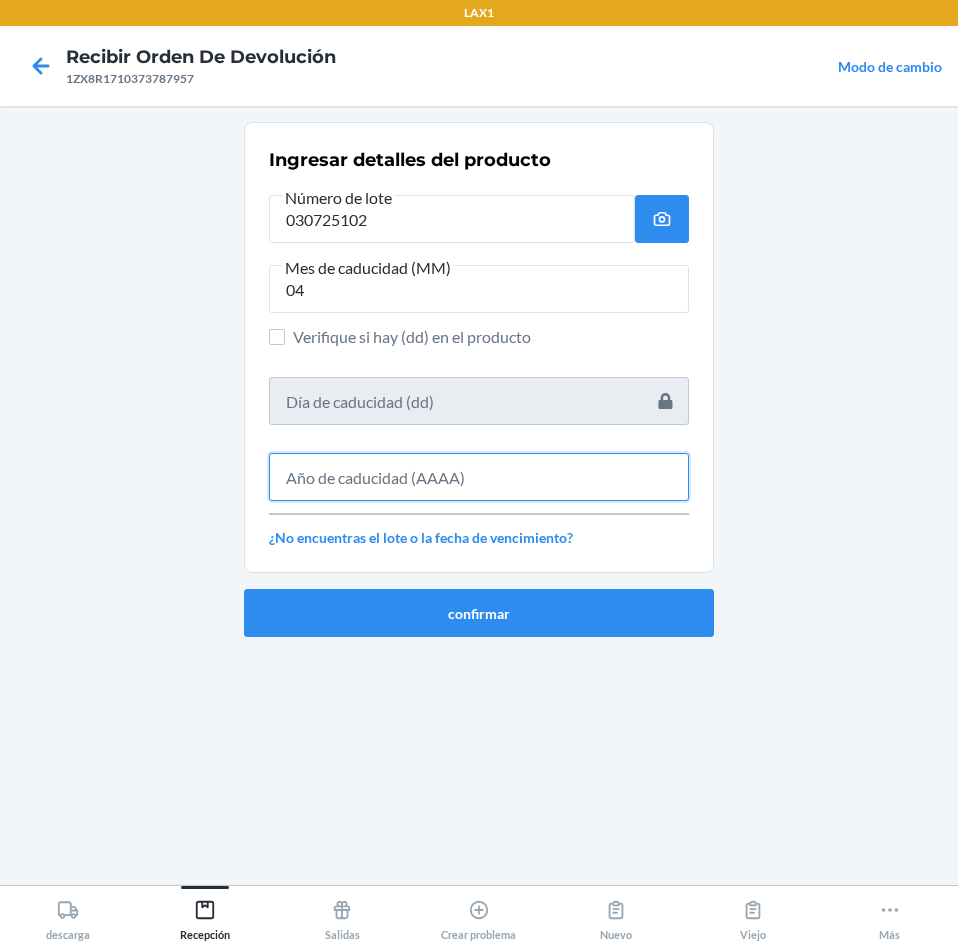 click at bounding box center (479, 477) 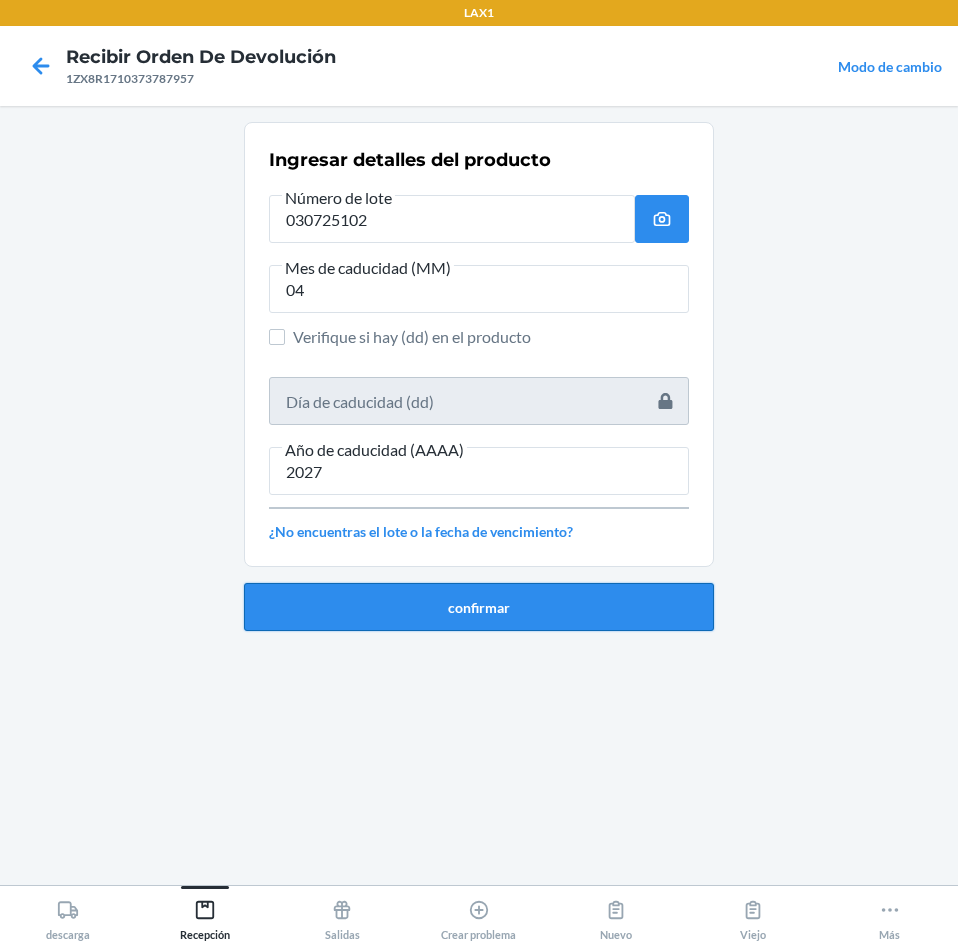 click on "confirmar" at bounding box center (479, 607) 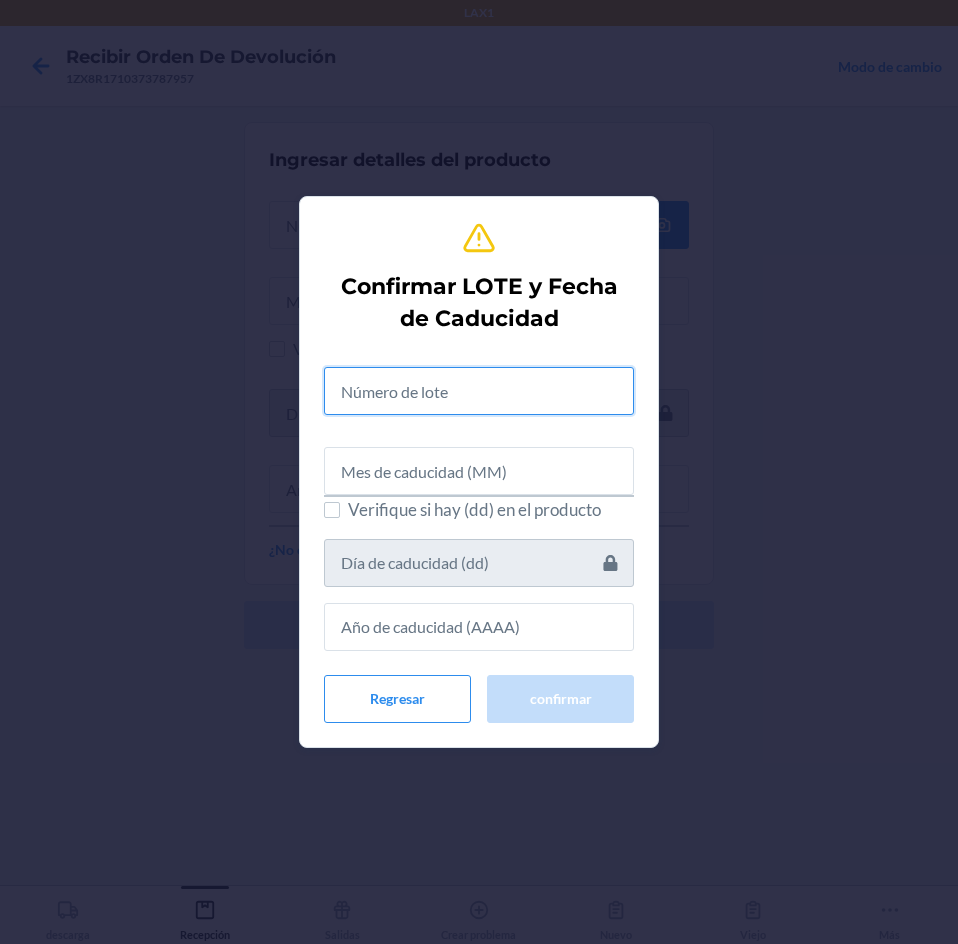 click at bounding box center (479, 391) 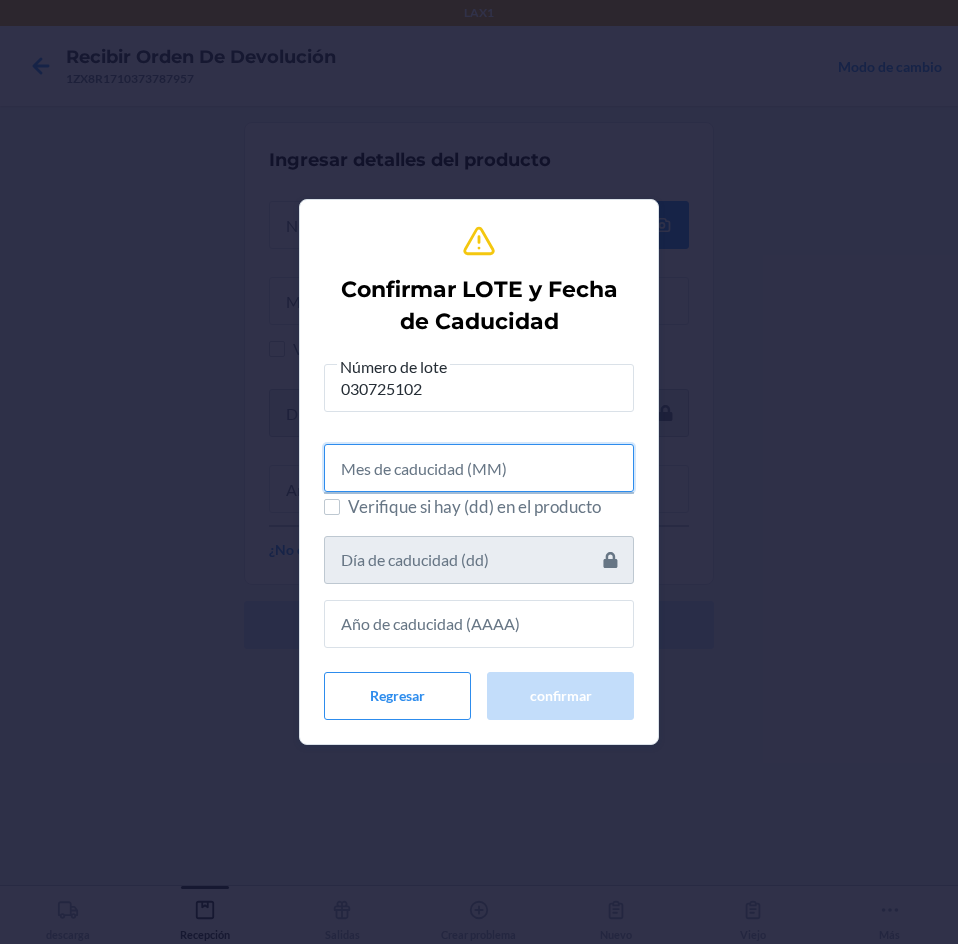 click at bounding box center (479, 468) 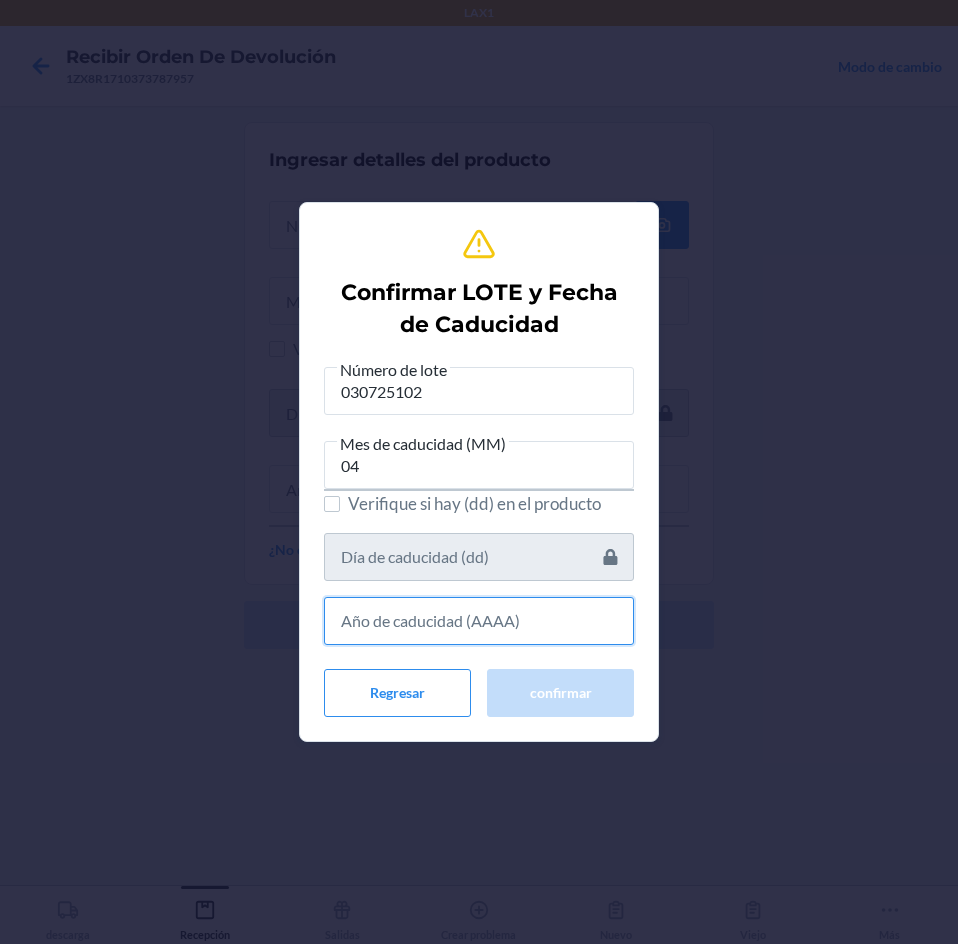 click at bounding box center [479, 621] 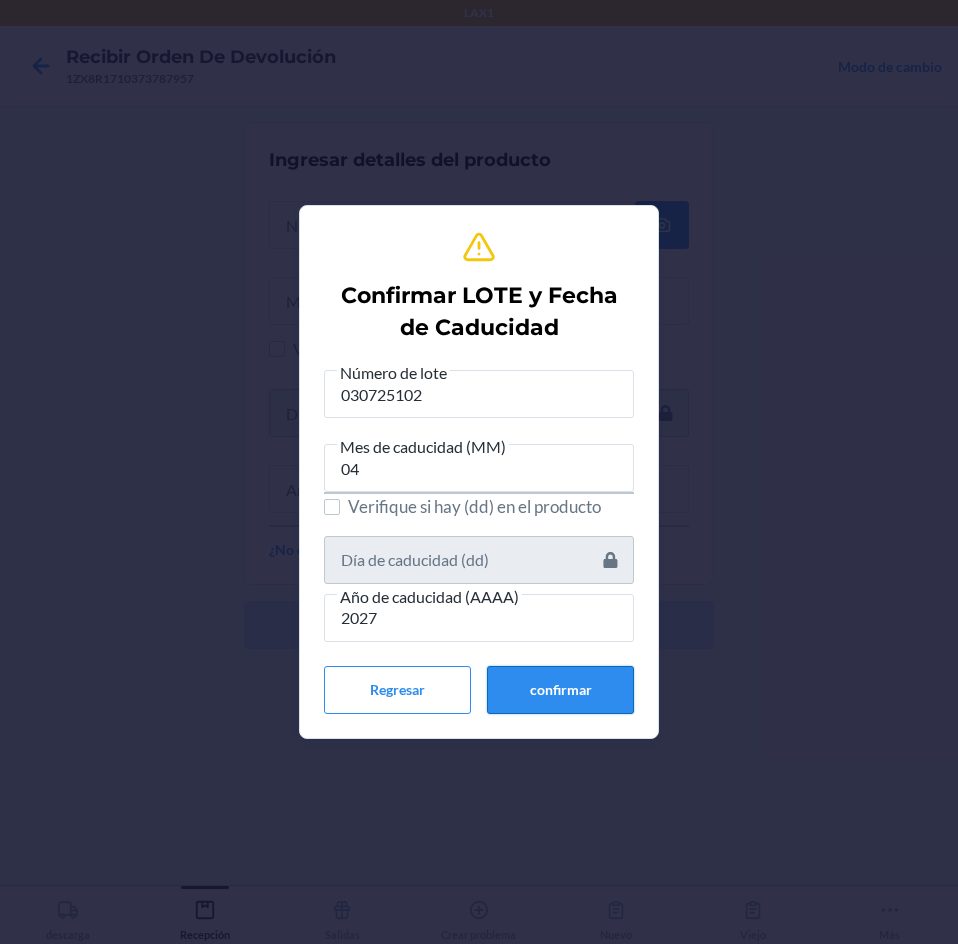 click on "confirmar" at bounding box center [560, 690] 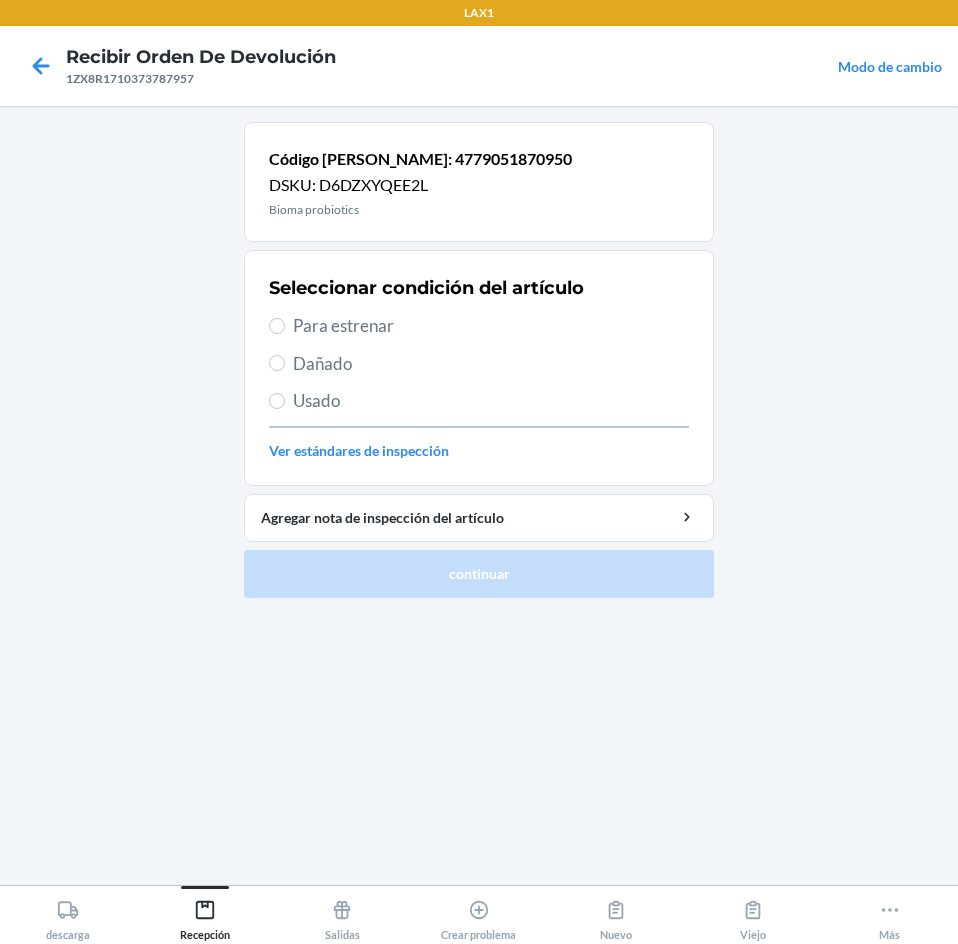 drag, startPoint x: 268, startPoint y: 317, endPoint x: 285, endPoint y: 326, distance: 19.235384 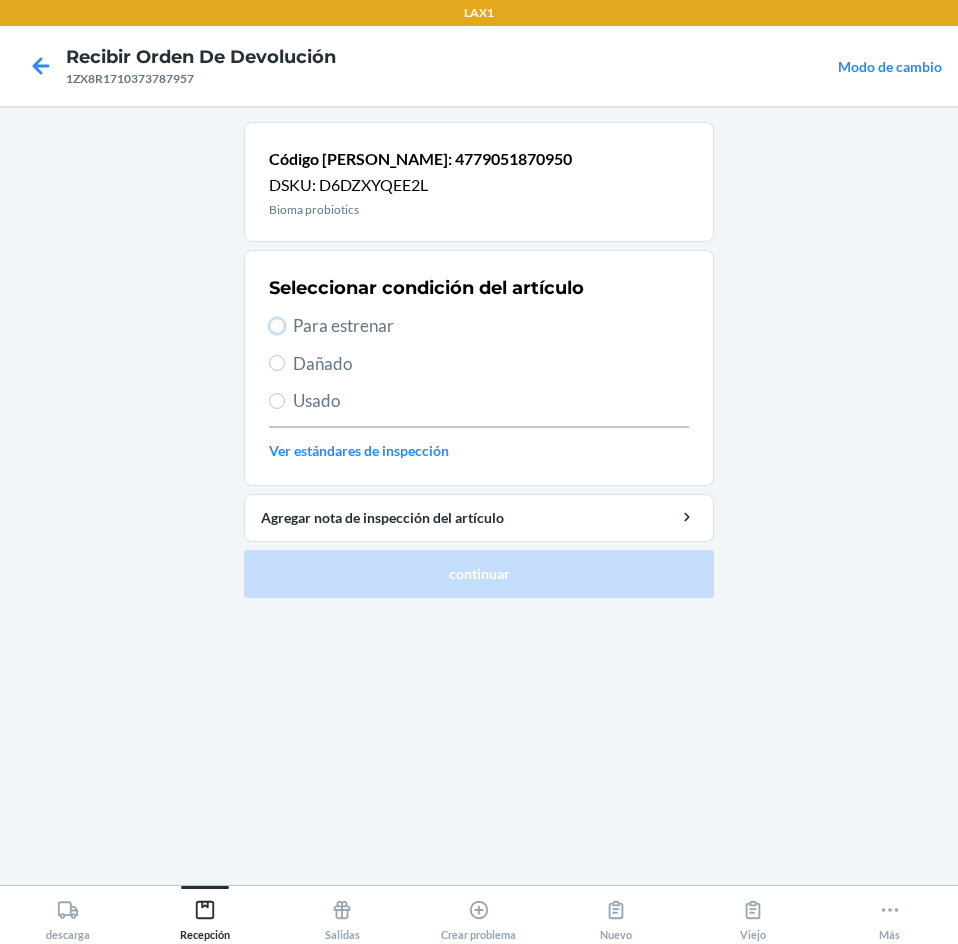 drag, startPoint x: 280, startPoint y: 328, endPoint x: 318, endPoint y: 392, distance: 74.431175 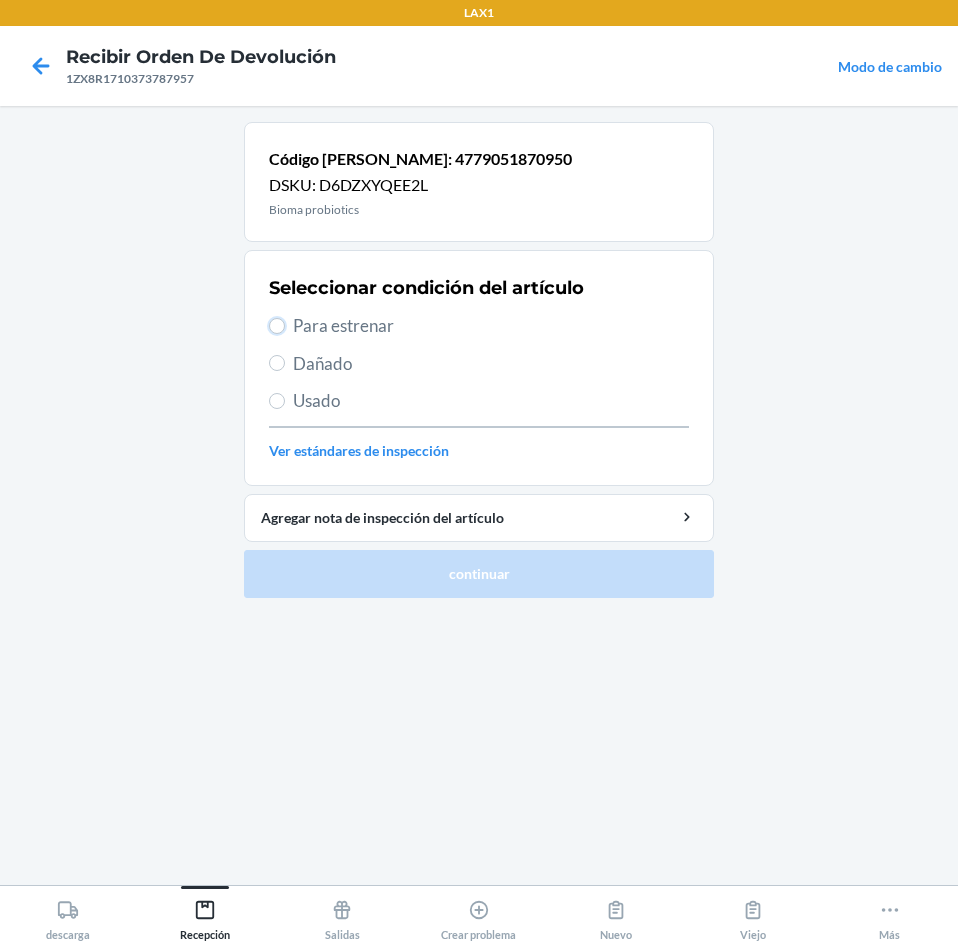 click on "Para estrenar" at bounding box center (479, 326) 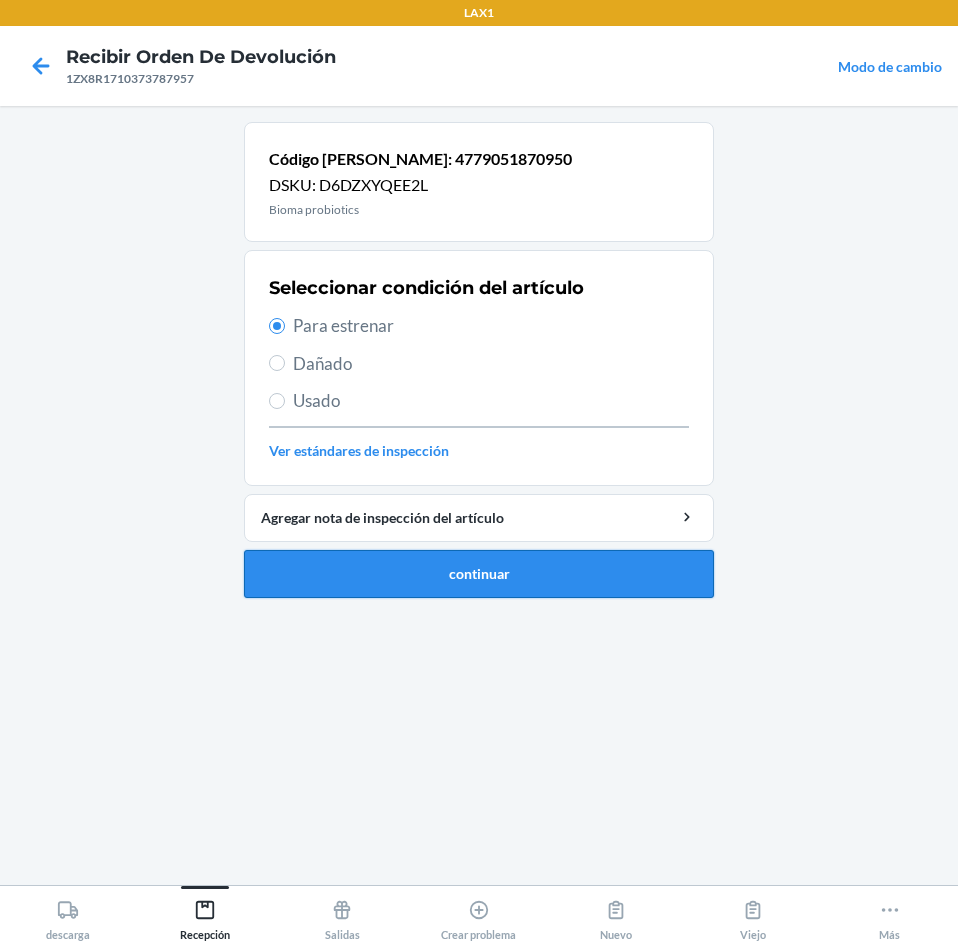 click on "continuar" at bounding box center [479, 574] 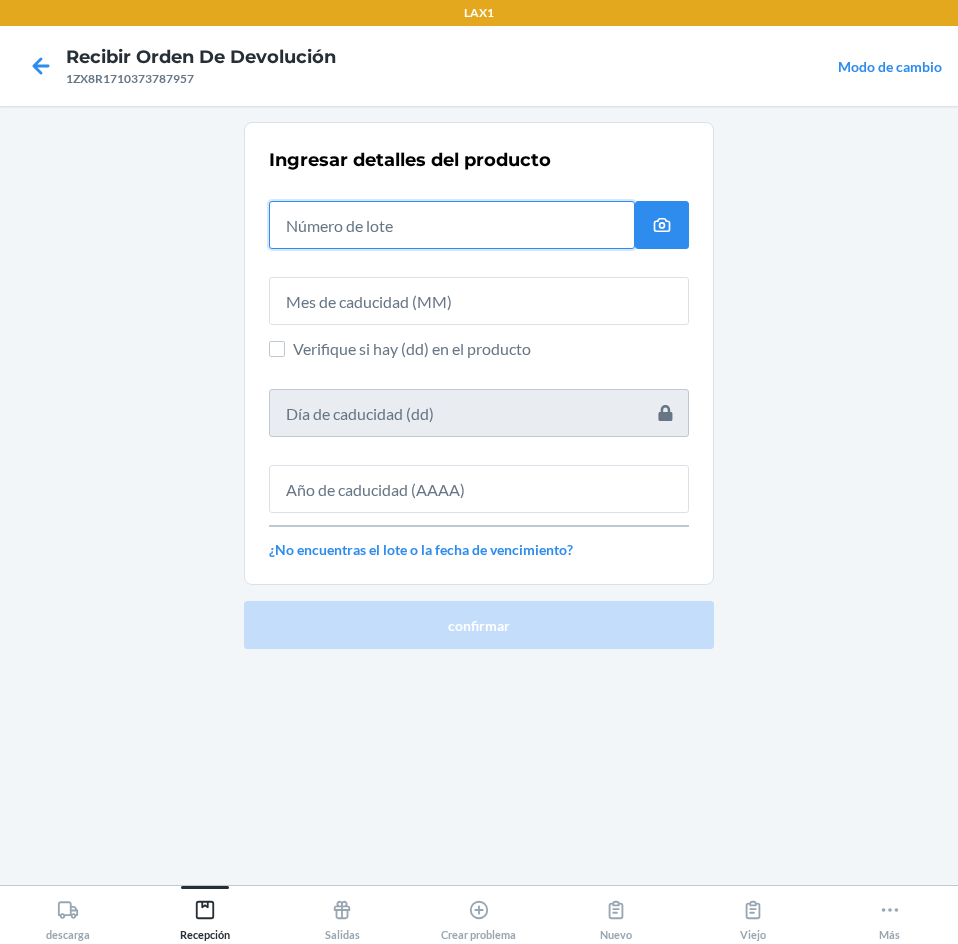 click at bounding box center (452, 225) 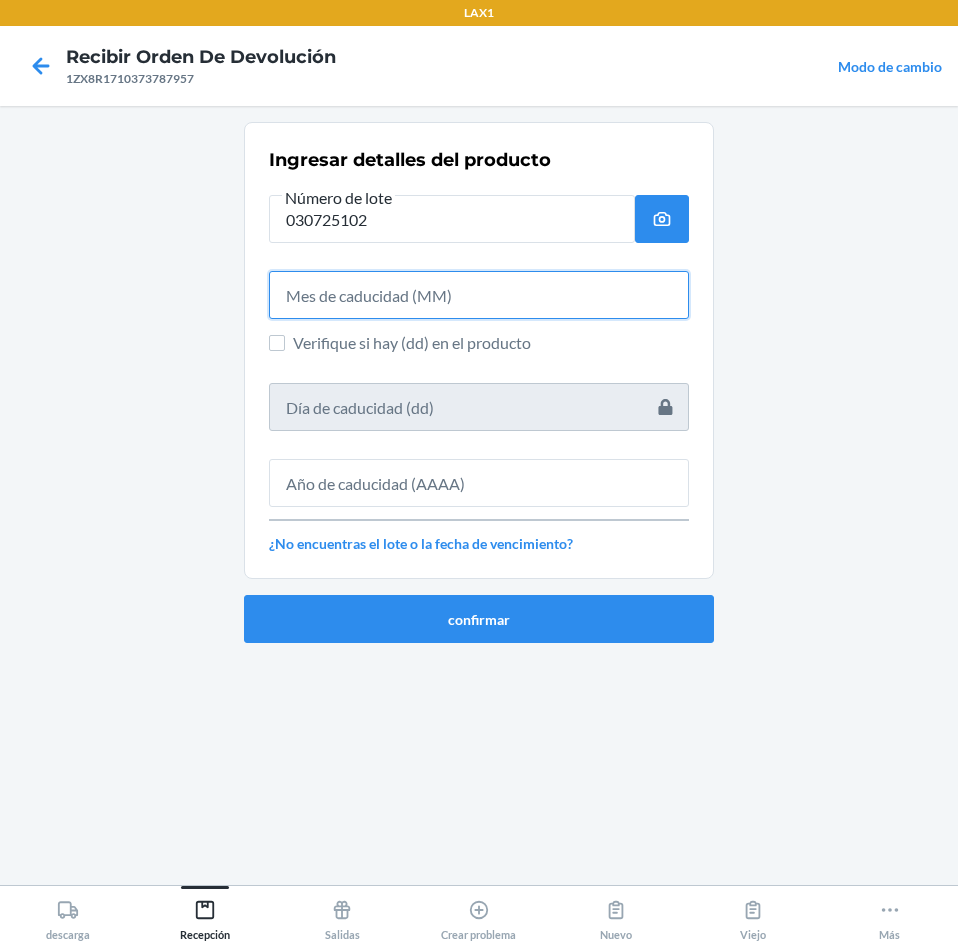 drag, startPoint x: 514, startPoint y: 287, endPoint x: 515, endPoint y: 275, distance: 12.0415945 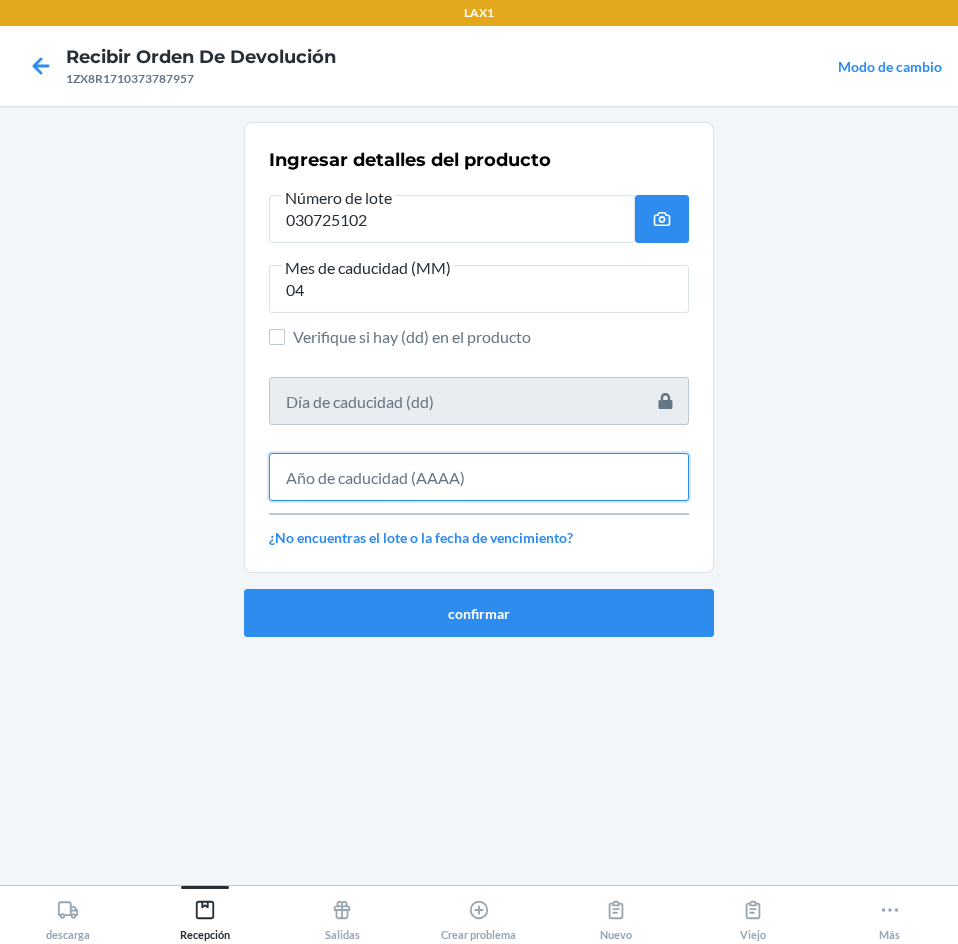 click at bounding box center [479, 477] 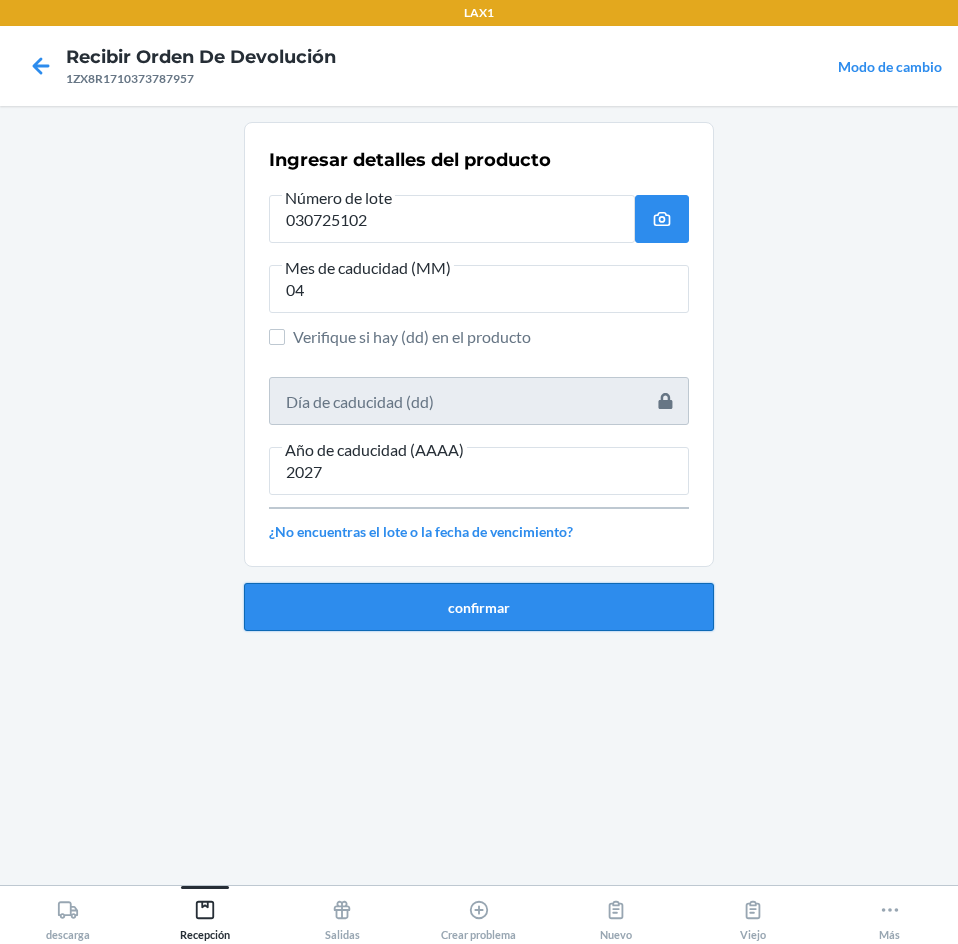 click on "confirmar" at bounding box center (479, 607) 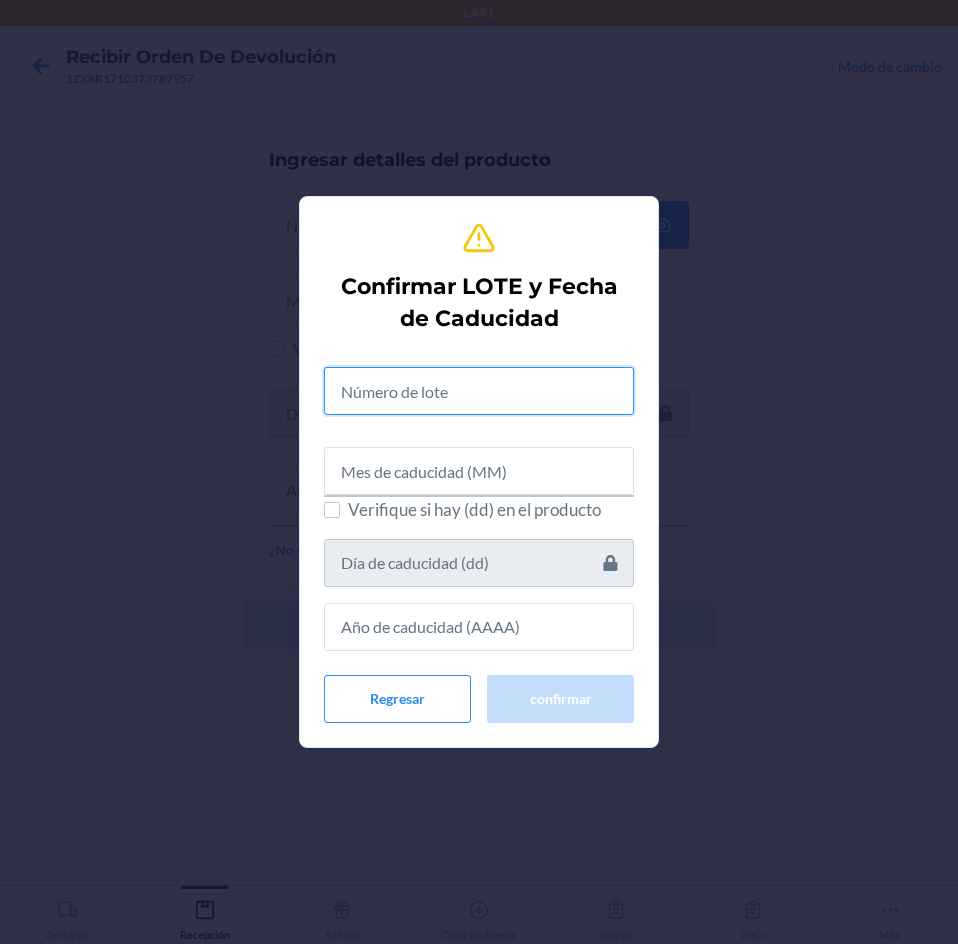 click at bounding box center [479, 391] 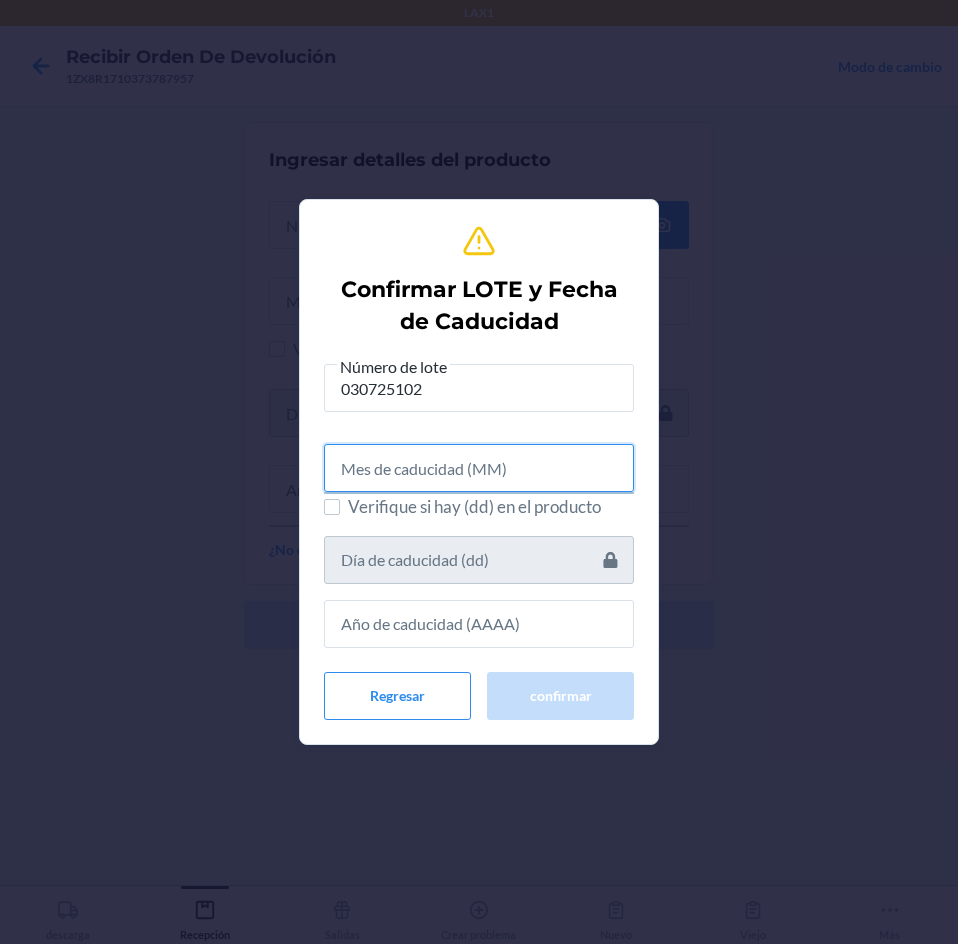 click at bounding box center (479, 468) 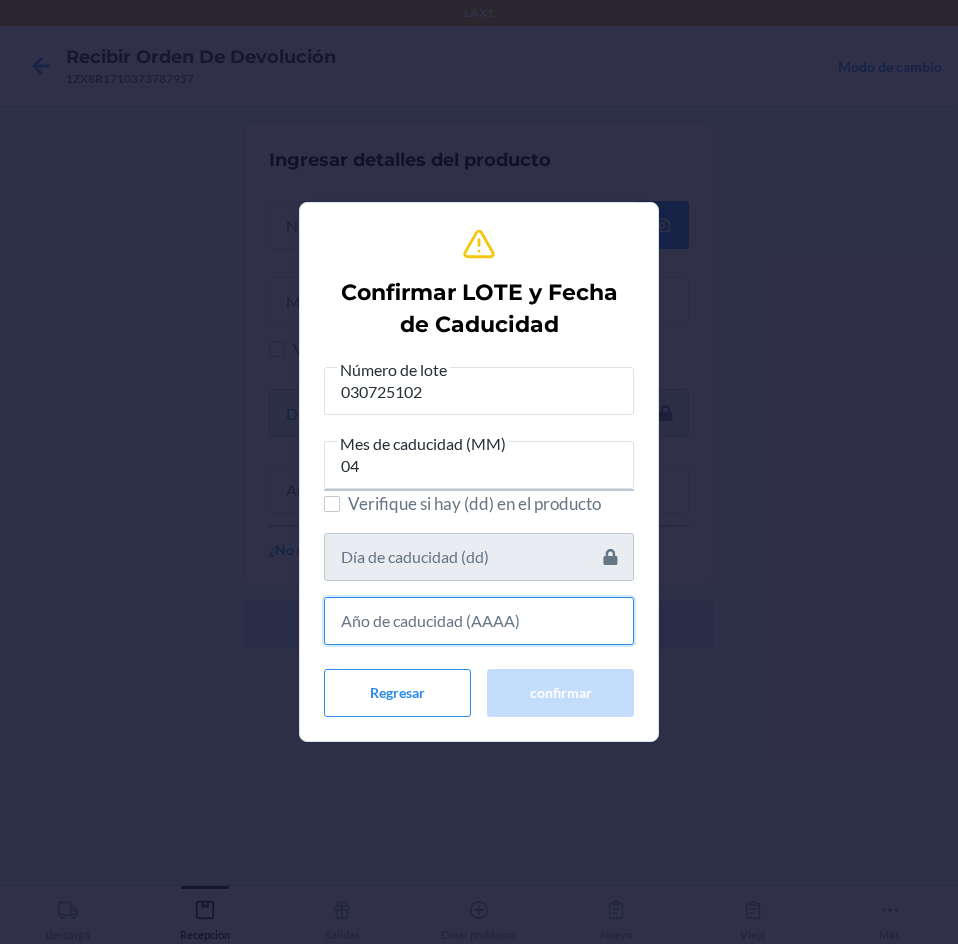 click at bounding box center [479, 621] 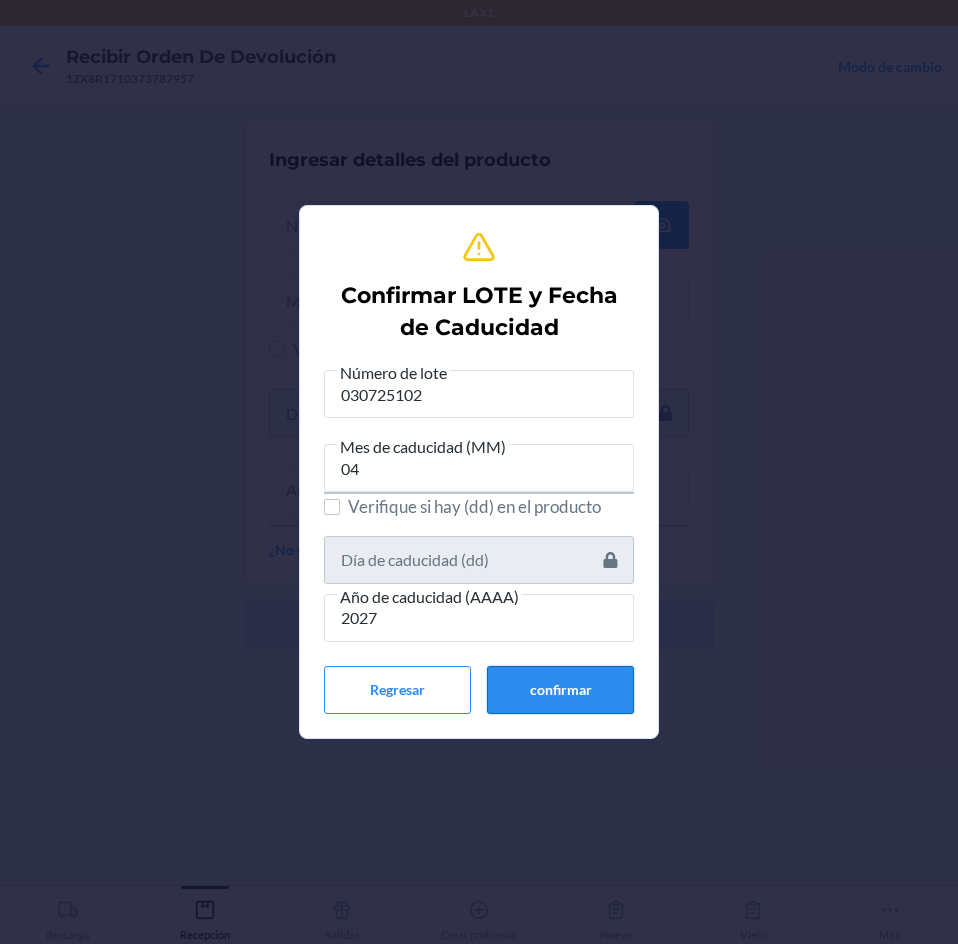 click on "confirmar" at bounding box center (560, 690) 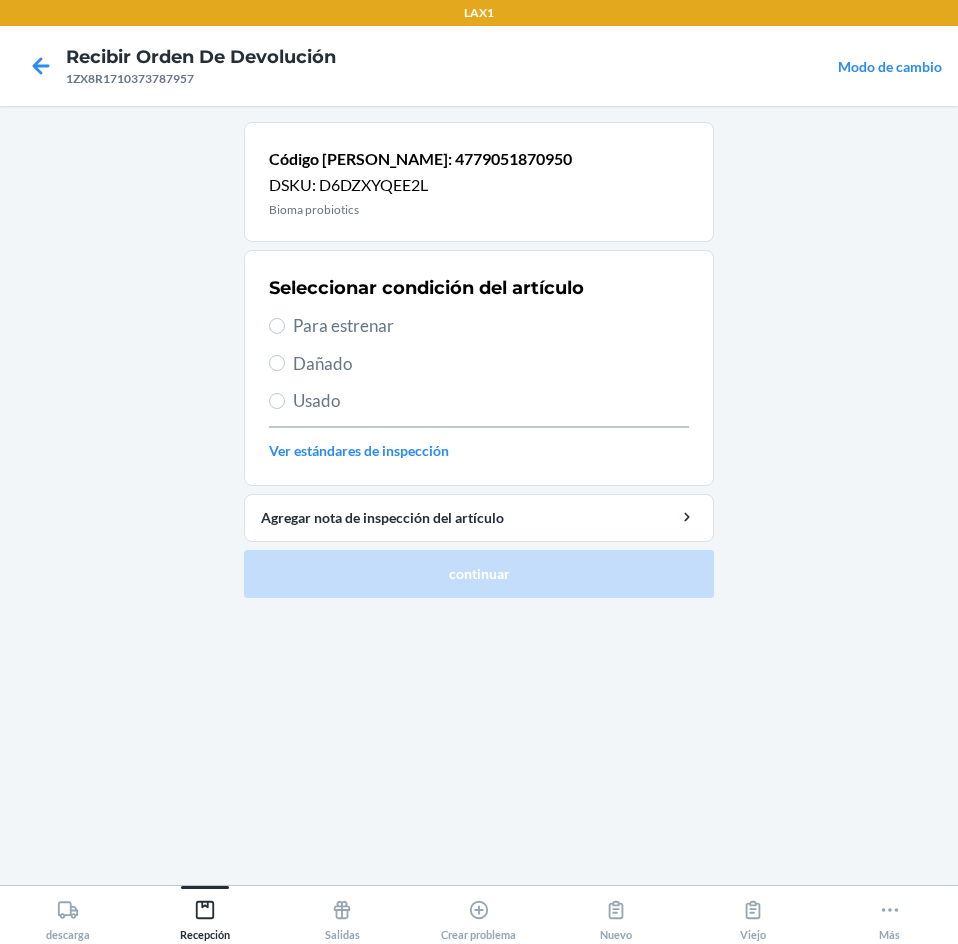 click on "Para estrenar" at bounding box center (491, 326) 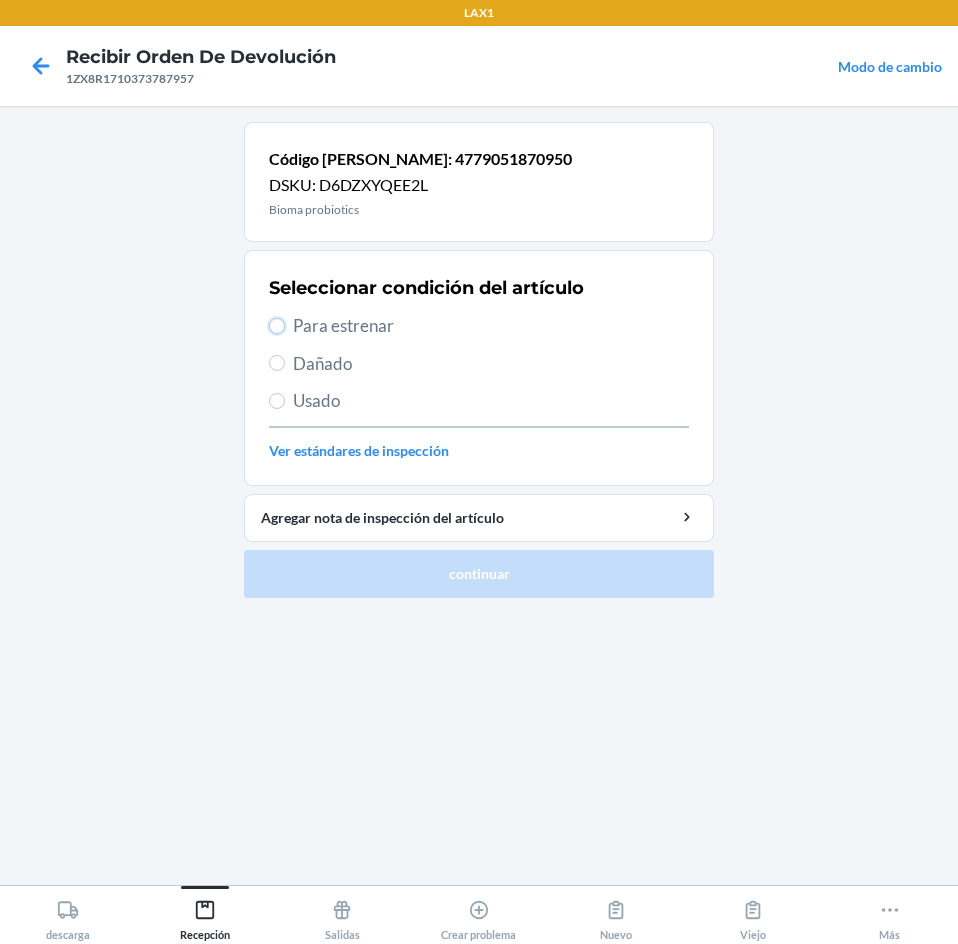 click on "Para estrenar" at bounding box center (277, 326) 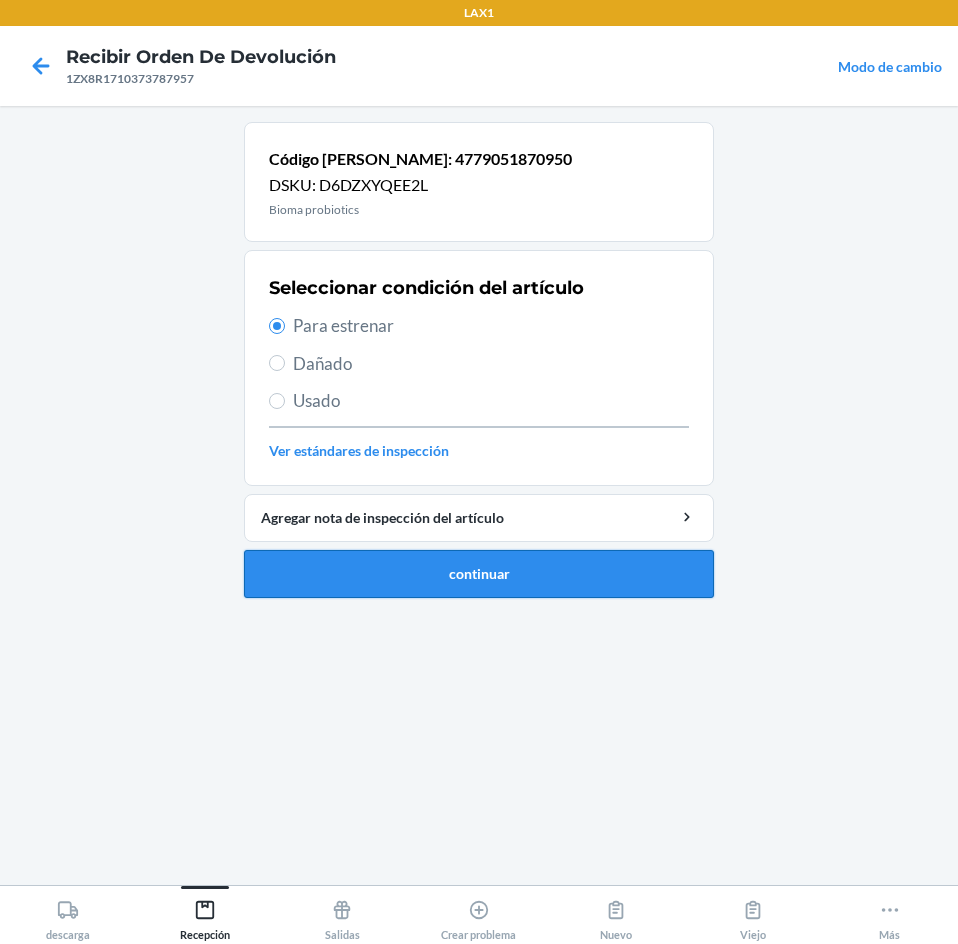 click on "continuar" at bounding box center (479, 574) 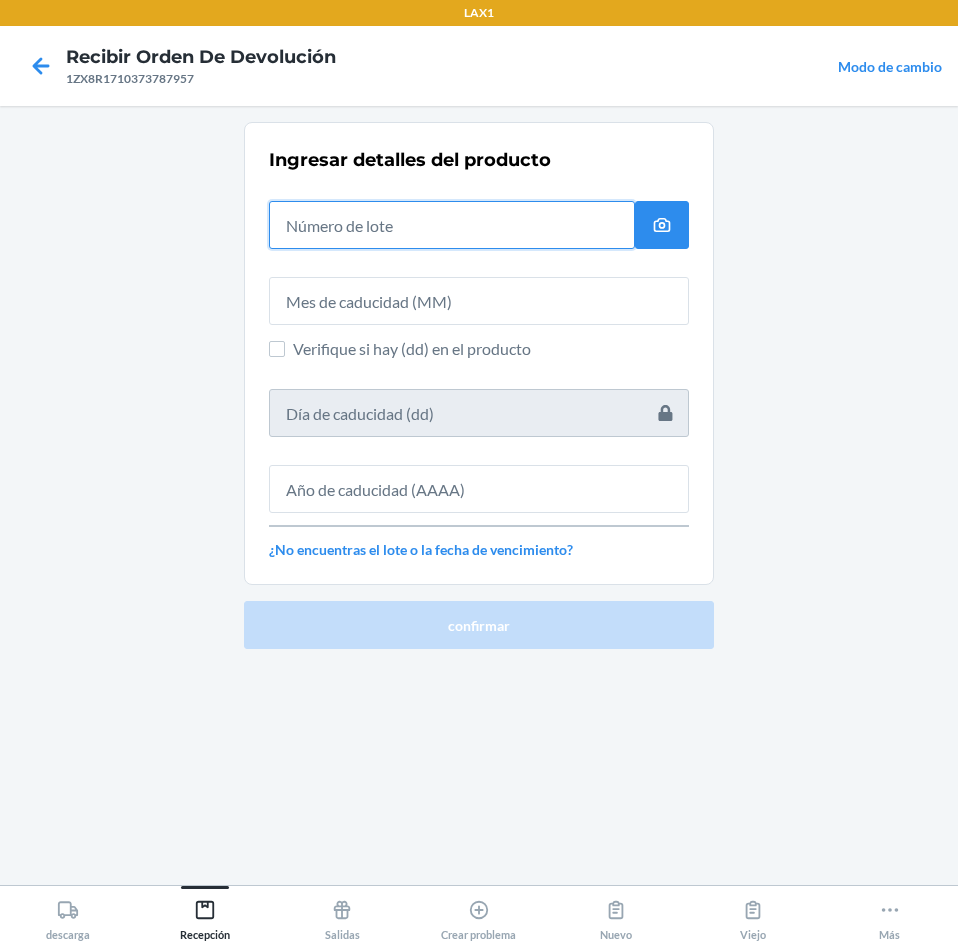 click at bounding box center (452, 225) 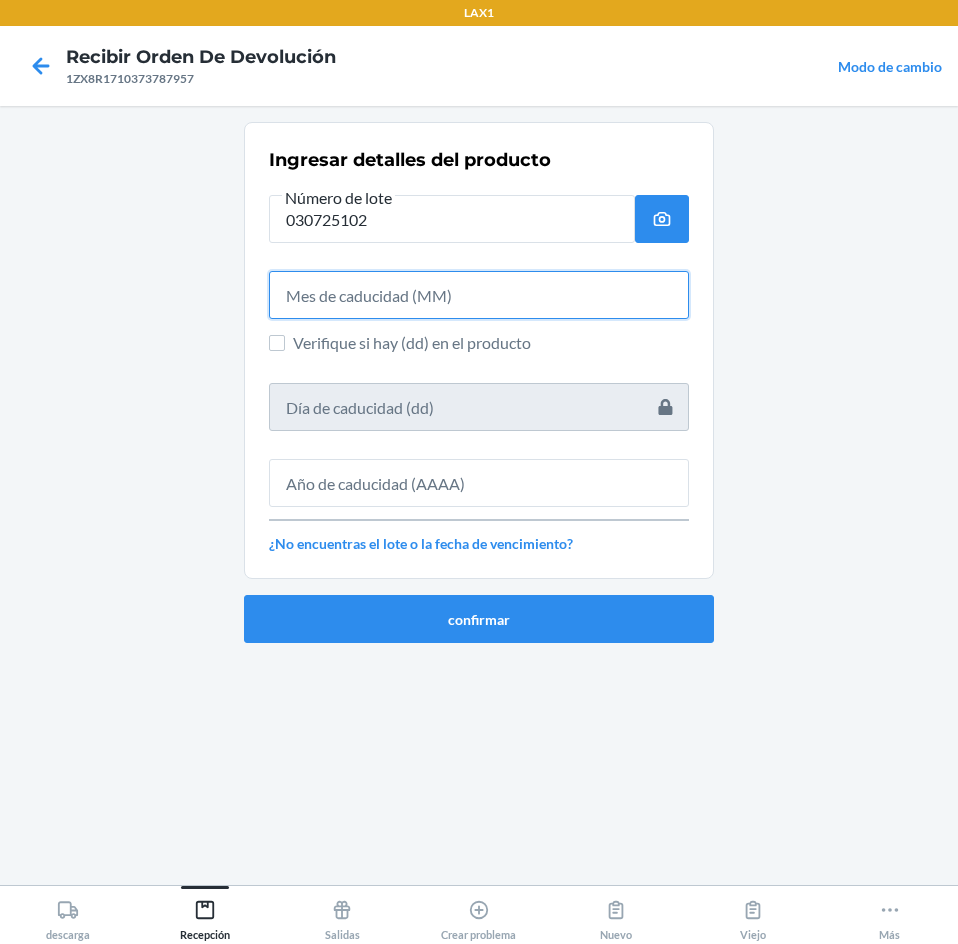 drag, startPoint x: 362, startPoint y: 309, endPoint x: 368, endPoint y: 297, distance: 13.416408 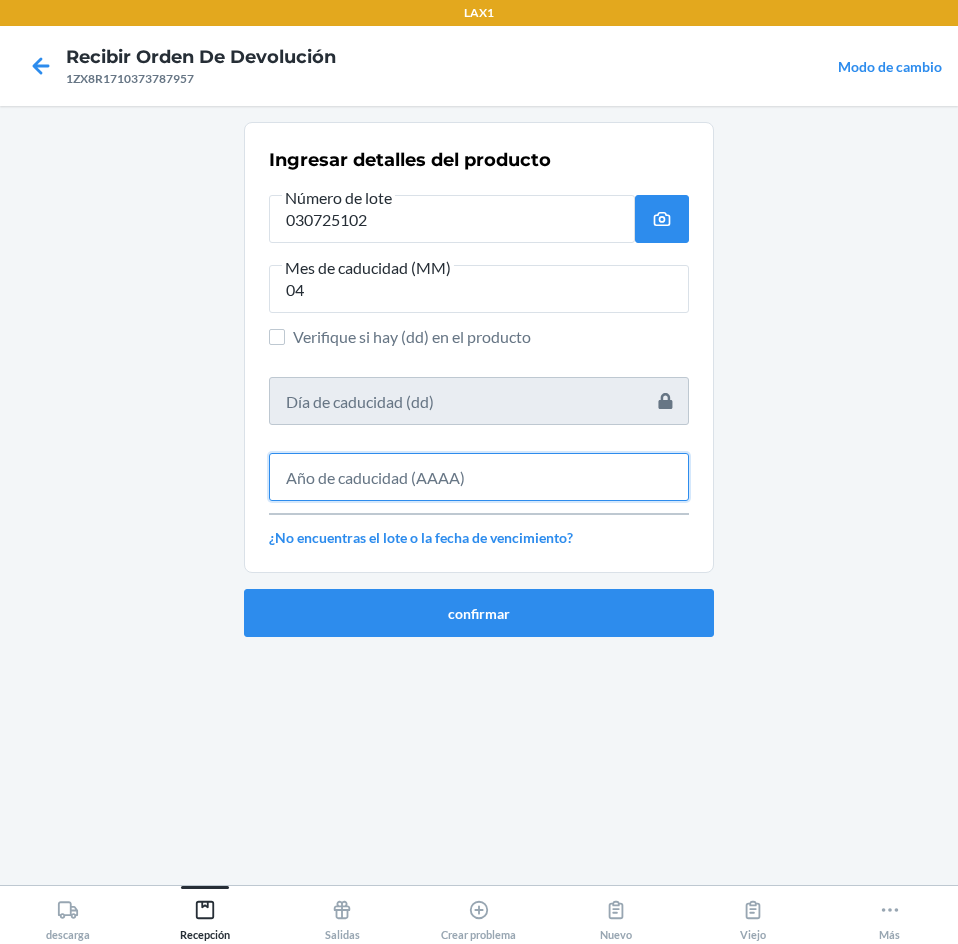 drag, startPoint x: 426, startPoint y: 491, endPoint x: 418, endPoint y: 462, distance: 30.083218 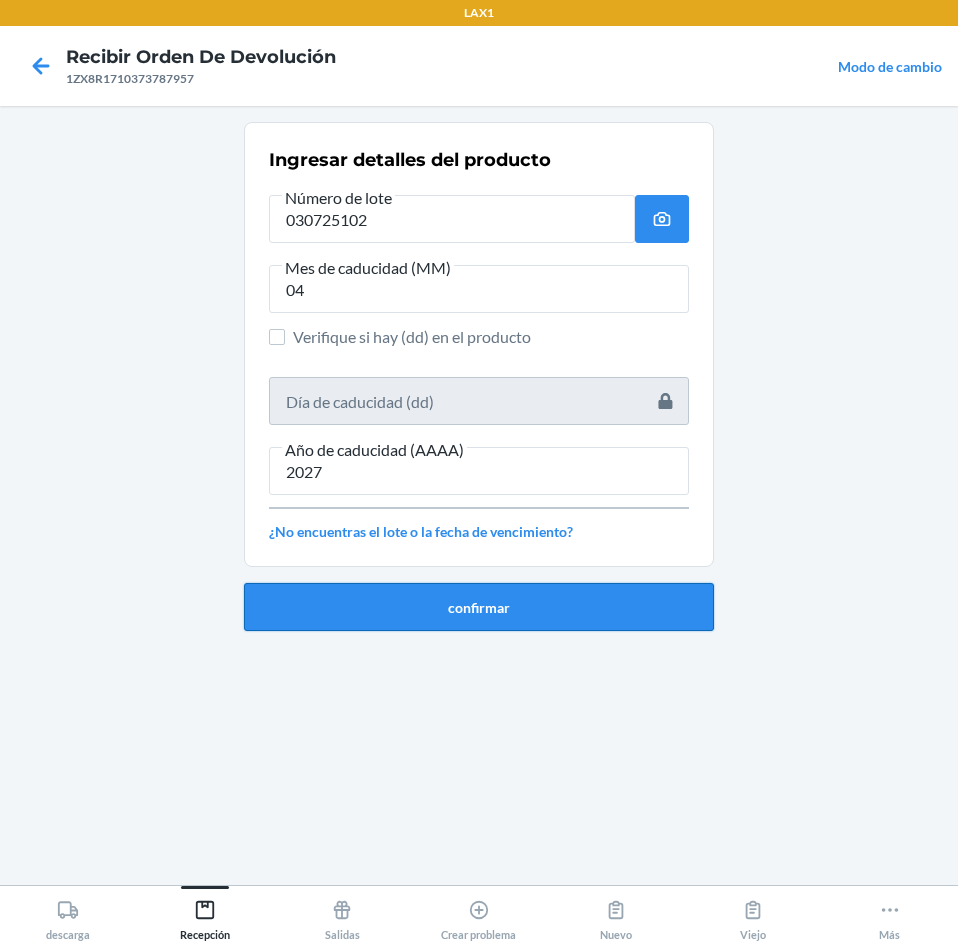 click on "confirmar" at bounding box center (479, 607) 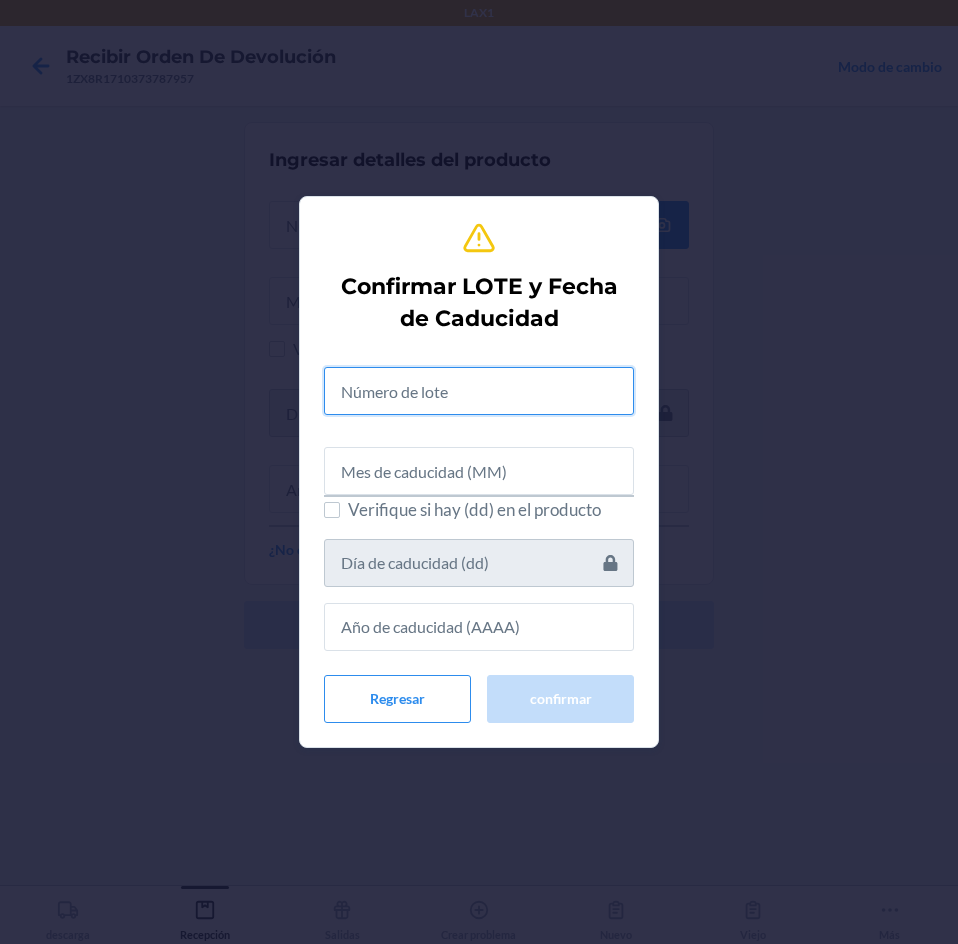 click at bounding box center [479, 391] 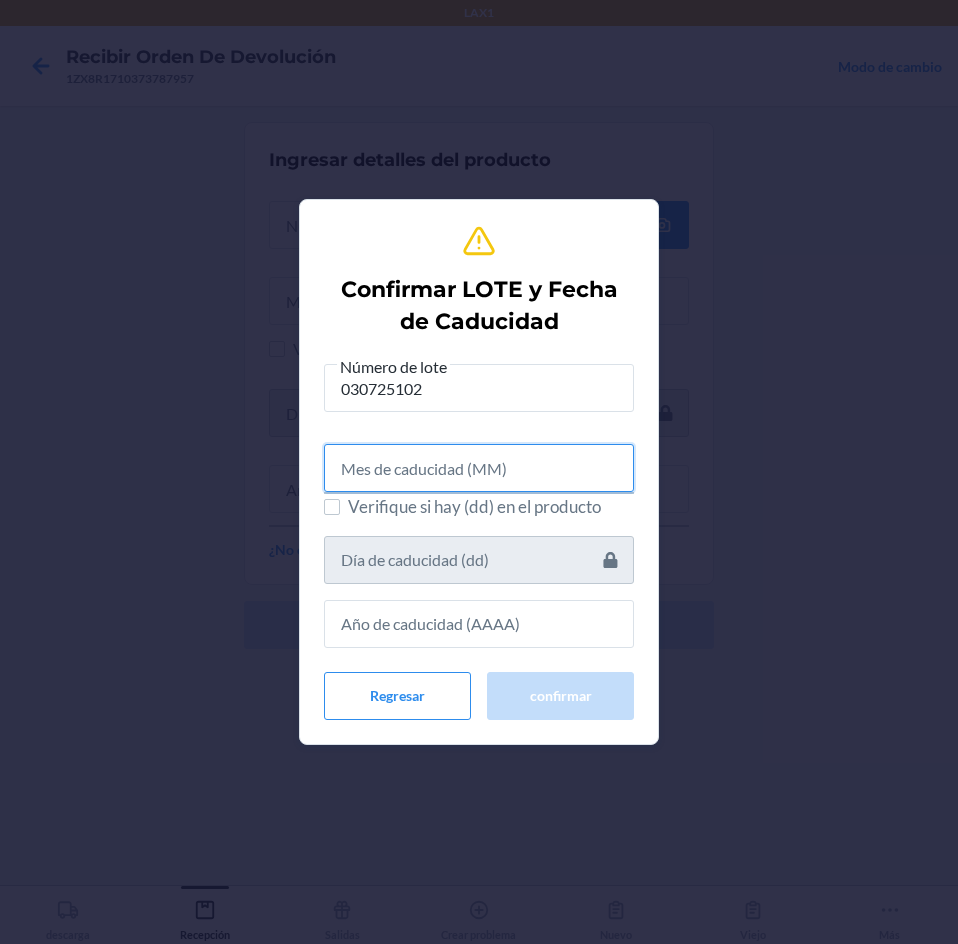 click at bounding box center (479, 468) 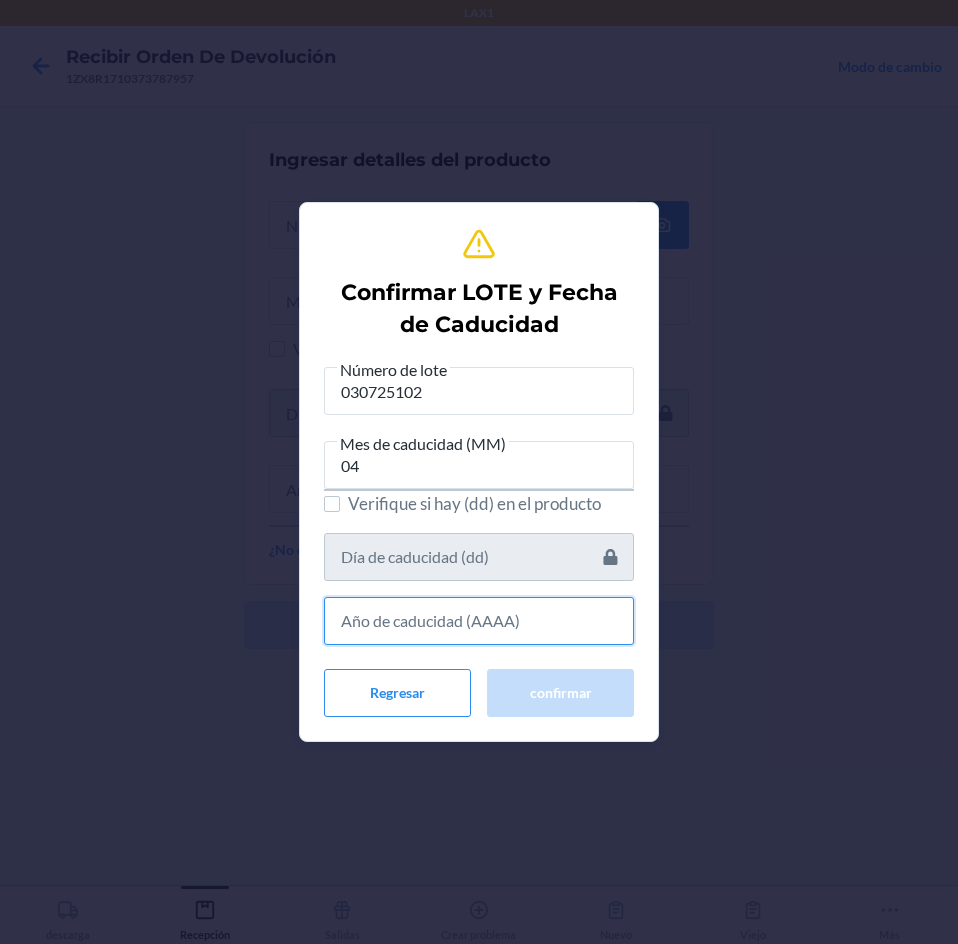 click at bounding box center [479, 621] 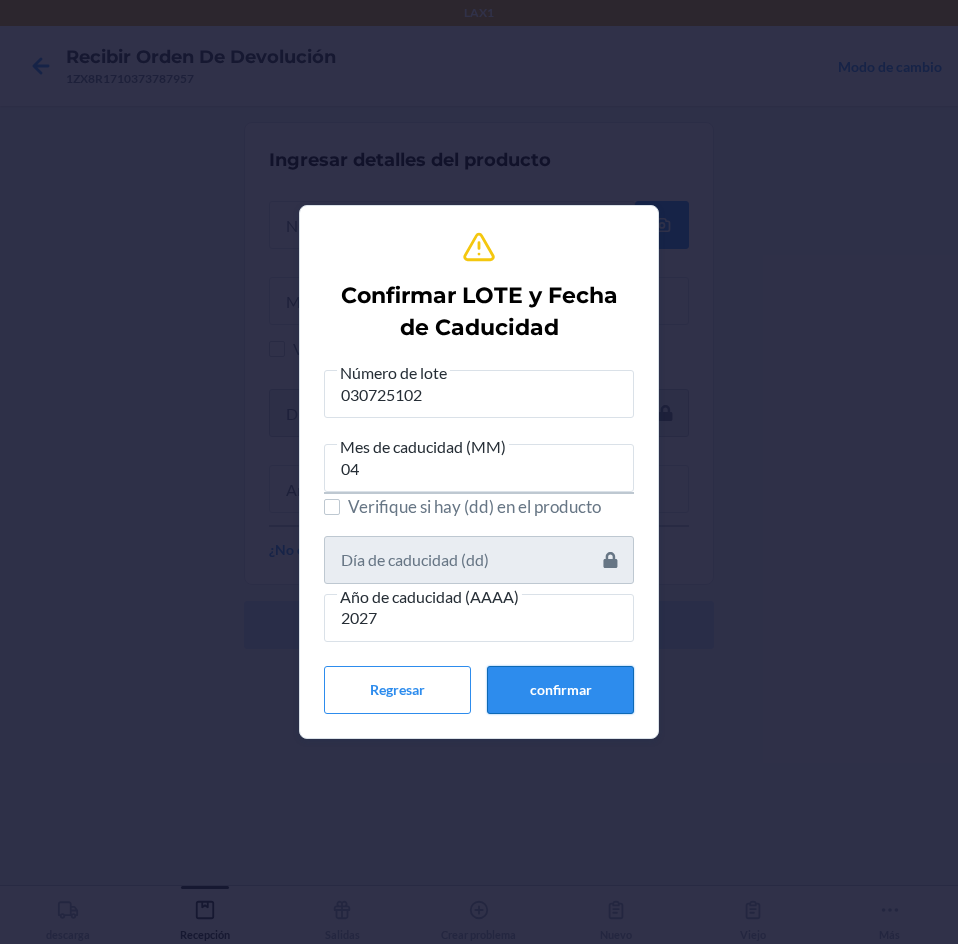 click on "confirmar" at bounding box center [560, 690] 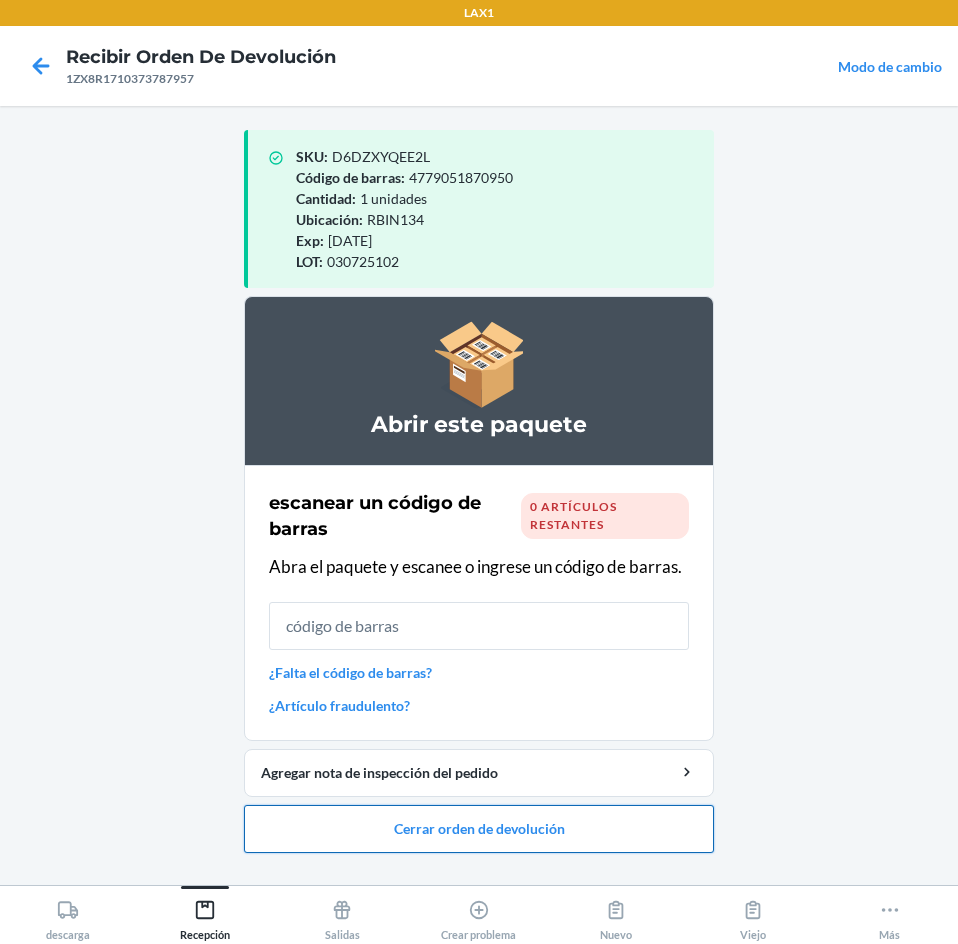 click on "Cerrar orden de devolución" at bounding box center [479, 829] 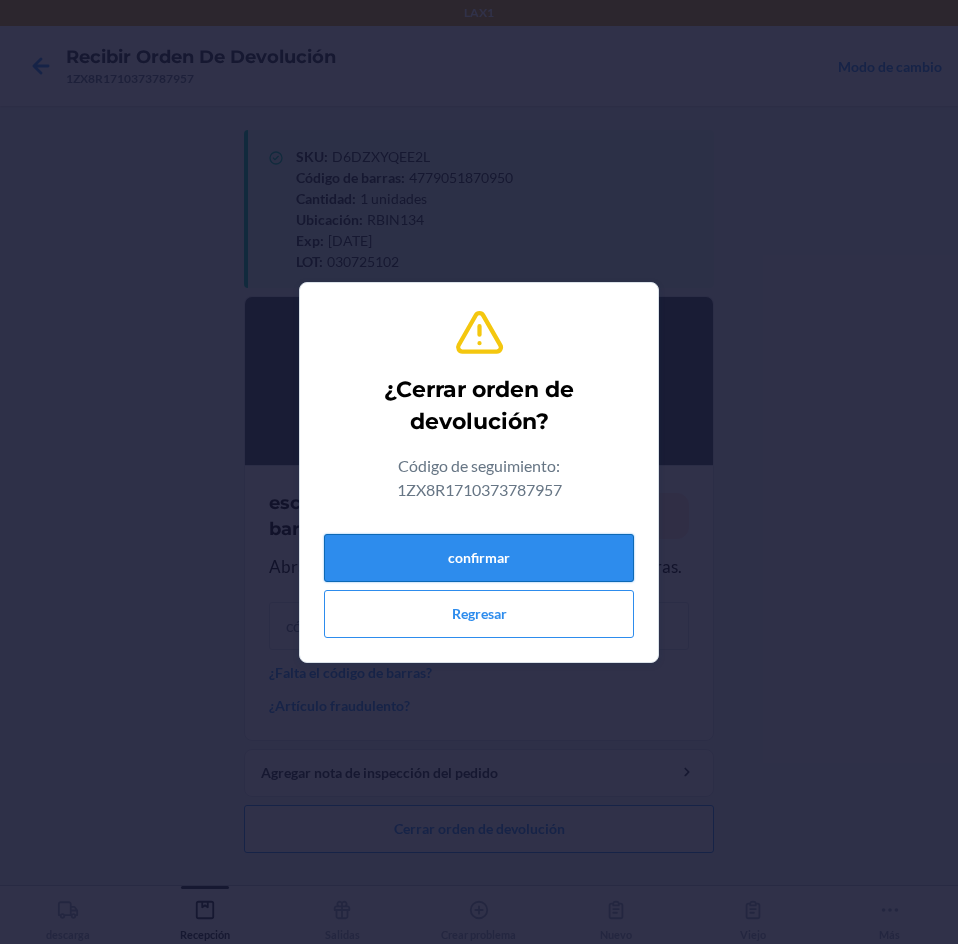 click on "confirmar" at bounding box center (479, 558) 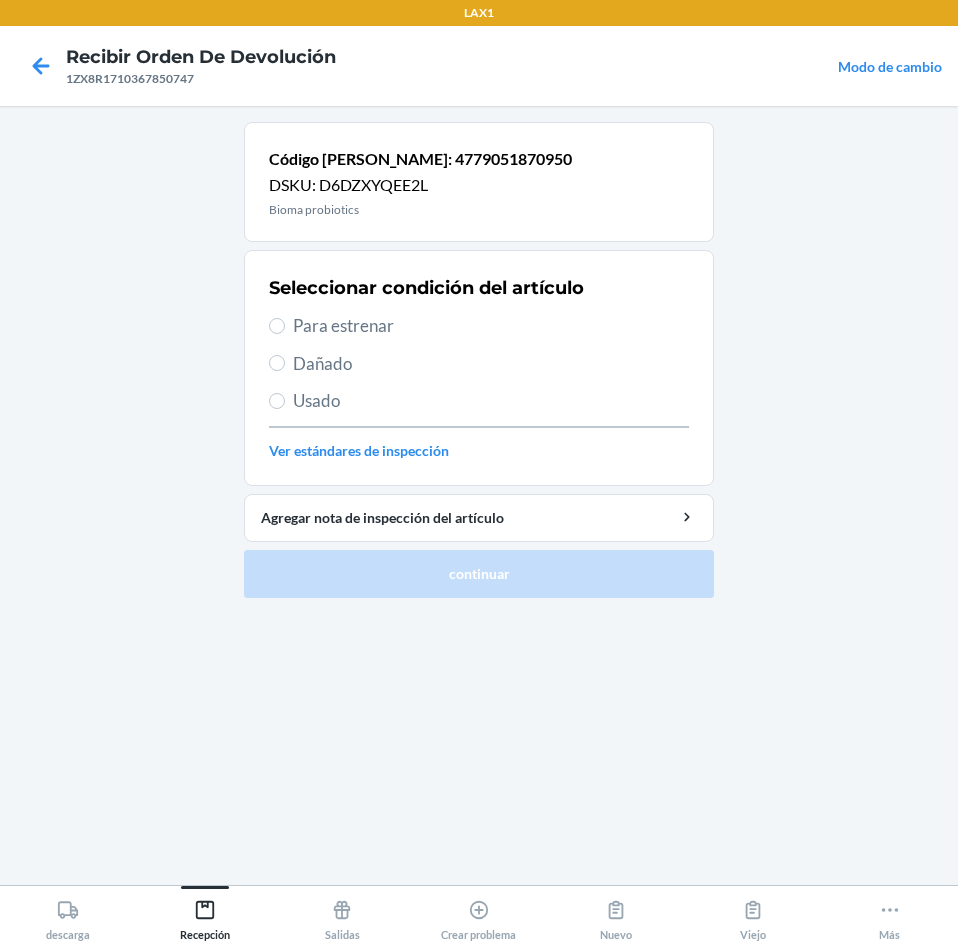 click on "Para estrenar" at bounding box center [491, 326] 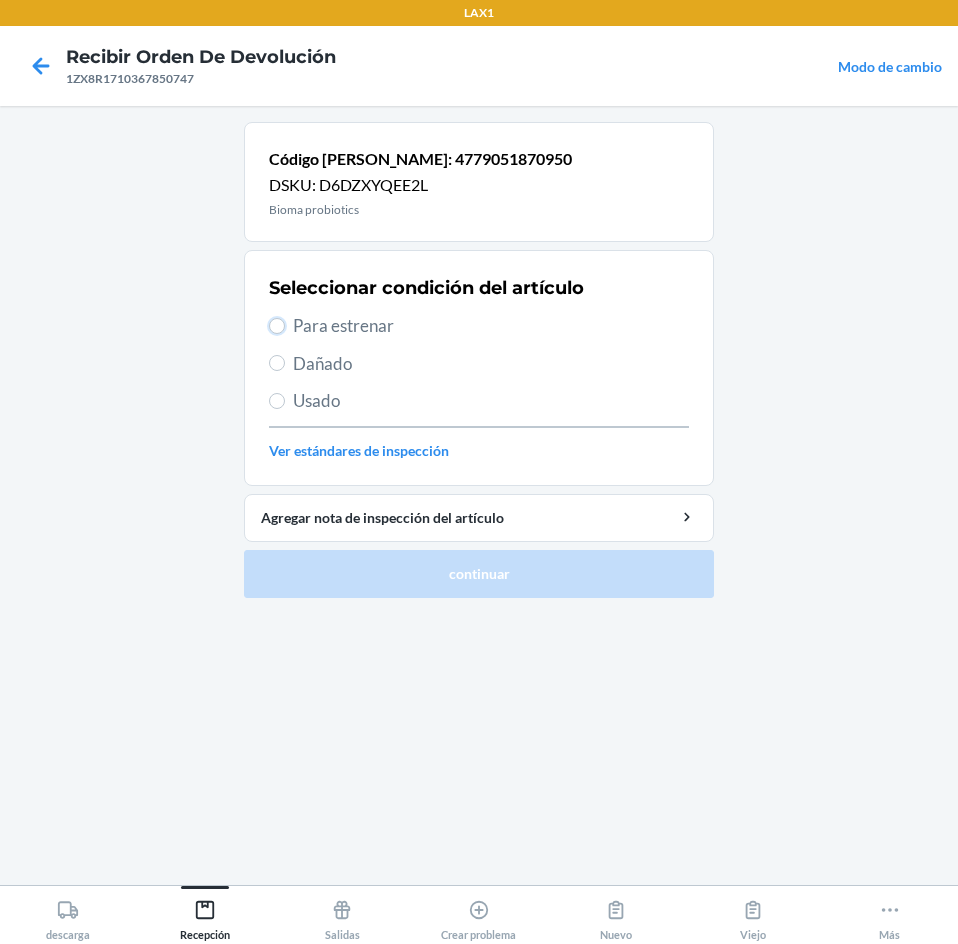 click on "Para estrenar" at bounding box center (277, 326) 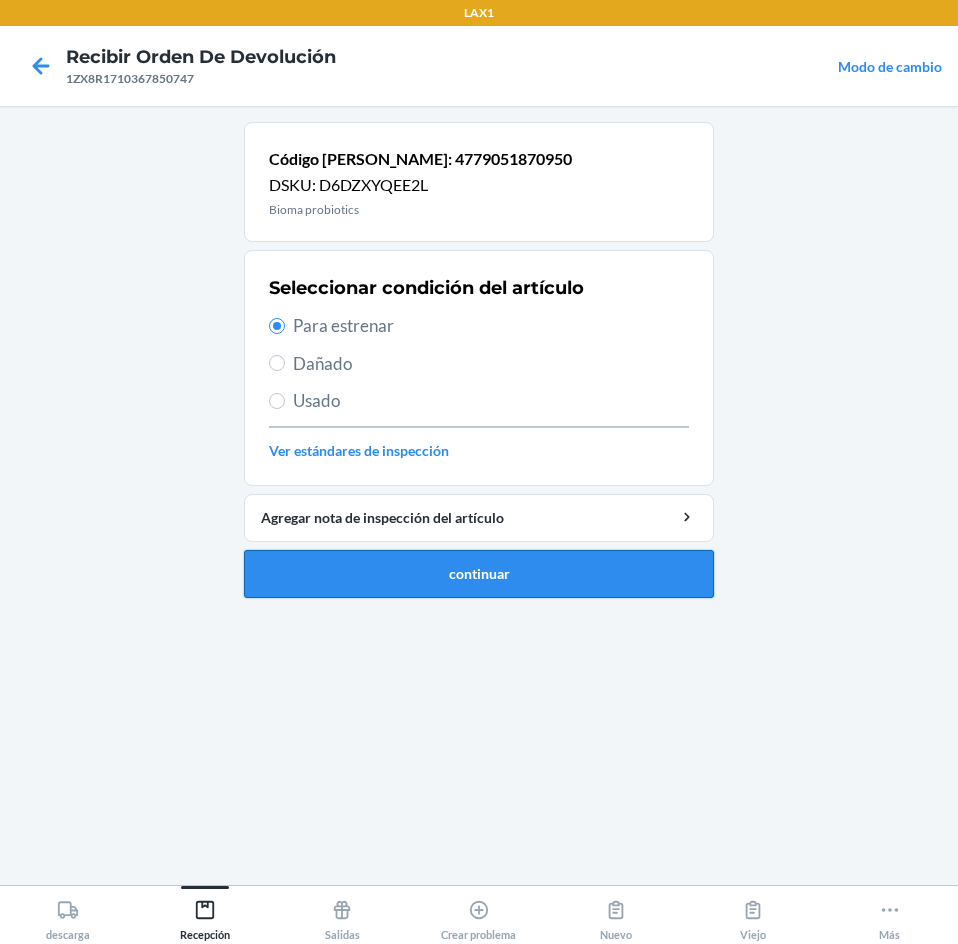 click on "continuar" at bounding box center (479, 574) 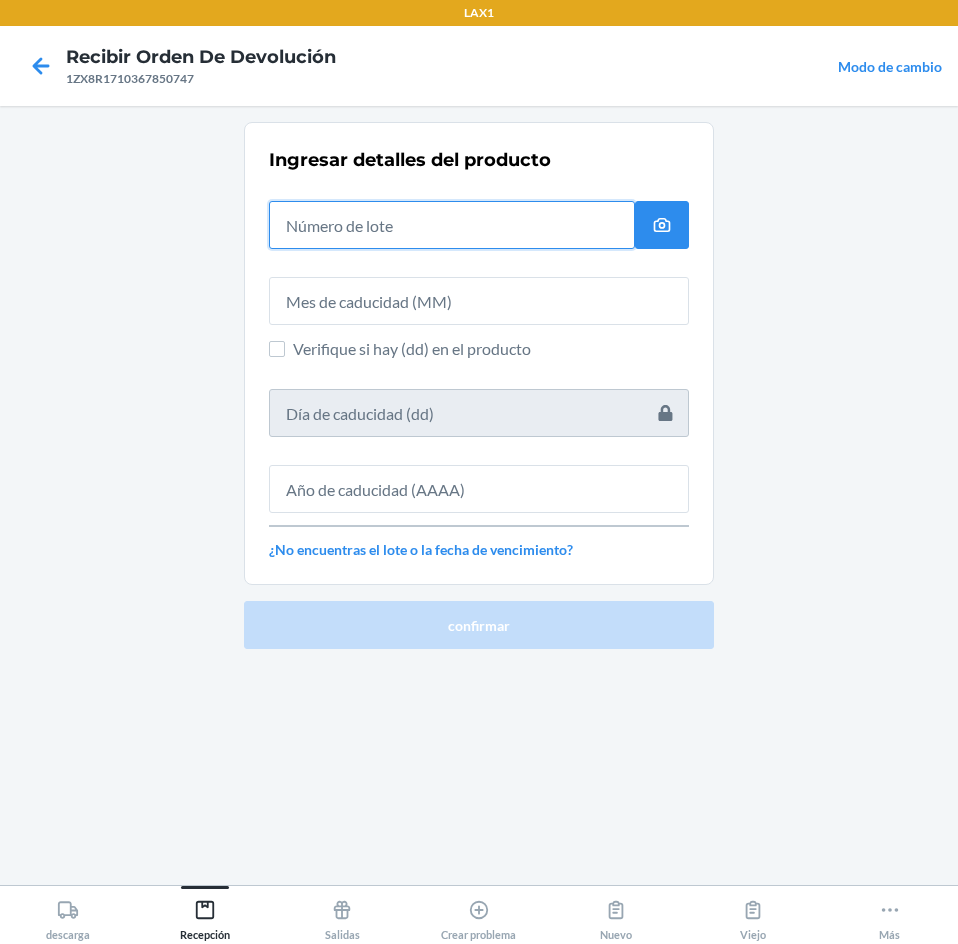 click at bounding box center (452, 225) 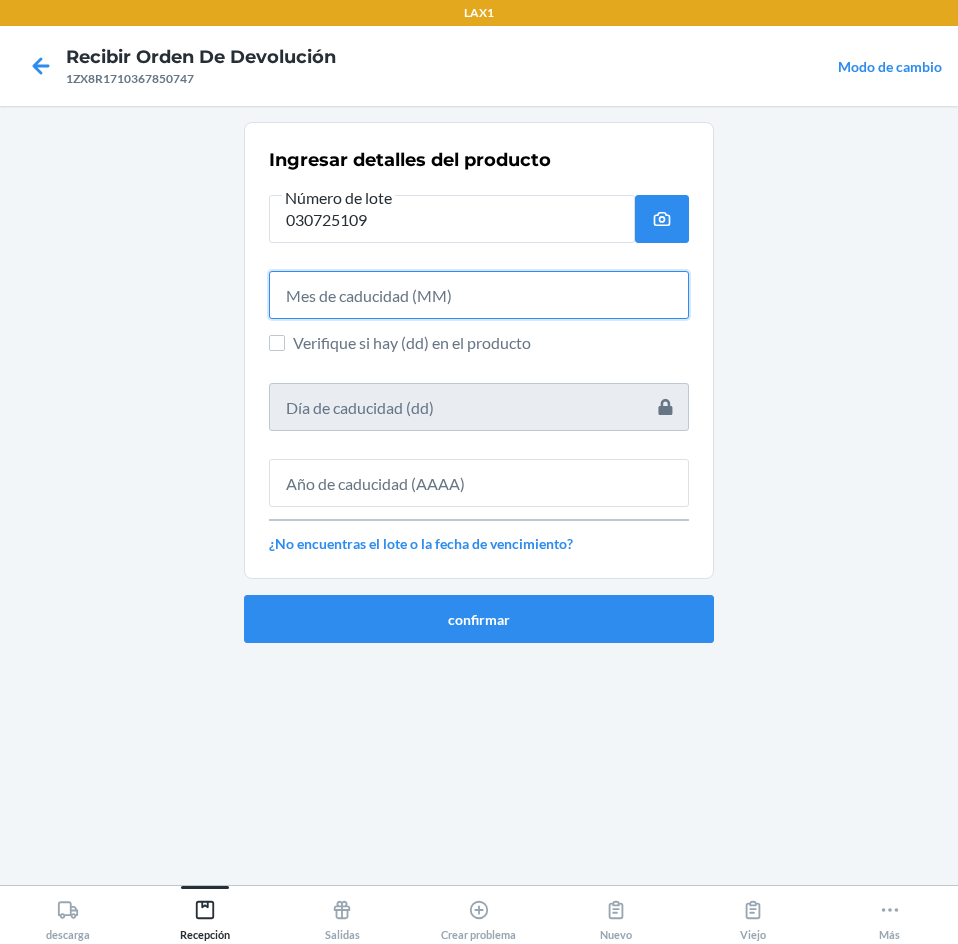 click at bounding box center [479, 295] 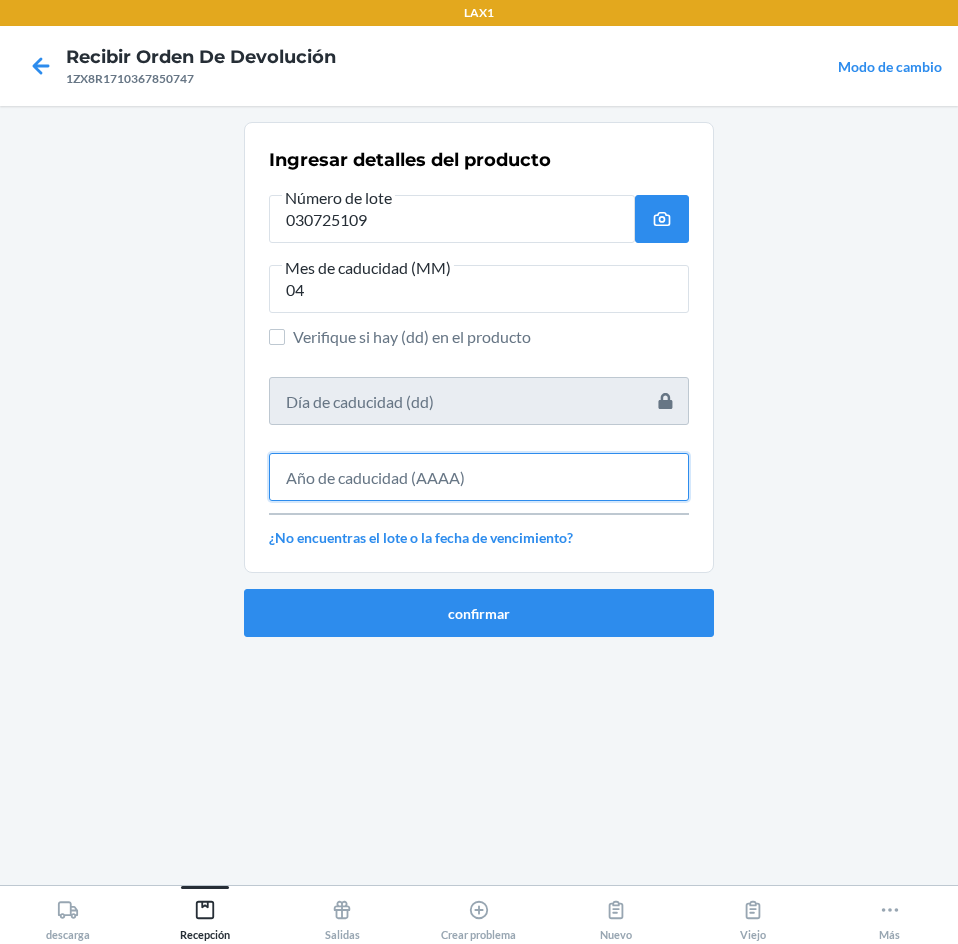 click at bounding box center [479, 477] 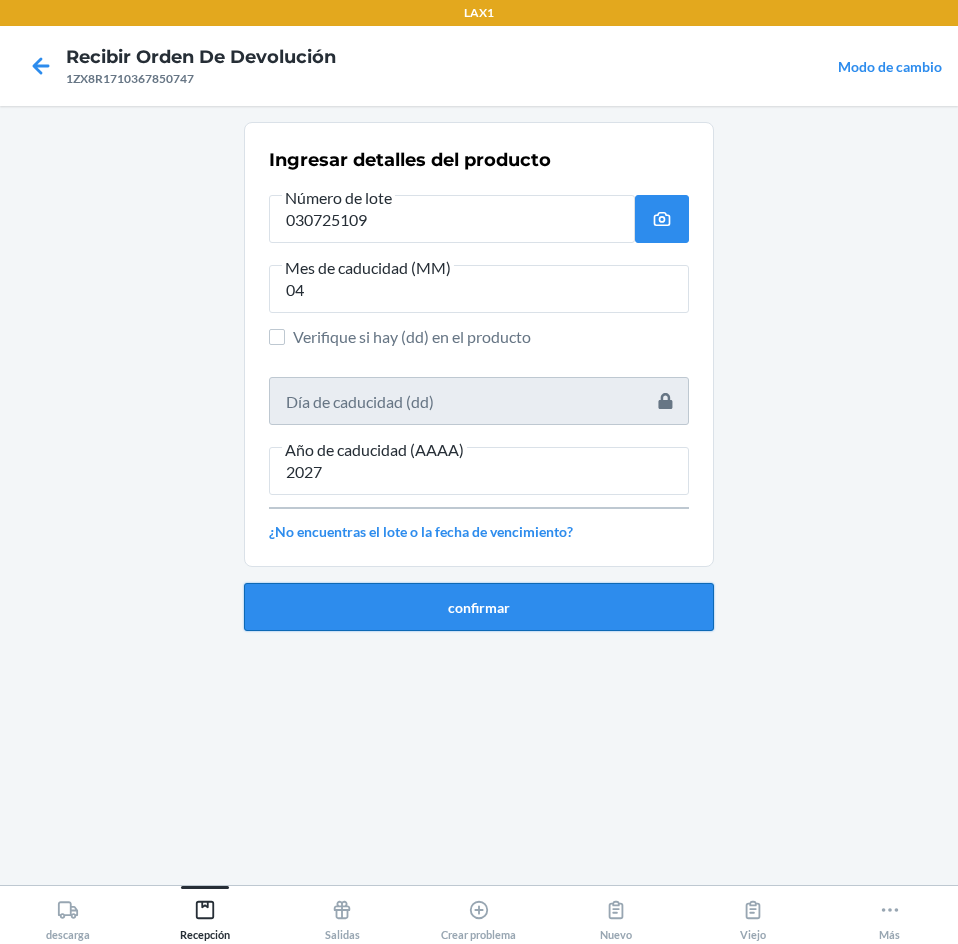 click on "confirmar" at bounding box center (479, 607) 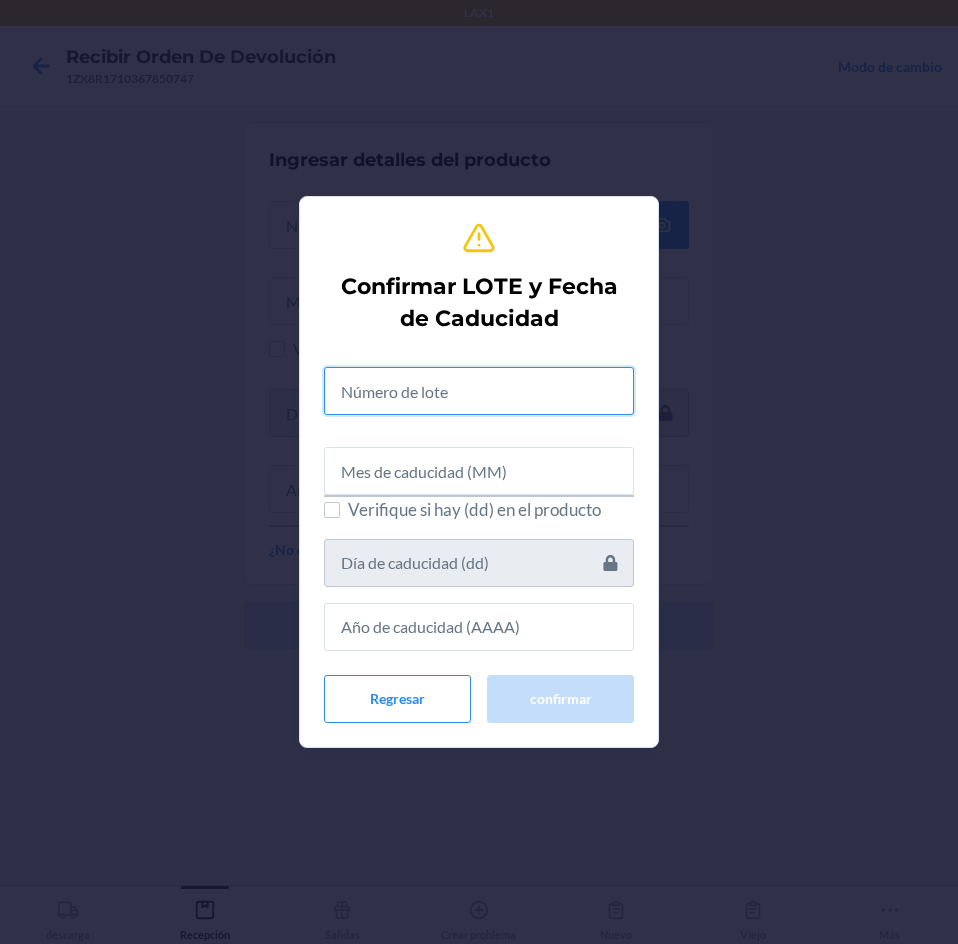 click at bounding box center (479, 391) 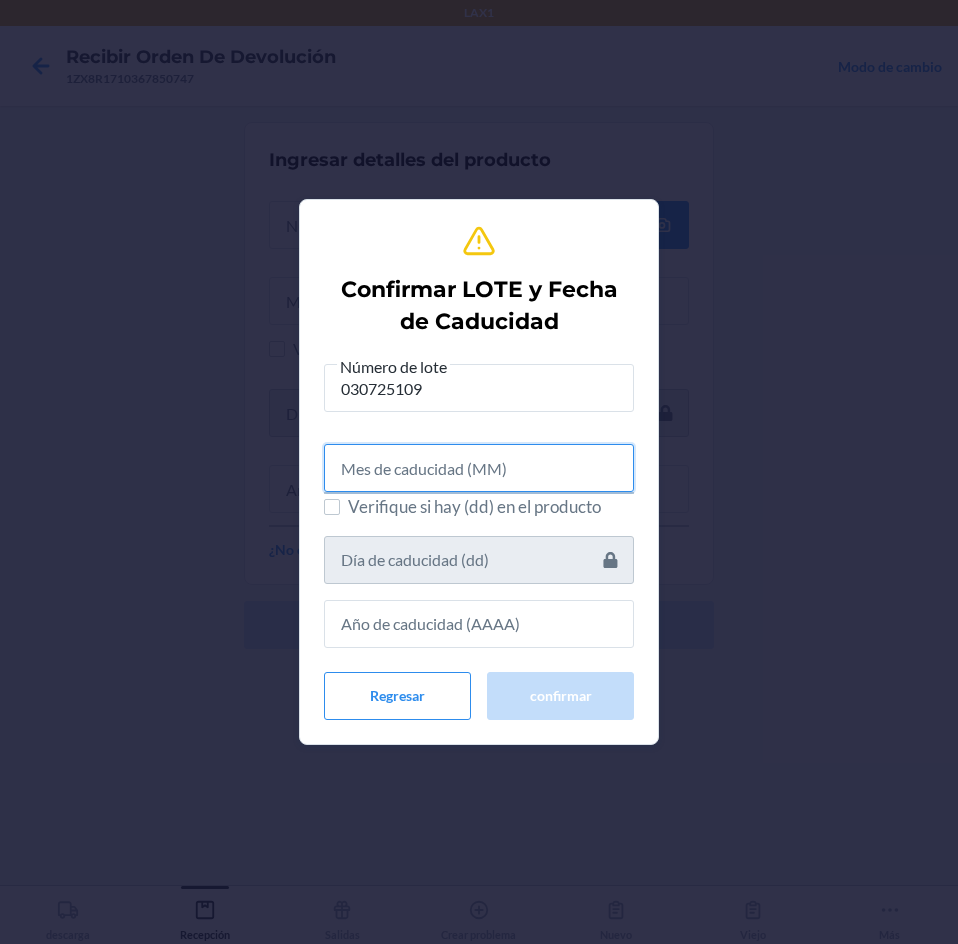 click at bounding box center [479, 468] 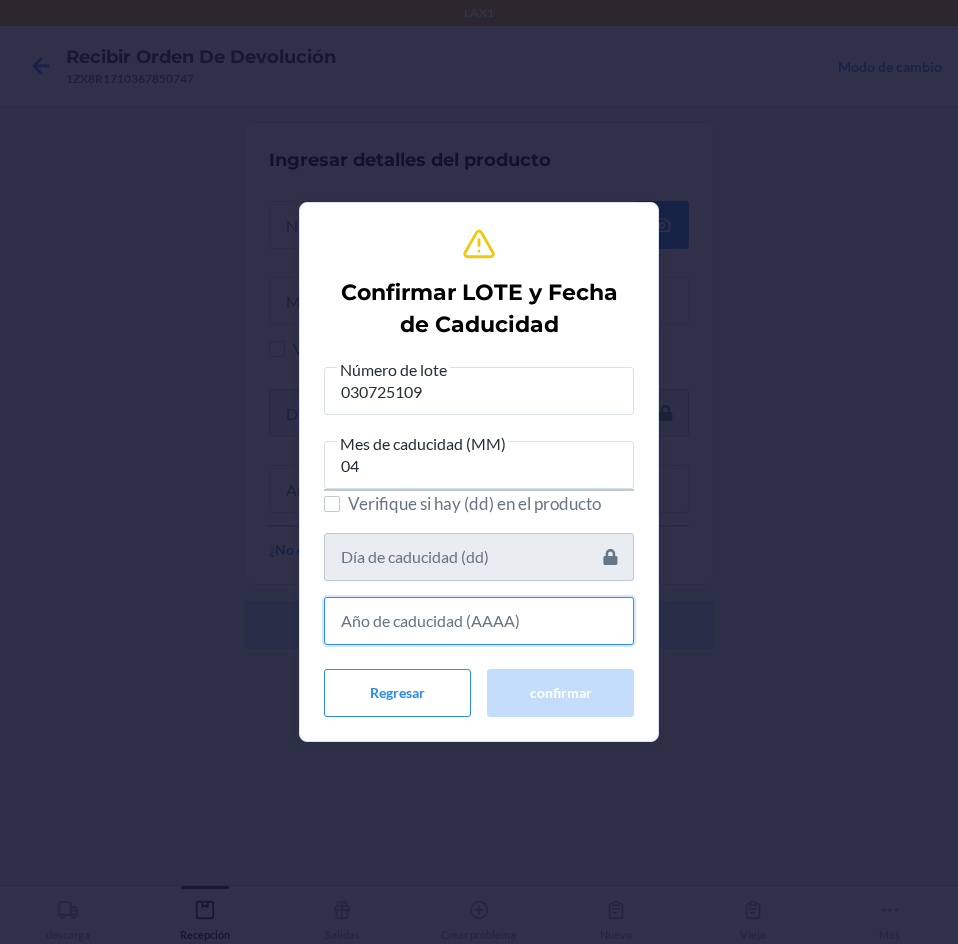 click at bounding box center [479, 621] 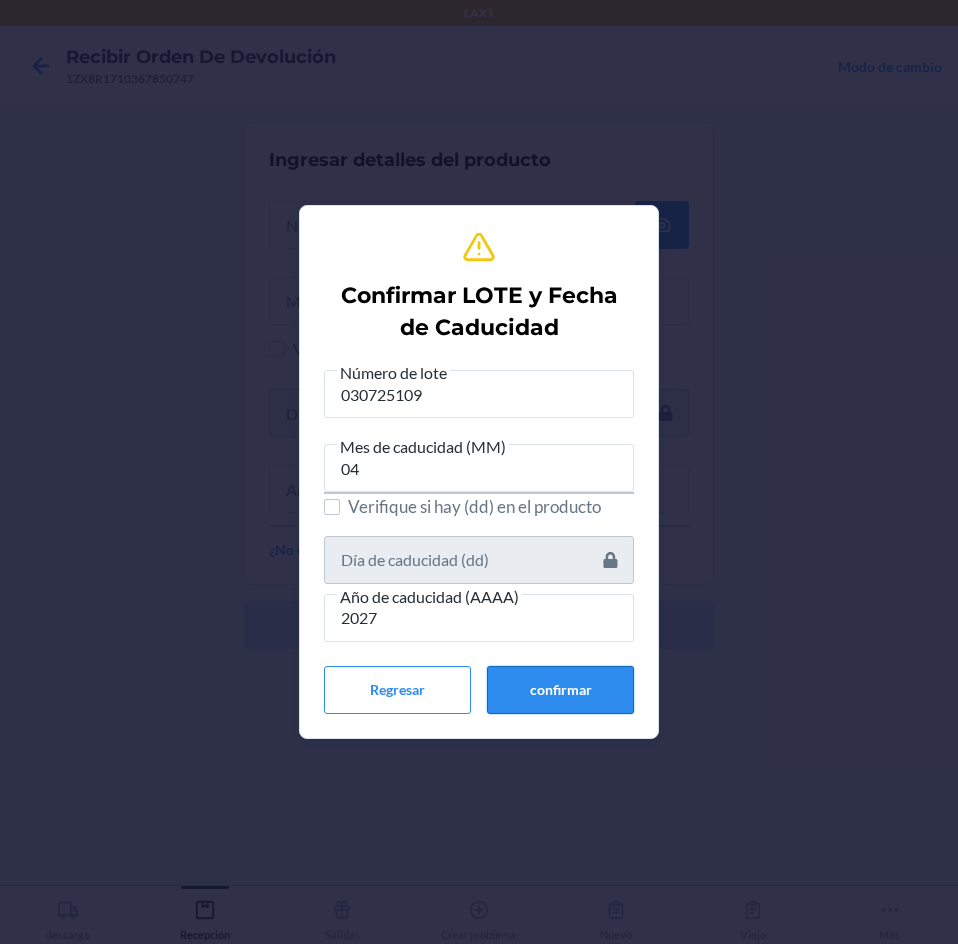 click on "confirmar" at bounding box center (560, 690) 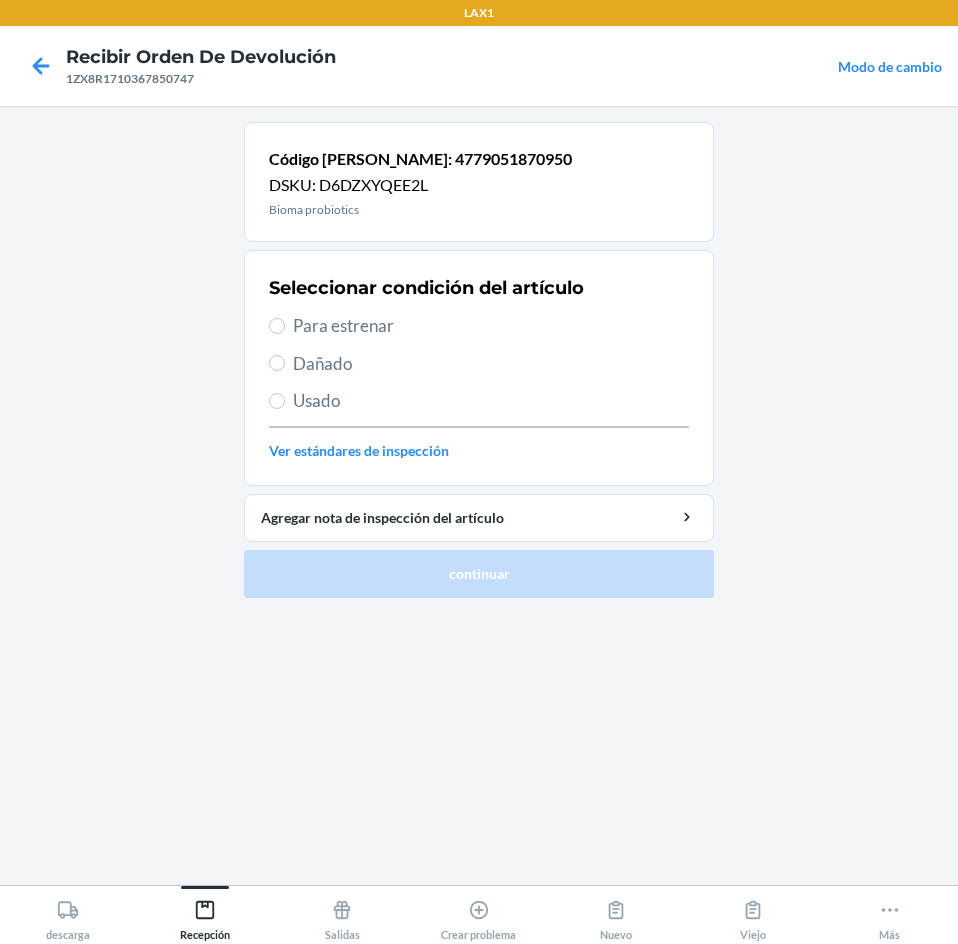 click on "Para estrenar" at bounding box center (479, 326) 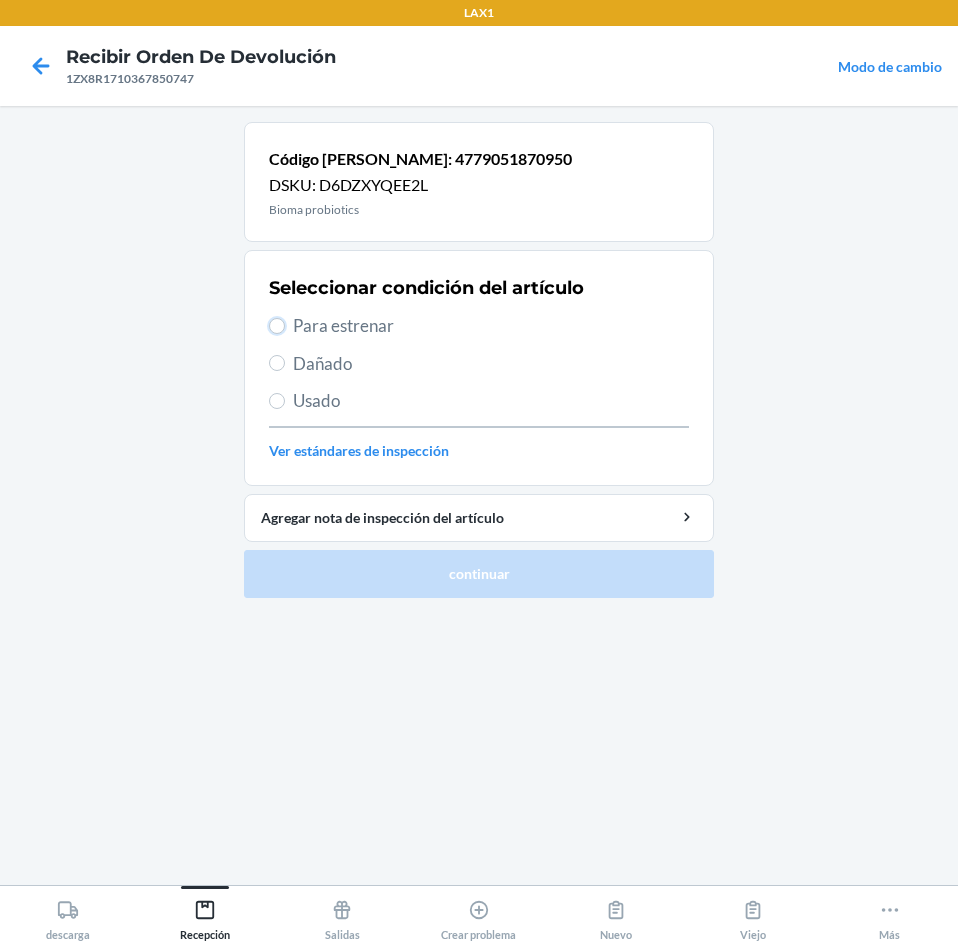 click on "Para estrenar" at bounding box center [277, 326] 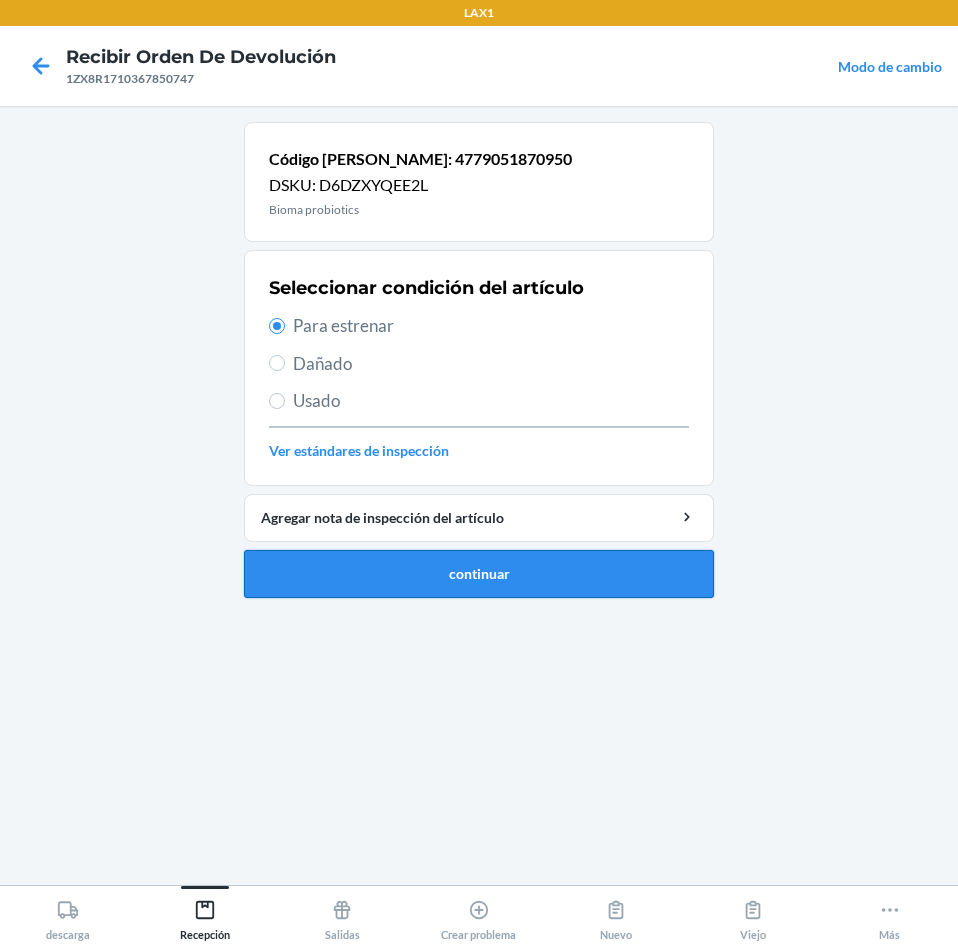 click on "continuar" at bounding box center [479, 574] 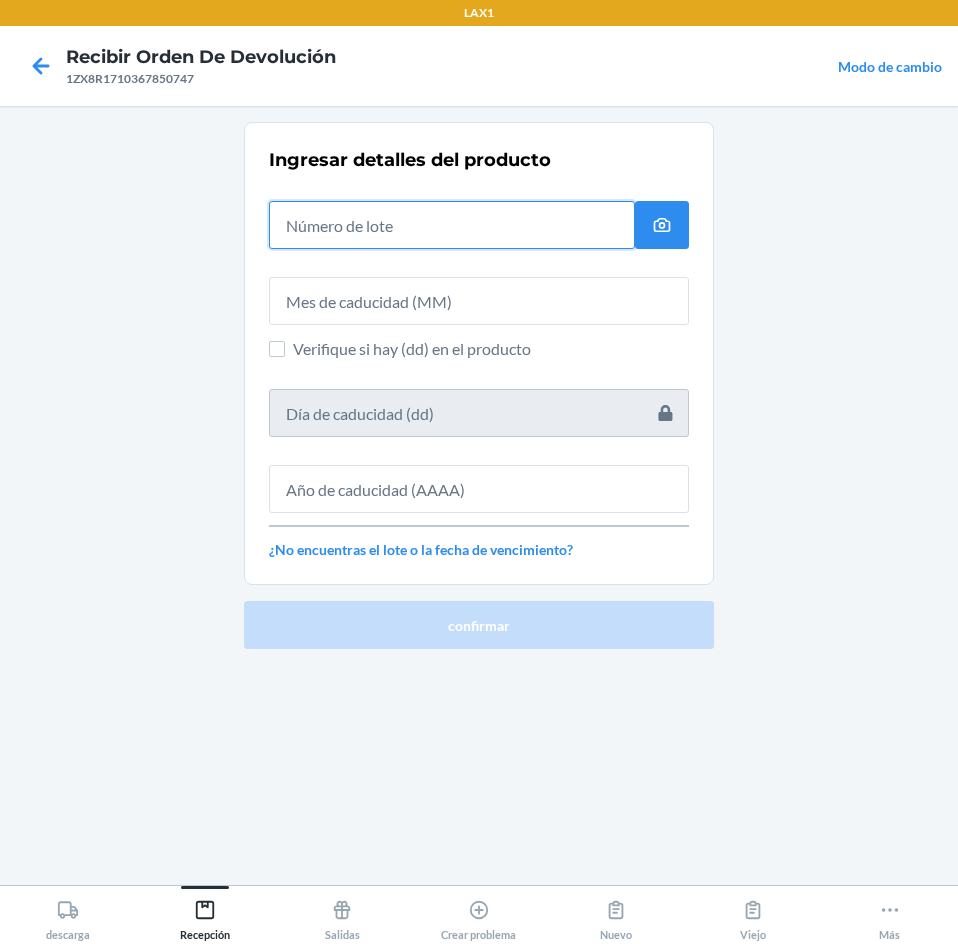 click at bounding box center (452, 225) 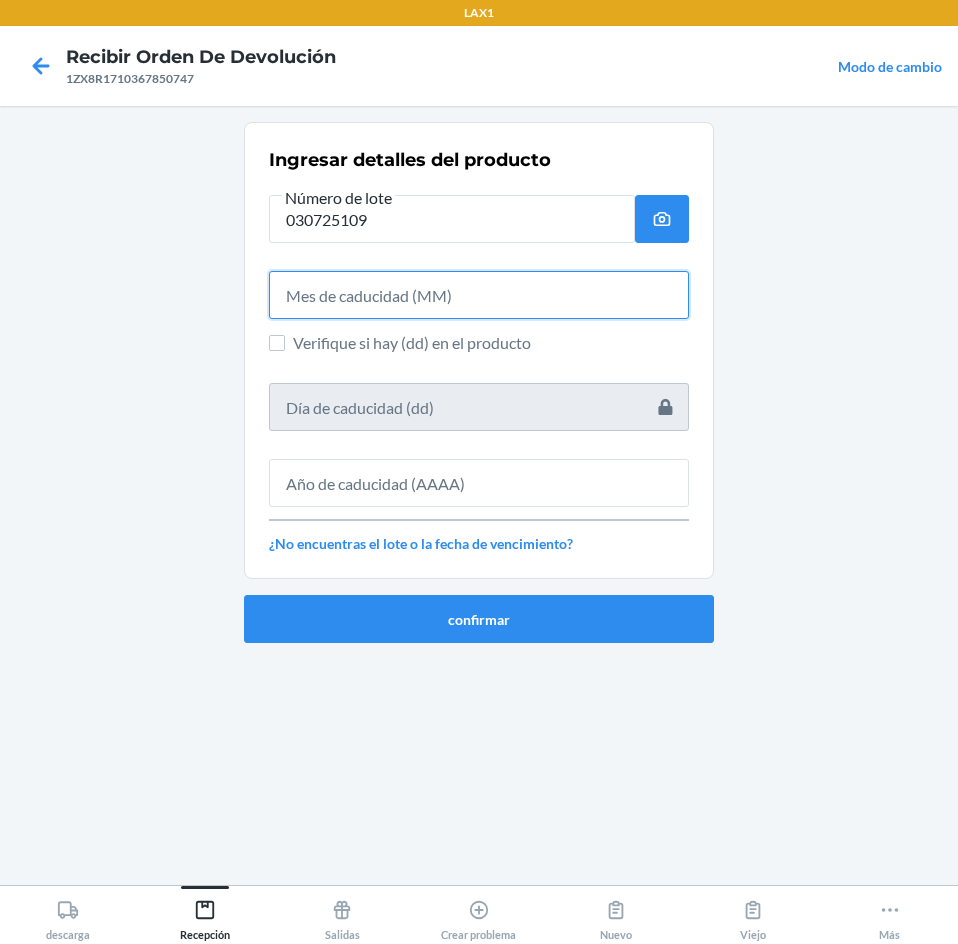 click at bounding box center (479, 295) 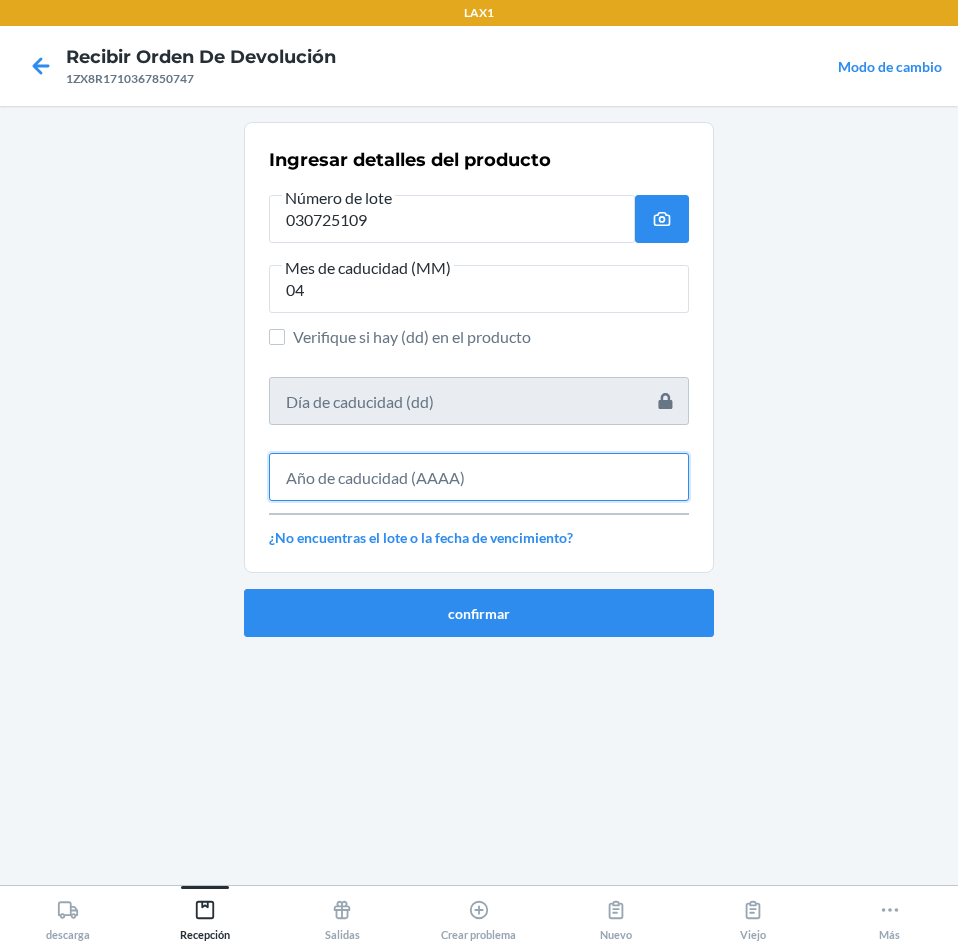 click at bounding box center [479, 477] 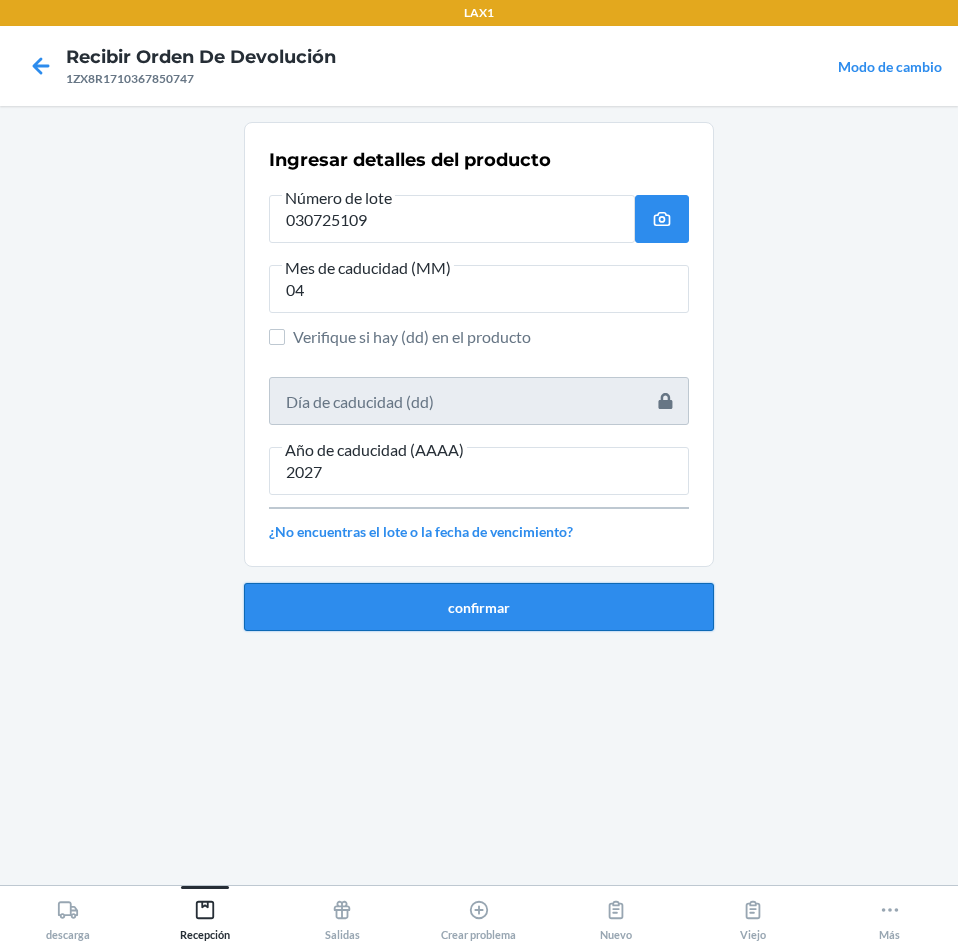 click on "confirmar" at bounding box center (479, 607) 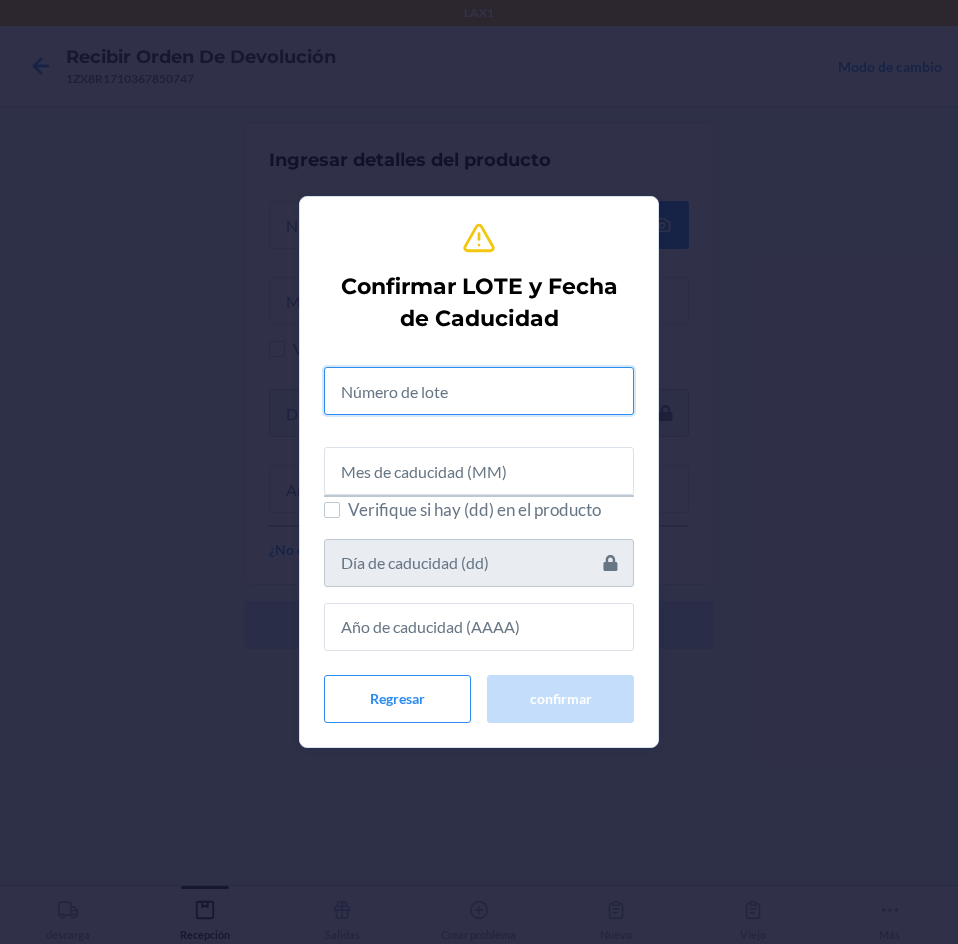 click at bounding box center [479, 391] 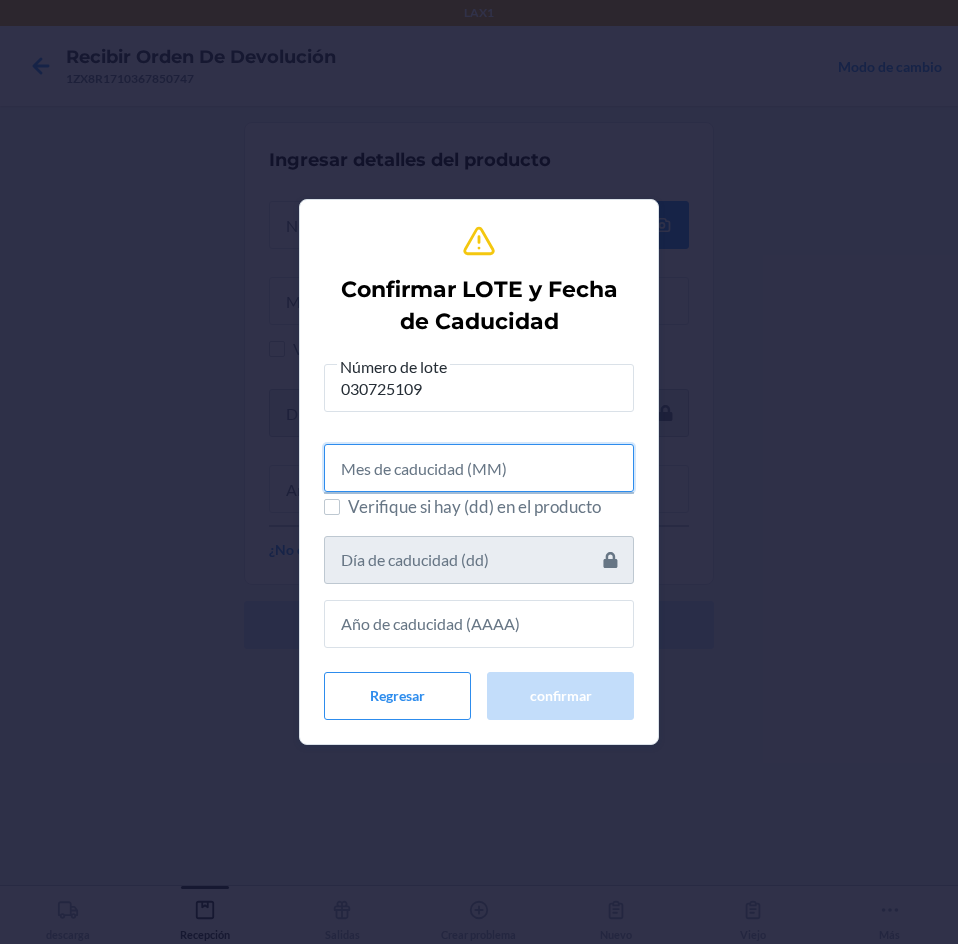 click at bounding box center (479, 468) 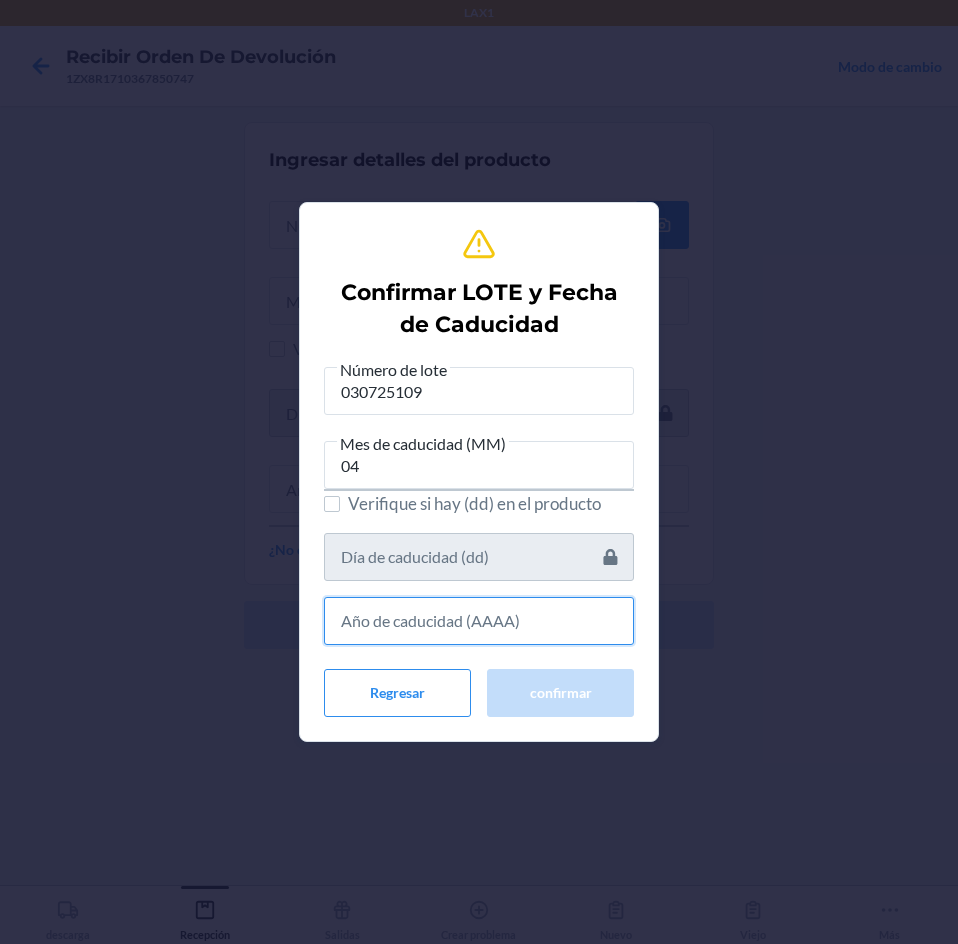 drag, startPoint x: 563, startPoint y: 632, endPoint x: 575, endPoint y: 614, distance: 21.633308 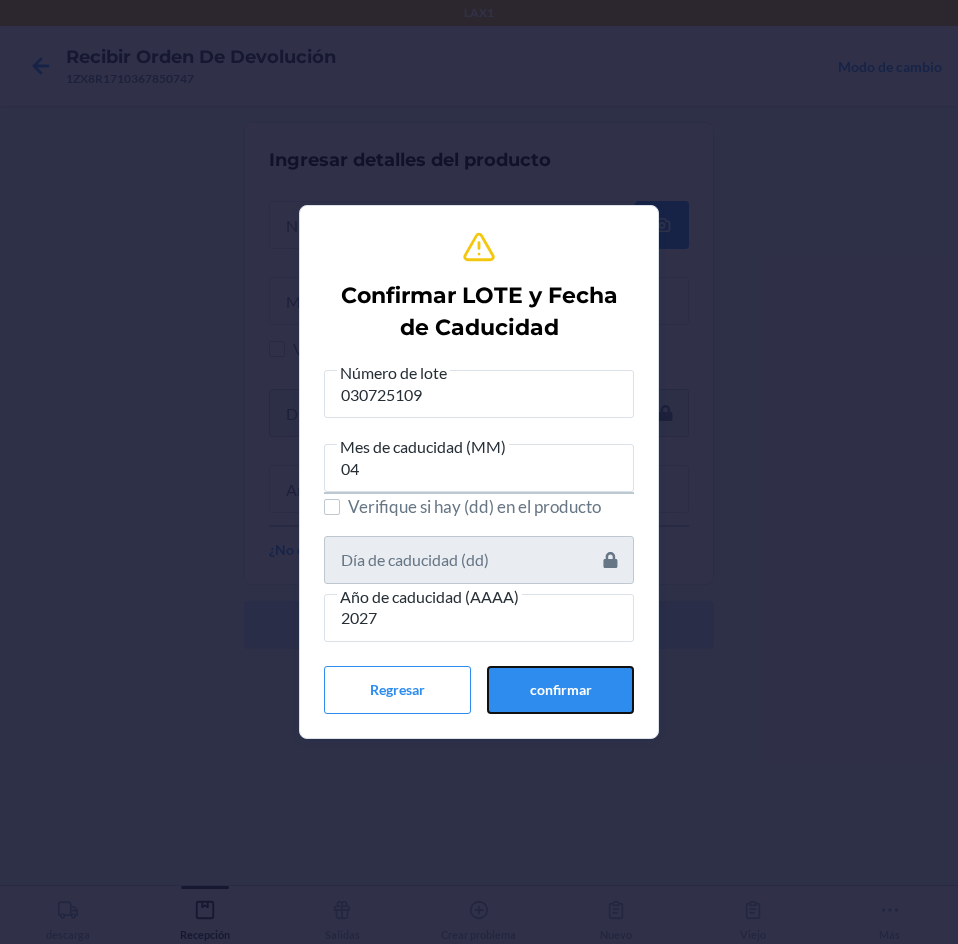 click on "confirmar" at bounding box center [560, 690] 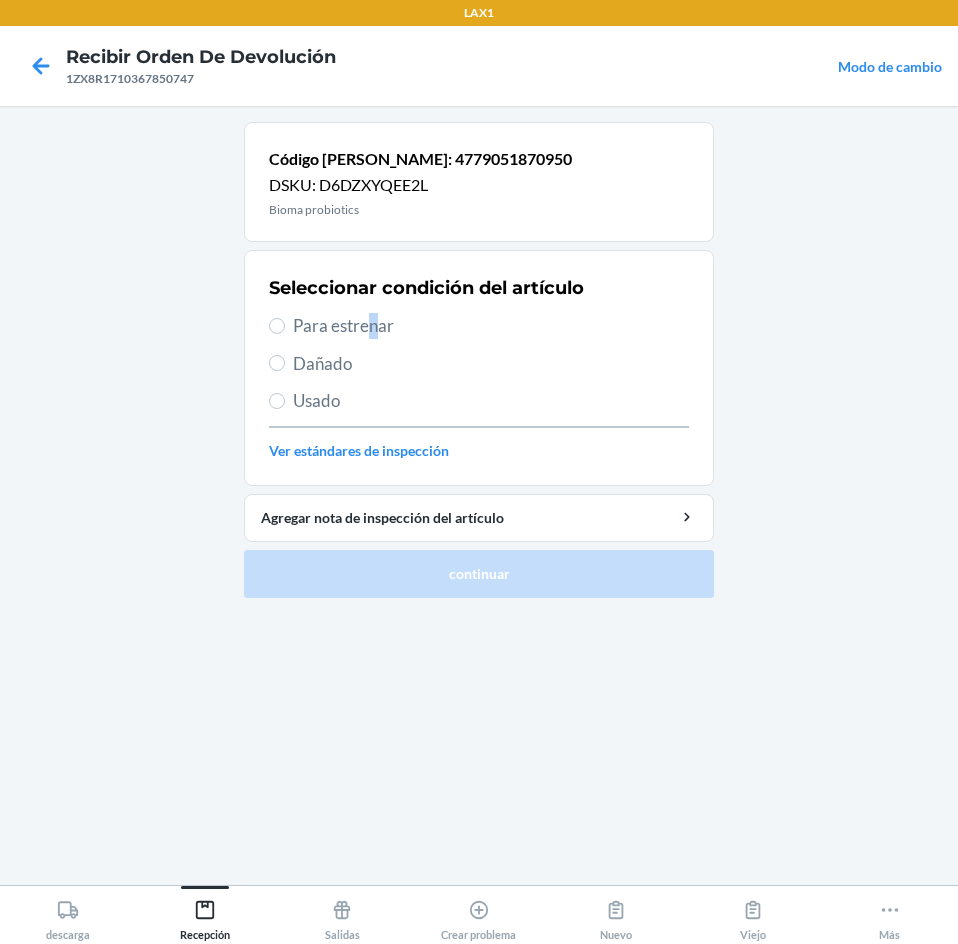 click on "Para estrenar" at bounding box center (491, 326) 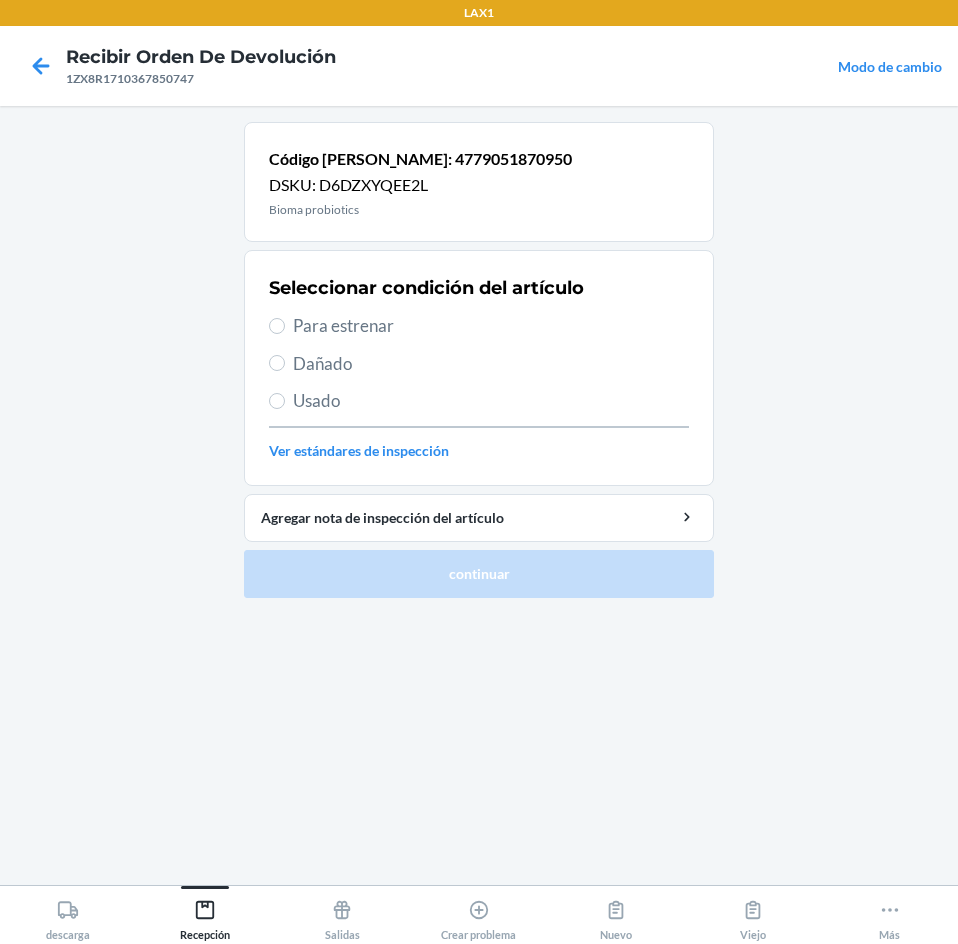 click on "Para estrenar" at bounding box center (491, 326) 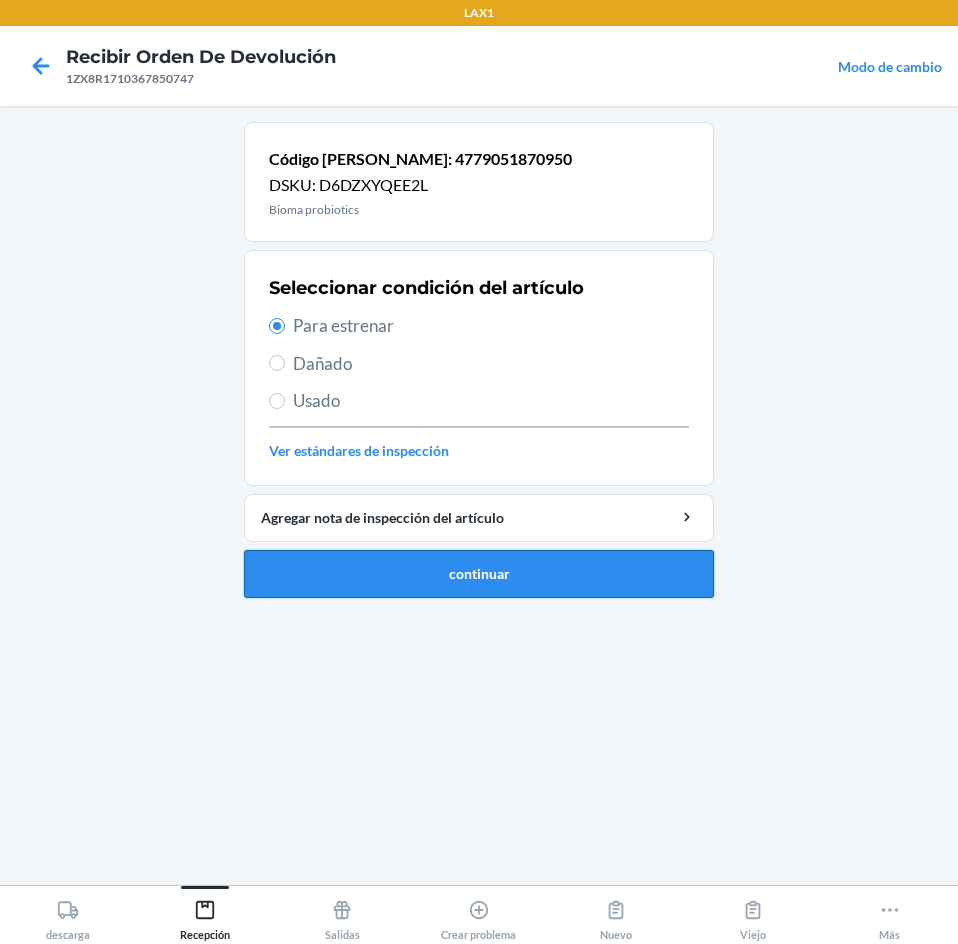 click on "continuar" at bounding box center (479, 574) 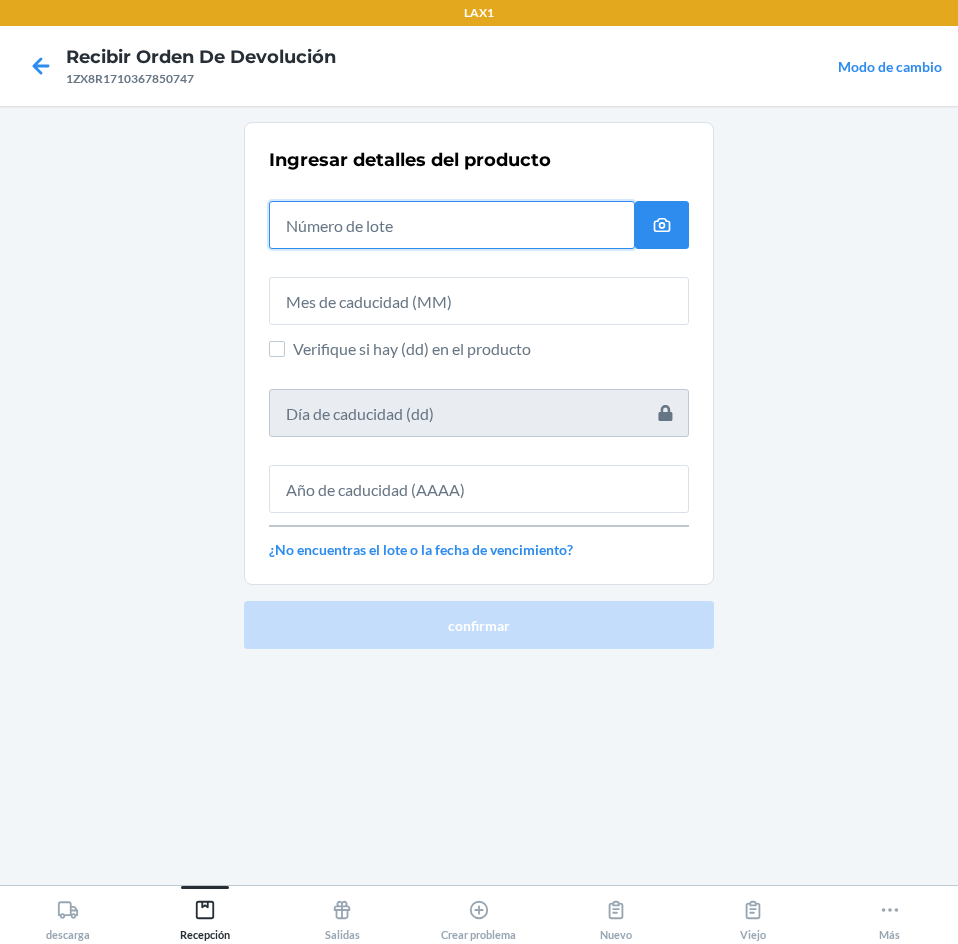 click at bounding box center (452, 225) 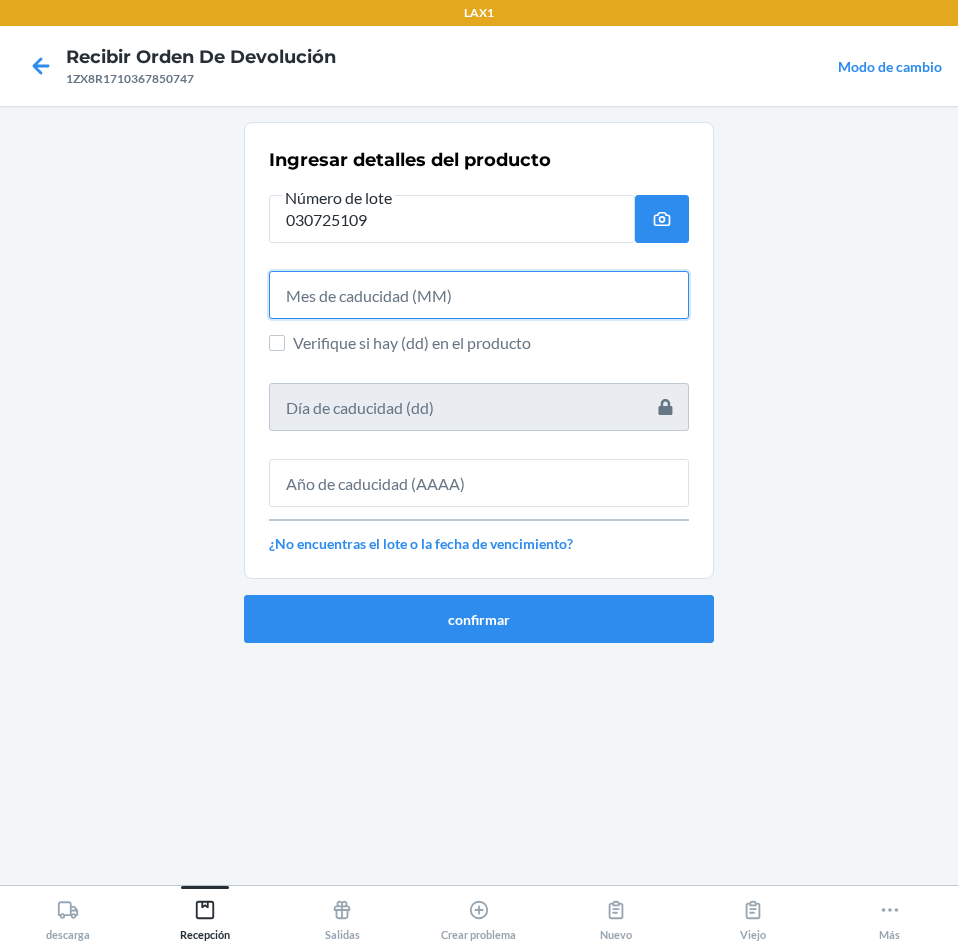 click at bounding box center (479, 295) 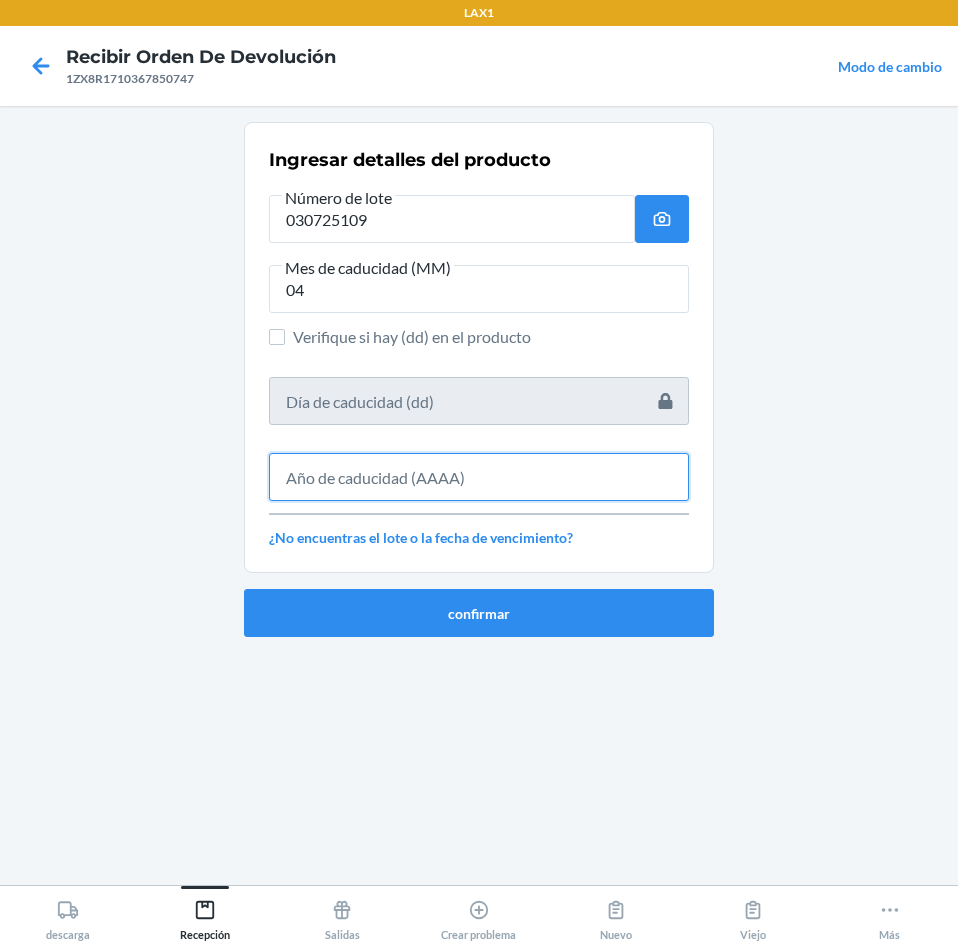 click at bounding box center [479, 477] 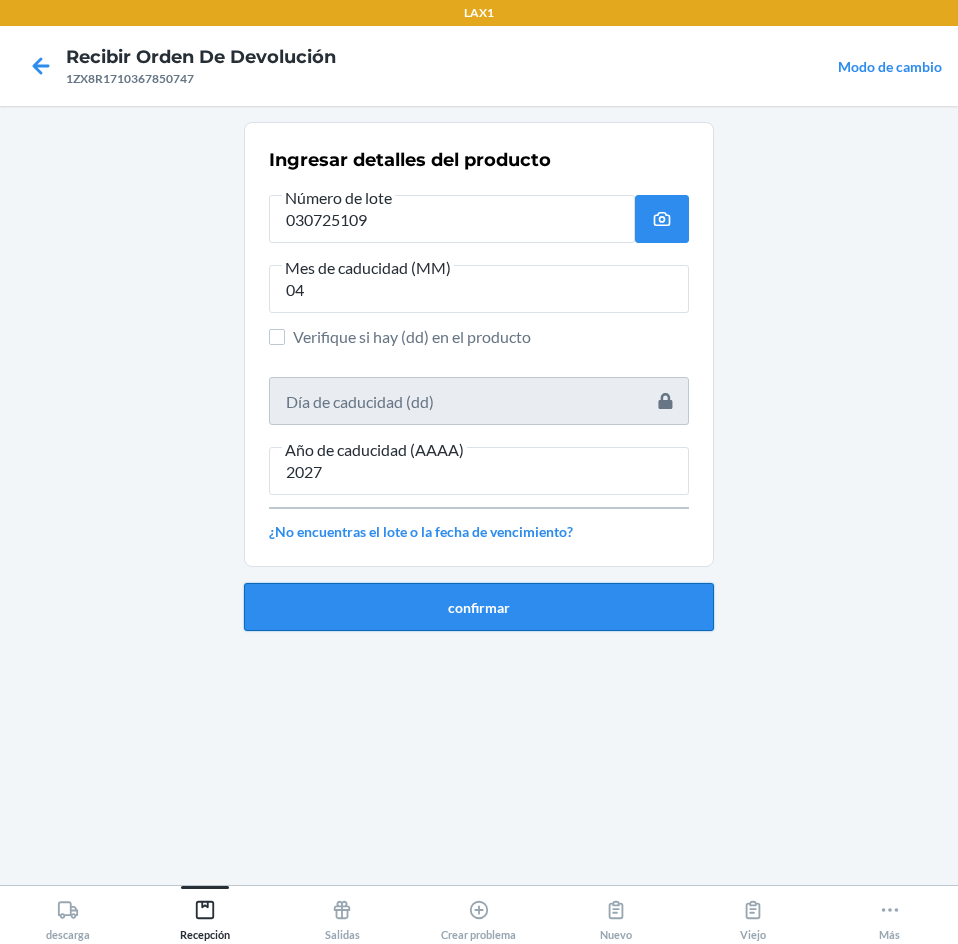 click on "confirmar" at bounding box center [479, 607] 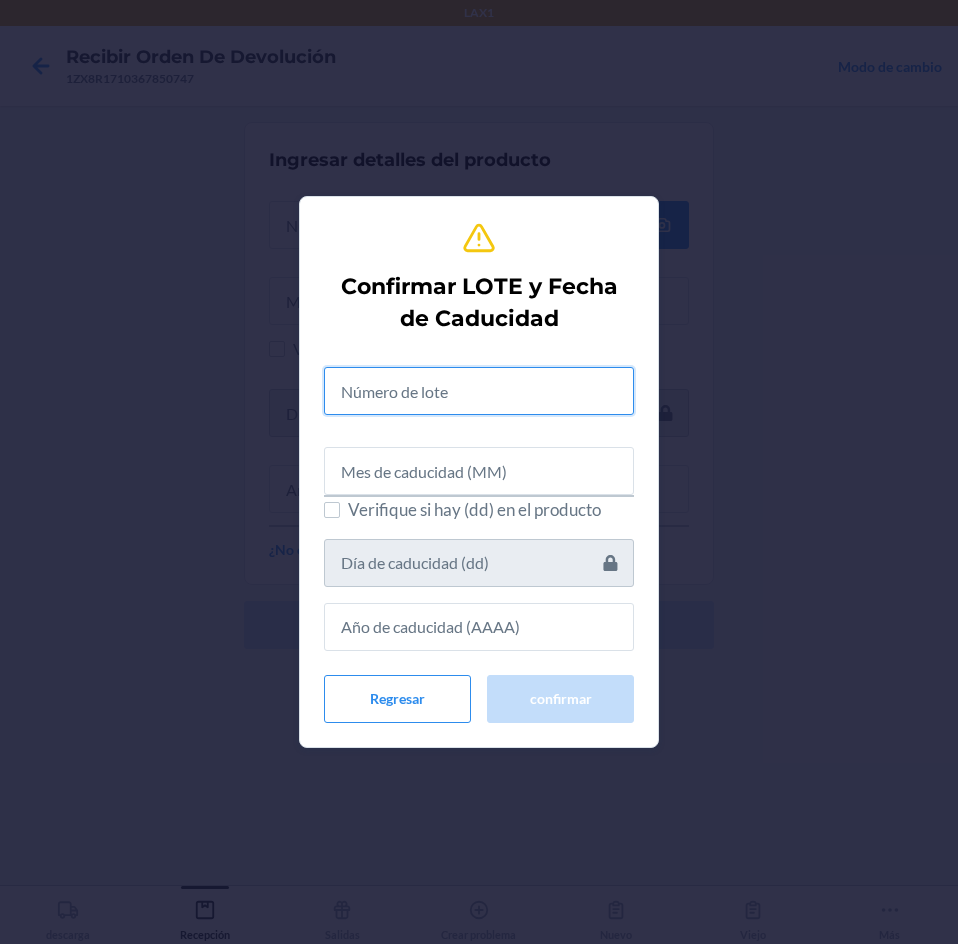 click at bounding box center [479, 391] 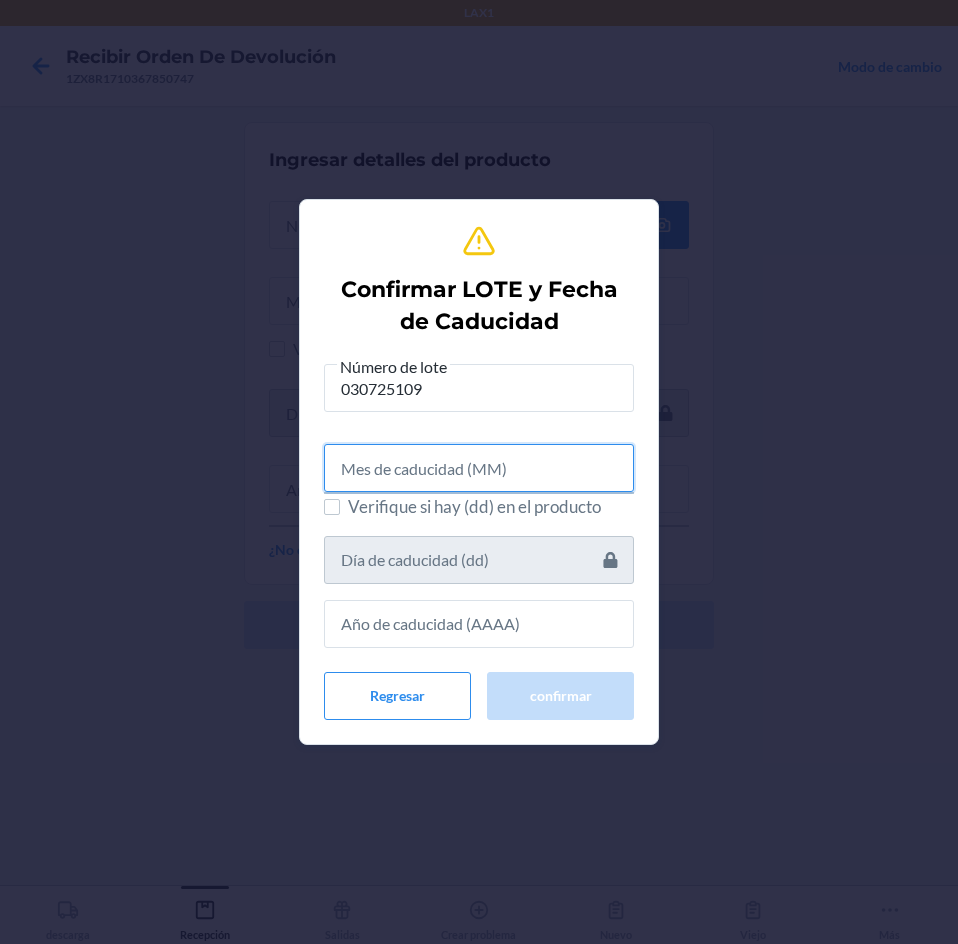click at bounding box center (479, 468) 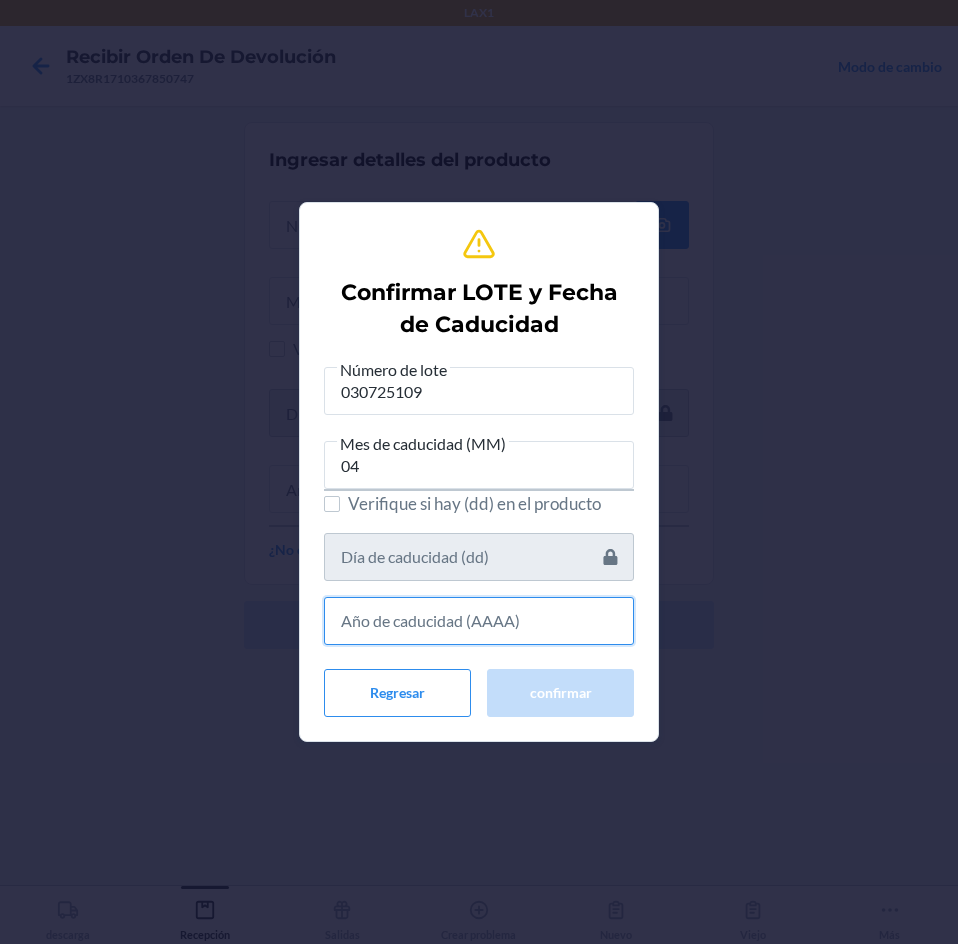 click at bounding box center [479, 621] 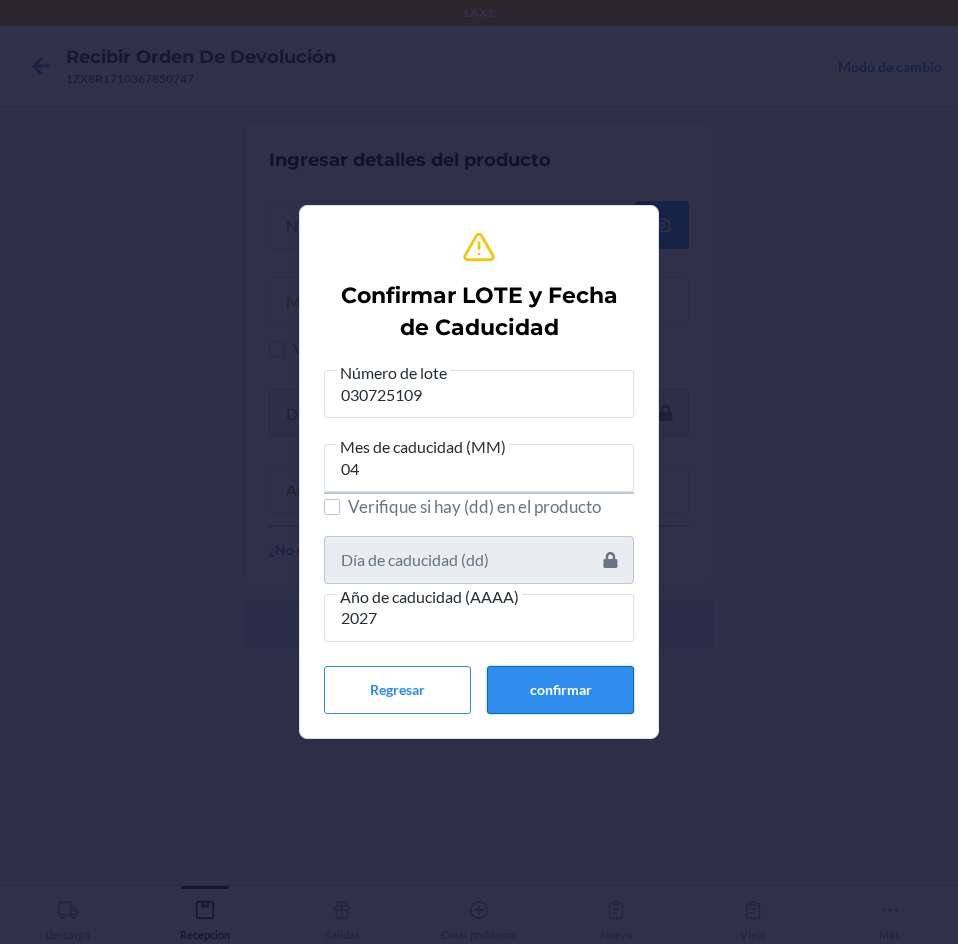 click on "confirmar" at bounding box center (560, 690) 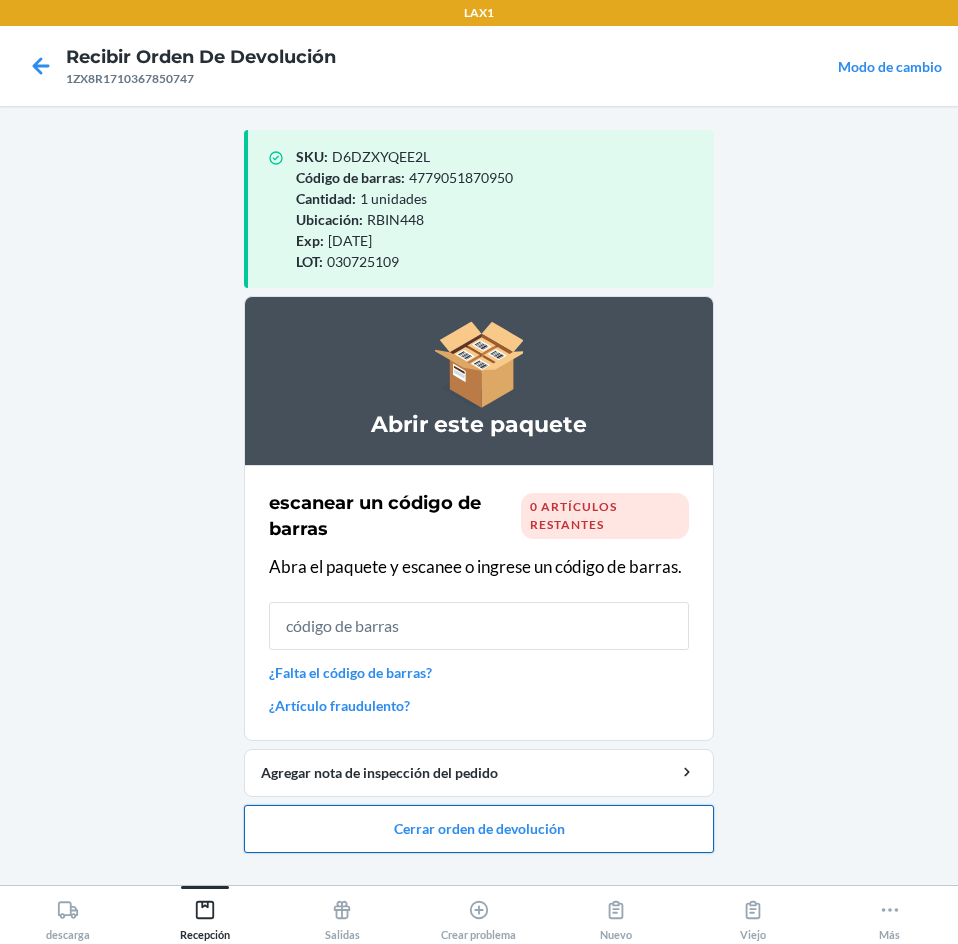 click on "Cerrar orden de devolución" at bounding box center (479, 829) 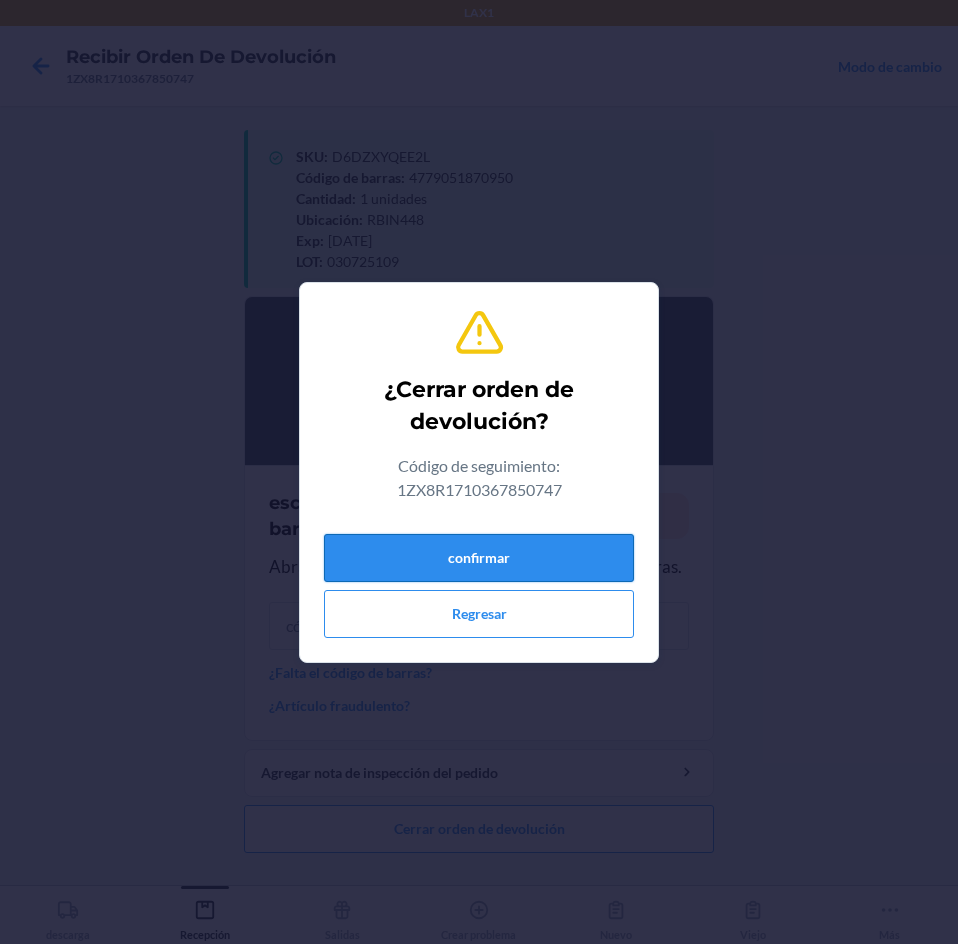 click on "confirmar" at bounding box center [479, 558] 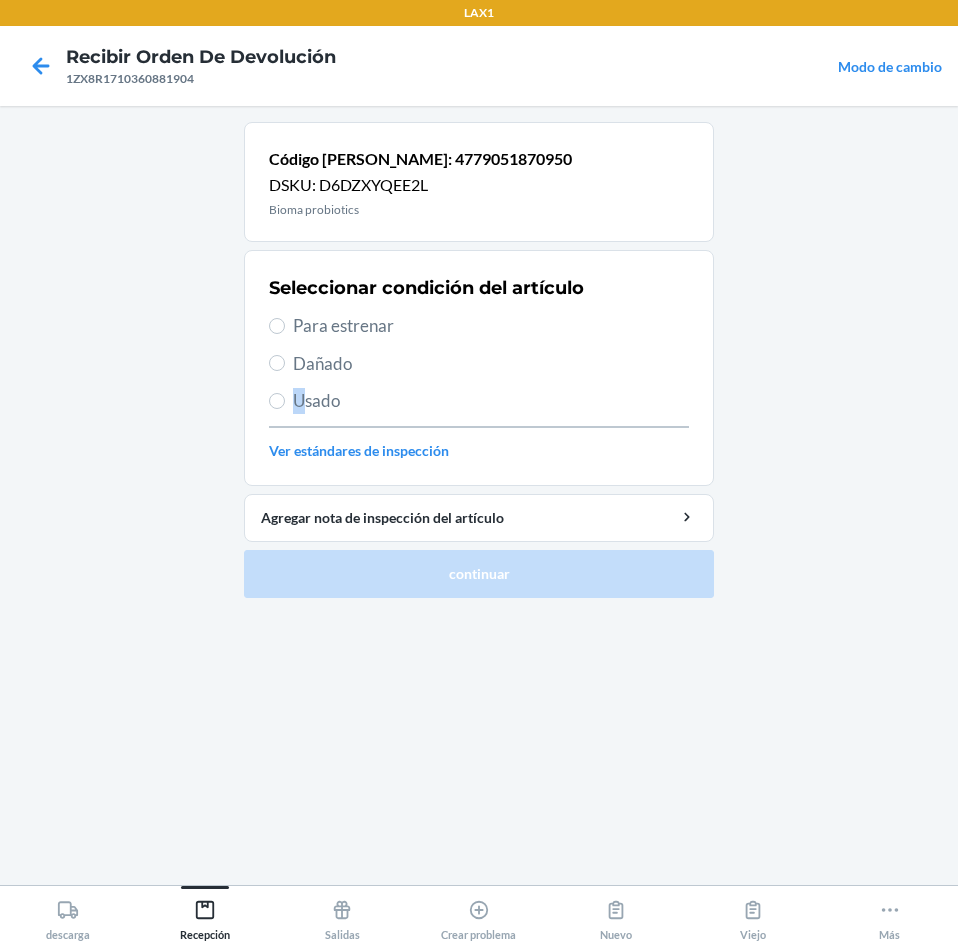 click on "Usado" at bounding box center [491, 401] 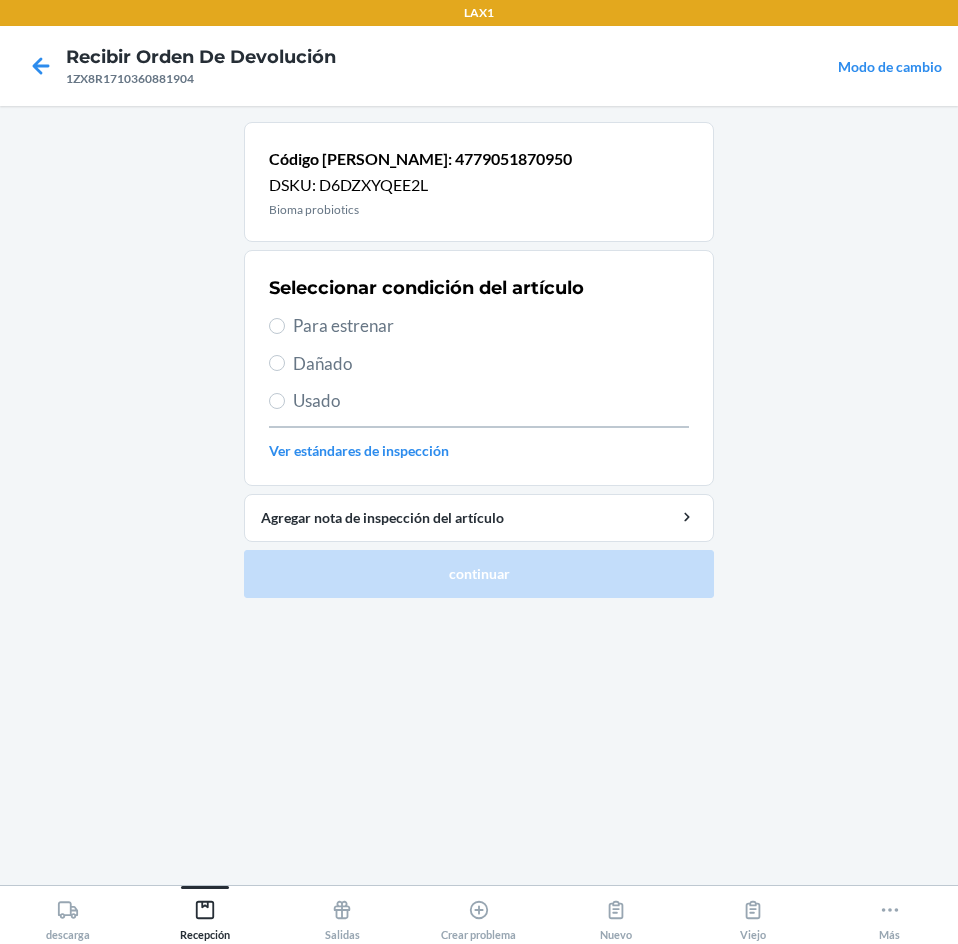 click on "Usado" at bounding box center [479, 401] 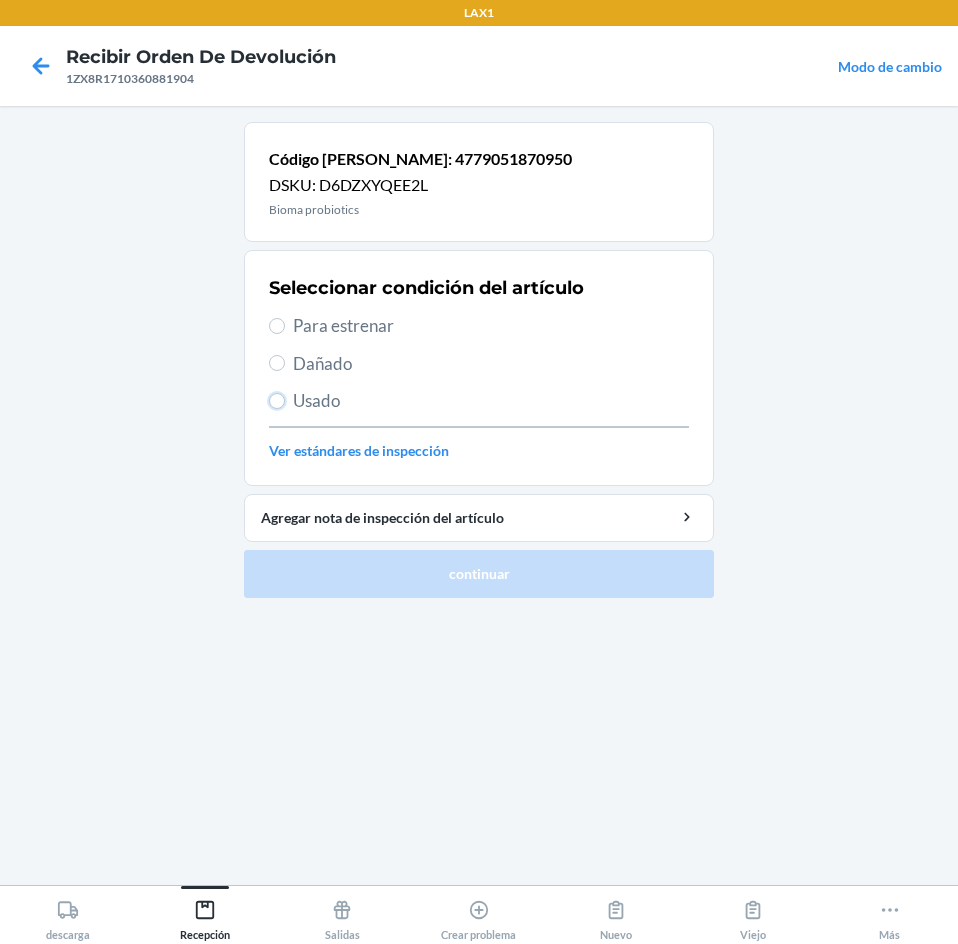 click on "Usado" at bounding box center [277, 401] 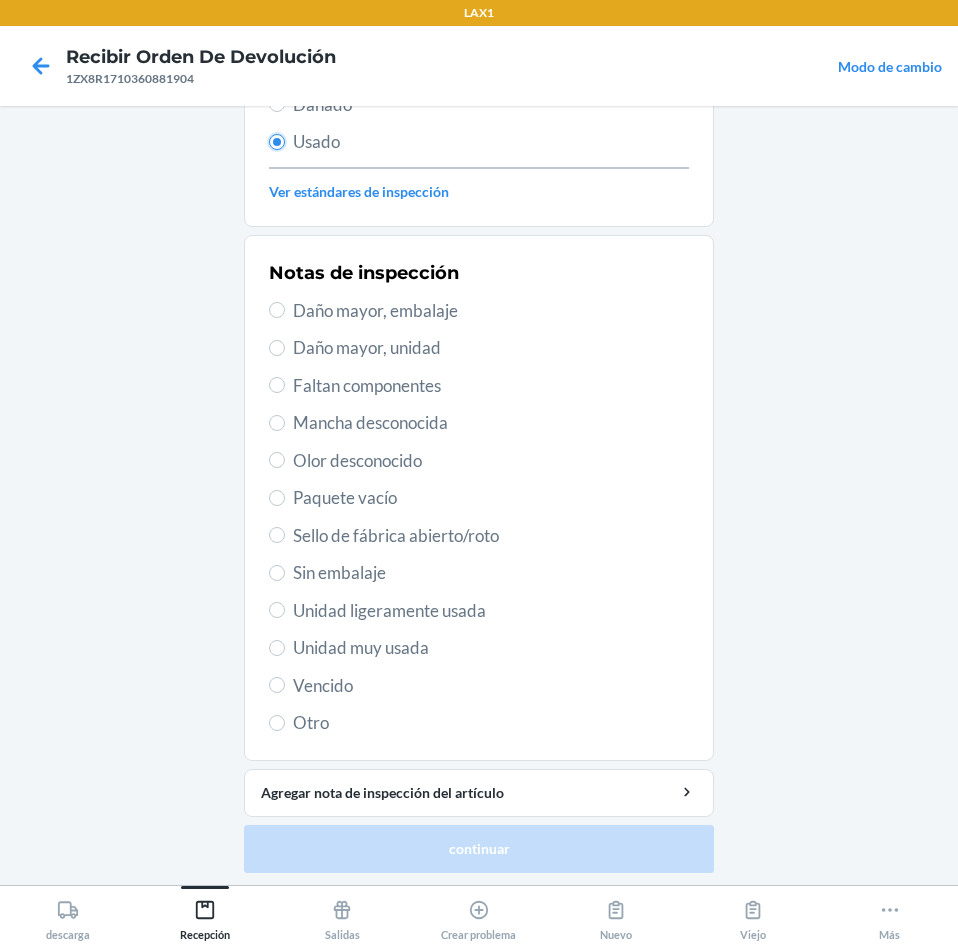 scroll, scrollTop: 263, scrollLeft: 0, axis: vertical 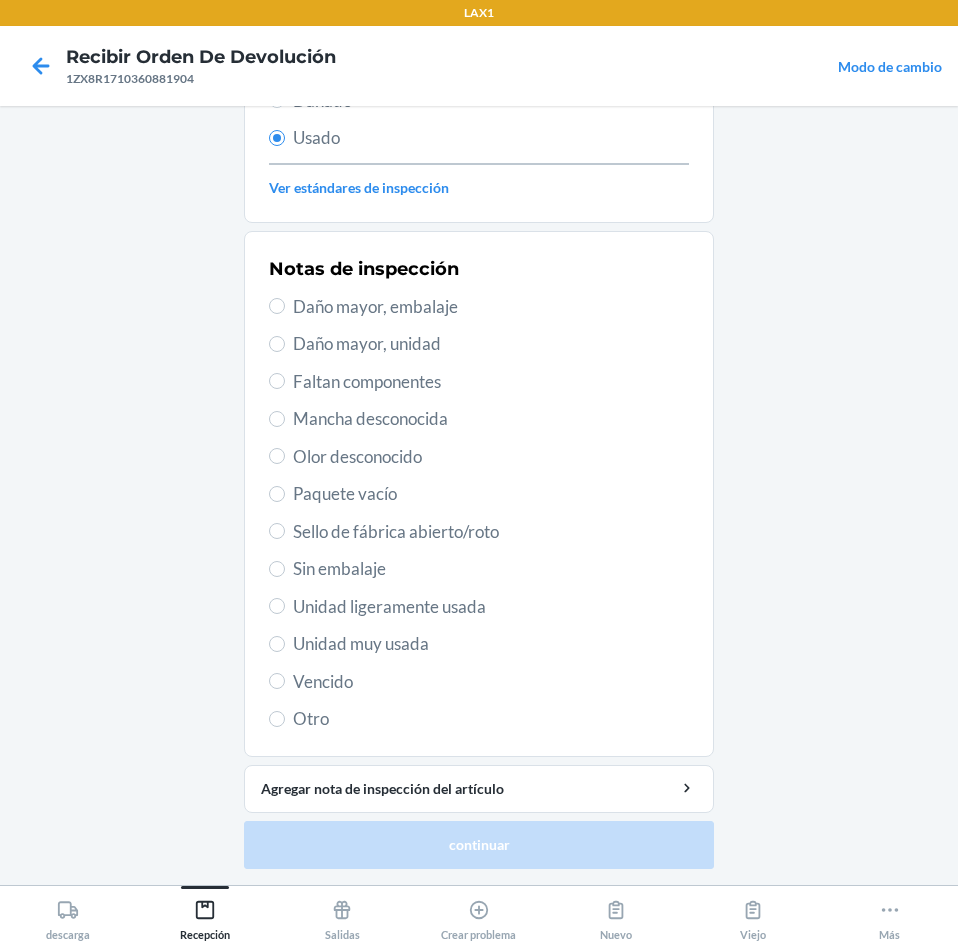 click on "Unidad muy usada" at bounding box center [491, 644] 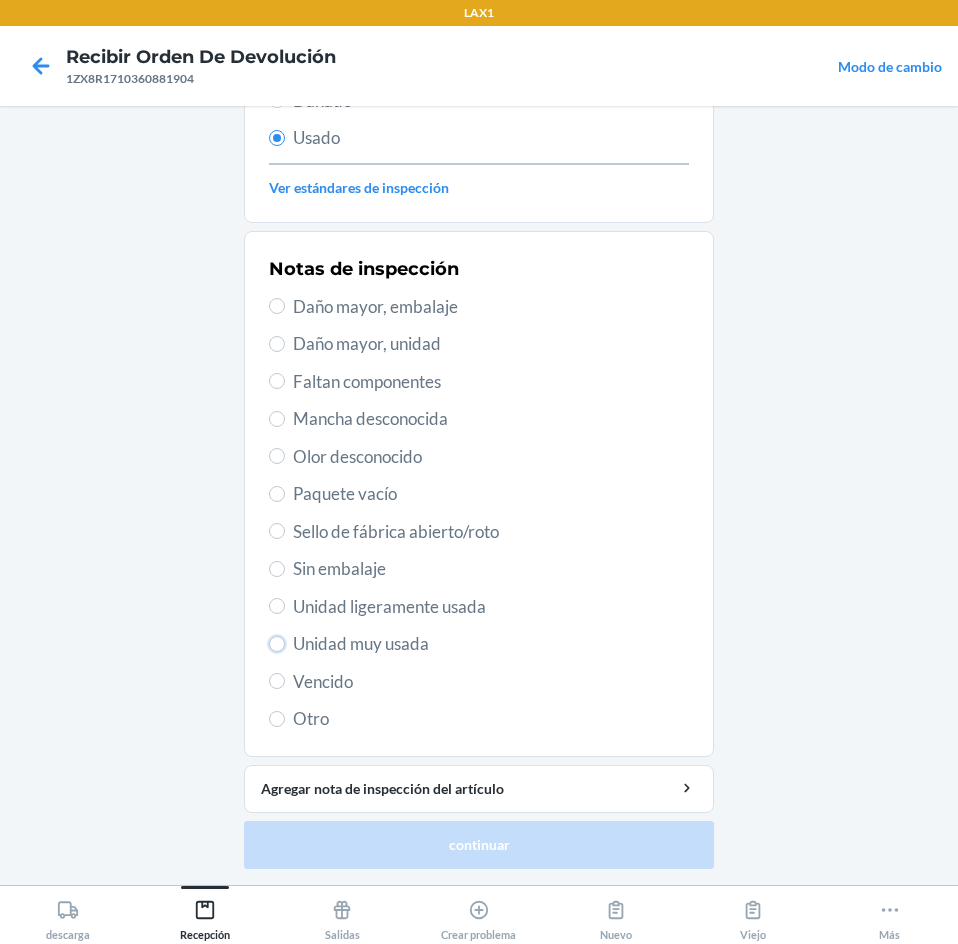 click on "Unidad muy usada" at bounding box center [277, 644] 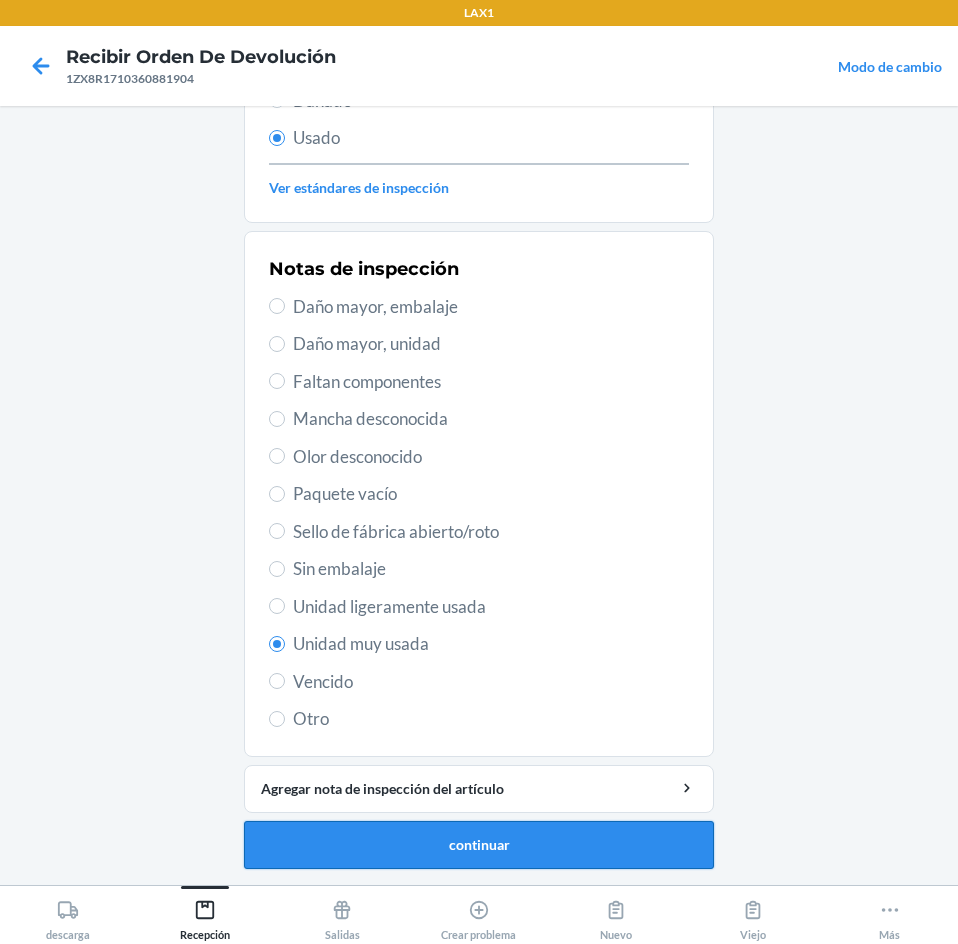 click on "continuar" at bounding box center (479, 845) 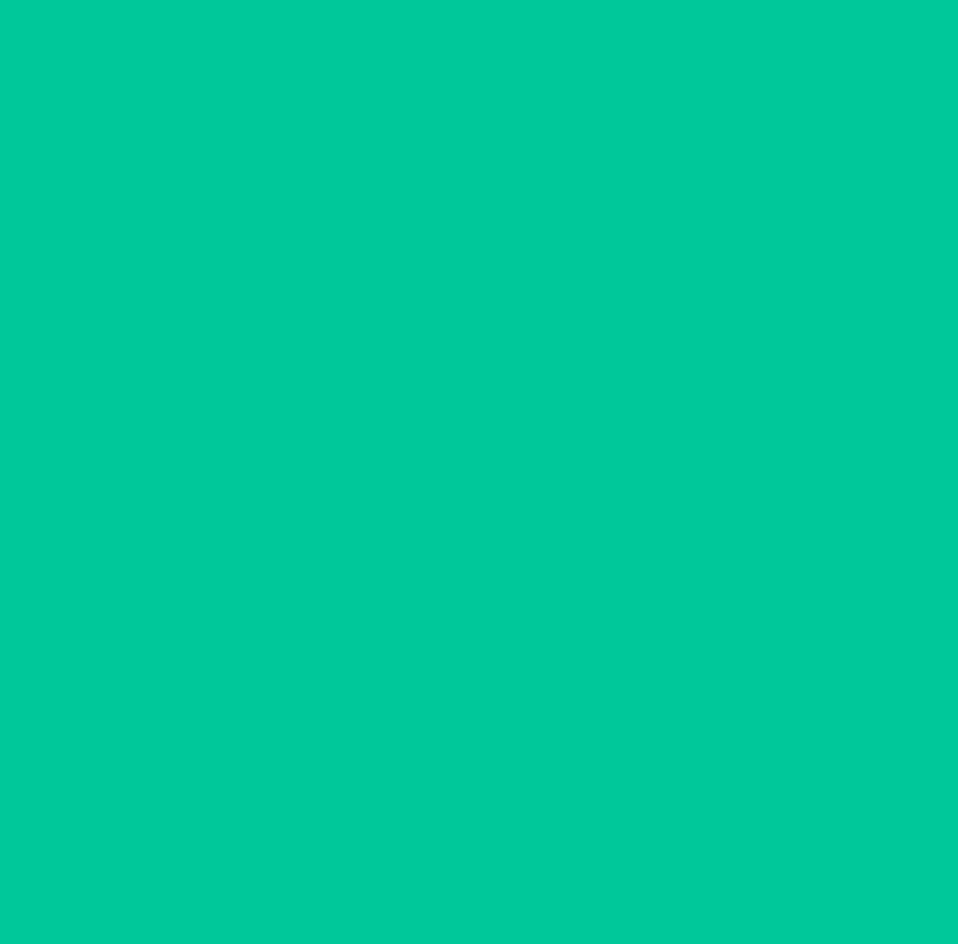 scroll, scrollTop: 0, scrollLeft: 0, axis: both 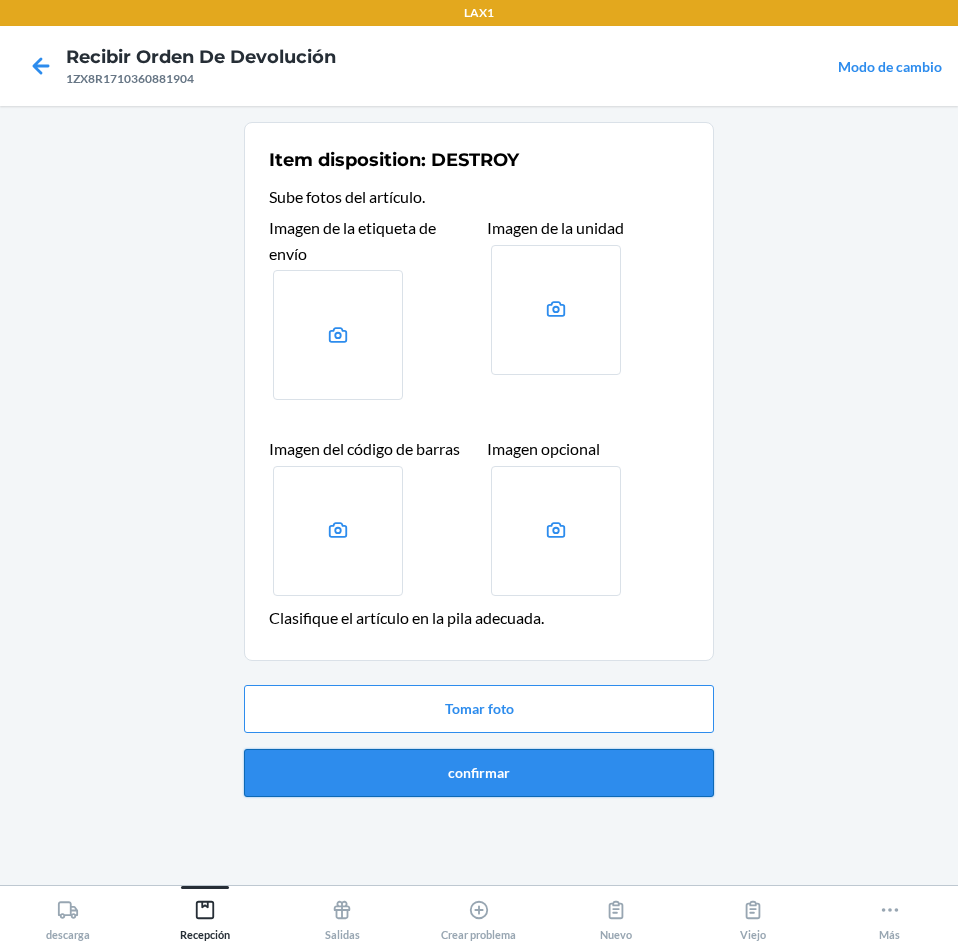 click on "confirmar" at bounding box center (479, 773) 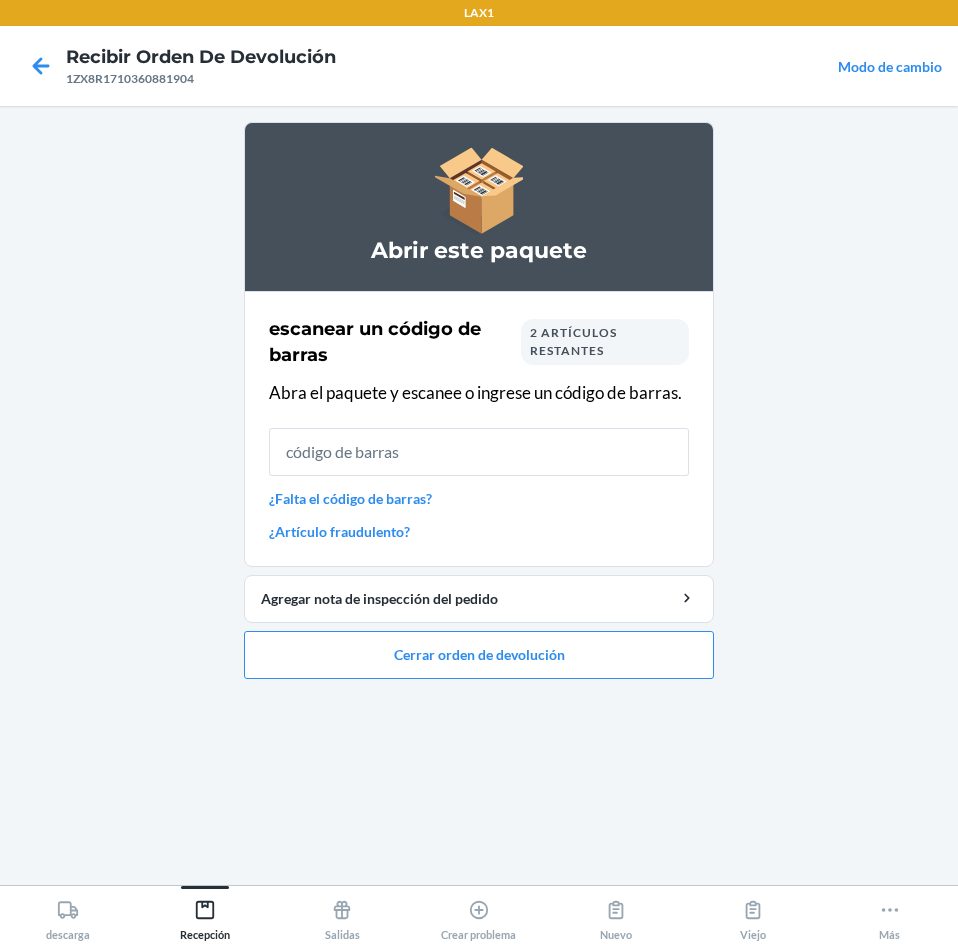 click at bounding box center (479, 452) 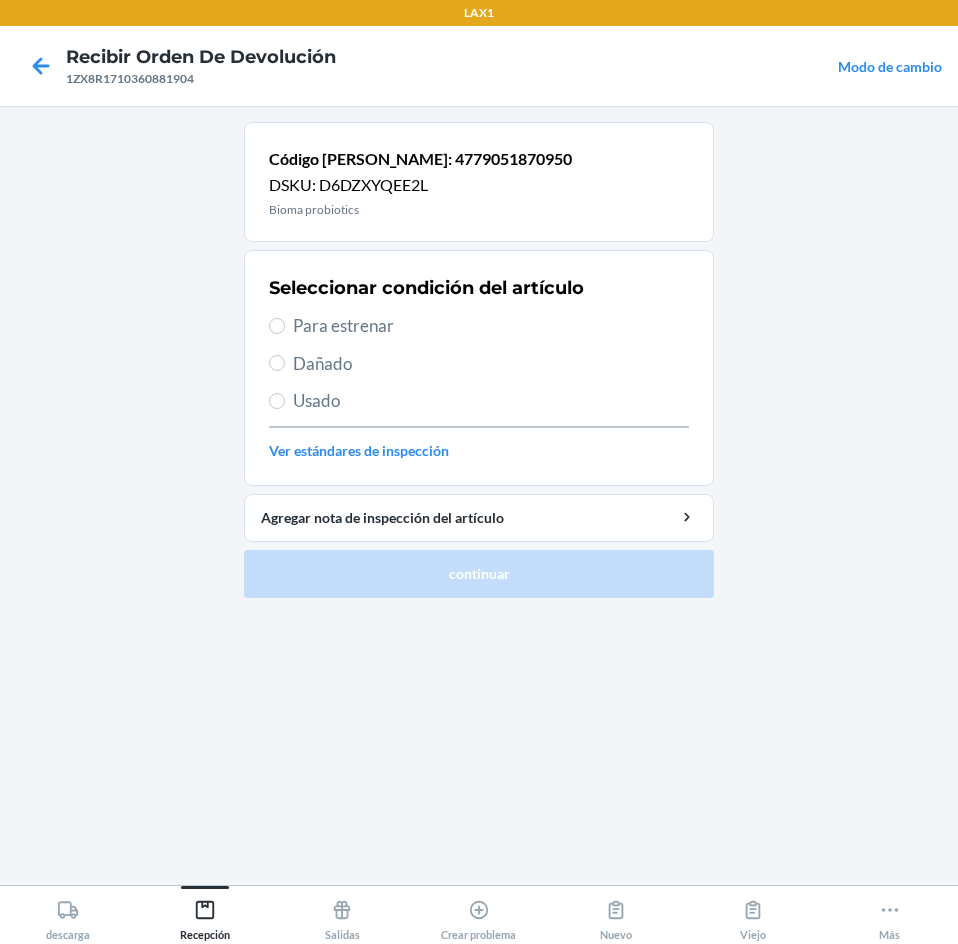 click on "Para estrenar" at bounding box center (491, 326) 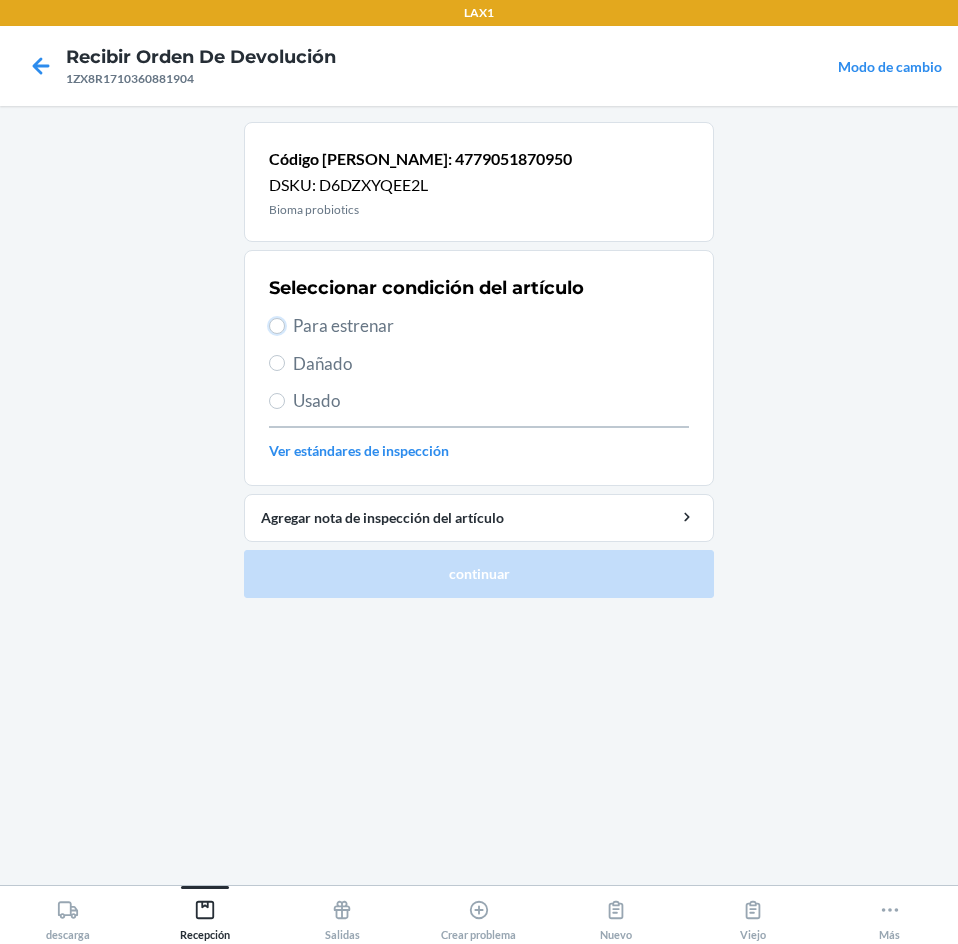 click on "Para estrenar" at bounding box center (277, 326) 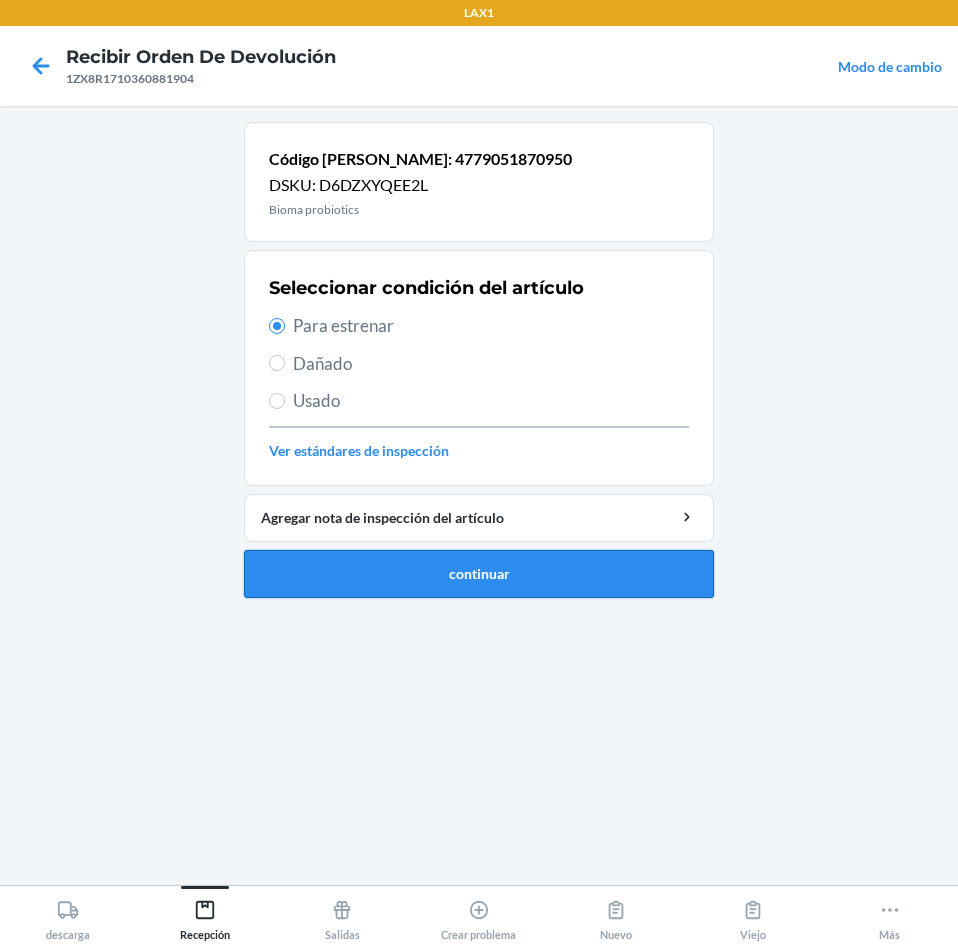 click on "continuar" at bounding box center (479, 574) 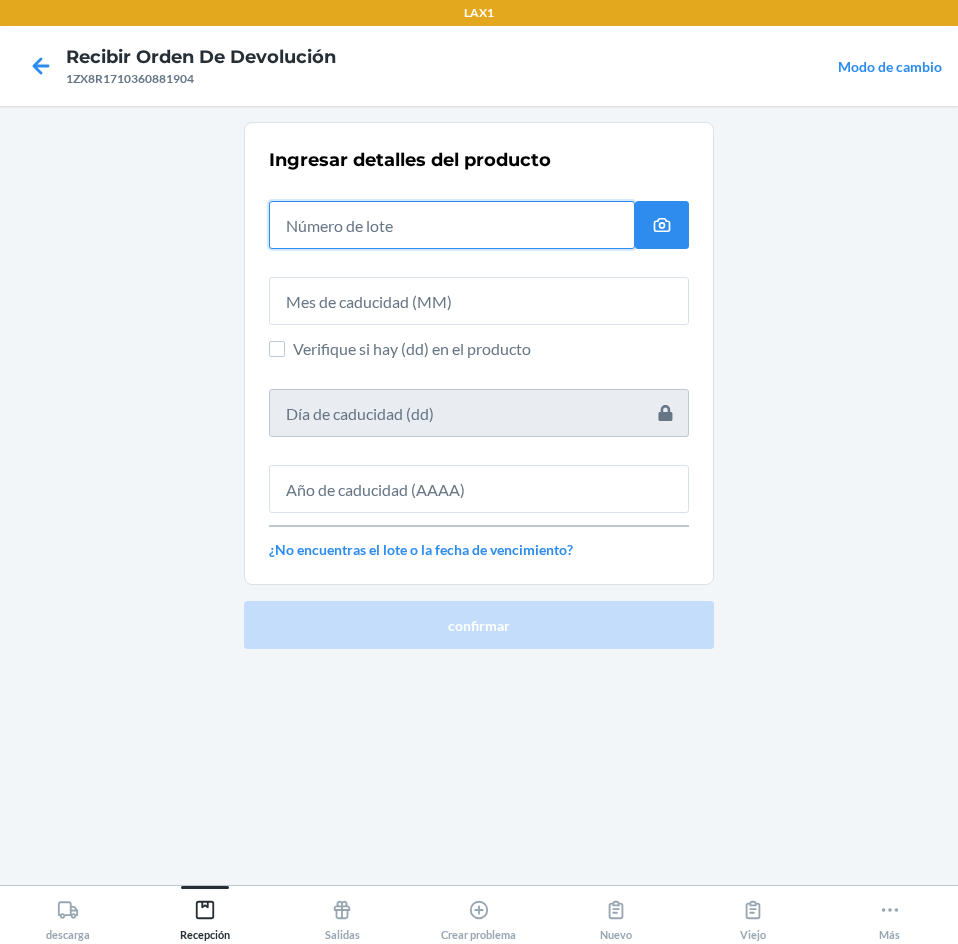 click at bounding box center (452, 225) 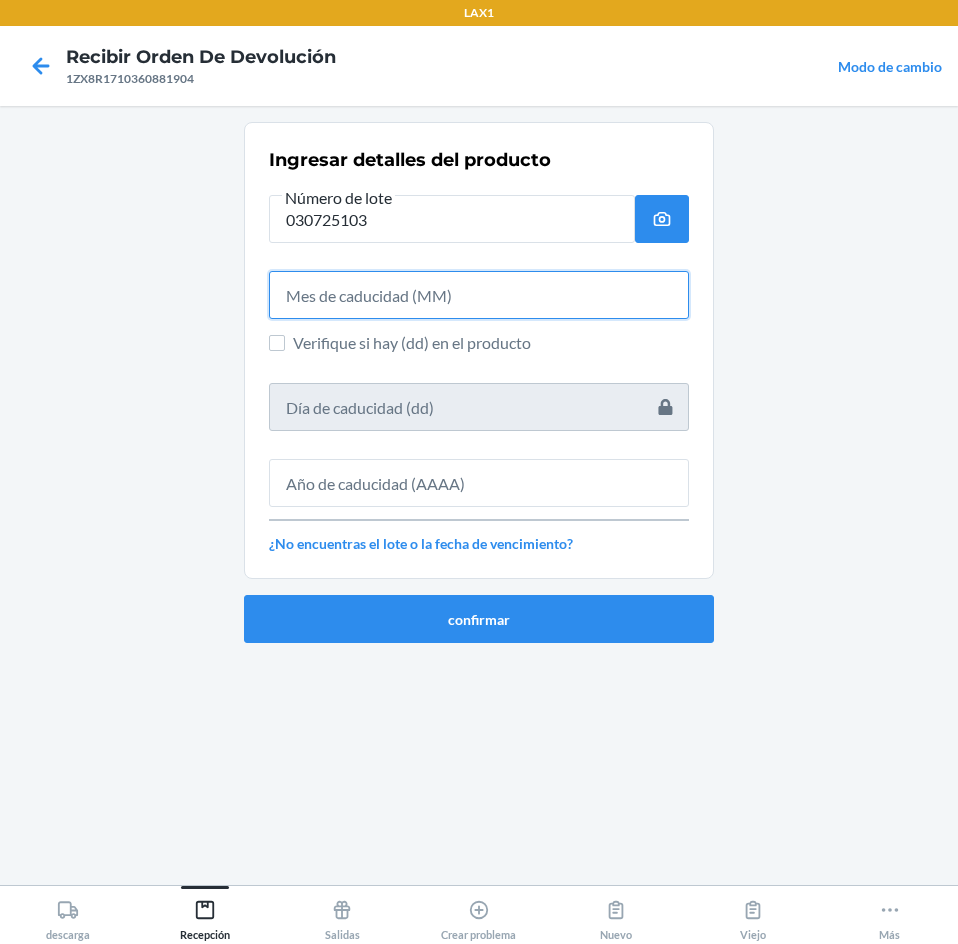click at bounding box center [479, 295] 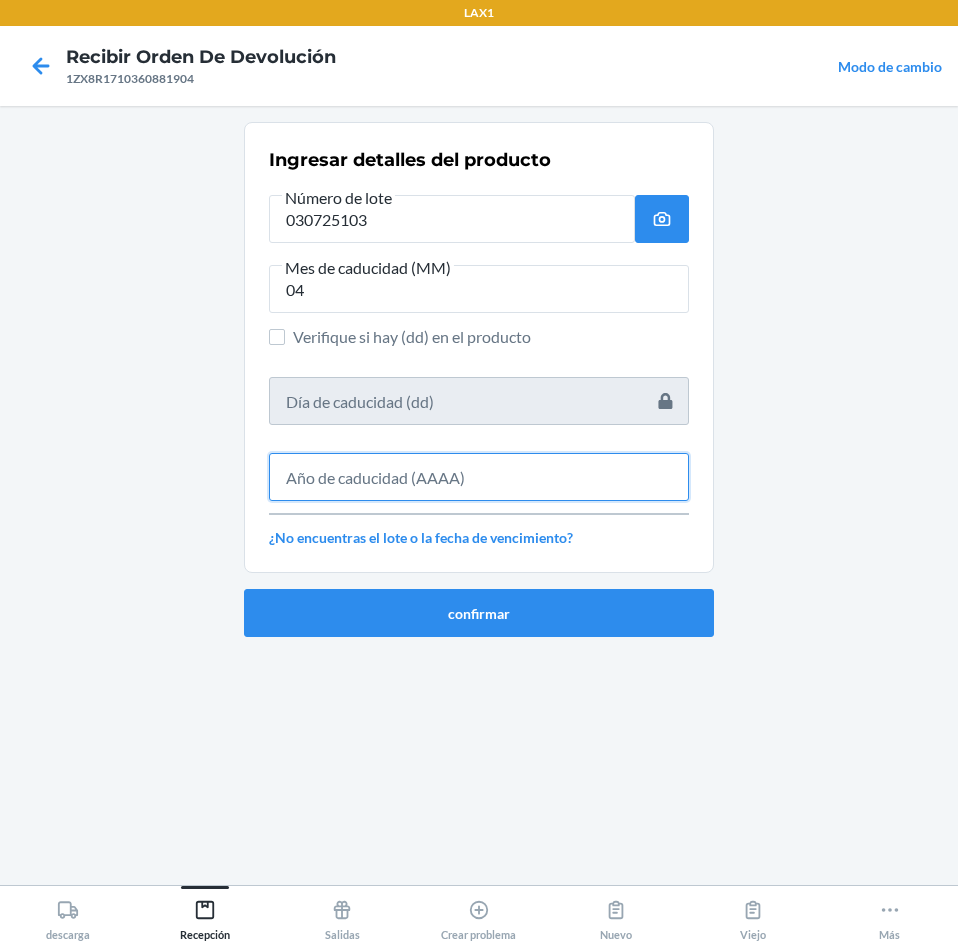click at bounding box center (479, 477) 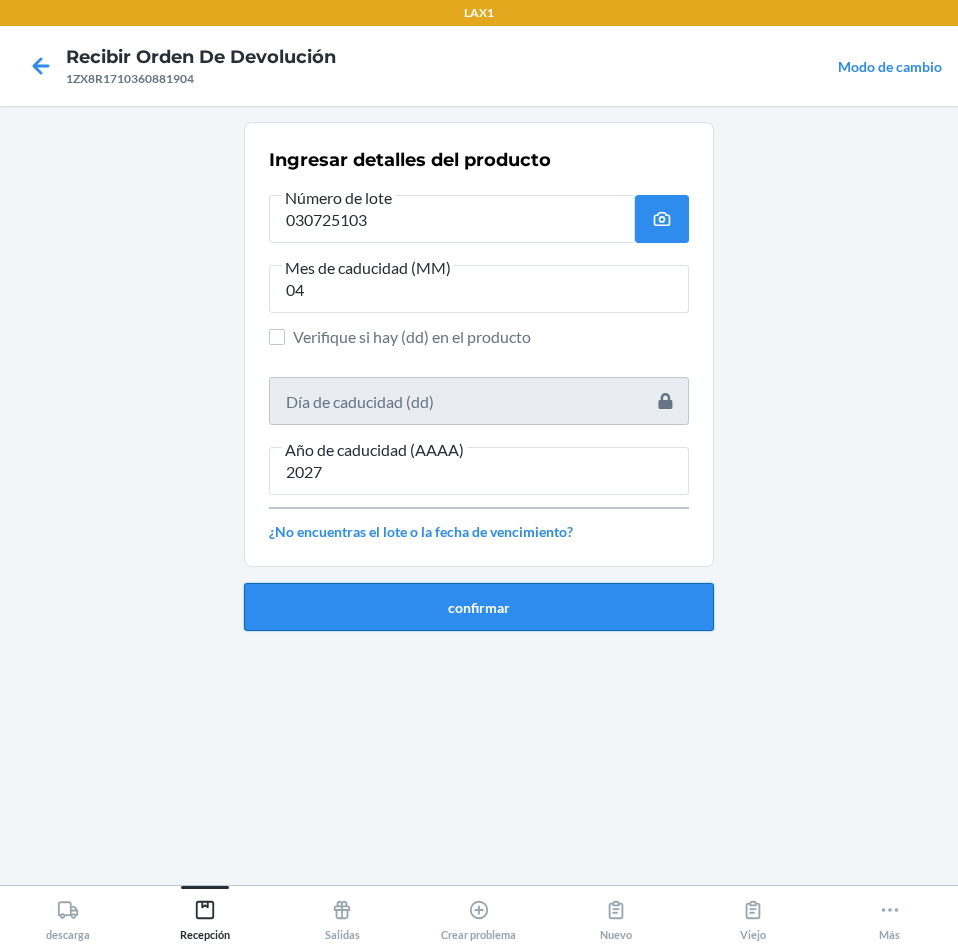 click on "confirmar" at bounding box center (479, 607) 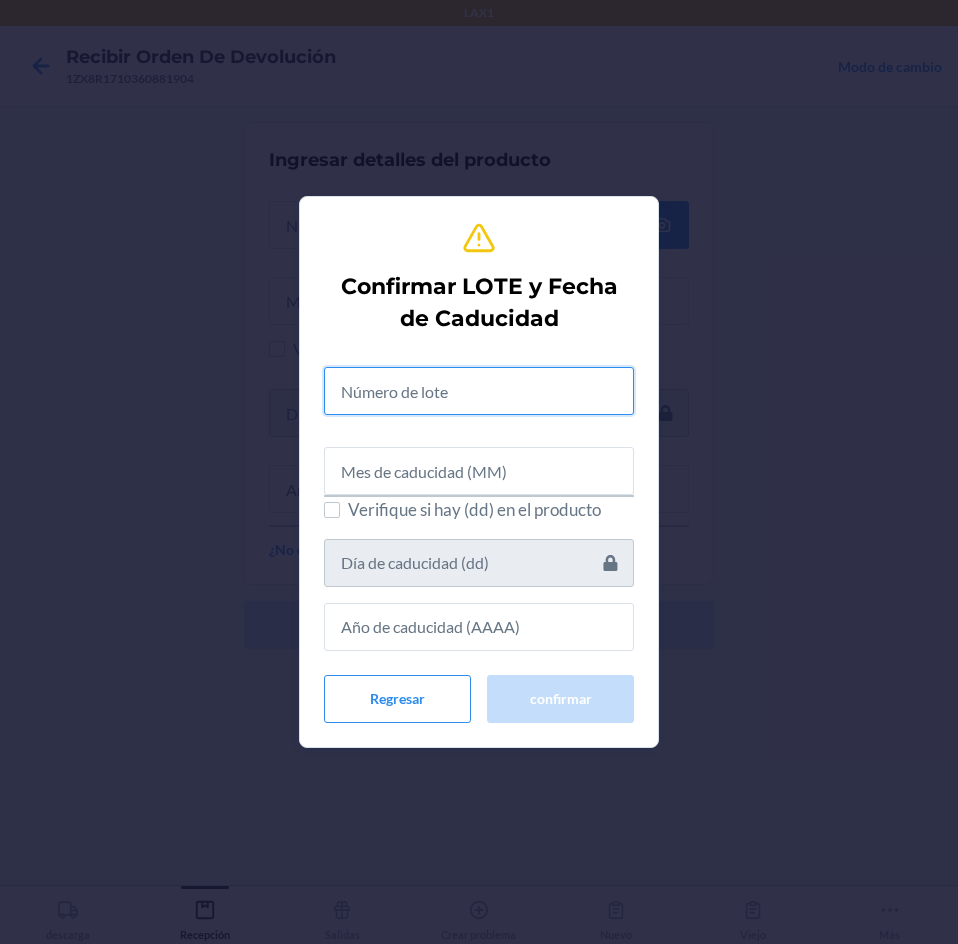 click at bounding box center (479, 391) 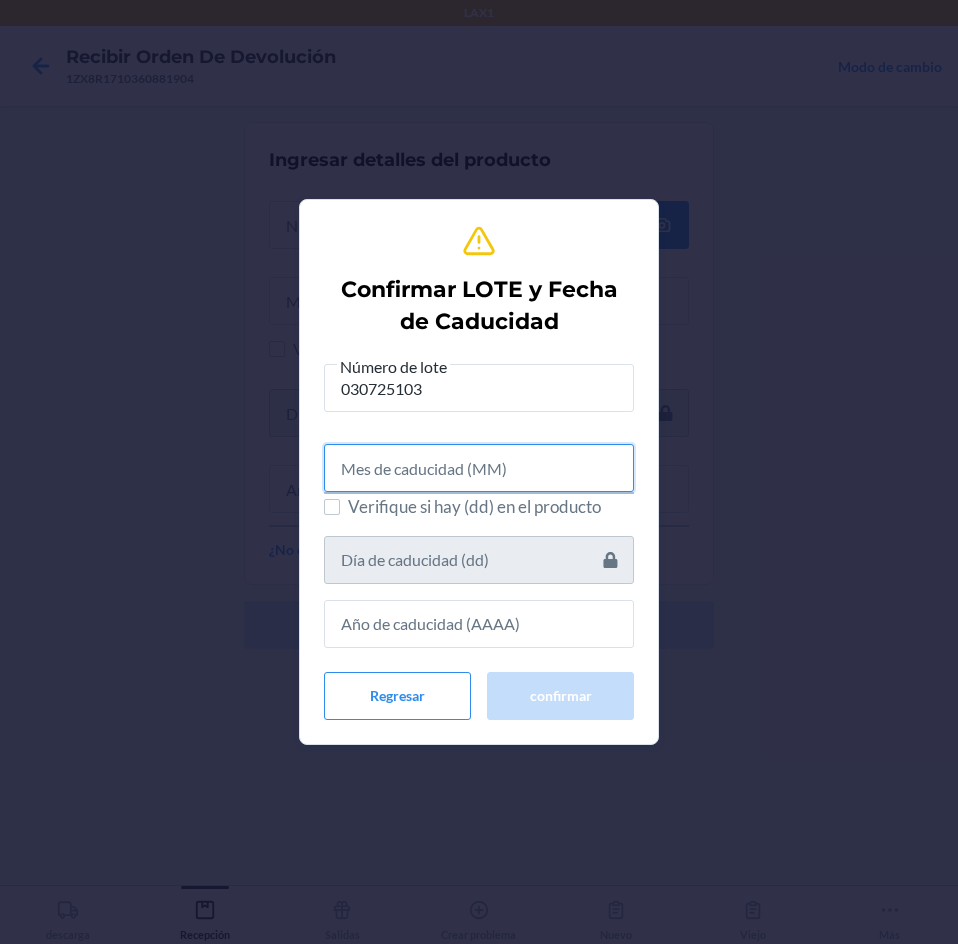 click at bounding box center (479, 468) 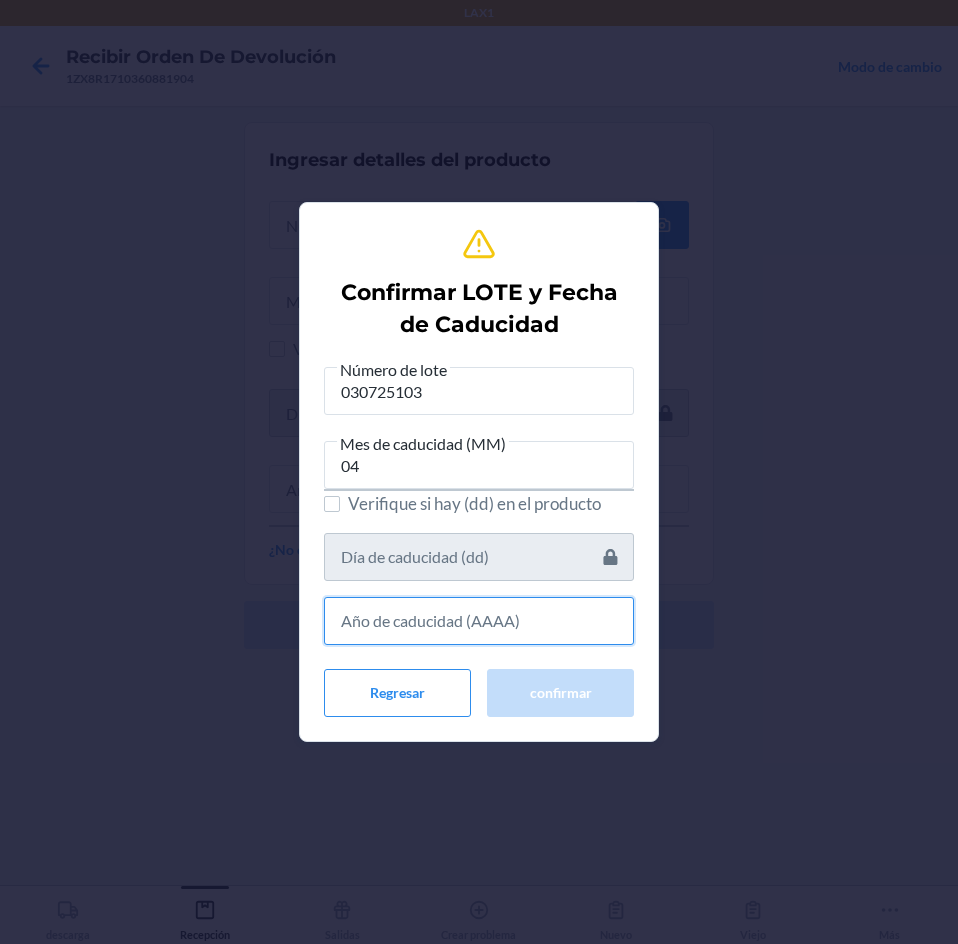 click at bounding box center (479, 621) 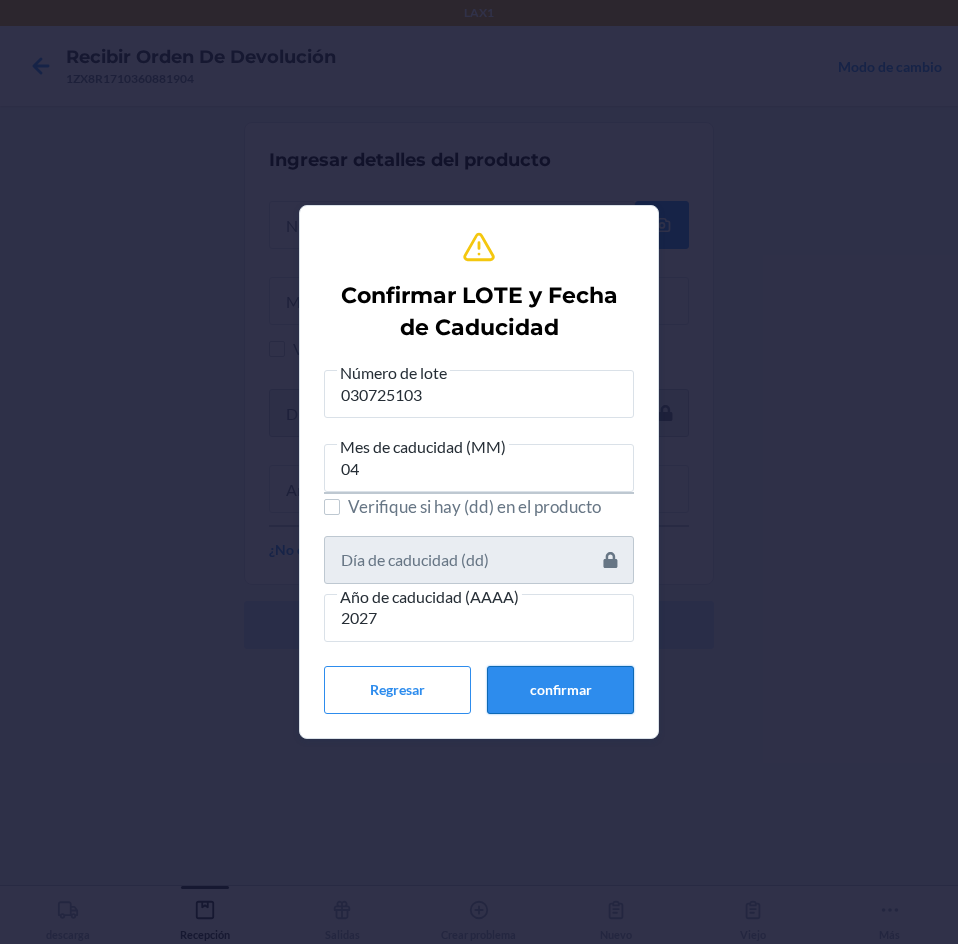 click on "confirmar" at bounding box center [560, 690] 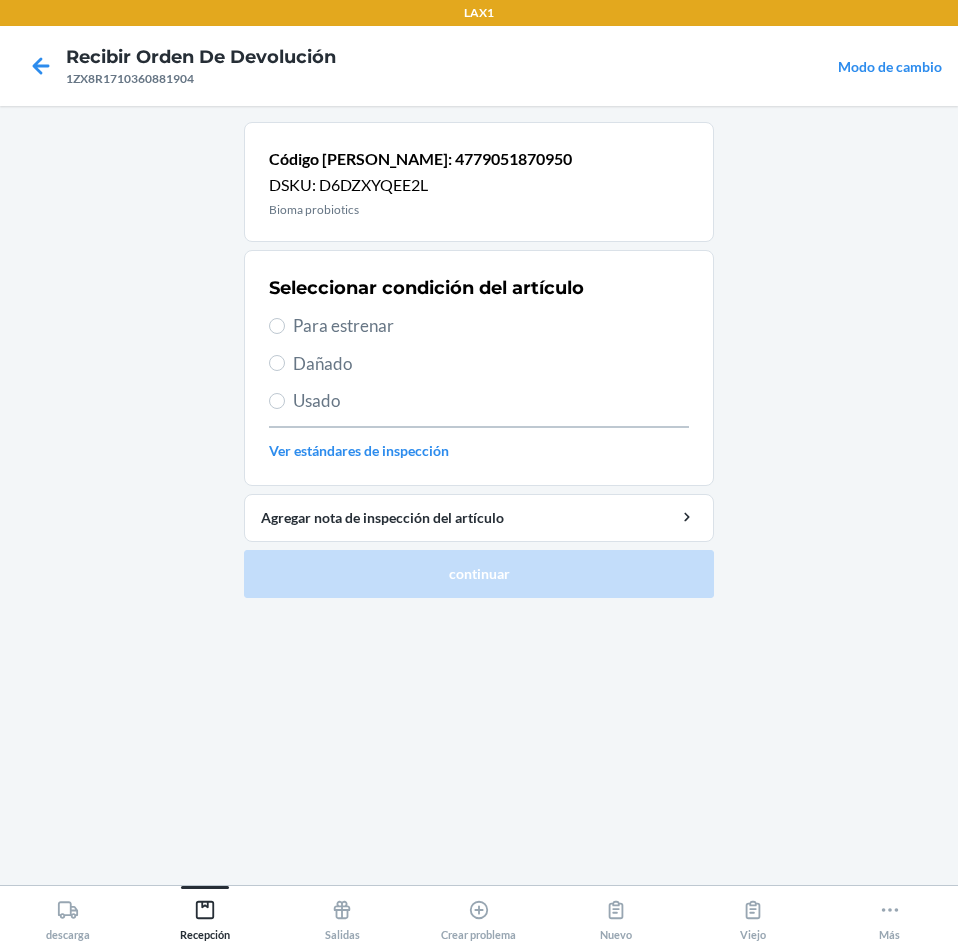 click on "Para estrenar" at bounding box center (491, 326) 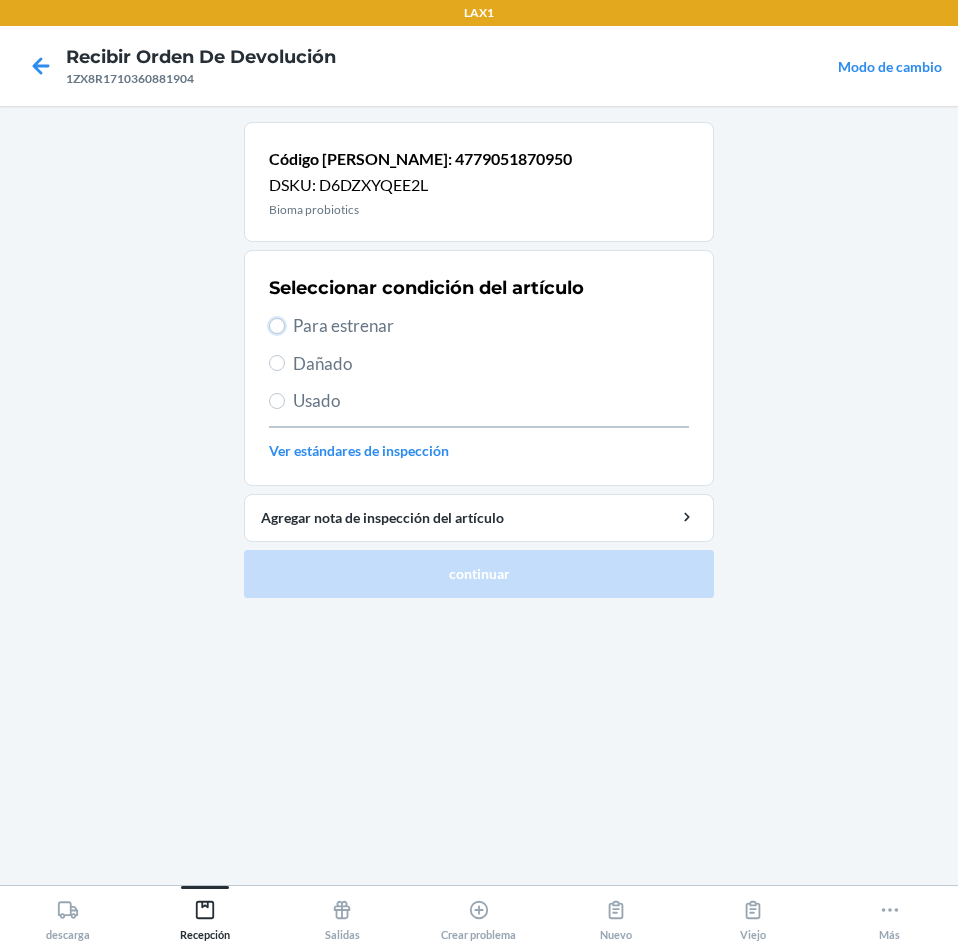 click on "Para estrenar" at bounding box center (277, 326) 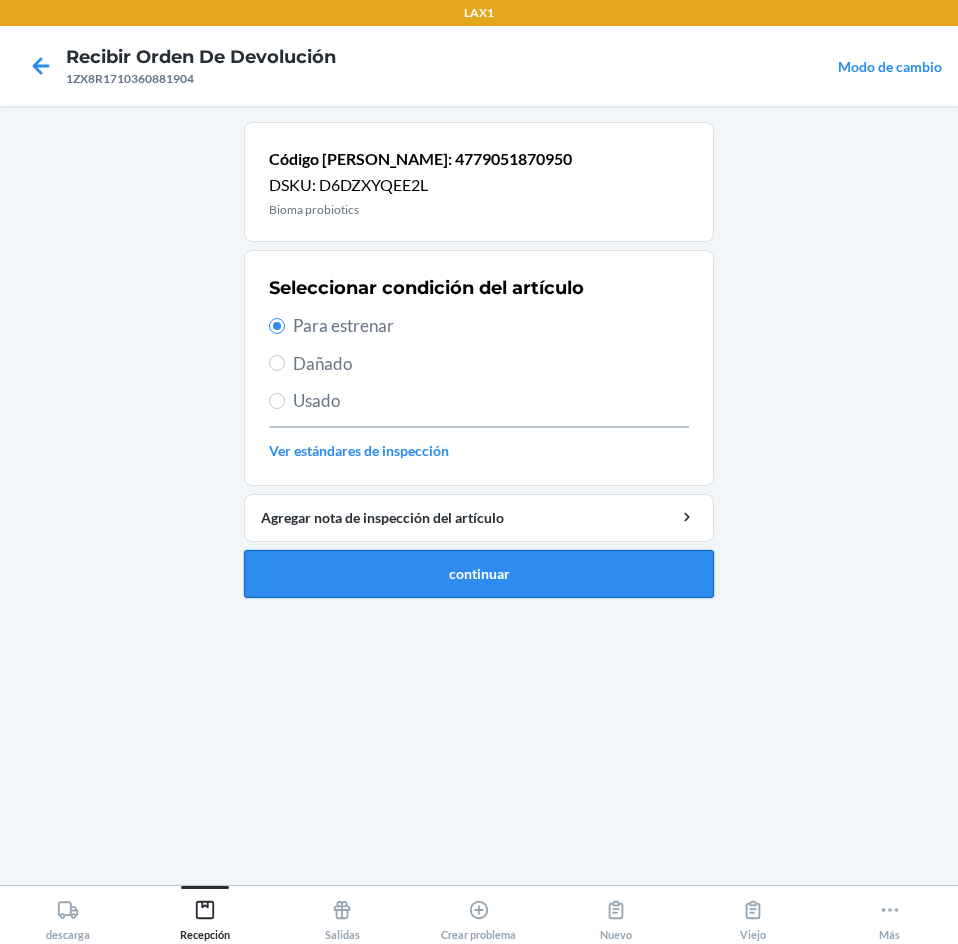 click on "continuar" at bounding box center (479, 574) 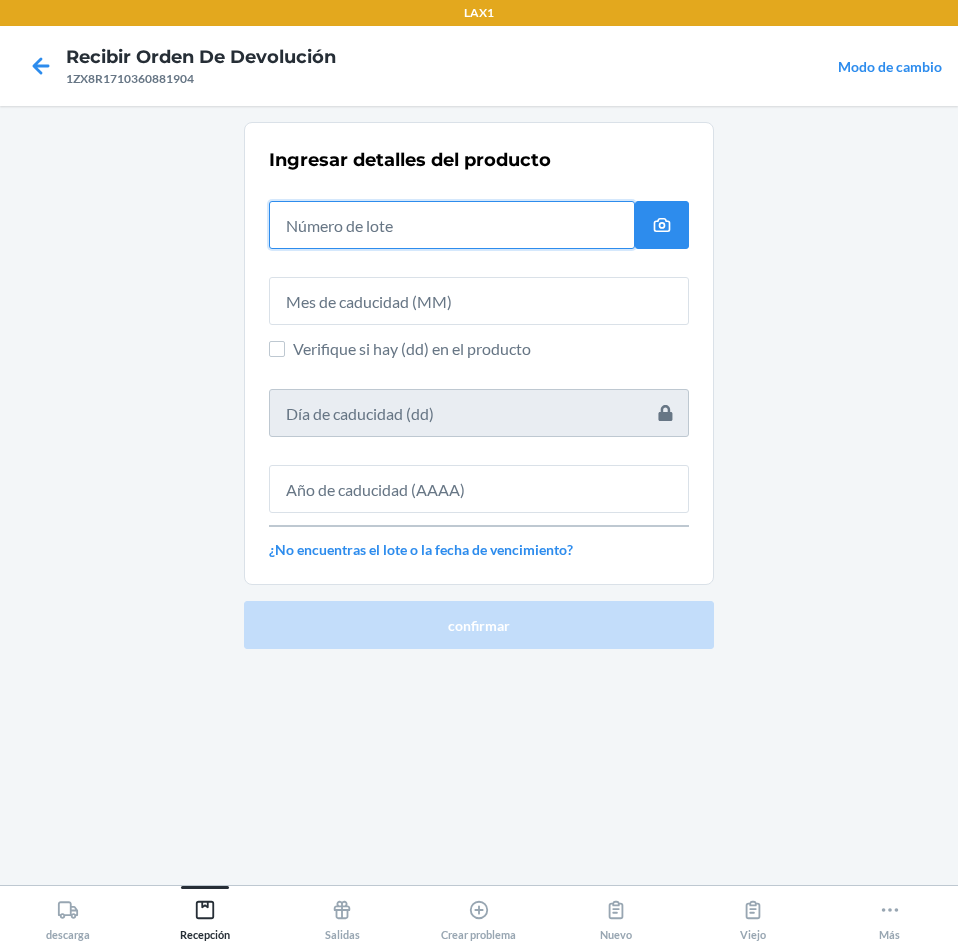 click at bounding box center (452, 225) 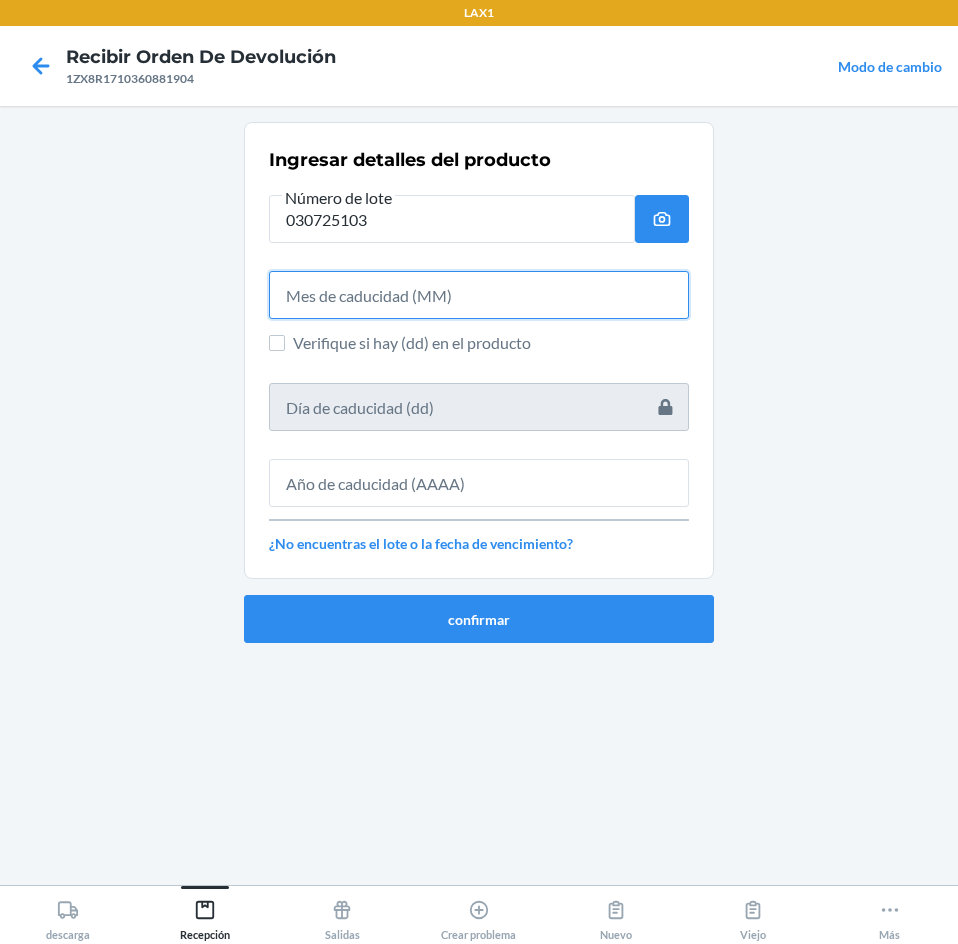 click at bounding box center [479, 295] 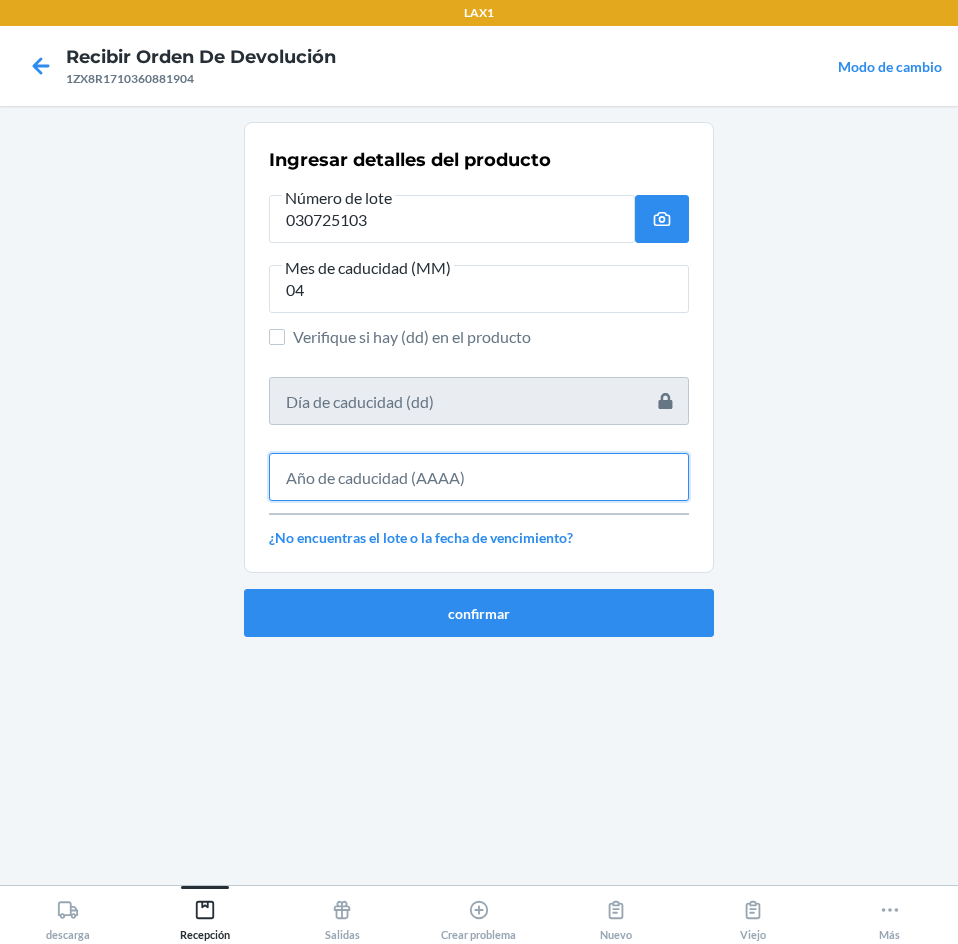 click at bounding box center (479, 477) 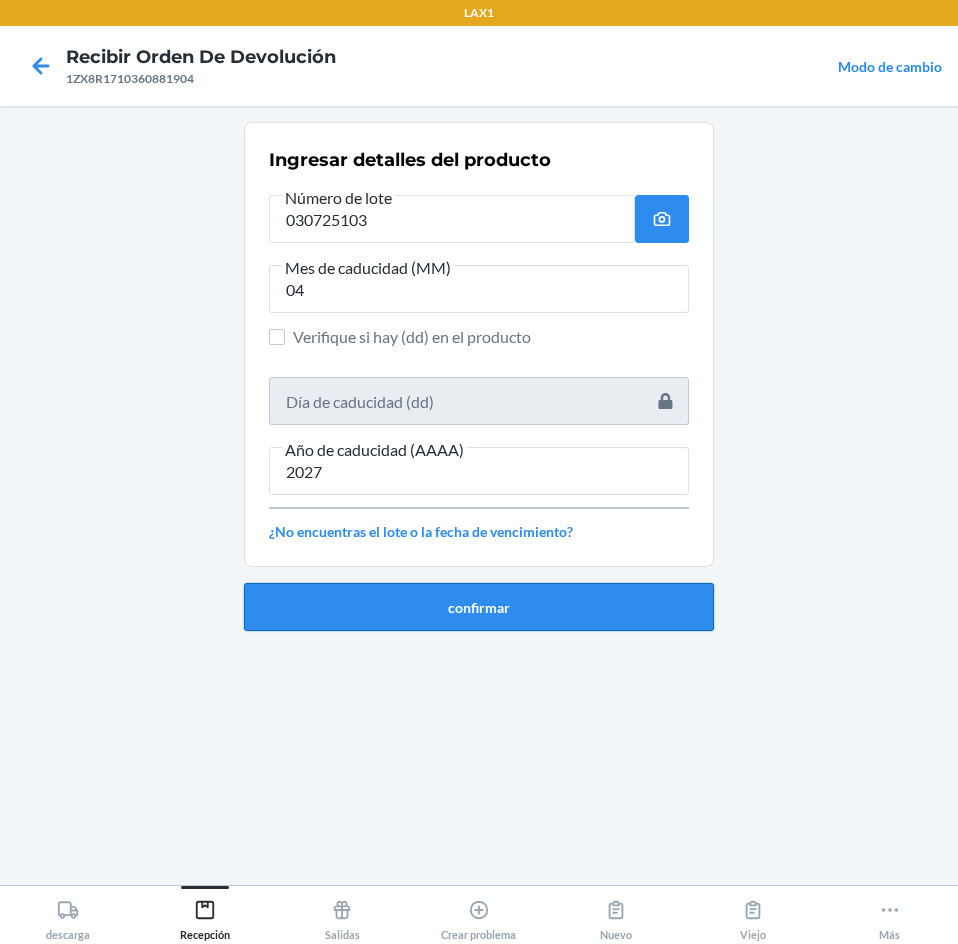 click on "confirmar" at bounding box center (479, 607) 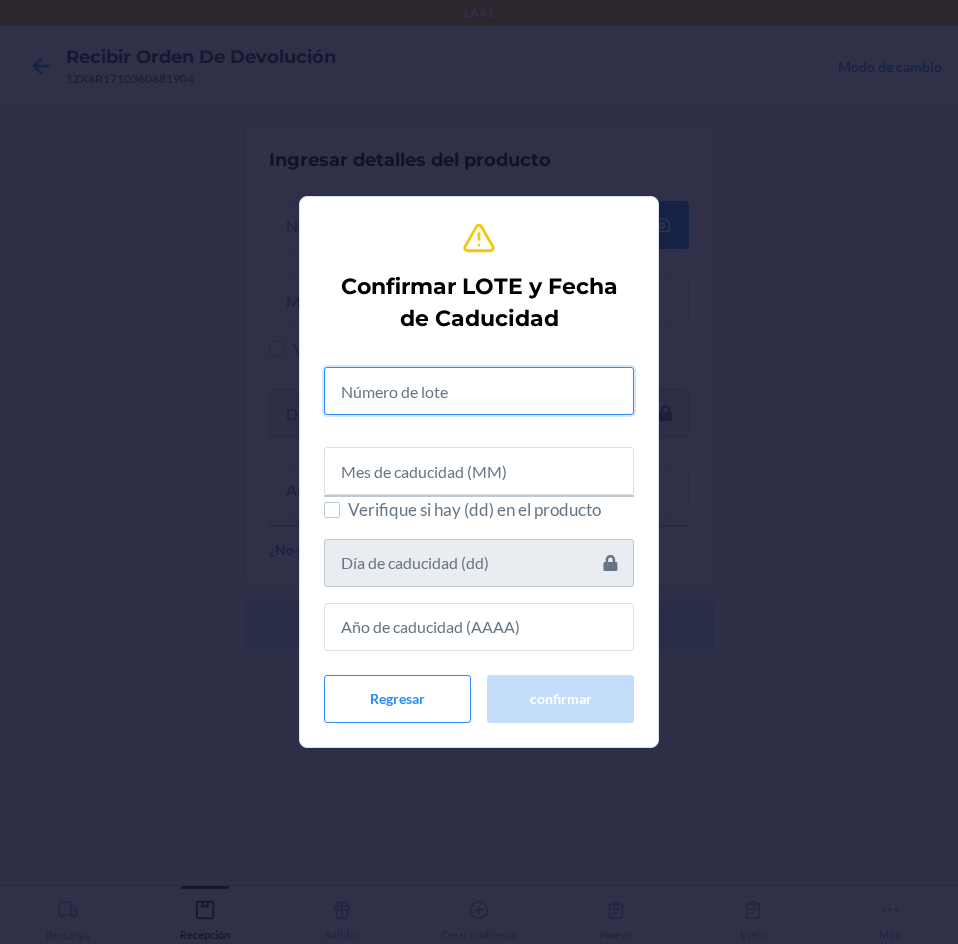 click at bounding box center [479, 391] 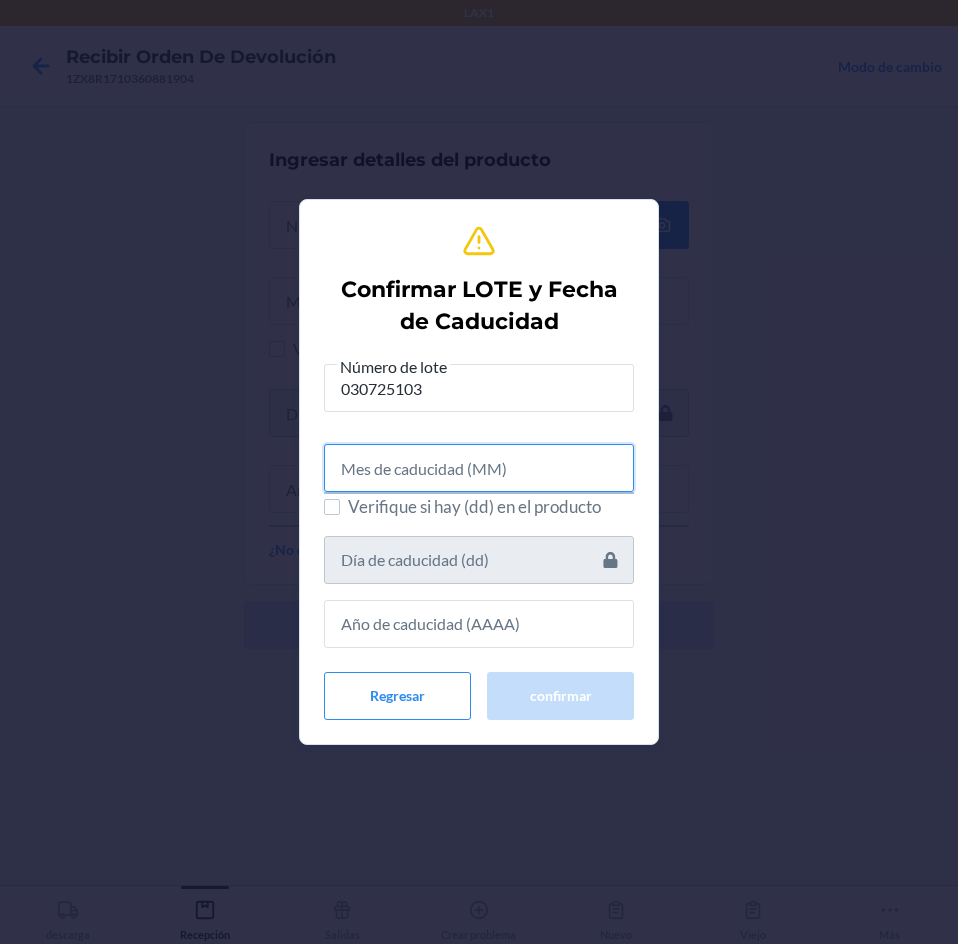 click at bounding box center (479, 468) 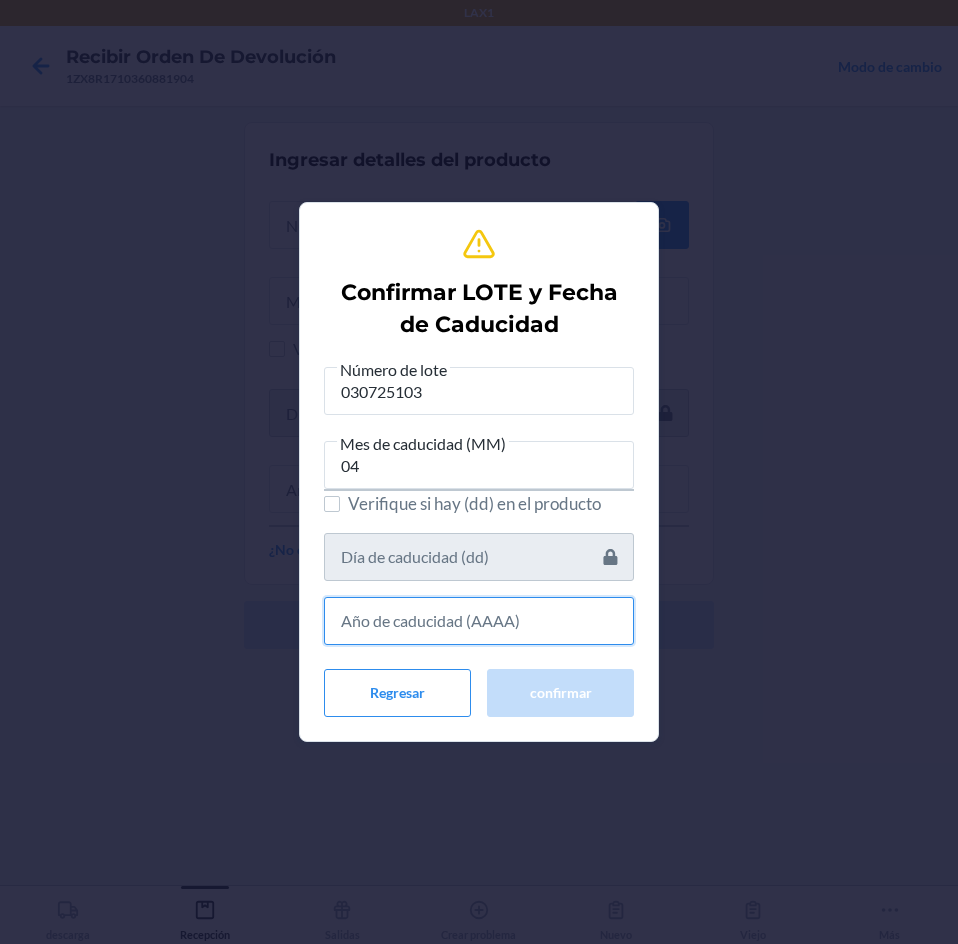 click at bounding box center (479, 621) 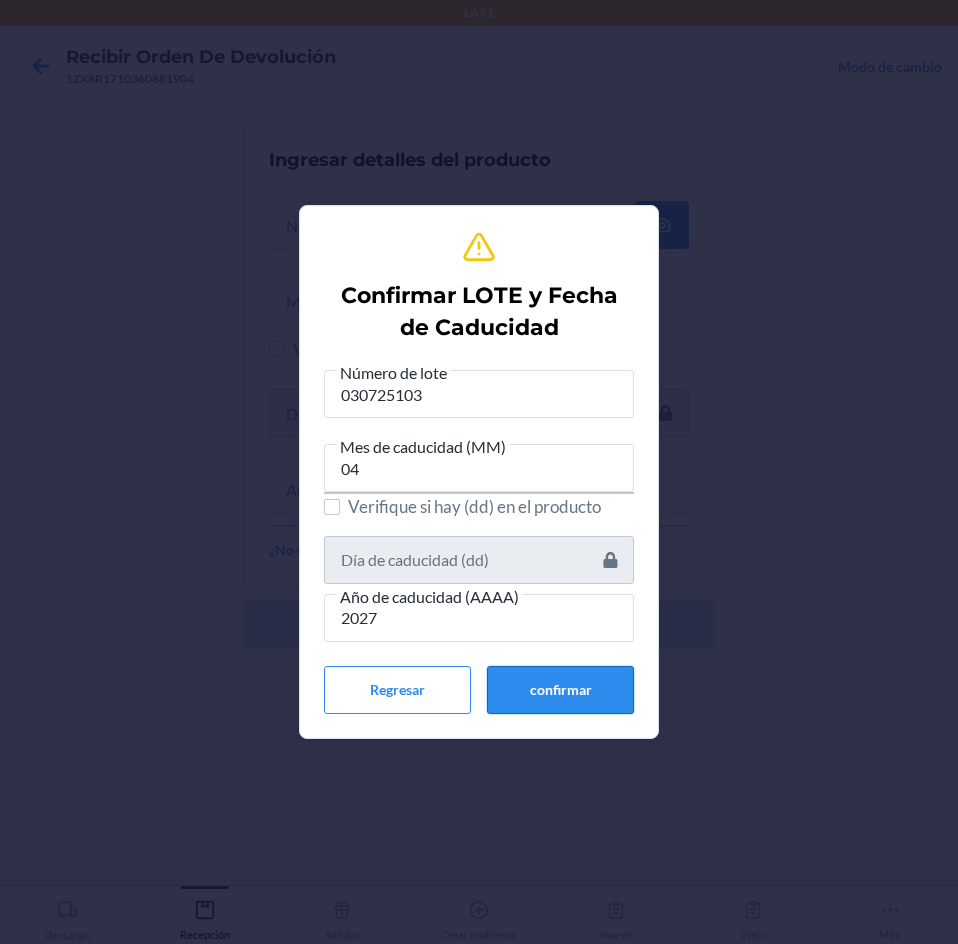 click on "confirmar" at bounding box center (560, 690) 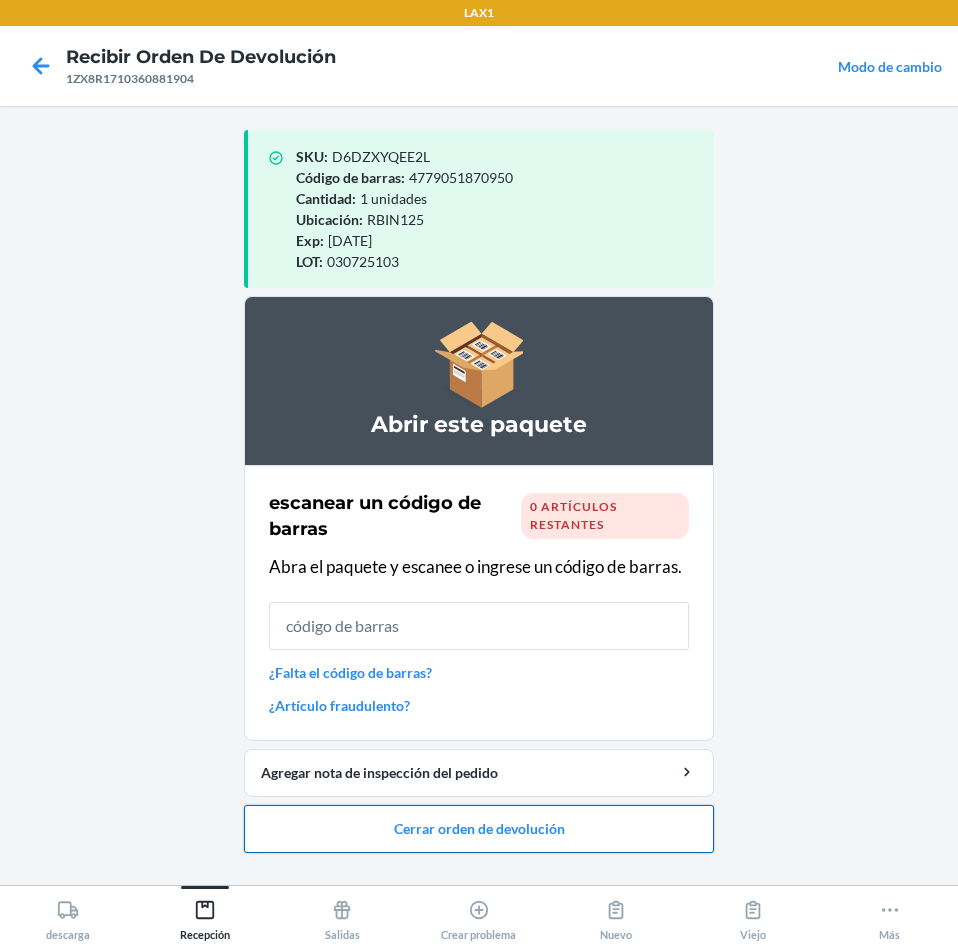 click on "Cerrar orden de devolución" at bounding box center [479, 829] 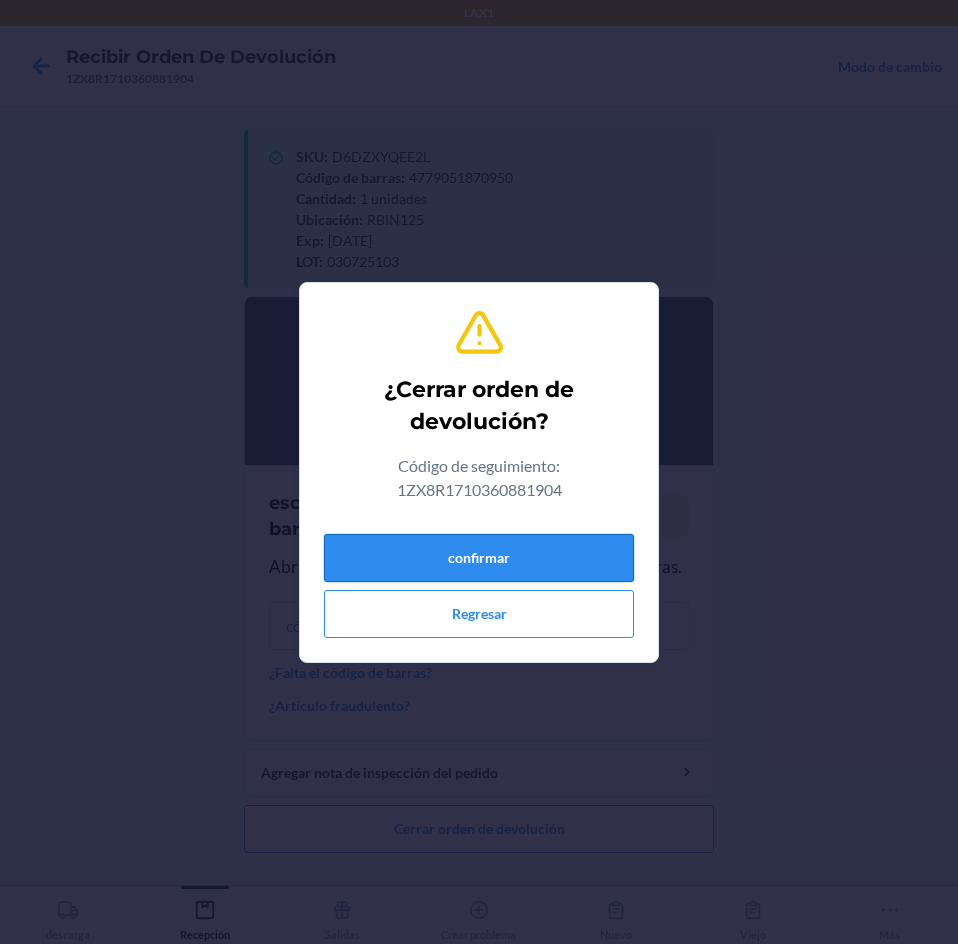 click on "confirmar" at bounding box center [479, 558] 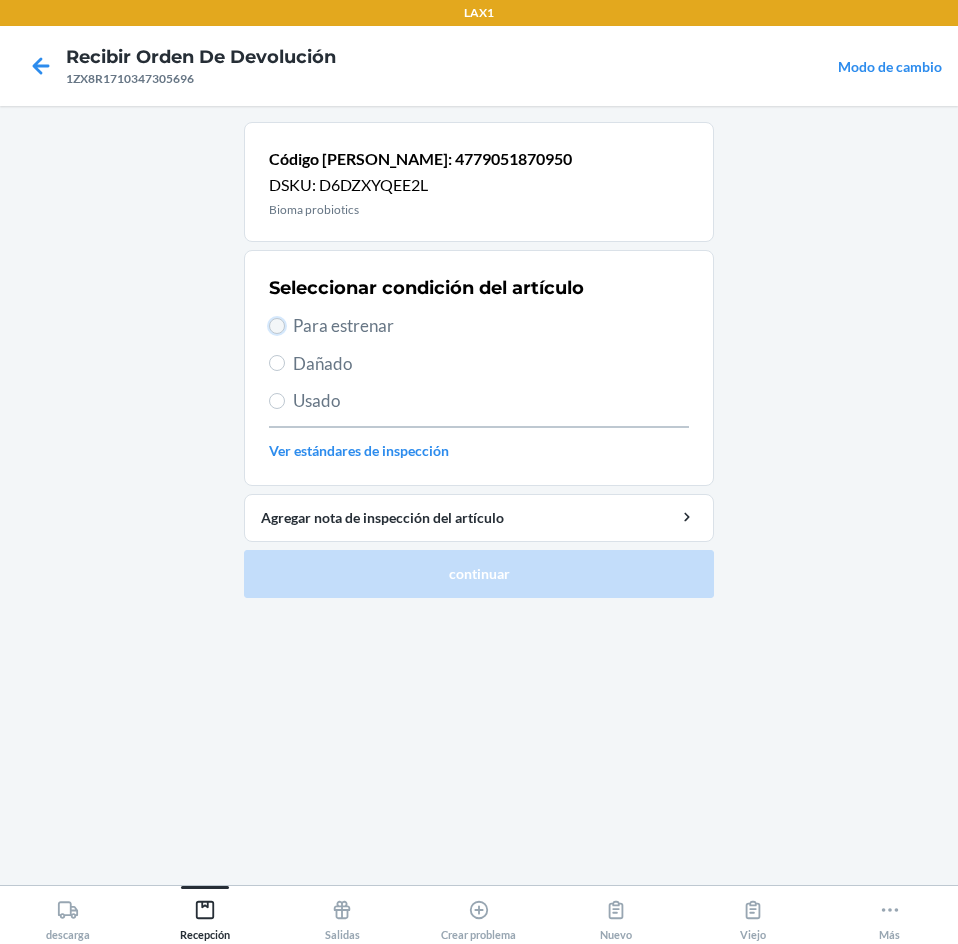 click on "Para estrenar" at bounding box center [277, 326] 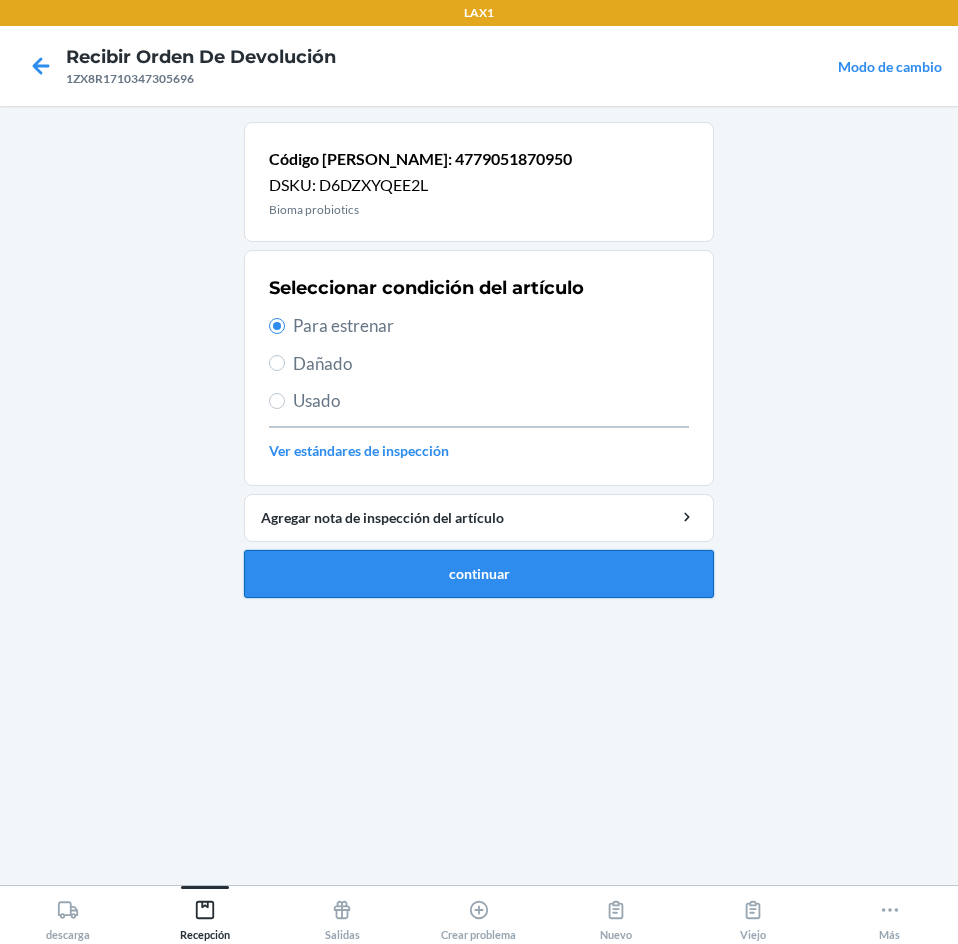 click on "continuar" at bounding box center (479, 574) 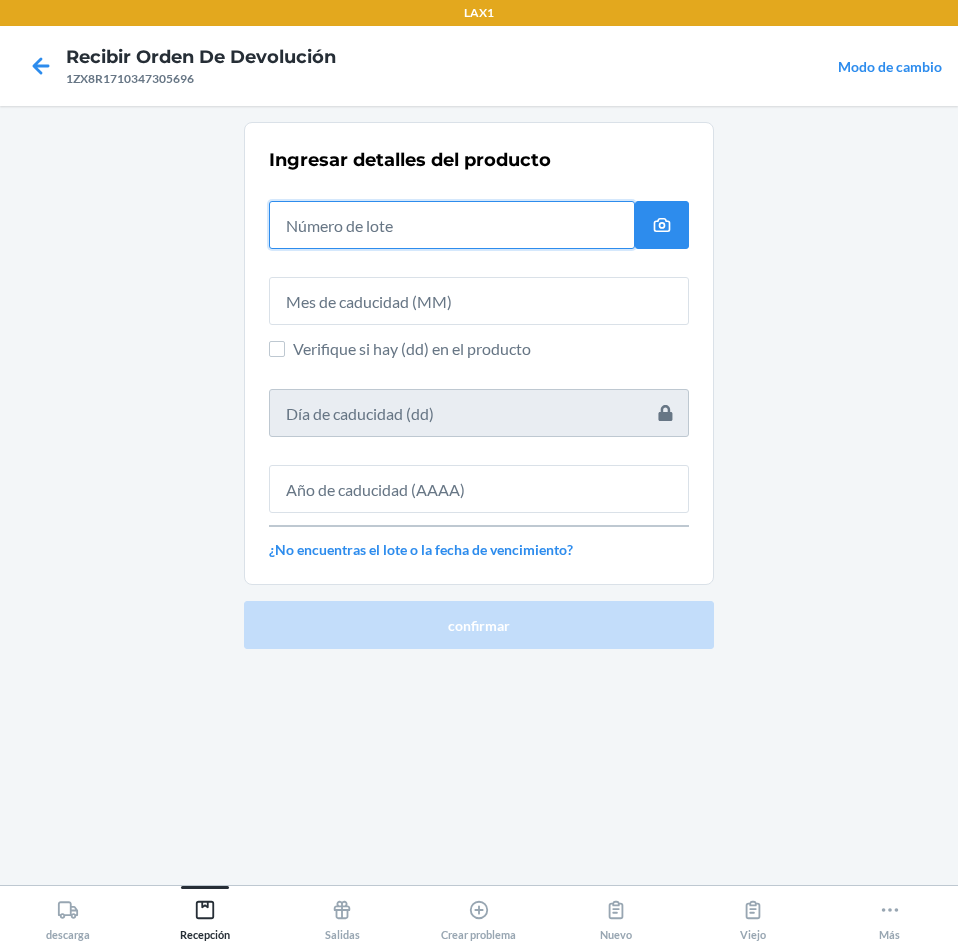 click at bounding box center (452, 225) 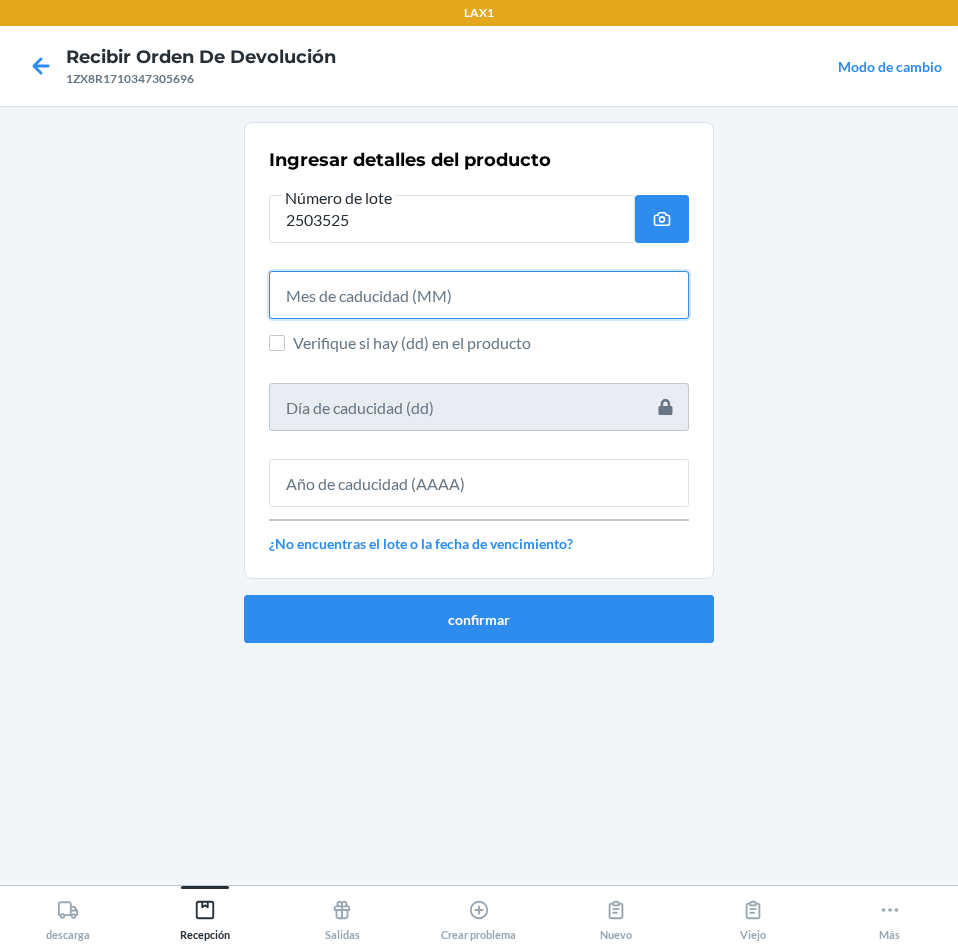 click at bounding box center (479, 295) 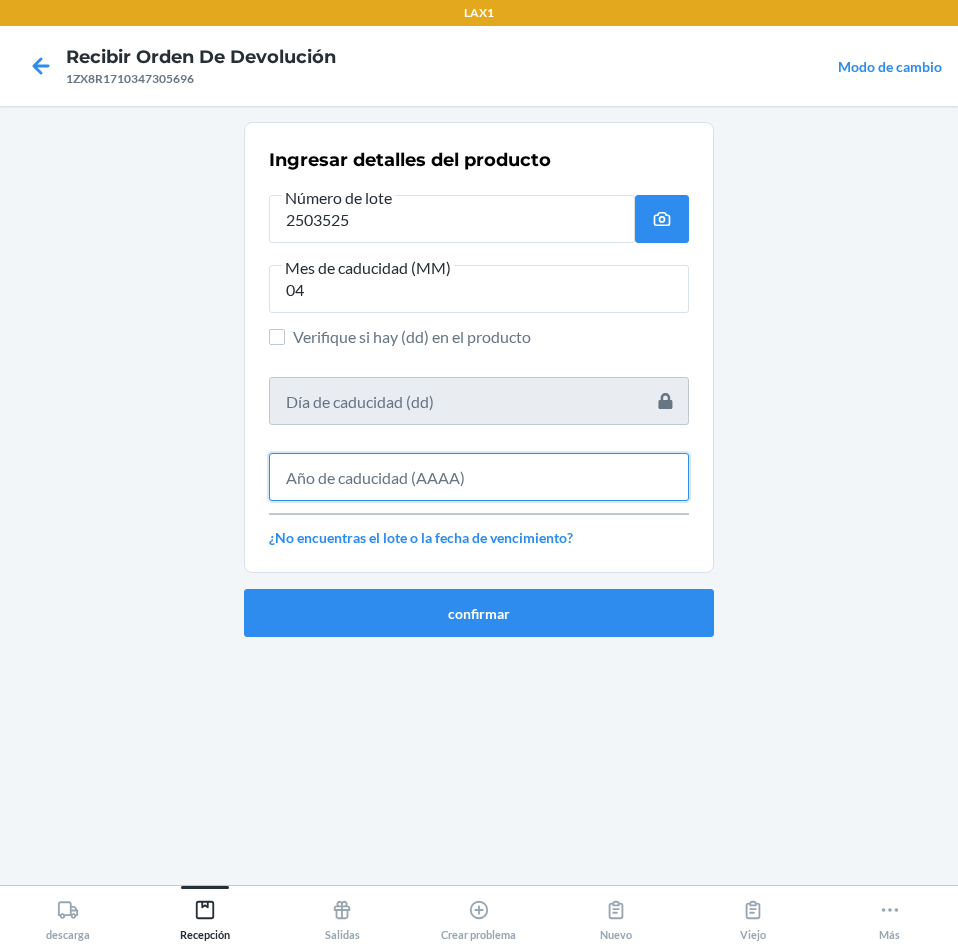 click at bounding box center [479, 477] 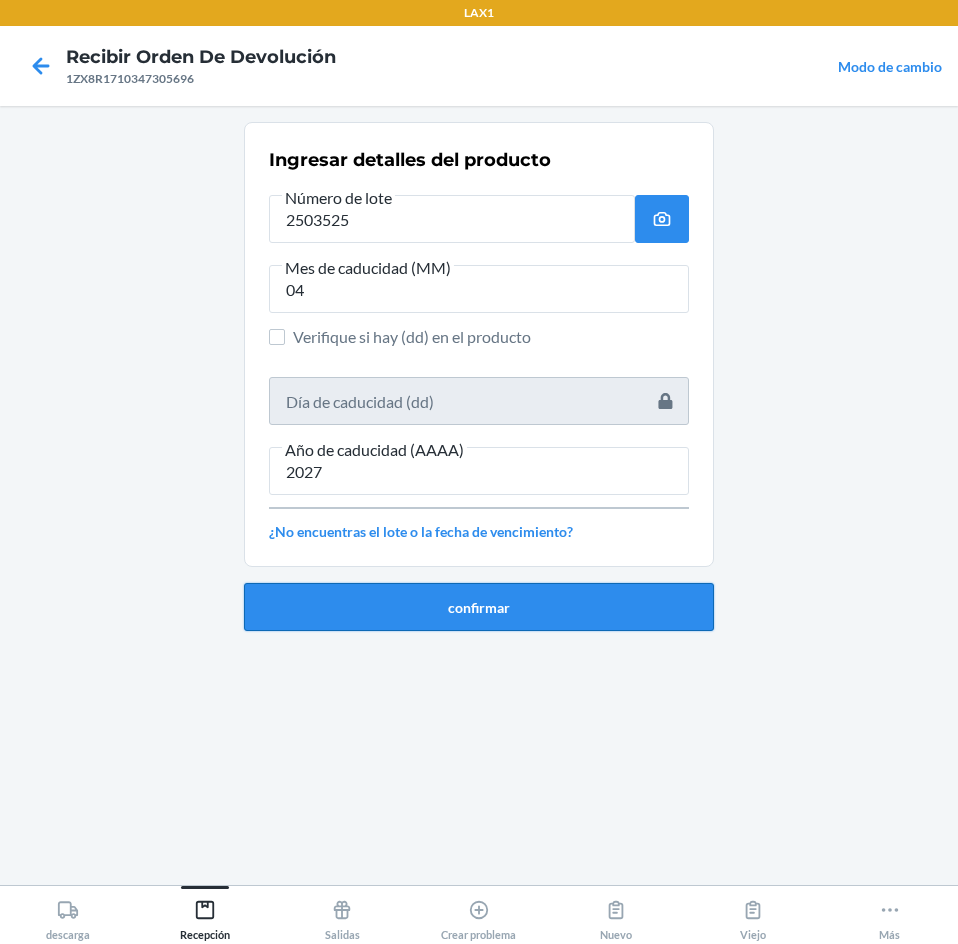 click on "confirmar" at bounding box center (479, 607) 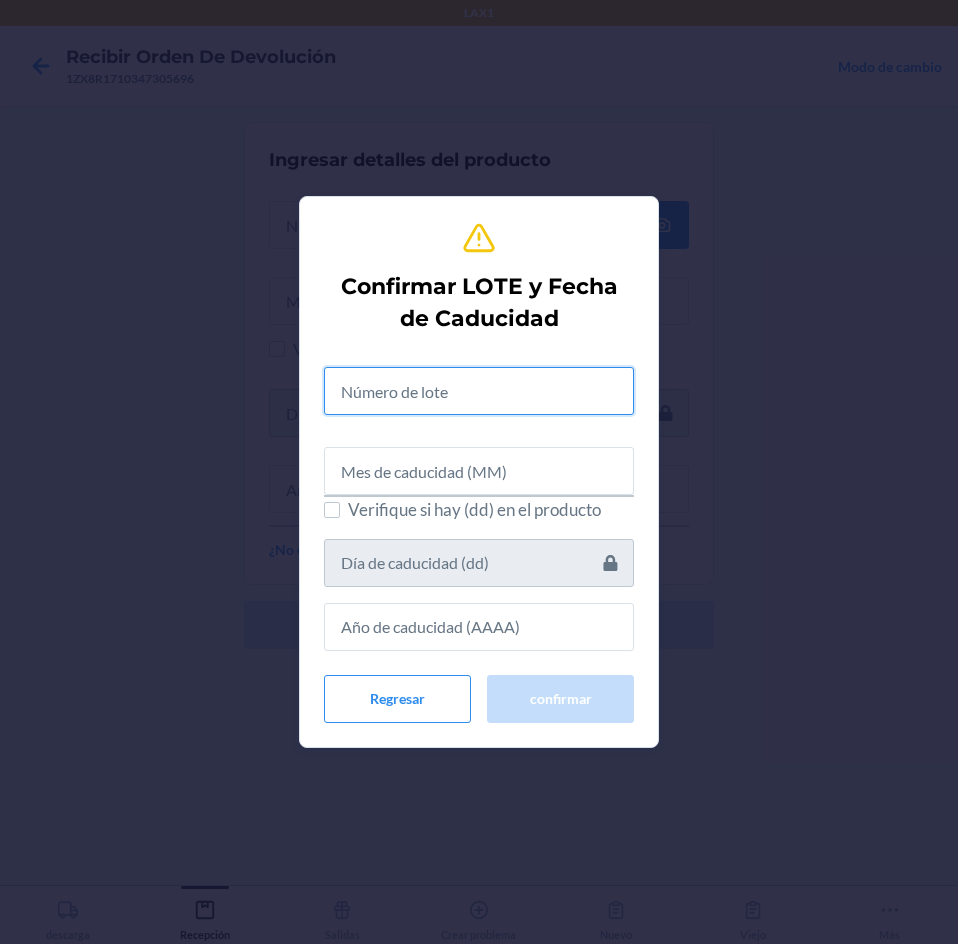 click at bounding box center (479, 391) 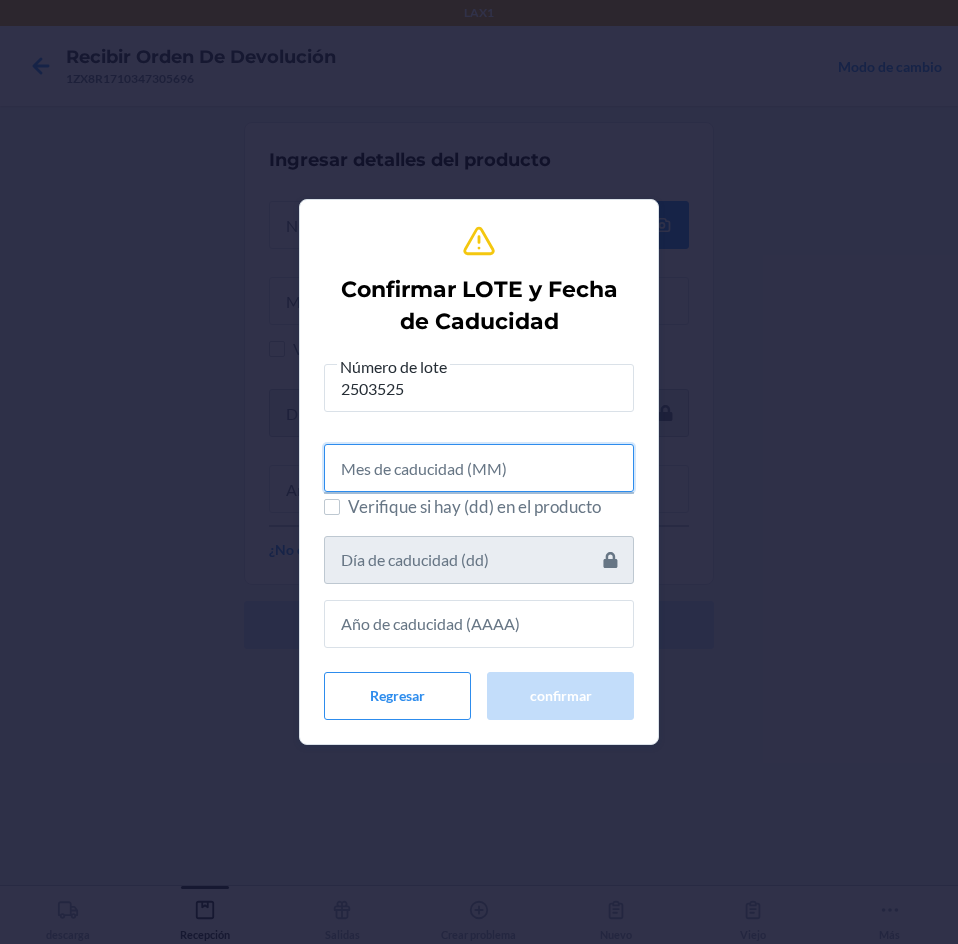 click at bounding box center (479, 468) 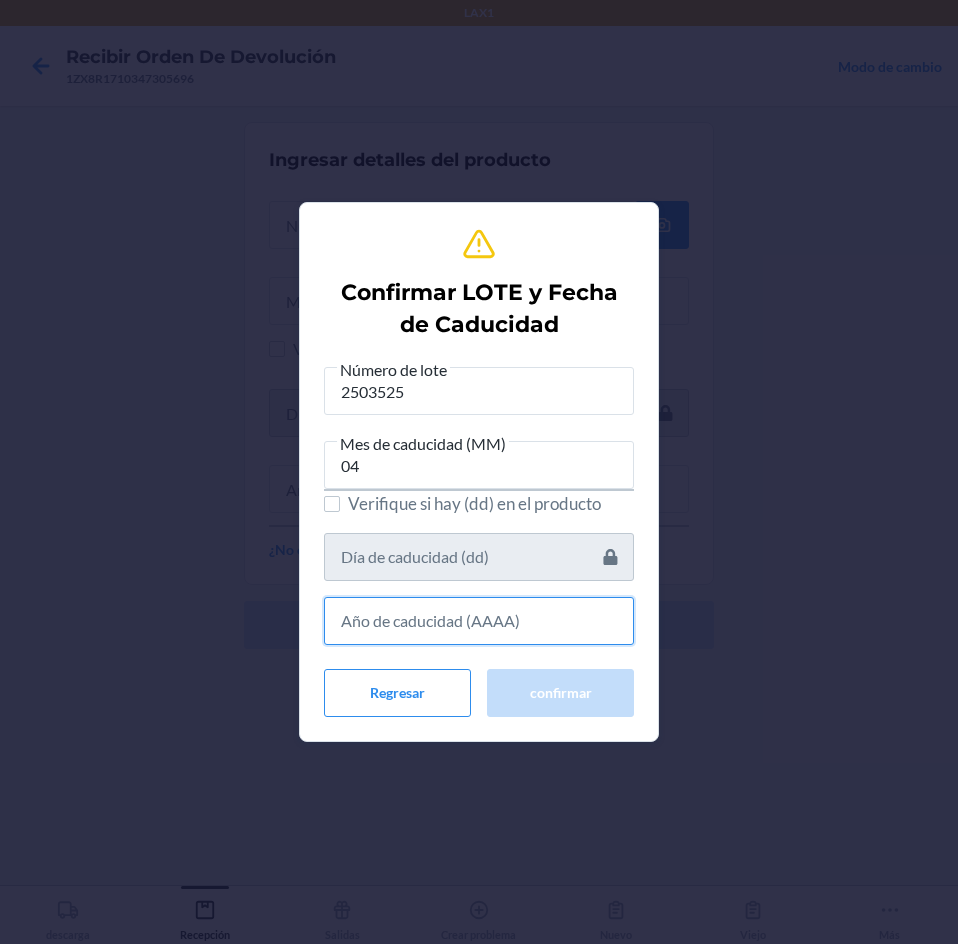 click at bounding box center [479, 621] 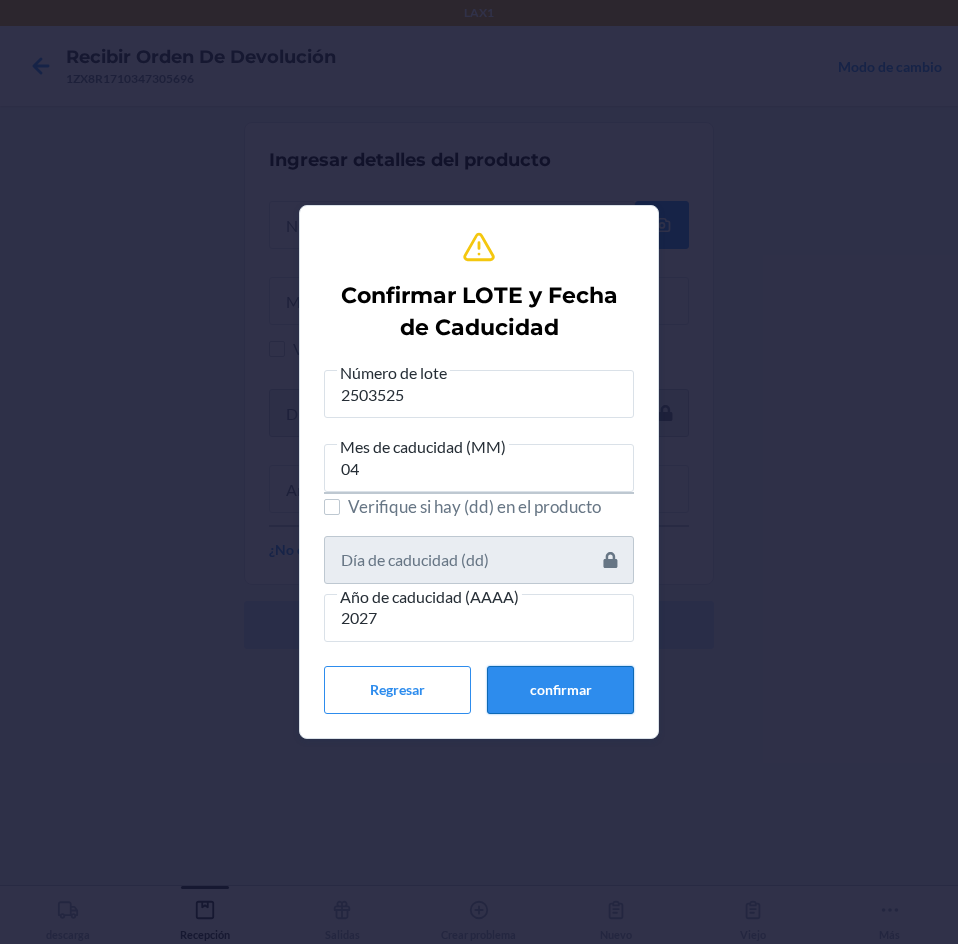 click on "confirmar" at bounding box center (560, 690) 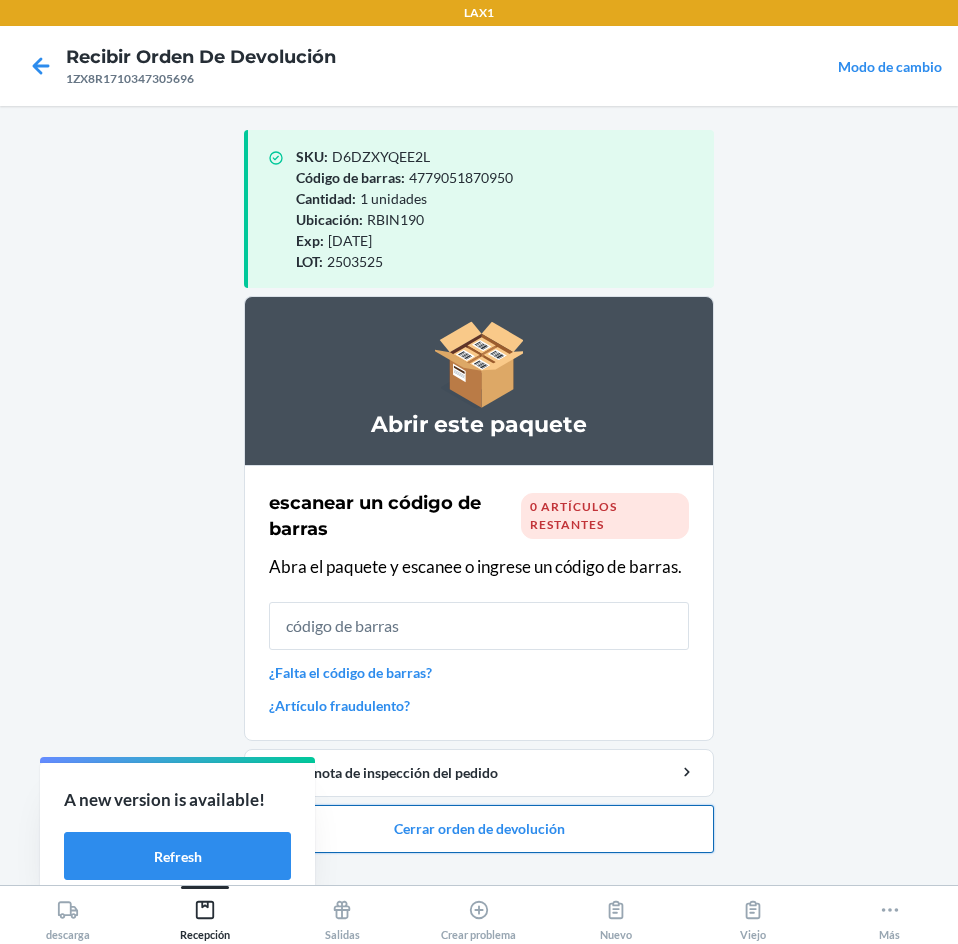 click on "Cerrar orden de devolución" at bounding box center (479, 829) 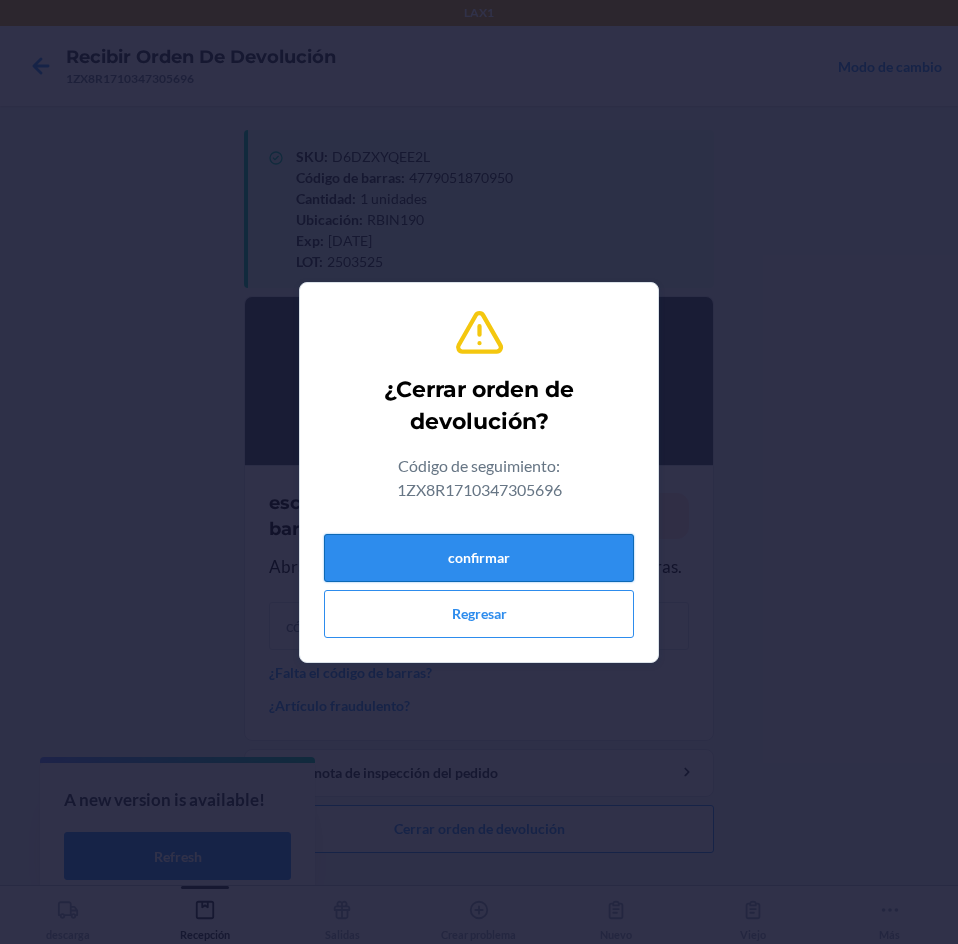 click on "confirmar" at bounding box center [479, 558] 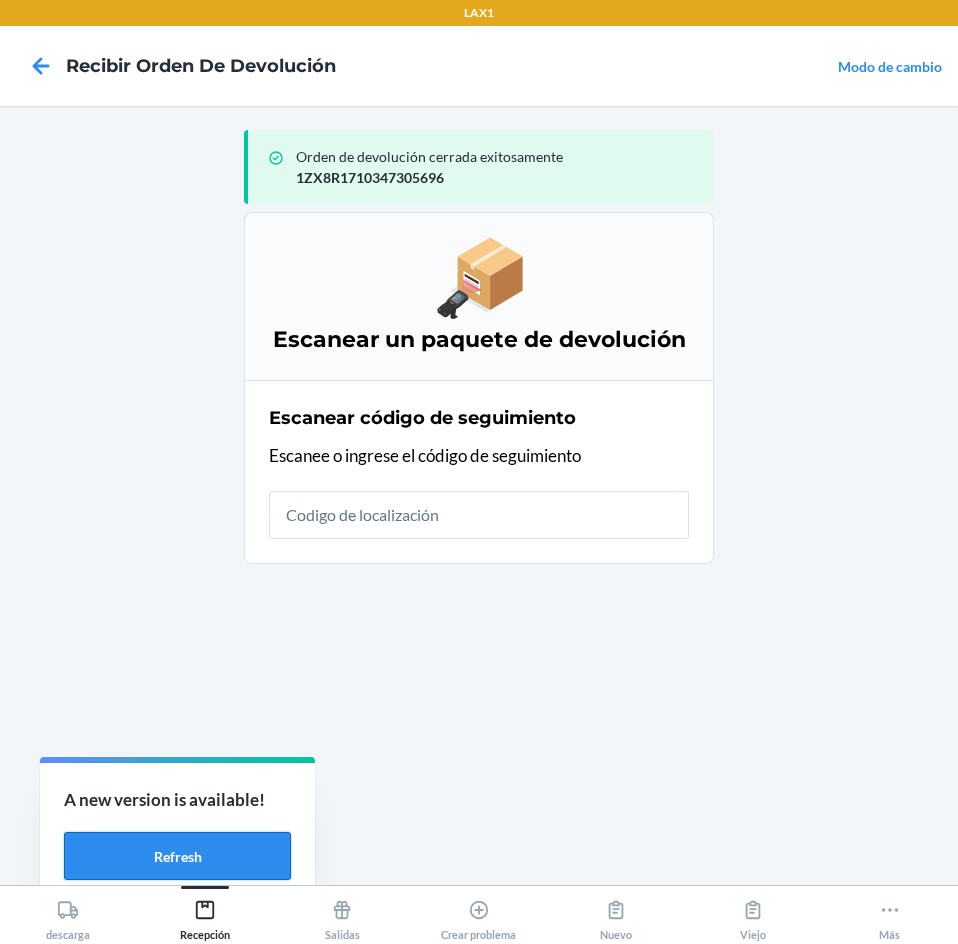 click on "Refresh" at bounding box center (177, 856) 